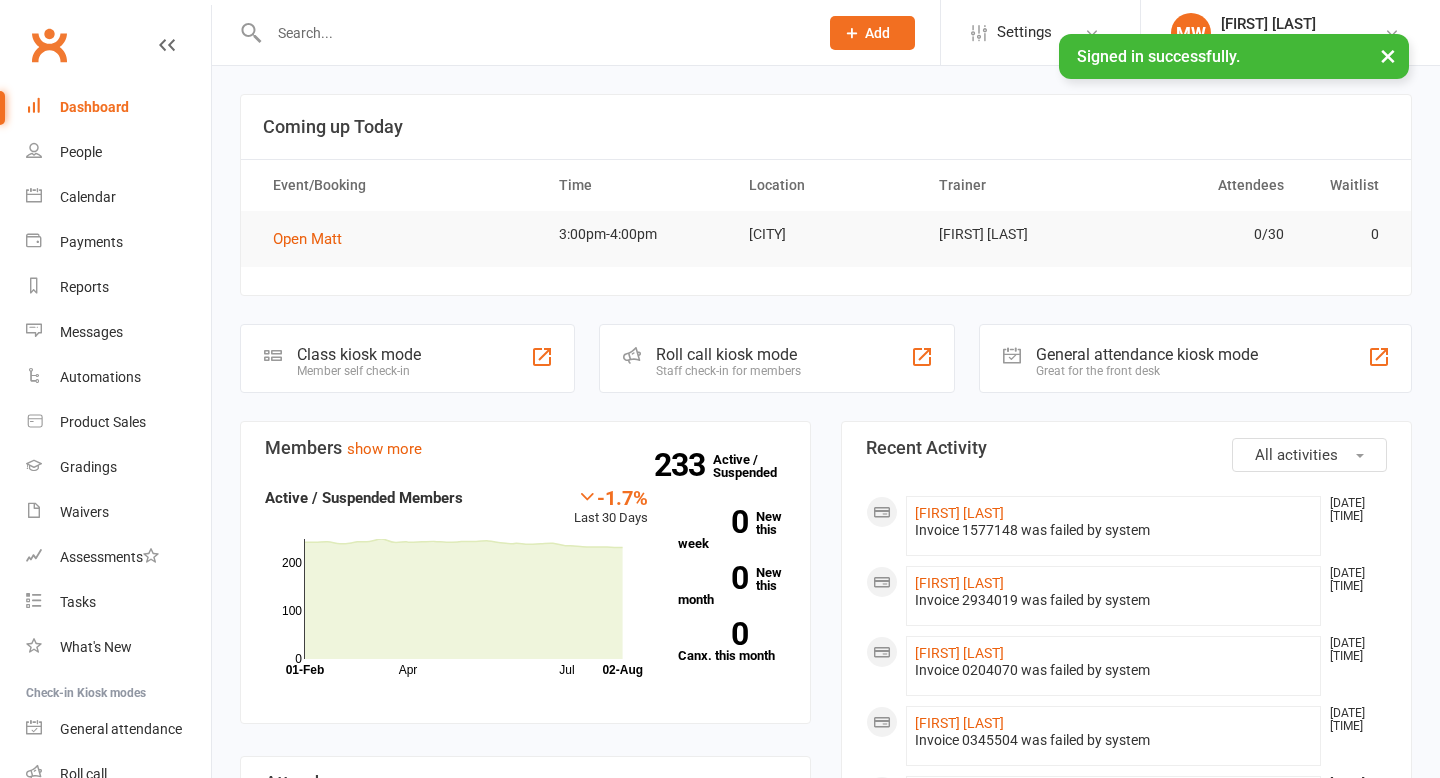 scroll, scrollTop: 0, scrollLeft: 0, axis: both 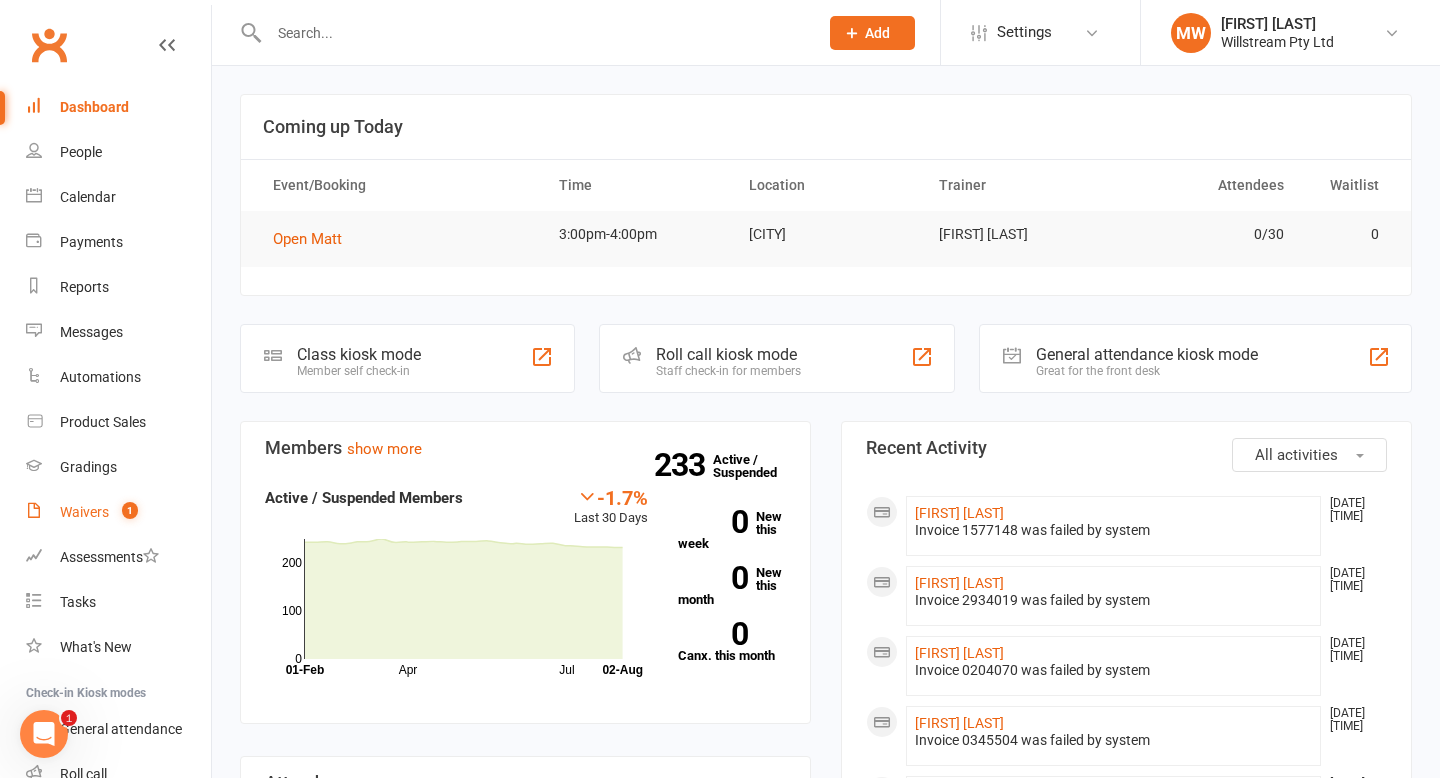 click on "Waivers" at bounding box center (84, 512) 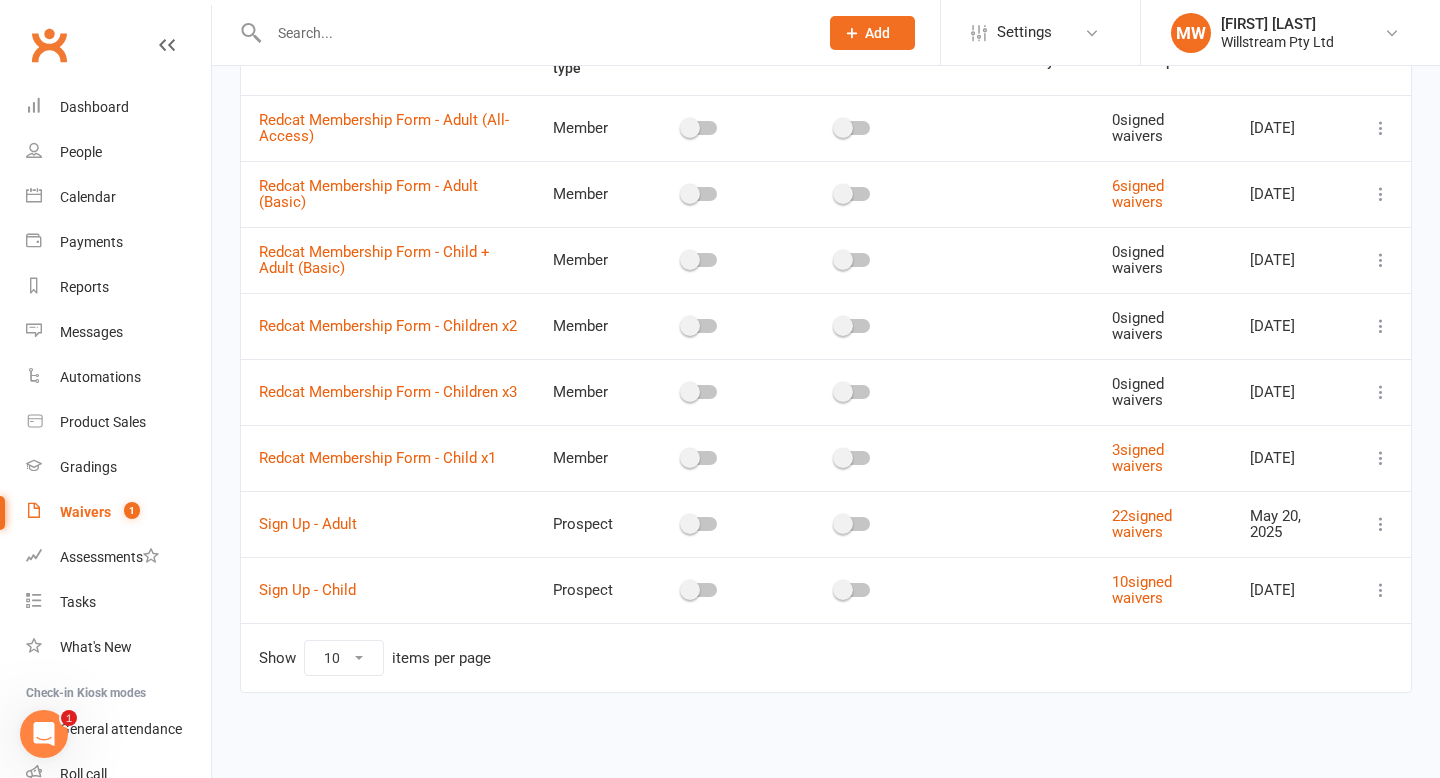 scroll, scrollTop: 0, scrollLeft: 0, axis: both 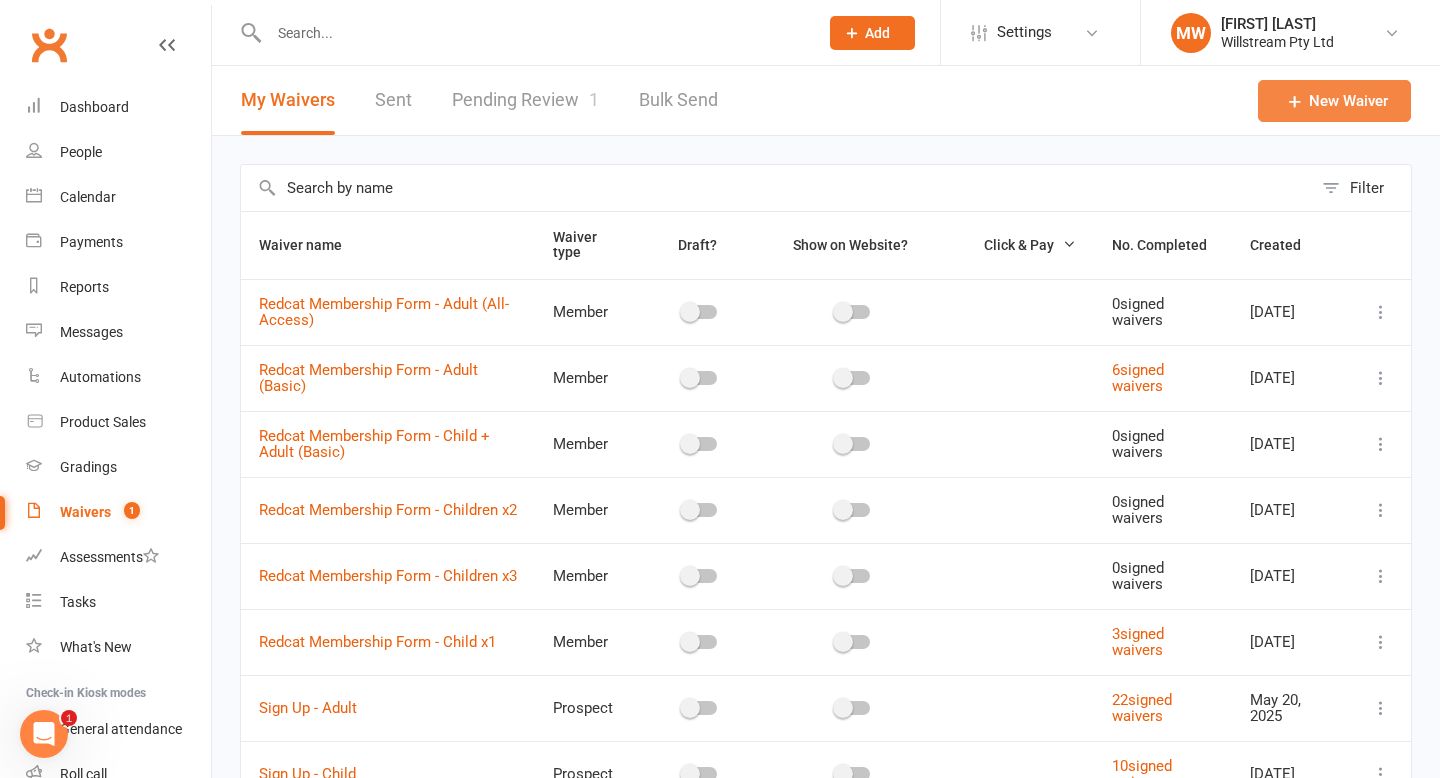 click on "New Waiver" at bounding box center (1334, 101) 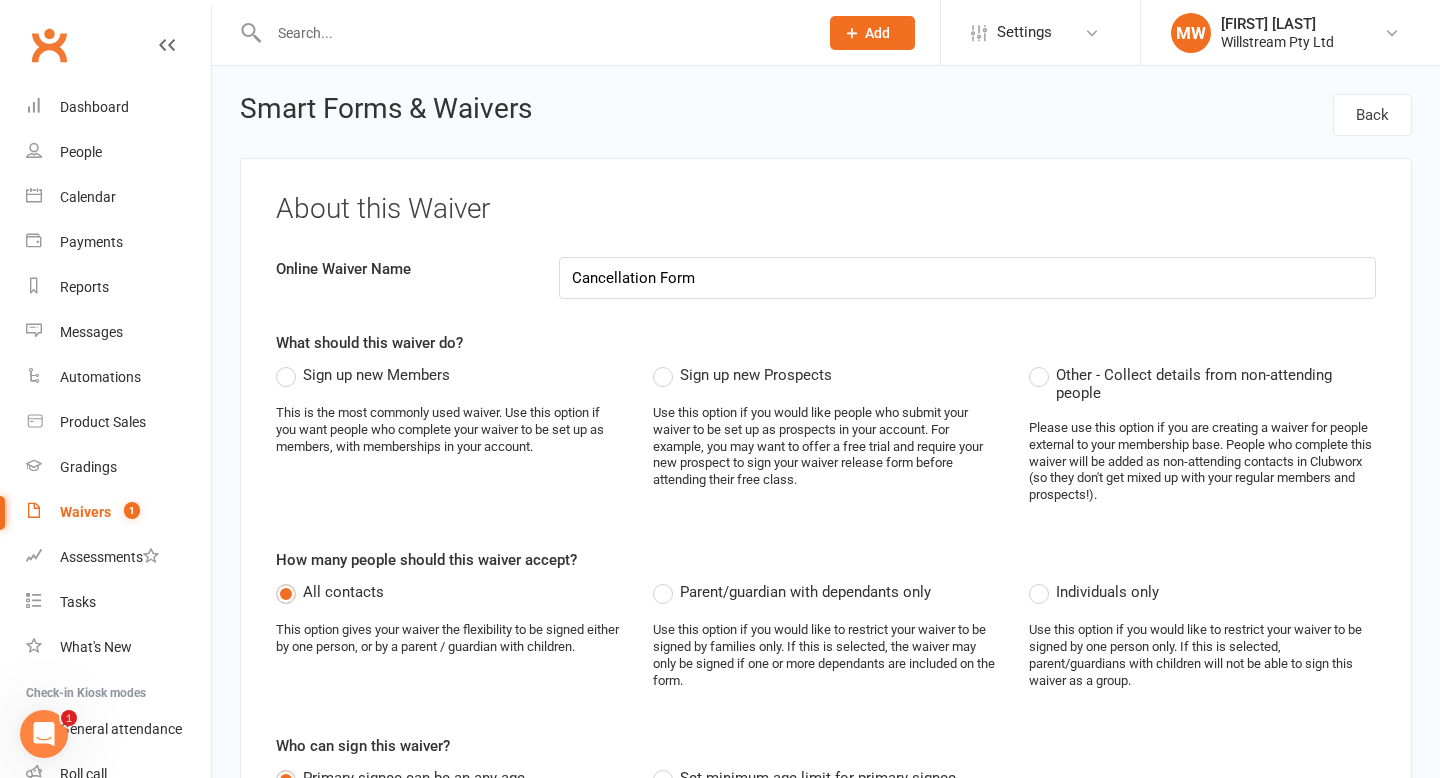 type on "Cancellation Form" 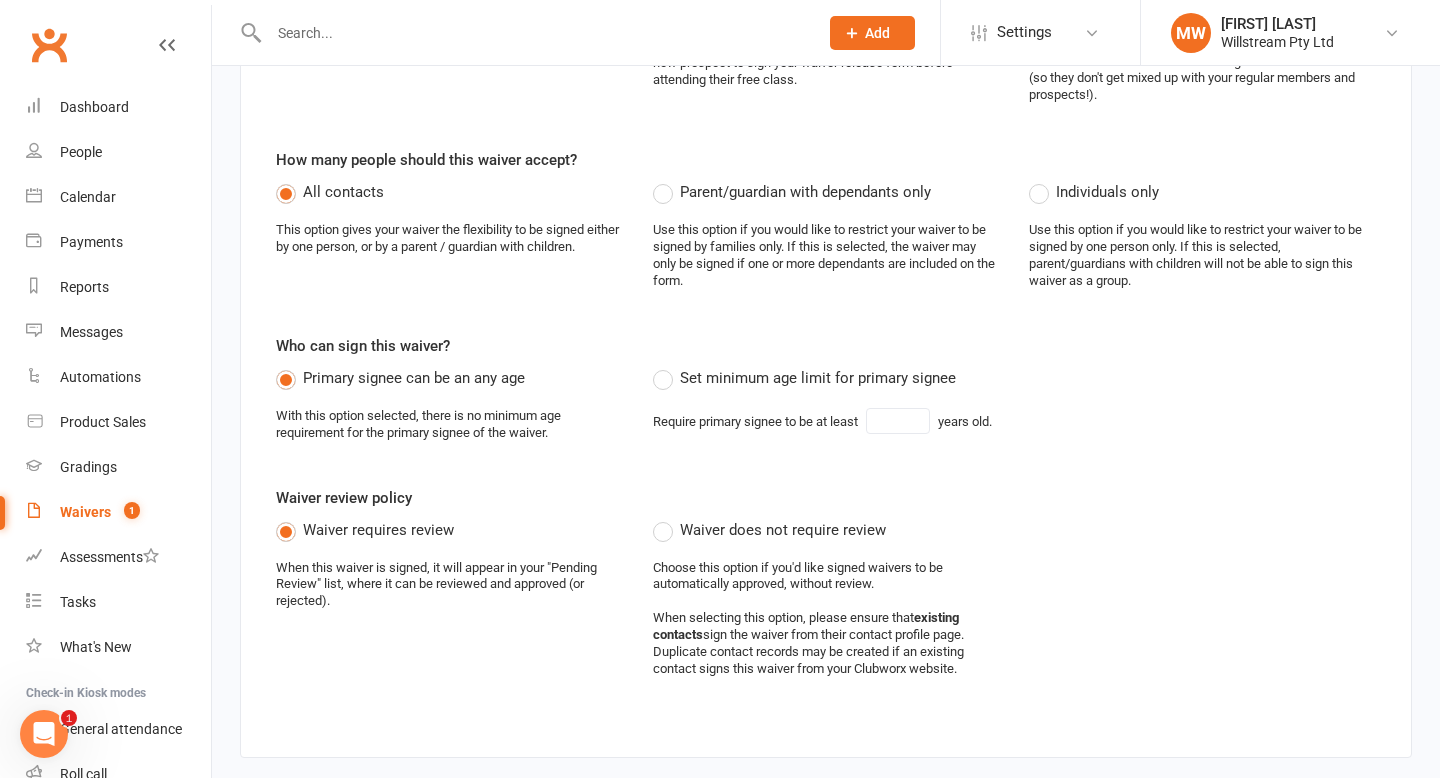 scroll, scrollTop: 403, scrollLeft: 0, axis: vertical 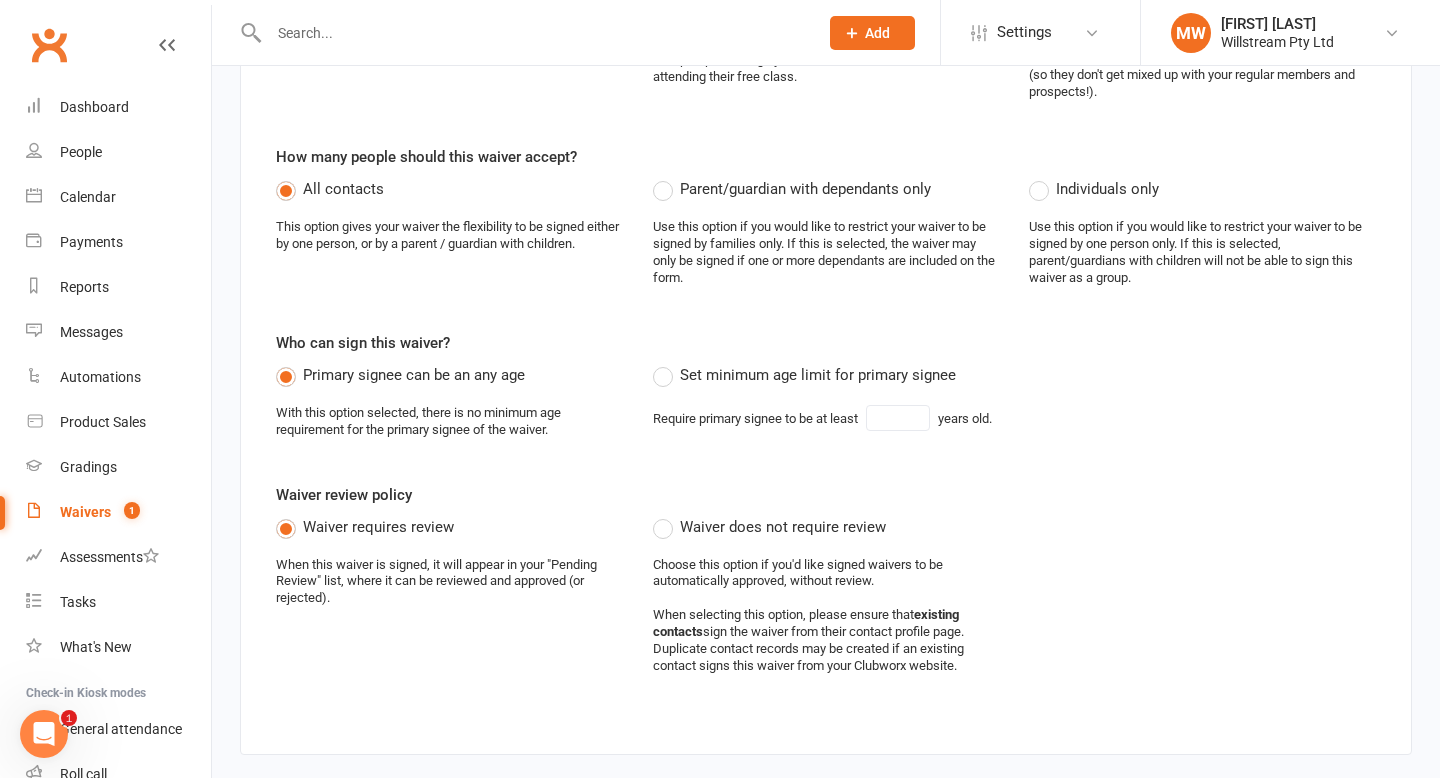 click on "Set minimum age limit for primary signee" at bounding box center (818, 373) 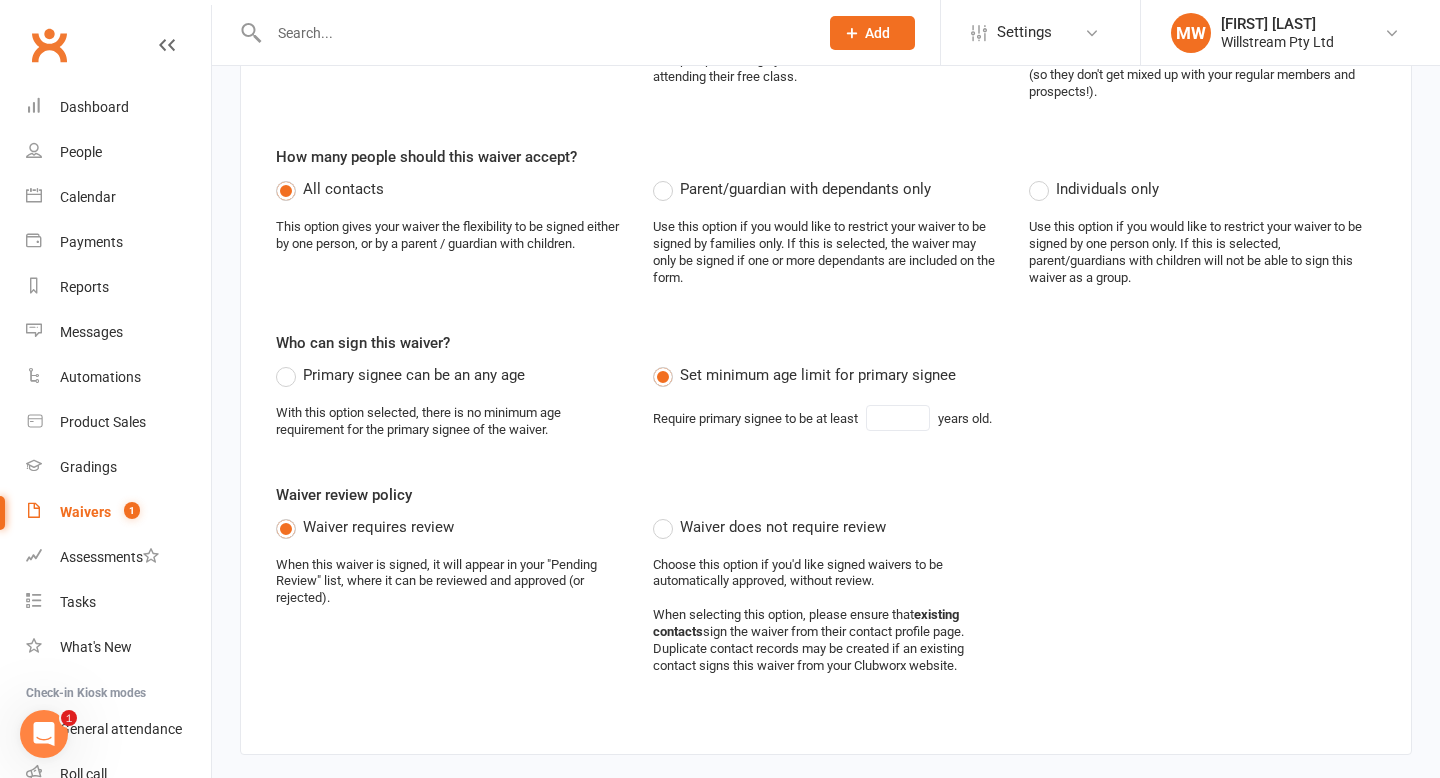 type on "18" 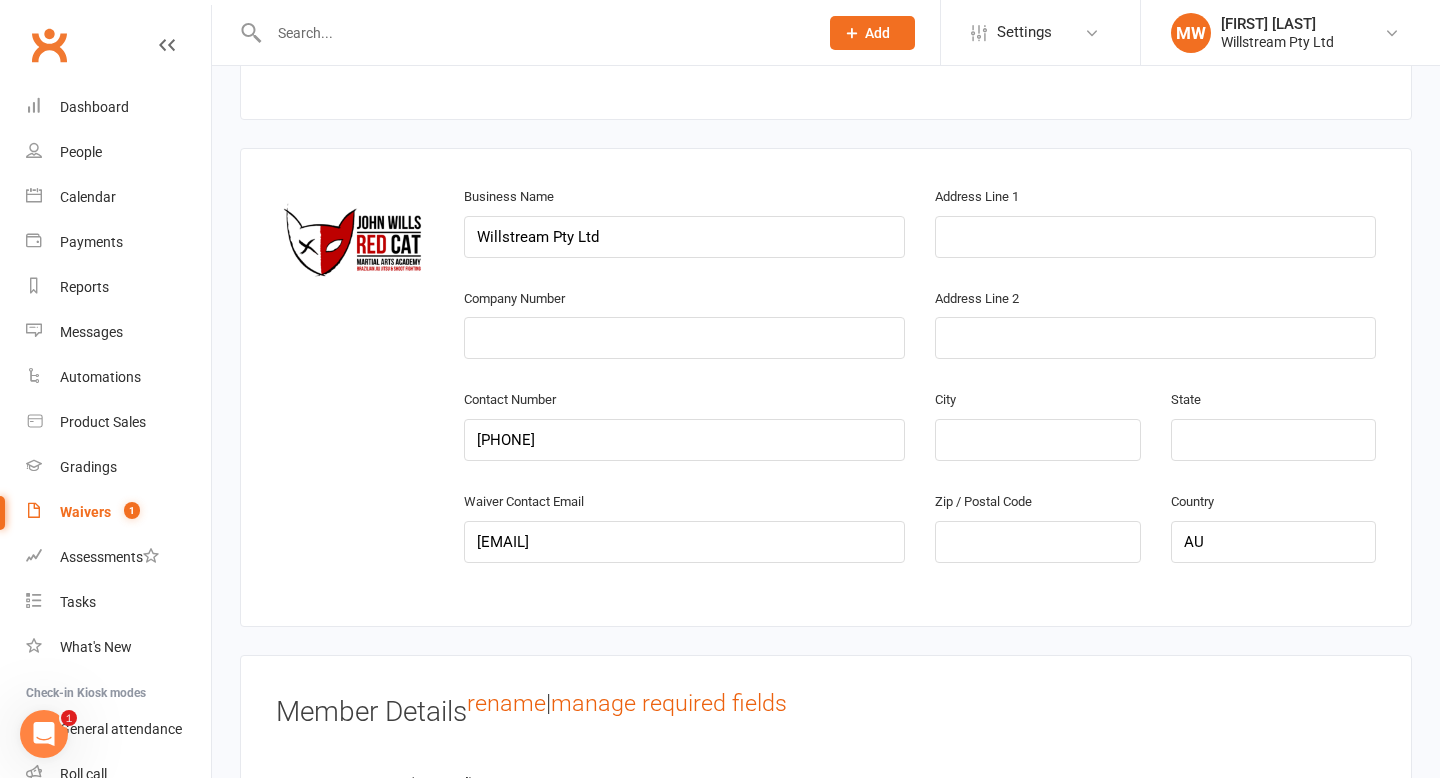scroll, scrollTop: 1045, scrollLeft: 0, axis: vertical 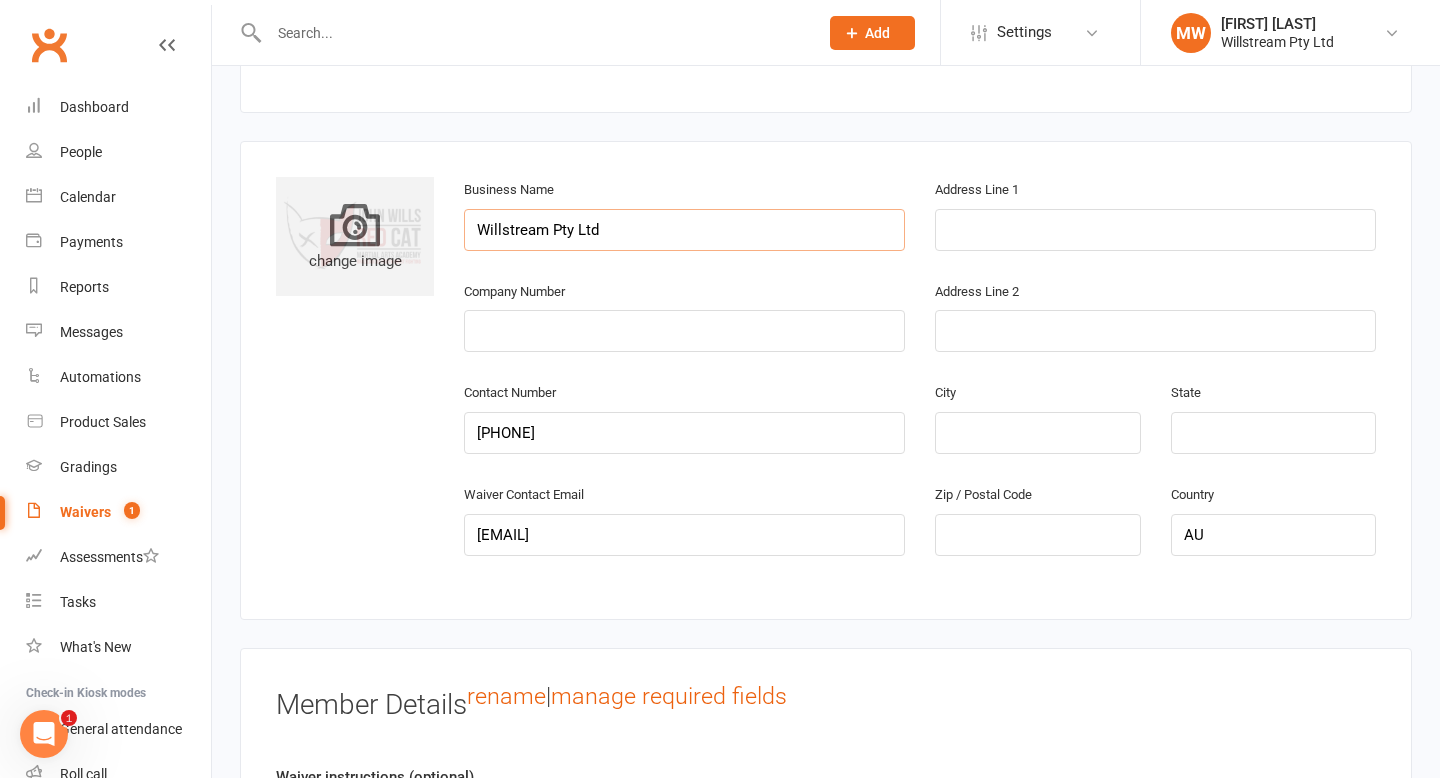 drag, startPoint x: 635, startPoint y: 225, endPoint x: 419, endPoint y: 221, distance: 216.03703 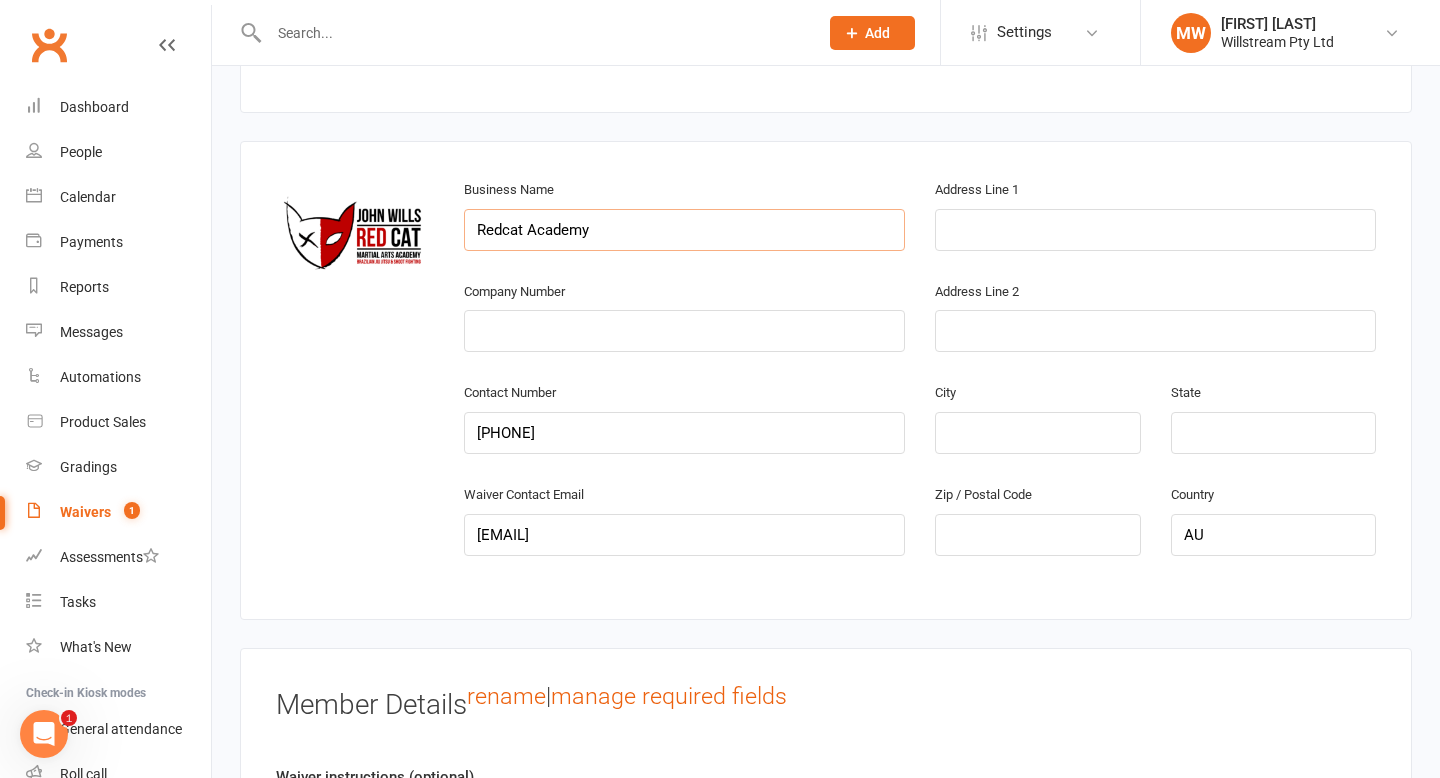 type on "Redcat Academy" 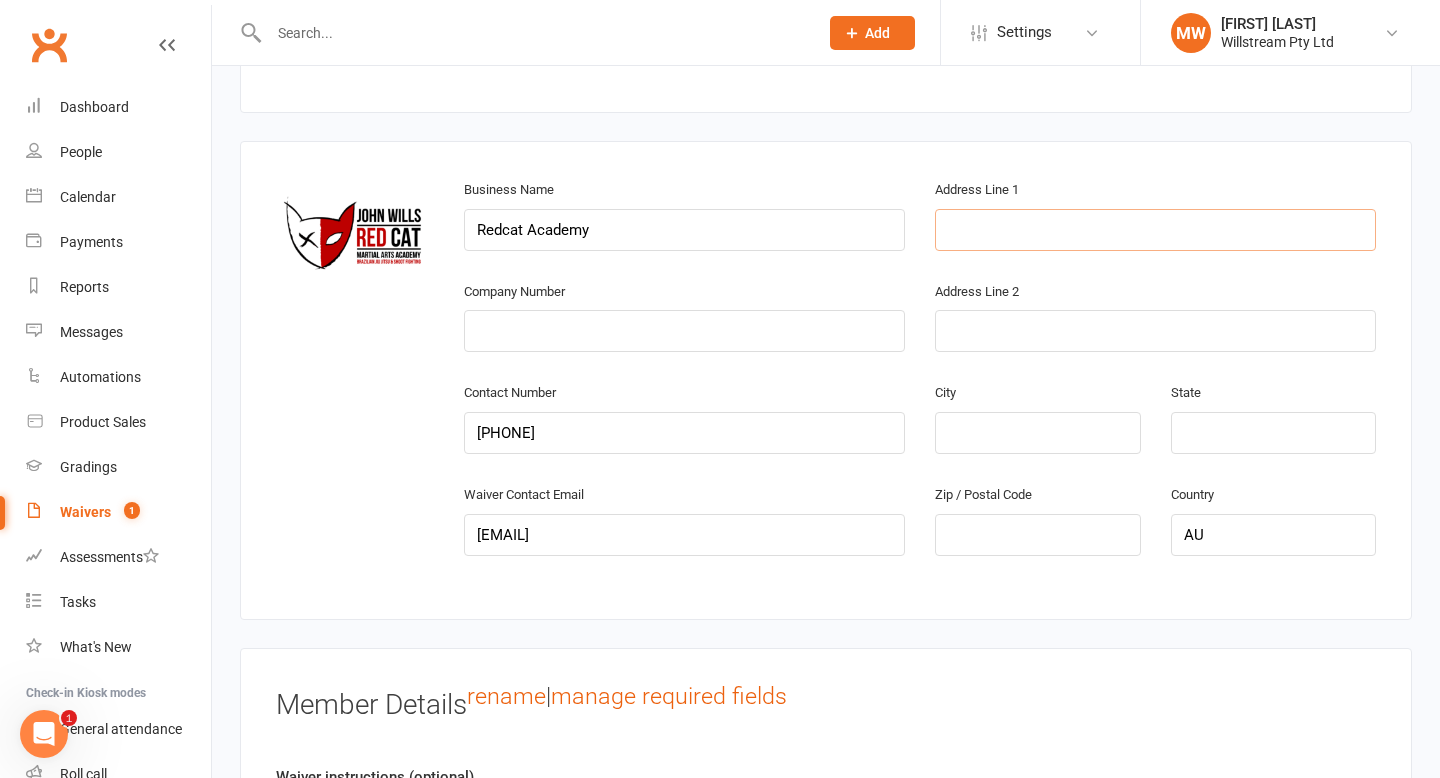 click at bounding box center (1155, 230) 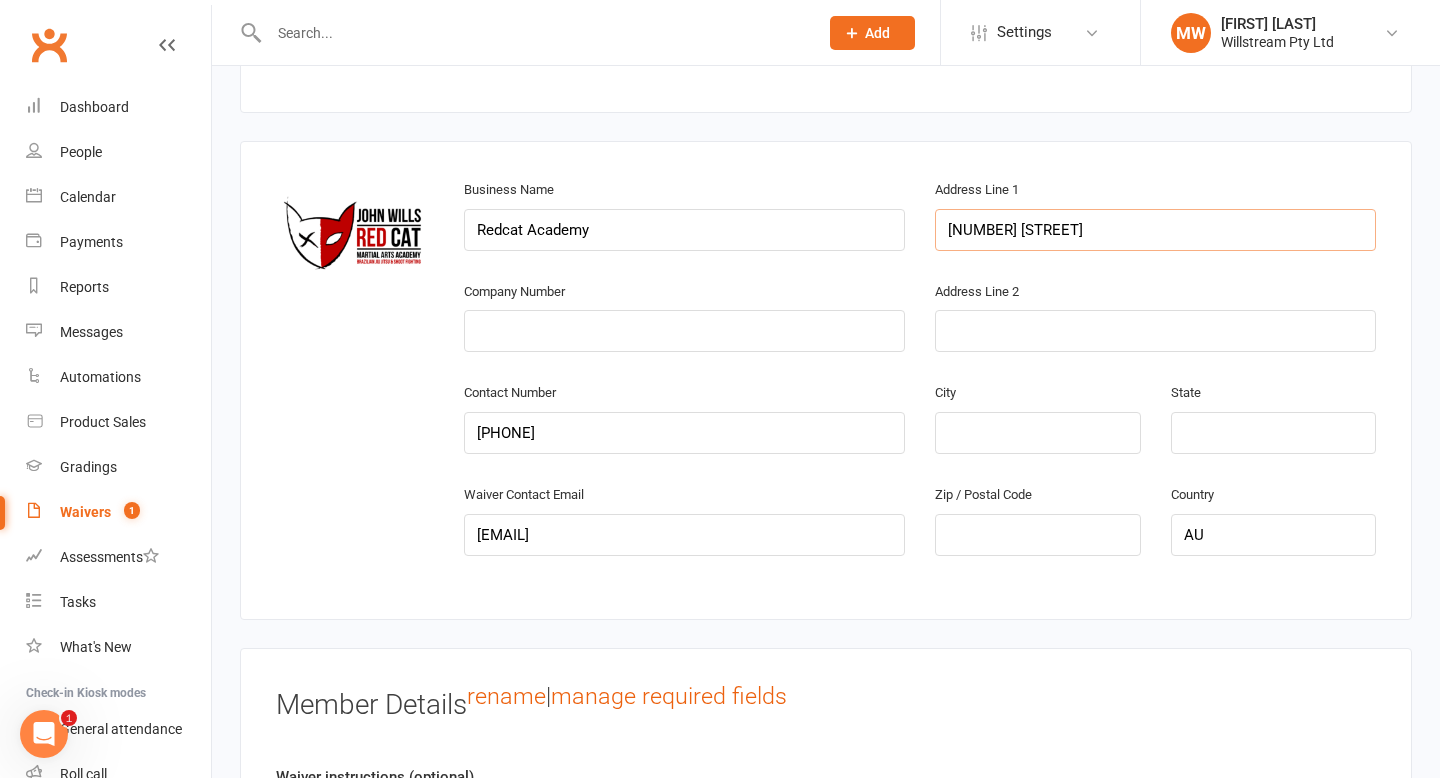type on "159A Malop St" 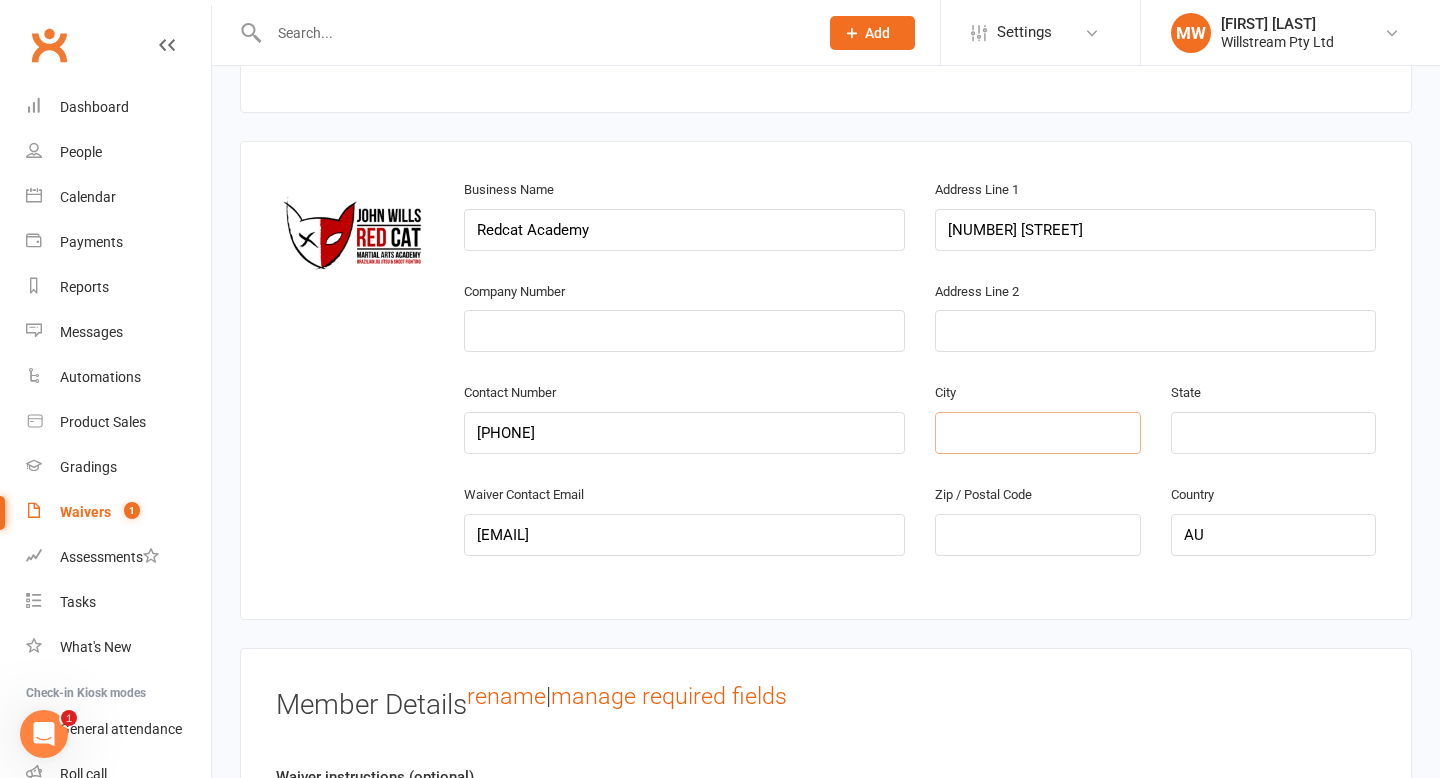 click at bounding box center [1037, 433] 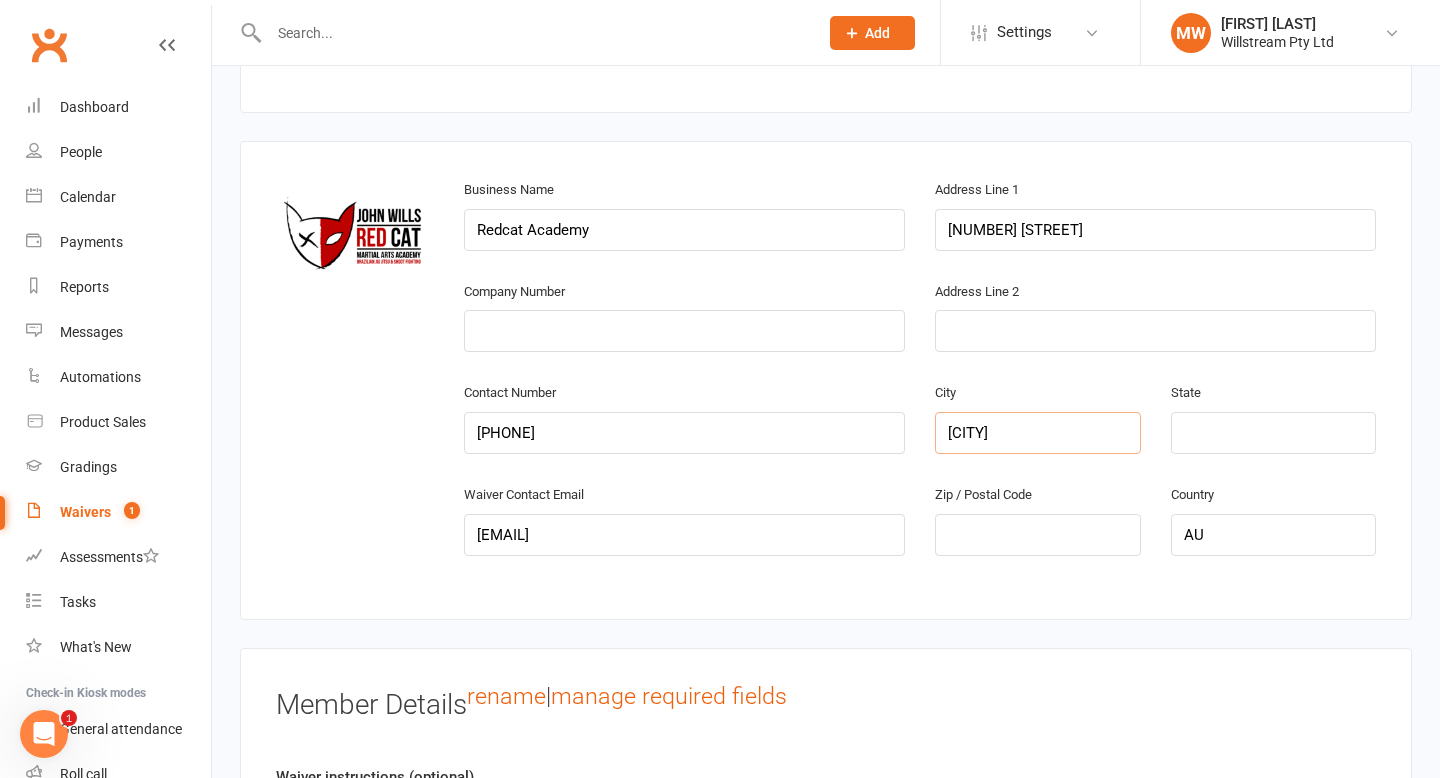 type on "[CITY]" 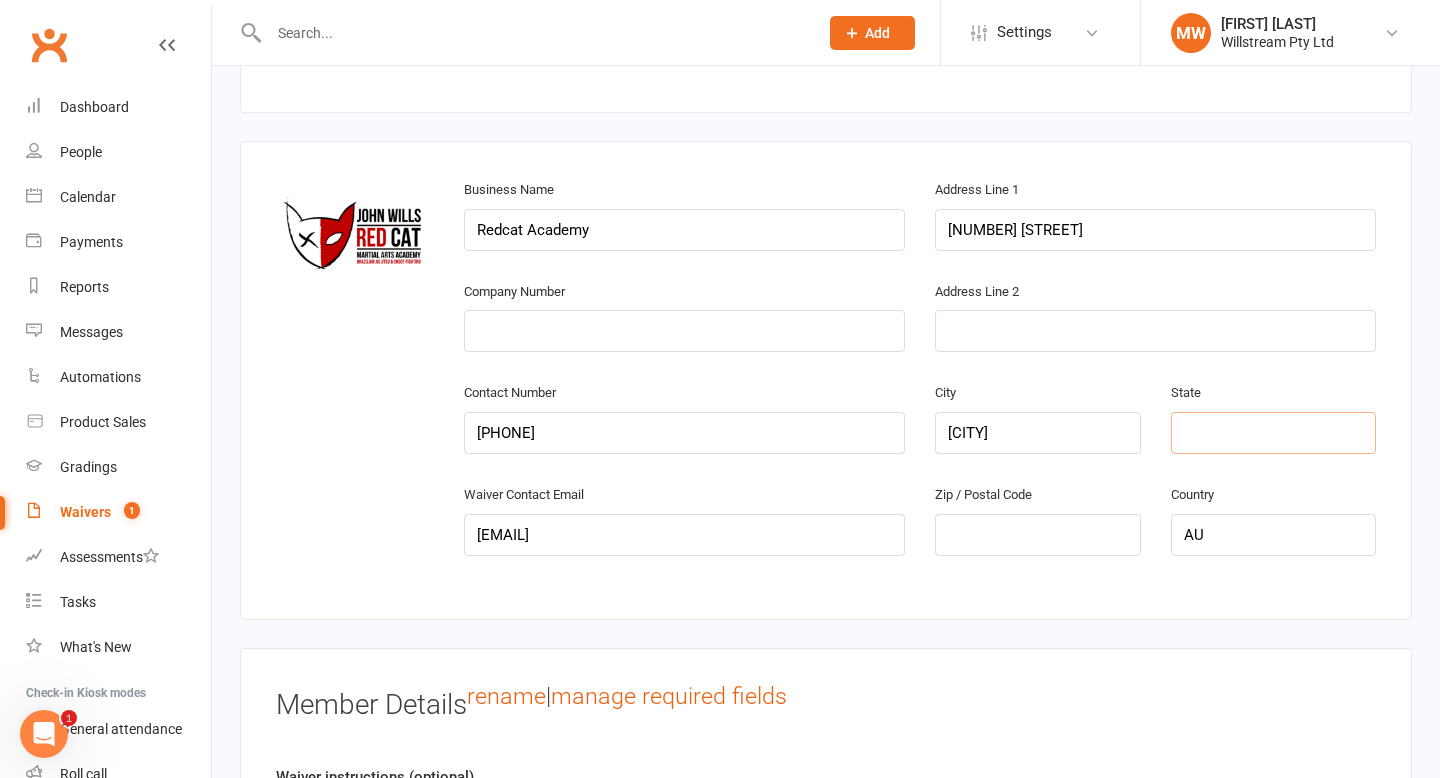 click at bounding box center (1273, 433) 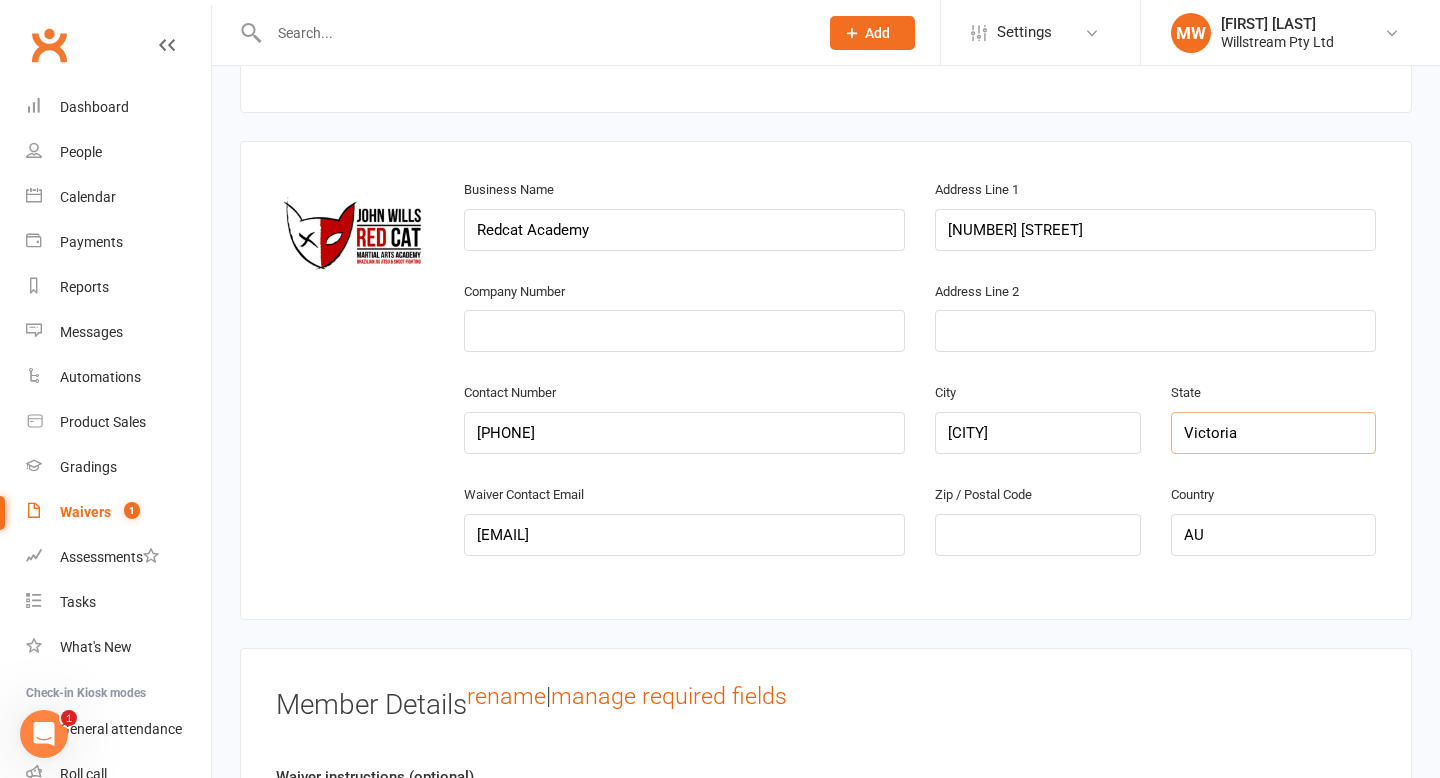 type on "Victoria" 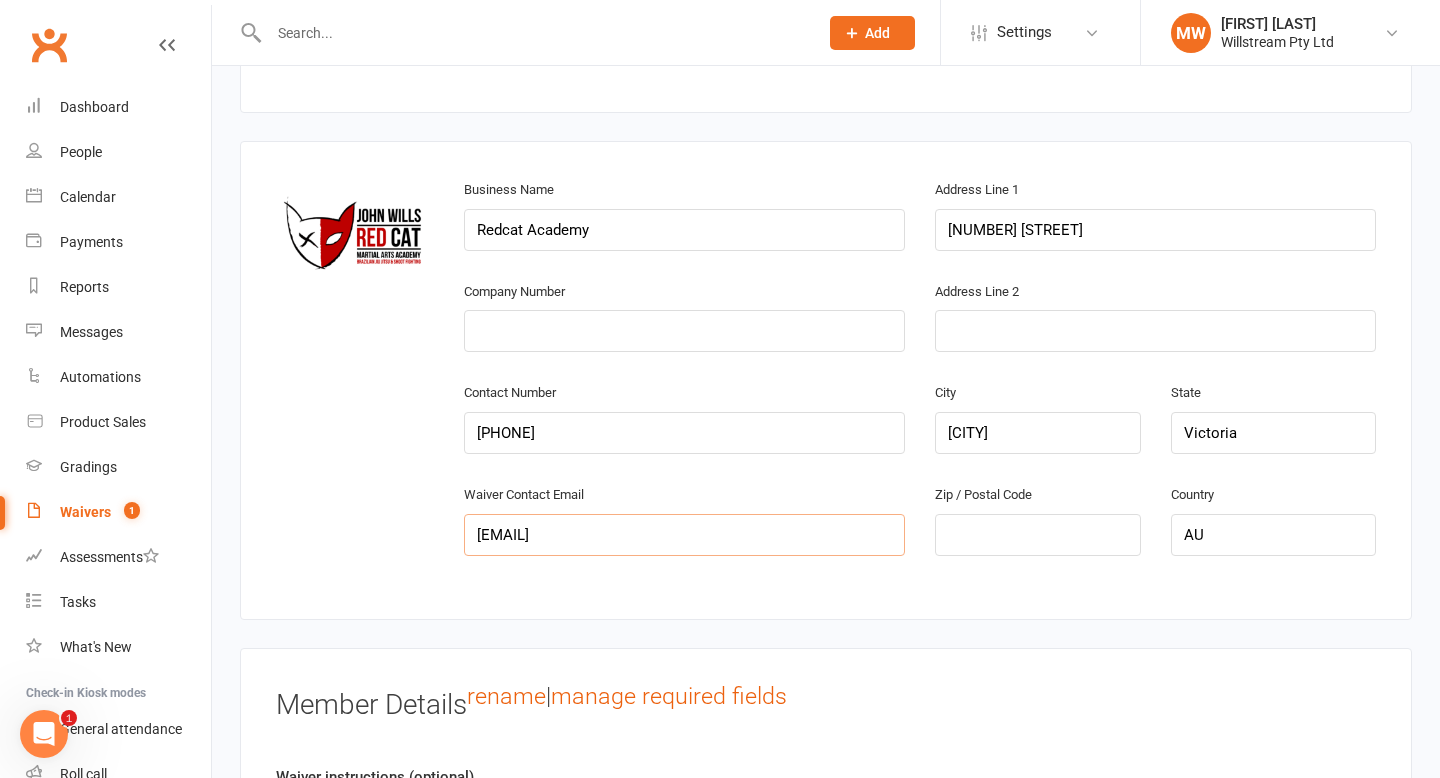 drag, startPoint x: 662, startPoint y: 519, endPoint x: 663, endPoint y: 554, distance: 35.014282 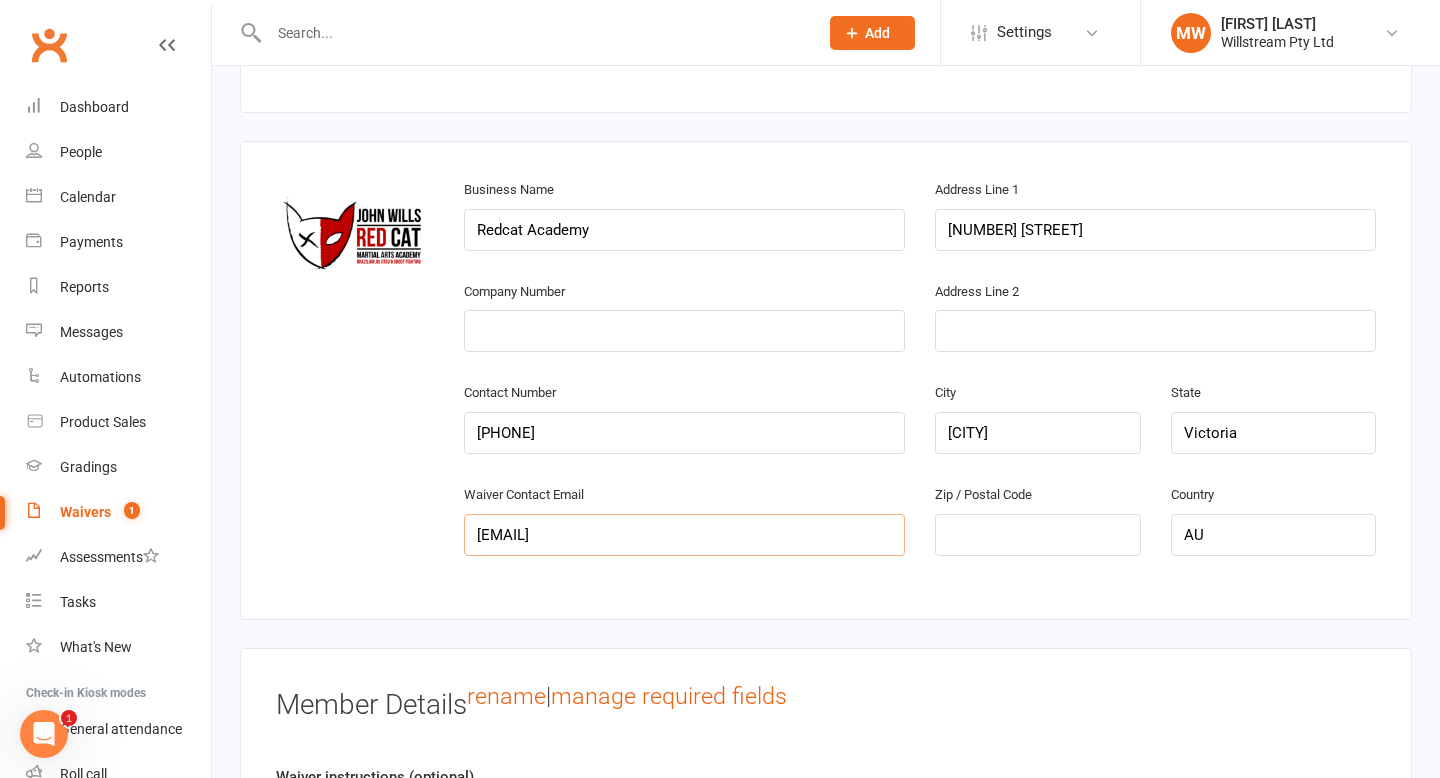 type on "[EMAIL]" 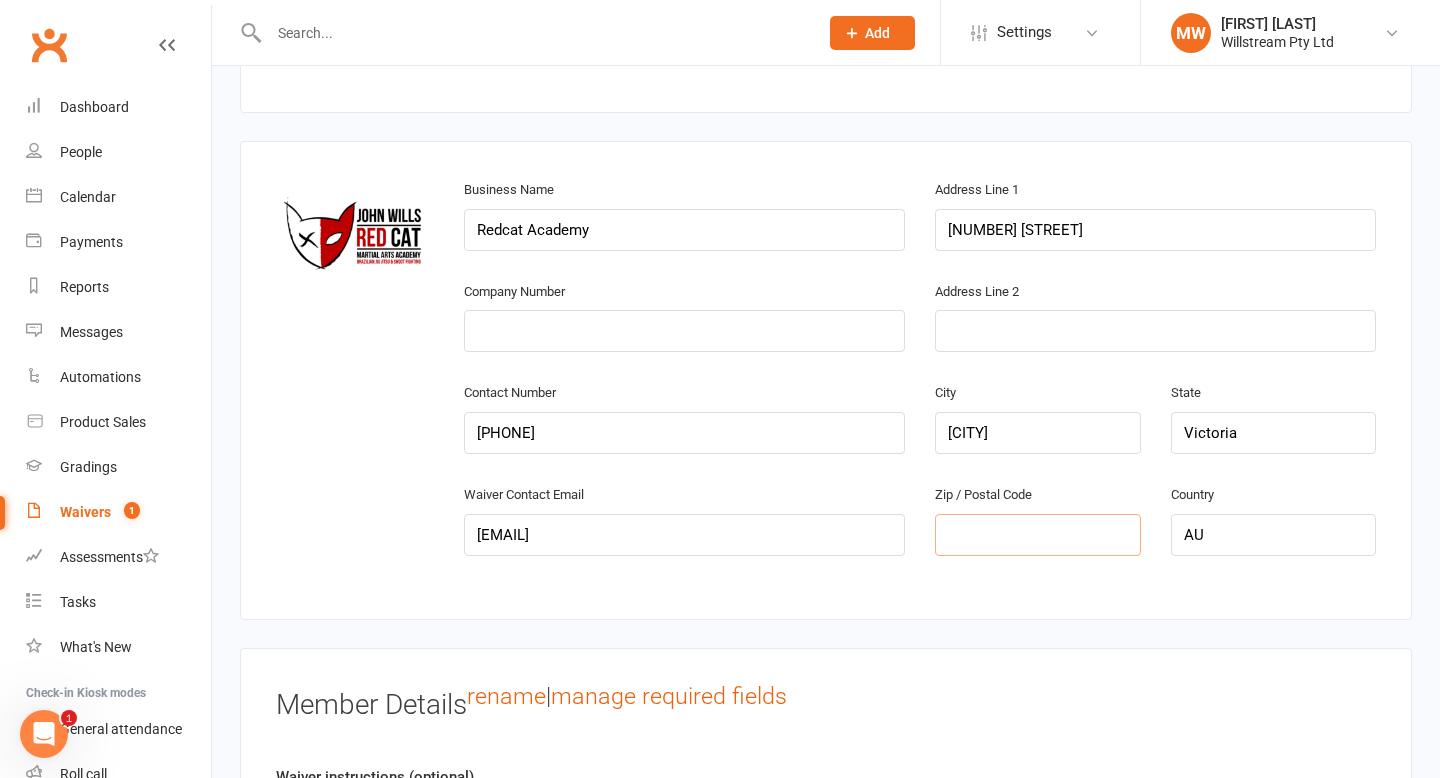 click at bounding box center (1037, 535) 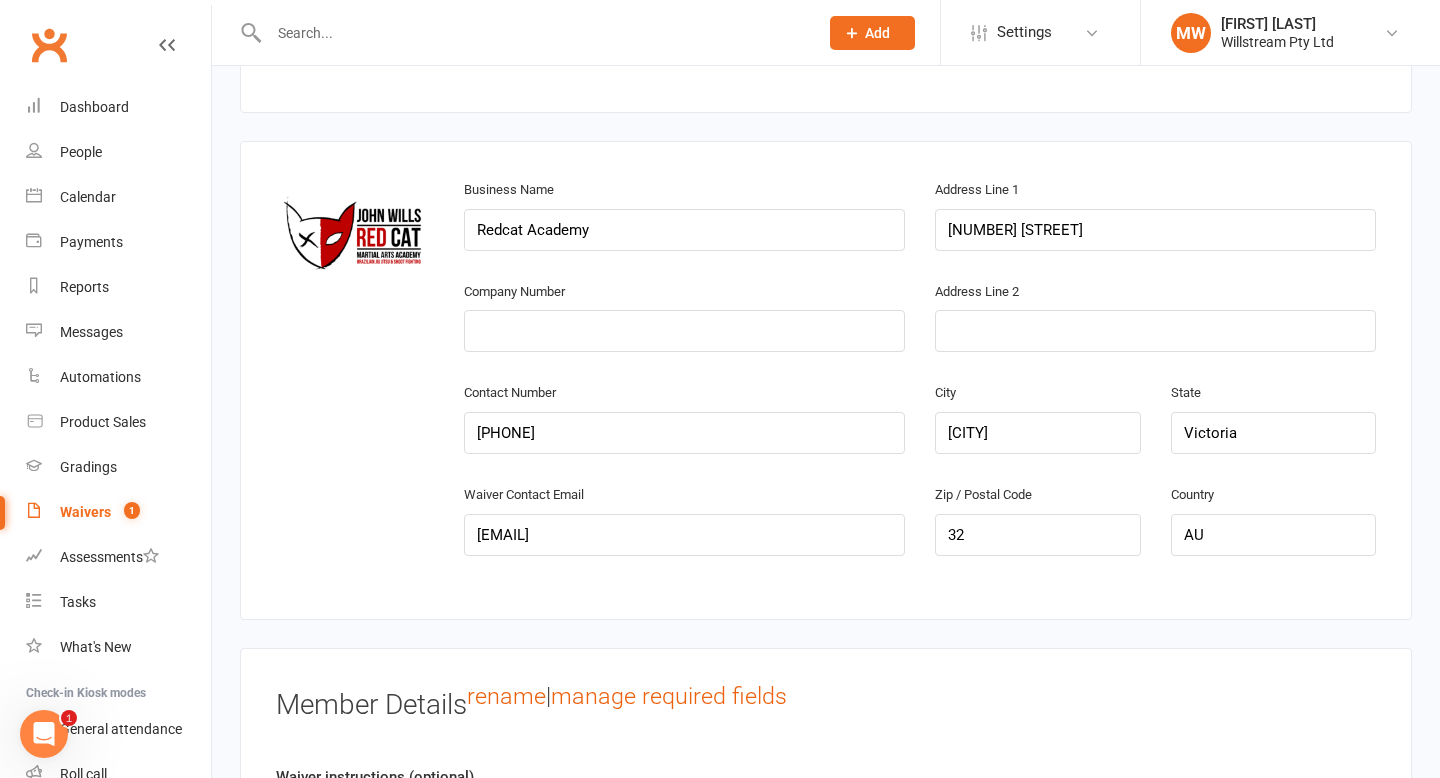 click on "Waivers" at bounding box center (85, 512) 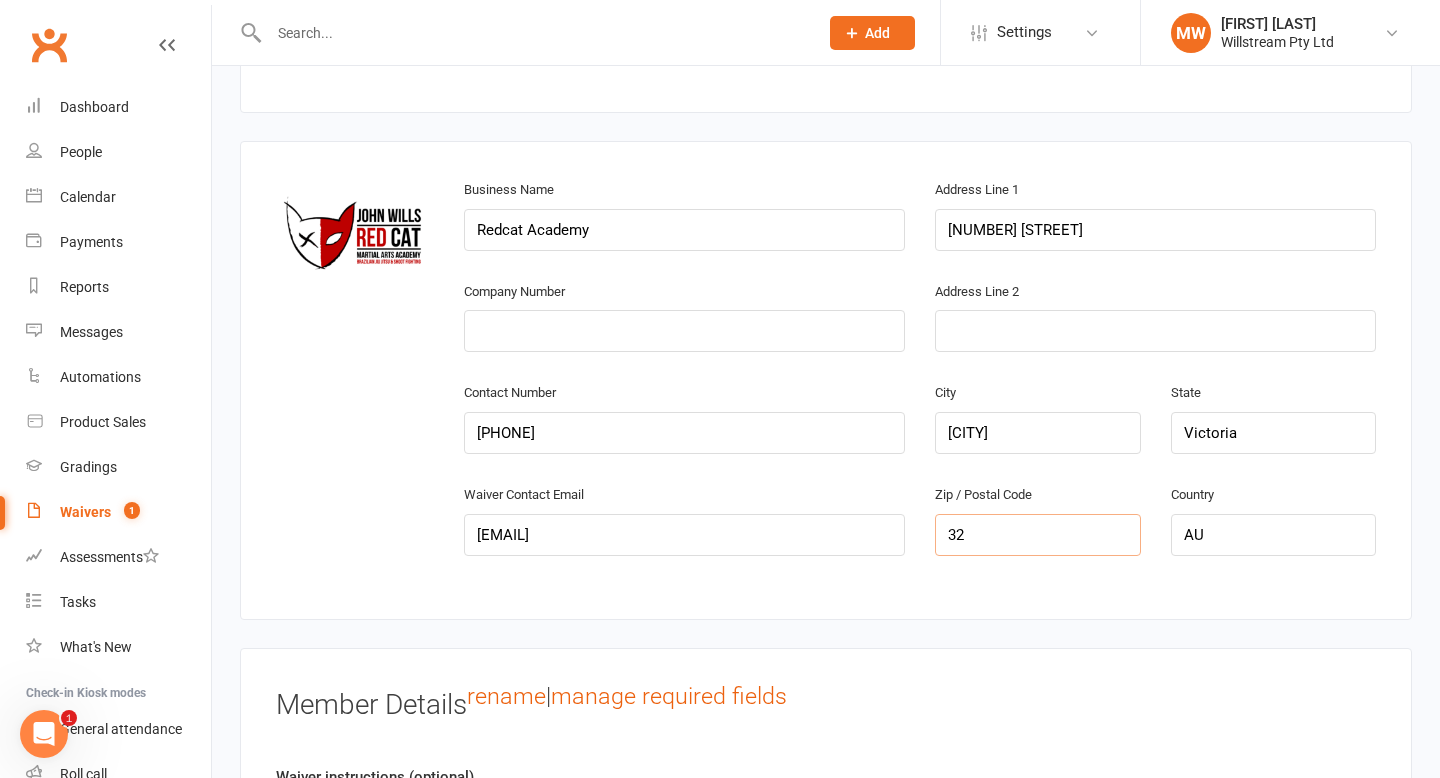 click on "32" at bounding box center (1037, 535) 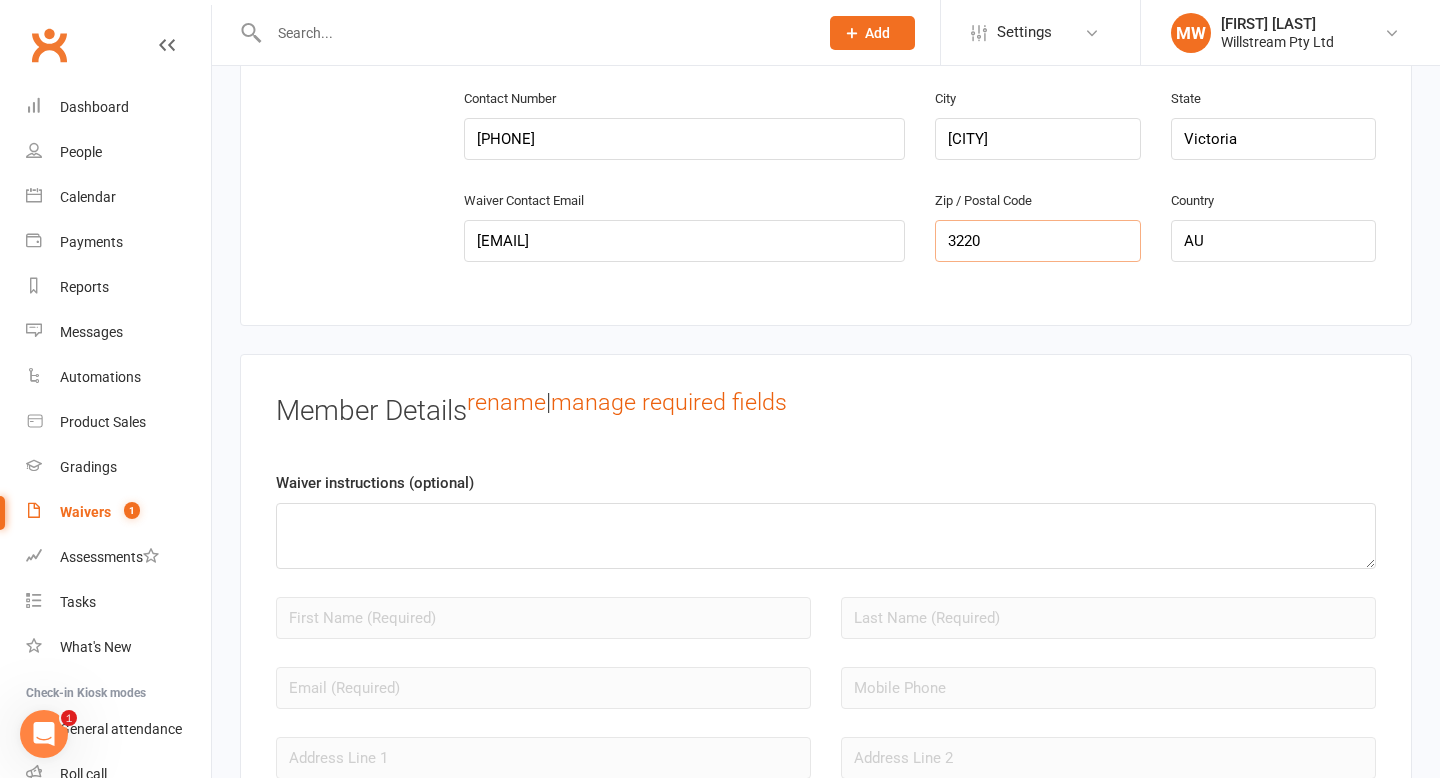 scroll, scrollTop: 1433, scrollLeft: 0, axis: vertical 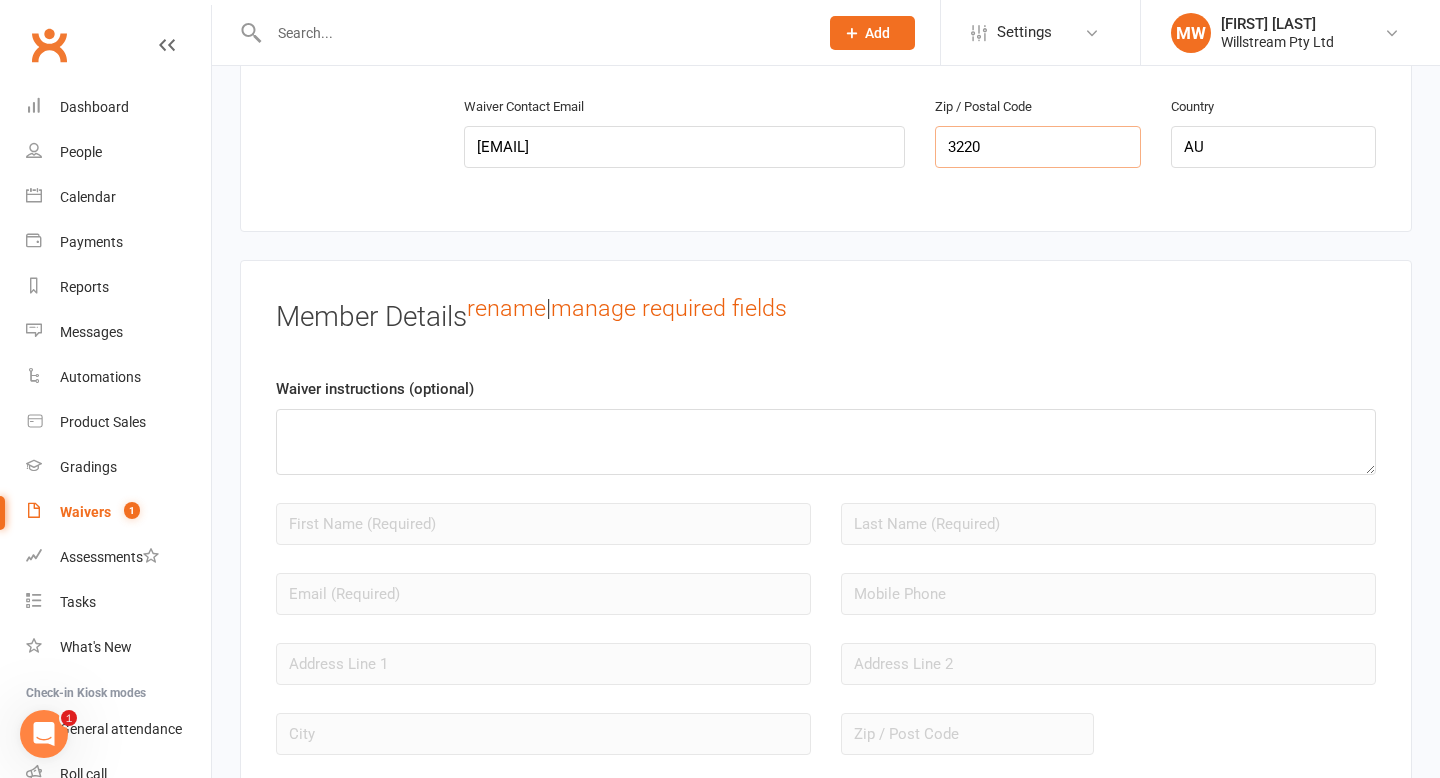 type on "[POSTAL CODE]" 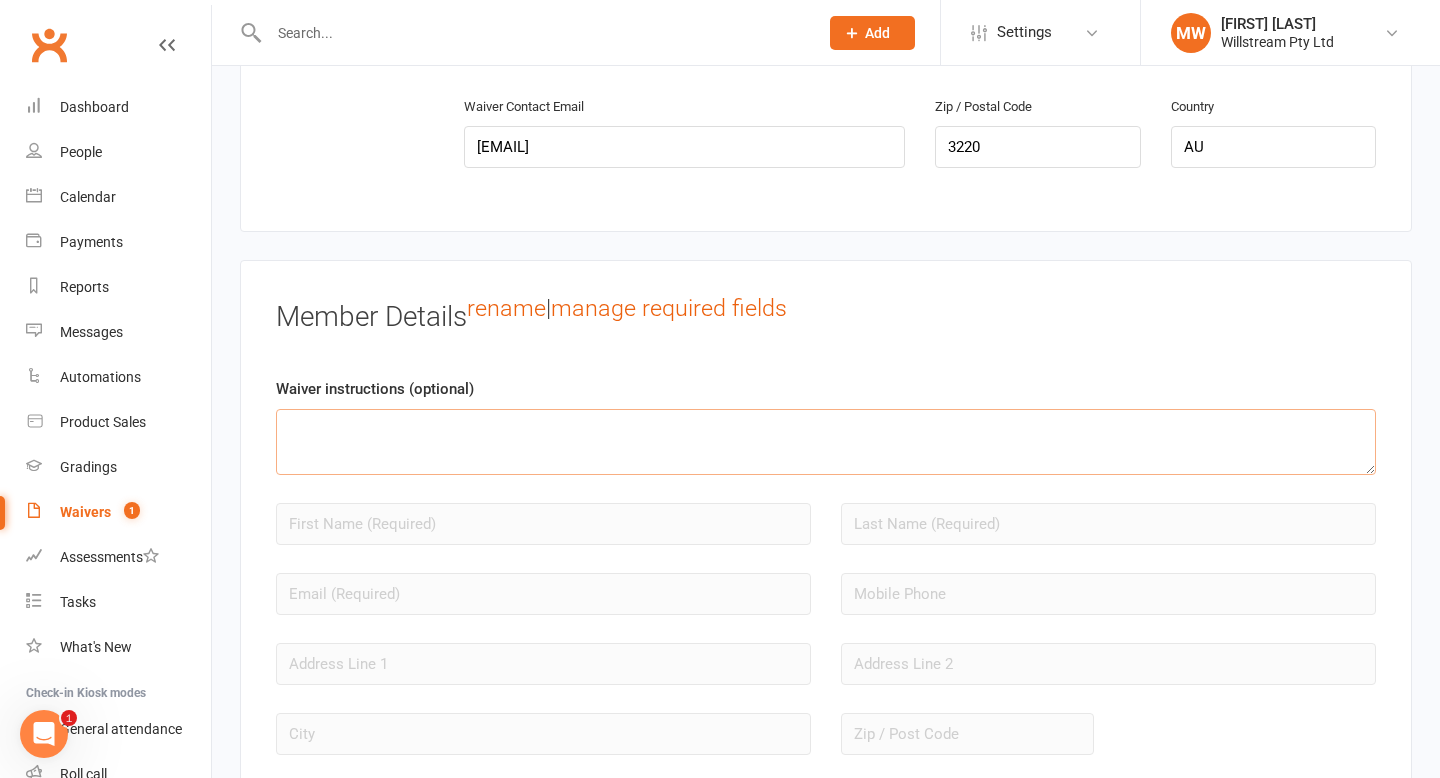 click at bounding box center (826, 442) 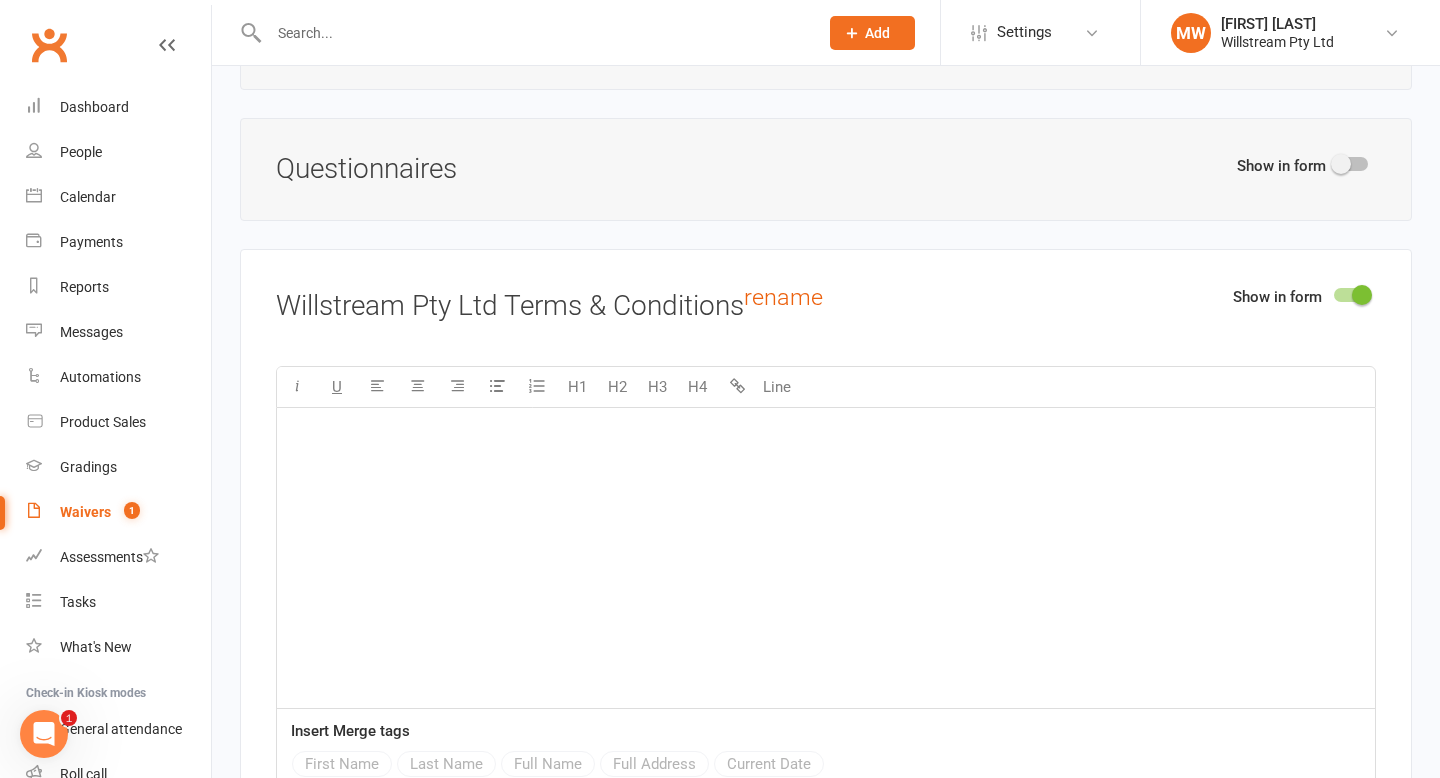 scroll, scrollTop: 2406, scrollLeft: 0, axis: vertical 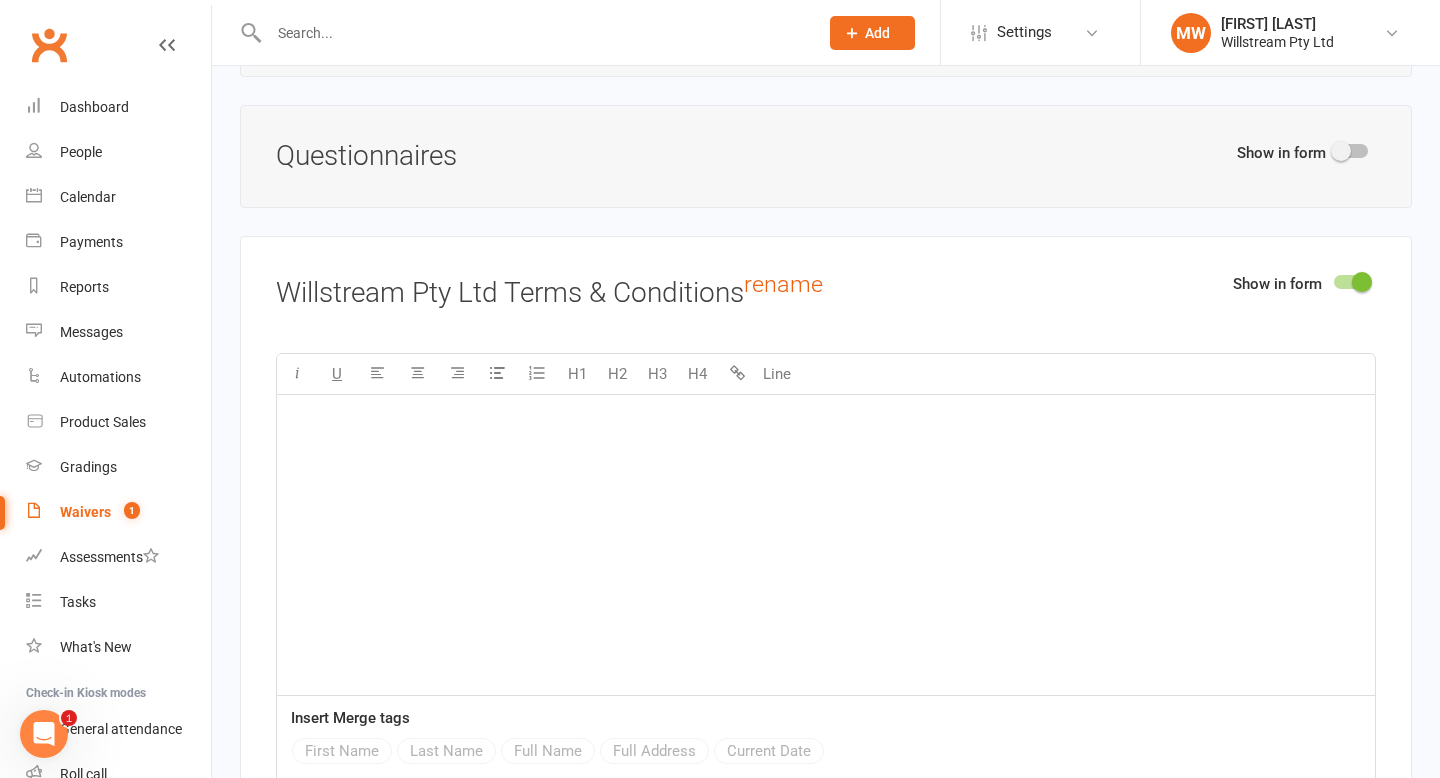 type on "Please fill in the details below" 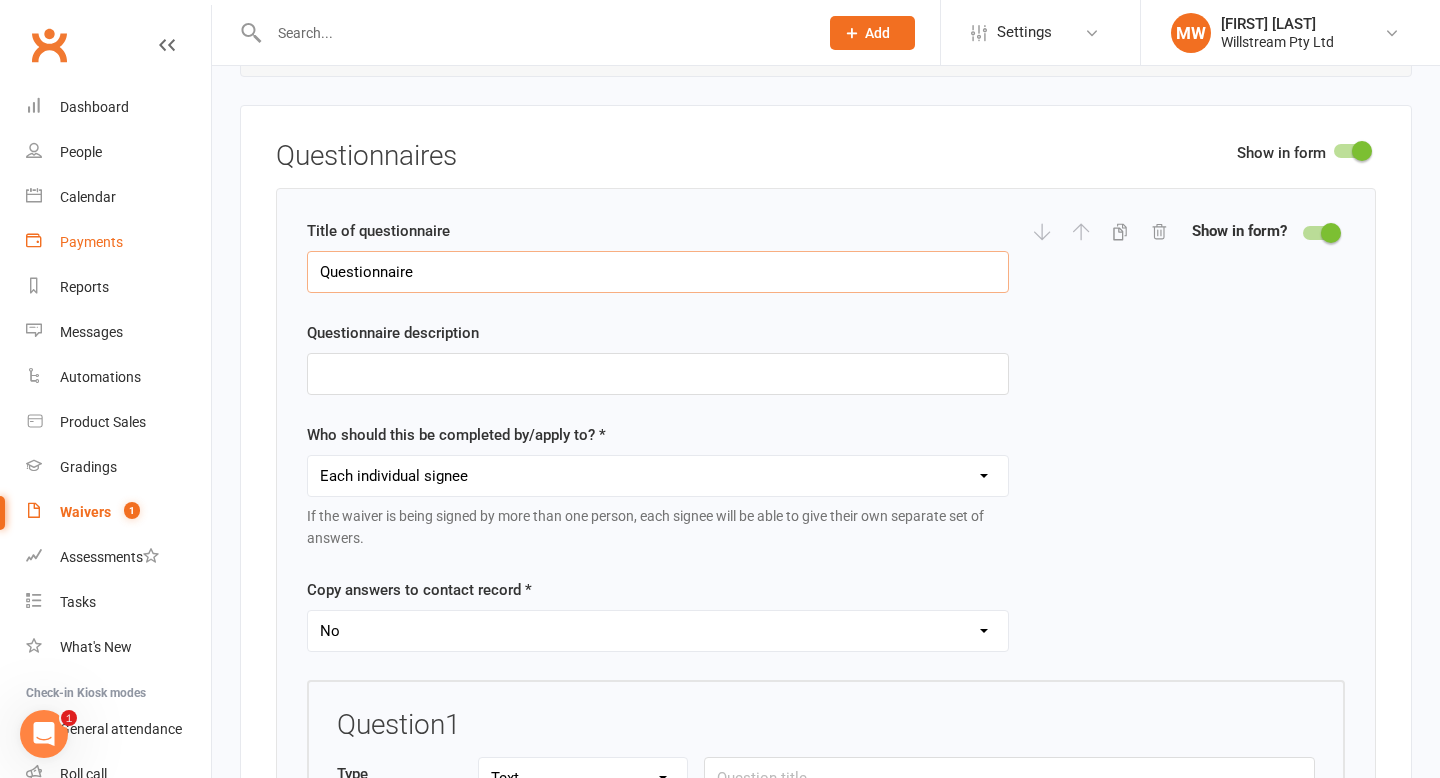 drag, startPoint x: 473, startPoint y: 271, endPoint x: 147, endPoint y: 259, distance: 326.2208 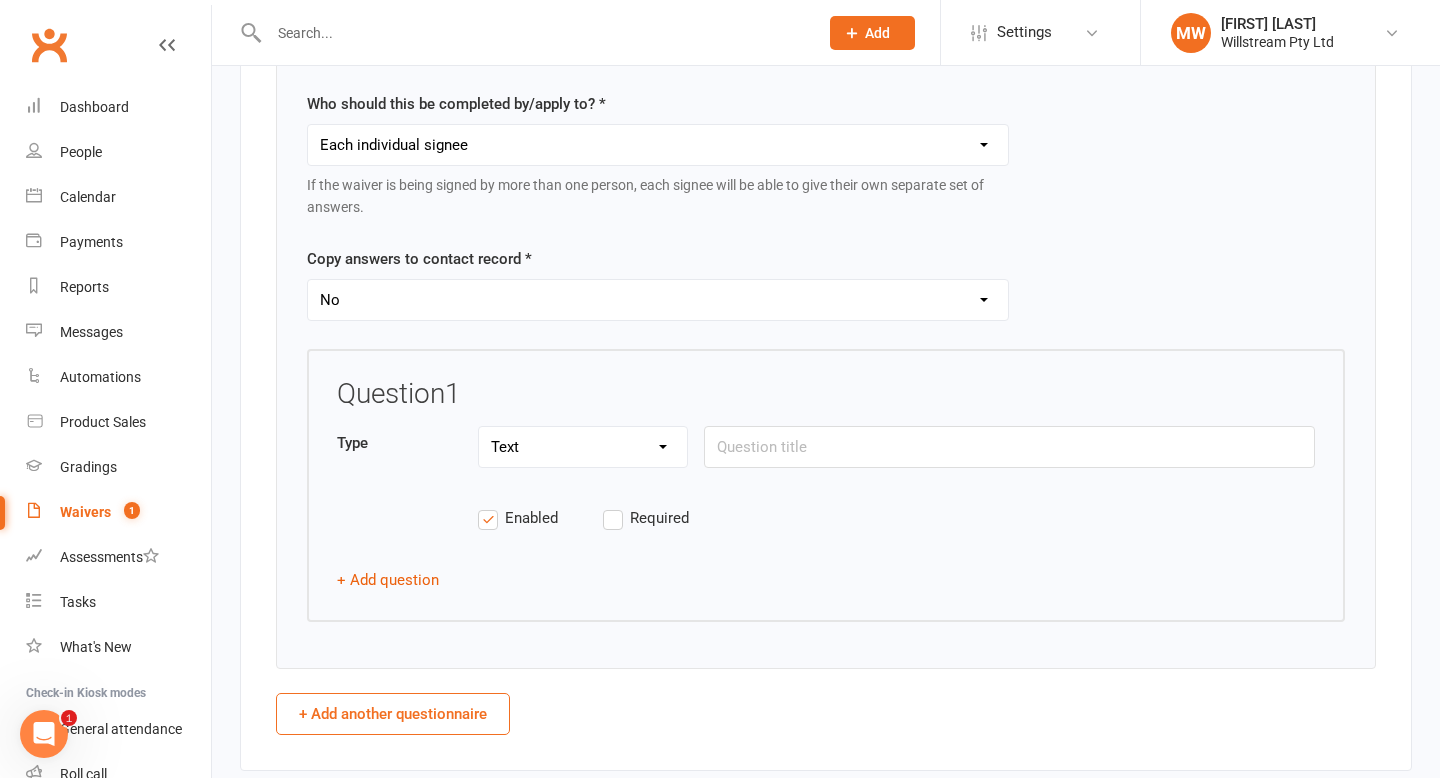 scroll, scrollTop: 2741, scrollLeft: 0, axis: vertical 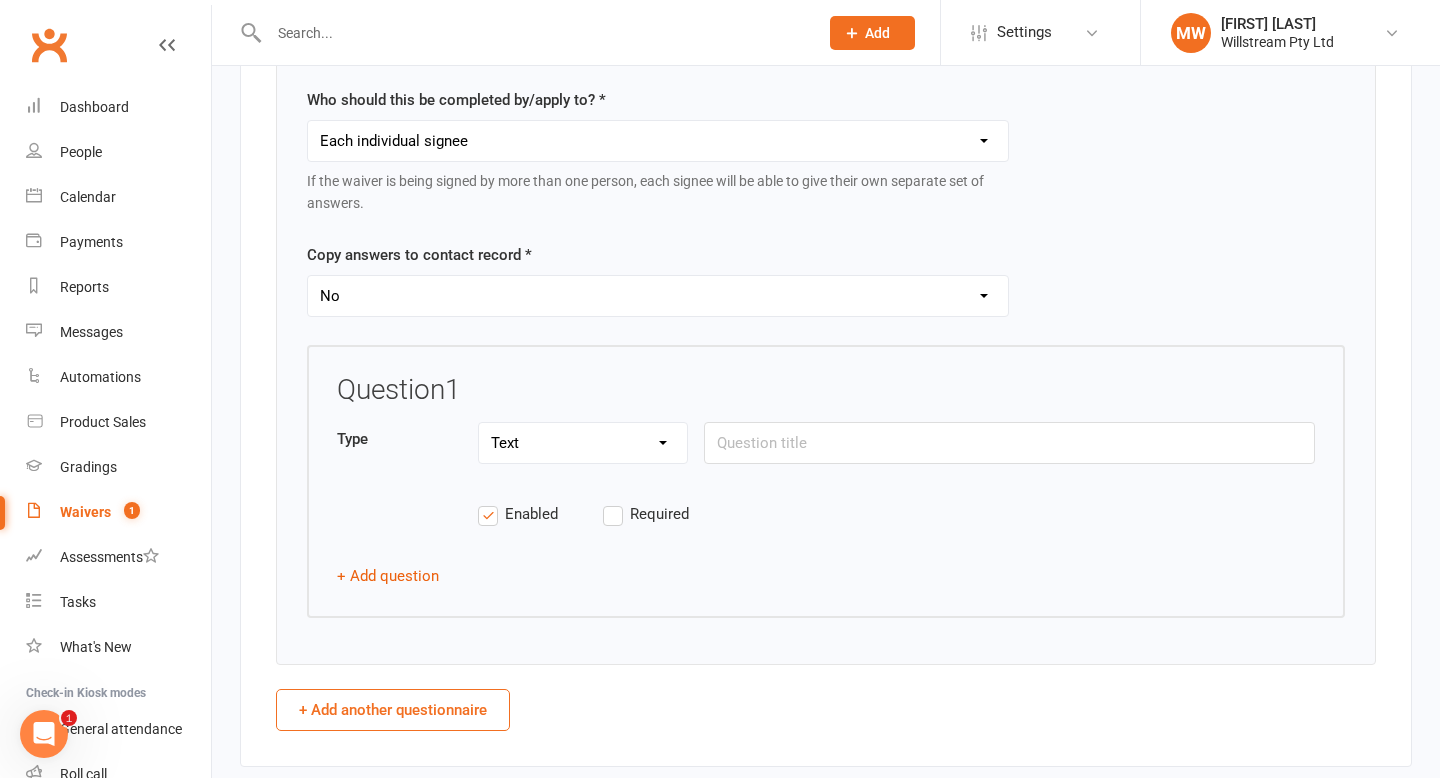 type on "Cancellation reason" 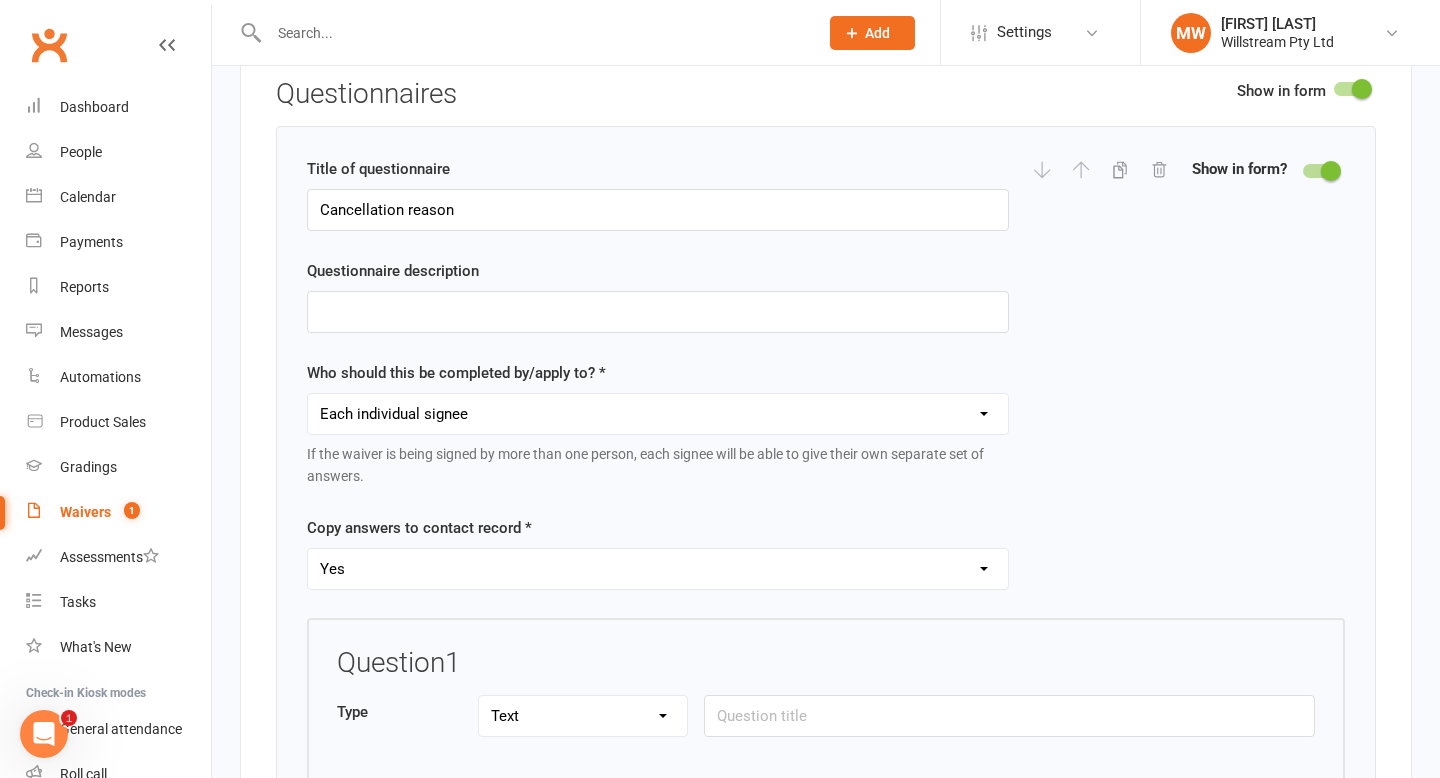 scroll, scrollTop: 2460, scrollLeft: 0, axis: vertical 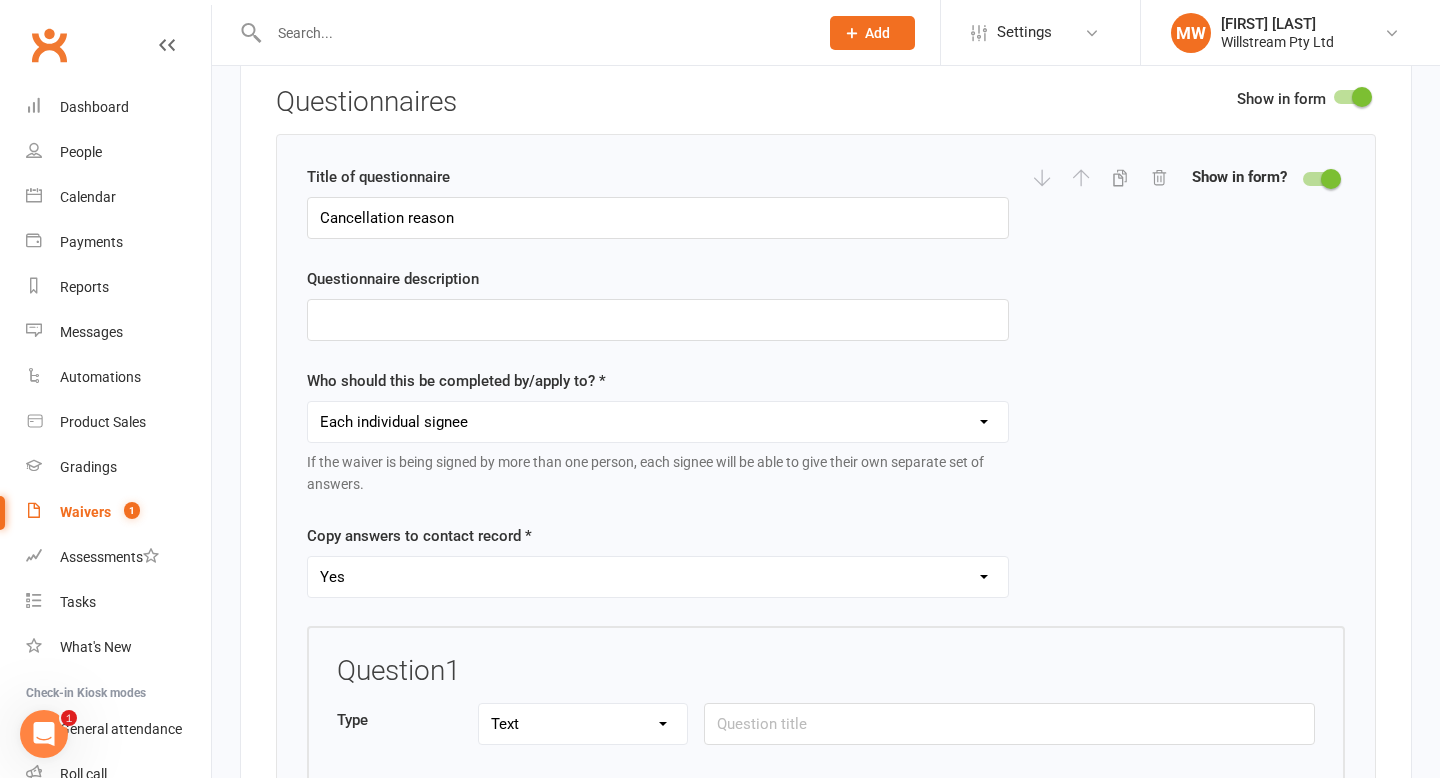 click on "Each individual signee Primary signee only Dependent signees only Attending signees only Non-attending signees only" at bounding box center [658, 422] 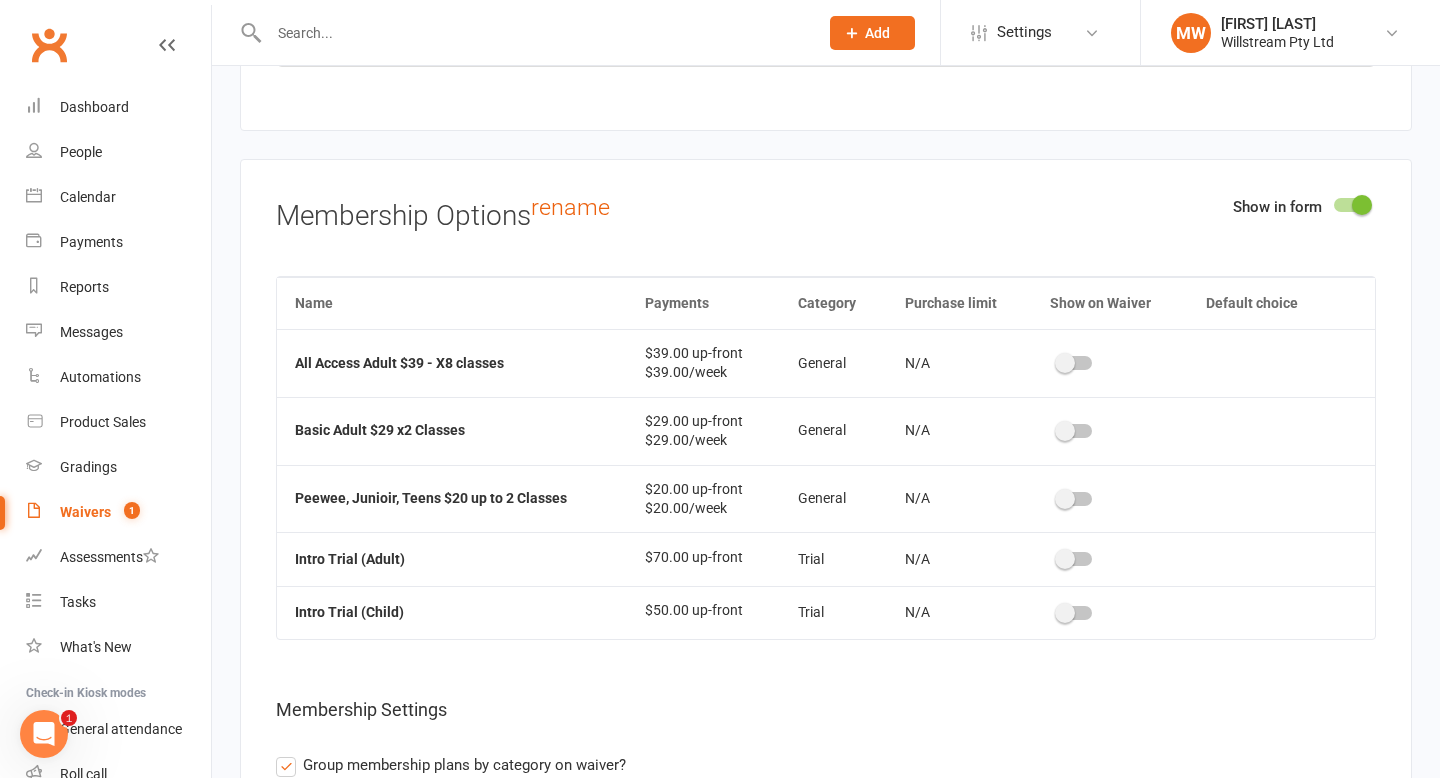 scroll, scrollTop: 4638, scrollLeft: 0, axis: vertical 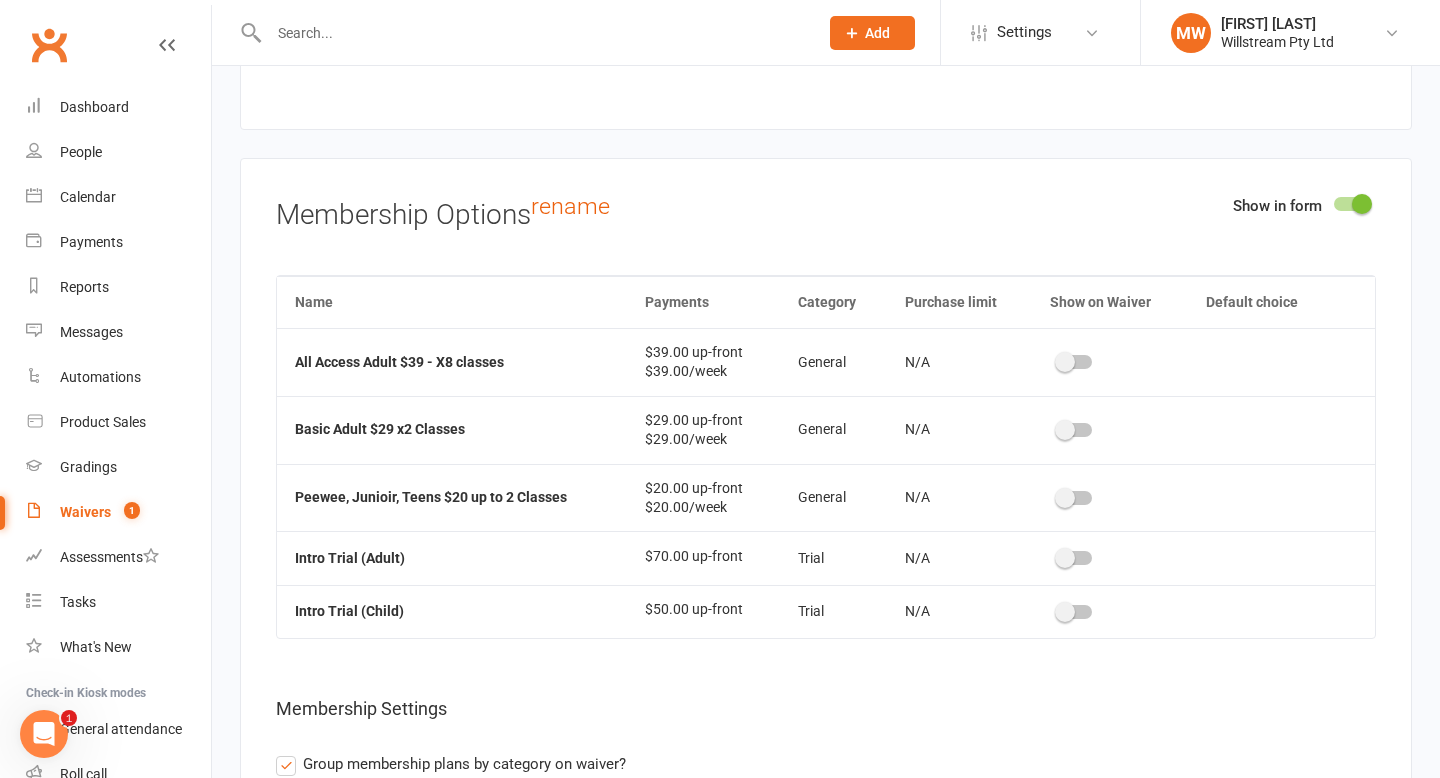 click at bounding box center [1362, 204] 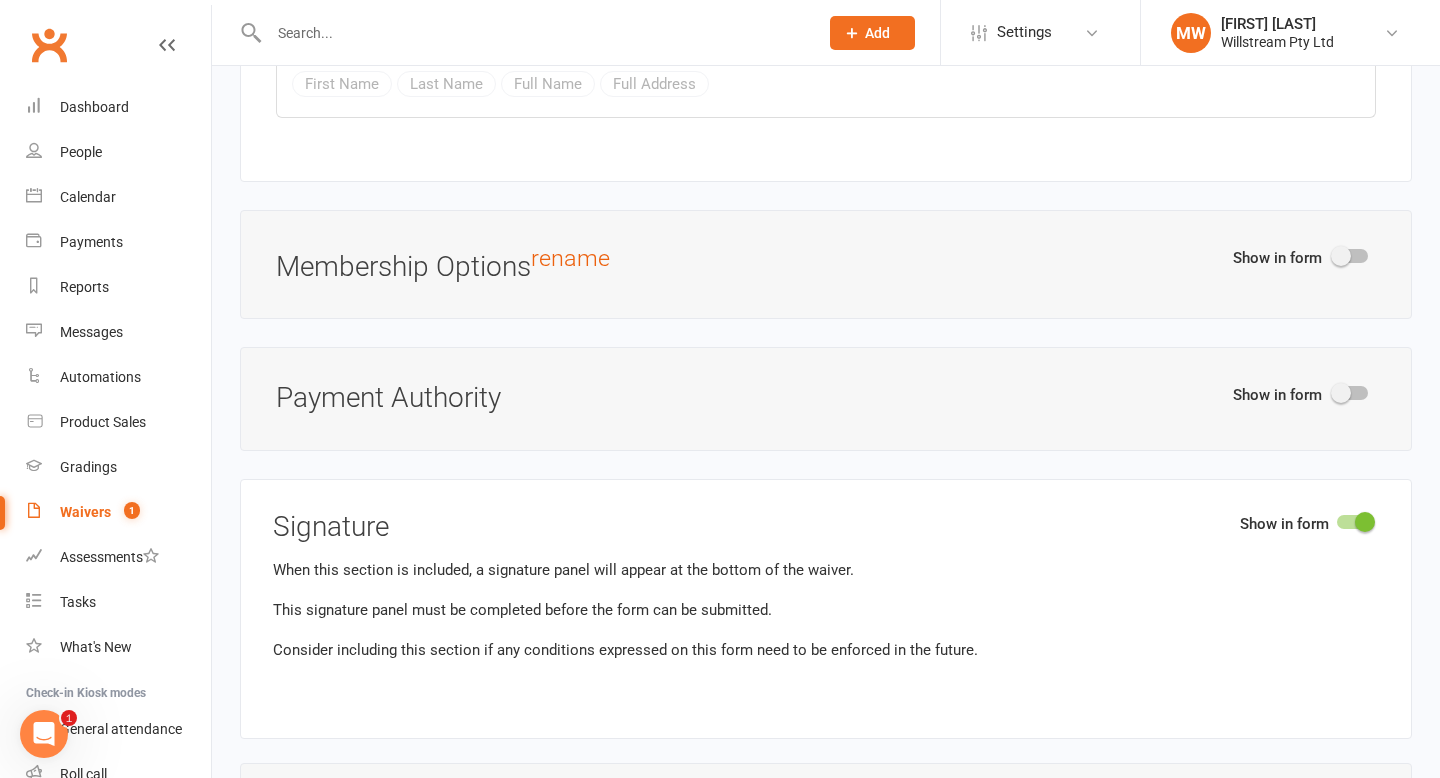 scroll, scrollTop: 4567, scrollLeft: 0, axis: vertical 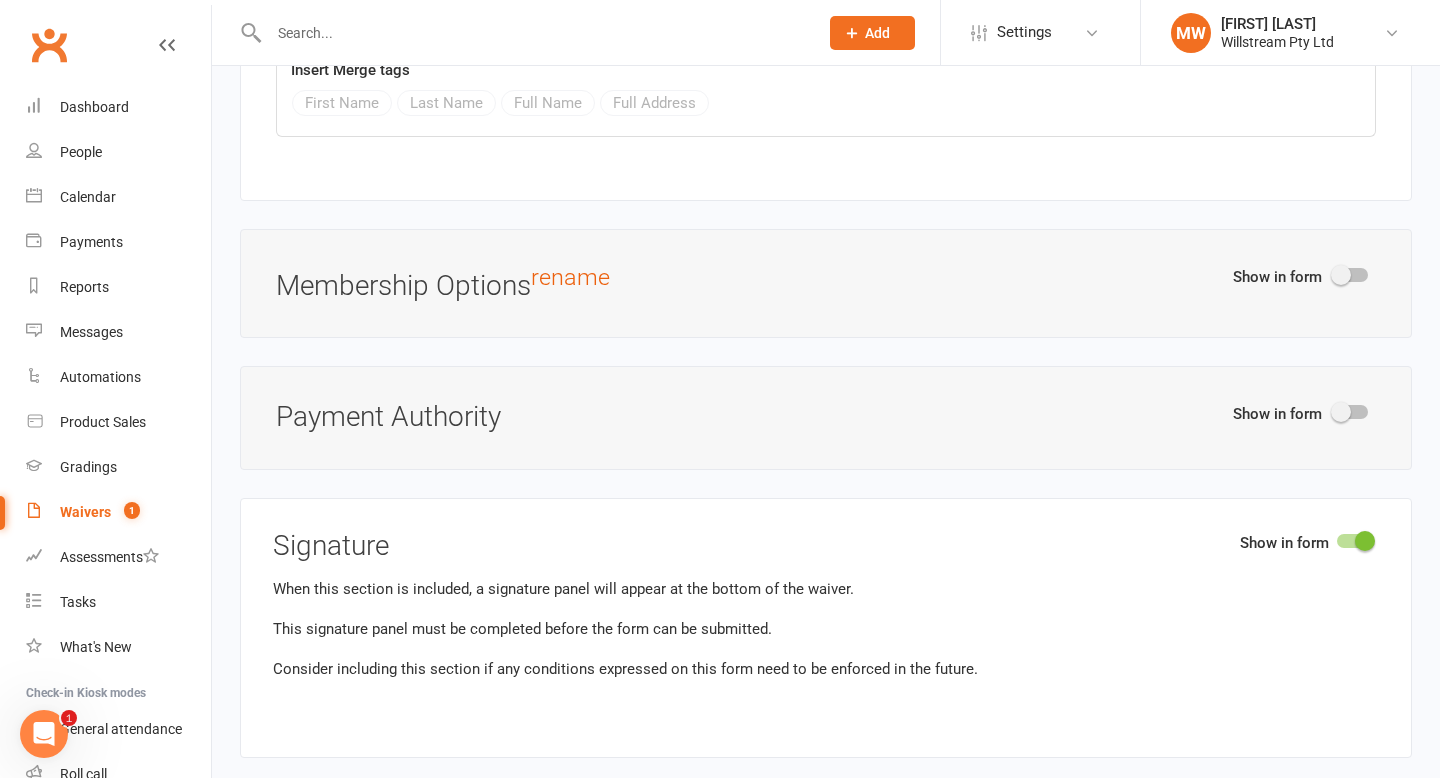 click at bounding box center (1341, 412) 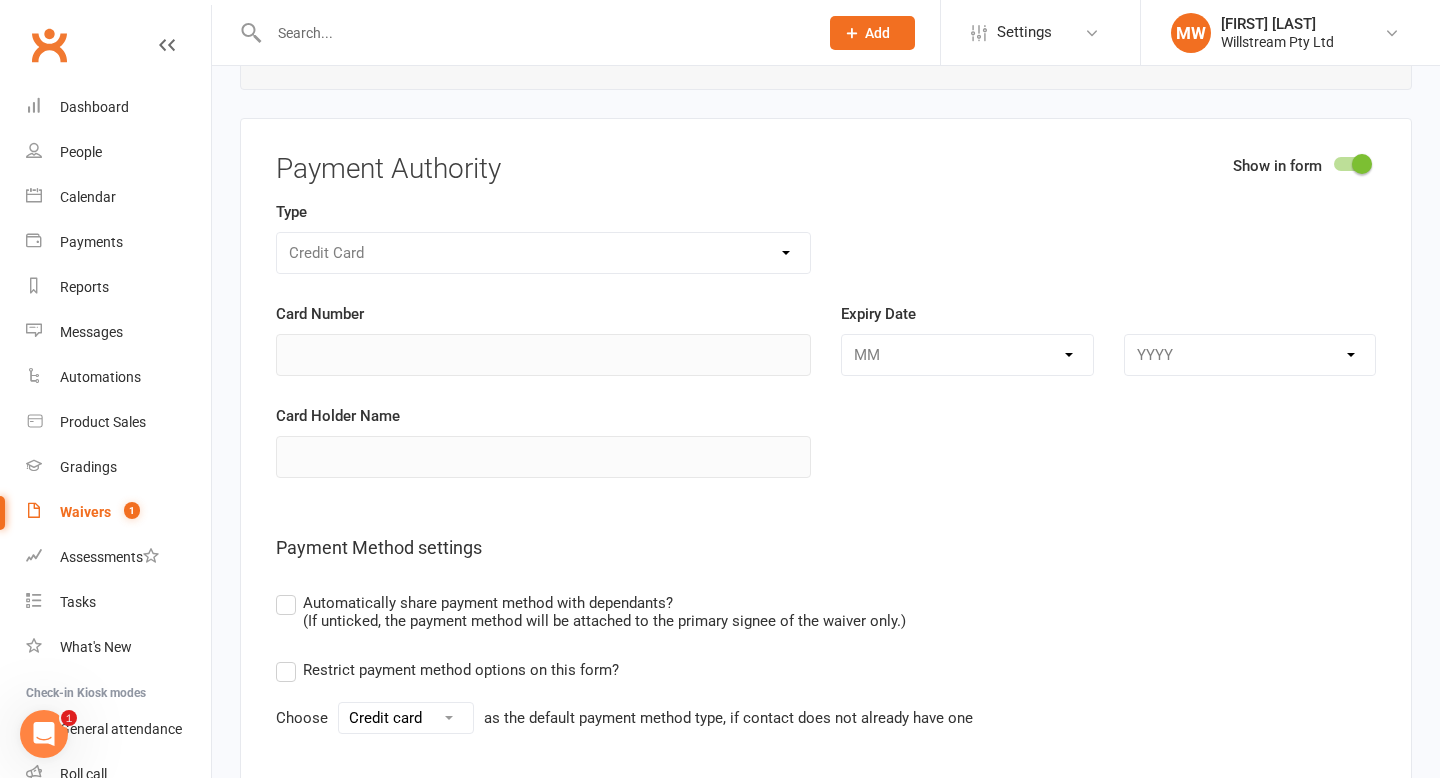 scroll, scrollTop: 4814, scrollLeft: 0, axis: vertical 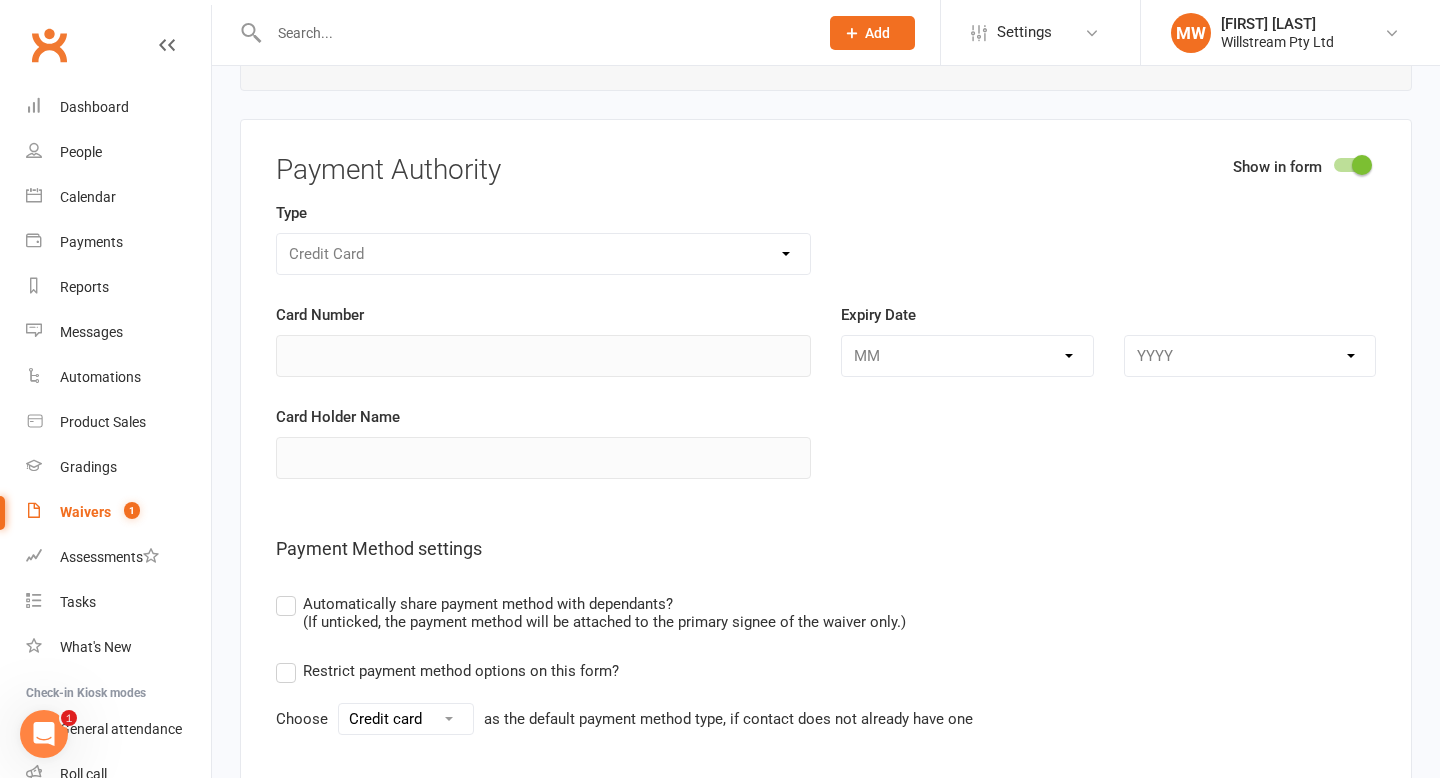 click at bounding box center [1362, 165] 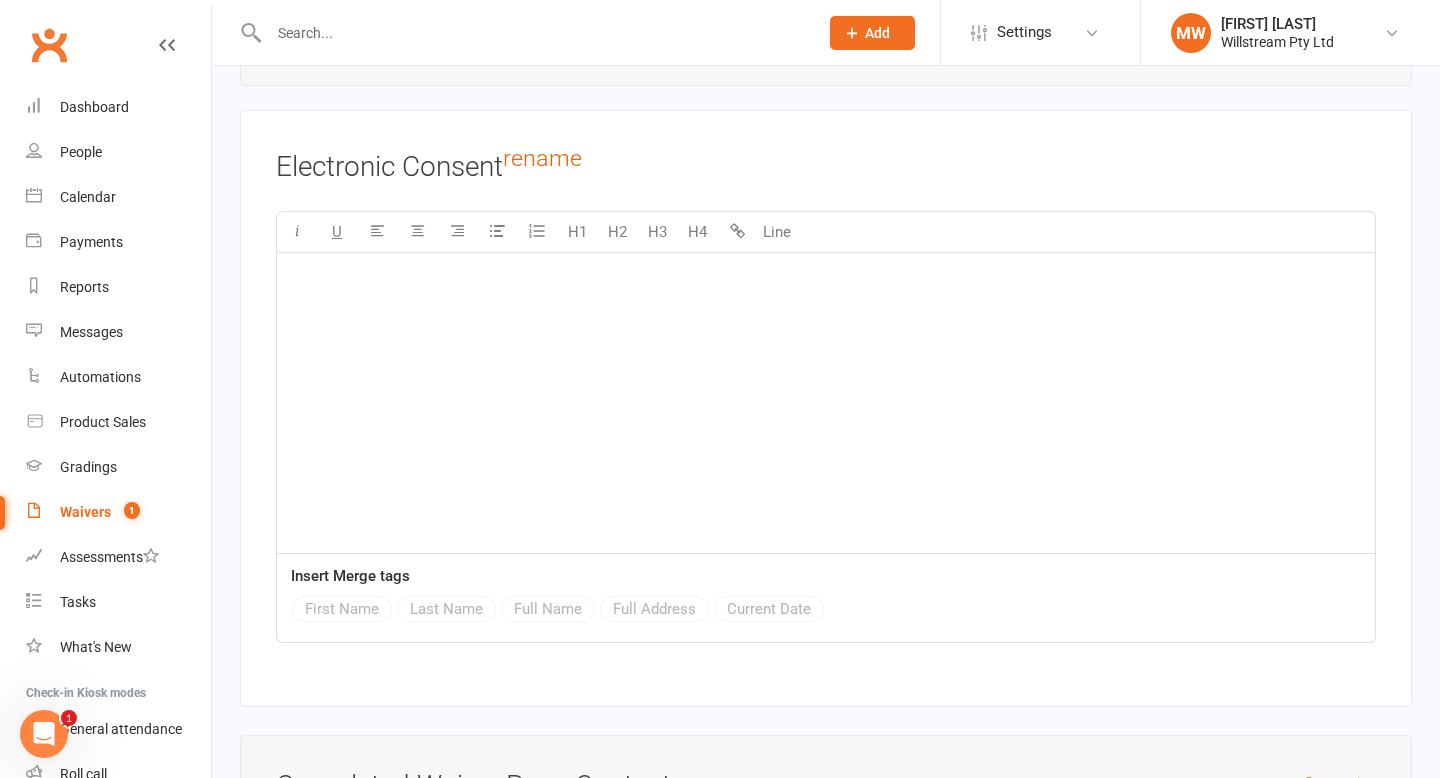 scroll, scrollTop: 5337, scrollLeft: 0, axis: vertical 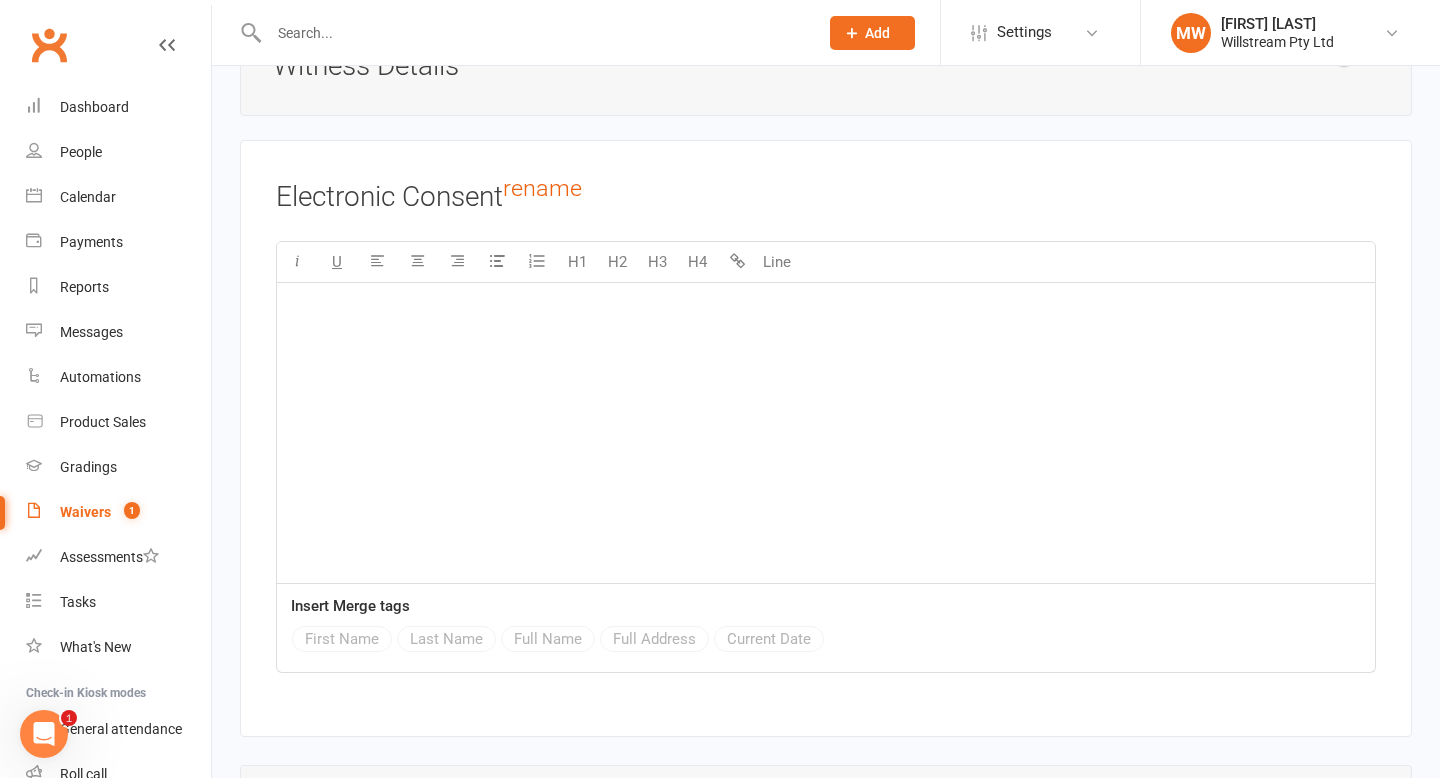click on "﻿" at bounding box center (826, 433) 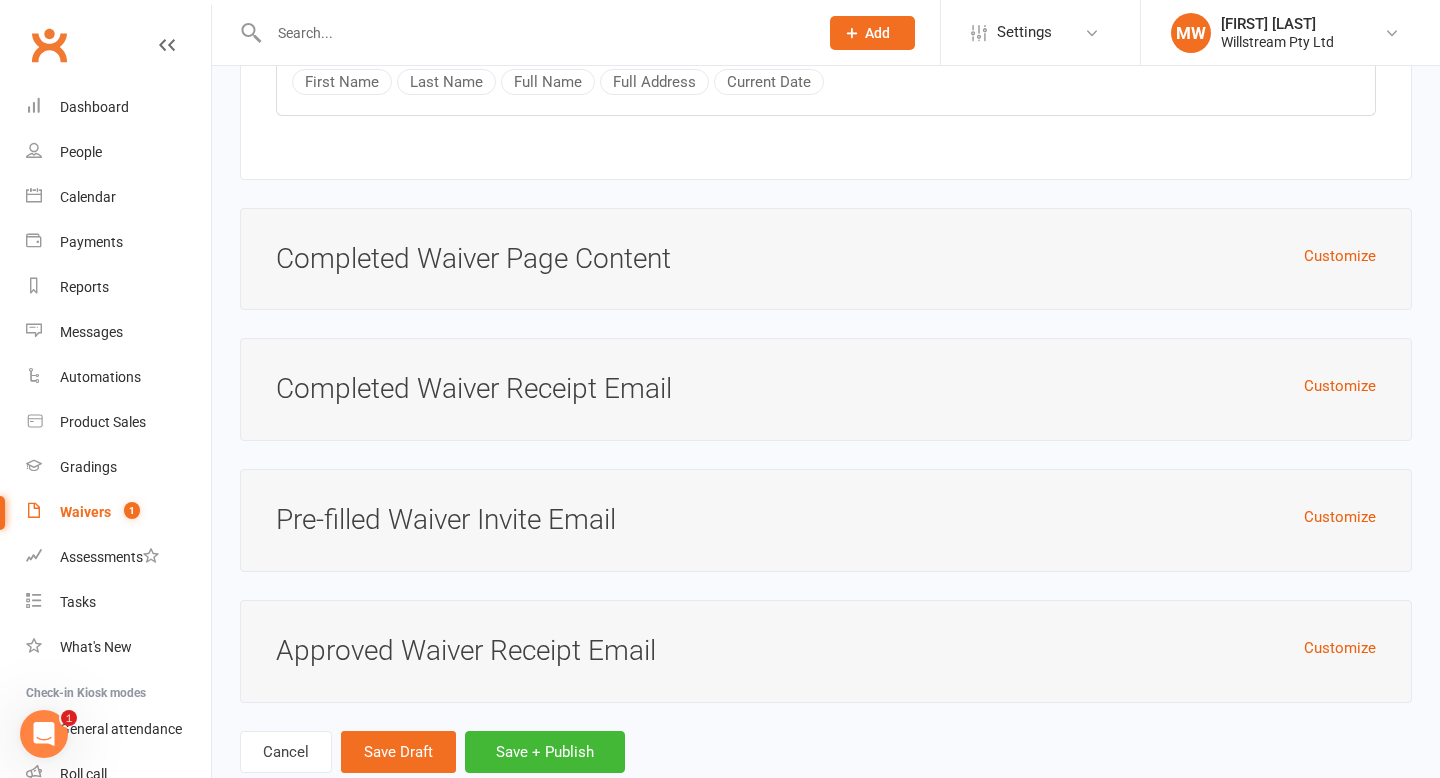 scroll, scrollTop: 5939, scrollLeft: 0, axis: vertical 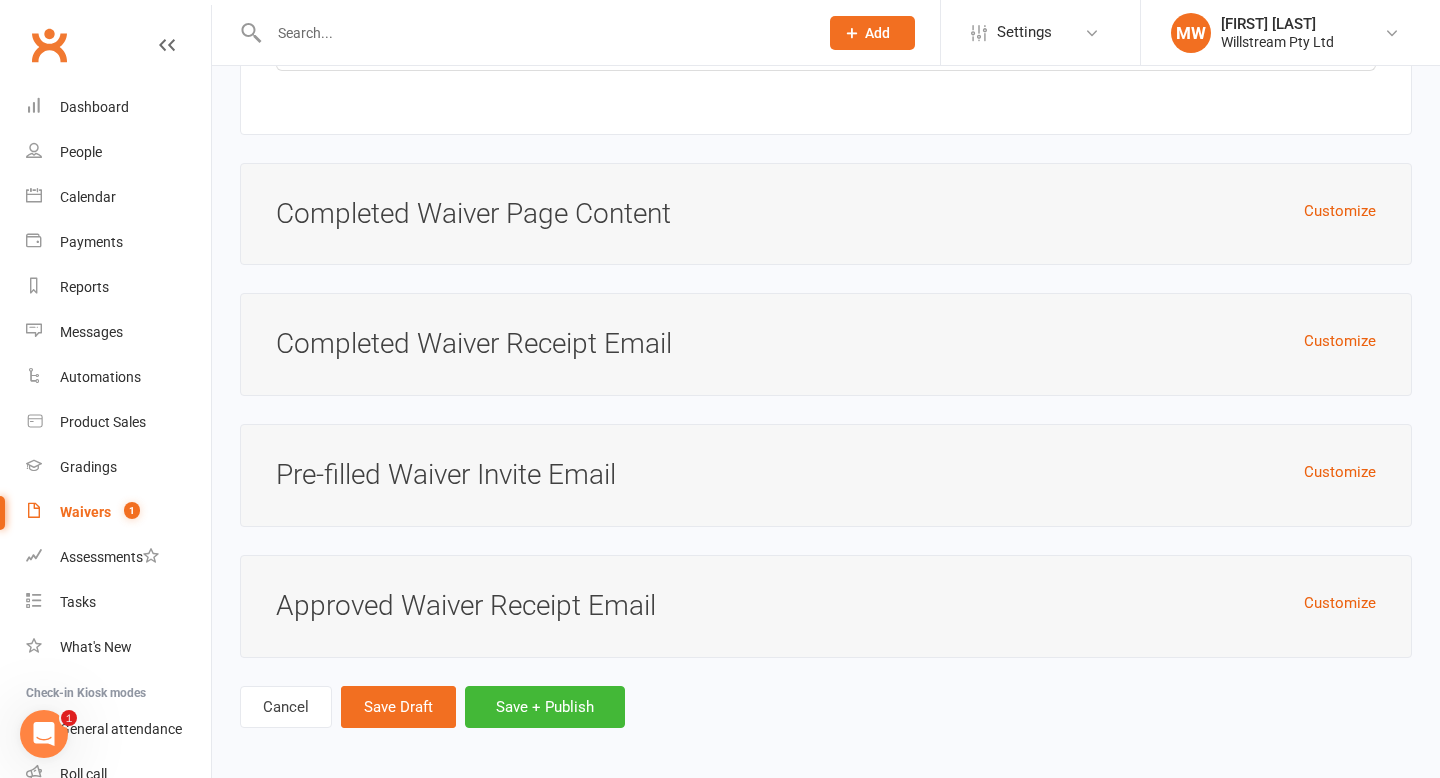 click on "Pre-filled Waiver Invite Email" at bounding box center [826, 475] 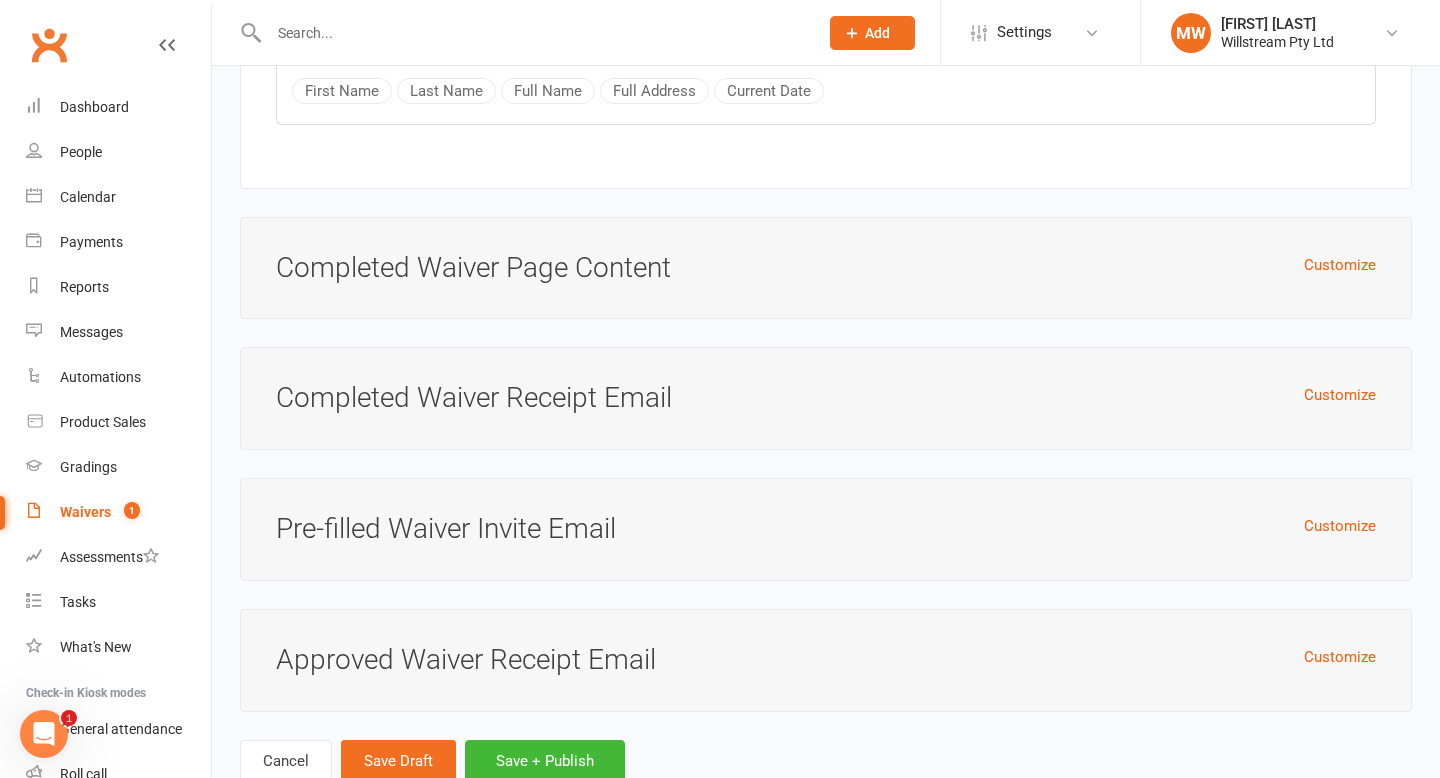 scroll, scrollTop: 5939, scrollLeft: 0, axis: vertical 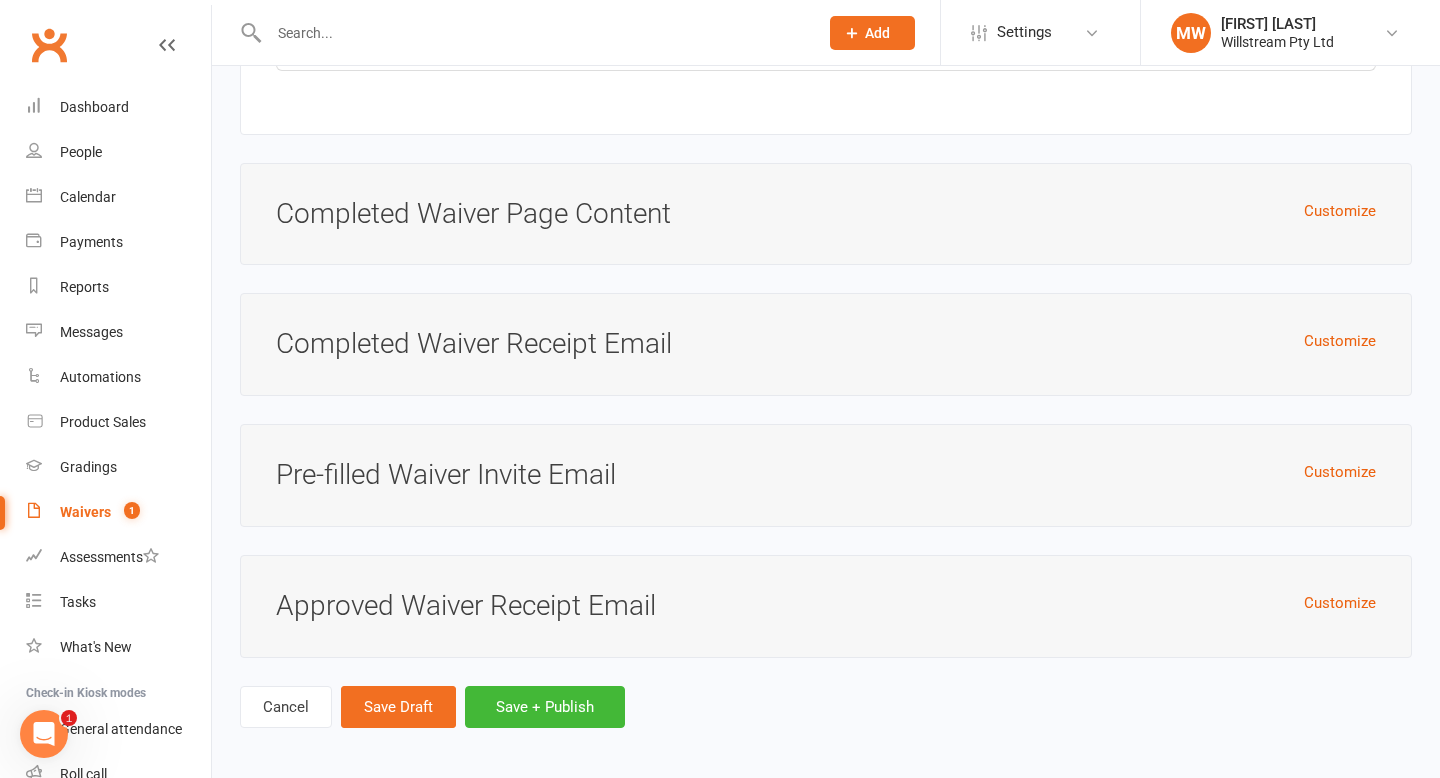click on "Pre-filled Waiver Invite Email" at bounding box center [826, 475] 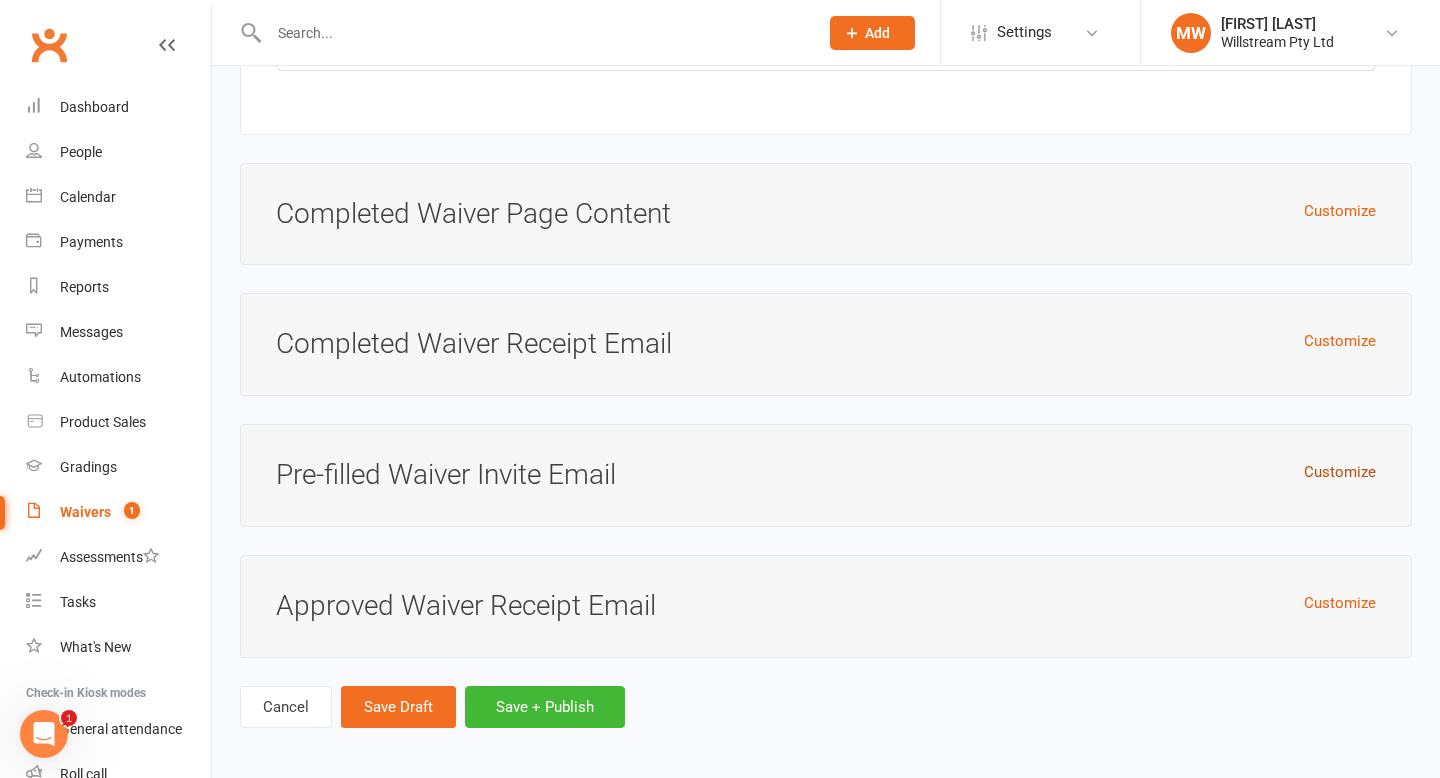 click on "Customize" at bounding box center (1340, 472) 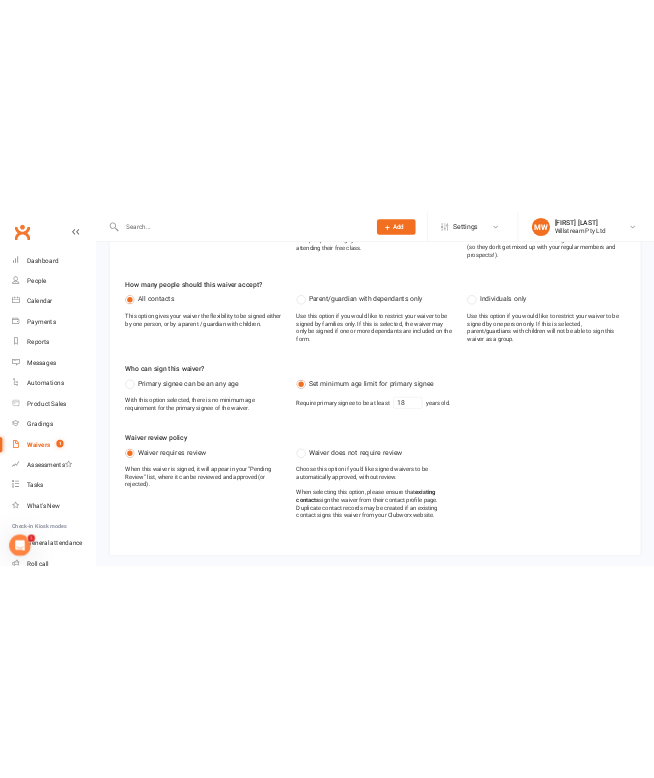 scroll, scrollTop: 0, scrollLeft: 0, axis: both 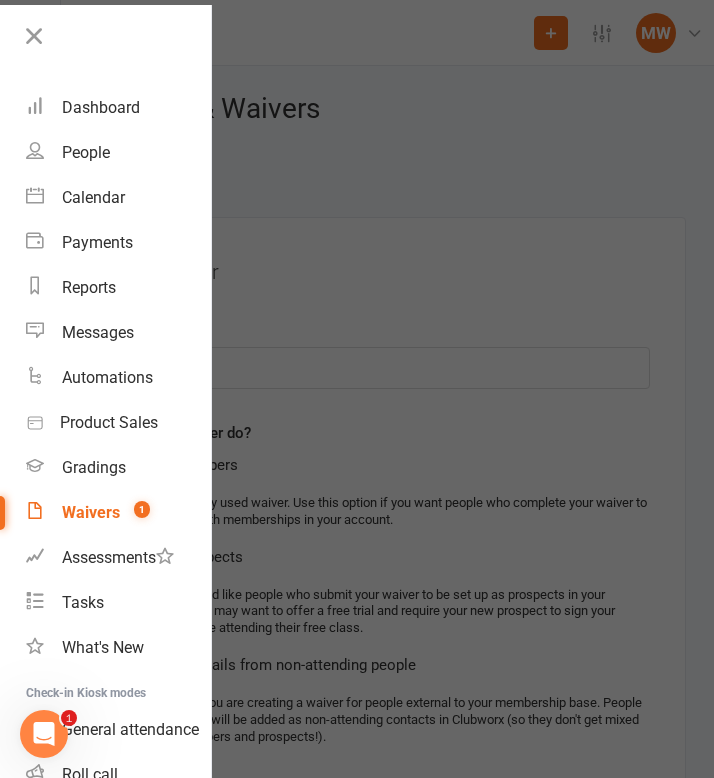 click at bounding box center (357, 389) 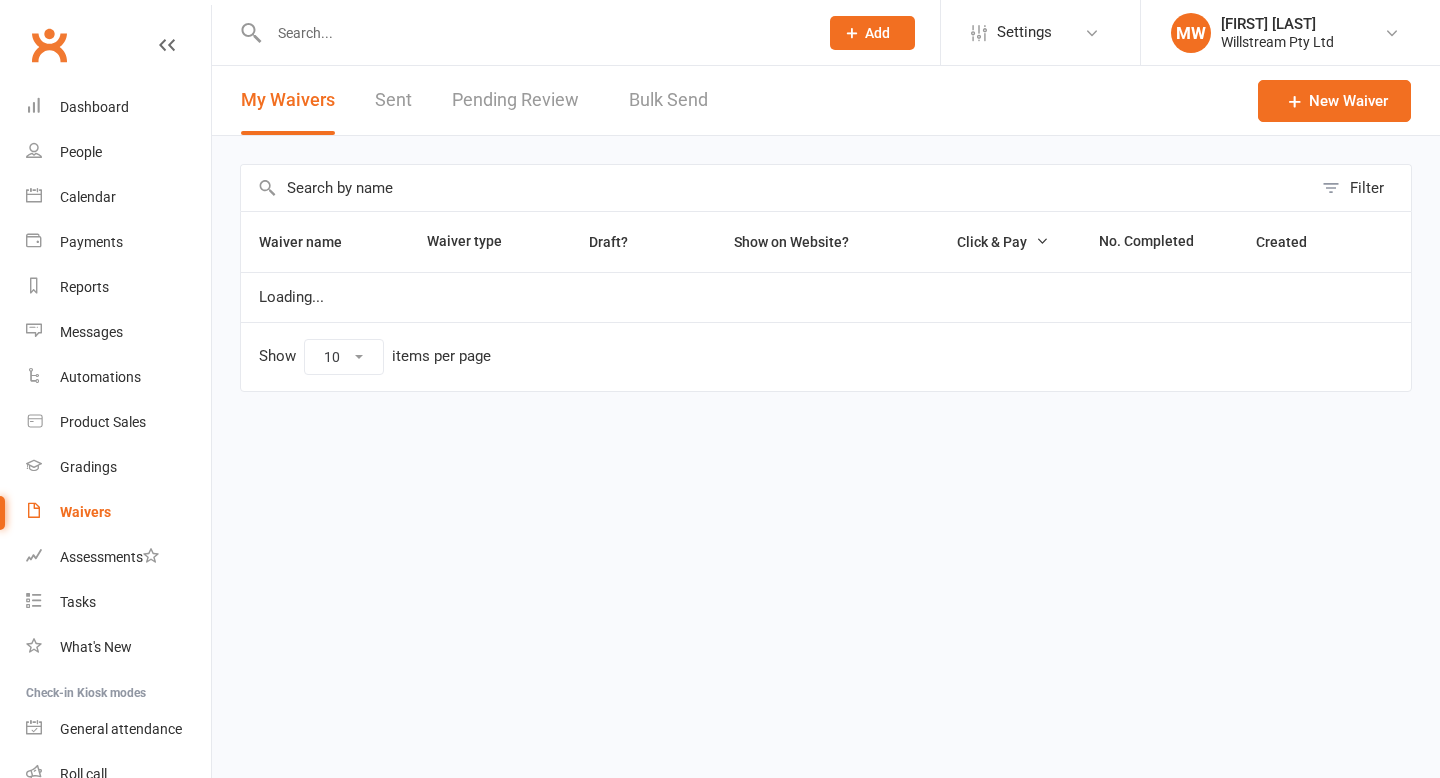 scroll, scrollTop: 0, scrollLeft: 0, axis: both 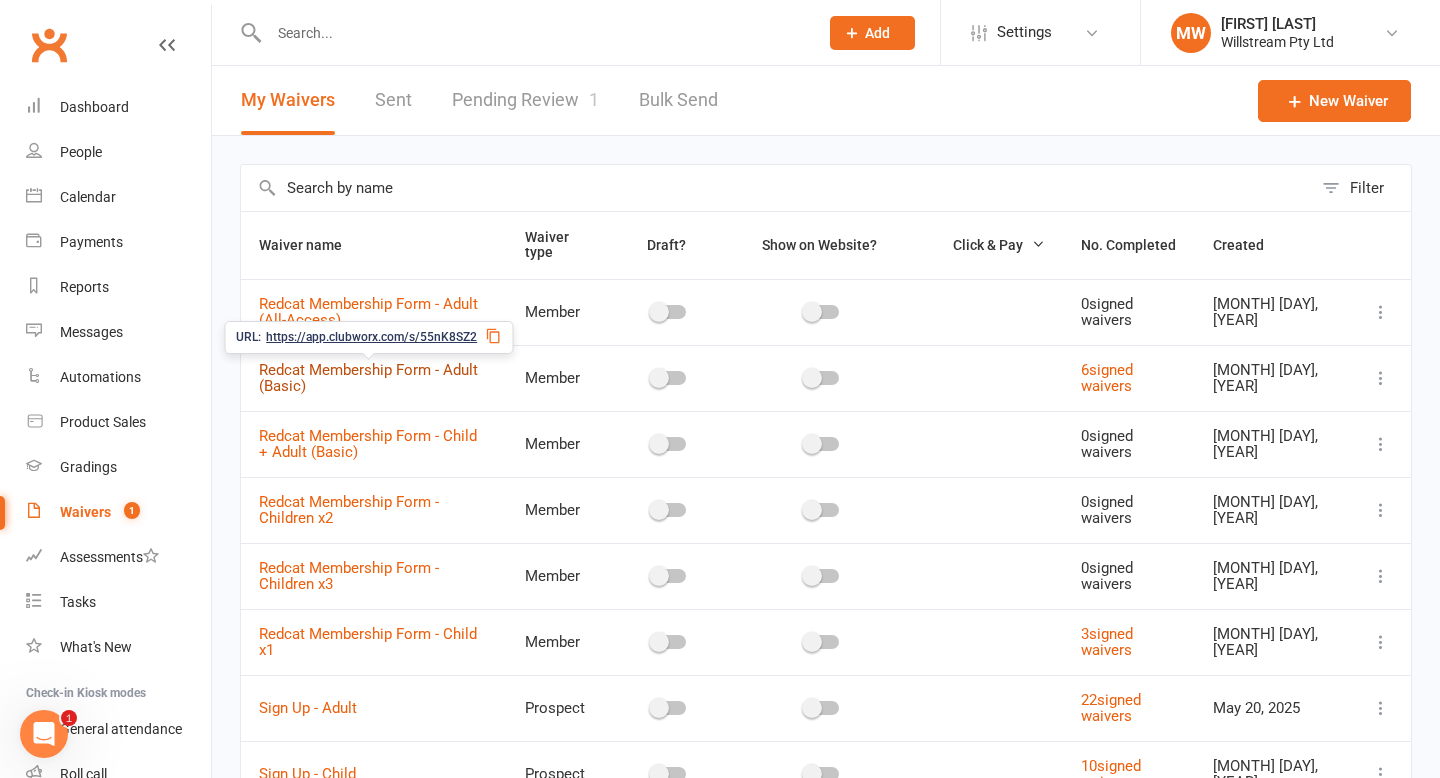 click on "Redcat Membership Form - Adult (Basic)" at bounding box center [368, 378] 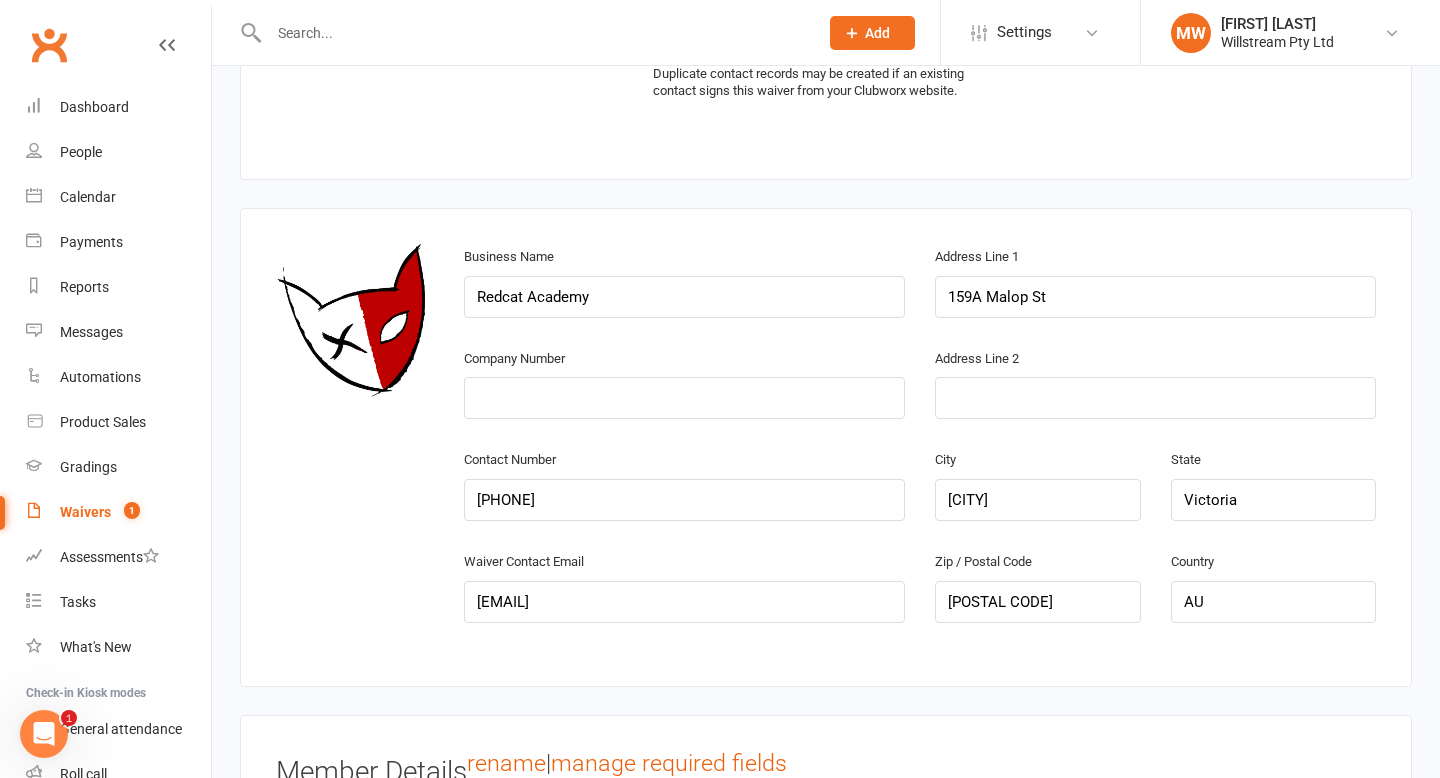 scroll, scrollTop: 992, scrollLeft: 0, axis: vertical 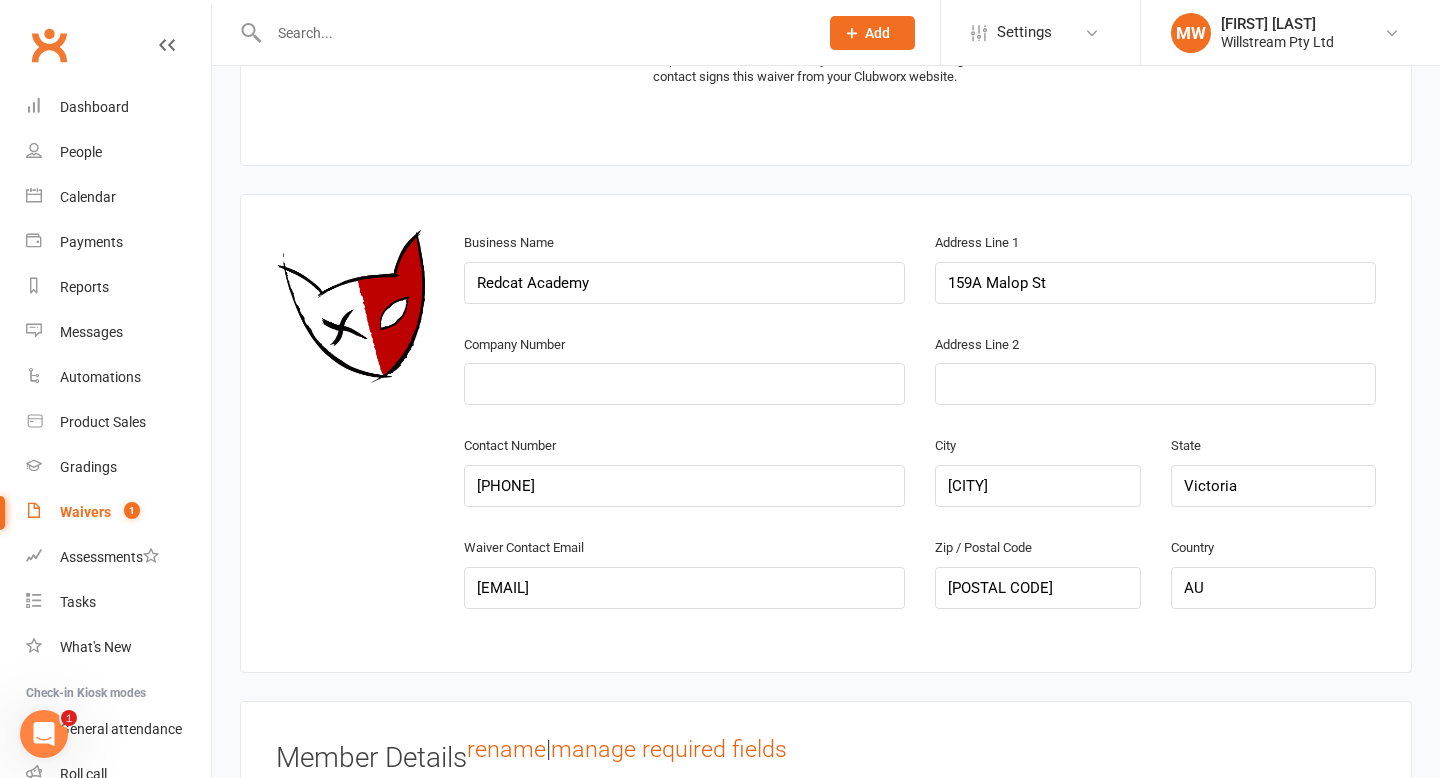 click on "Waivers" at bounding box center [85, 512] 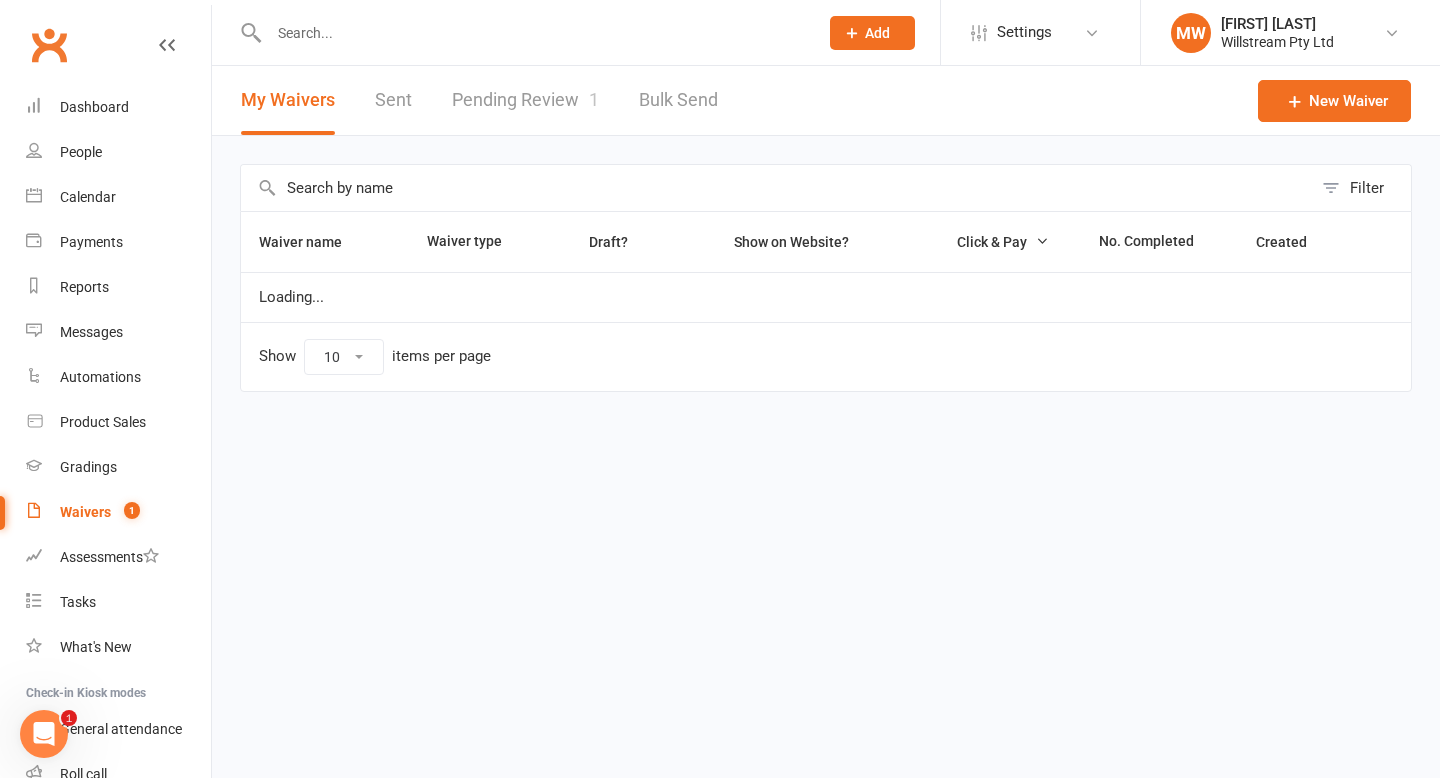 scroll, scrollTop: 0, scrollLeft: 0, axis: both 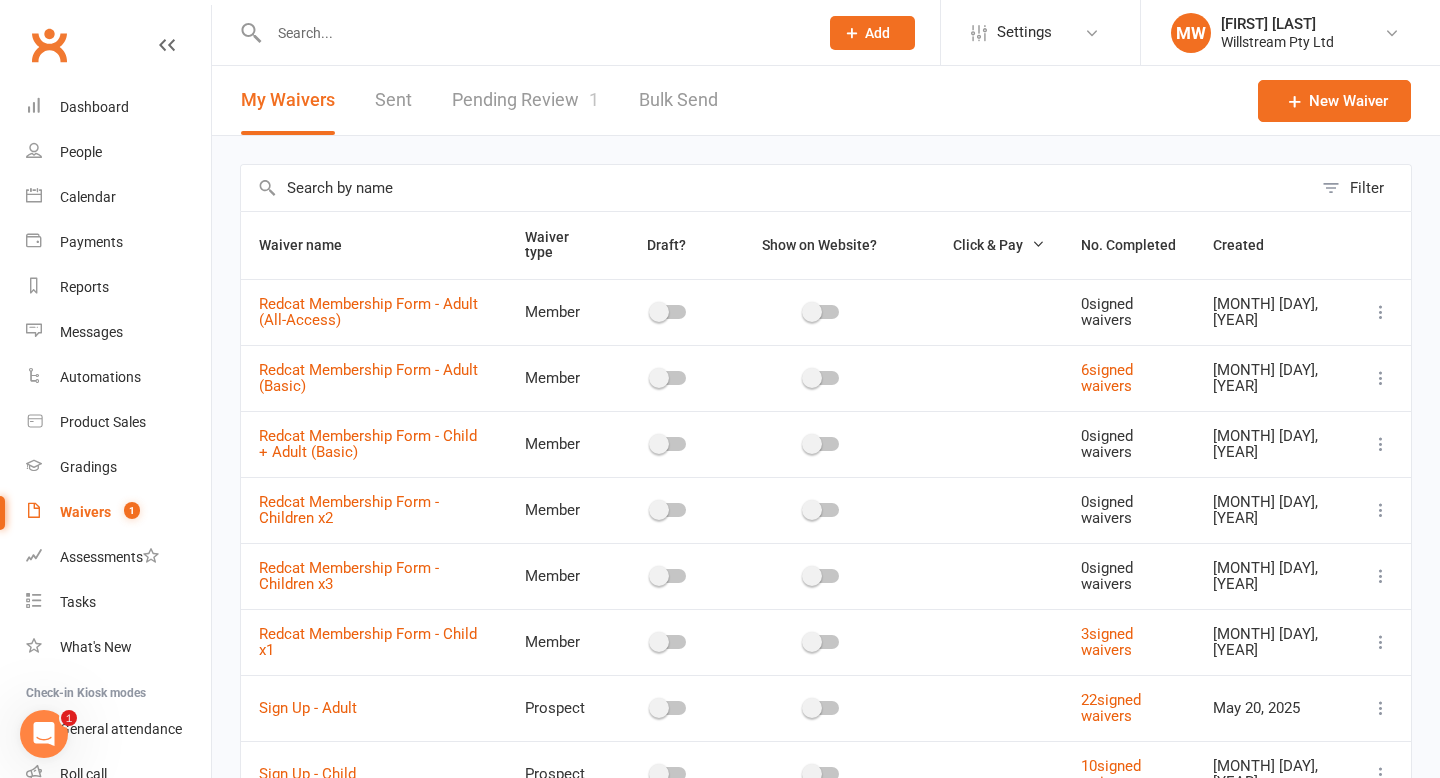 click on "Pending Review 1" at bounding box center [525, 100] 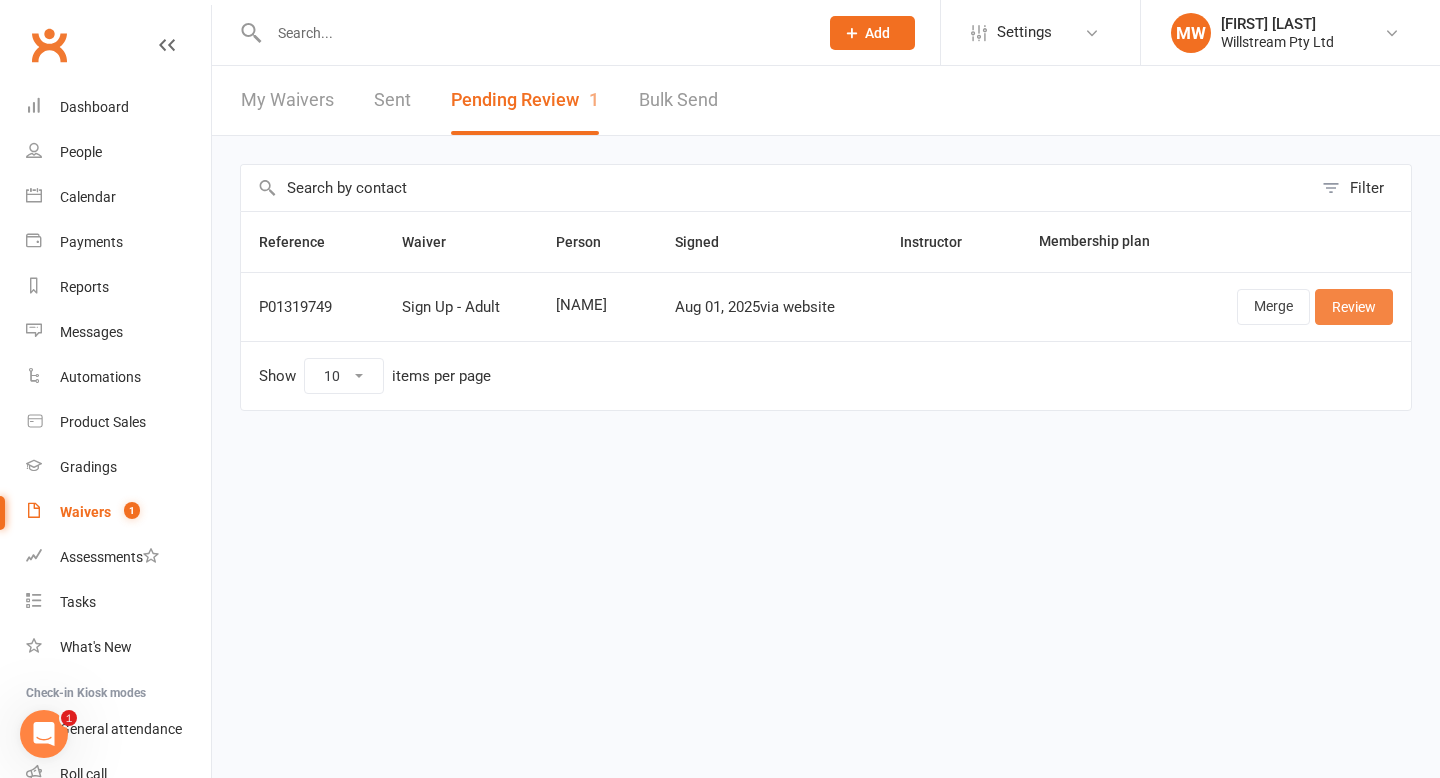 click on "Review" at bounding box center (1354, 307) 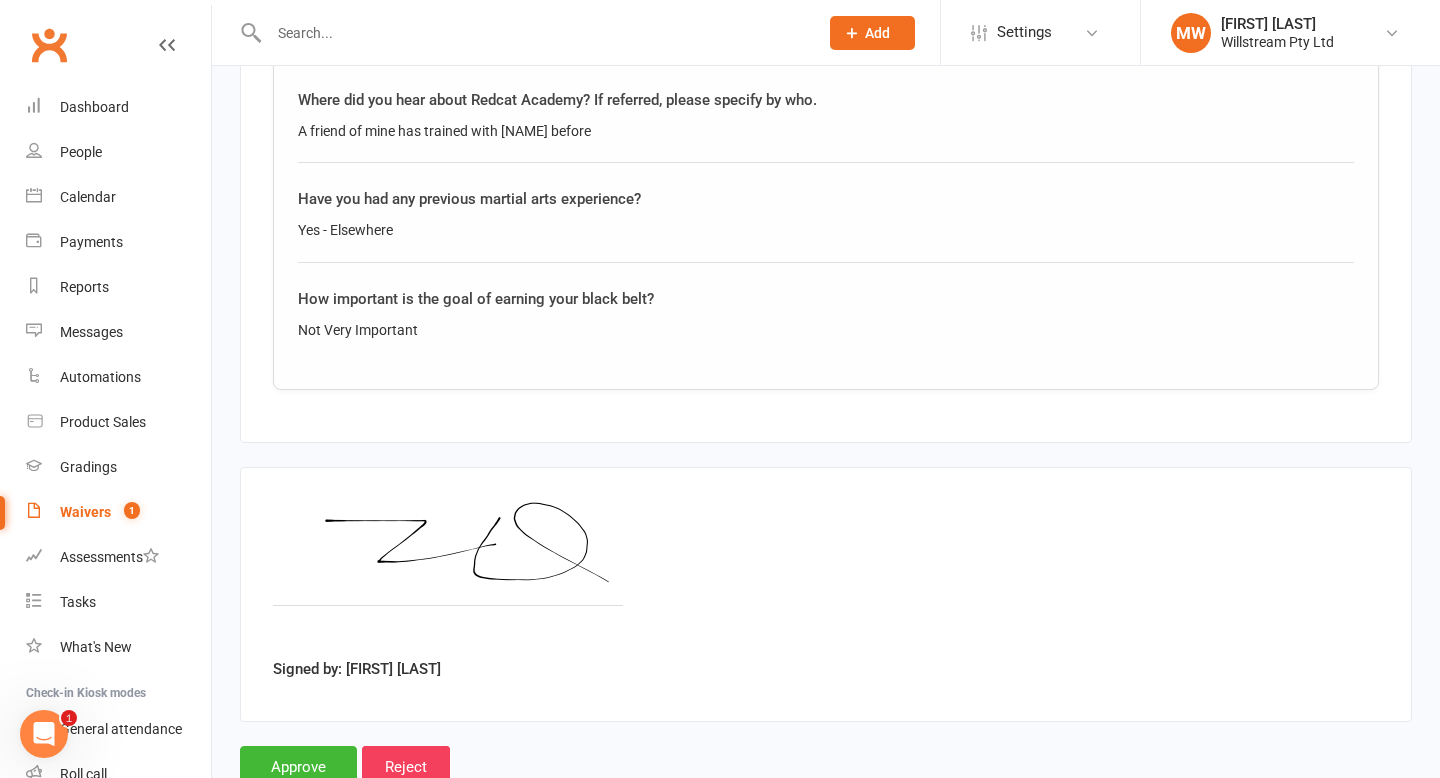 scroll, scrollTop: 1596, scrollLeft: 0, axis: vertical 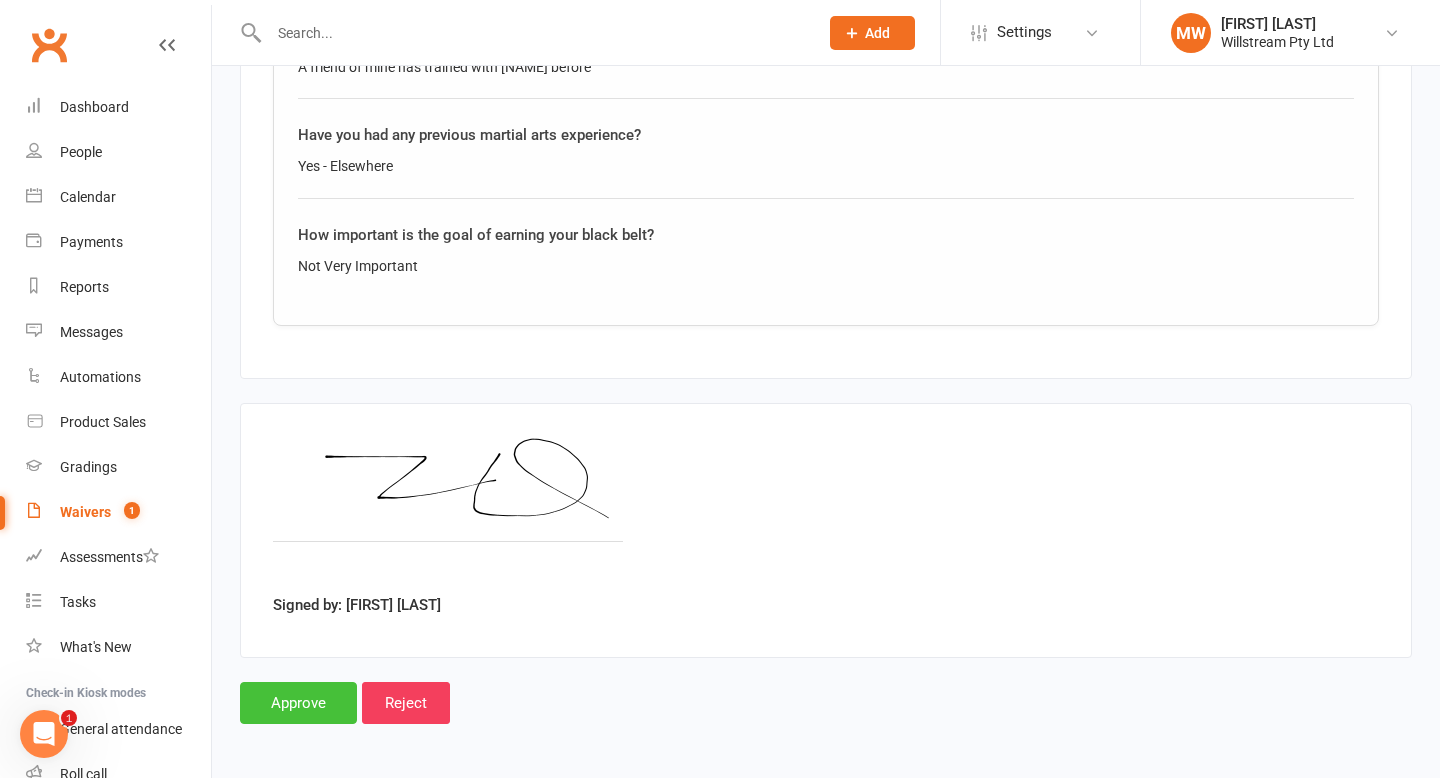 click on "Approve" at bounding box center [298, 703] 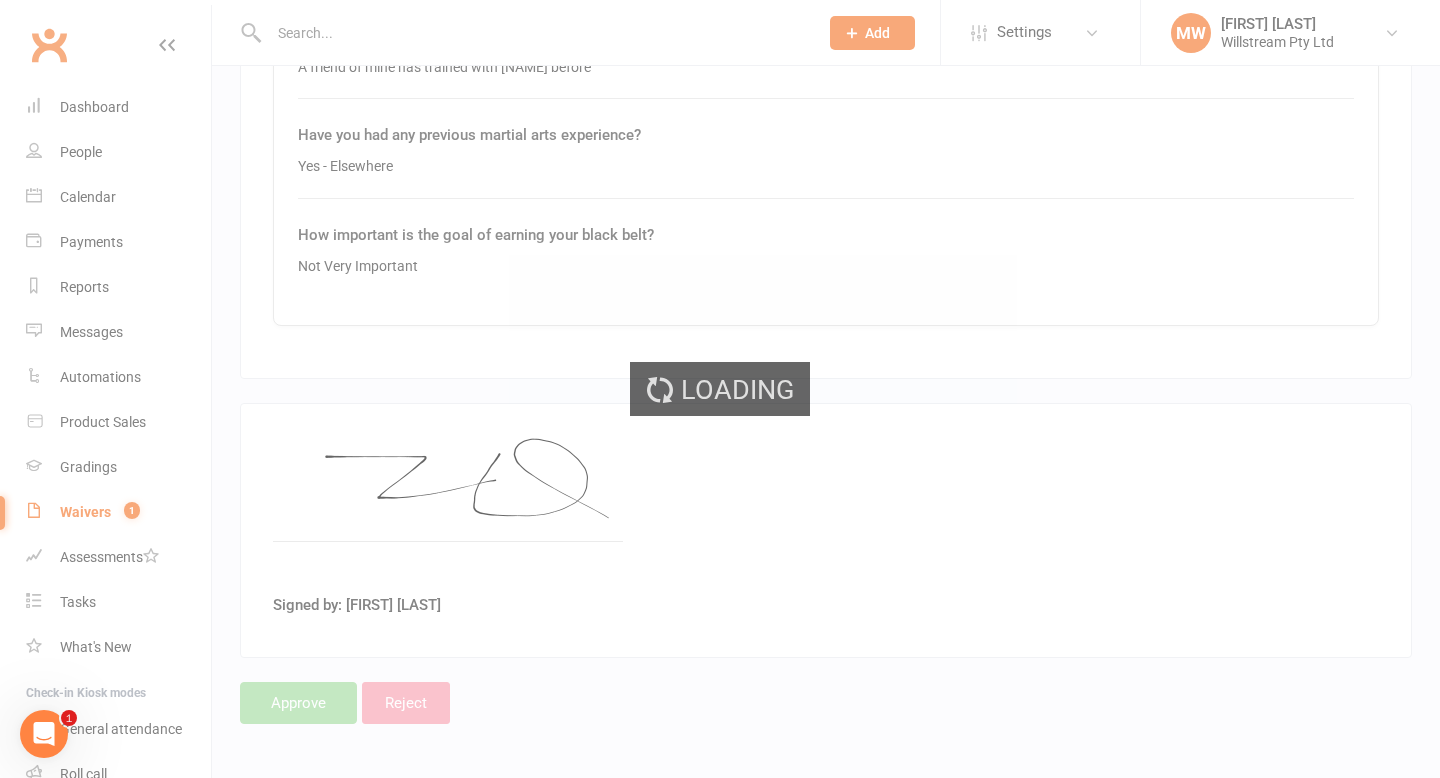 scroll, scrollTop: 0, scrollLeft: 0, axis: both 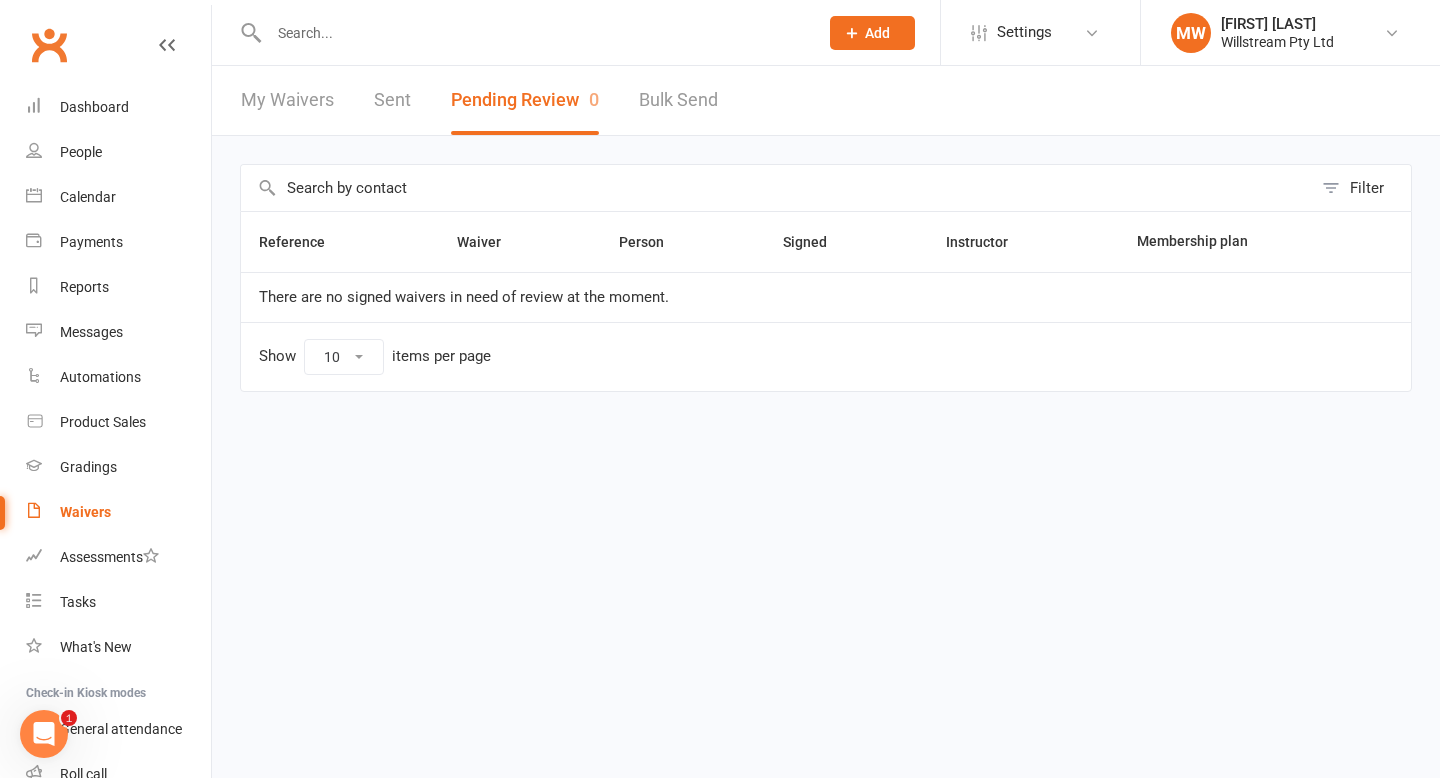 click on "My Waivers" at bounding box center (287, 100) 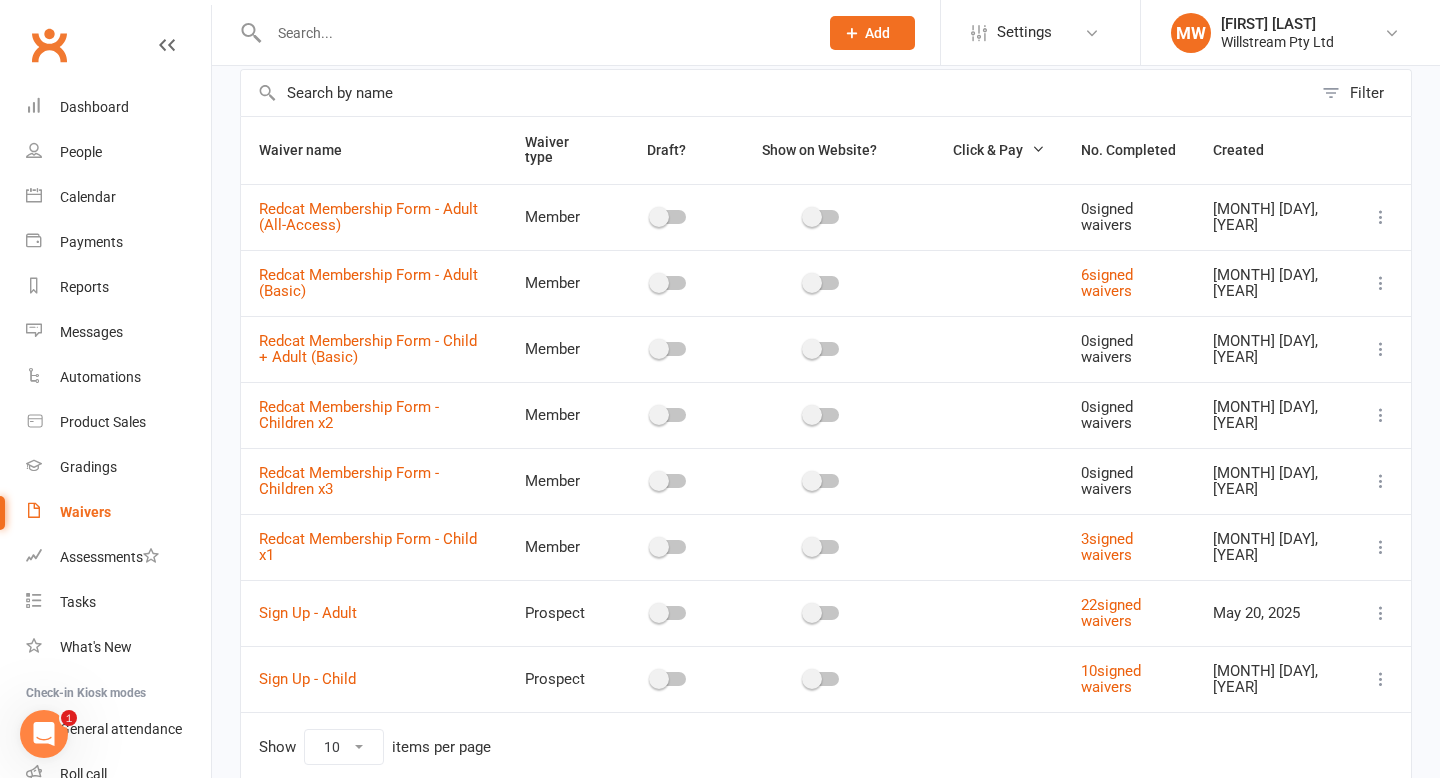 scroll, scrollTop: 101, scrollLeft: 0, axis: vertical 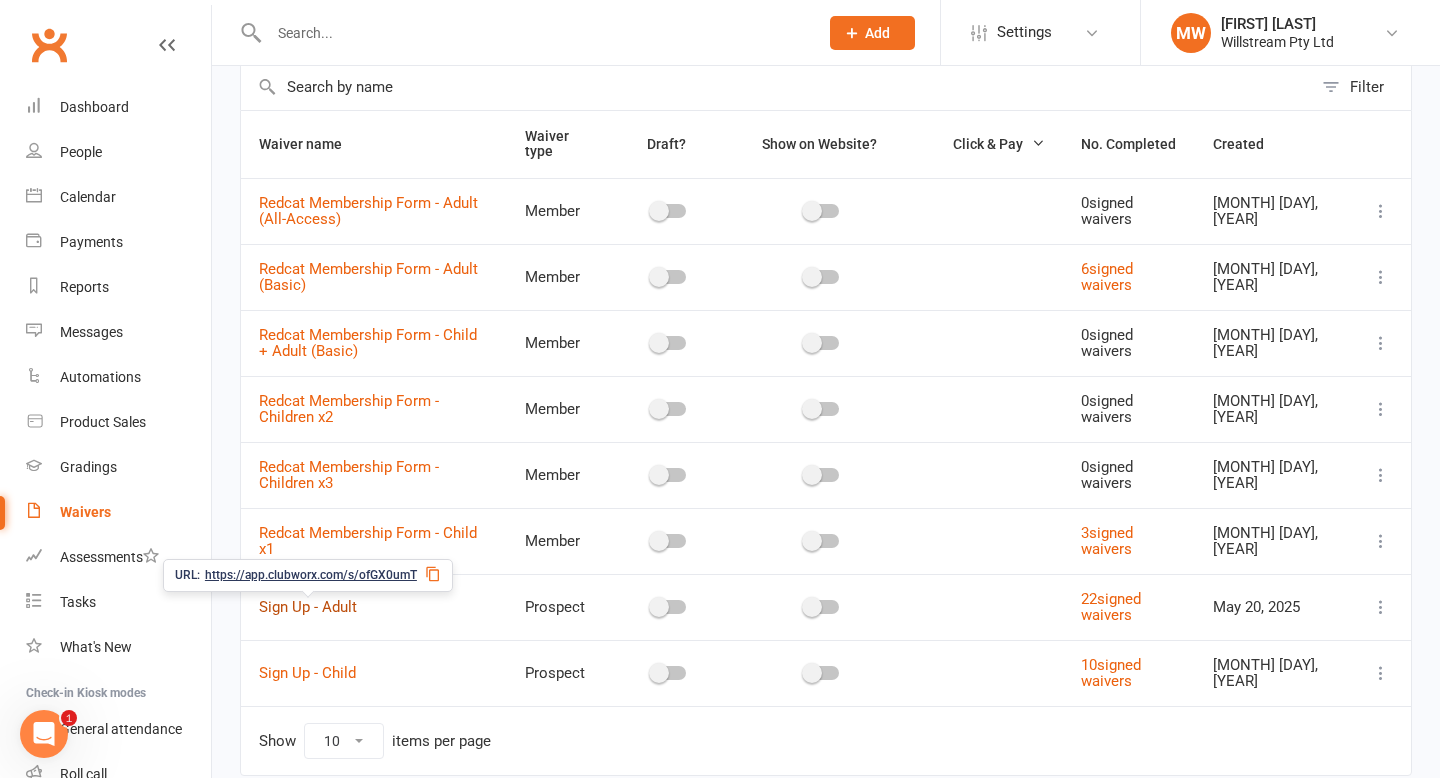 click on "Sign Up - Adult" at bounding box center (308, 607) 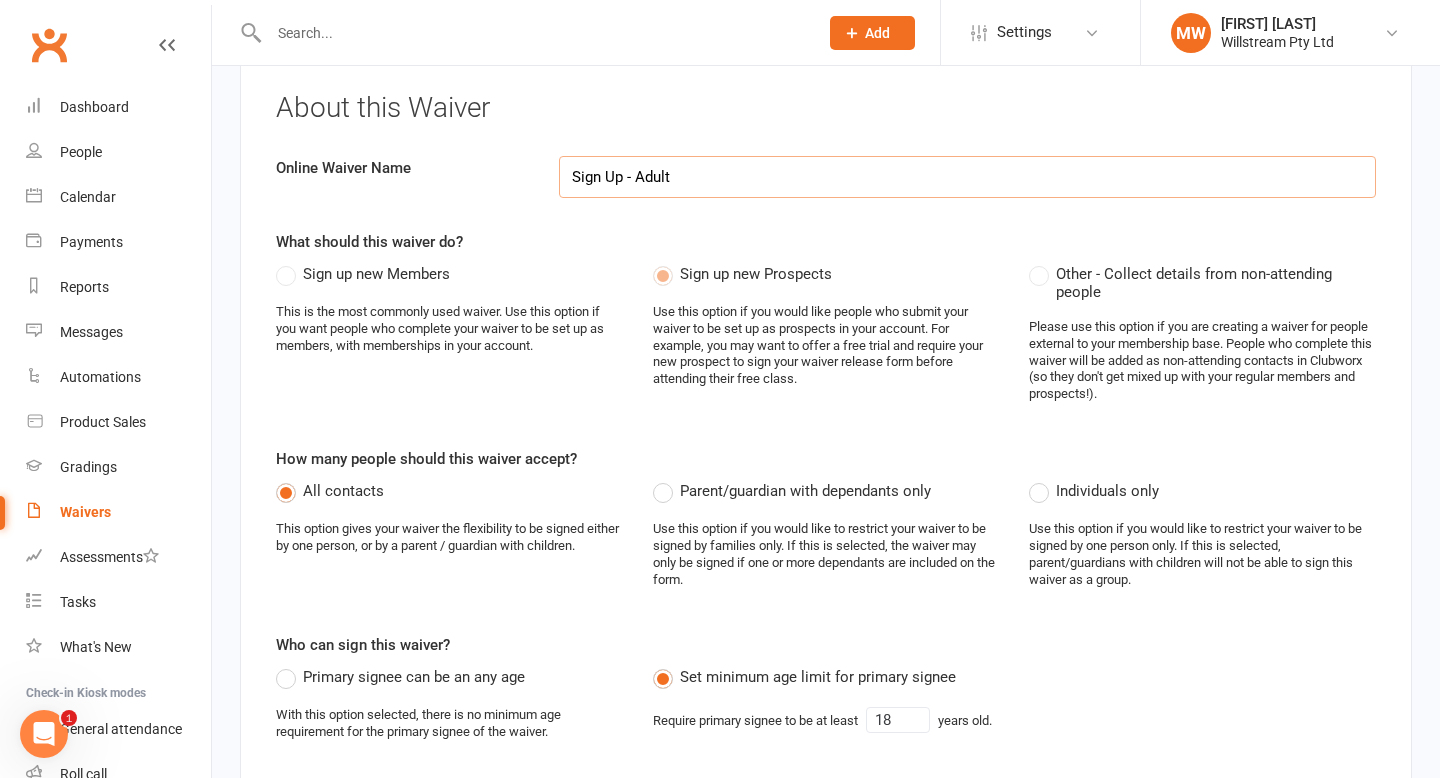 scroll, scrollTop: 0, scrollLeft: 0, axis: both 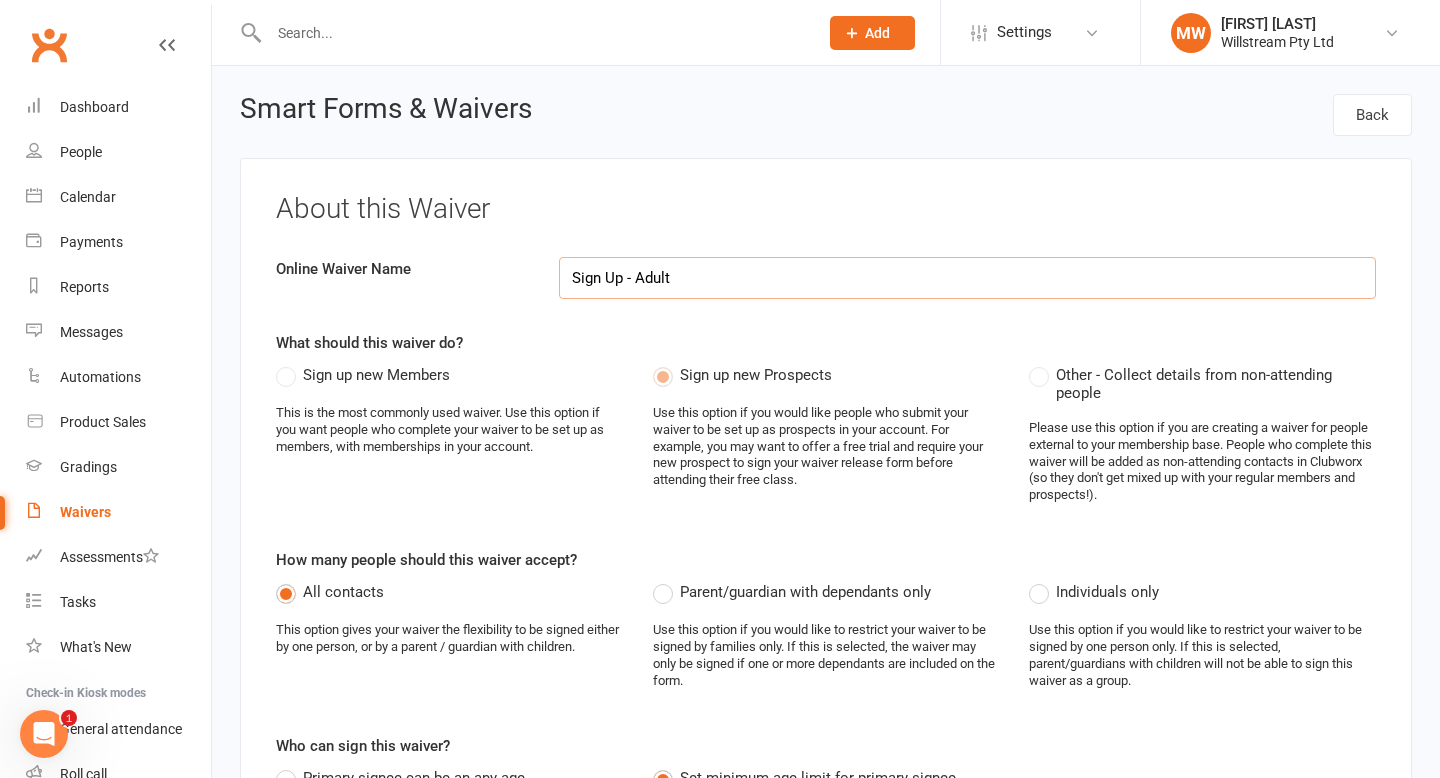 select on "applies_to_all_signees" 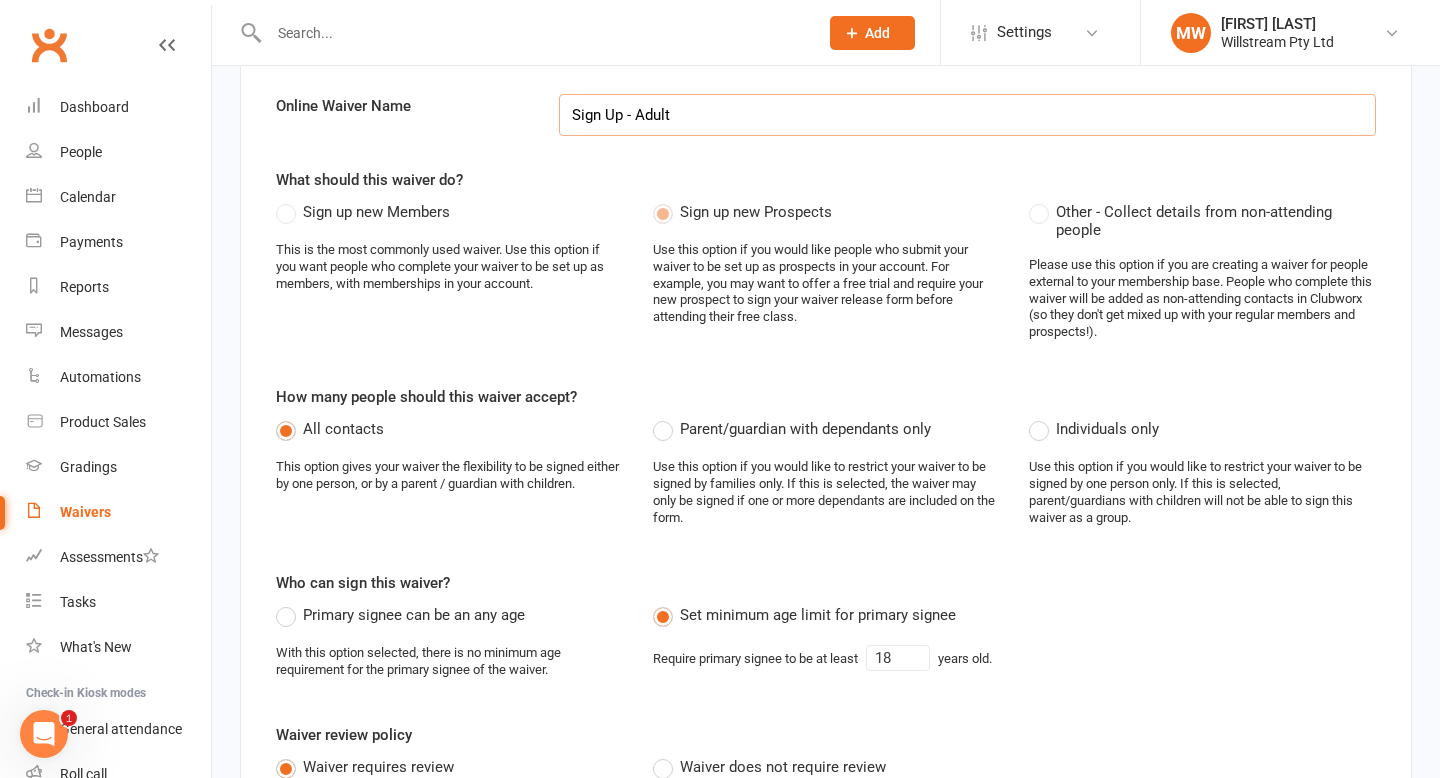 scroll, scrollTop: 178, scrollLeft: 0, axis: vertical 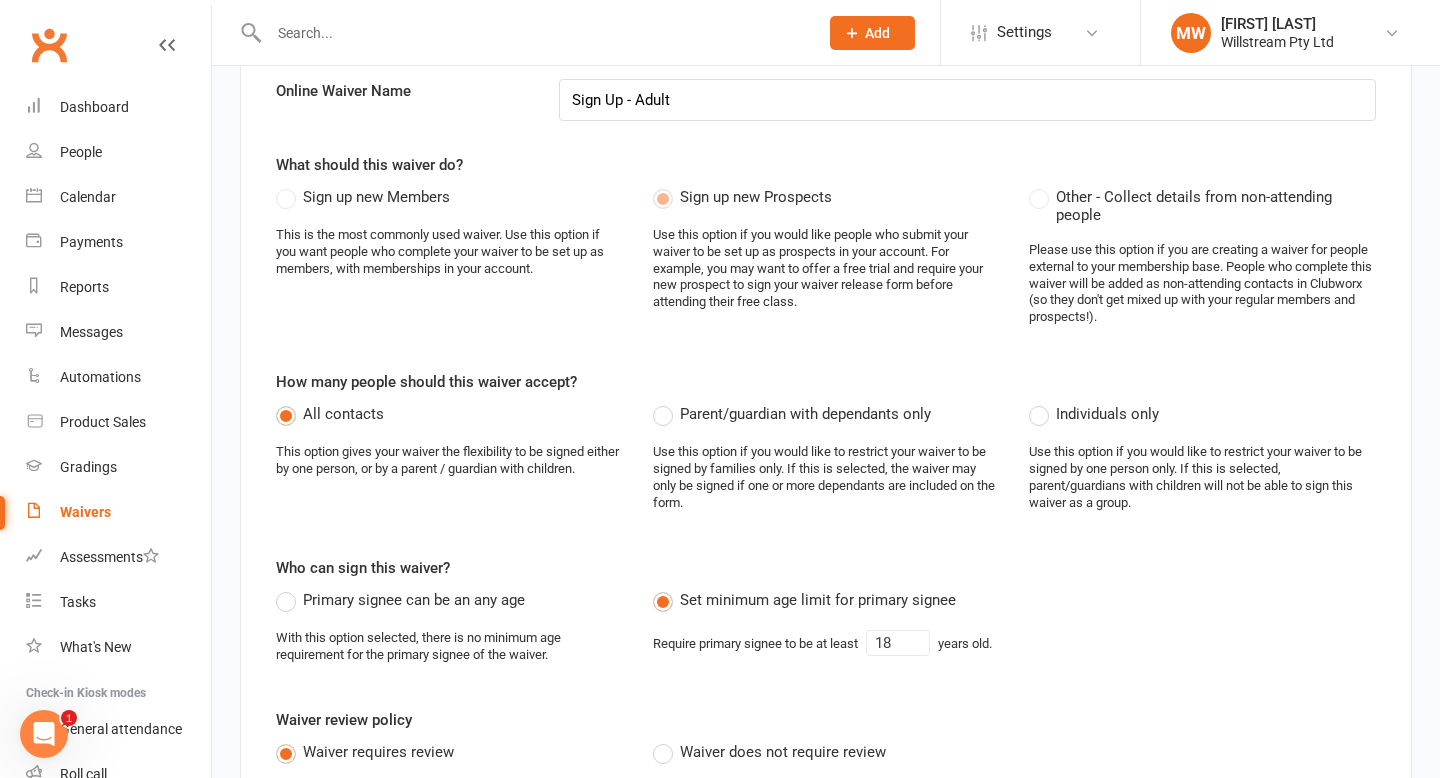 click on "Sign up new Members" at bounding box center [376, 195] 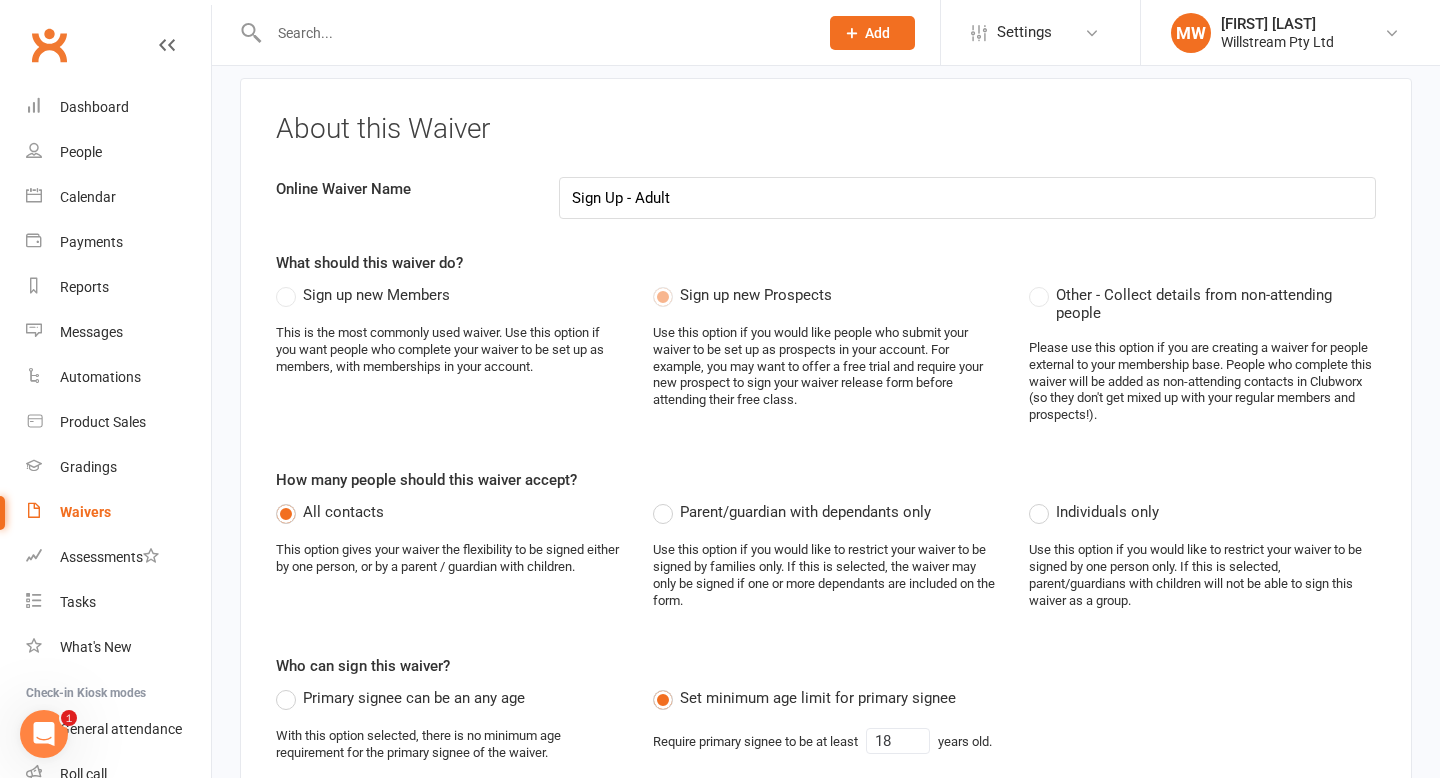 scroll, scrollTop: 69, scrollLeft: 0, axis: vertical 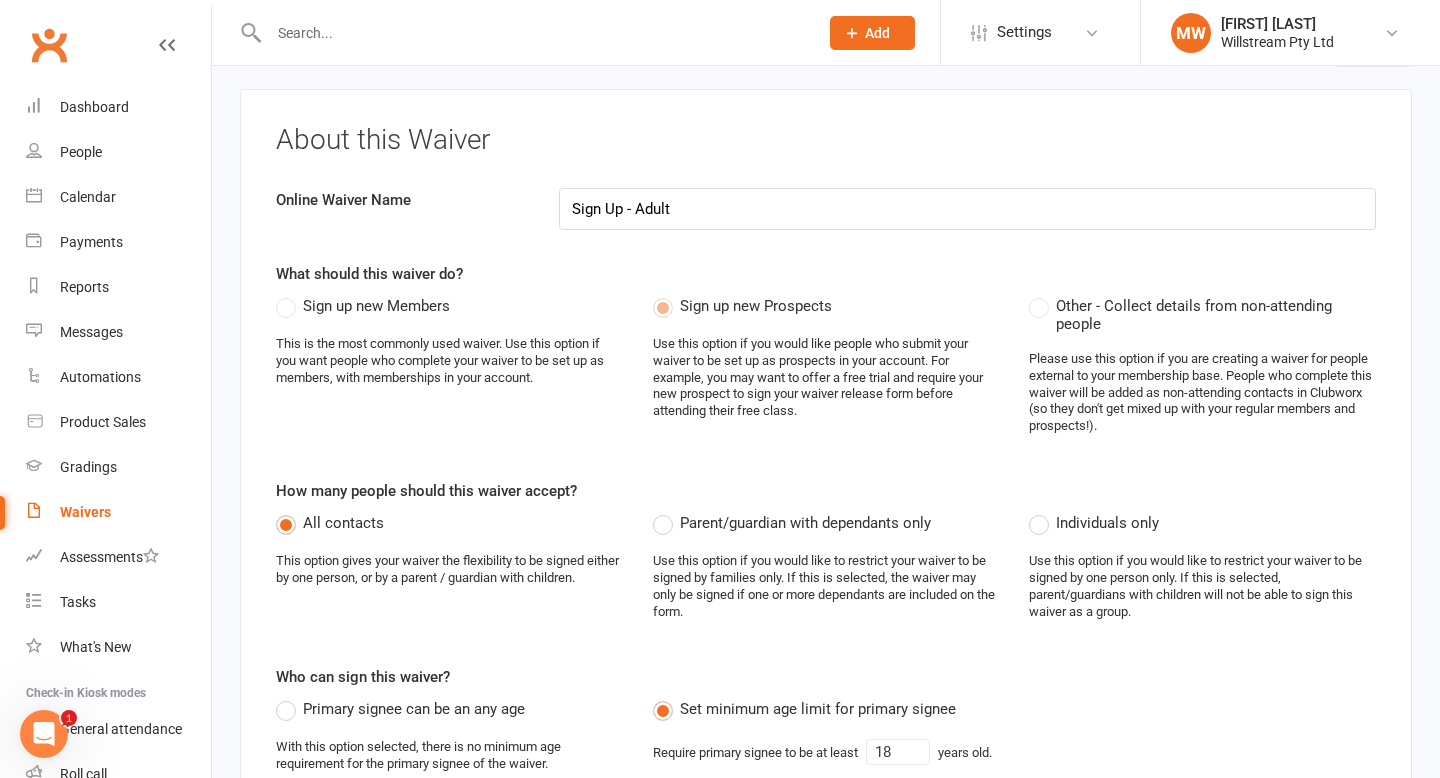 click on "Sign up new Members" at bounding box center (376, 304) 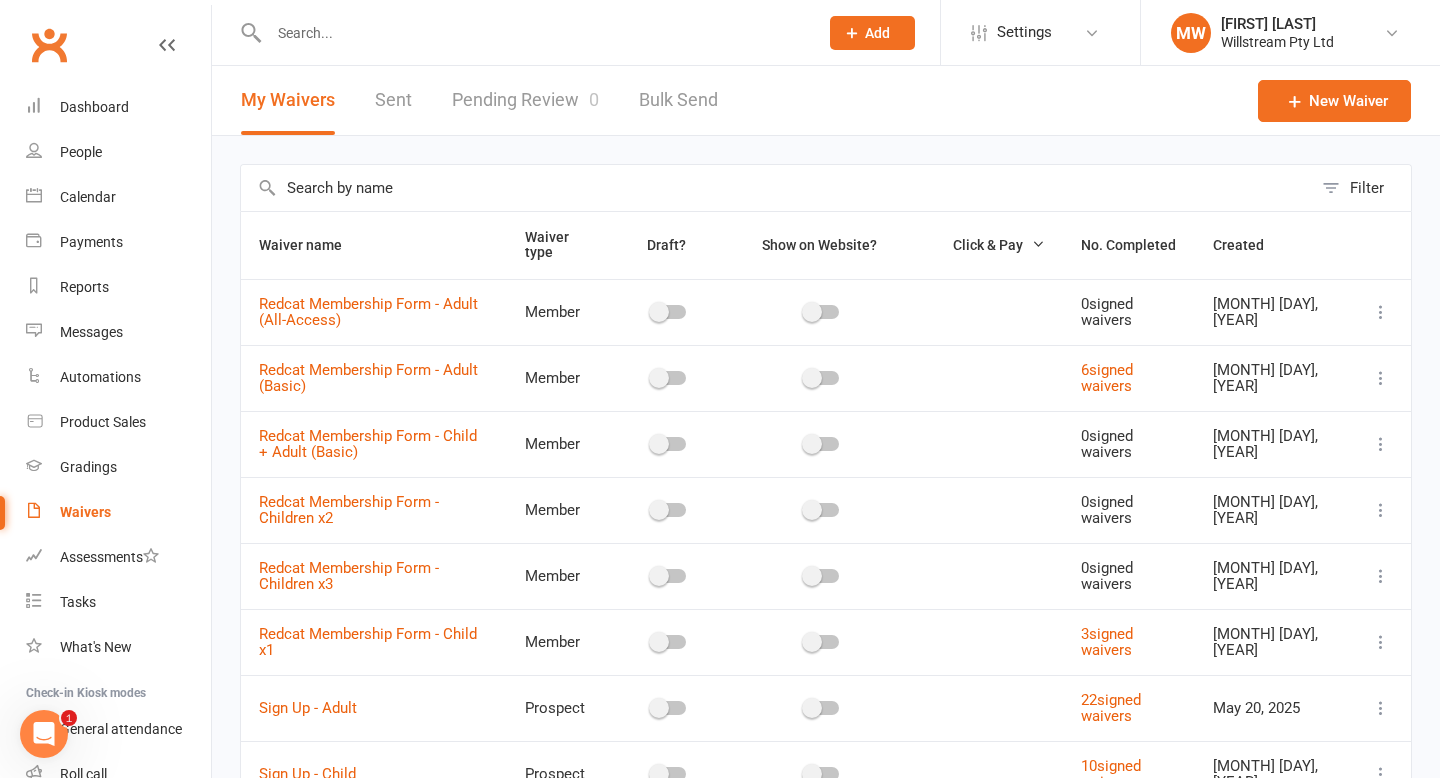 scroll, scrollTop: 184, scrollLeft: 0, axis: vertical 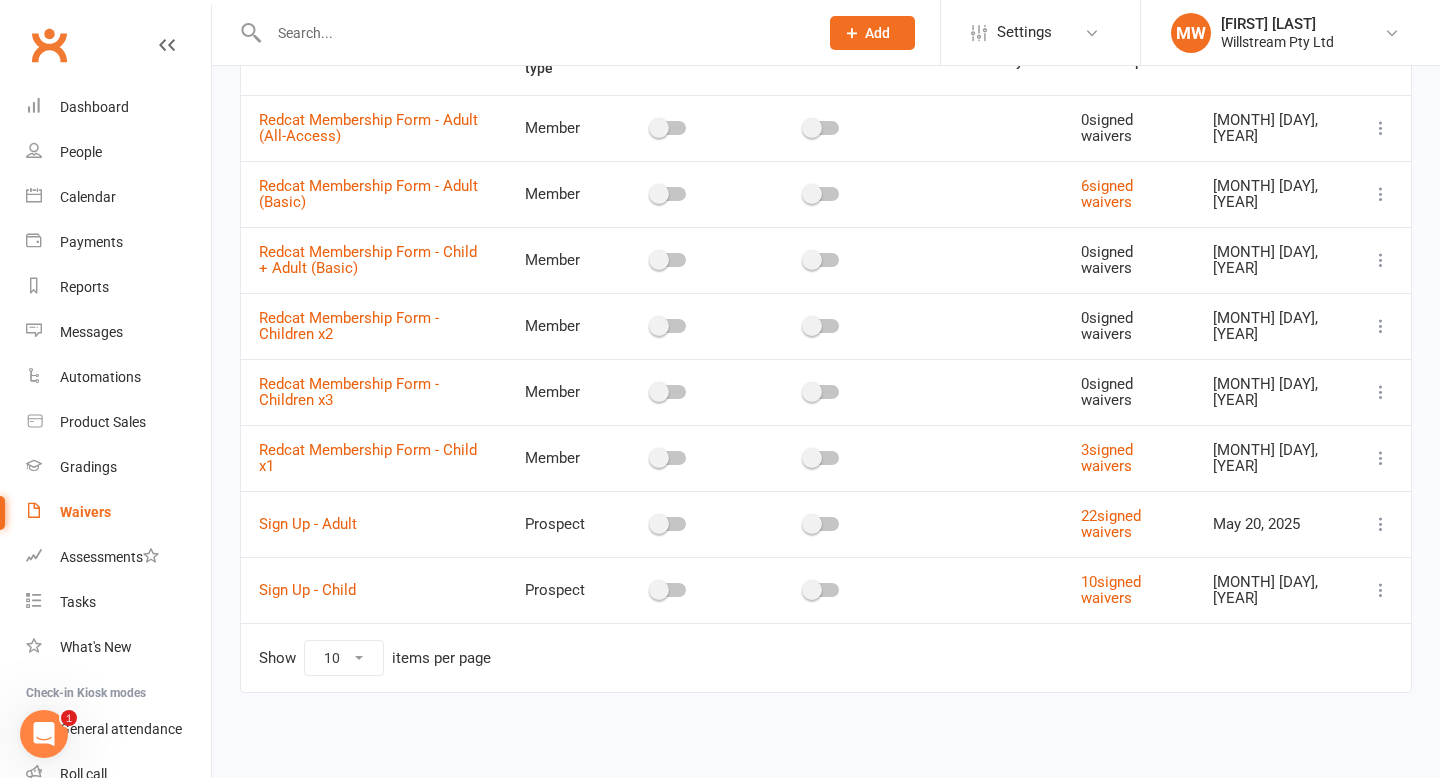 click at bounding box center [1381, 524] 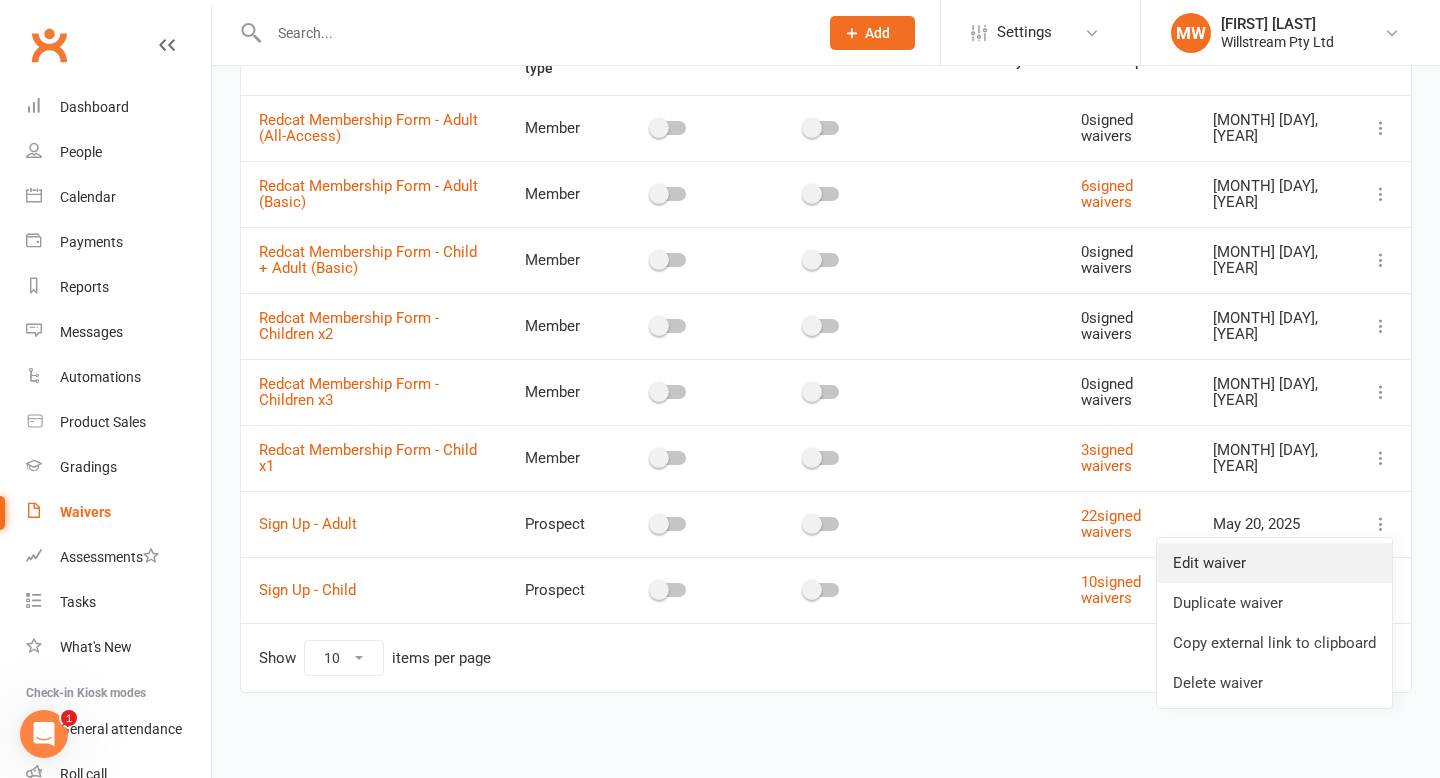 click on "Edit waiver" at bounding box center [1274, 563] 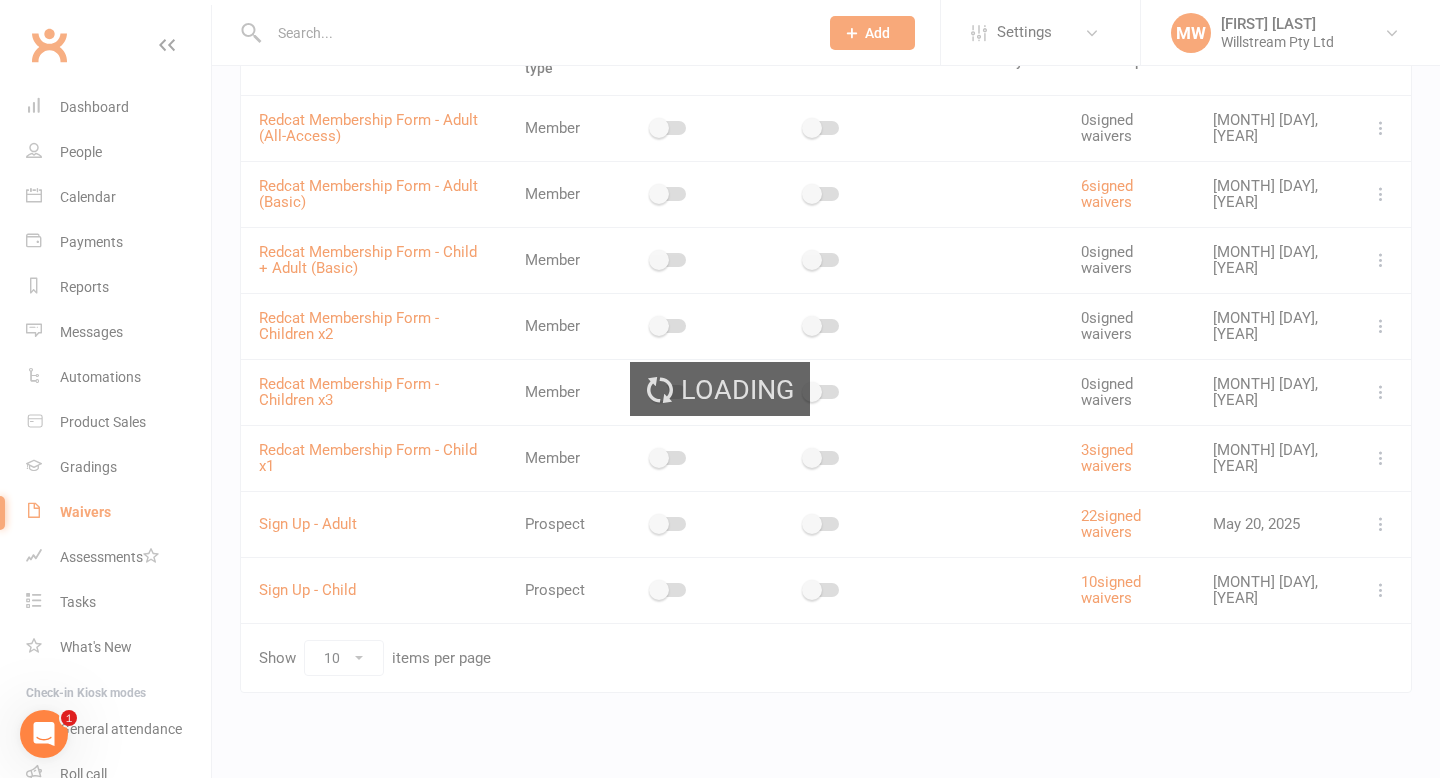 select on "applies_to_all_signees" 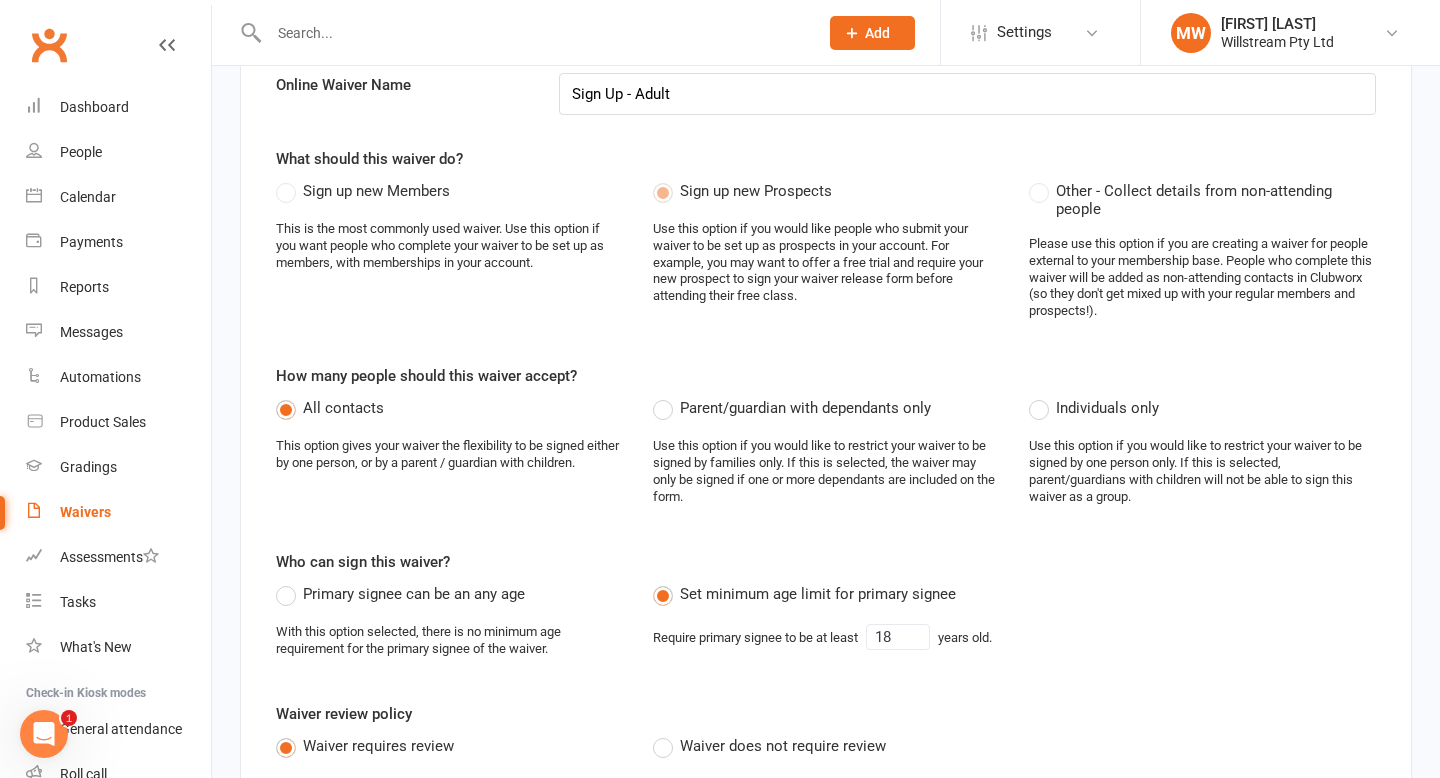 scroll, scrollTop: 0, scrollLeft: 0, axis: both 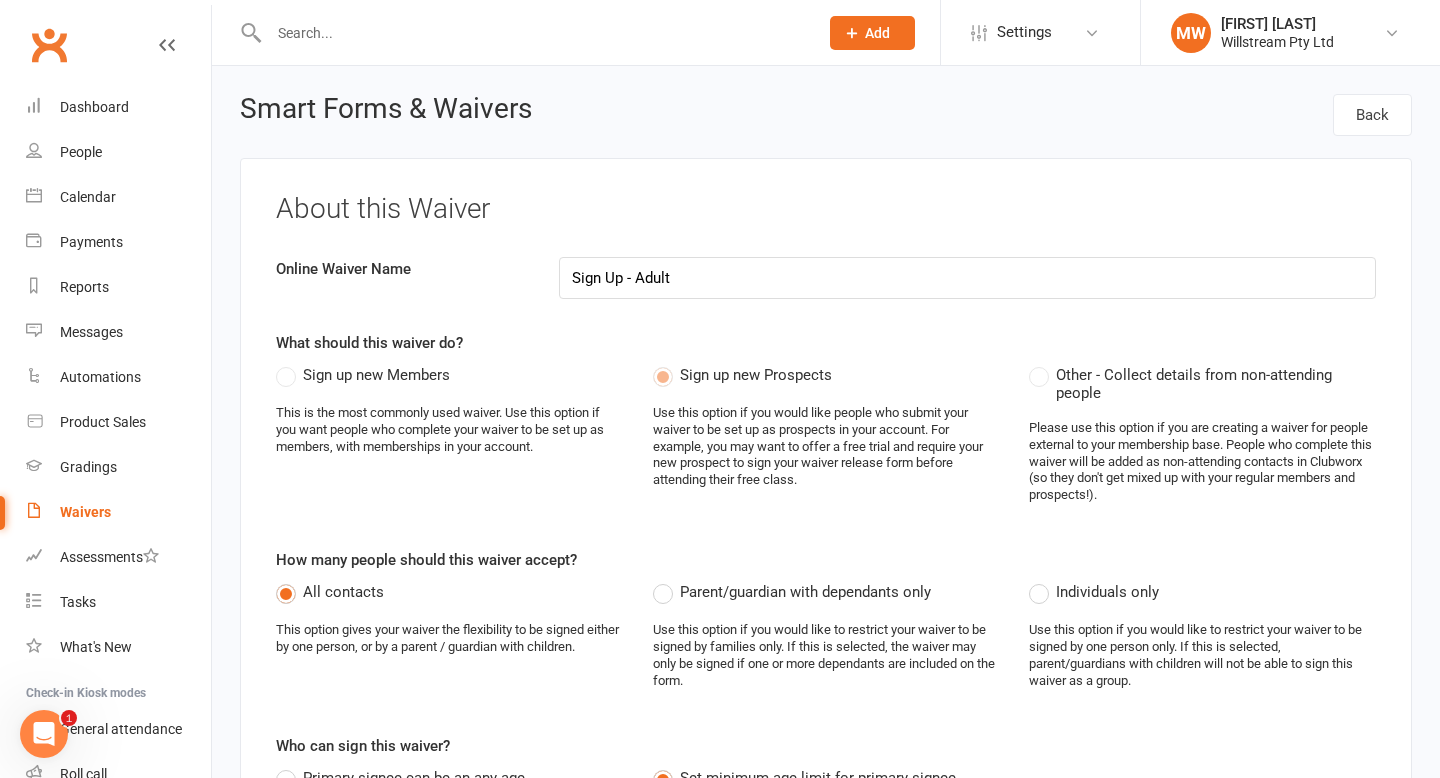 click on "Sign up new Members" at bounding box center (376, 373) 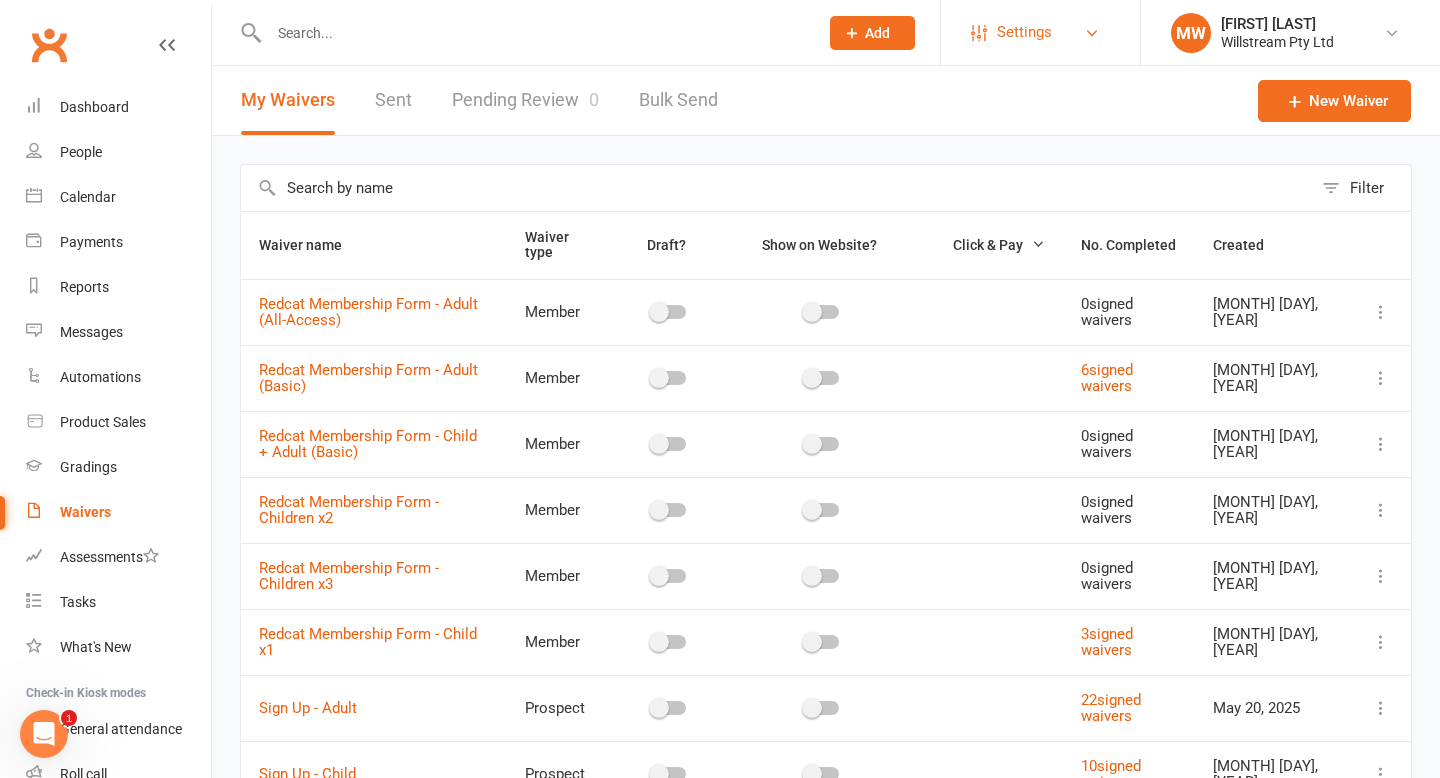click on "Settings" at bounding box center [1024, 32] 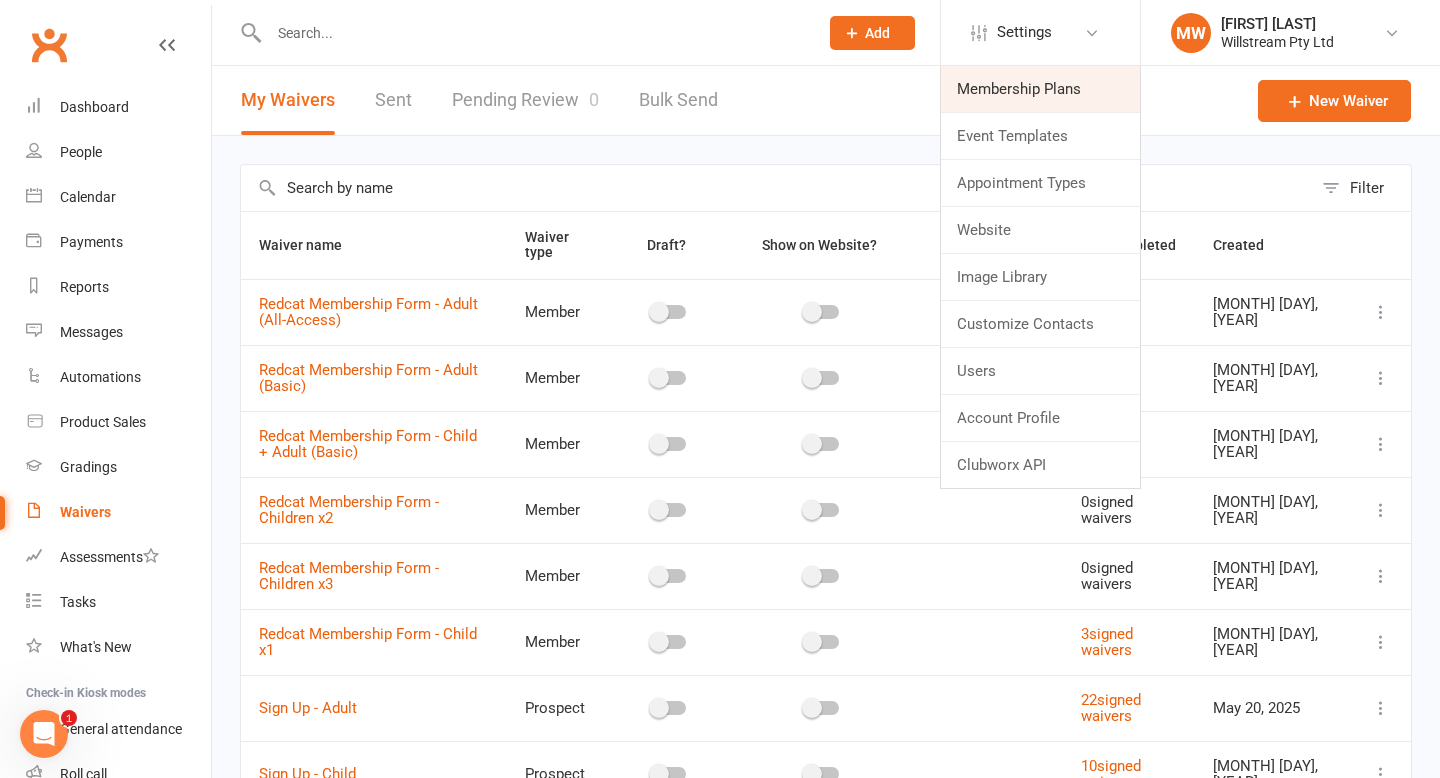 click on "Membership Plans" at bounding box center (1040, 89) 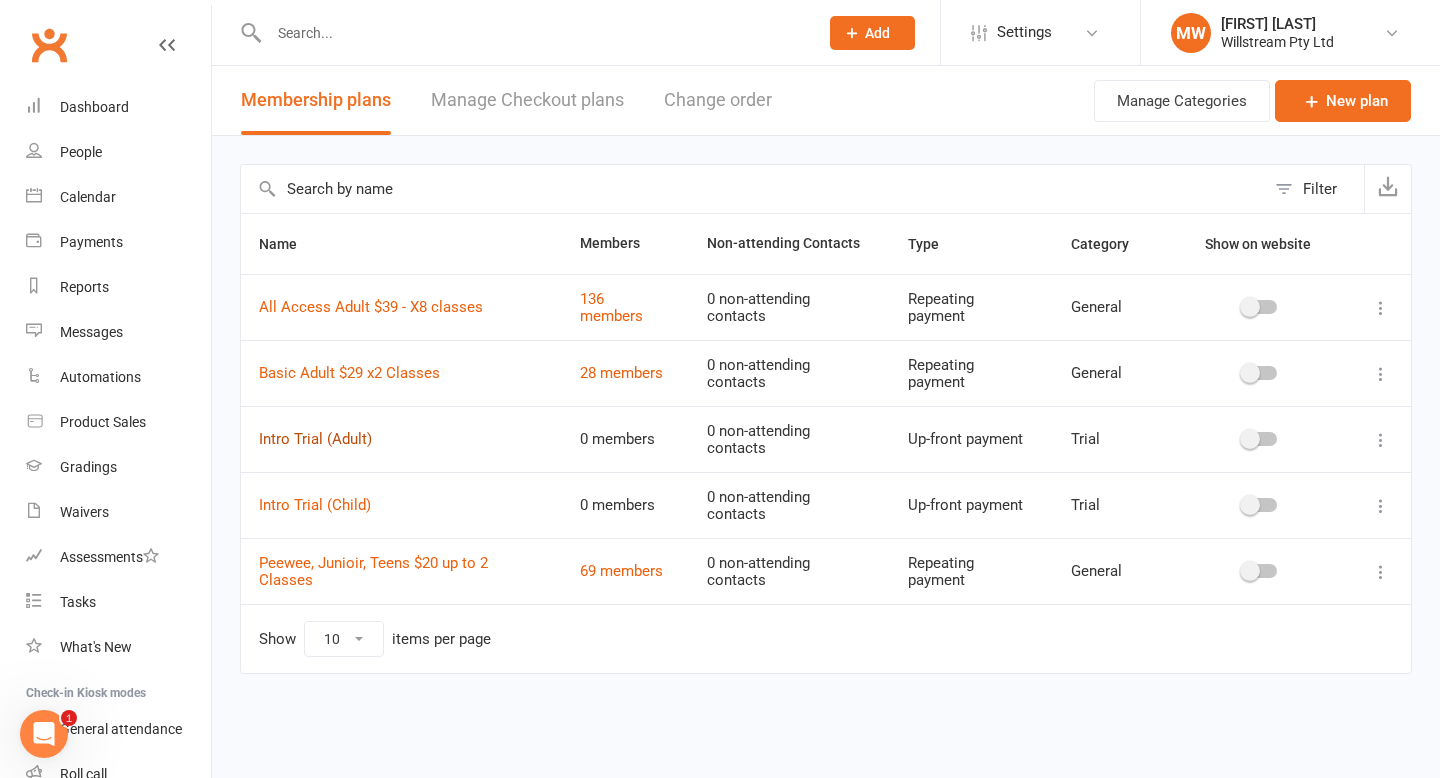 click on "Intro Trial (Adult)" at bounding box center [315, 439] 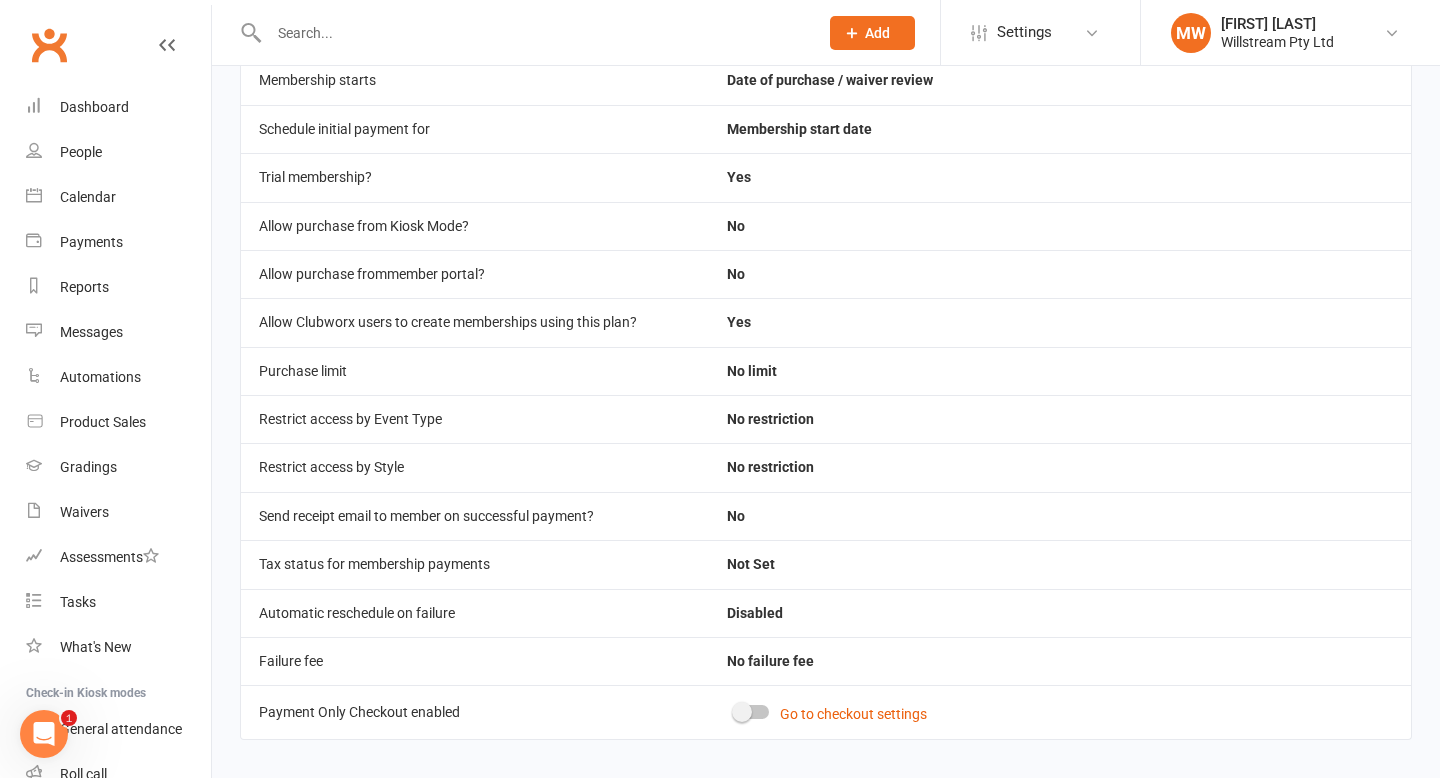 scroll, scrollTop: 431, scrollLeft: 0, axis: vertical 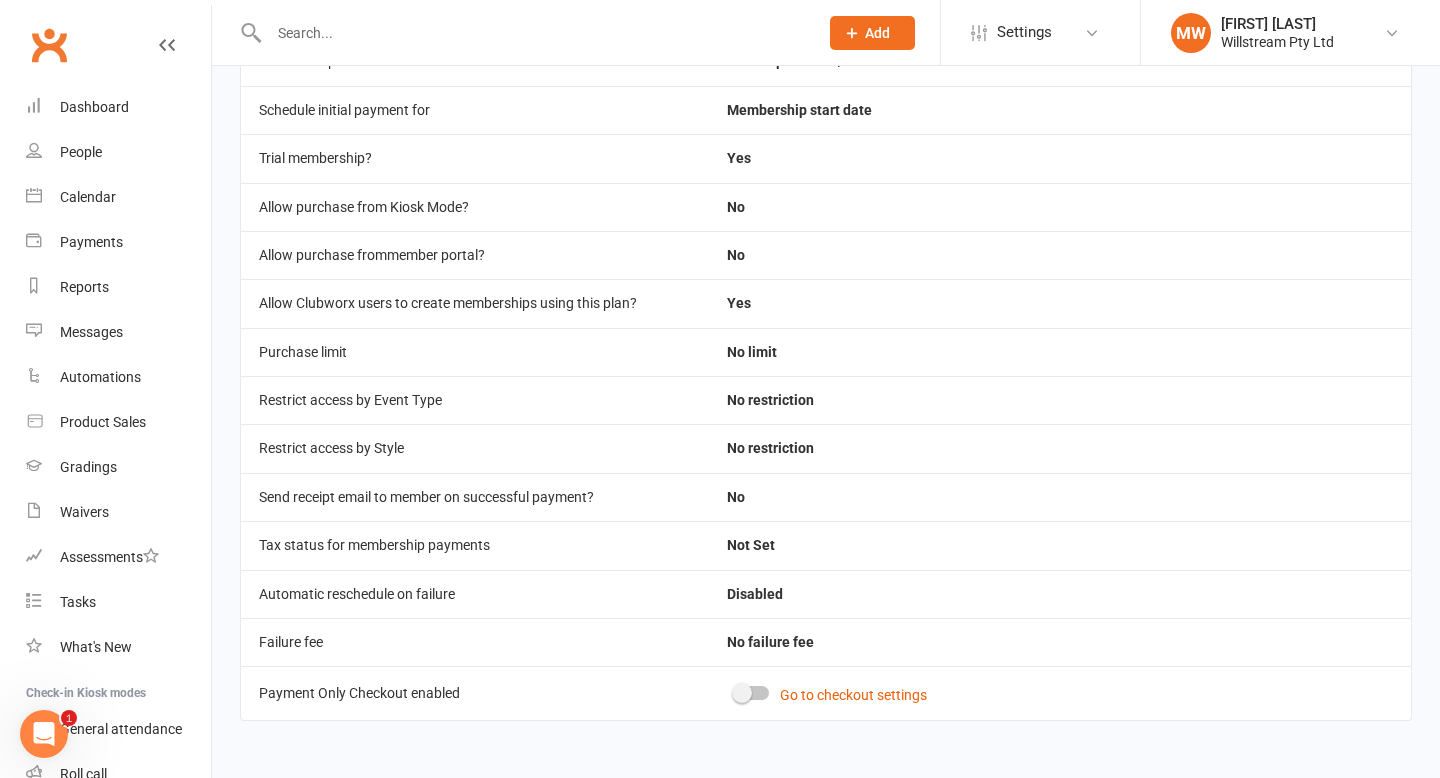 click at bounding box center (742, 693) 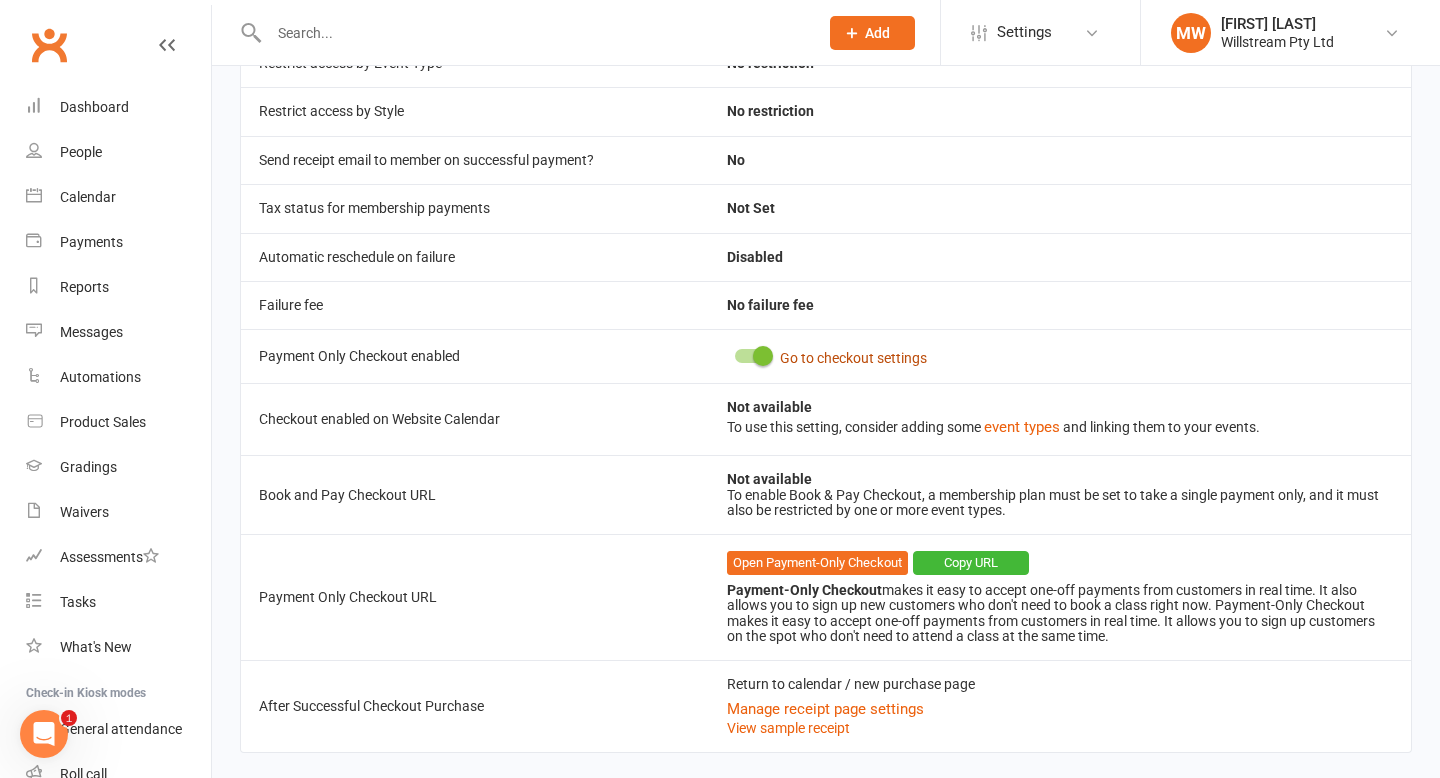scroll, scrollTop: 770, scrollLeft: 0, axis: vertical 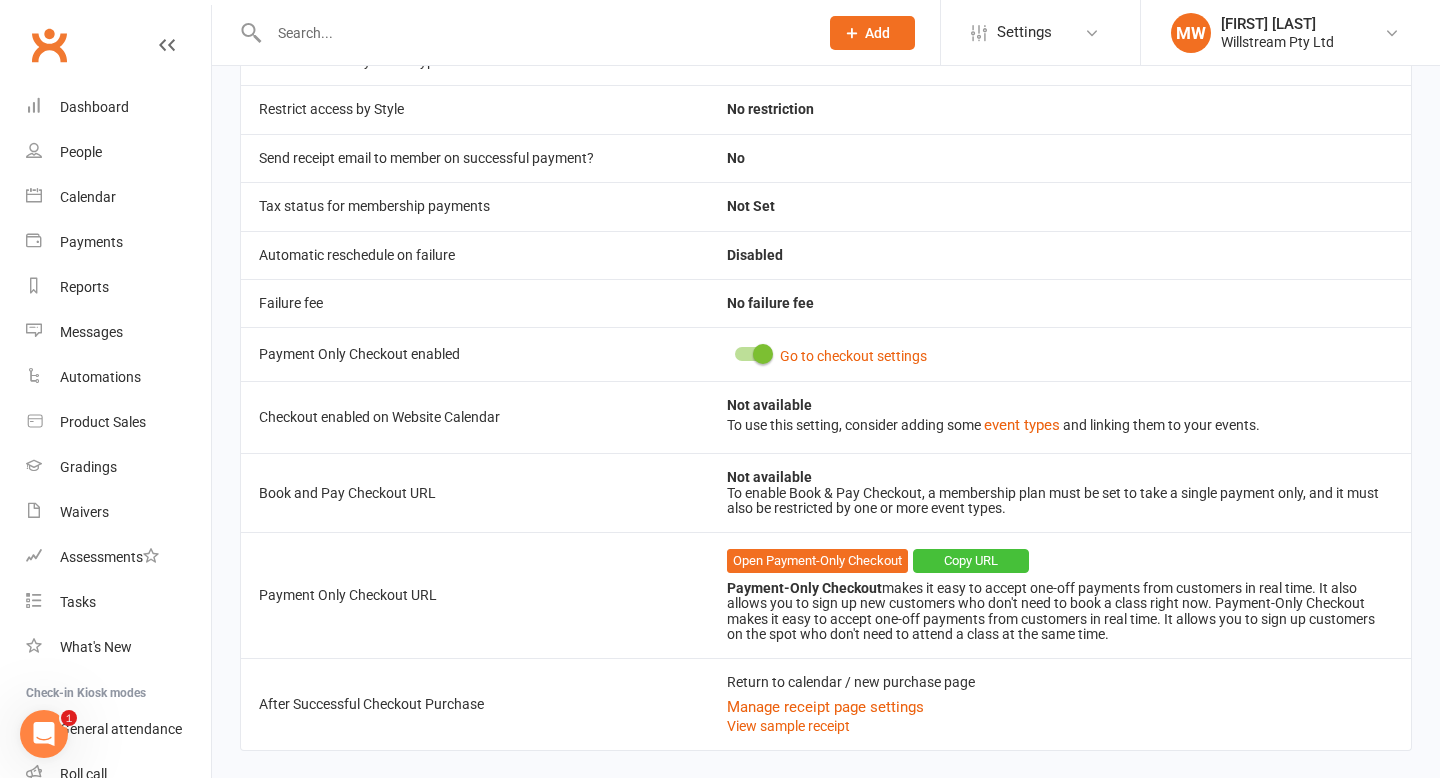 click on "Copy URL" at bounding box center (971, 561) 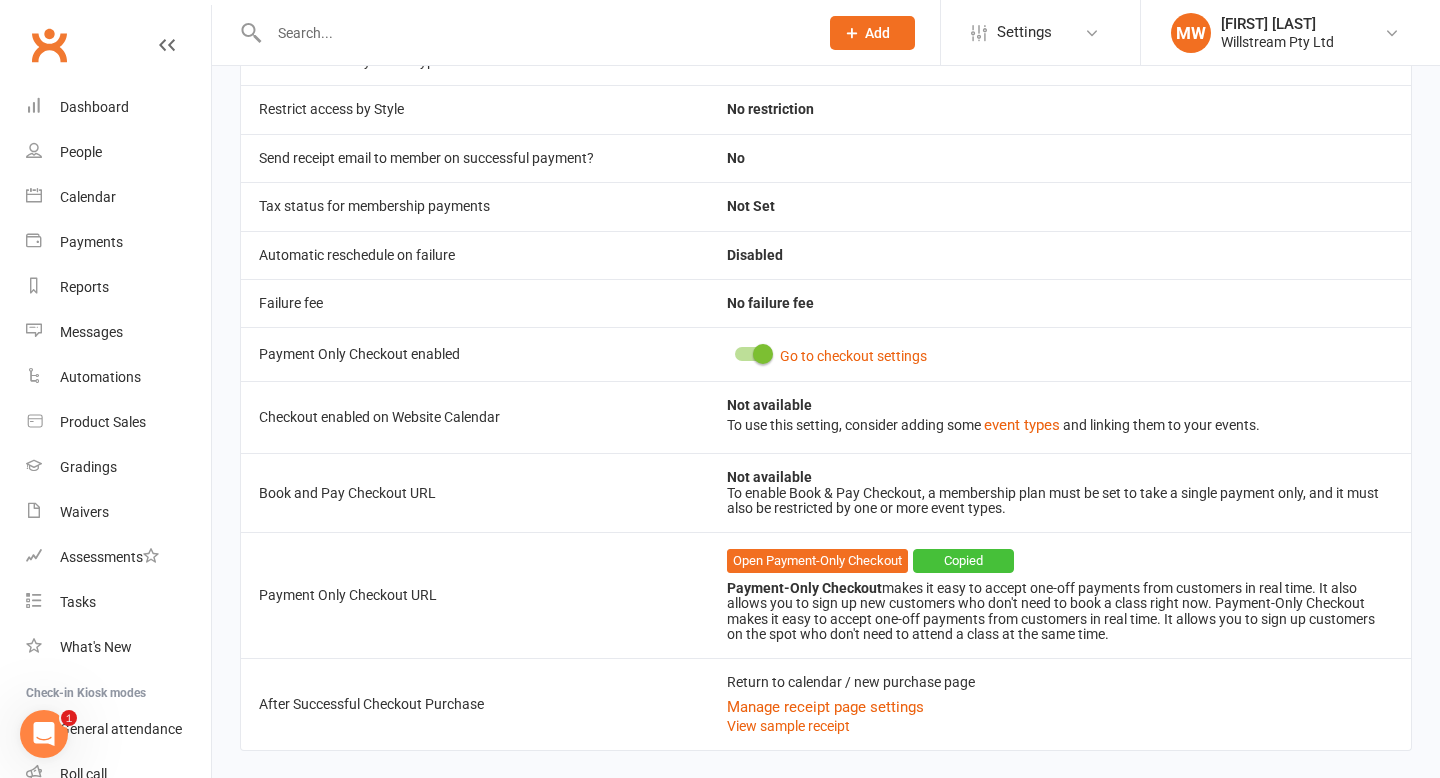 type 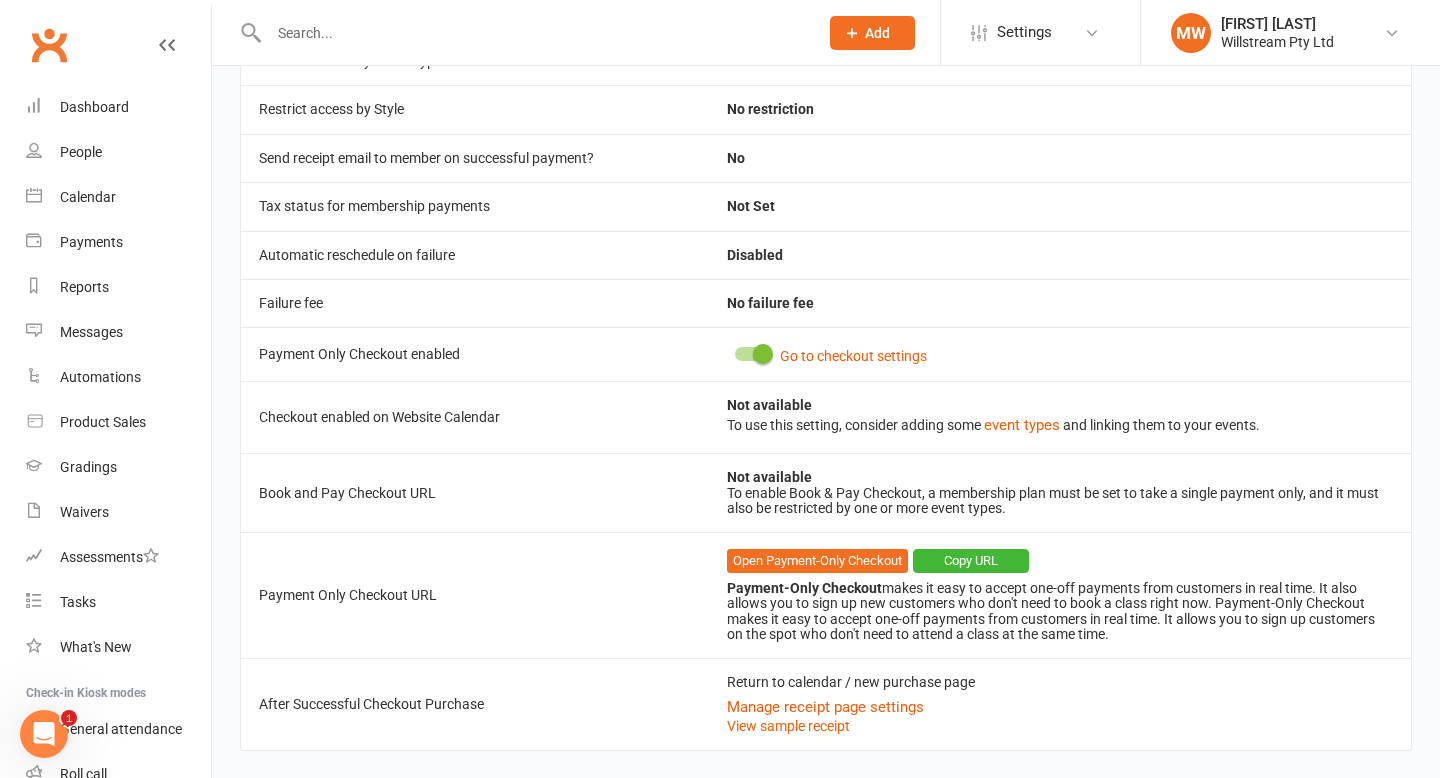 click at bounding box center (763, 354) 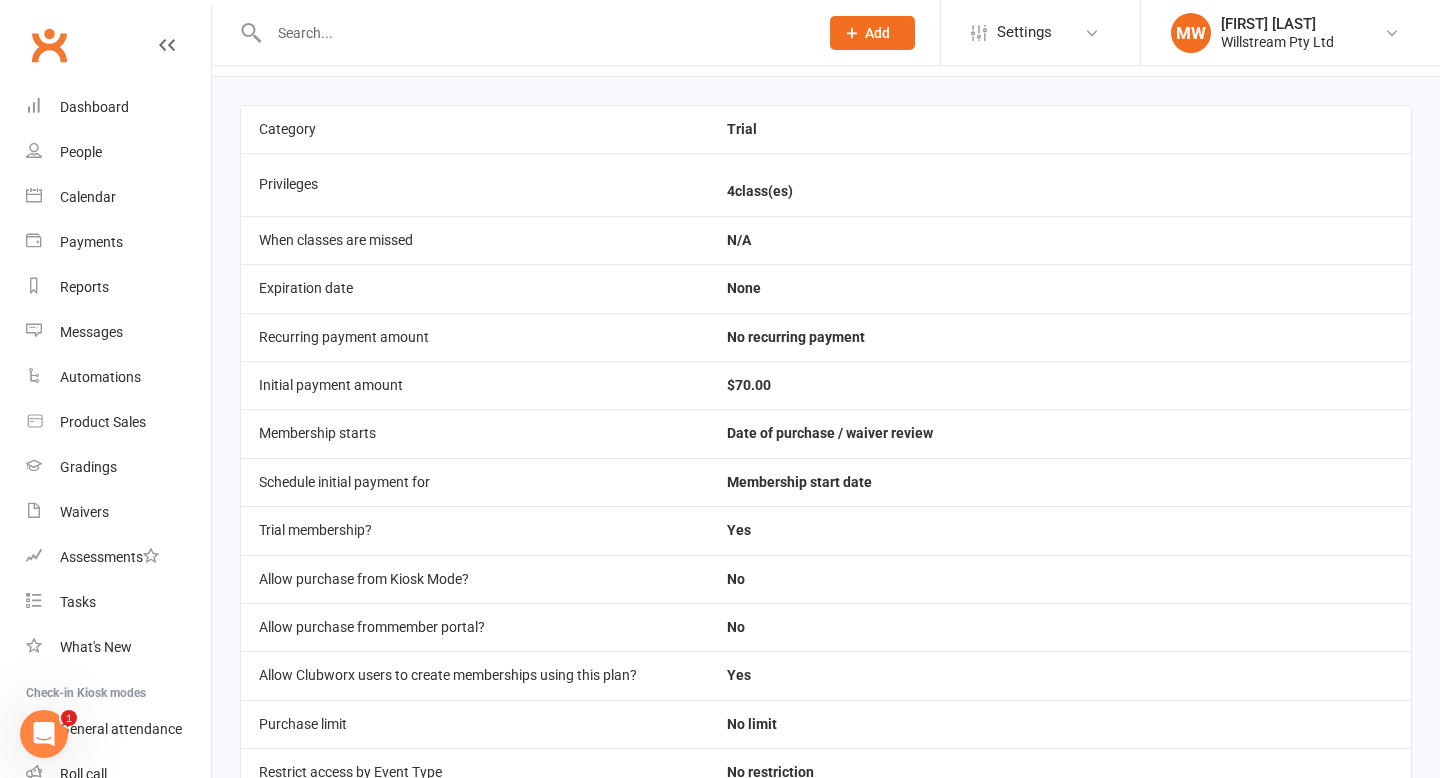 scroll, scrollTop: 0, scrollLeft: 0, axis: both 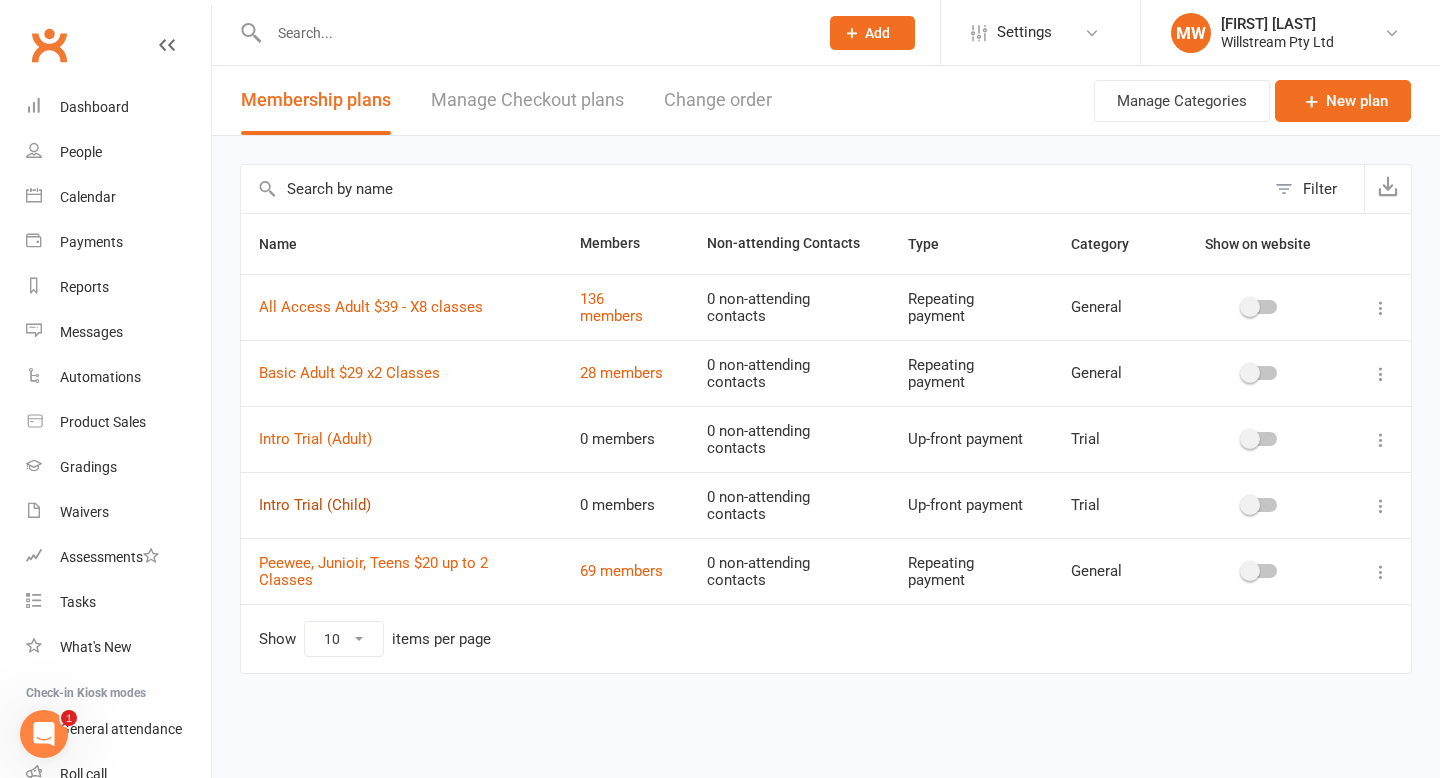 click on "Intro Trial (Child)" at bounding box center (315, 505) 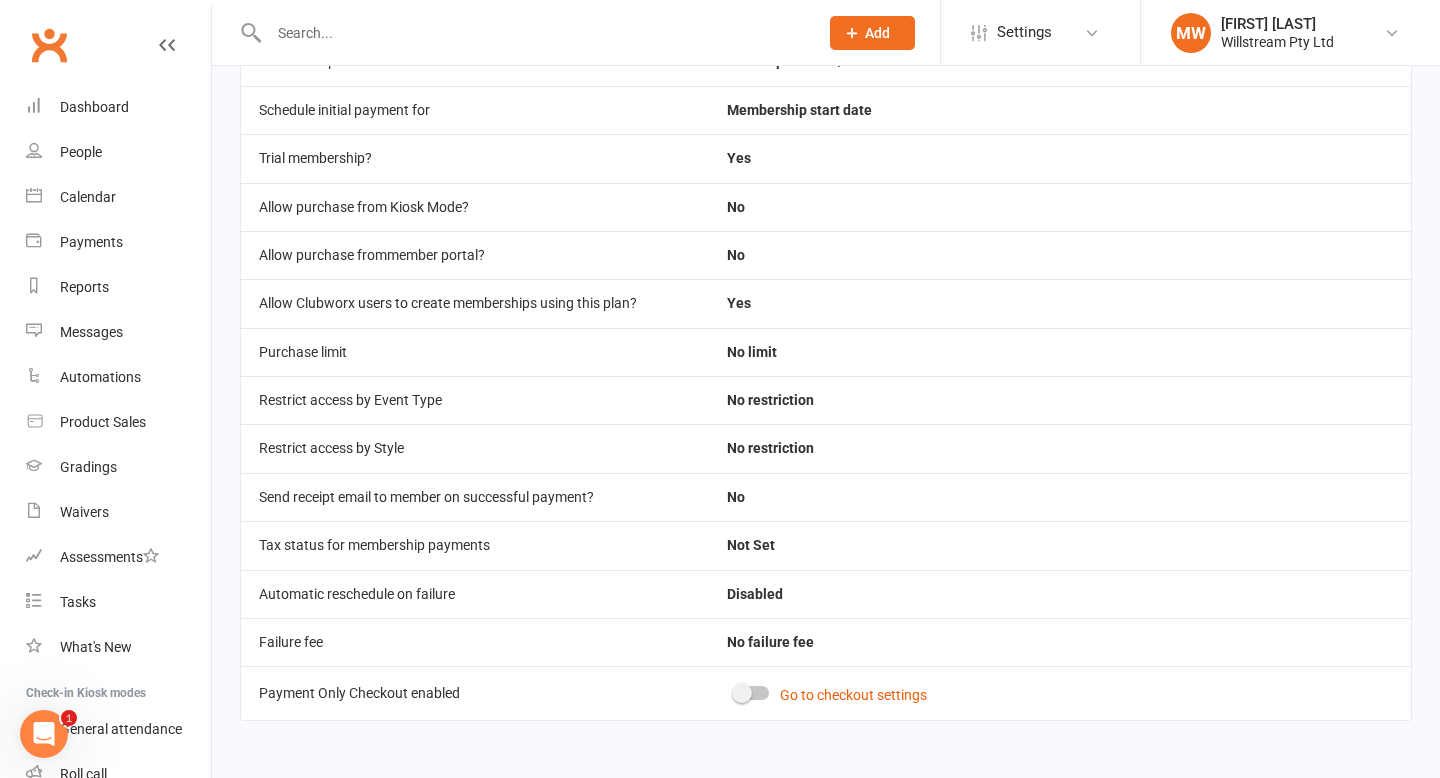 scroll, scrollTop: 0, scrollLeft: 0, axis: both 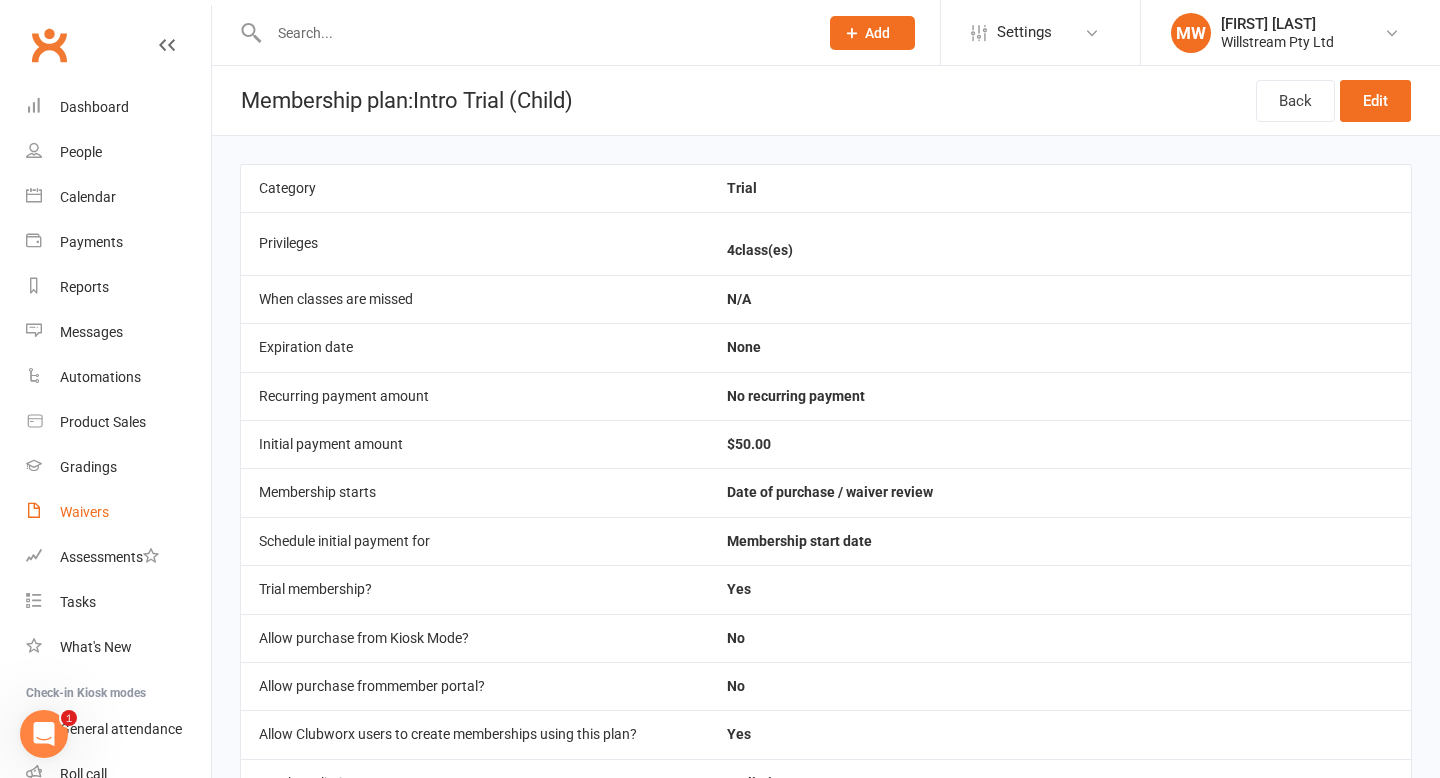 click on "Waivers" at bounding box center [84, 512] 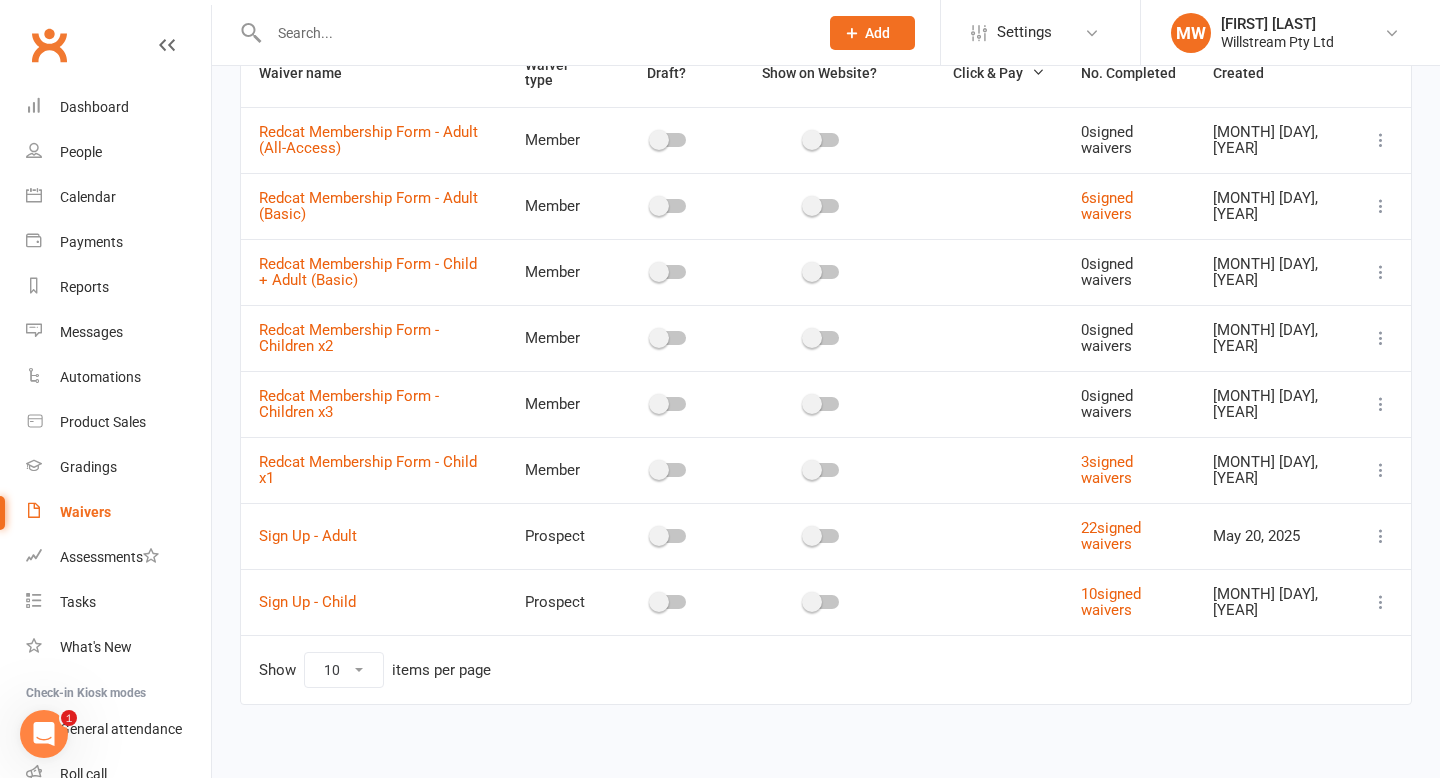 scroll, scrollTop: 184, scrollLeft: 0, axis: vertical 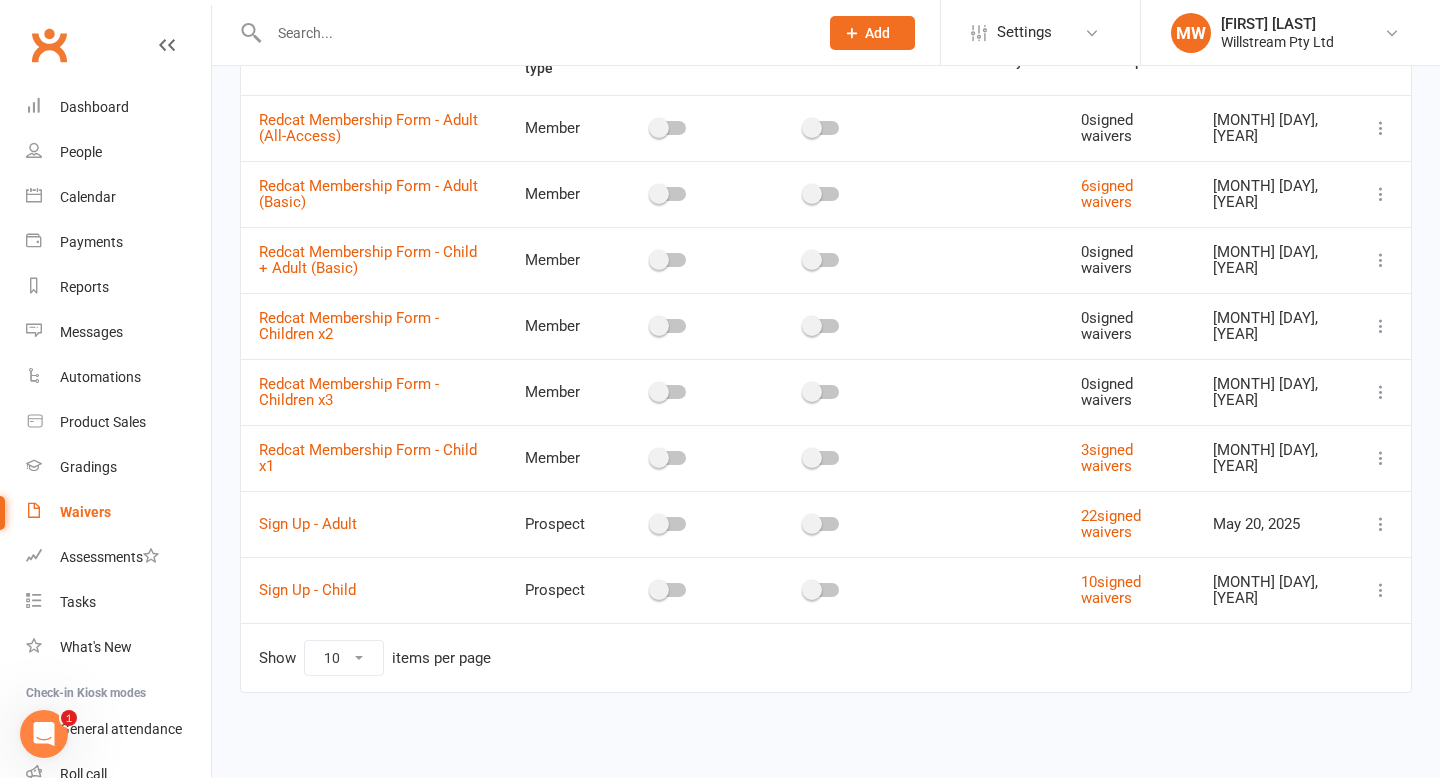 click at bounding box center [1381, 590] 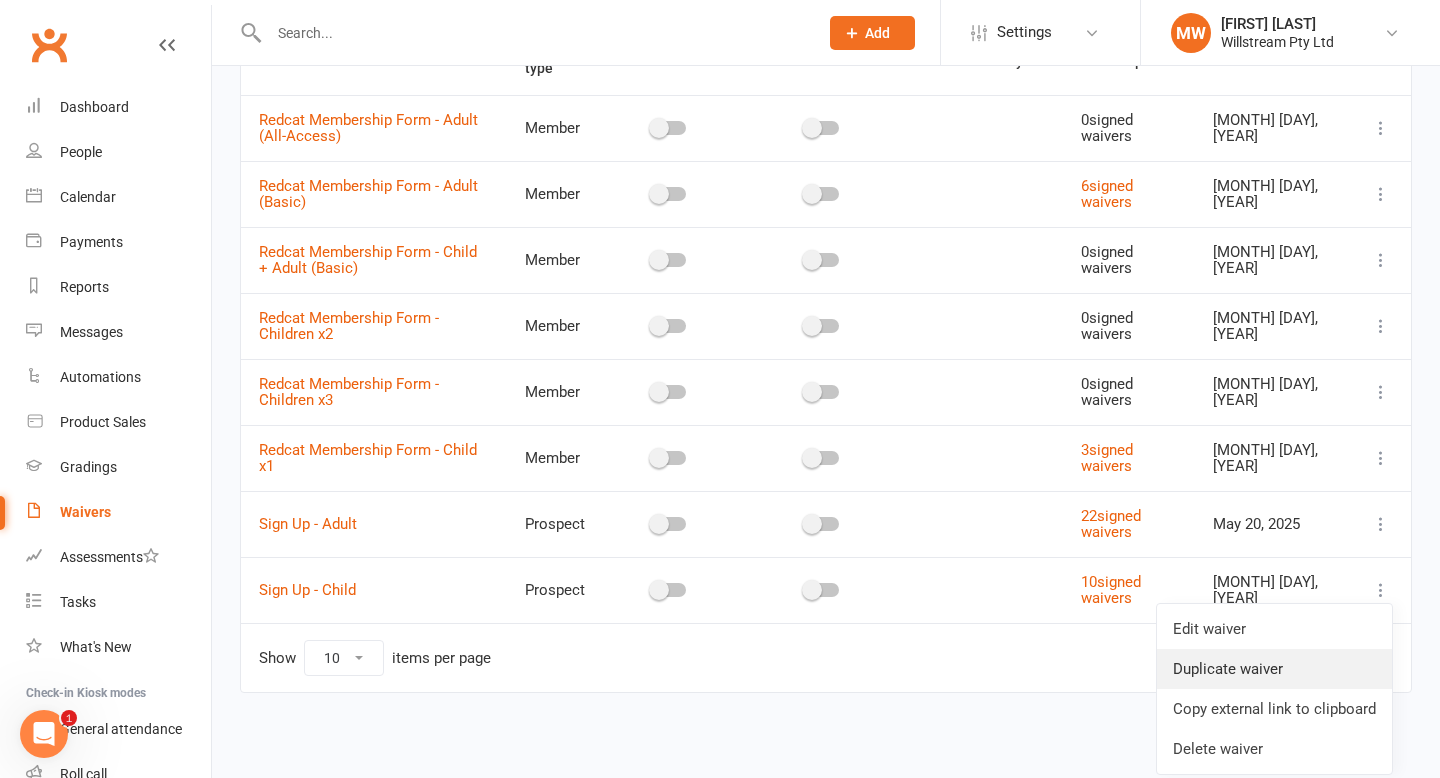 click on "Duplicate waiver" at bounding box center [1274, 669] 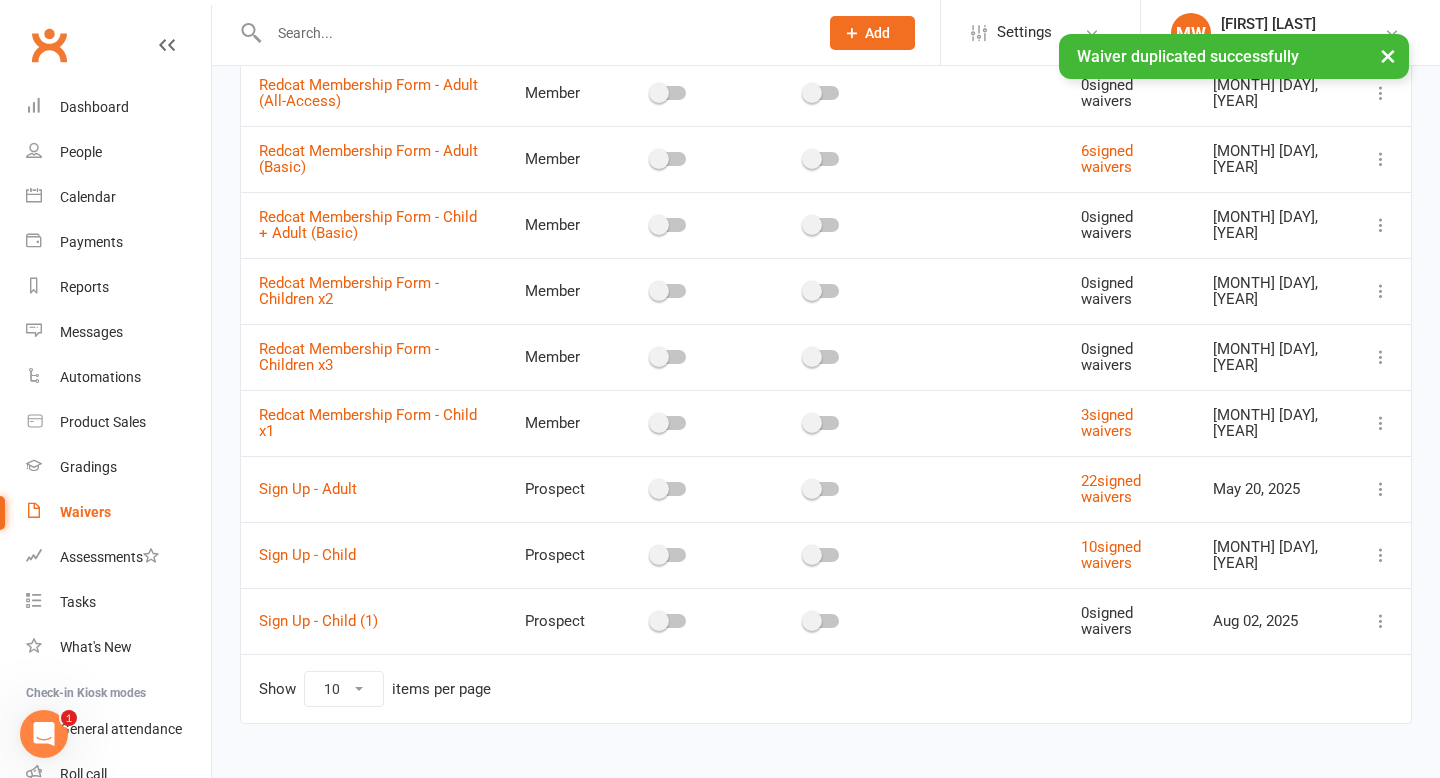 scroll, scrollTop: 250, scrollLeft: 0, axis: vertical 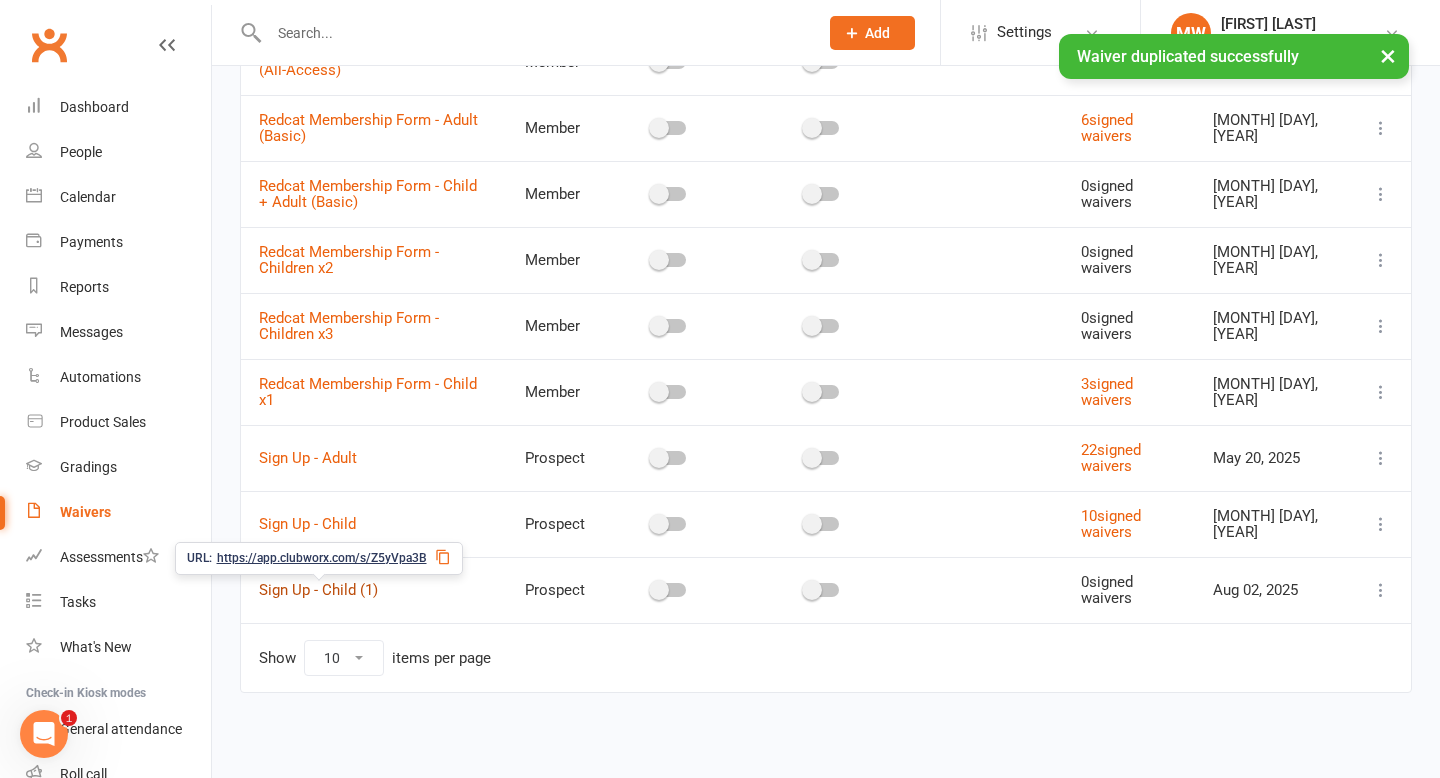 click on "Sign Up - Child (1)" at bounding box center (318, 590) 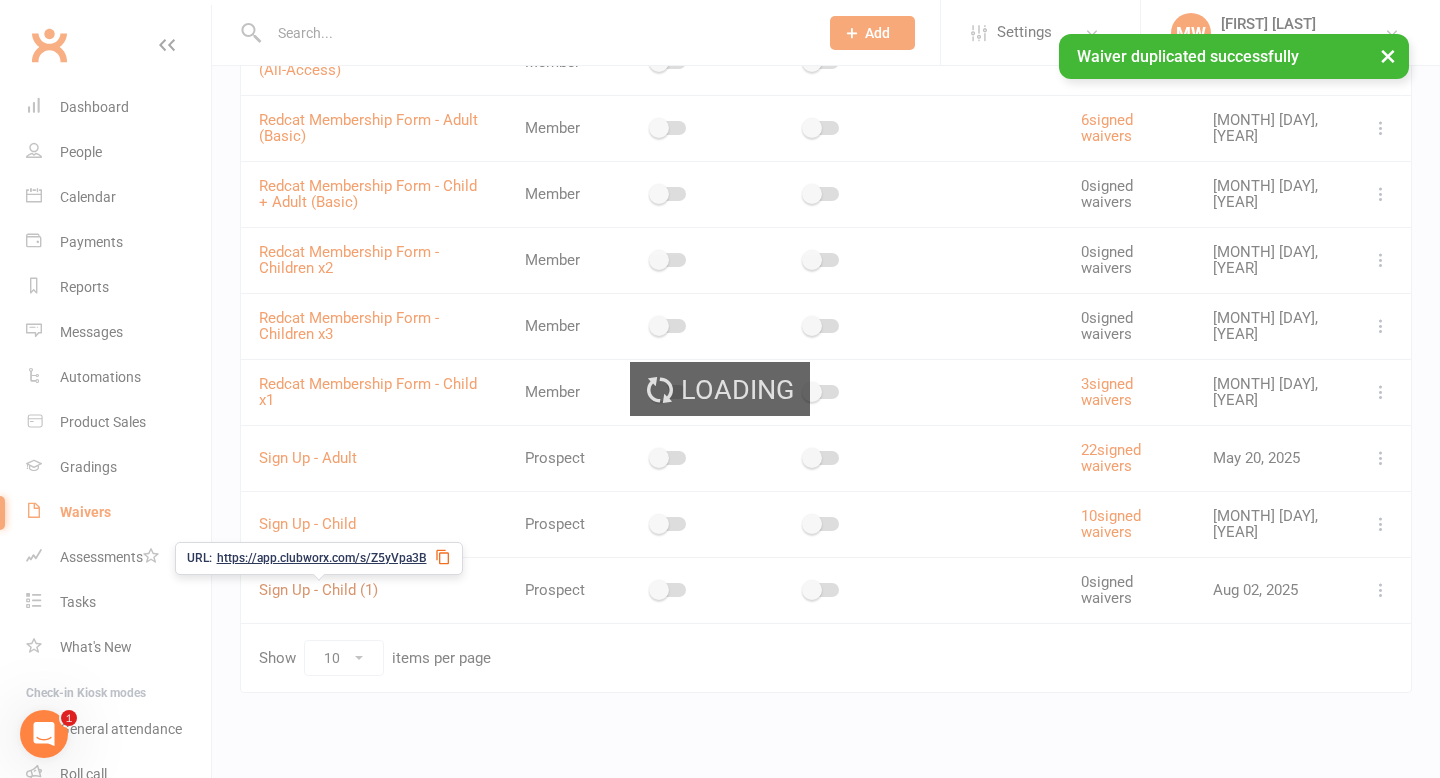 scroll, scrollTop: 0, scrollLeft: 0, axis: both 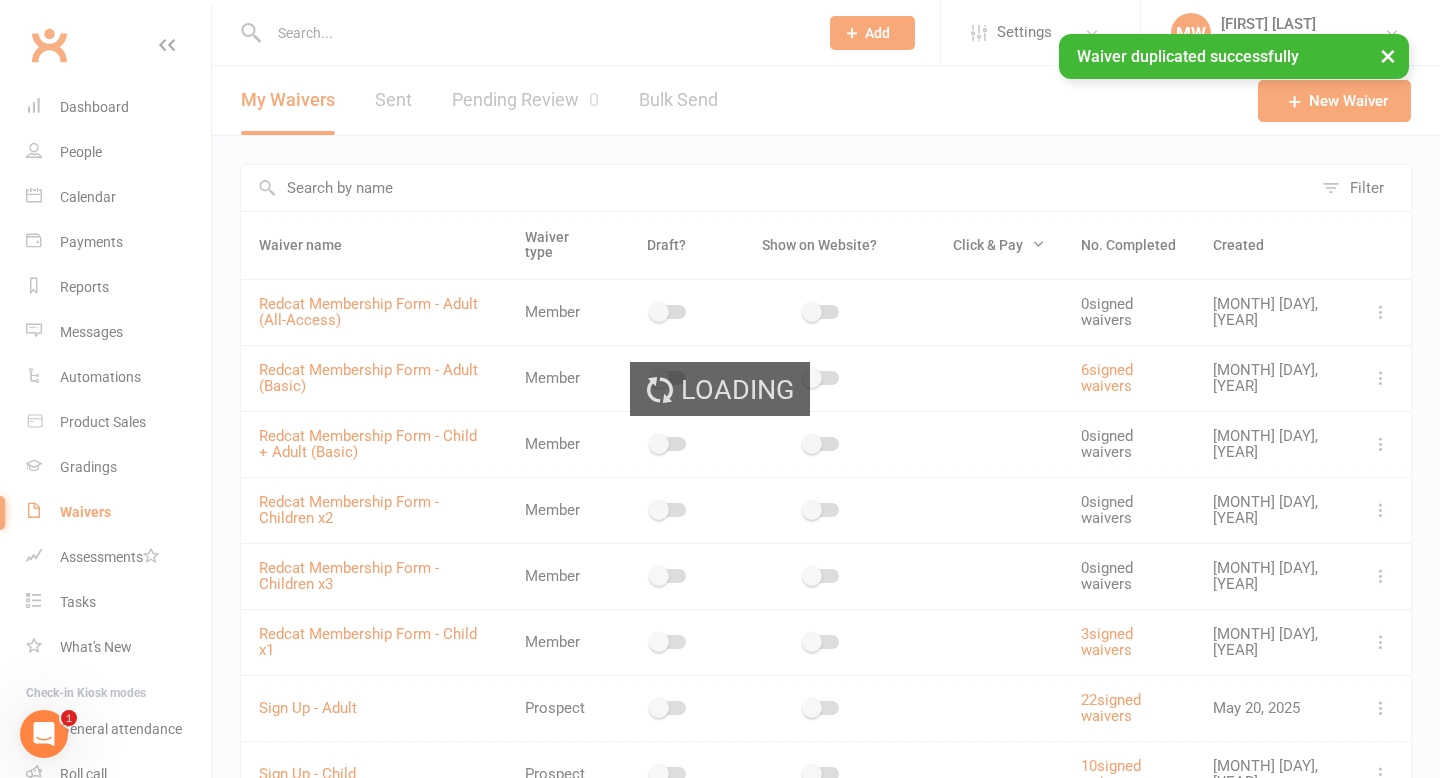 select on "applies_to_all_signees" 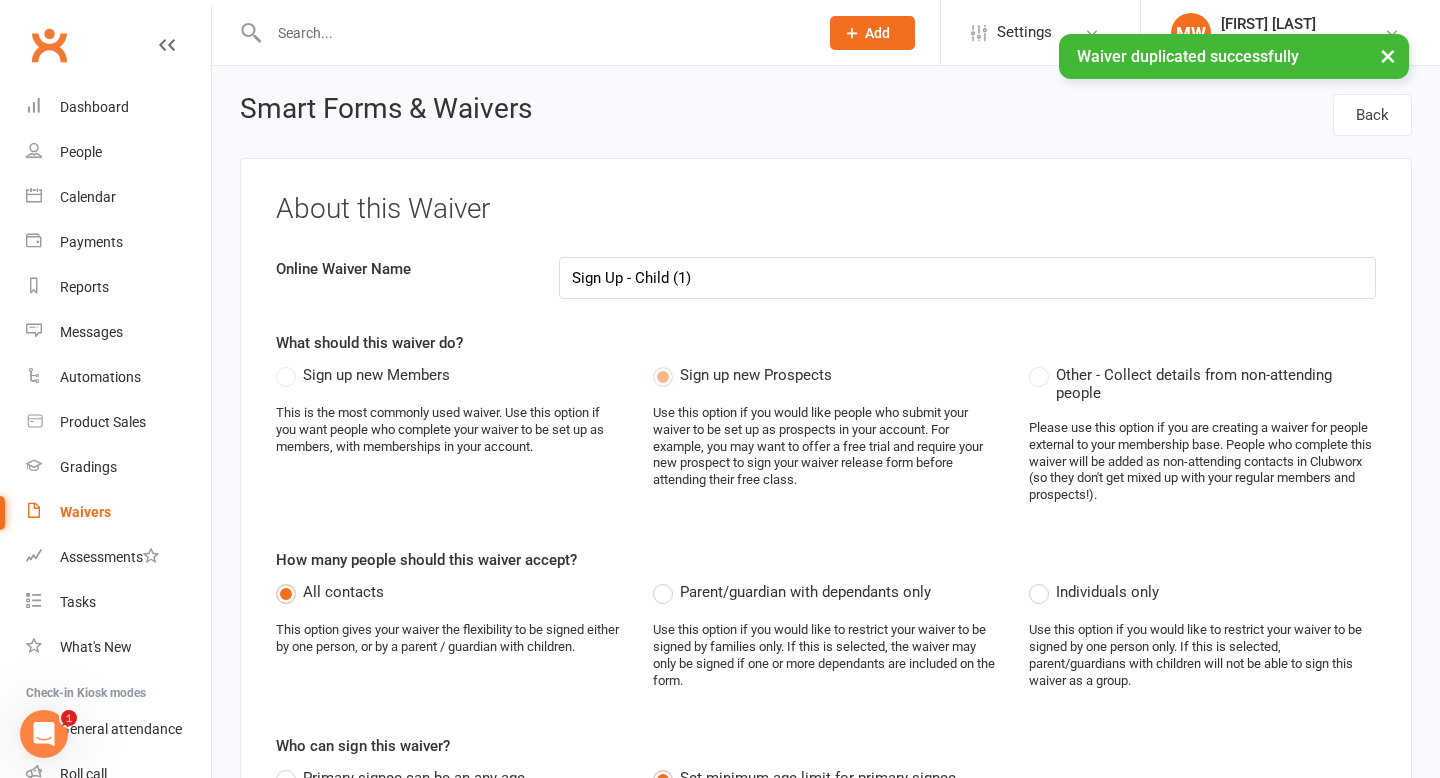 click on "Sign up new Members" at bounding box center (376, 373) 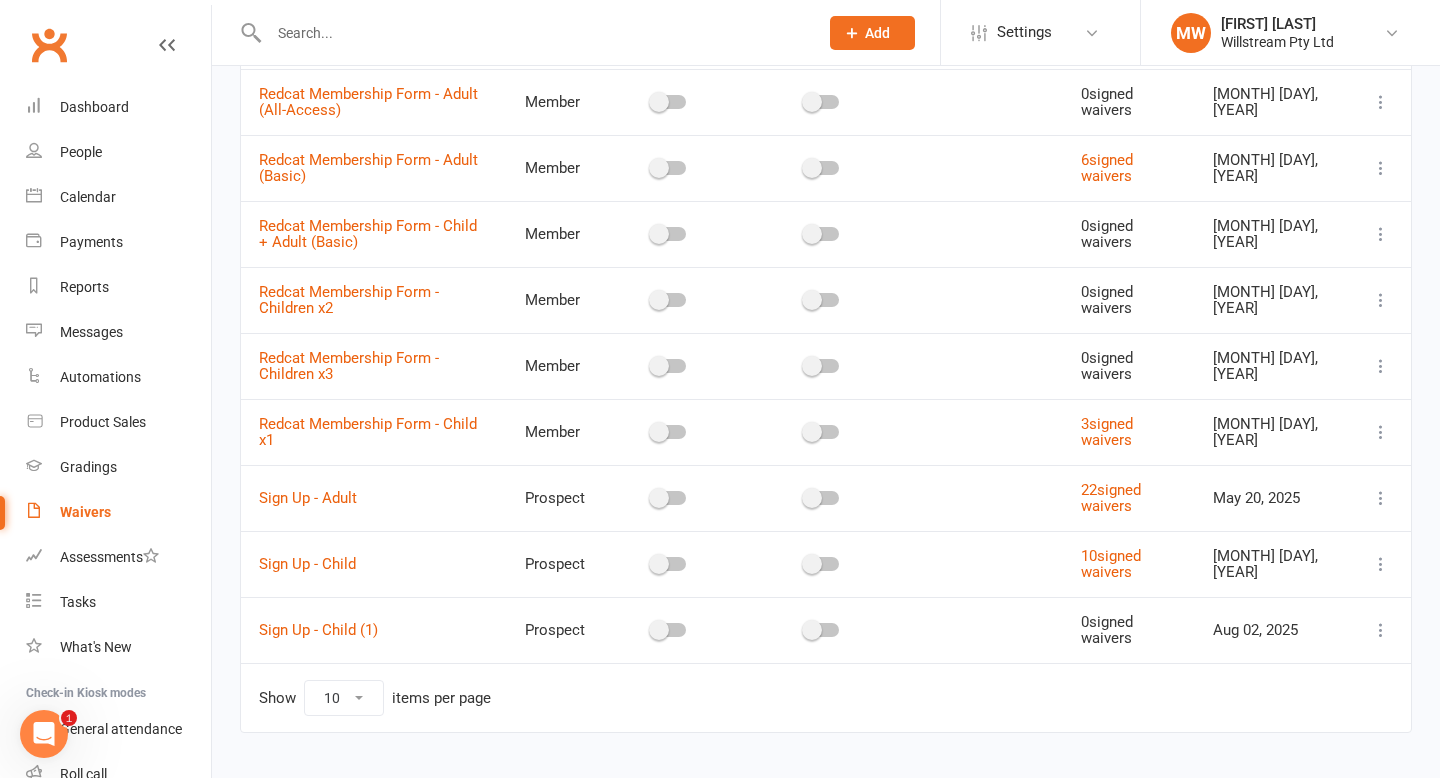 scroll, scrollTop: 217, scrollLeft: 0, axis: vertical 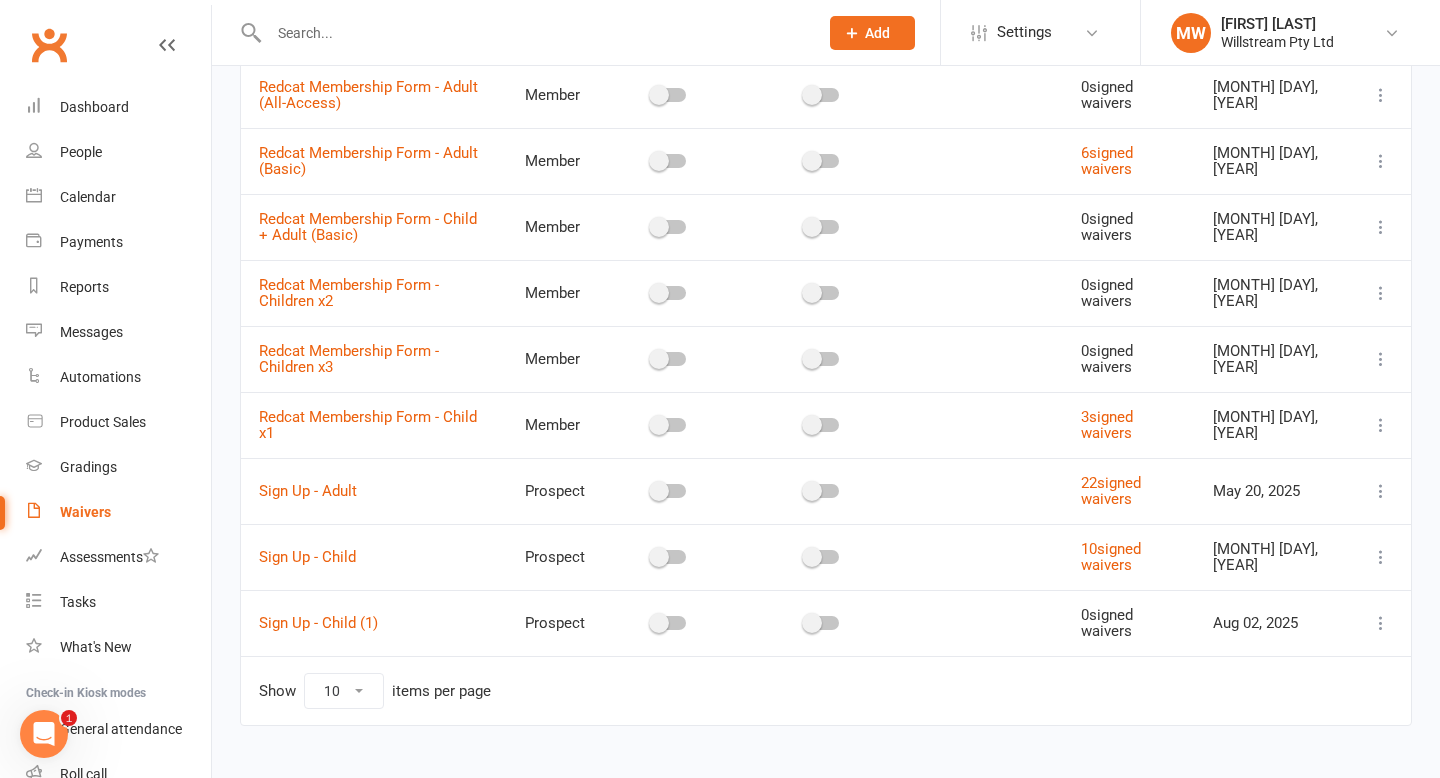 click at bounding box center (1381, 623) 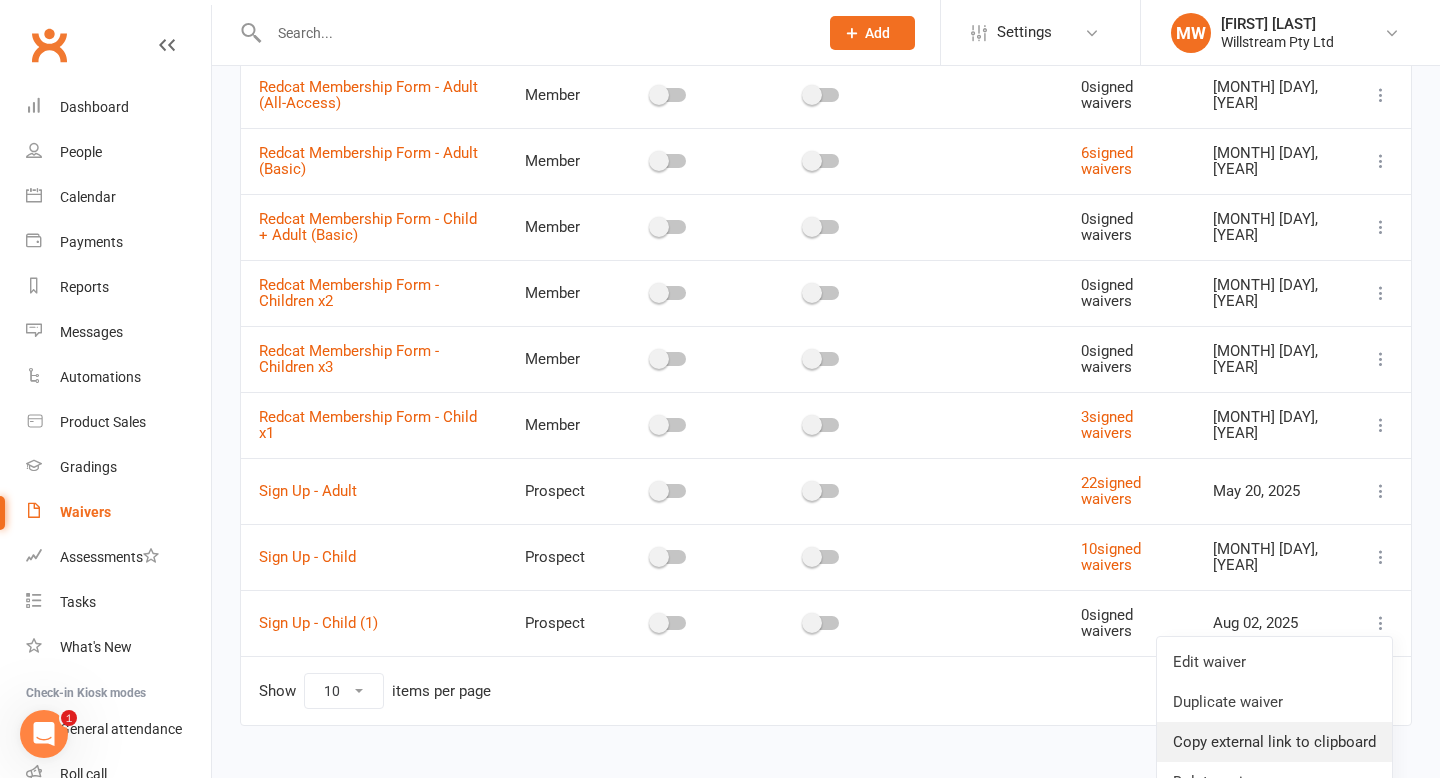 scroll, scrollTop: 250, scrollLeft: 0, axis: vertical 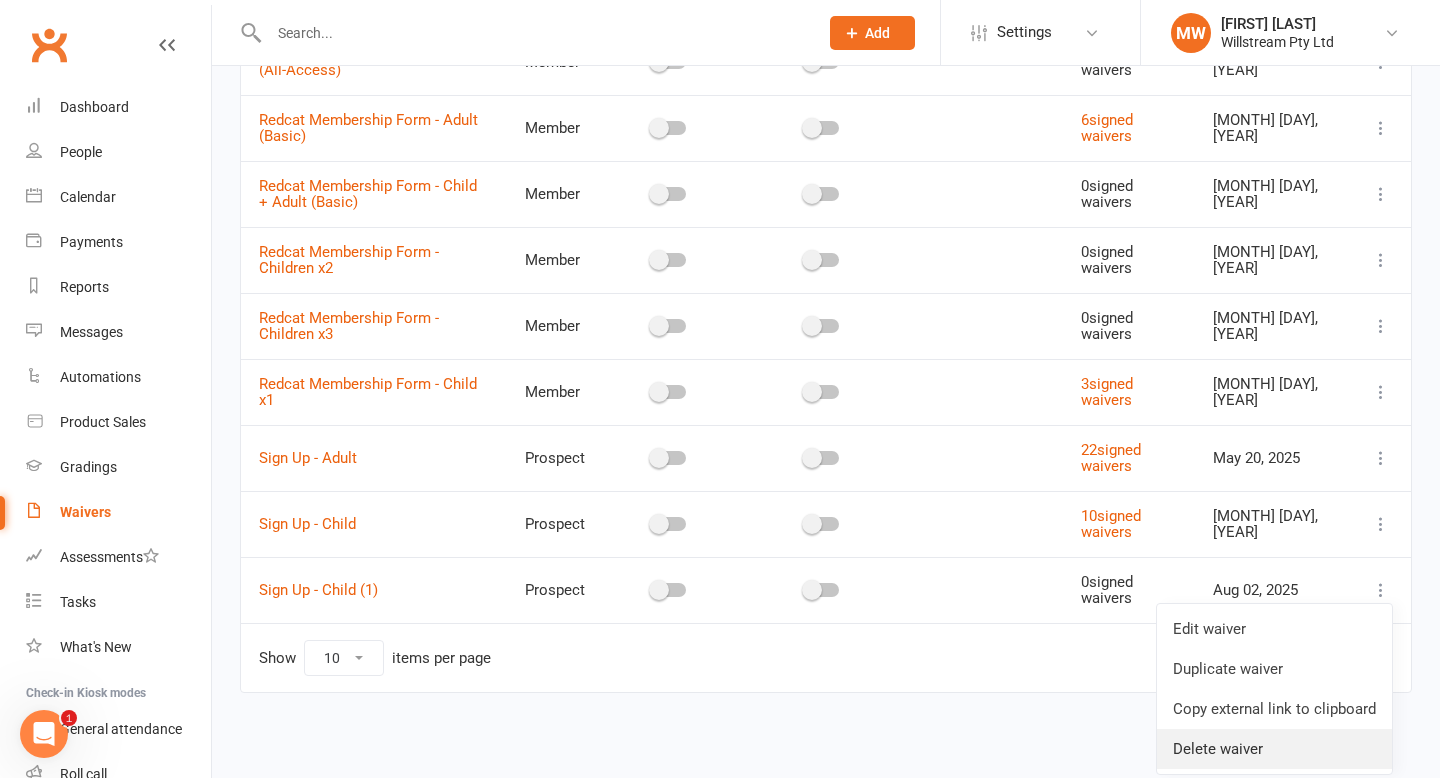 click on "Delete waiver" at bounding box center [1274, 749] 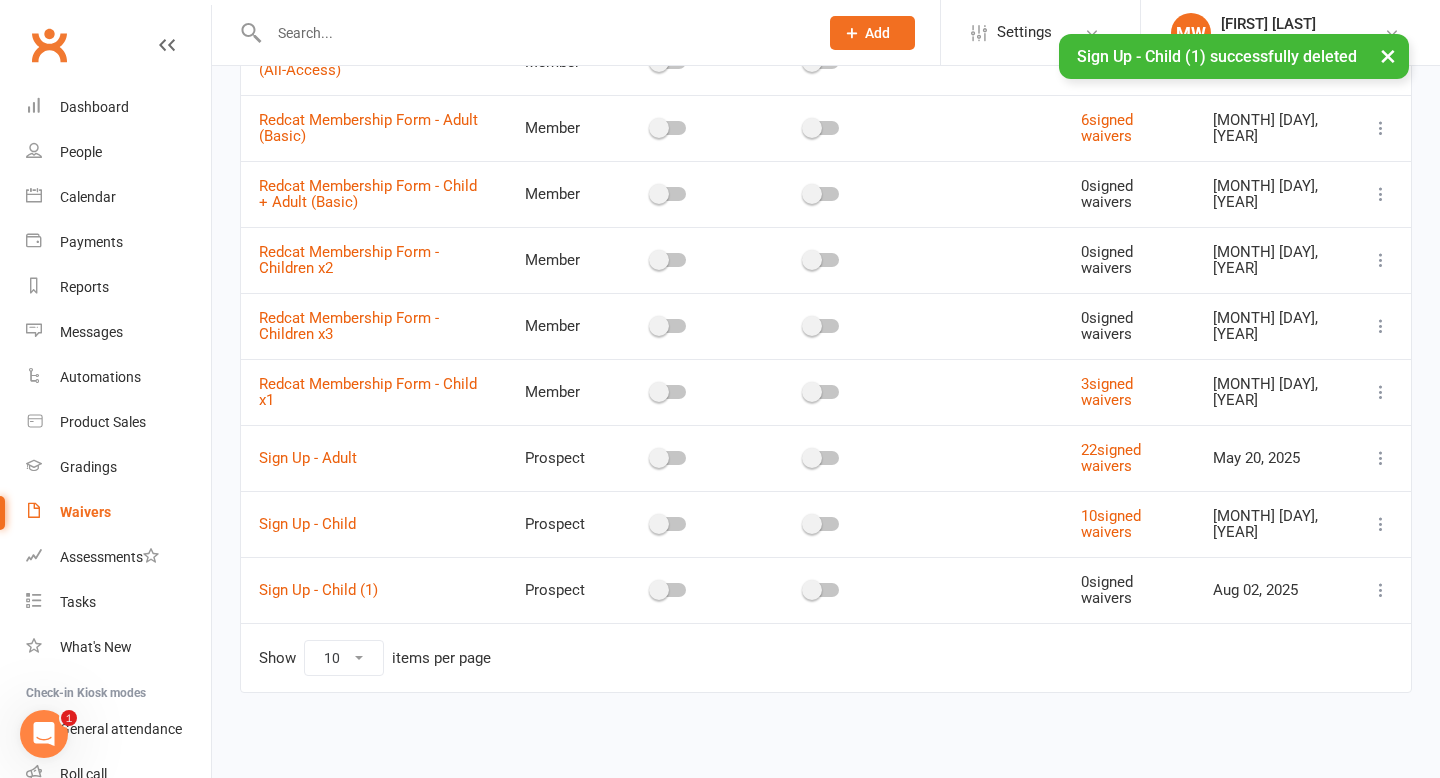 scroll, scrollTop: 184, scrollLeft: 0, axis: vertical 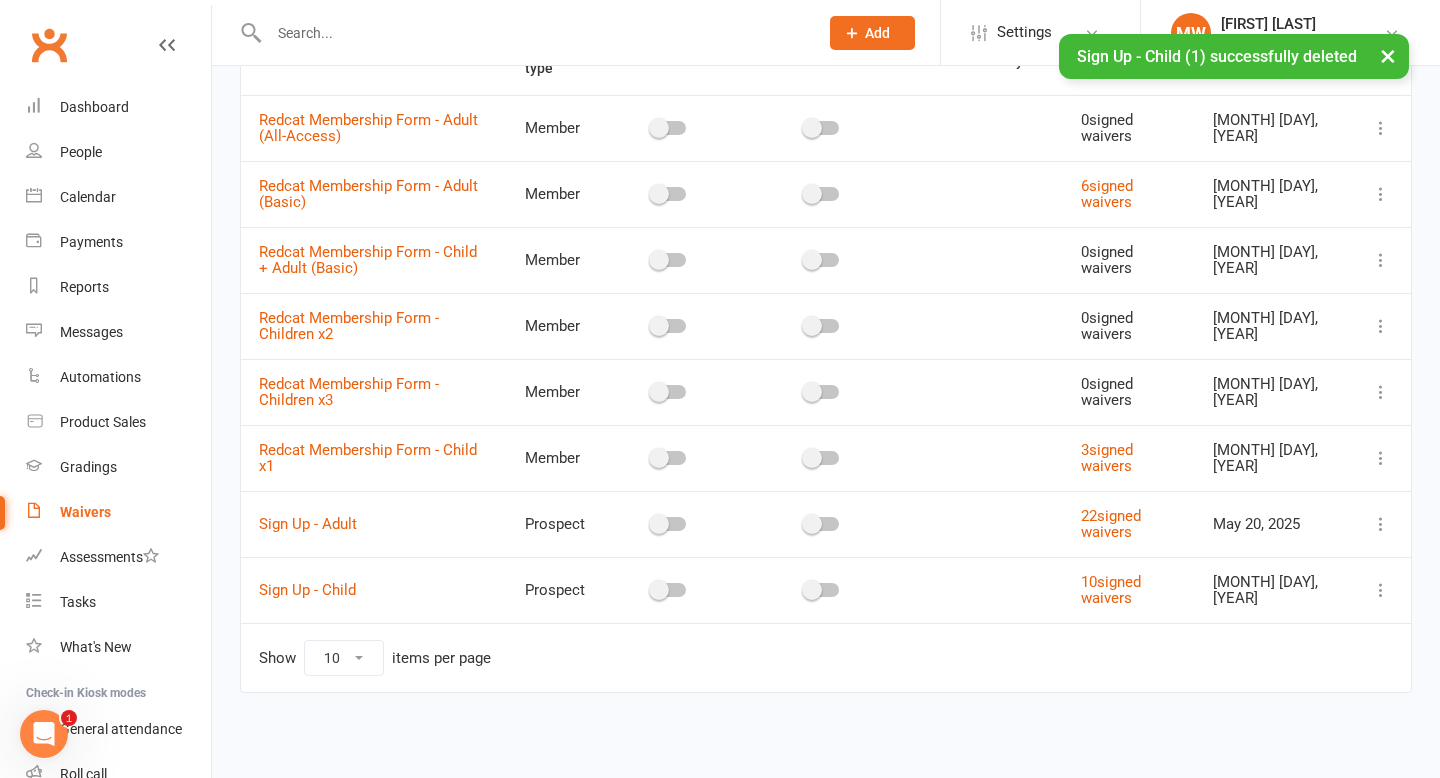 click on "Sign Up - Adult" at bounding box center [308, 524] 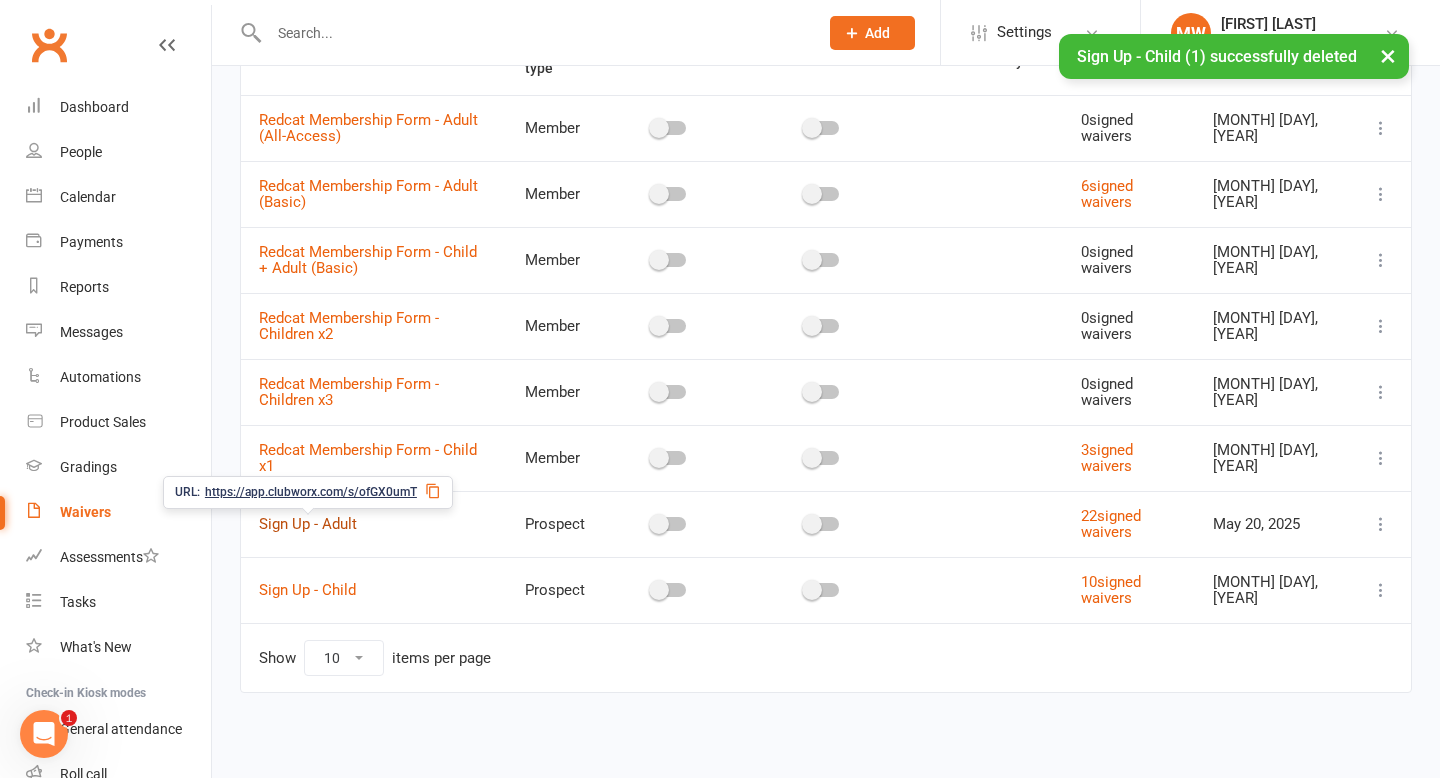 click on "Sign Up - Adult" at bounding box center (308, 524) 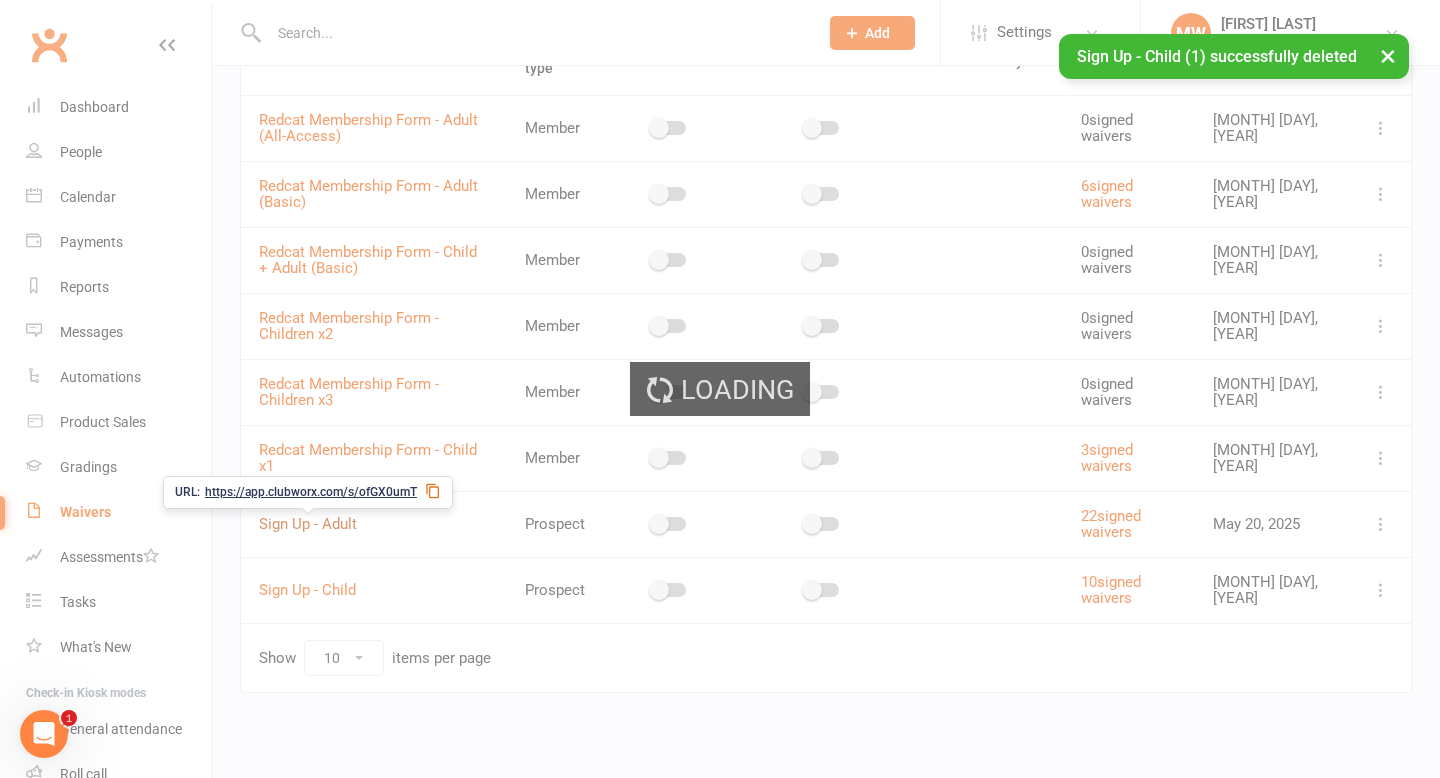 select on "applies_to_all_signees" 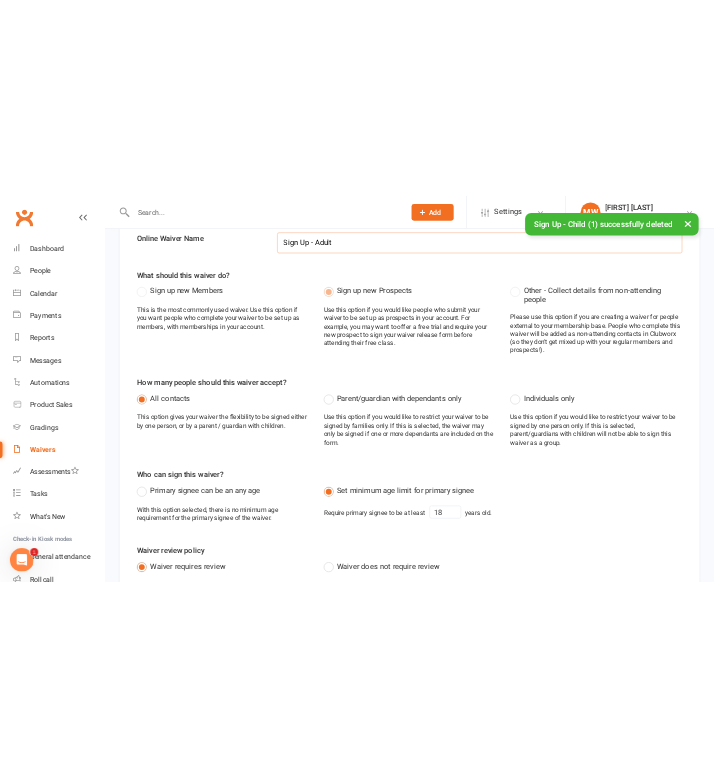 scroll, scrollTop: 0, scrollLeft: 0, axis: both 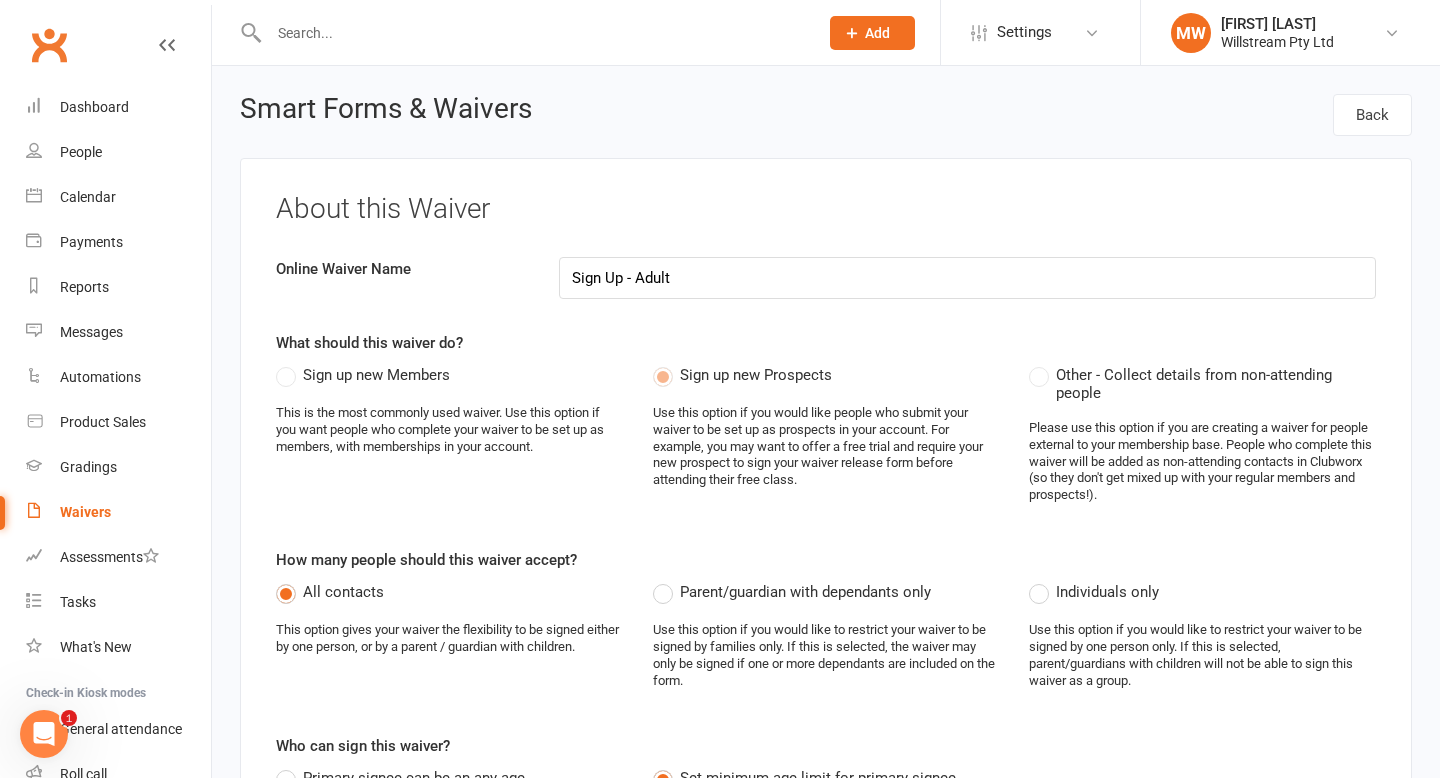 click on "Waivers" at bounding box center [118, 512] 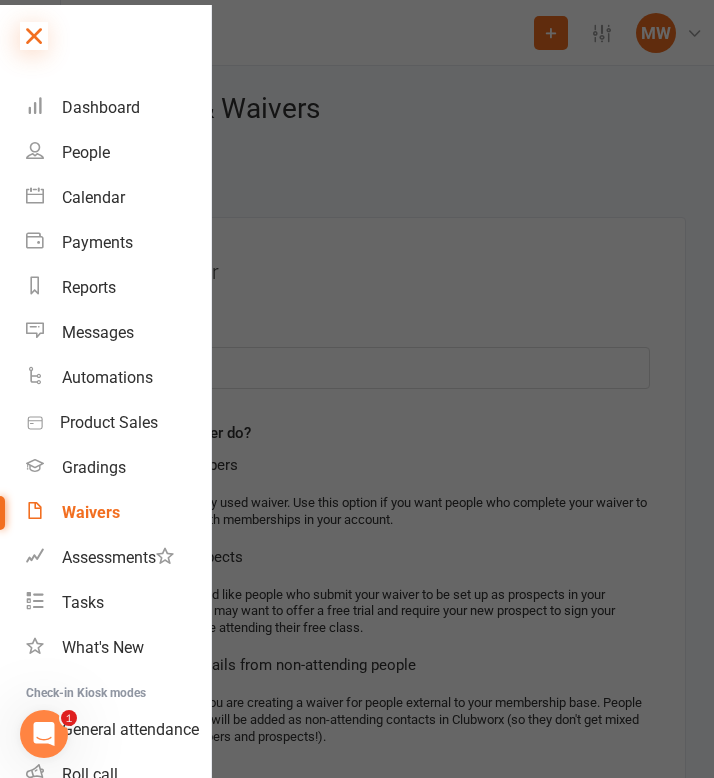 click at bounding box center [34, 36] 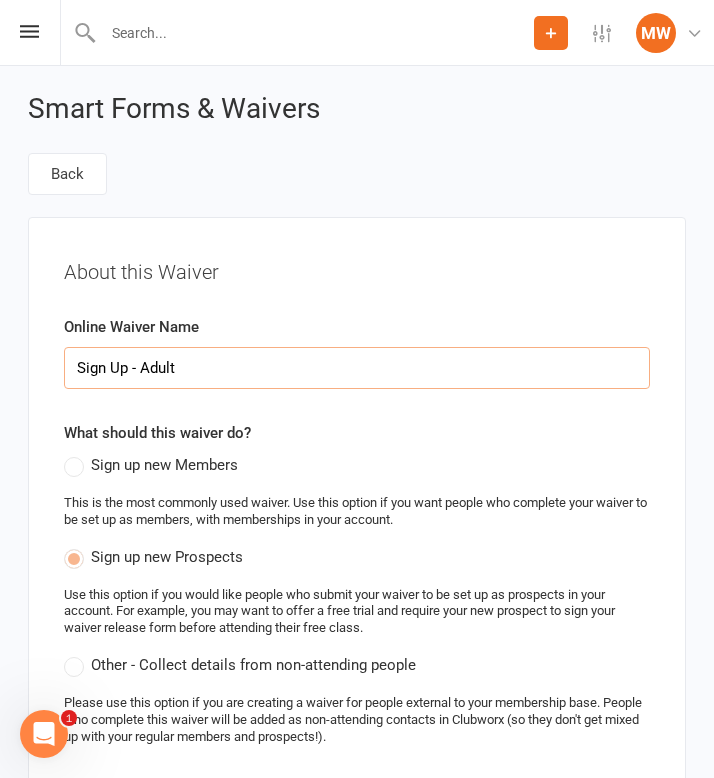 drag, startPoint x: 218, startPoint y: 371, endPoint x: 36, endPoint y: 359, distance: 182.39517 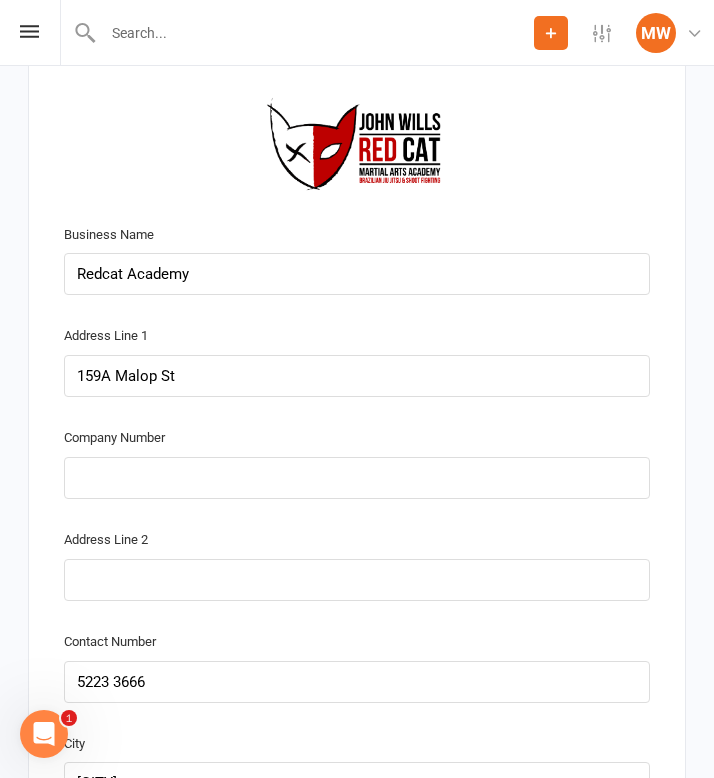 scroll, scrollTop: 1683, scrollLeft: 0, axis: vertical 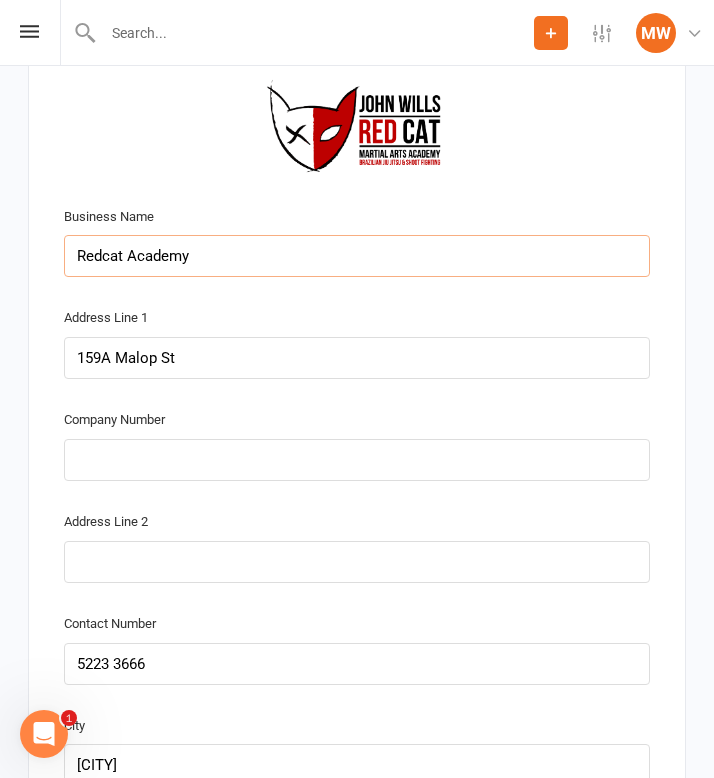 drag, startPoint x: 208, startPoint y: 252, endPoint x: 0, endPoint y: 252, distance: 208 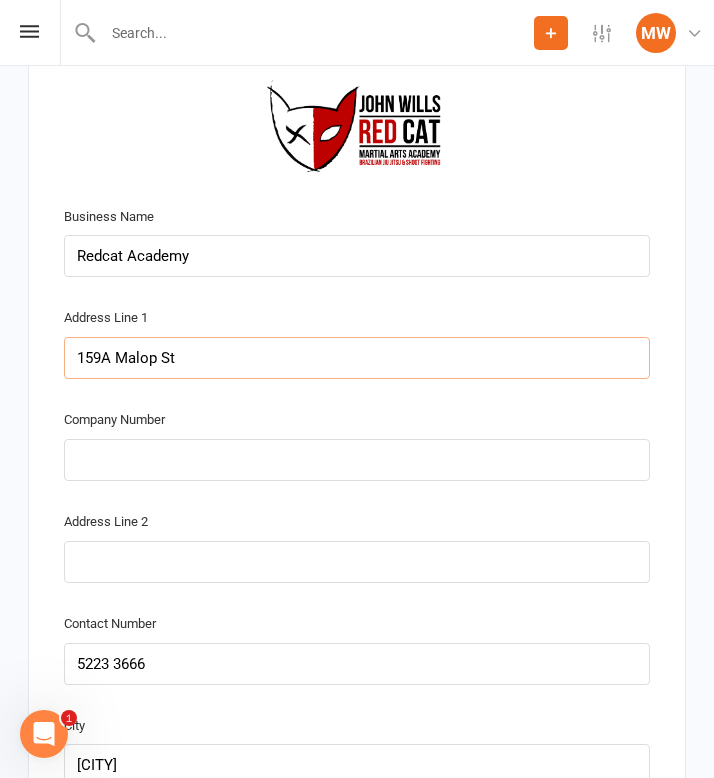 drag, startPoint x: 197, startPoint y: 360, endPoint x: 0, endPoint y: 356, distance: 197.0406 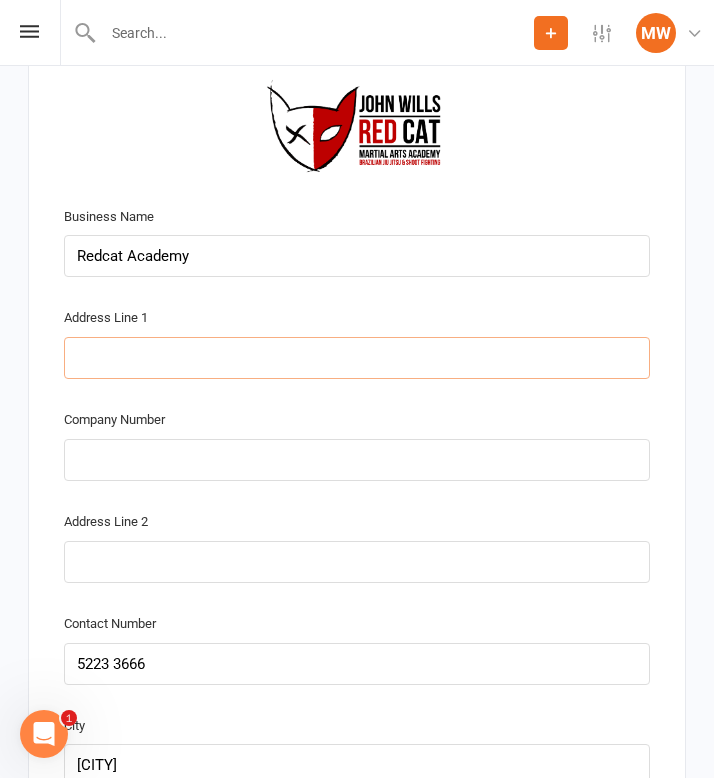type on "159A Malop Street" 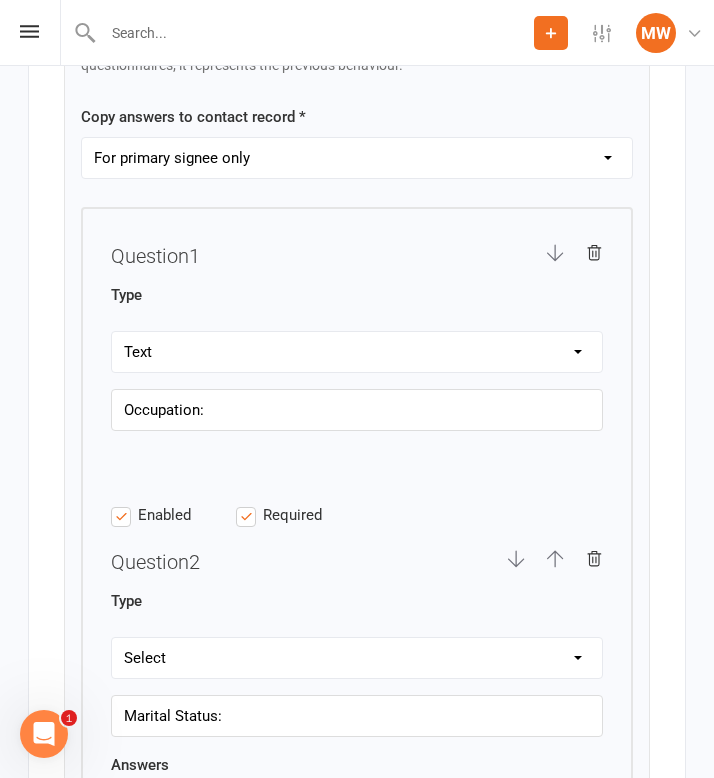 scroll, scrollTop: 4489, scrollLeft: 0, axis: vertical 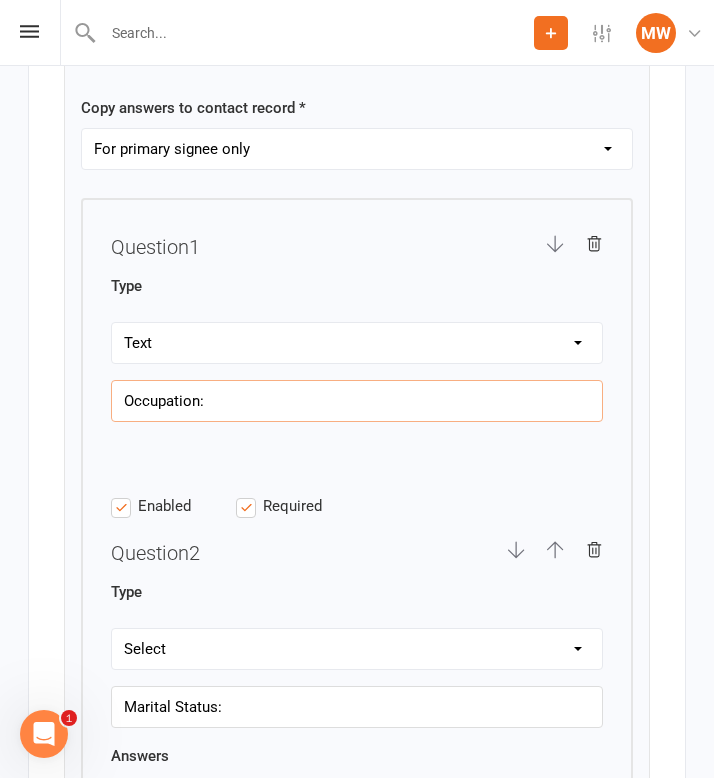 drag, startPoint x: 237, startPoint y: 400, endPoint x: 52, endPoint y: 390, distance: 185.27008 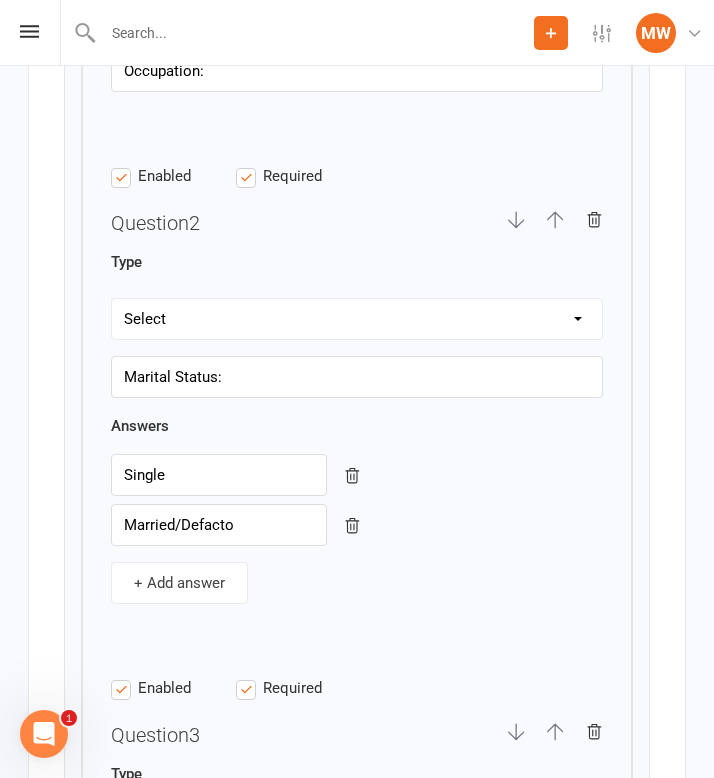 scroll, scrollTop: 4826, scrollLeft: 0, axis: vertical 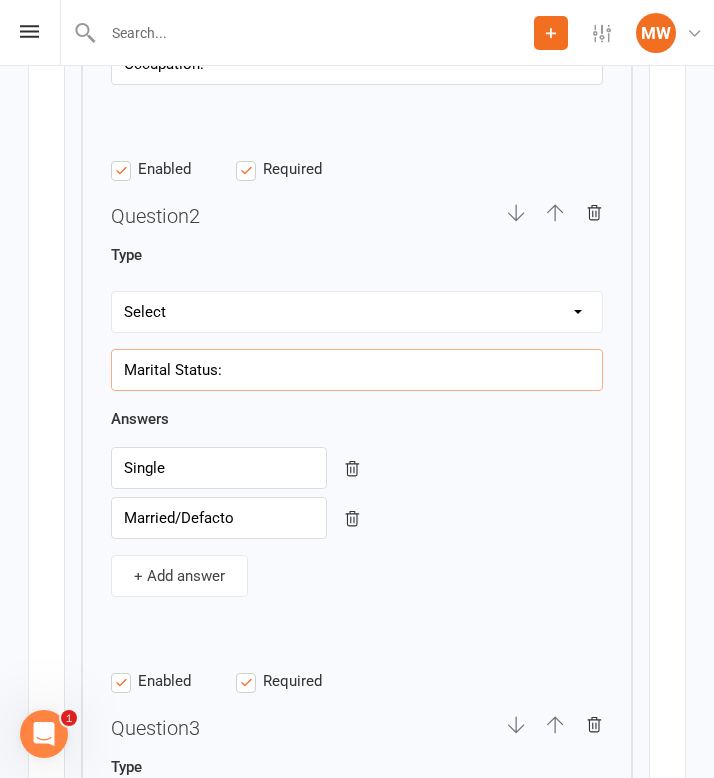 click on "Marital Status:" at bounding box center [357, 370] 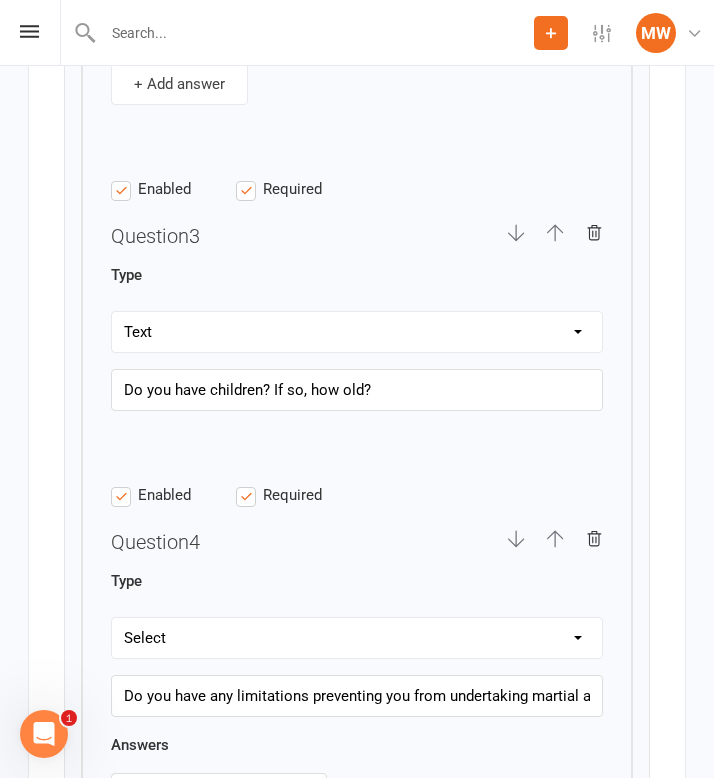 scroll, scrollTop: 5340, scrollLeft: 0, axis: vertical 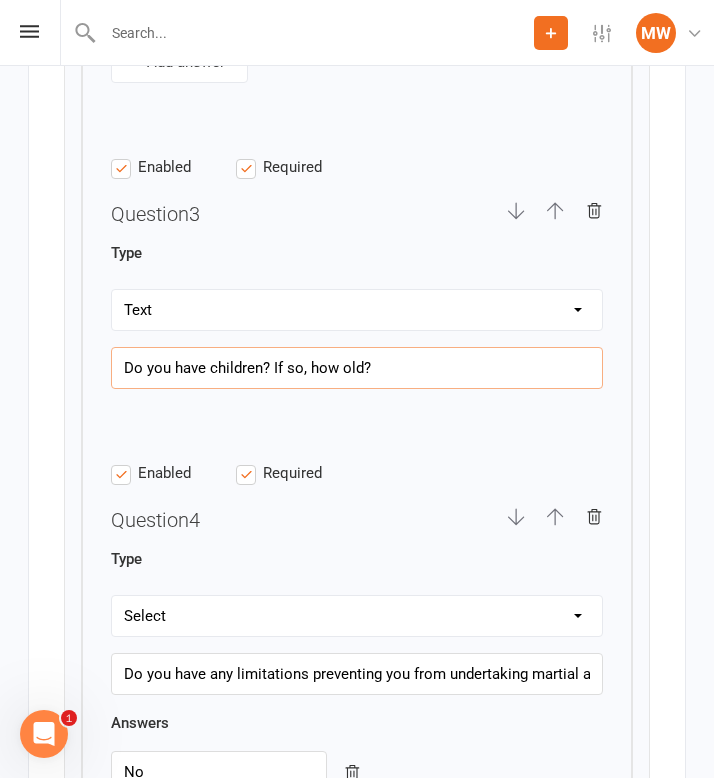 drag, startPoint x: 399, startPoint y: 368, endPoint x: 77, endPoint y: 318, distance: 325.85886 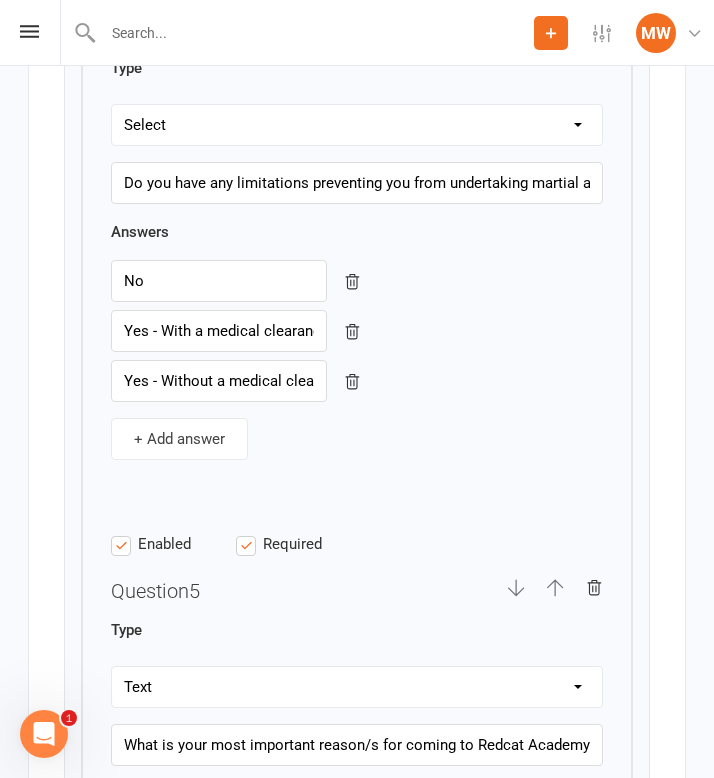 scroll, scrollTop: 5832, scrollLeft: 0, axis: vertical 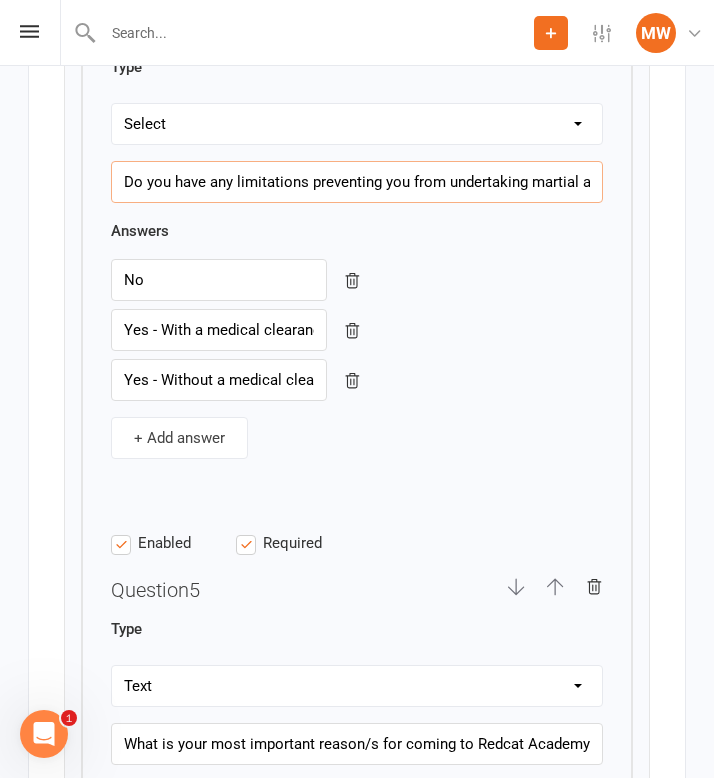 click on "Do you have any limitations preventing you from undertaking martial arts training? If yes, do you have doctors approval for doing so?" at bounding box center [357, 182] 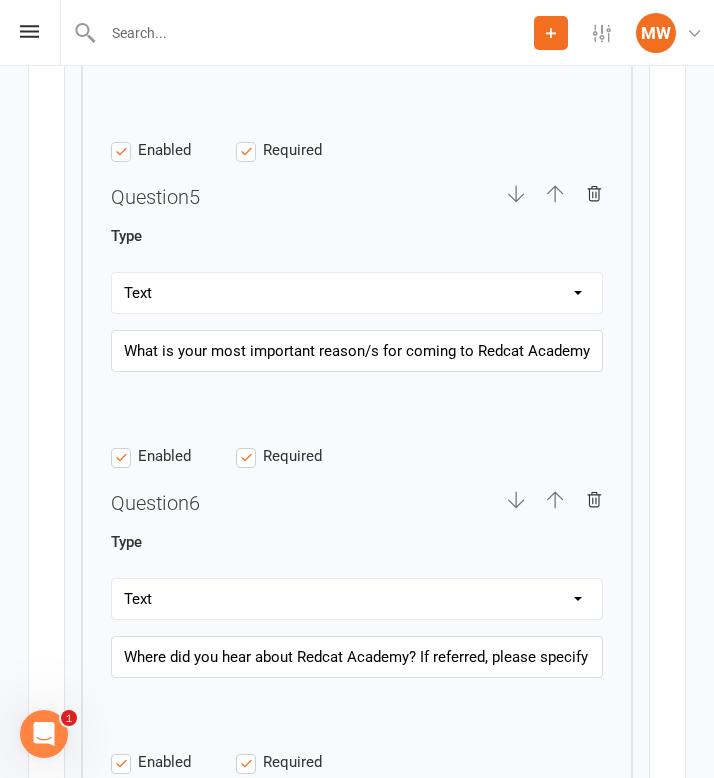 scroll, scrollTop: 6248, scrollLeft: 0, axis: vertical 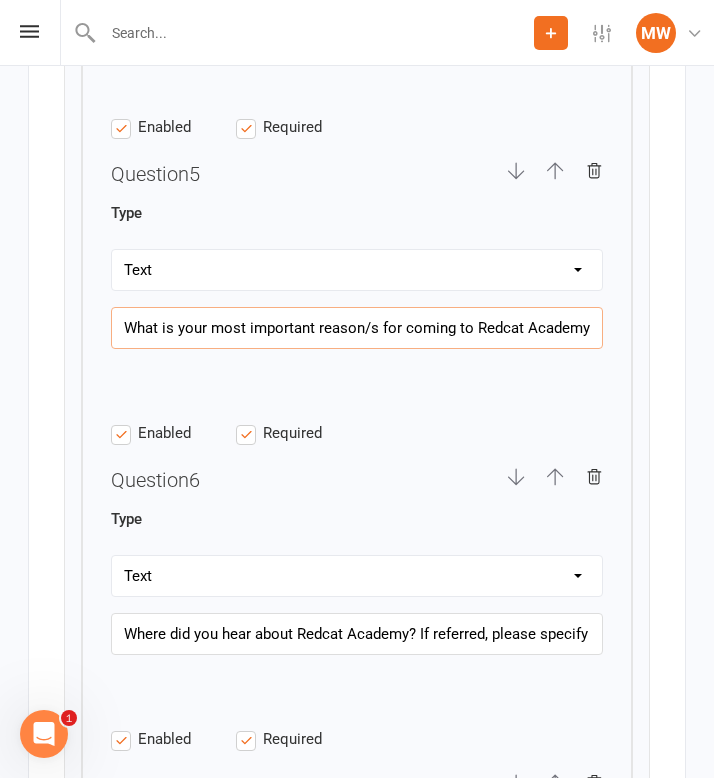 click on "What is your most important reason/s for coming to Redcat Academy? (E.g. to learn self defence/BJJ specifically, build confidence, try something new, make new friends) )" at bounding box center (357, 328) 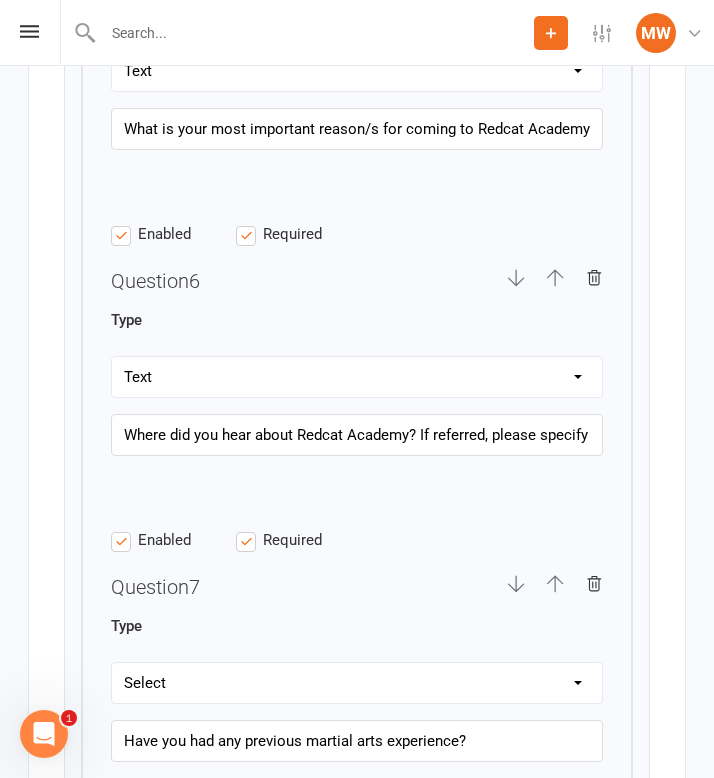 scroll, scrollTop: 6466, scrollLeft: 0, axis: vertical 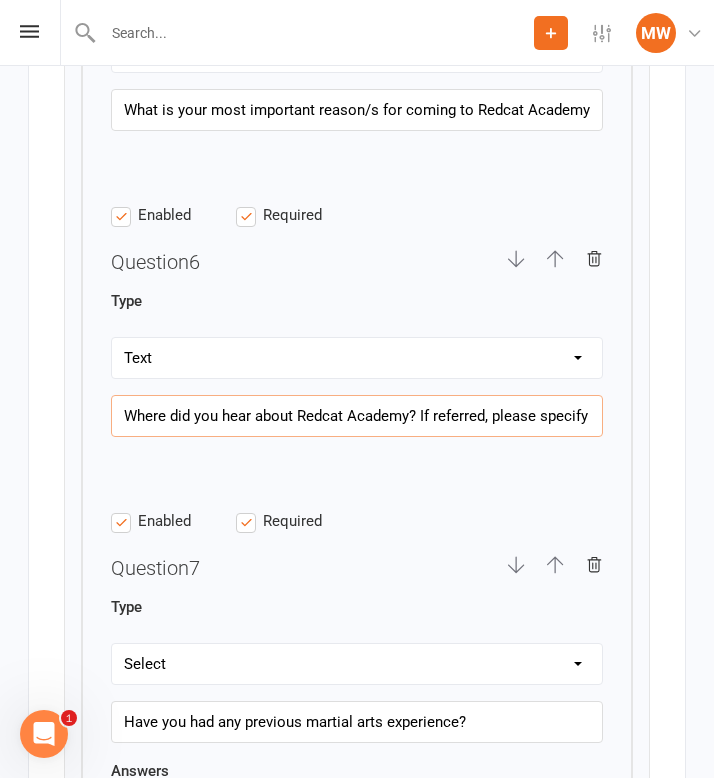 click on "Where did you hear about Redcat Academy? If referred, please specify by who." at bounding box center [357, 416] 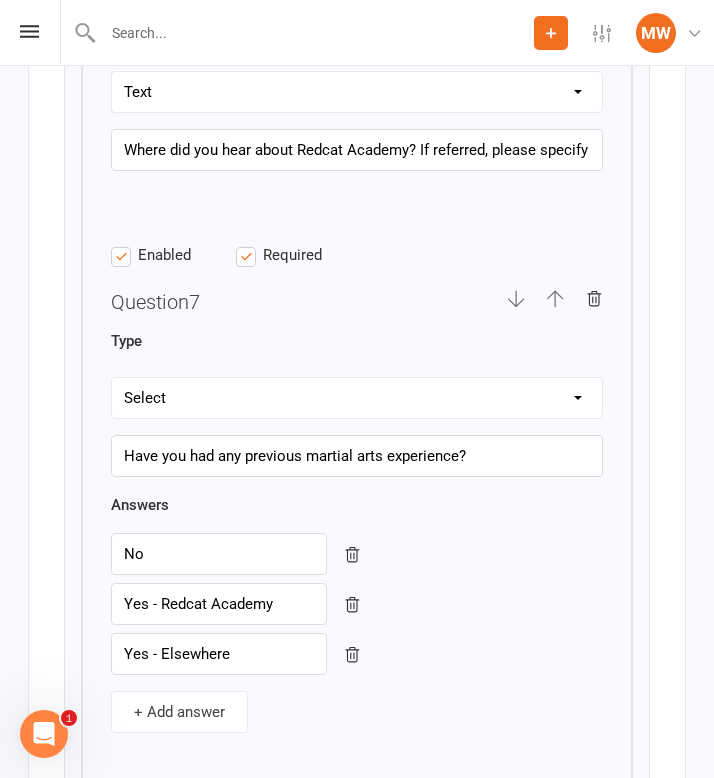 scroll, scrollTop: 6752, scrollLeft: 0, axis: vertical 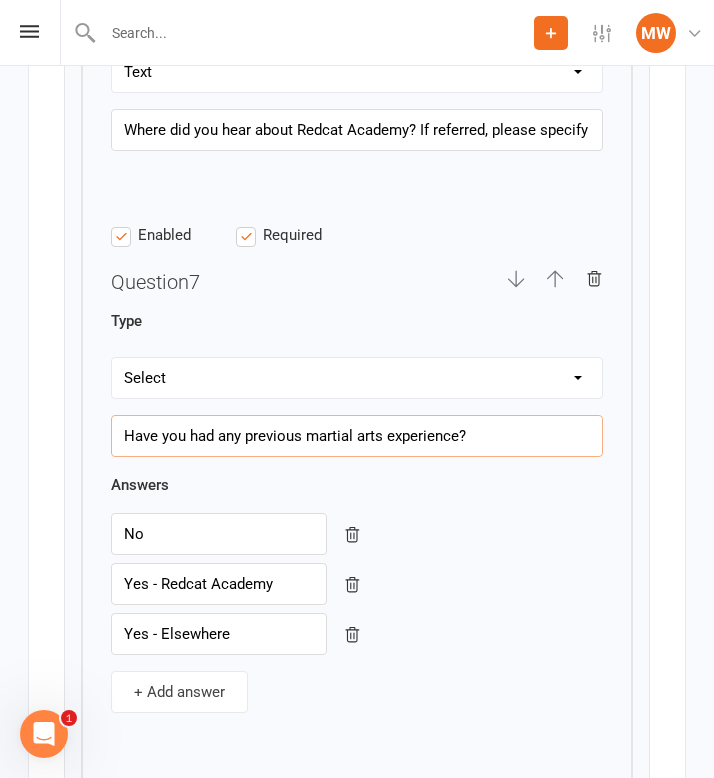 drag, startPoint x: 484, startPoint y: 435, endPoint x: 63, endPoint y: 430, distance: 421.0297 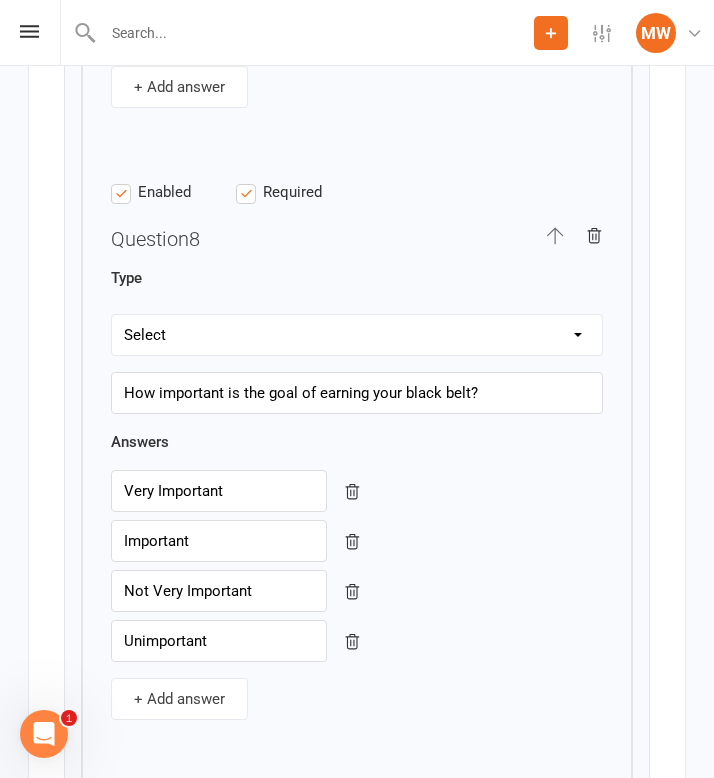scroll, scrollTop: 7380, scrollLeft: 0, axis: vertical 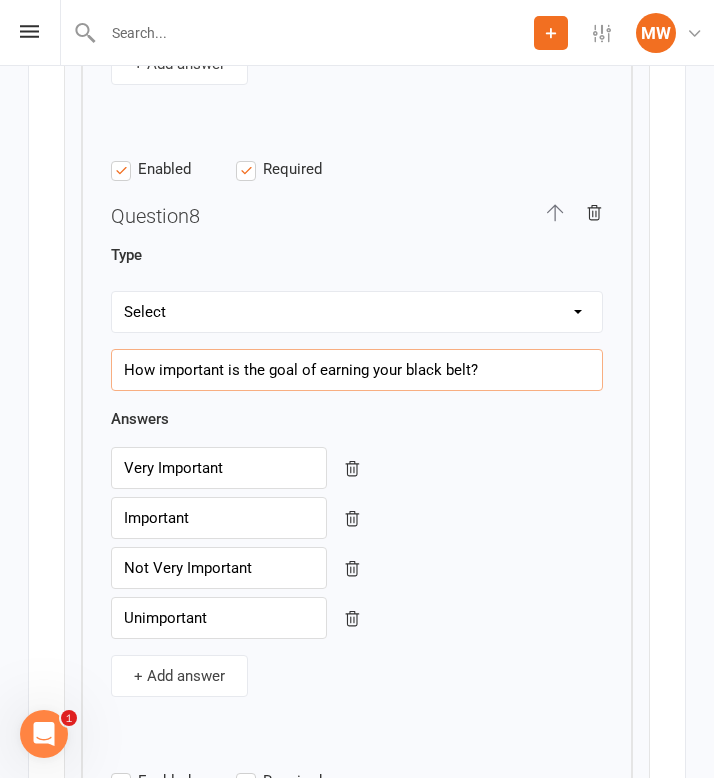 click on "How important is the goal of earning your black belt?" at bounding box center [357, 370] 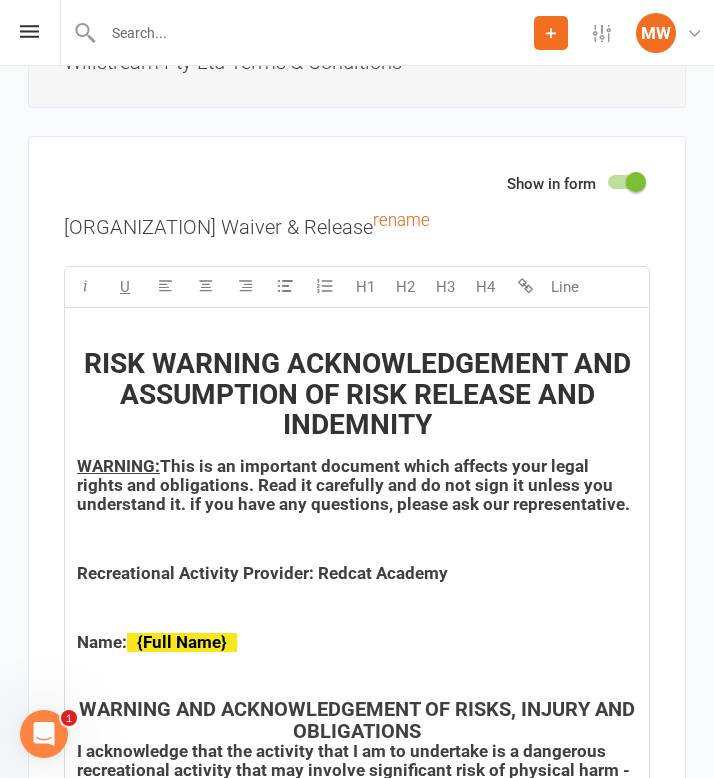 scroll, scrollTop: 8436, scrollLeft: 0, axis: vertical 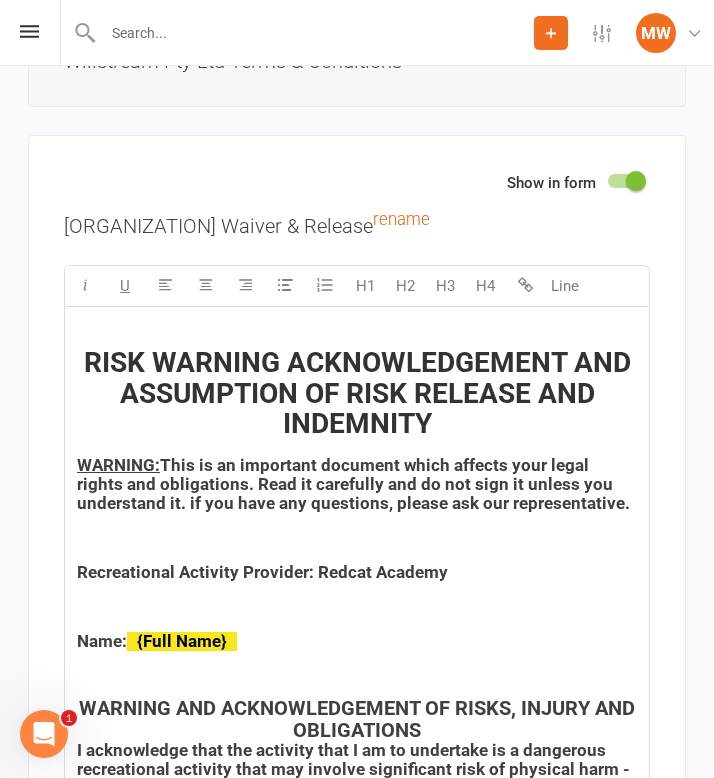 click on "RISK WARNING ACKNOWLEDGEMENT AND ASSUMPTION OF RISK RELEASE AND INDEMNITY  WARNING:  This is an important document which affects your legal rights and obligations. Read it carefully and do not sign it unless you understand it. if you have any questions, please ask our representative.    Recreational Activity Provider: Redcat Academy    Name:  ﻿ [FULL NAME]
WARNING AND ACKNOWLEDGEMENT OF RISKS, INJURY AND OBLIGATIONS  I acknowledge that the activity that I am to undertake is a dangerous recreational activity that may involve significant risk of physical harm - and that by participating in it I am exposed to certain risks.  I further acknowledge that I am not required to engage in the activity.  I acknowledge and understand that whilst participating in such activity:  I may be injured, physically or mentally, or may die.  My personal property may be lost or damaged. Other persons engaging in such activity may cause me injury or may damage my property." at bounding box center (357, 1044) 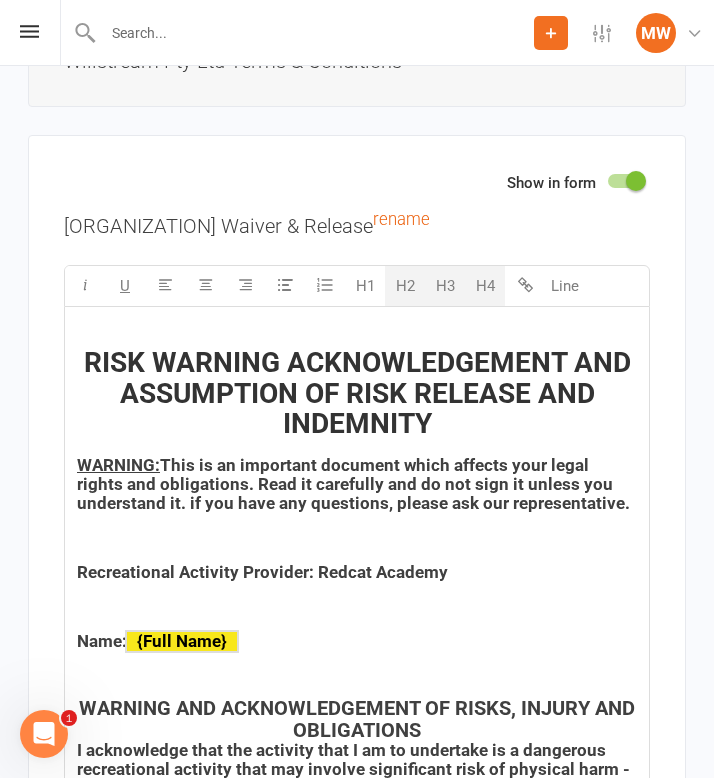 copy on "RISK WARNING ACKNOWLEDGEMENT AND ASSUMPTION OF RISK RELEASE AND INDEMNITY  WARNING:  This is an important document which affects your legal rights and obligations. Read it carefully and do not sign it unless you understand it. if you have any questions, please ask our representative.    Recreational Activity Provider: Redcat Academy    Name:  ﻿ {Full Name}
WARNING AND ACKNOWLEDGEMENT OF RISKS, INJURY AND OBLIGATIONS  I acknowledge that the activity that I am to undertake is a dangerous recreational activity that may involve significant risk of physical harm - and that by participating in it I am exposed to certain risks.  I further acknowledge that I am not required to engage in the activity.  I acknowledge and understand that whilst participating in such activity:  I may be injured, physically or mentally, or may die.  My personal property may be lost or damaged. Other persons engaging in such activity may cause me injury or may damage my property.  I may cause injury to other persons or damage thei..." 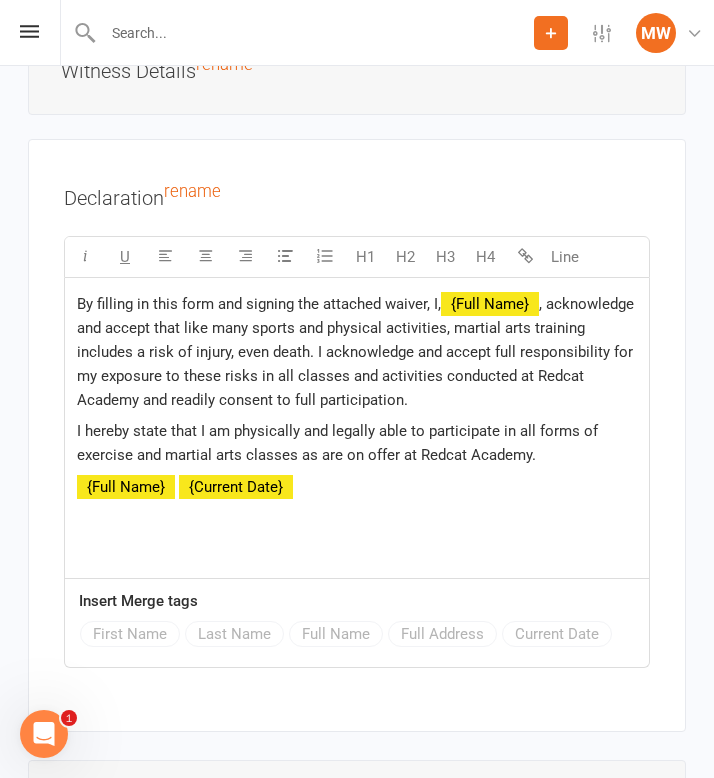 scroll, scrollTop: 10742, scrollLeft: 0, axis: vertical 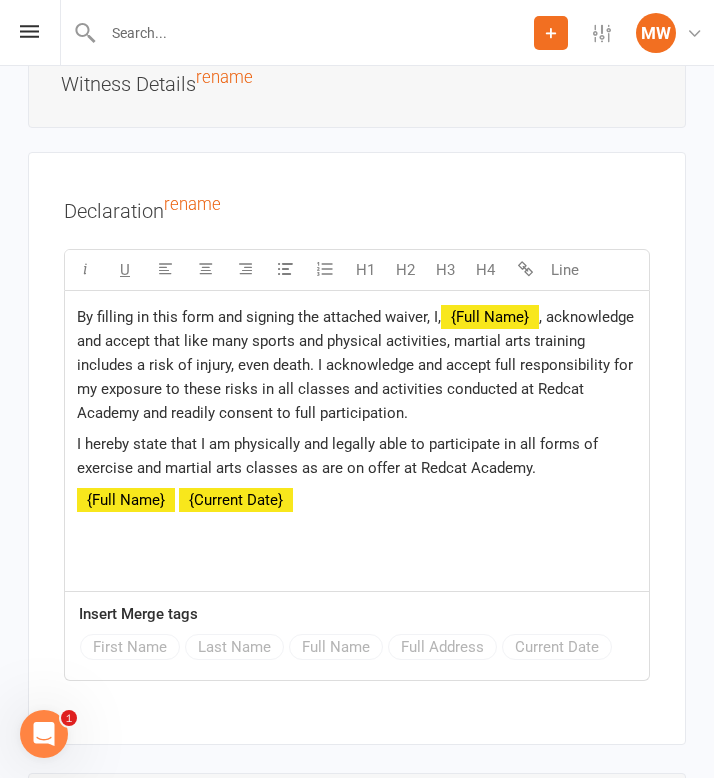 click on "By filling in this form and signing the attached waiver, I,  ﻿ {Full Name}  , acknowledge and accept that like many sports and physical activities, martial arts training includes a risk of injury, even death. I acknowledge and accept full responsibility for my exposure to these risks in all classes and activities conducted at Redcat Academy and readily consent to full participation." at bounding box center (357, 365) 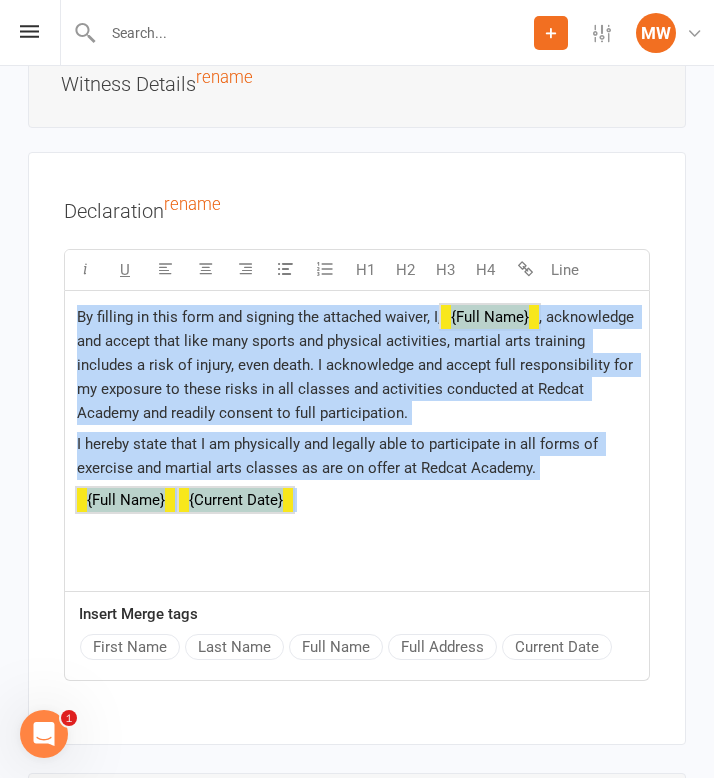 copy on "By filling in this form and signing the attached waiver, I,  ﻿ [FULL NAME]  , acknowledge and accept that like many sports and physical activities, martial arts training includes a risk of injury, even death. I acknowledge and accept full responsibility for my exposure to these risks in all classes and activities conducted at Redcat Academy and readily consent to full participation.  I hereby state that I am physically and legally able to participate in all forms of exercise and martial arts classes as are on offer at Redcat Academy. ﻿ [FULL NAME]   ﻿ [CURRENT DATE]" 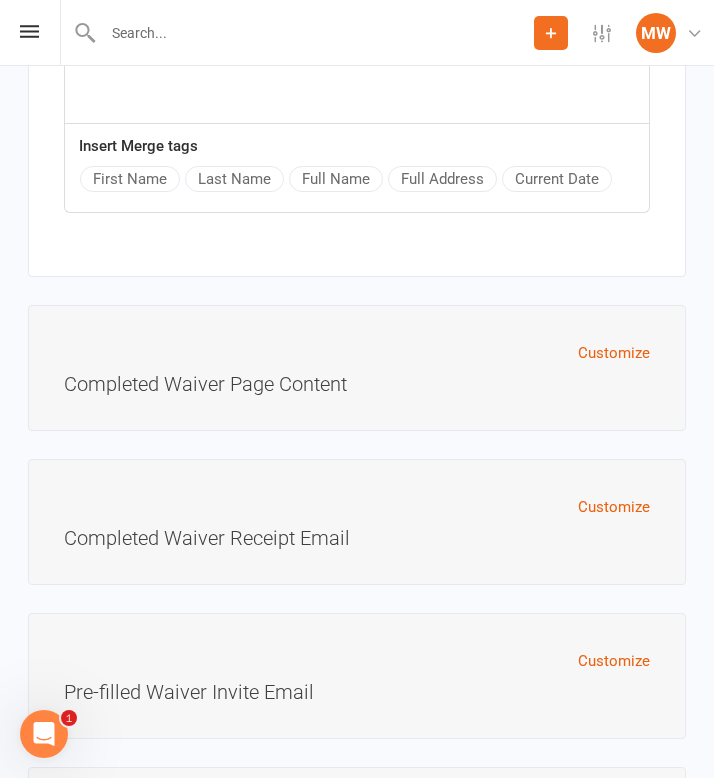 scroll, scrollTop: 11239, scrollLeft: 0, axis: vertical 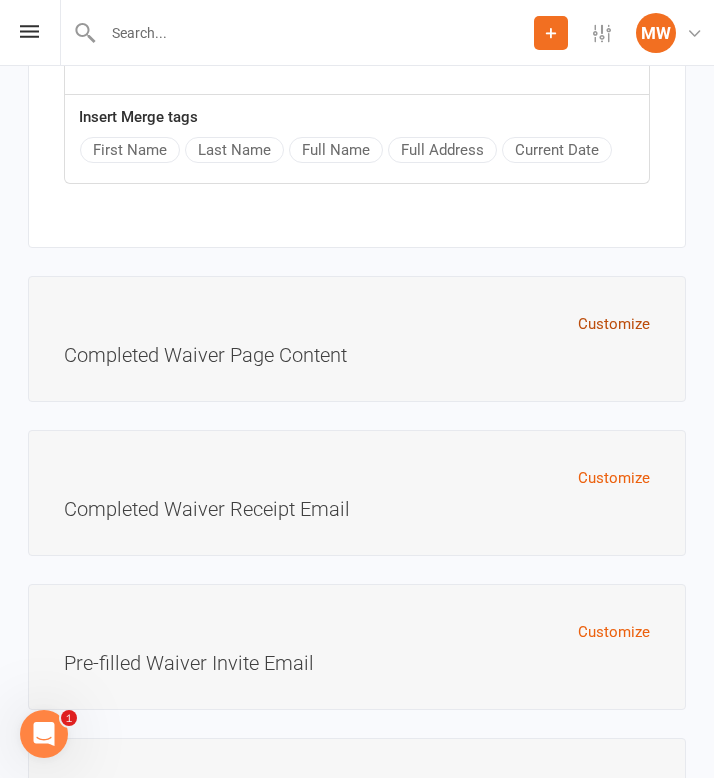 click on "Customize" at bounding box center [614, 324] 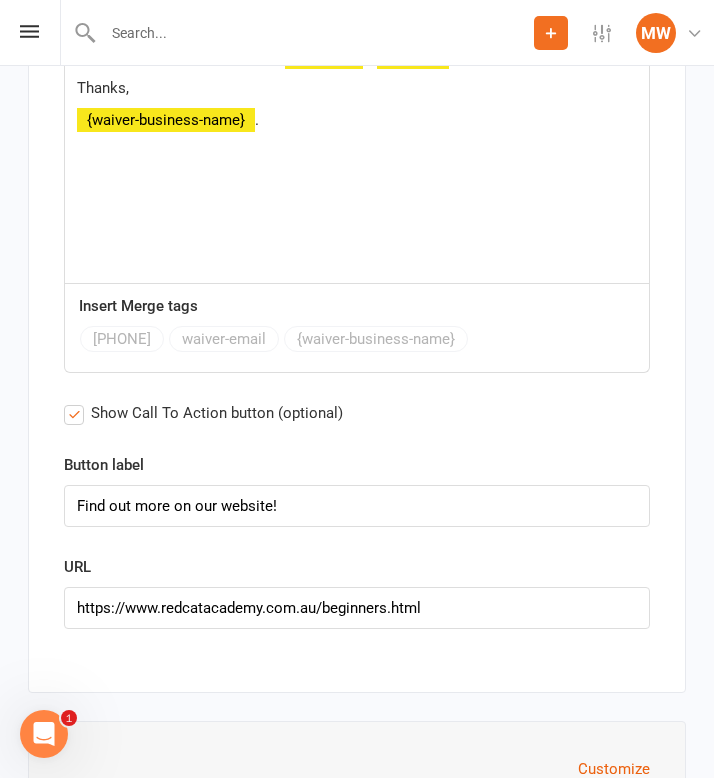 scroll, scrollTop: 11887, scrollLeft: 0, axis: vertical 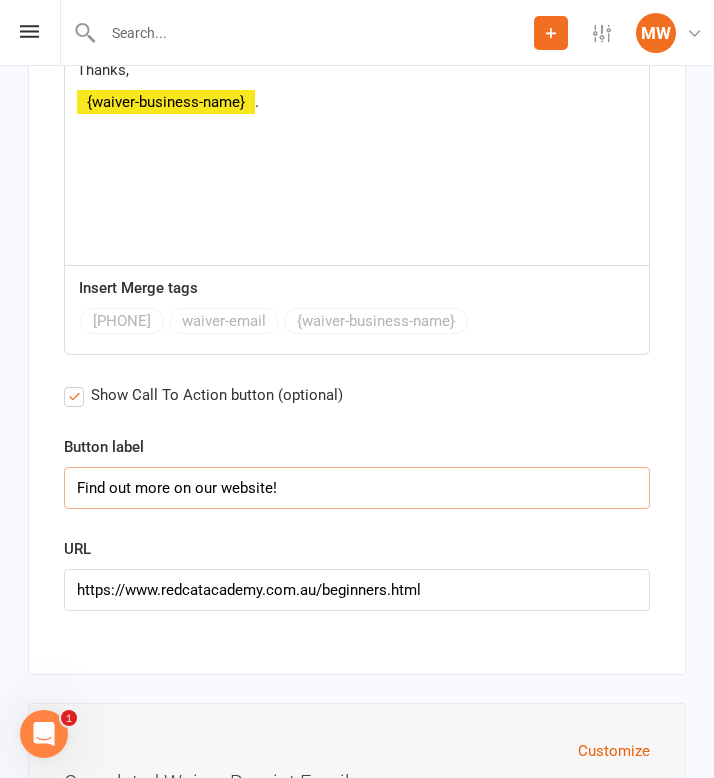 click on "Find out more on our website!" at bounding box center [357, 488] 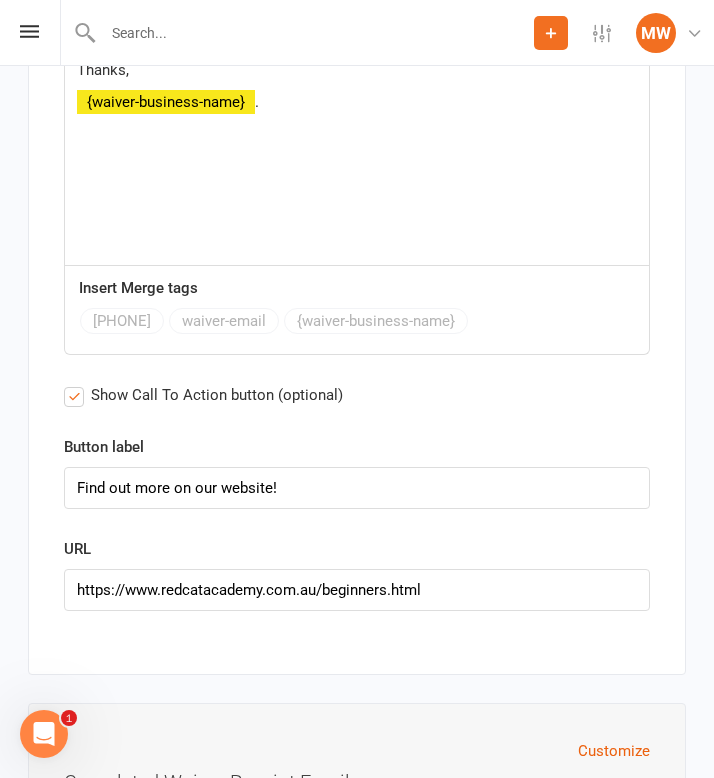 scroll, scrollTop: 11946, scrollLeft: 0, axis: vertical 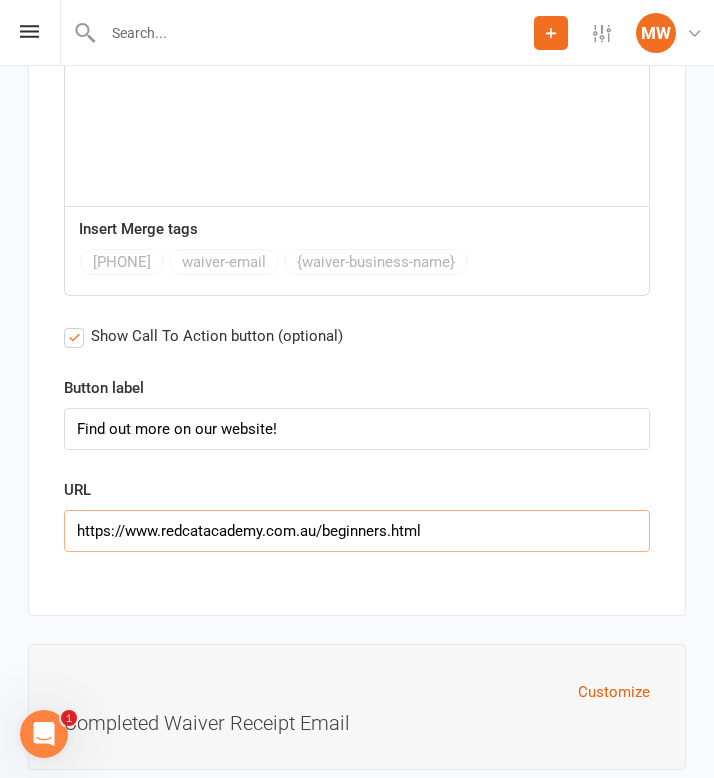click on "https://www.redcatacademy.com.au/beginners.html" at bounding box center (357, 531) 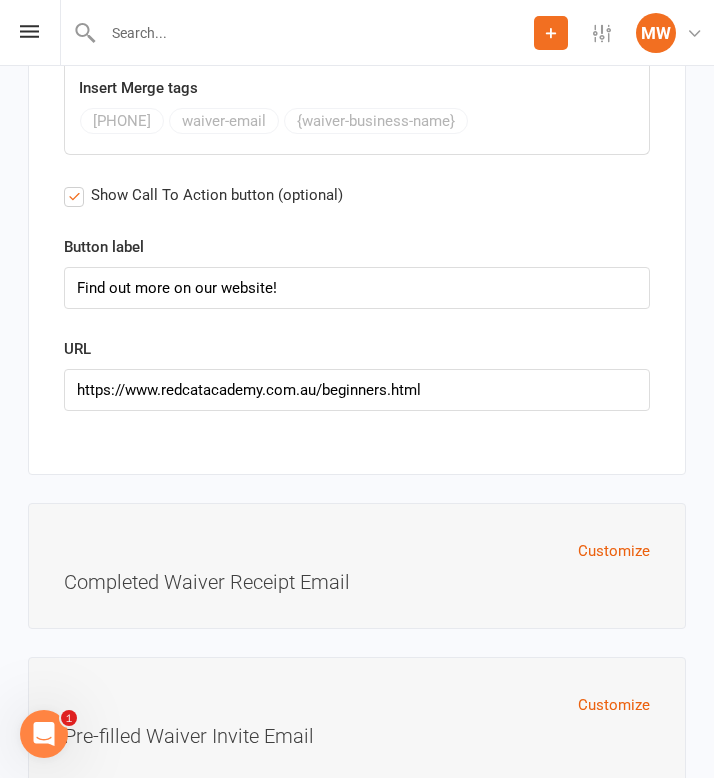 scroll, scrollTop: 12115, scrollLeft: 0, axis: vertical 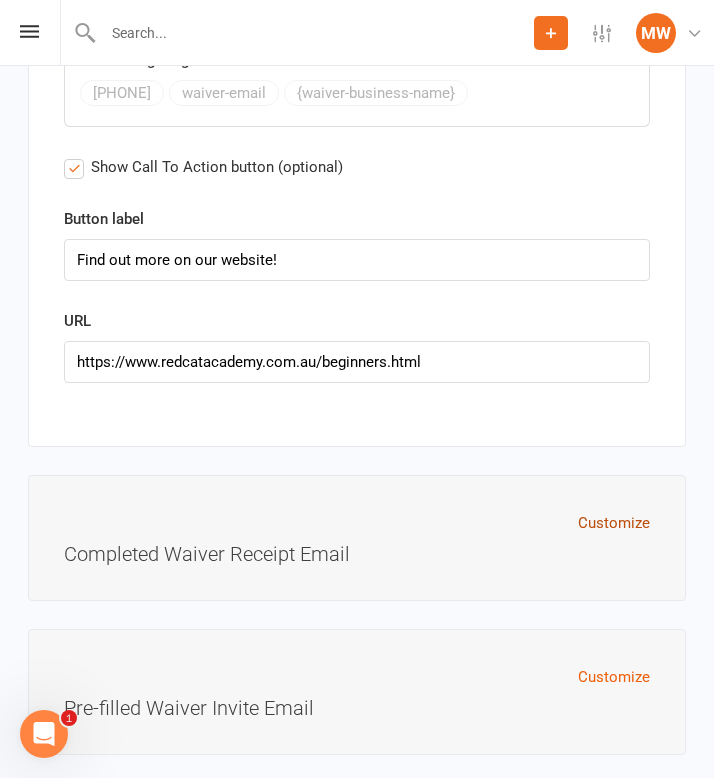 click on "Customize" at bounding box center (614, 523) 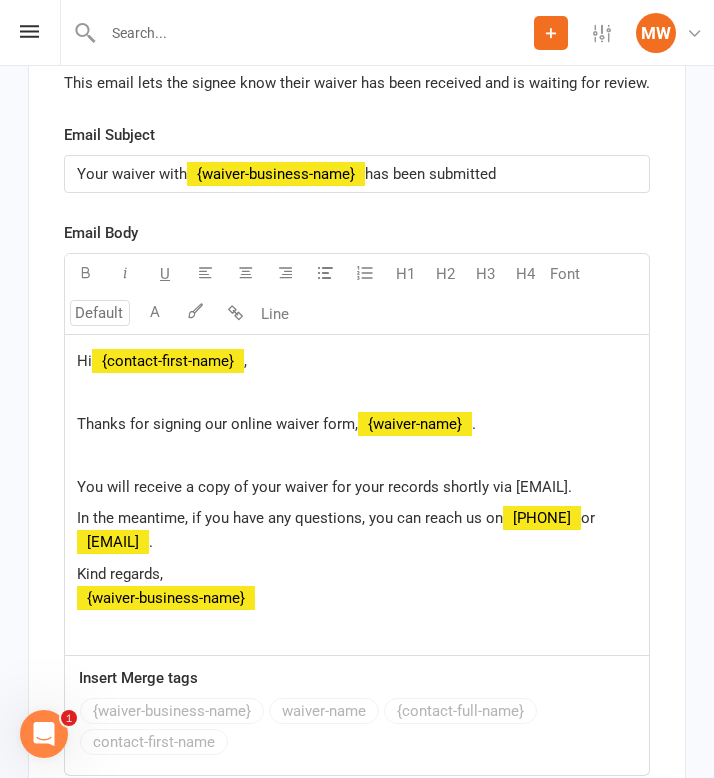 scroll, scrollTop: 12692, scrollLeft: 0, axis: vertical 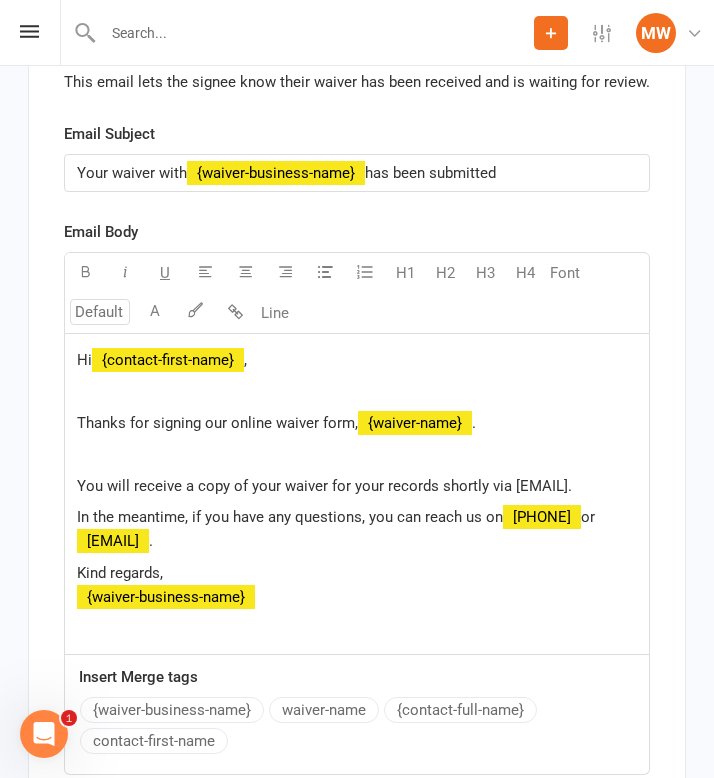 click on "Hi  ﻿ {contact-first-name} ,  ﻿  Thanks for signing our online waiver form,  ﻿ {waiver-name} .  ﻿  You will receive a copy of your waiver for your records shortly via email.  In the meantime, if you have any questions, you can reach us on  ﻿ {waiver-phone-number}  or  ﻿ {waiver-email} .   Kind regards,
﻿ {waiver-business-name}" at bounding box center (357, 494) 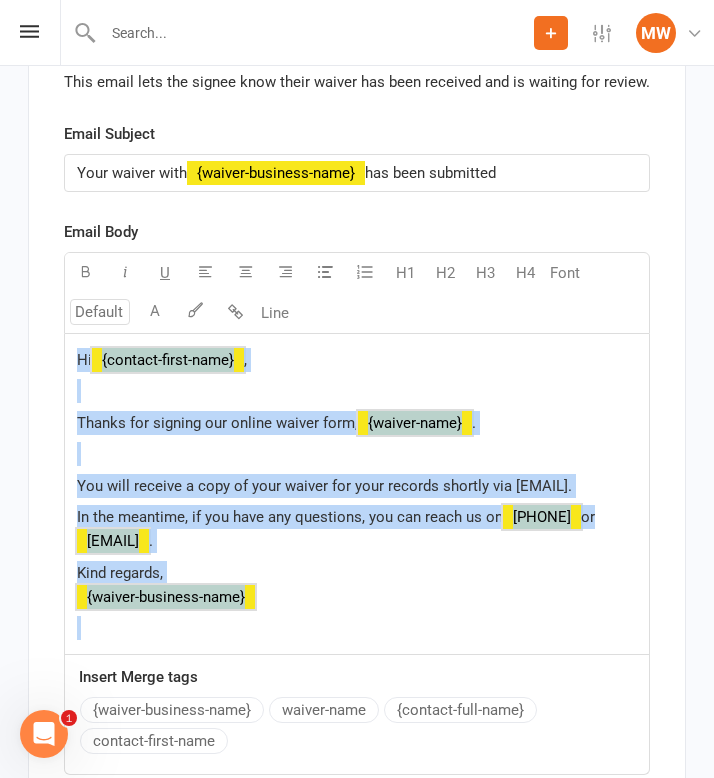 copy on "Hi  ﻿ {contact-first-name} ,  ﻿  Thanks for signing our online waiver form,  ﻿ {waiver-name} .  ﻿  You will receive a copy of your waiver for your records shortly via email.  In the meantime, if you have any questions, you can reach us on  ﻿ {waiver-phone-number}  or  ﻿ {waiver-email} .   Kind regards,
﻿ {waiver-business-name}" 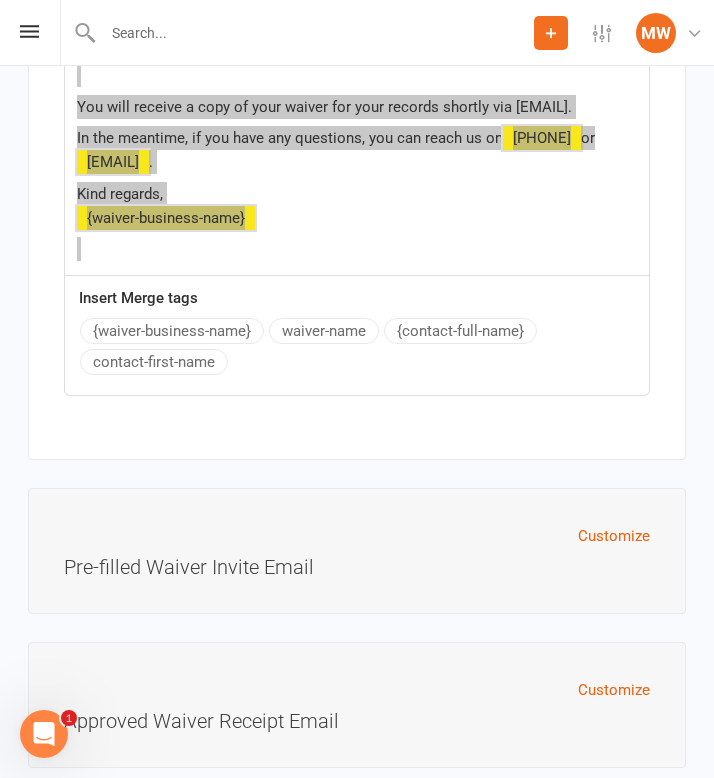 scroll, scrollTop: 13099, scrollLeft: 0, axis: vertical 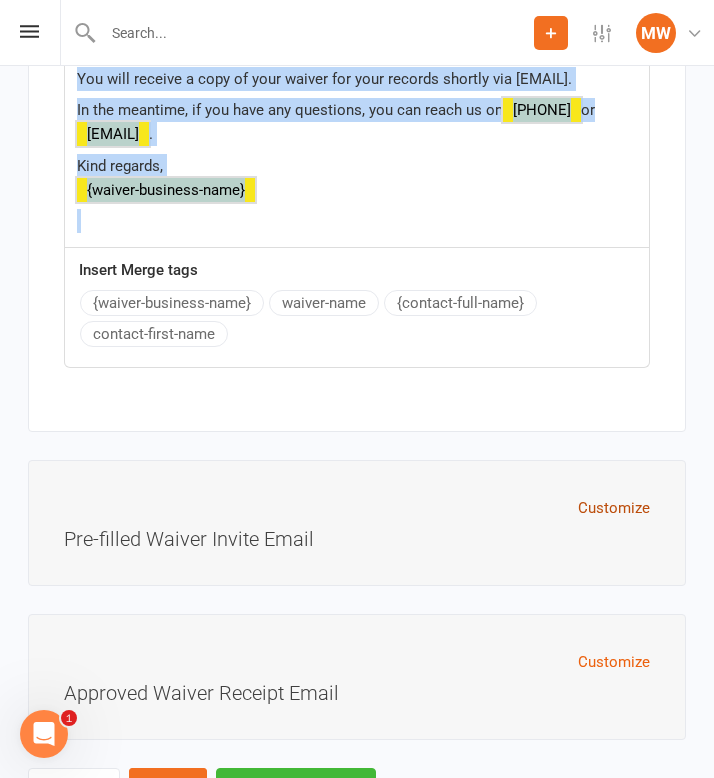 click on "Customize" at bounding box center [614, 508] 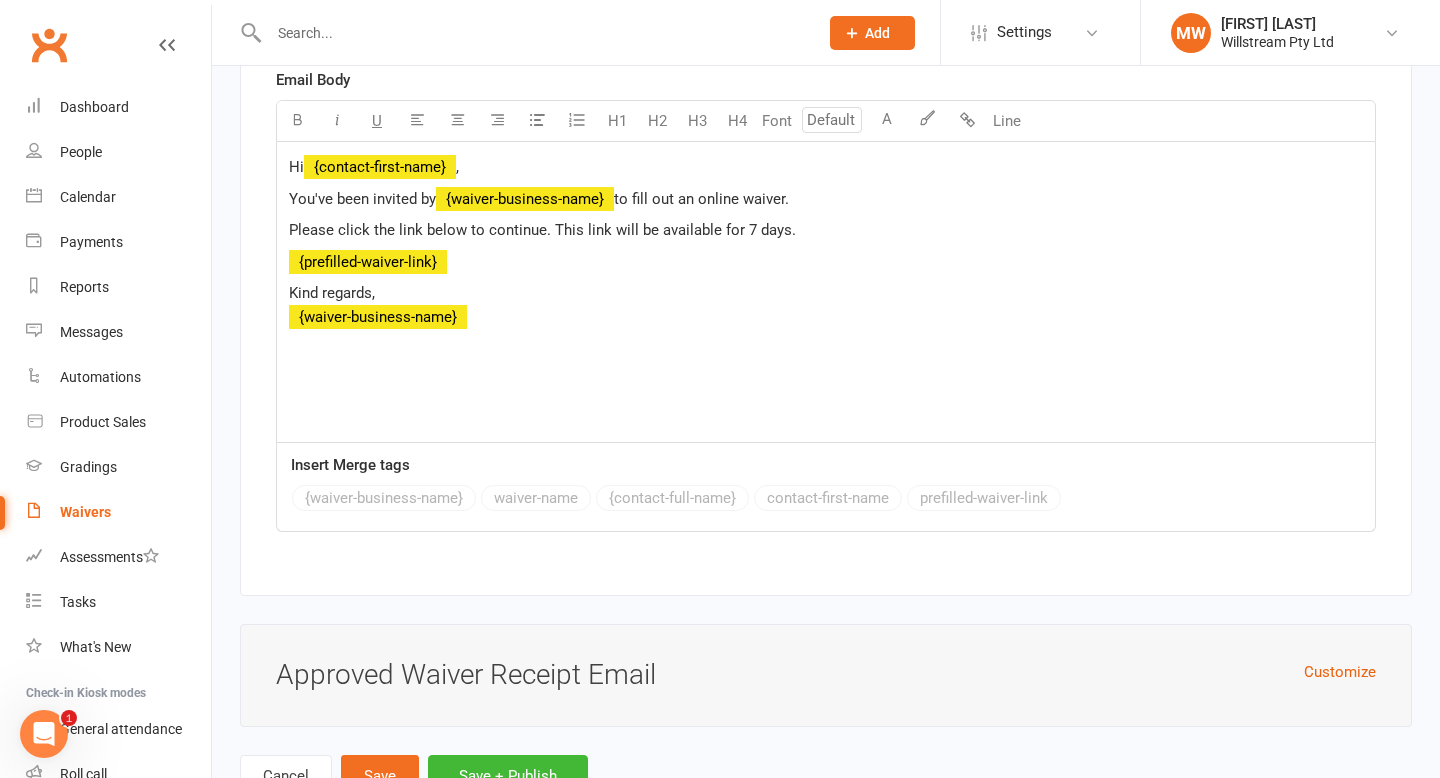 scroll, scrollTop: 10780, scrollLeft: 0, axis: vertical 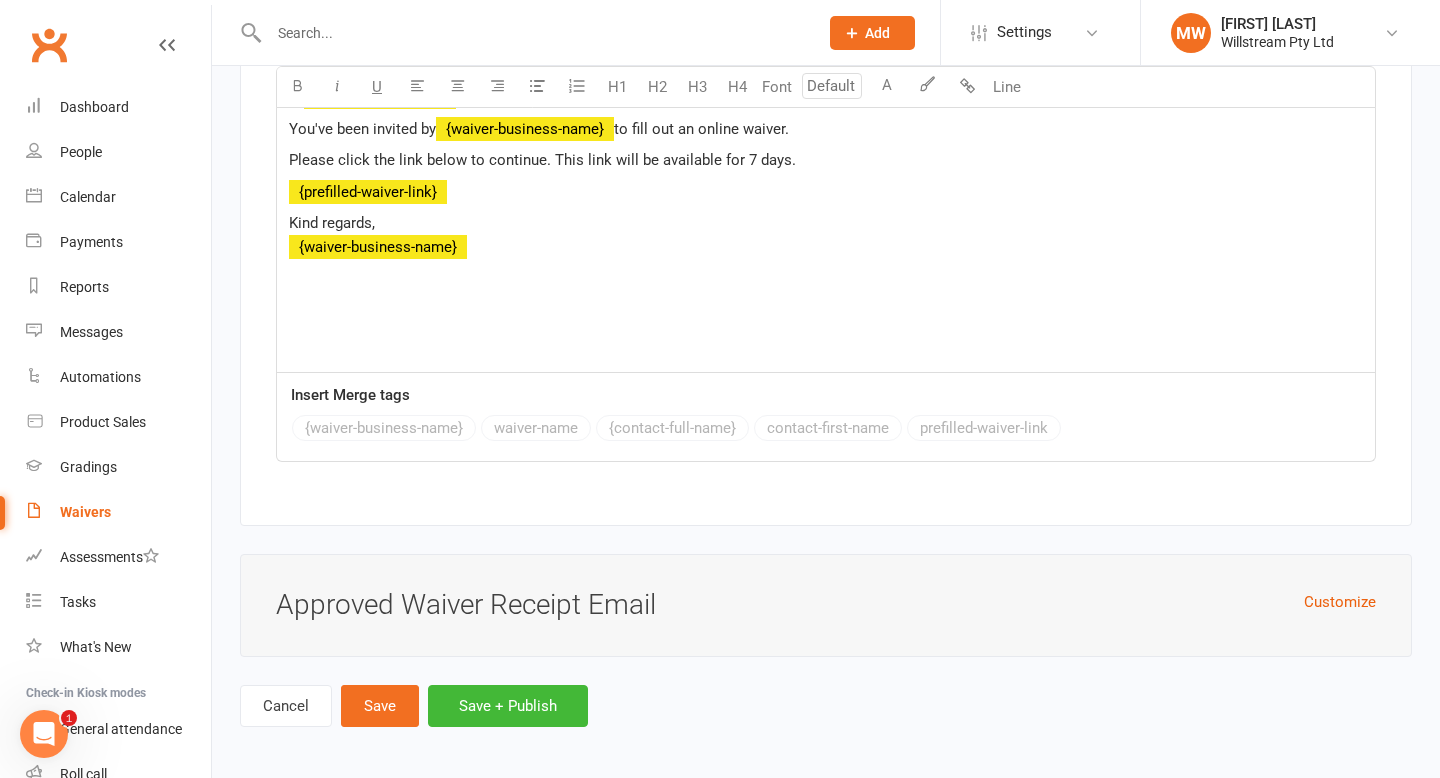 click on "Waivers" at bounding box center (85, 512) 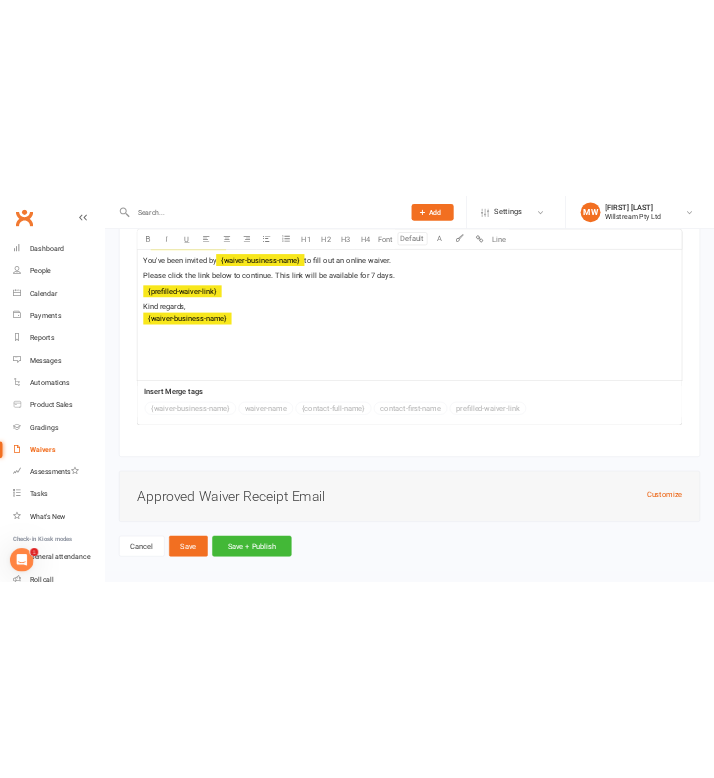 scroll, scrollTop: 0, scrollLeft: 0, axis: both 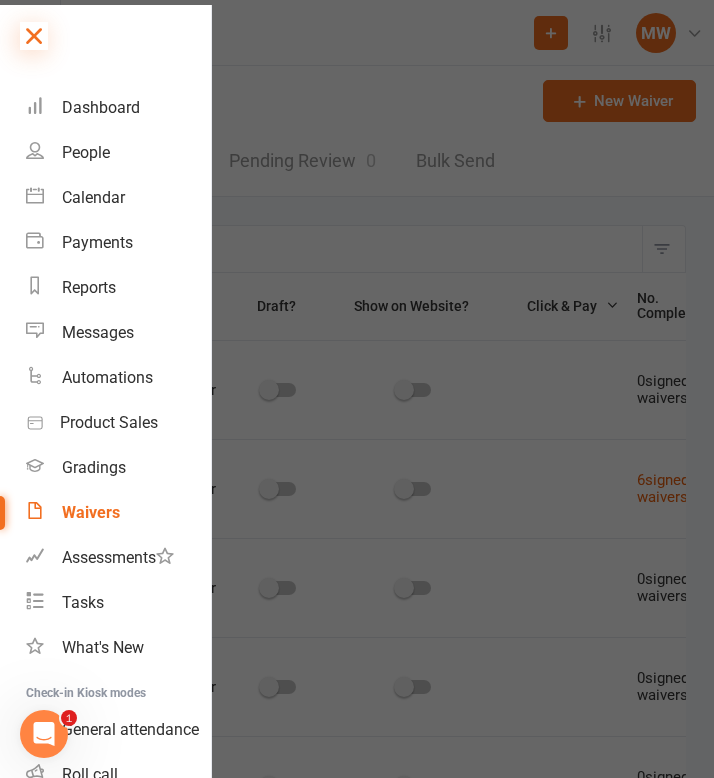 click at bounding box center [34, 36] 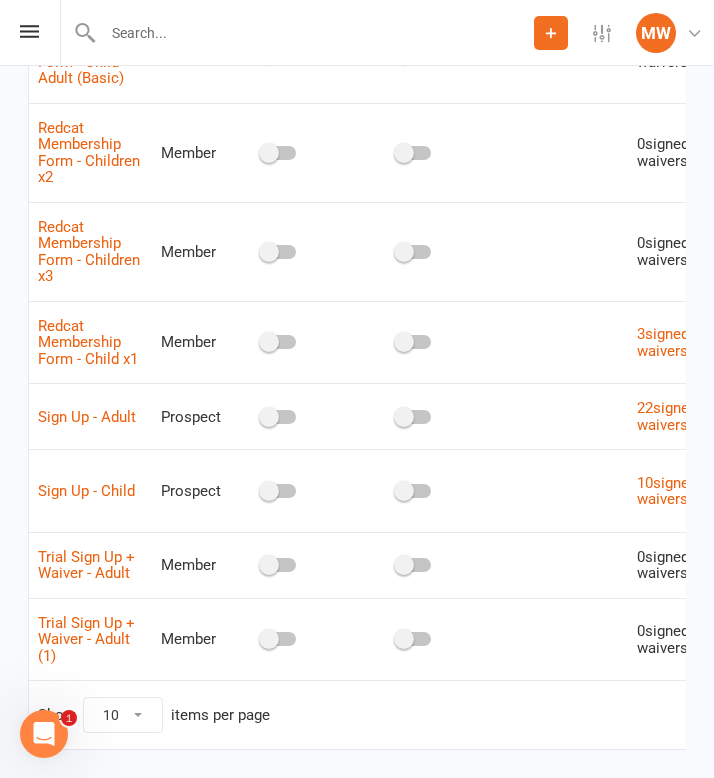 scroll, scrollTop: 575, scrollLeft: 0, axis: vertical 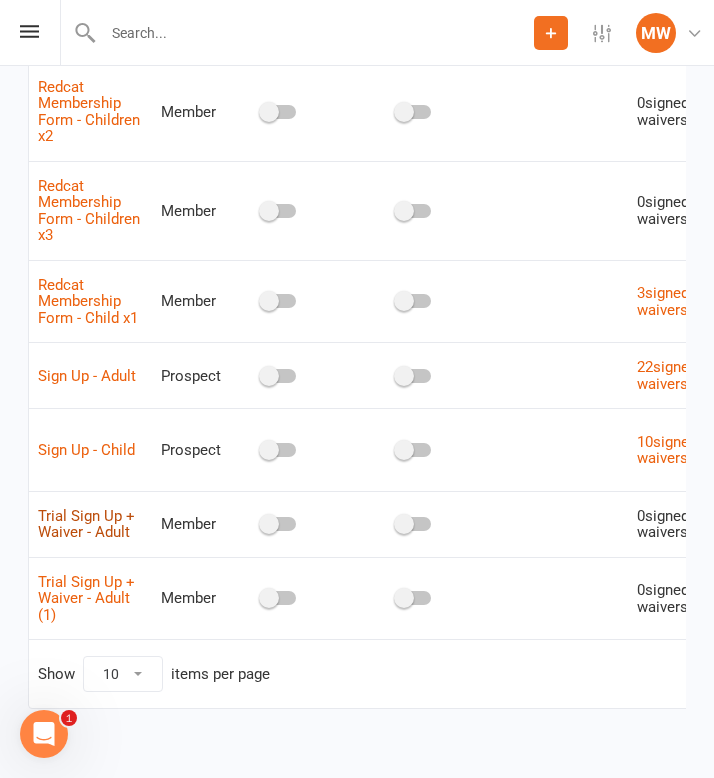 click on "Trial Sign Up - Child" at bounding box center [86, 524] 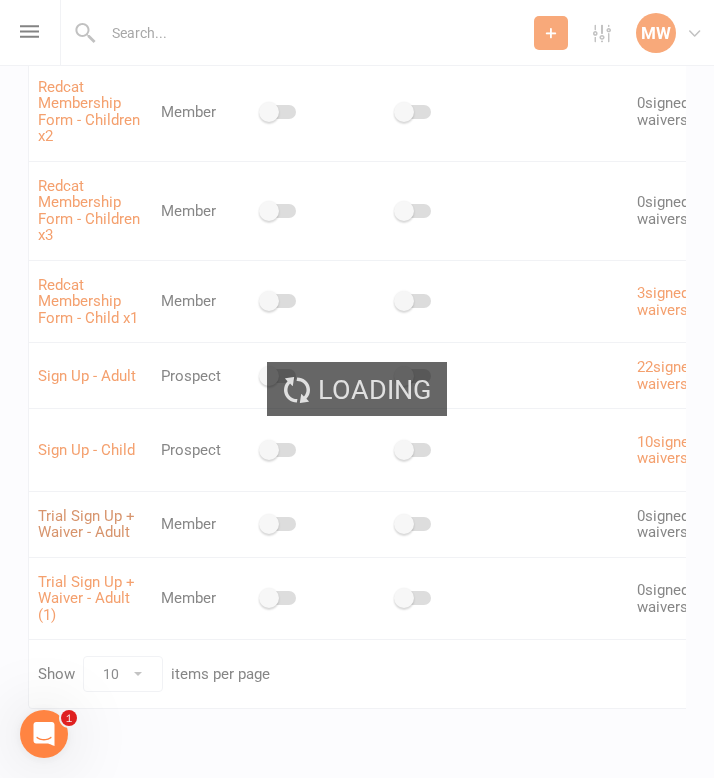 select on "applies_to_primary_signee" 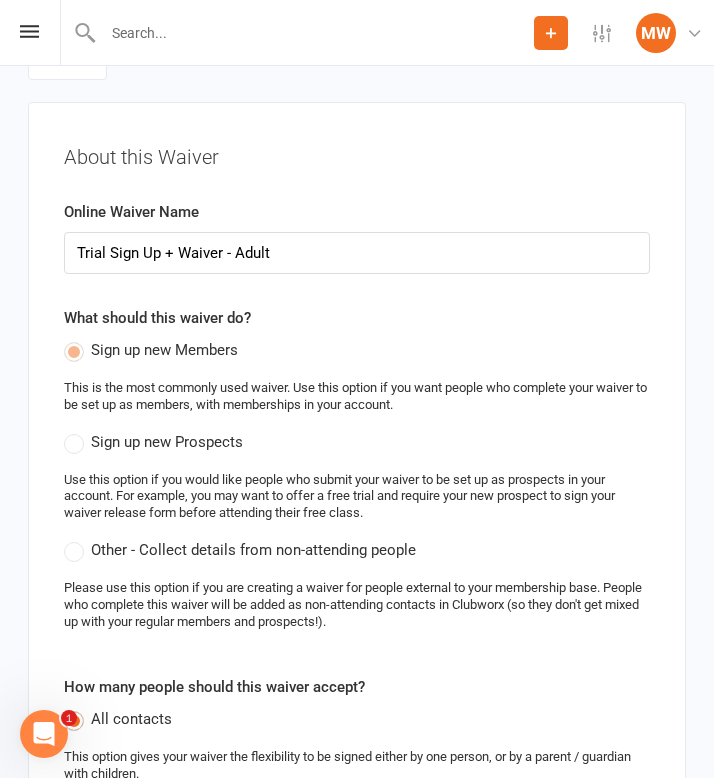 scroll, scrollTop: 0, scrollLeft: 0, axis: both 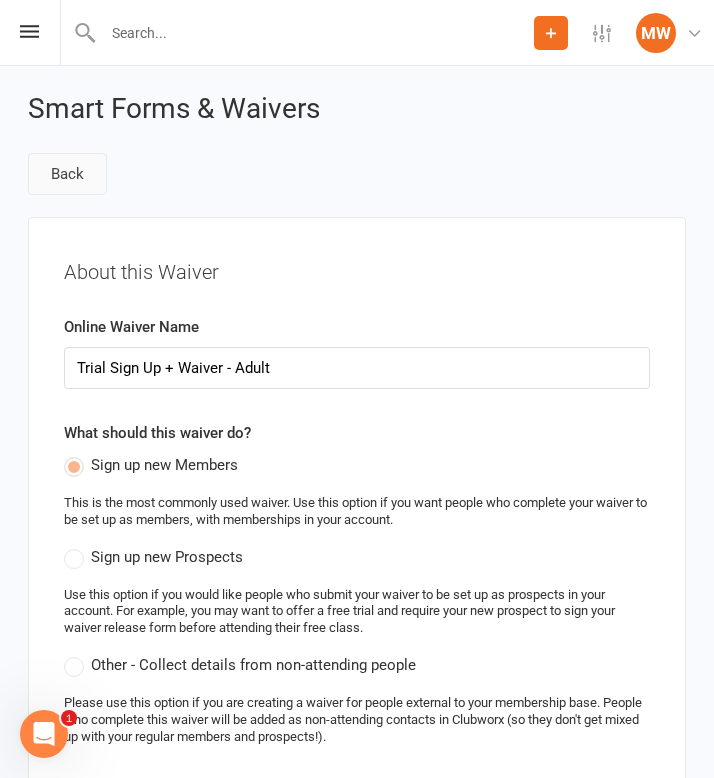 click on "Back" at bounding box center [67, 174] 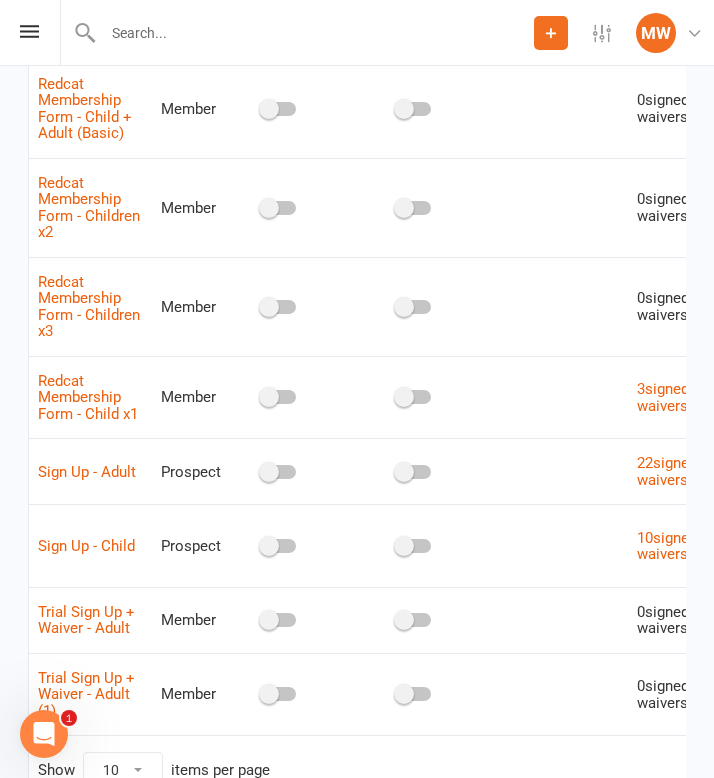 scroll, scrollTop: 532, scrollLeft: 0, axis: vertical 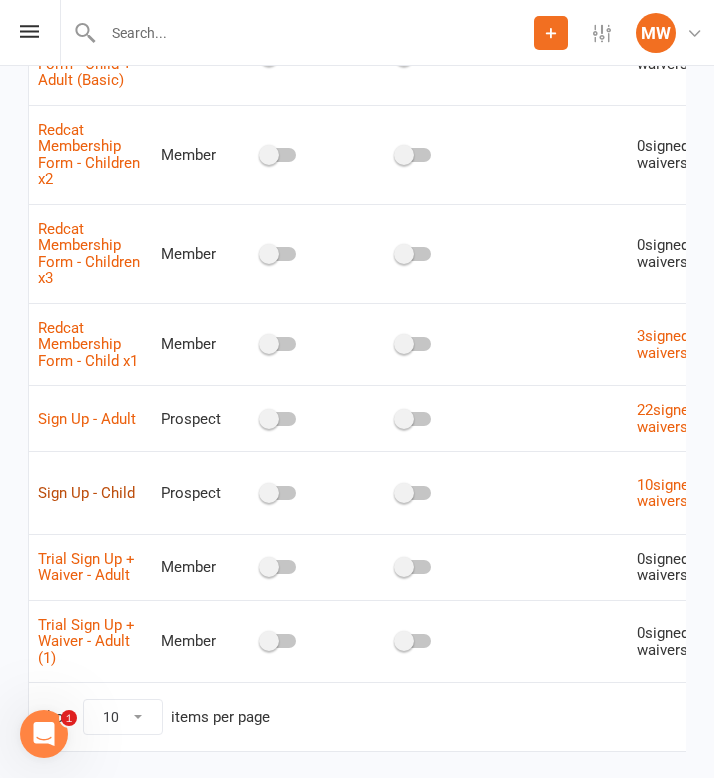 click on "Sign Up - Child" at bounding box center (86, 493) 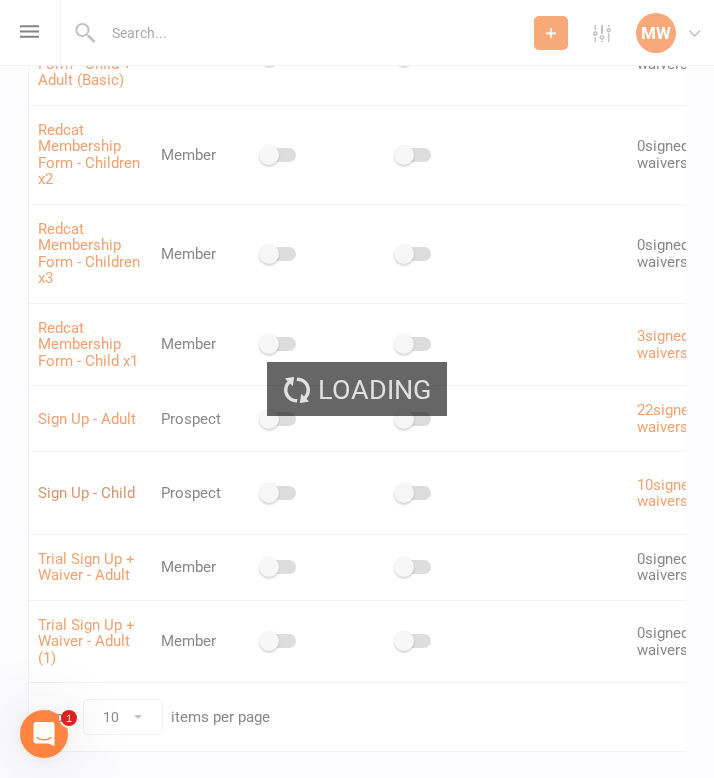 scroll, scrollTop: 0, scrollLeft: 0, axis: both 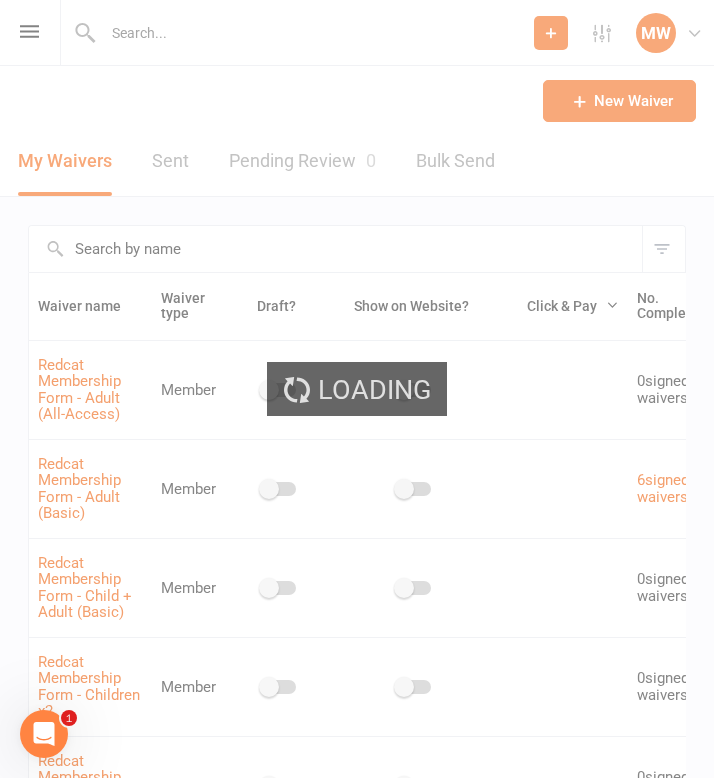 select on "applies_to_all_signees" 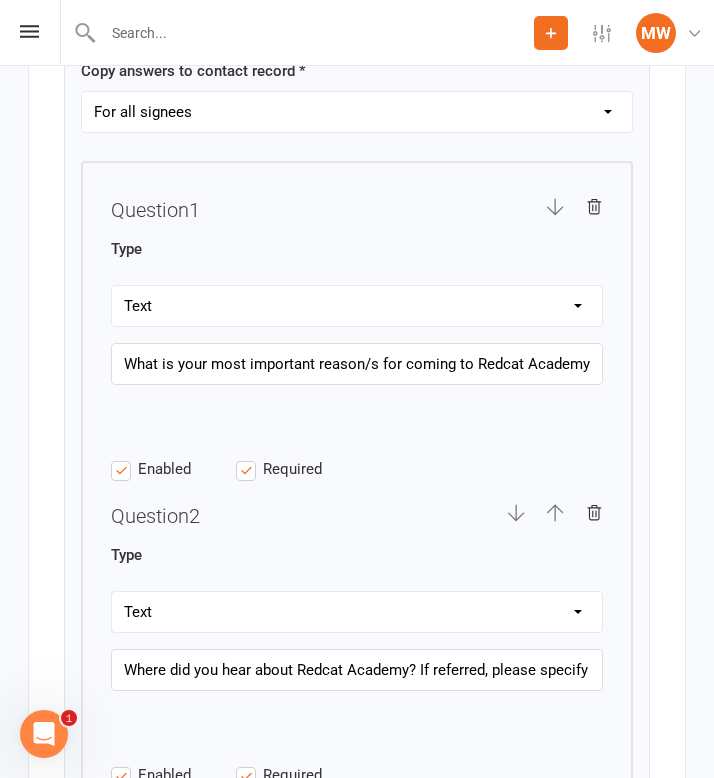 scroll, scrollTop: 4536, scrollLeft: 0, axis: vertical 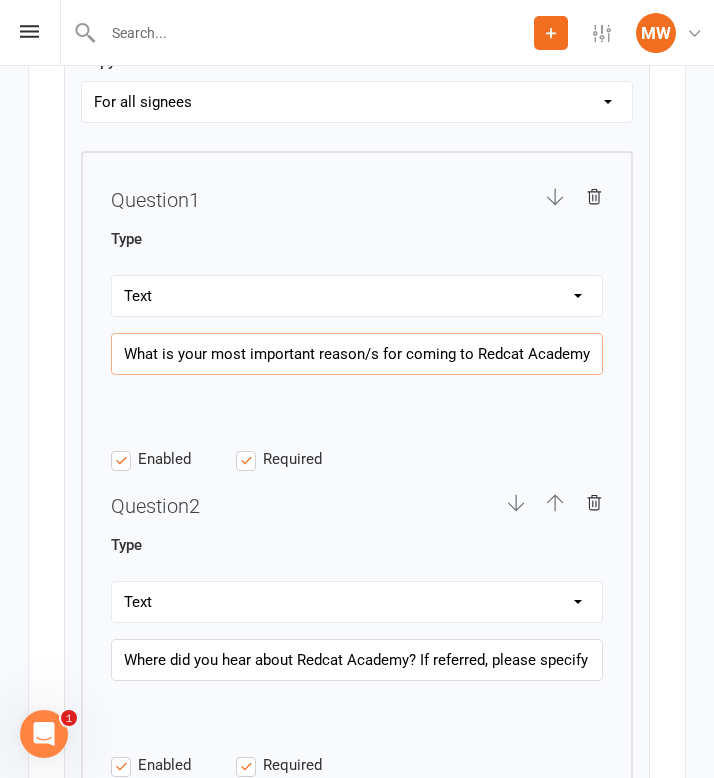click on "What is your most important reason/s for coming to Redcat Academy? (E.g. to learn self defence/BJJ specifically, build confidence, try something new, make new friends) )" at bounding box center (357, 354) 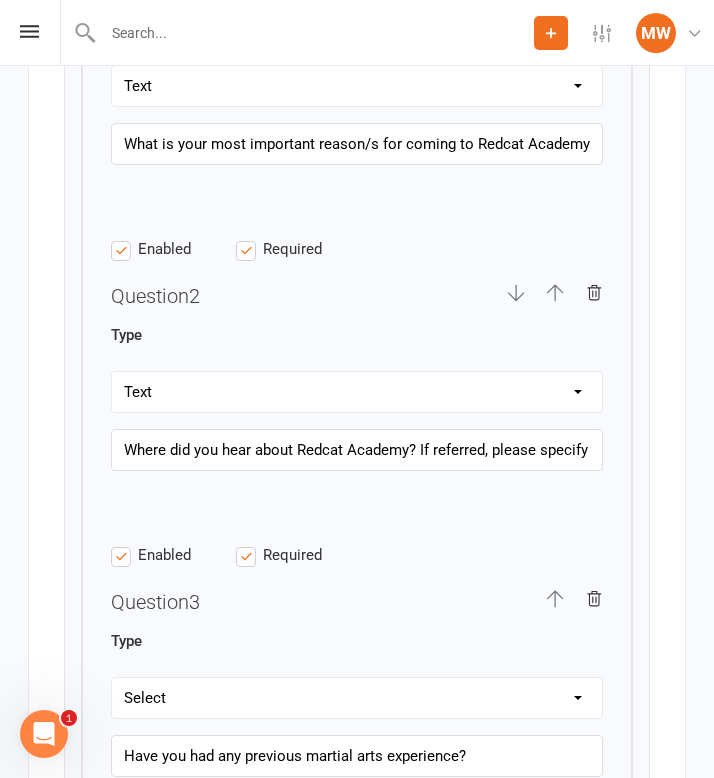 scroll, scrollTop: 4747, scrollLeft: 0, axis: vertical 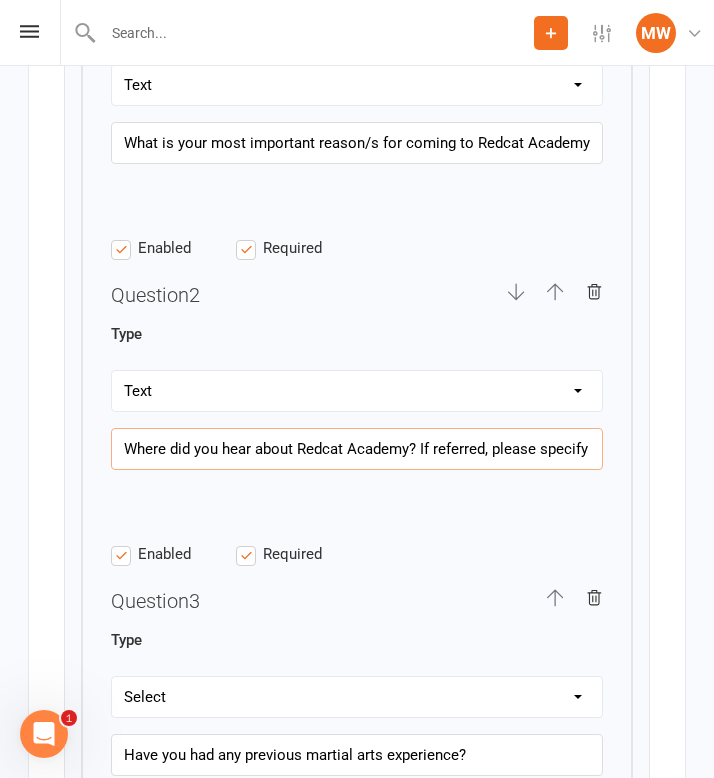 click on "Where did you hear about Redcat Academy? If referred, please specify by who." at bounding box center [357, 449] 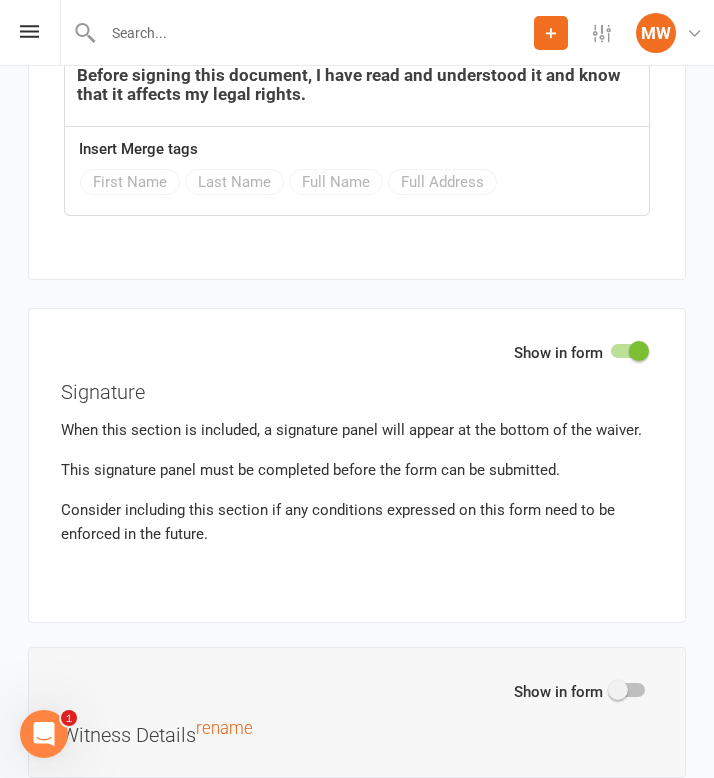 scroll, scrollTop: 8424, scrollLeft: 0, axis: vertical 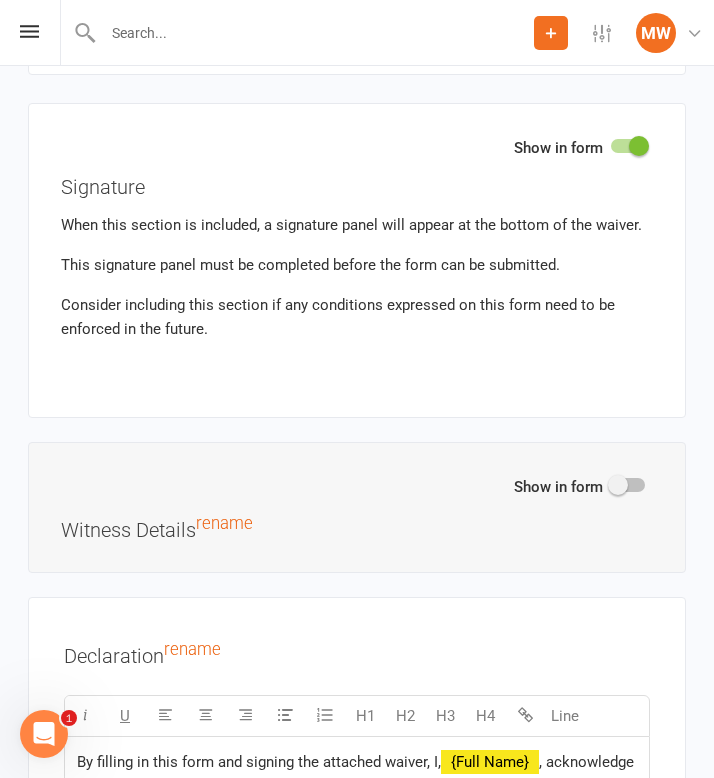 click on "Prospect
Member
Non-attending contact
Class / event
Appointment
Grading event
Task
Membership plan
Bulk message
Add
Settings Membership Plans Event Templates Appointment Types Website Image Library Customize Contacts Users Account Profile Clubworx API MW Melissa Will Willstream Pty Ltd My profile Help Terms & conditions  Privacy policy  Sign out" at bounding box center (357, 33) 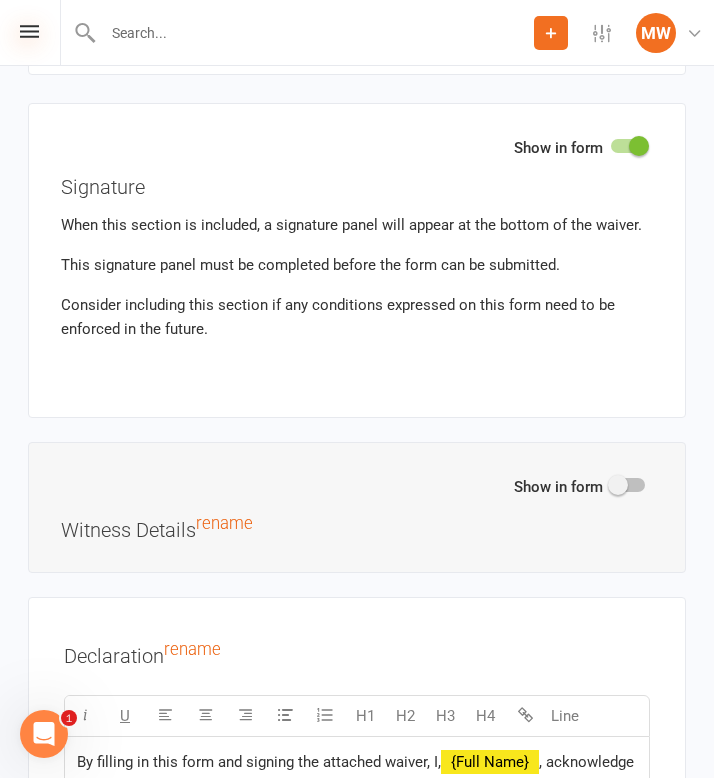 click at bounding box center (29, 31) 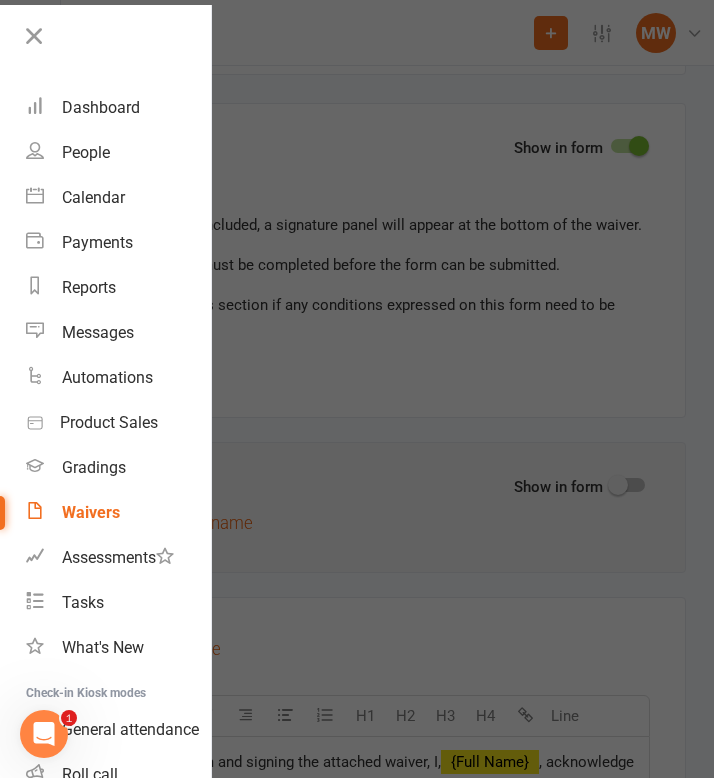 click on "Waivers" at bounding box center (91, 512) 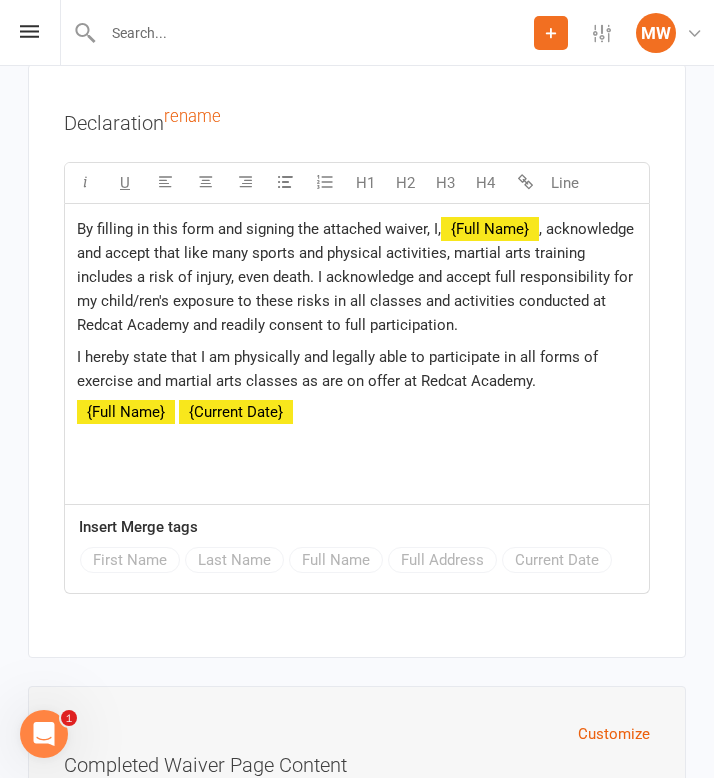 scroll, scrollTop: 8952, scrollLeft: 0, axis: vertical 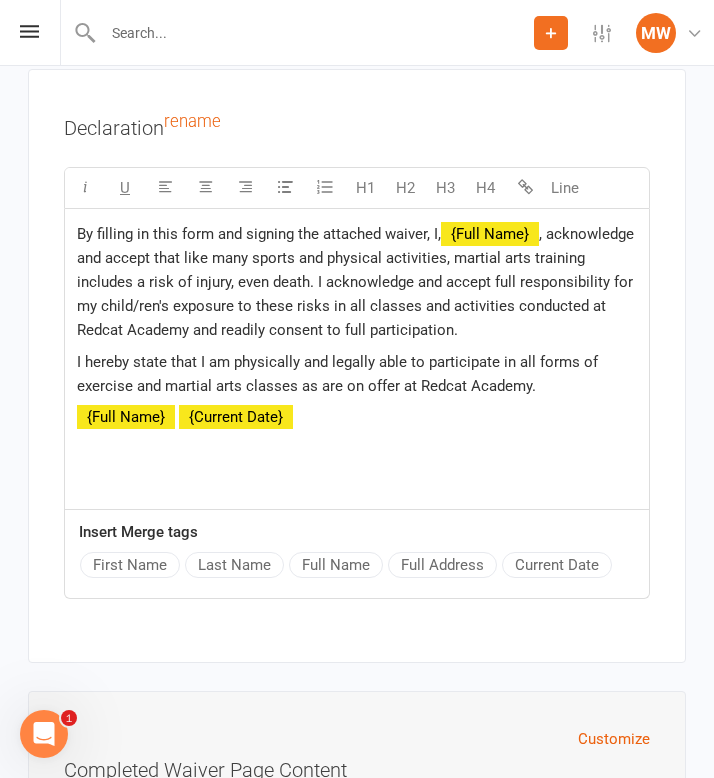 click on "I hereby state that I am physically and legally able to participate in all forms of exercise and martial arts classes as are on offer at Redcat Academy." at bounding box center [339, 374] 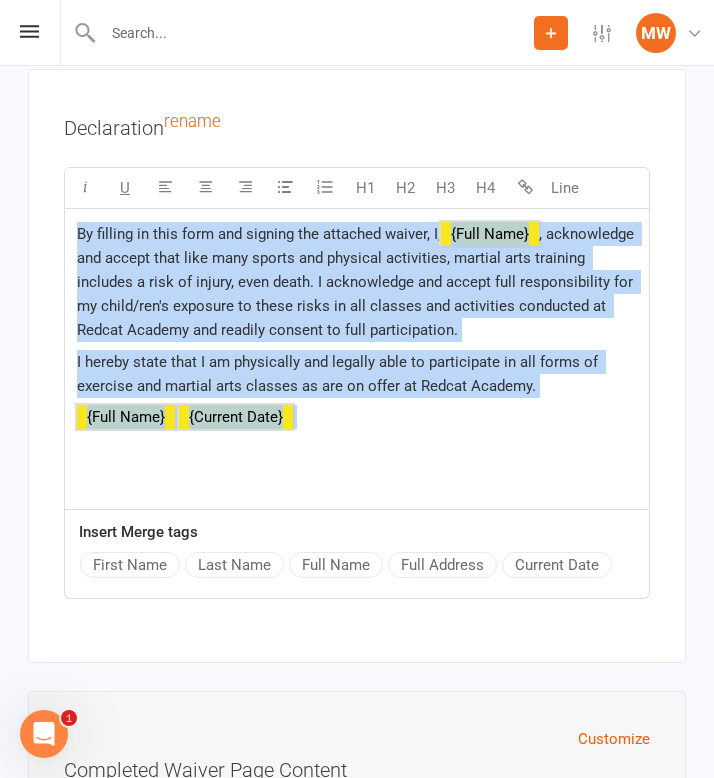 copy on "By filling in this form and signing the attached waiver, I,  ﻿ {Full Name}  , acknowledge and accept that like many sports and physical activities, martial arts training includes a risk of injury, even death. I acknowledge and accept full responsibility for my child/ren's exposure to these risks in all classes and activities conducted at Redcat Academy and readily consent to full participation.  I hereby state that I am physically and legally able to participate in all forms of exercise and martial arts classes as are on offer at Redcat Academy. ﻿ {Full Name}   ﻿ {Current Date}" 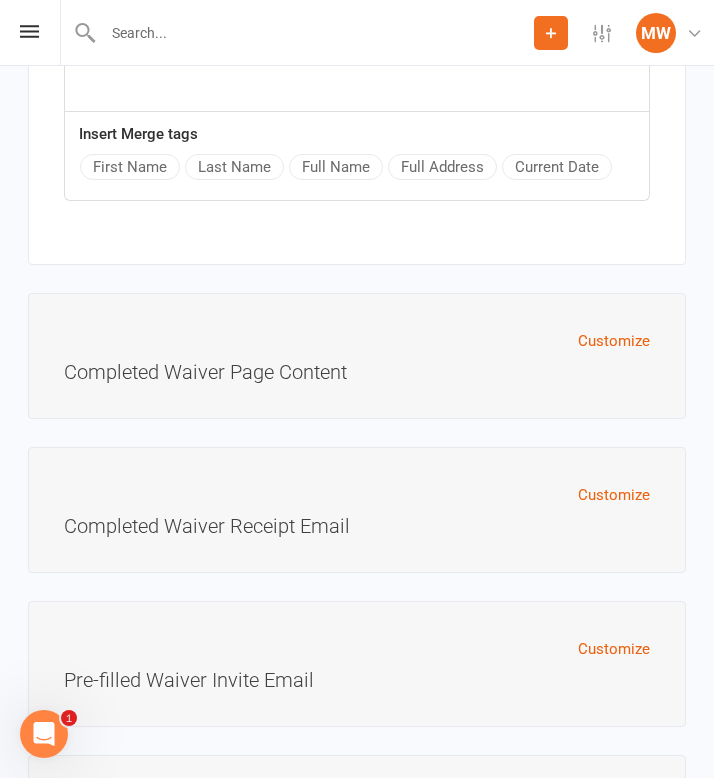 scroll, scrollTop: 9407, scrollLeft: 0, axis: vertical 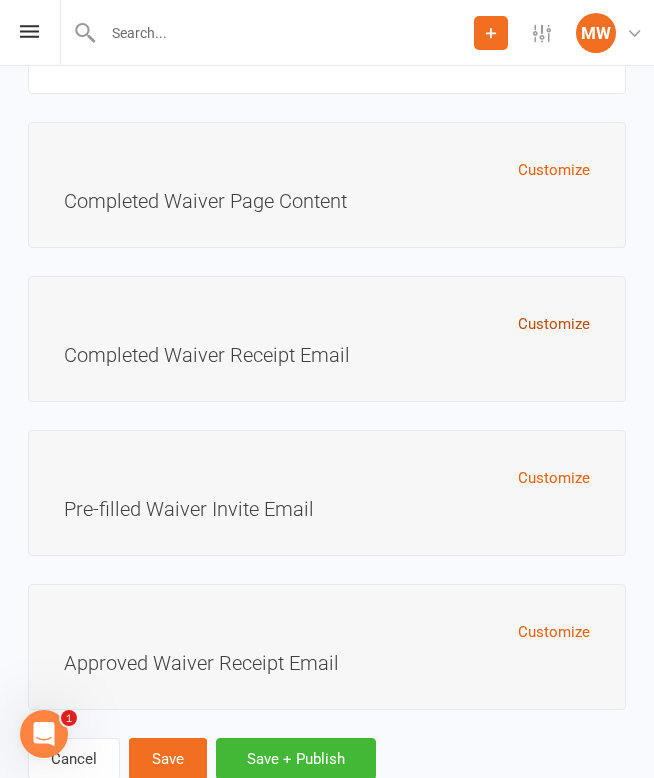 click on "Customize" at bounding box center (554, 324) 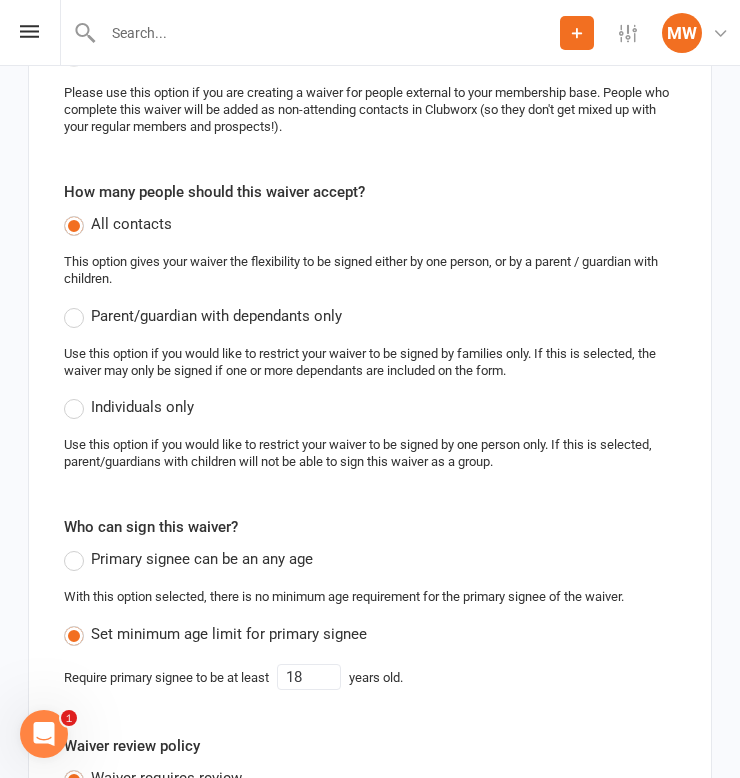 scroll, scrollTop: 0, scrollLeft: 0, axis: both 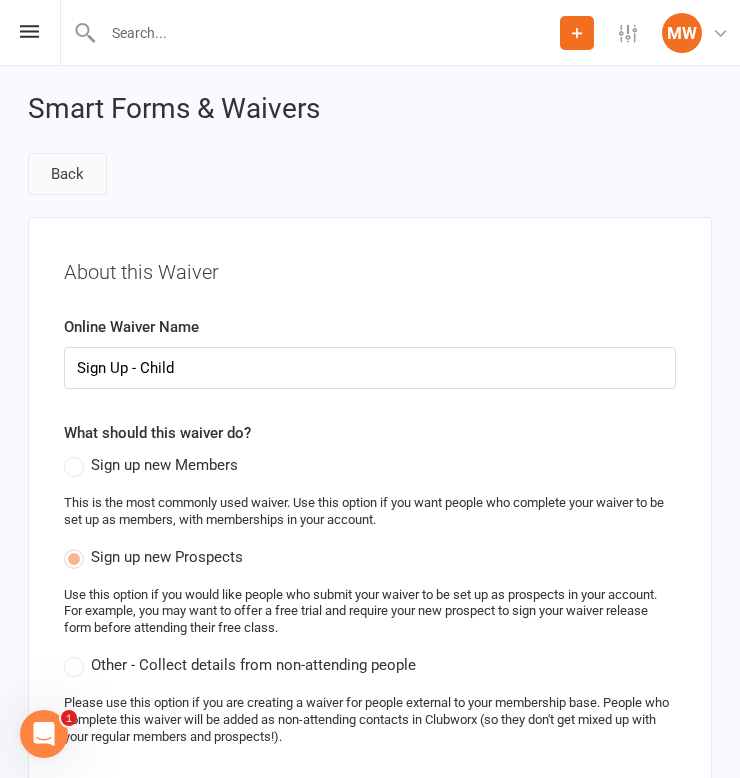 click on "Back" at bounding box center [67, 174] 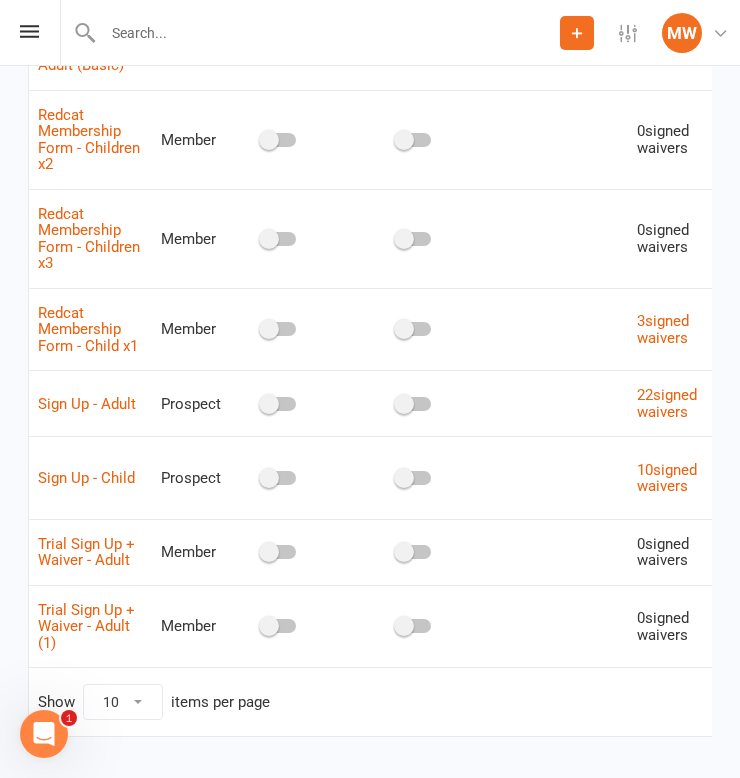 scroll, scrollTop: 575, scrollLeft: 0, axis: vertical 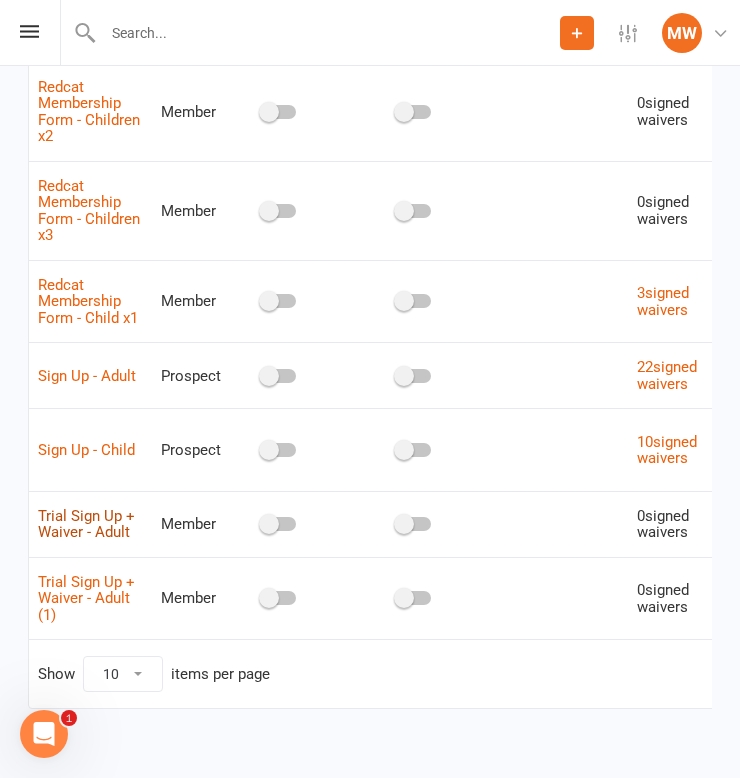 click on "Trial Sign Up - Child" at bounding box center (86, 524) 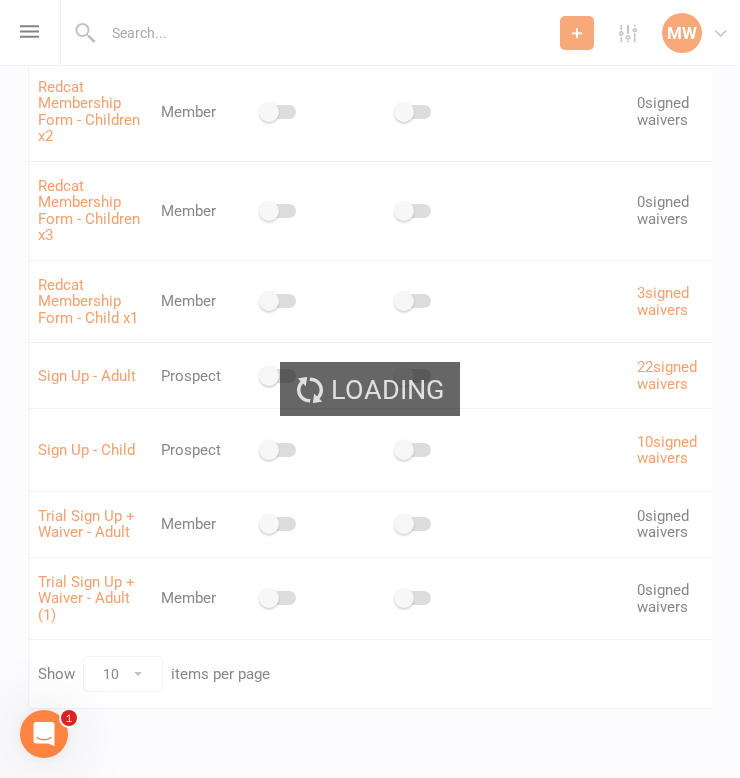 scroll, scrollTop: 0, scrollLeft: 0, axis: both 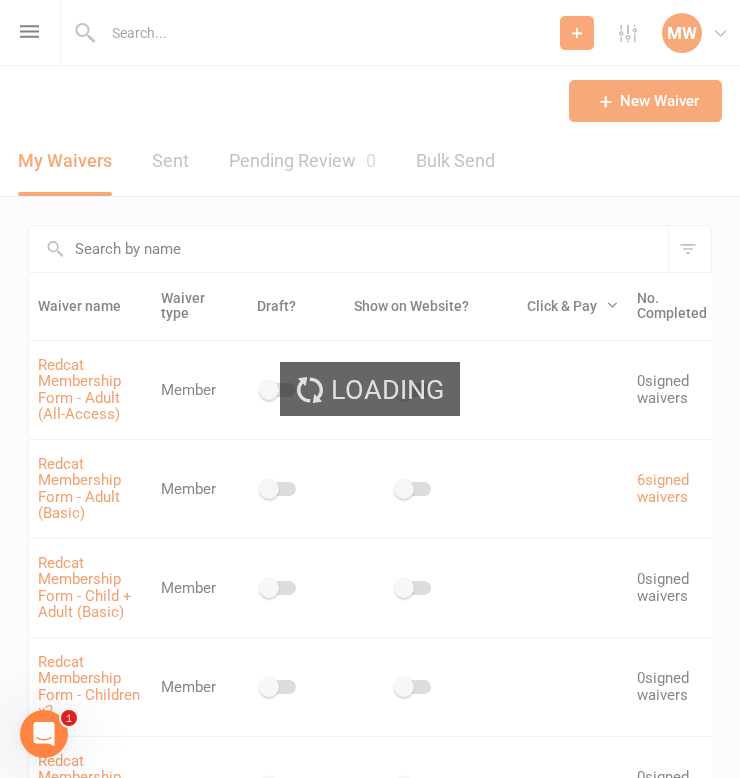 select on "applies_to_primary_signee" 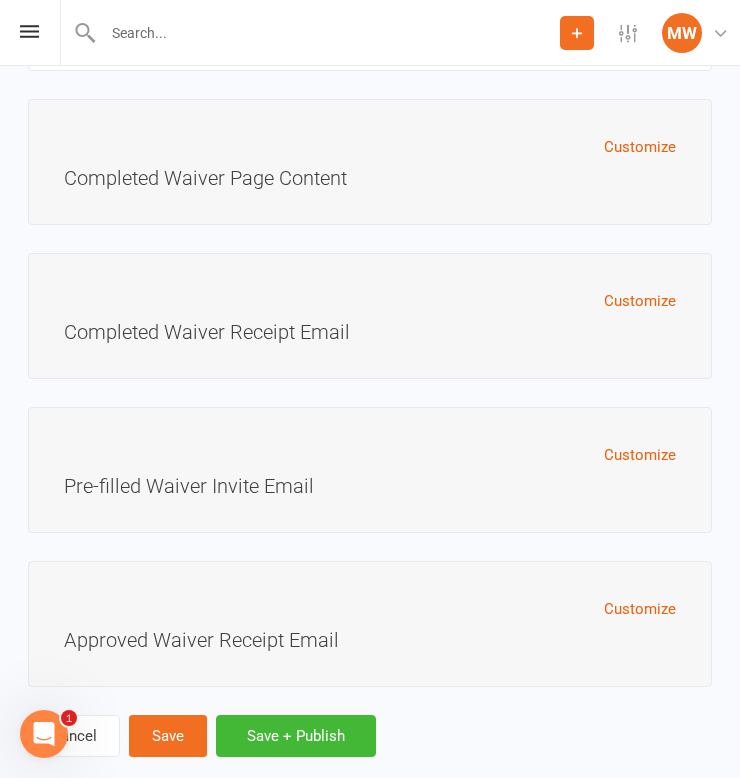 scroll, scrollTop: 13325, scrollLeft: 0, axis: vertical 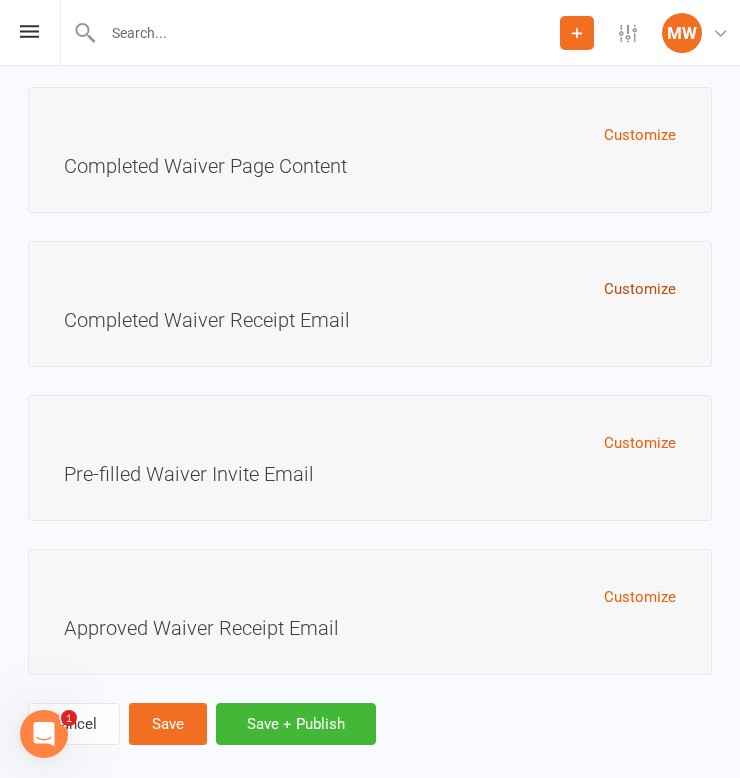 click on "Customize" at bounding box center (640, 289) 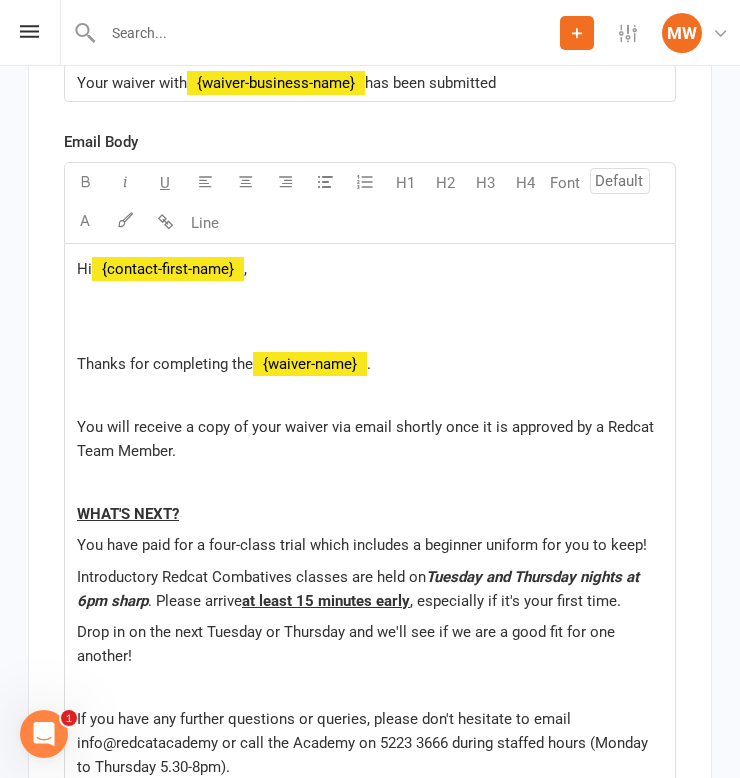 scroll, scrollTop: 13728, scrollLeft: 0, axis: vertical 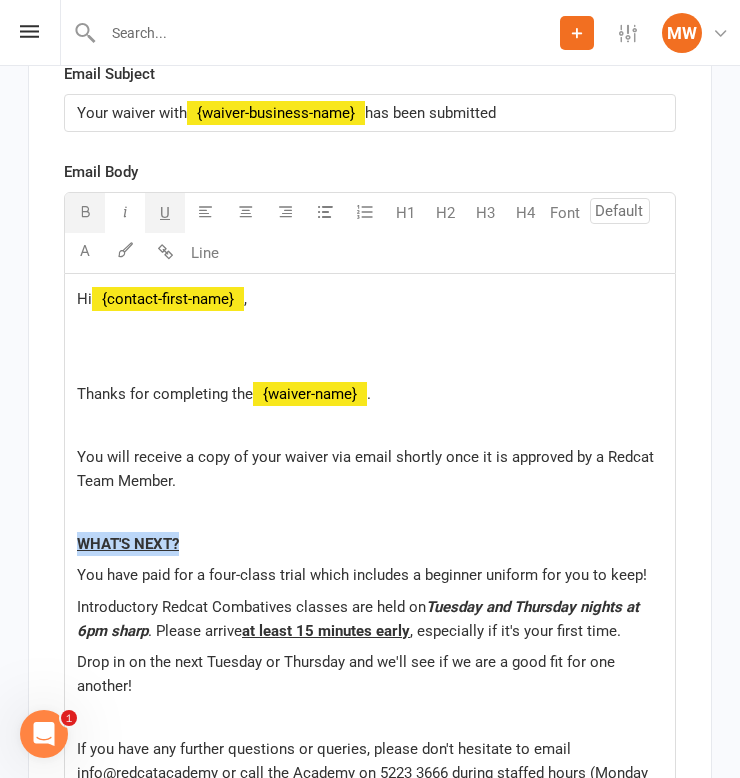 drag, startPoint x: 195, startPoint y: 519, endPoint x: 40, endPoint y: 514, distance: 155.08063 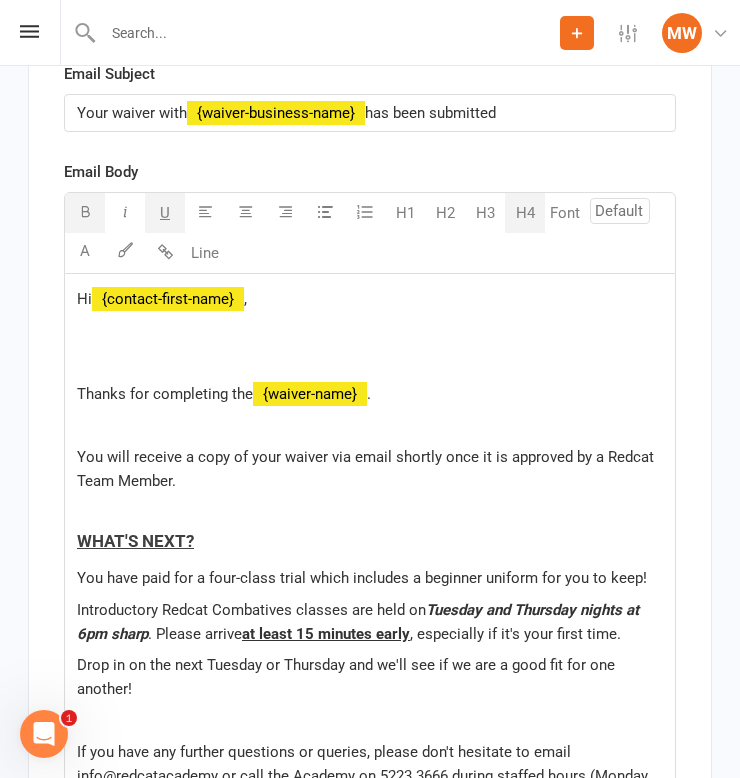 click on "H4" at bounding box center [525, 213] 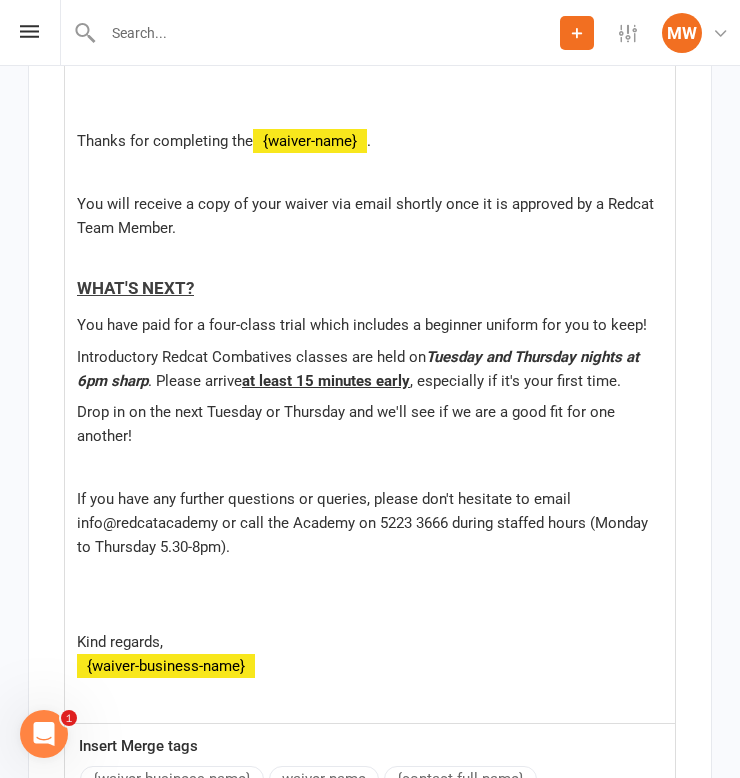 scroll, scrollTop: 13982, scrollLeft: 0, axis: vertical 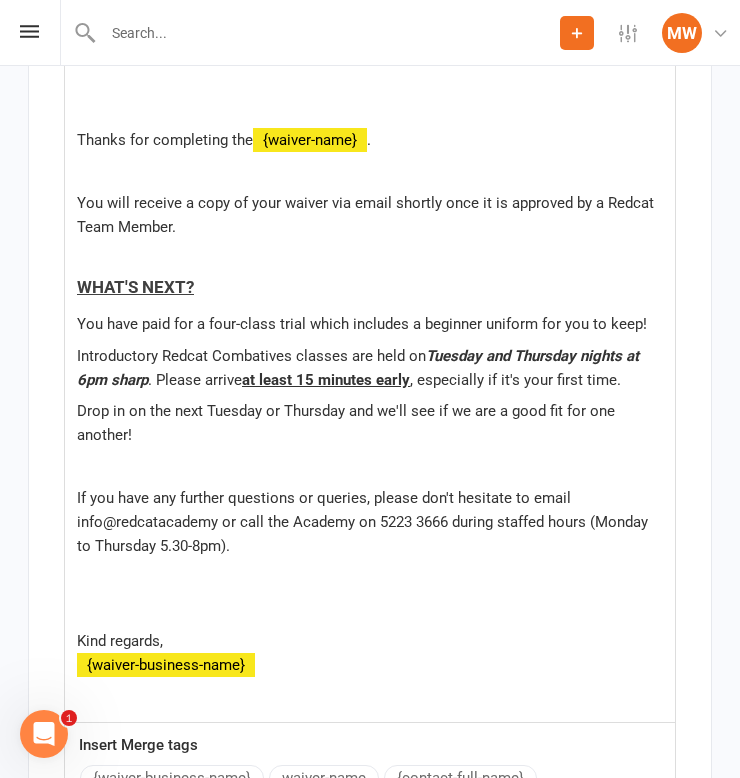 click on ". Please arrive" at bounding box center (195, 380) 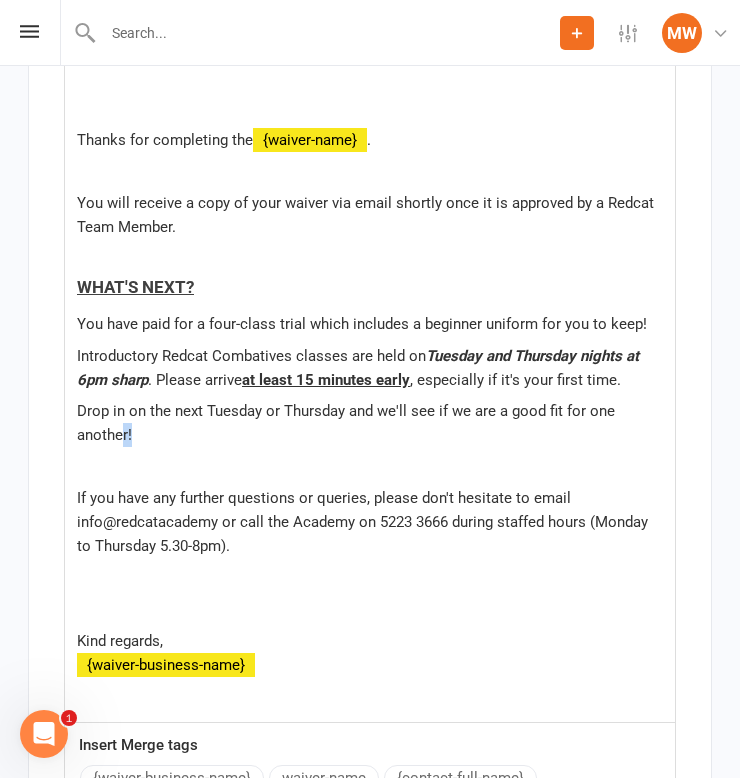 drag, startPoint x: 187, startPoint y: 413, endPoint x: 125, endPoint y: 414, distance: 62.008064 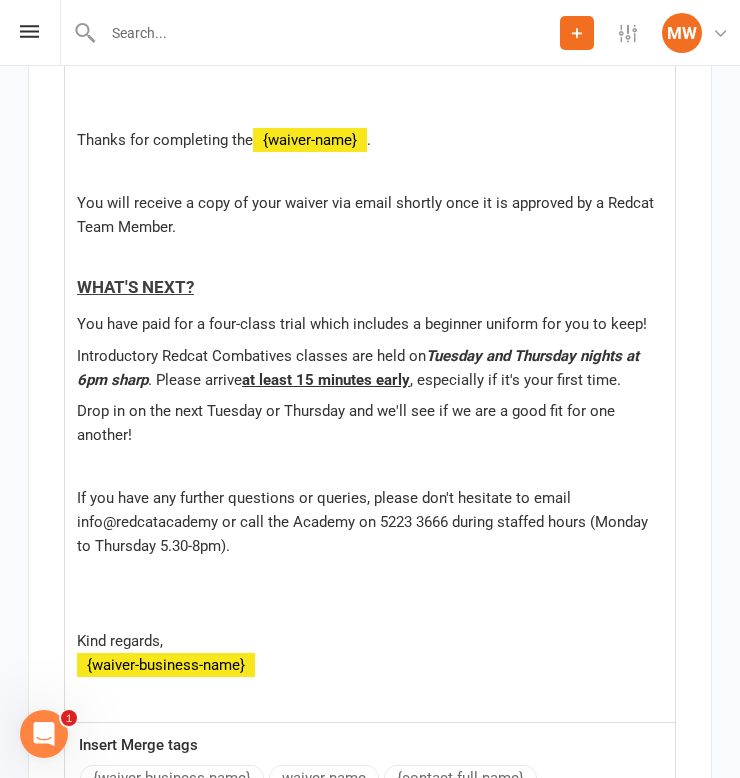 click on "Introductory Redcat Combatives classes are held on  Tuesday and Thursday nights at 6pm sharp . Please arrive  at least 15 minutes early , especially if it's your first time." at bounding box center (370, 368) 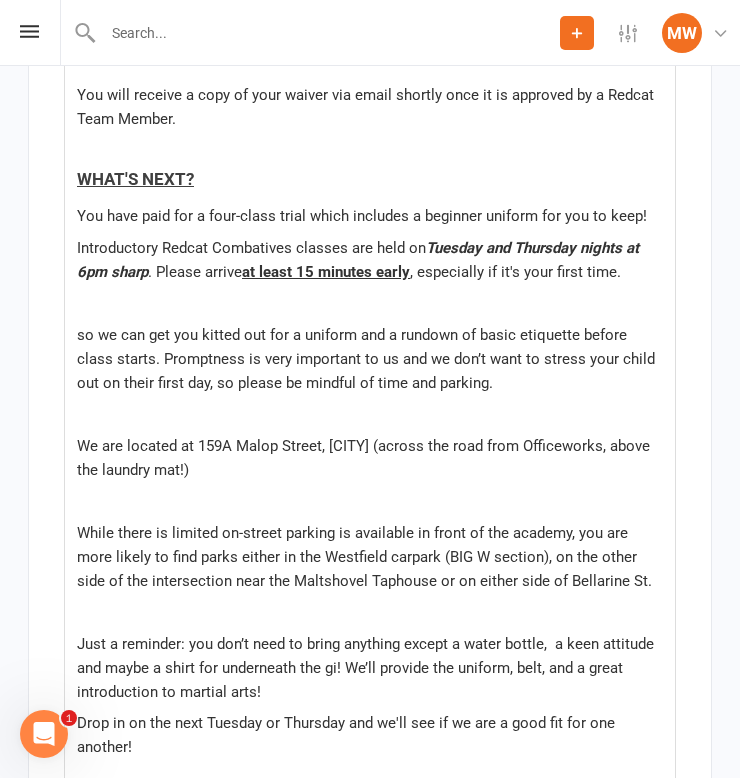 scroll, scrollTop: 14087, scrollLeft: 0, axis: vertical 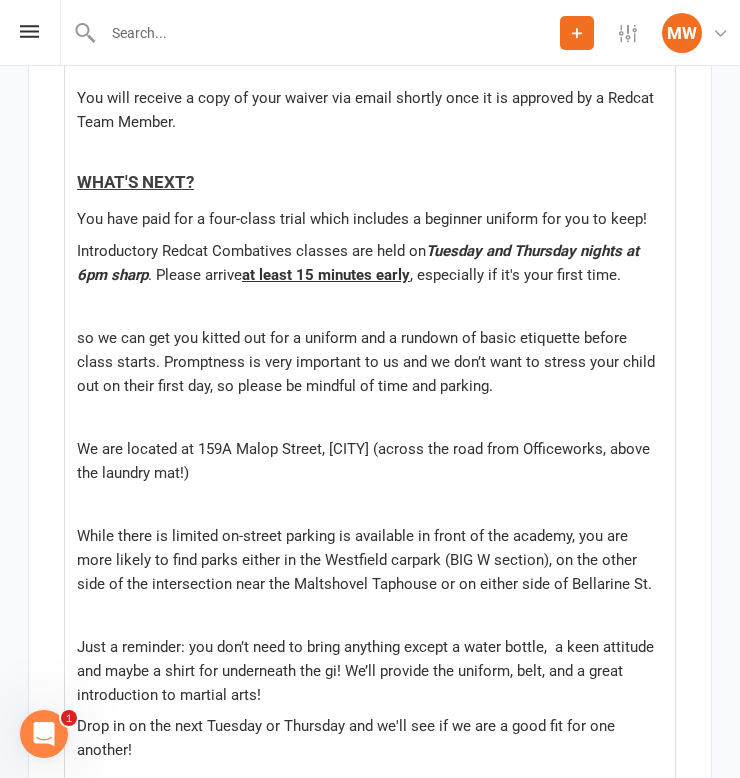 click on "so we can get you kitted out for a uniform and a rundown of basic etiquette before class starts. Promptness is very important to us and we don’t want to stress your child out on their first day, so please be mindful of time and parking." at bounding box center (368, 362) 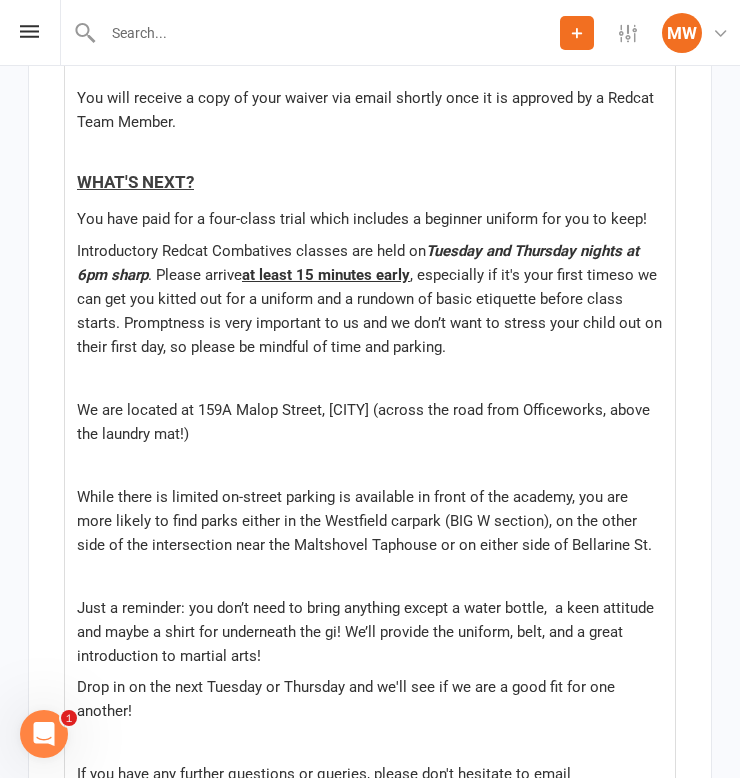 type 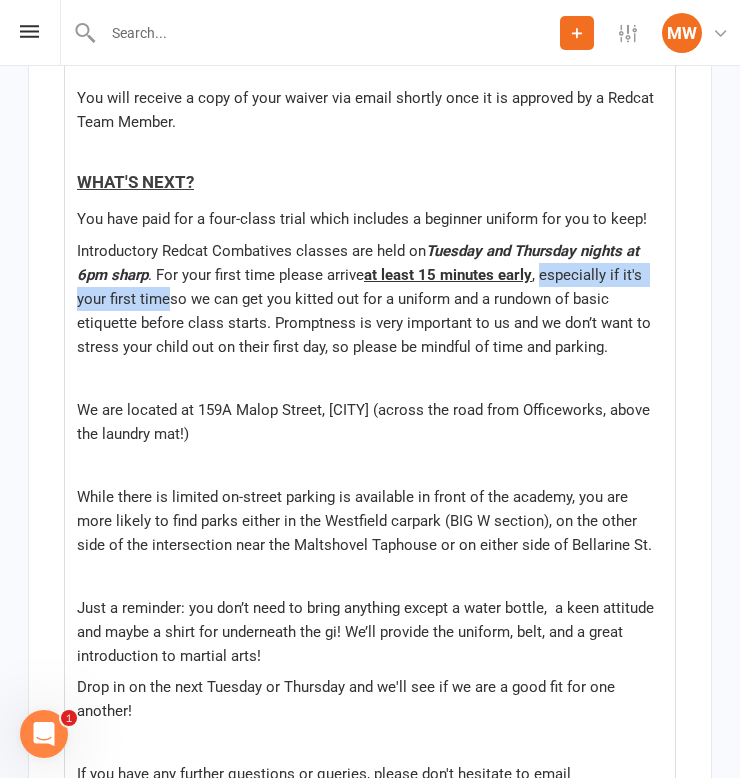 drag, startPoint x: 167, startPoint y: 276, endPoint x: 538, endPoint y: 250, distance: 371.90994 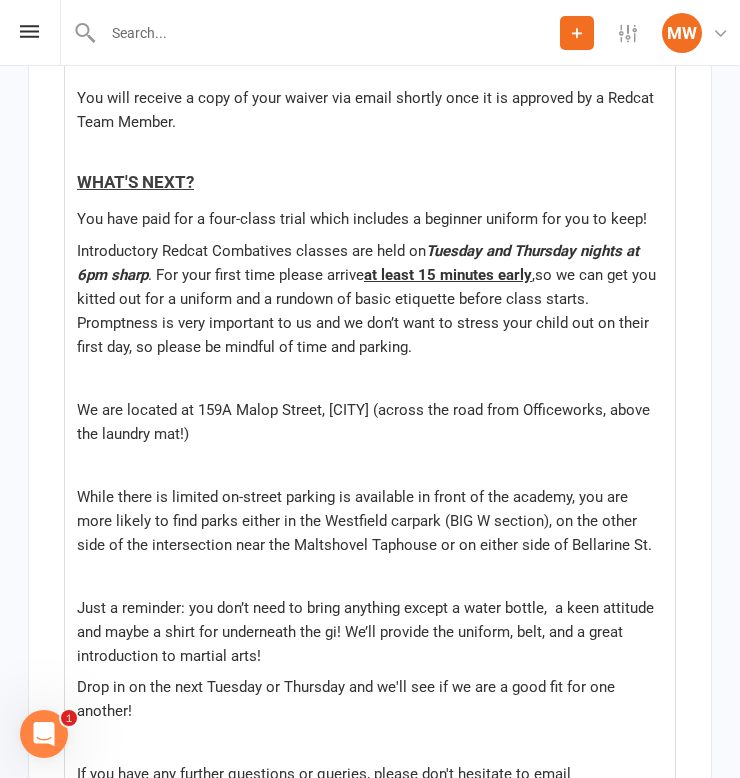 click on "so we can get you kitted out for a uniform and a rundown of basic etiquette before class starts. Promptness is very important to us and we don’t want to stress your child out on their first day, so please be mindful of time and parking." at bounding box center [368, 311] 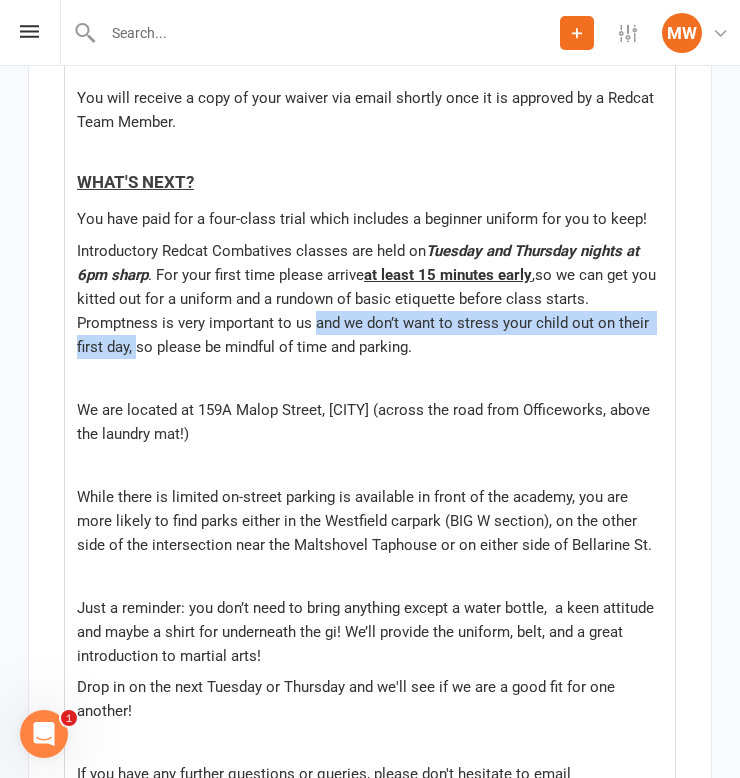 drag, startPoint x: 135, startPoint y: 325, endPoint x: 317, endPoint y: 297, distance: 184.14125 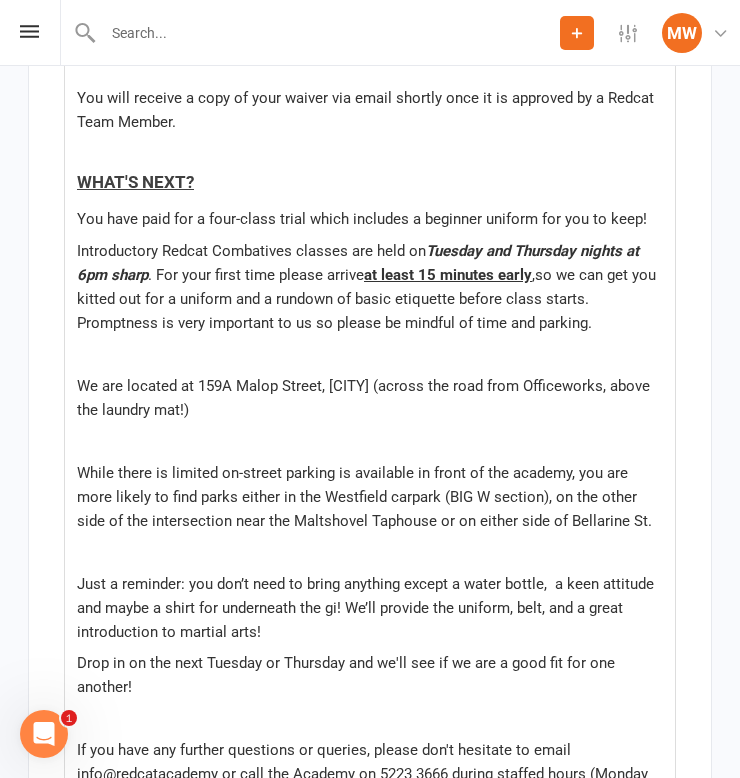 click on "Hi  ﻿ {contact-first-name} ,    ﻿ Thanks for completing the   ﻿ {waiver-name} .  ﻿ You will receive a copy of your waiver via email shortly once it is approved by a Redcat Team Member.   WHAT'S NEXT? You have paid for a four-class trial which includes a beginner uniform for you to keep!  Introductory Redcat Combatives classes are held on  Tuesday and Thursday nights at 6pm sharp . For your first time please arrive  at least 15 minutes early ,  so we can get you kitted out for a uniform and a rundown of basic etiquette before class starts. Promptness is very important to us so please be mindful of time and parking.  ﻿ We are located at 159A Malop Street, Geelong (across the road from Officeworks, above the laundry mat!) ﻿ While there is limited on-street parking is available in front of the academy, you are more likely to find parks either in the Westfield carpark (BIG W section), on the other side of the intersection near the Maltshovel Taphouse or on either side of Bellarine St.  ﻿     ﻿" at bounding box center (370, 444) 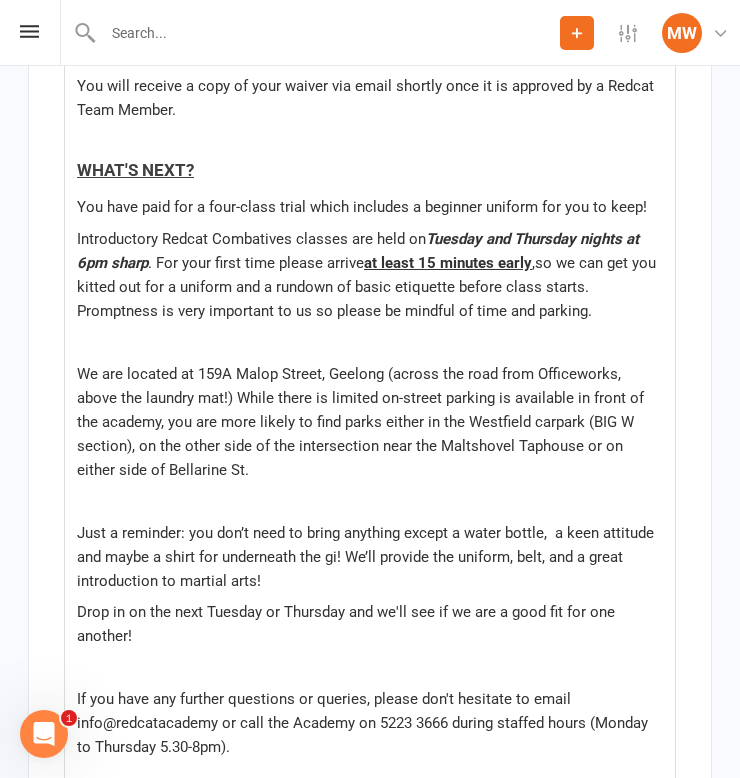 scroll, scrollTop: 14105, scrollLeft: 0, axis: vertical 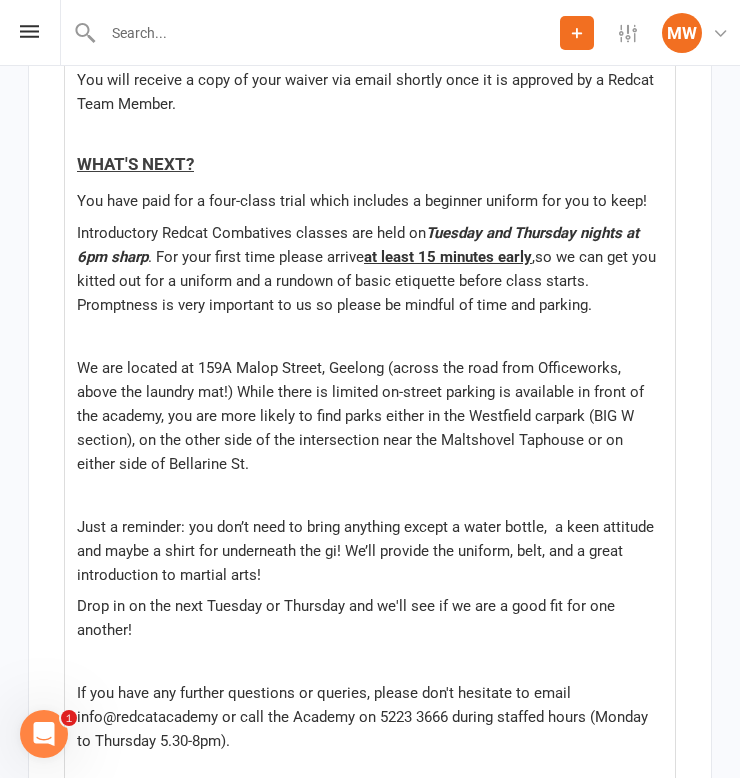 click on "﻿" at bounding box center [370, 336] 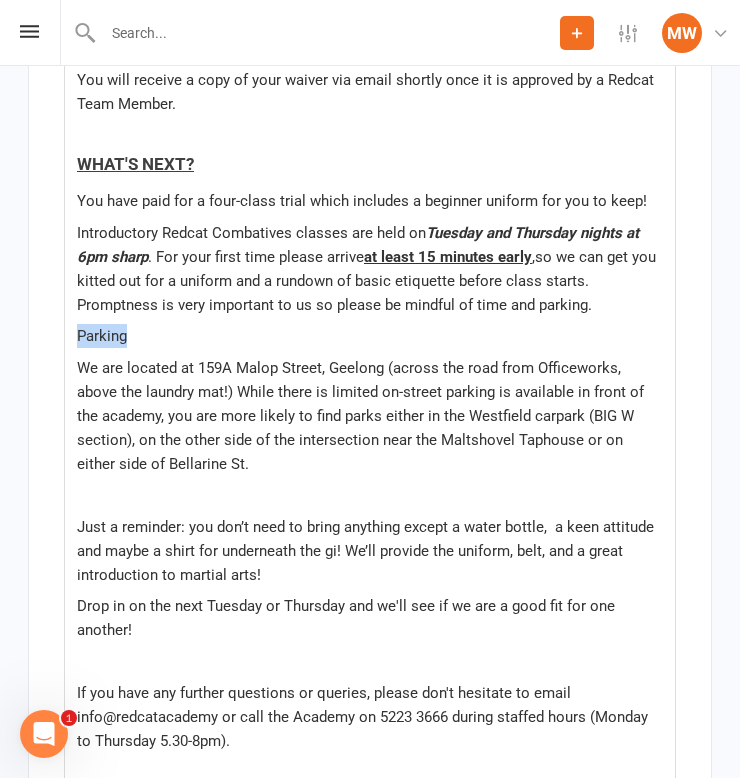 drag, startPoint x: 138, startPoint y: 313, endPoint x: 6, endPoint y: 313, distance: 132 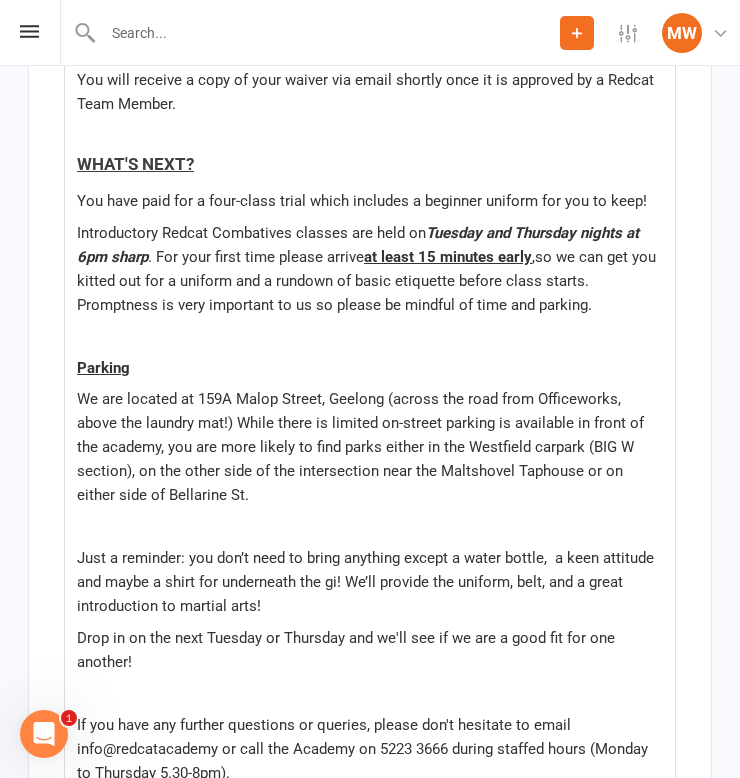 click on "Hi  ﻿ {contact-first-name} ,    ﻿ Thanks for completing the   ﻿ {waiver-name} .  ﻿ You will receive a copy of your waiver via email shortly once it is approved by a Redcat Team Member.   WHAT'S NEXT? You have paid for a four-class trial which includes a beginner uniform for you to keep!  Introductory Redcat Combatives classes are held on  Tuesday and Thursday nights at 6pm sharp . For your first time please arrive  at least 15 minutes early ,  so we can get you kitted out for a uniform and a rundown of basic etiquette before class starts. Promptness is very important to us so please be mindful of time and parking.  ﻿ Parking We are located at 159A Malop Street, Geelong (across the road from Officeworks, above the laundry mat!) While there is limited on-street parking is available in front of the academy, you are more likely to find parks either in the Westfield carpark (BIG W section), on the other side of the intersection near the Maltshovel Taphouse or on either side of Bellarine St.  ﻿" at bounding box center [370, 423] 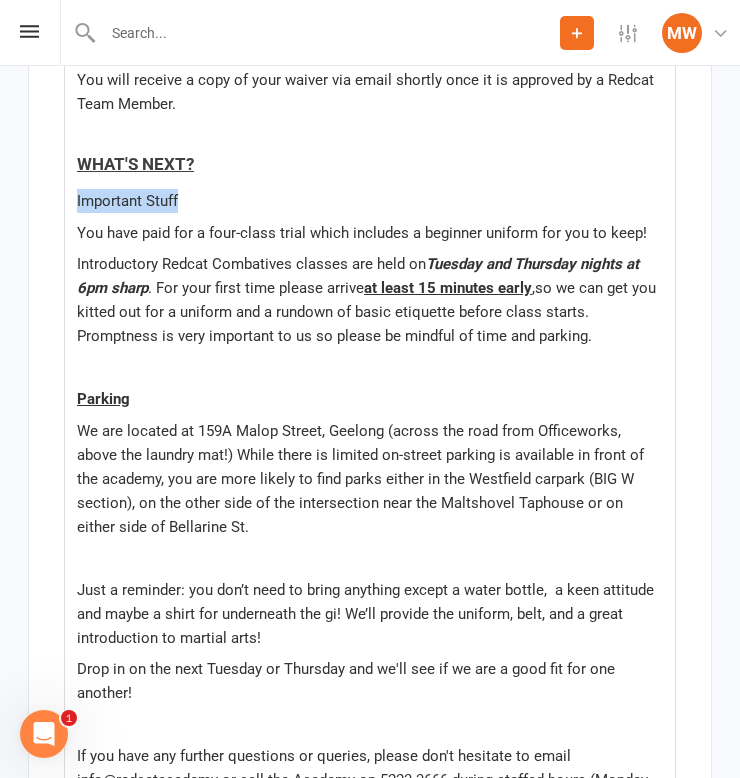 drag, startPoint x: 212, startPoint y: 178, endPoint x: 30, endPoint y: 176, distance: 182.01099 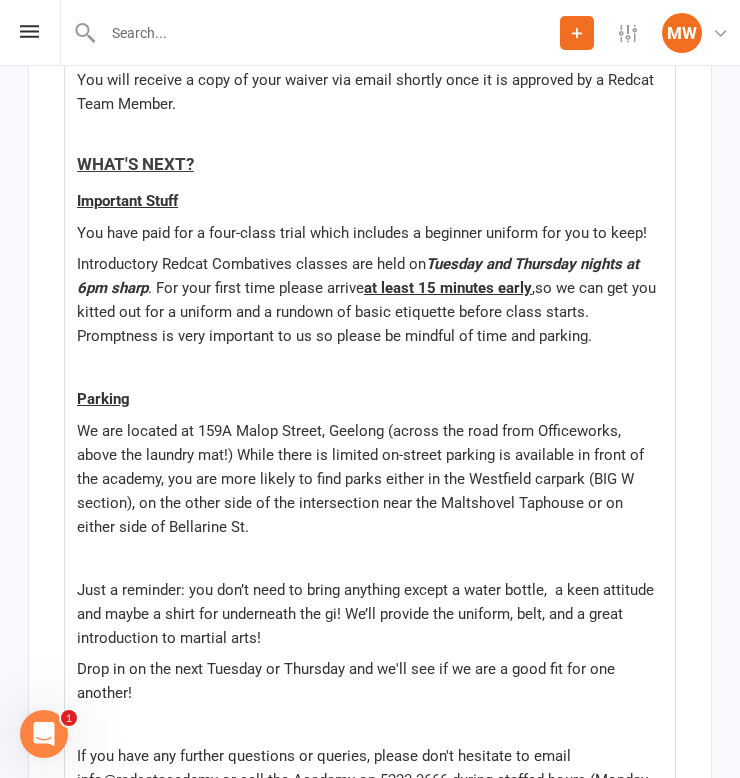 click on "Important Stuff" at bounding box center [127, 201] 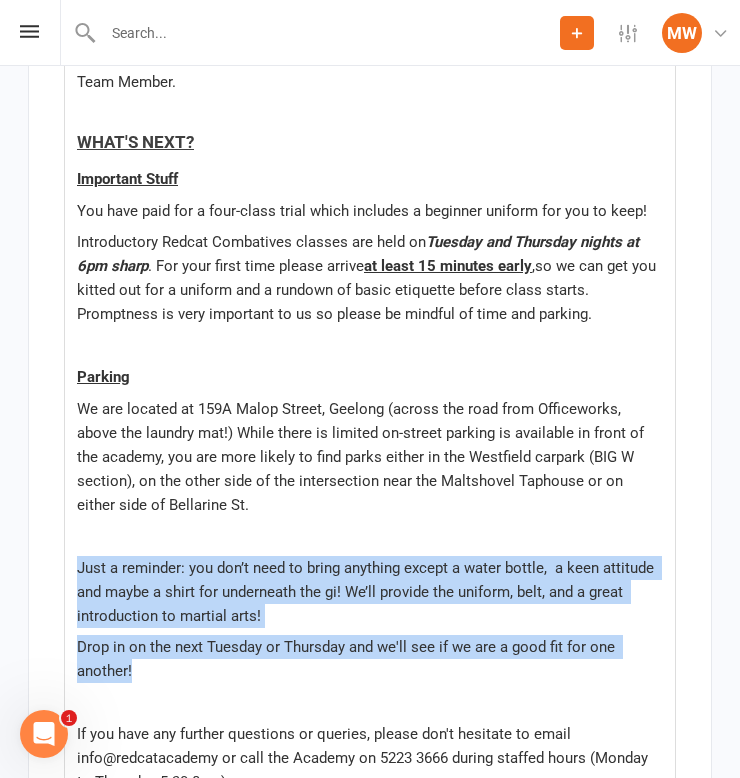drag, startPoint x: 143, startPoint y: 649, endPoint x: 60, endPoint y: 542, distance: 135.41788 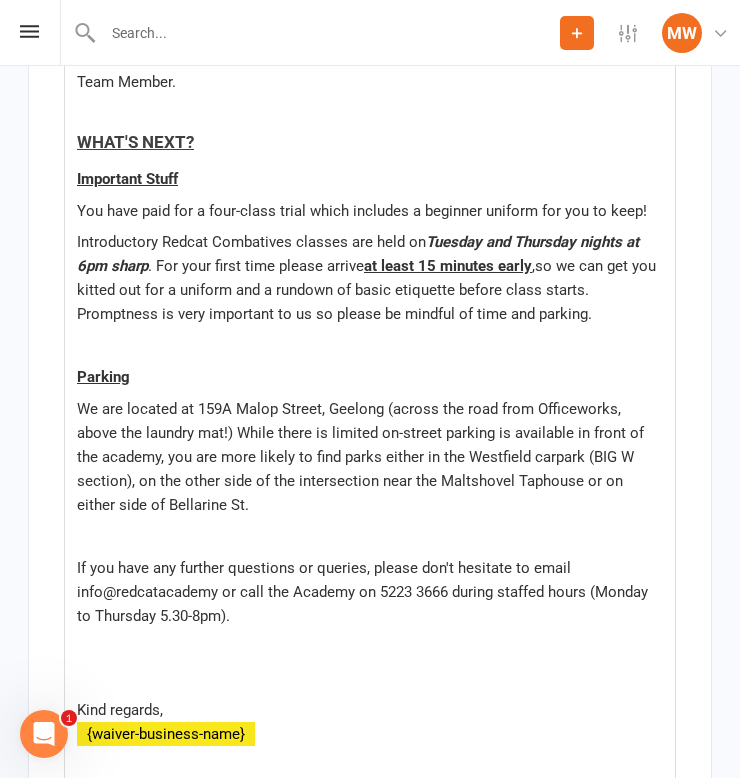 click on "Introductory Redcat Combatives classes are held on  Tuesday and Thursday nights at 6pm sharp . For your first time please arrive  at least 15 minutes early ,  so we can get you kitted out for a uniform and a rundown of basic etiquette before class starts. Promptness is very important to us so please be mindful of time and parking." at bounding box center [370, 278] 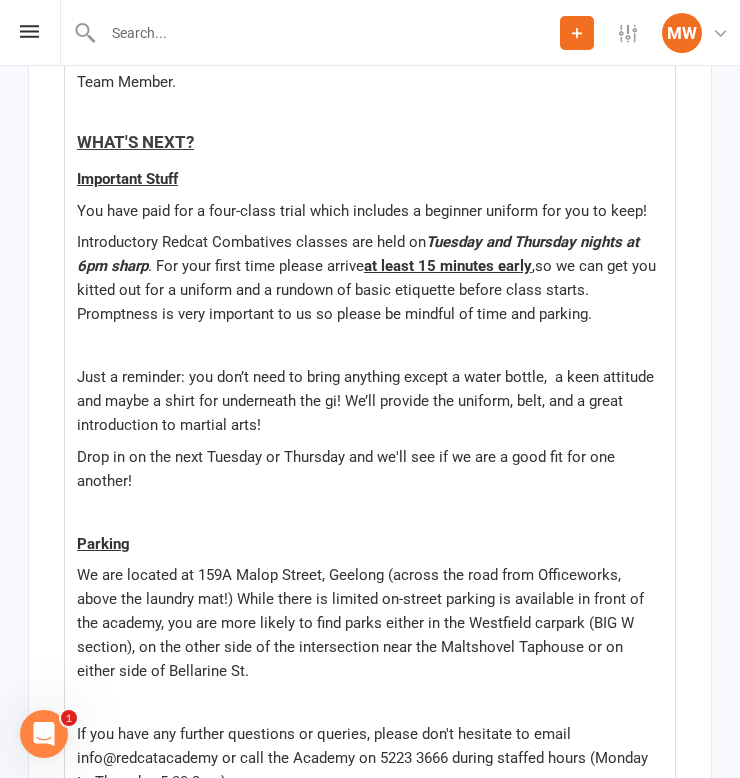 click on "﻿" at bounding box center [370, 346] 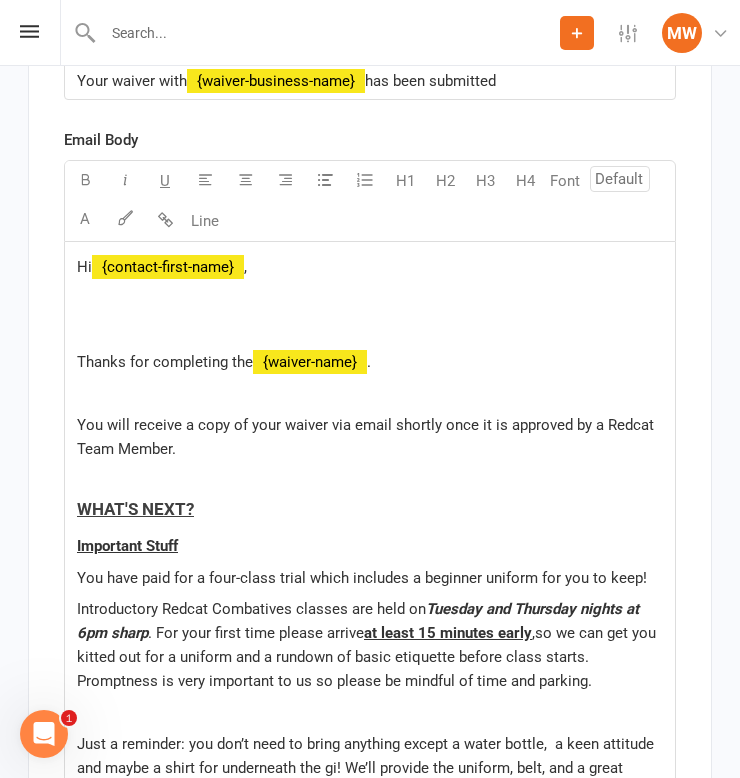 scroll, scrollTop: 13743, scrollLeft: 0, axis: vertical 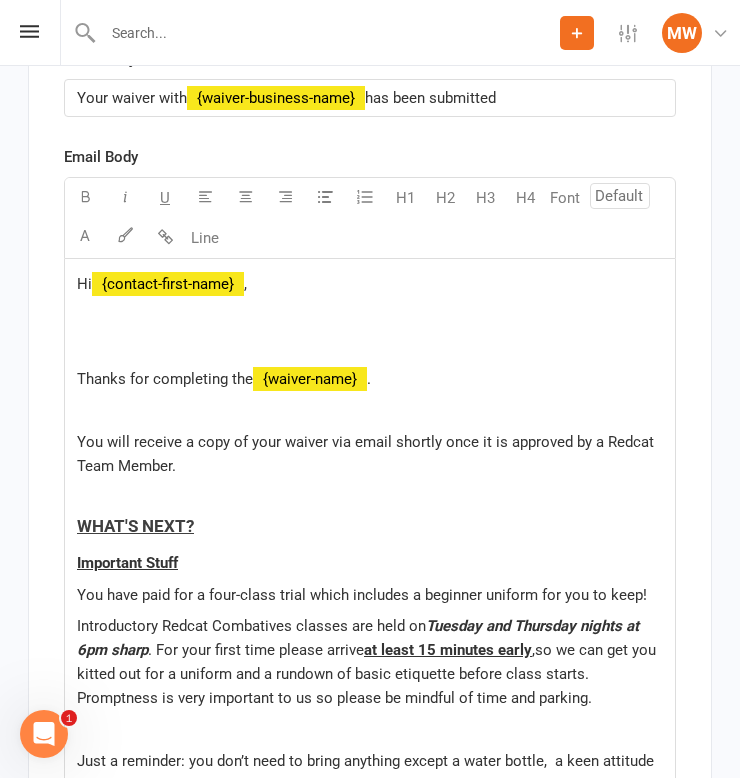 click on "Hi  ﻿ {contact-first-name} ,    ﻿ Thanks for completing the   ﻿ {waiver-name} .  ﻿ You will receive a copy of your waiver via email shortly once it is approved by a Redcat Team Member.   WHAT'S NEXT? Important Stuff You have paid for a four-class trial which includes a beginner uniform for you to keep!  Introductory Redcat Combatives classes are held on  Tuesday and Thursday nights at 6pm sharp . For your first time please arrive  at least 15 minutes early ,  so we can get you kitted out for a uniform and a rundown of basic etiquette before class starts. Promptness is very important to us so please be mindful of time and parking.  ﻿ Just a reminder: you don’t need to bring anything except a water bottle,  a keen attitude and maybe a shirt for underneath the gi! We’ll provide the uniform, belt, and a great introduction to martial arts! Drop in on the next Tuesday or Thursday and we'll see if we are a good fit for one another! ﻿ Parking     ﻿  Kind regards,
﻿ {waiver-business-name}" at bounding box center (370, 800) 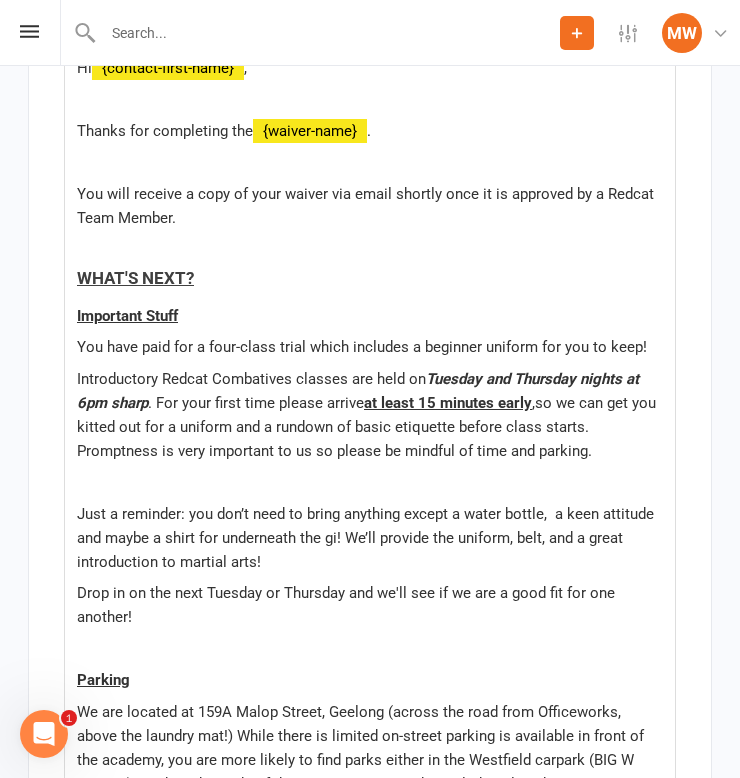 scroll, scrollTop: 13961, scrollLeft: 0, axis: vertical 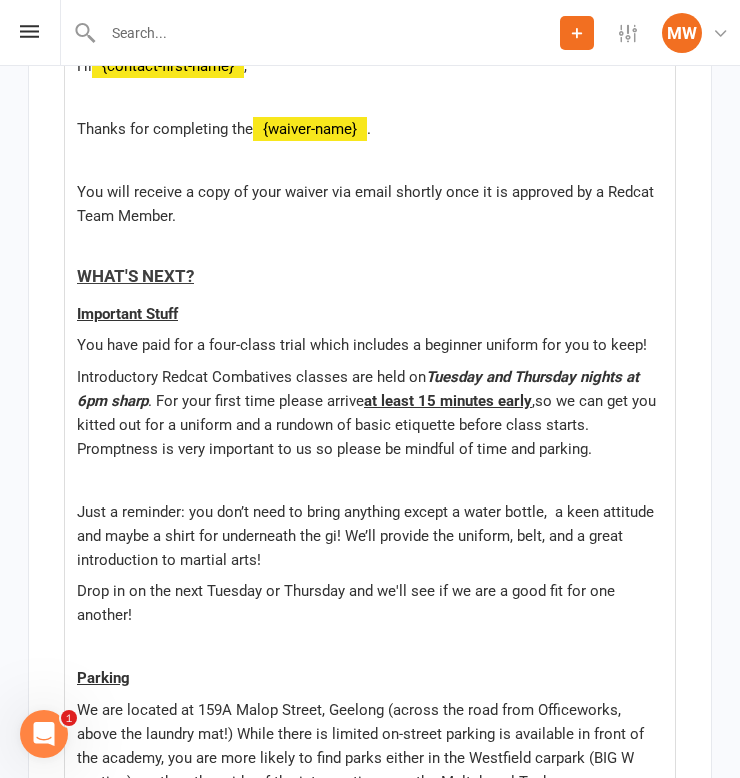 click on "so we can get you kitted out for a uniform and a rundown of basic etiquette before class starts. Promptness is very important to us so please be mindful of time and parking." at bounding box center (368, 425) 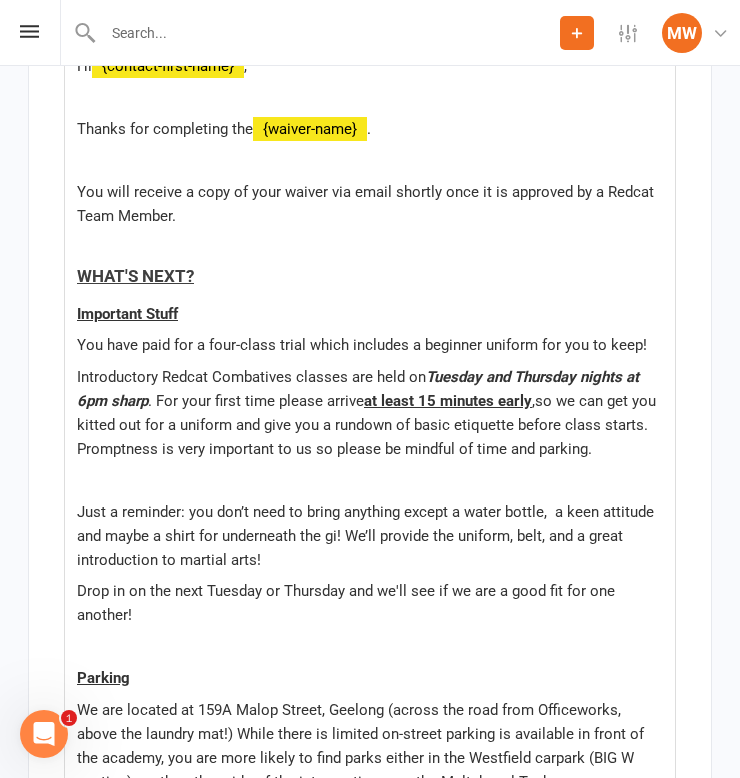 click on "﻿" at bounding box center (370, 480) 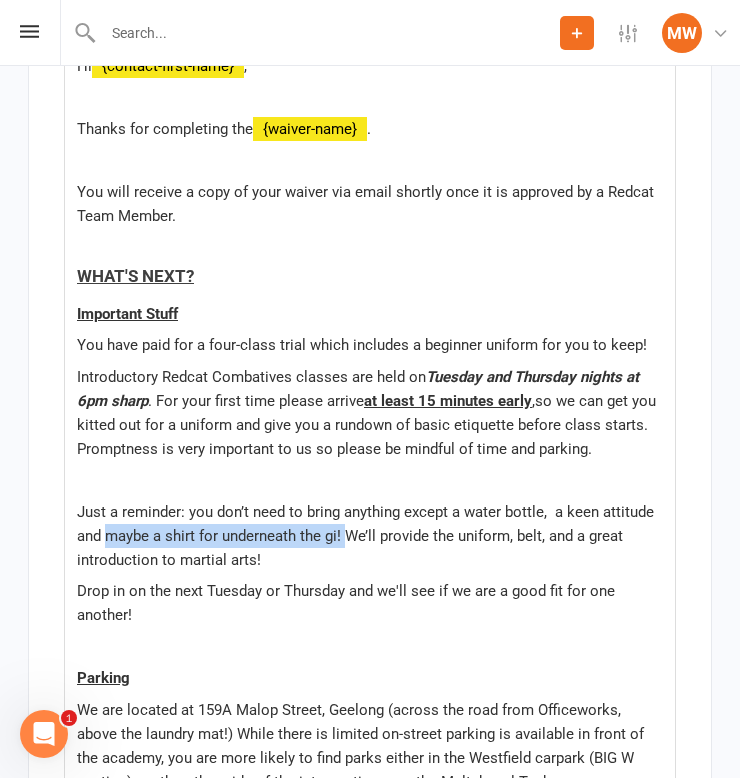 drag, startPoint x: 344, startPoint y: 508, endPoint x: 109, endPoint y: 513, distance: 235.05319 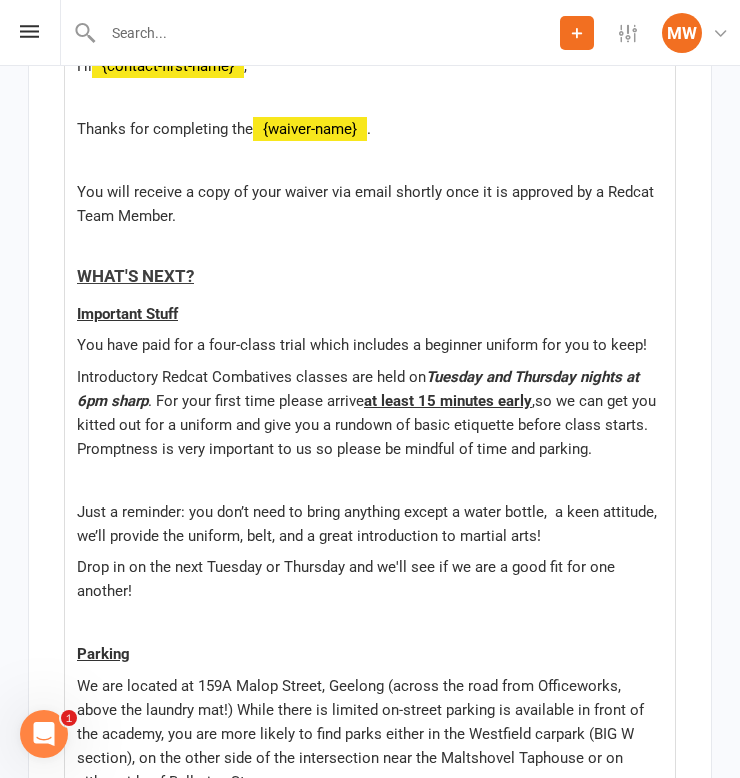 click on "Drop in on the next Tuesday or Thursday and we'll see if we are a good fit for one another!" at bounding box center (348, 579) 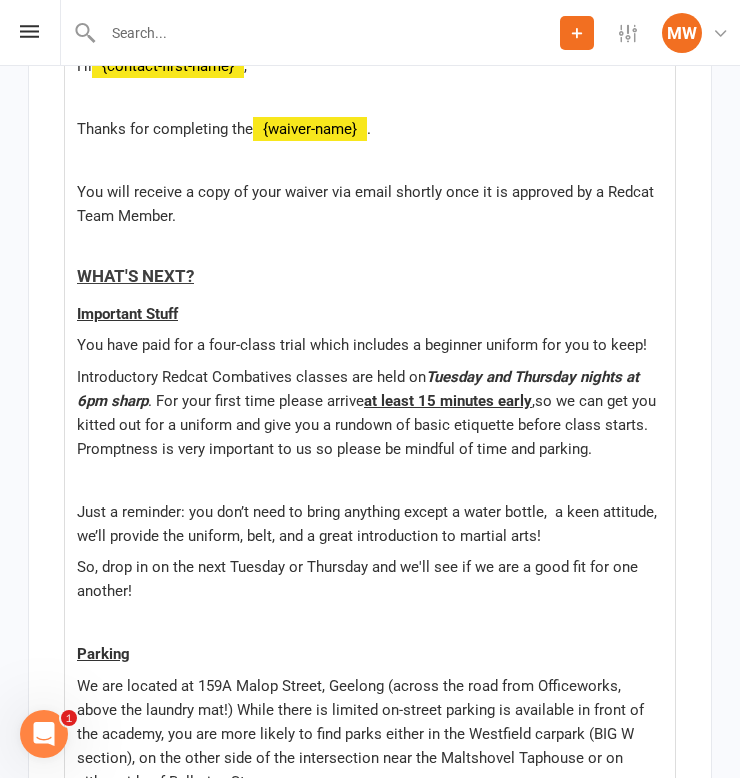 click on "So, drop in on the next Tuesday or Thursday and we'll see if we are a good fit for one another!" at bounding box center (359, 579) 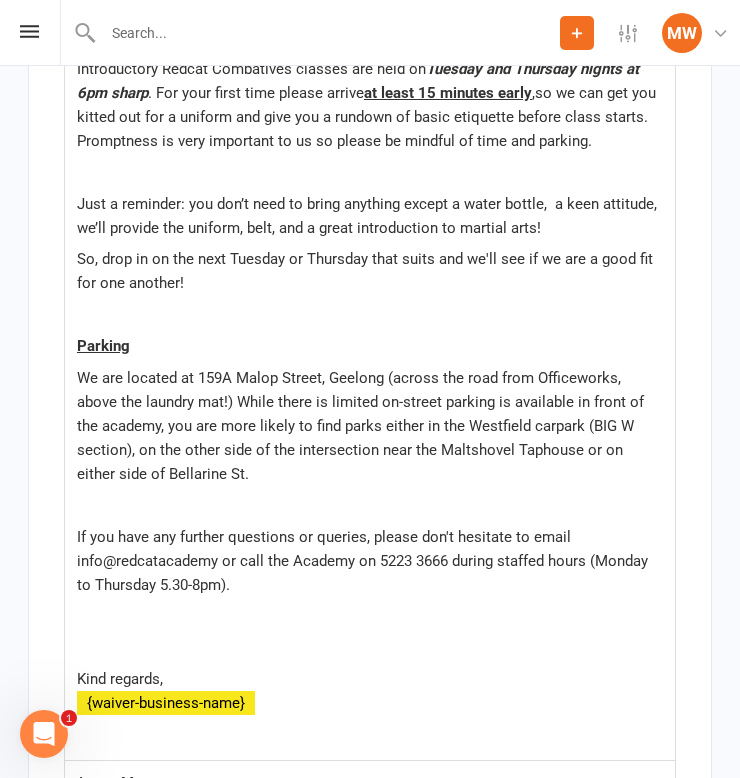 scroll, scrollTop: 14284, scrollLeft: 0, axis: vertical 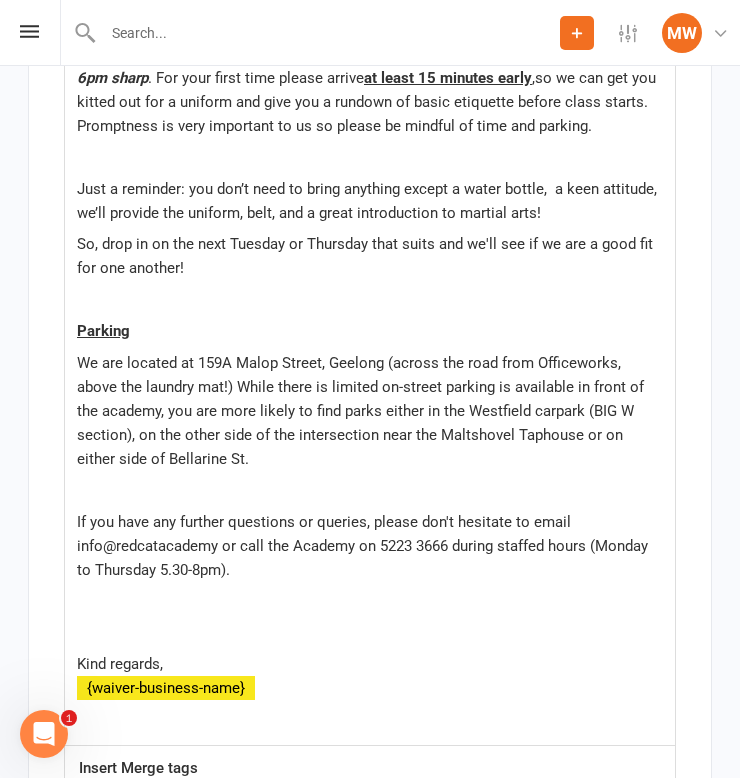 click at bounding box center (370, 601) 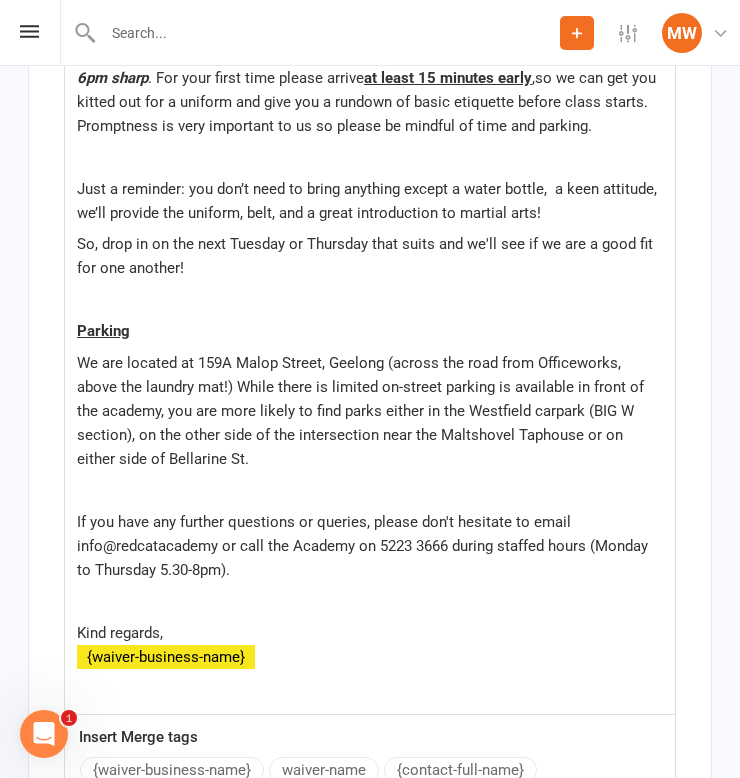 scroll, scrollTop: 14297, scrollLeft: 0, axis: vertical 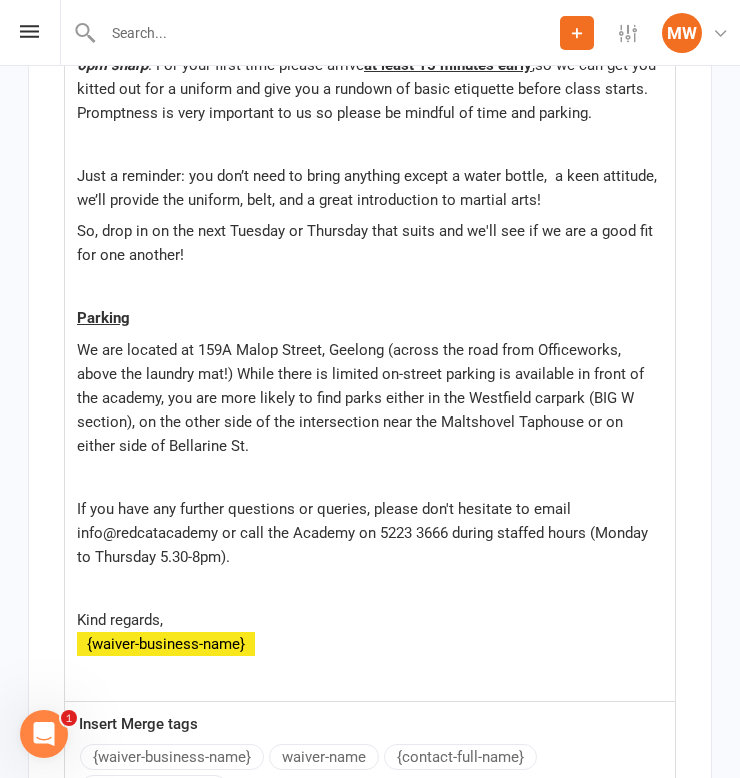 click at bounding box center (370, 477) 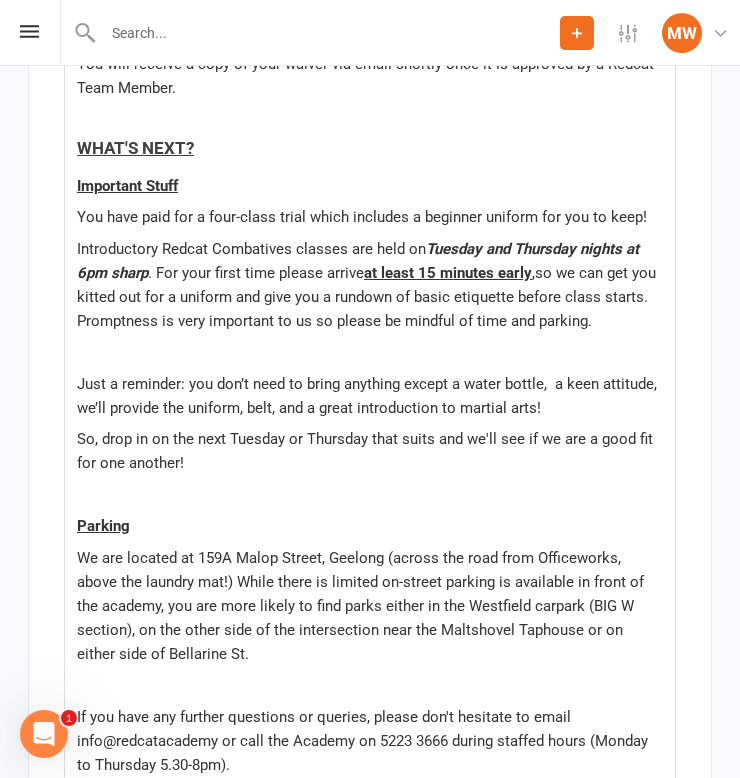 scroll, scrollTop: 14079, scrollLeft: 0, axis: vertical 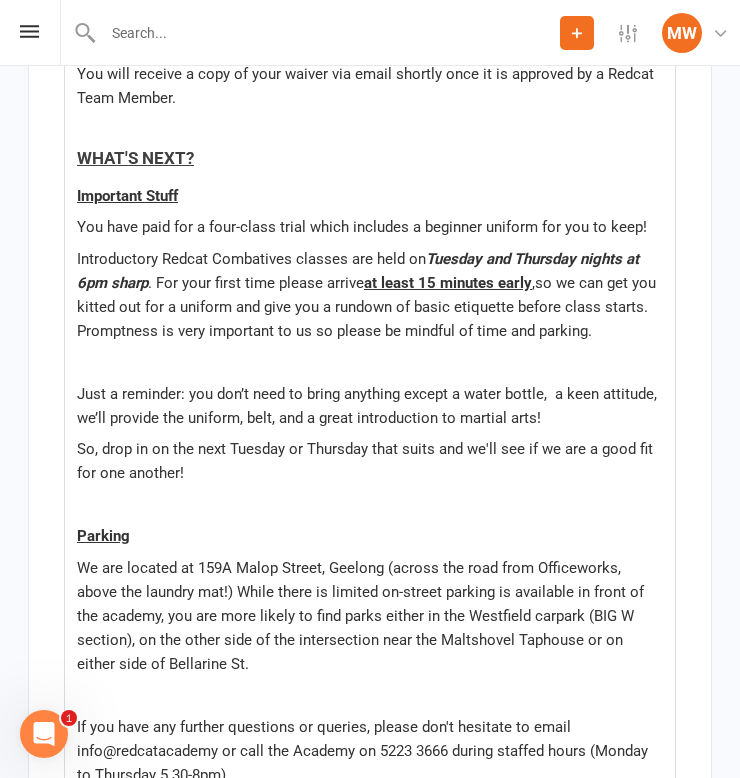 click on "You have paid for a four-class trial which includes a beginner uniform for you to keep!" at bounding box center [370, 227] 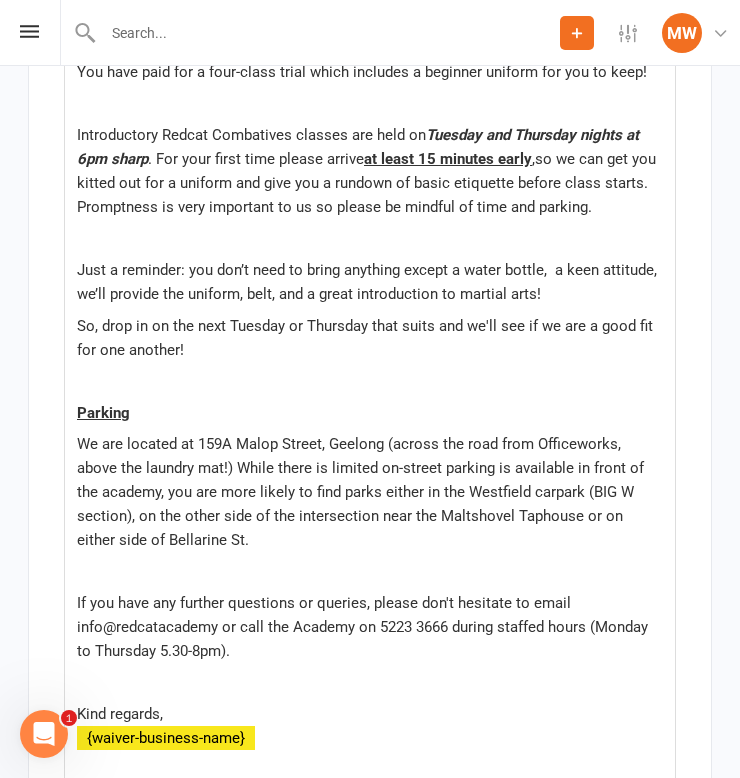 scroll, scrollTop: 14236, scrollLeft: 0, axis: vertical 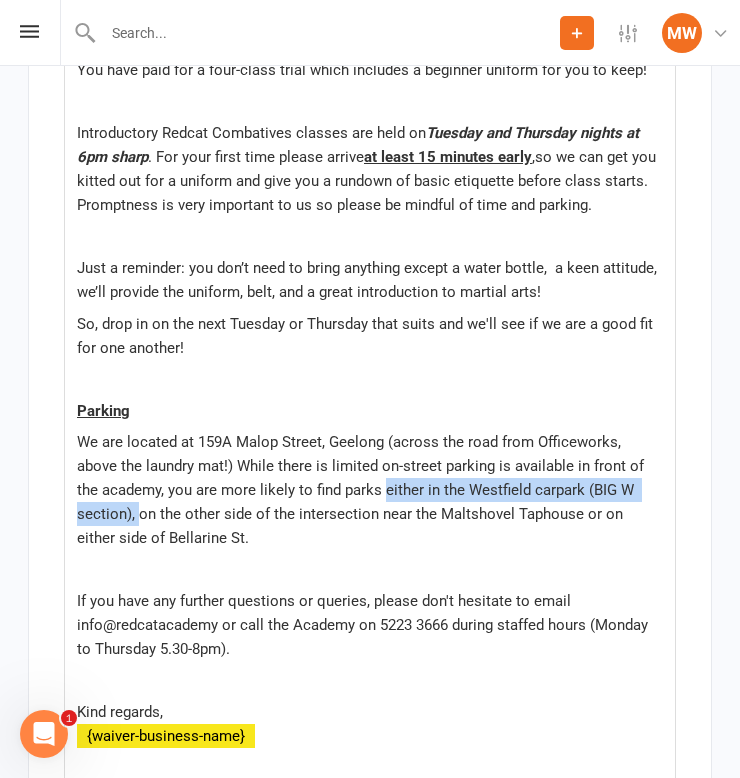 drag, startPoint x: 136, startPoint y: 493, endPoint x: 357, endPoint y: 466, distance: 222.64322 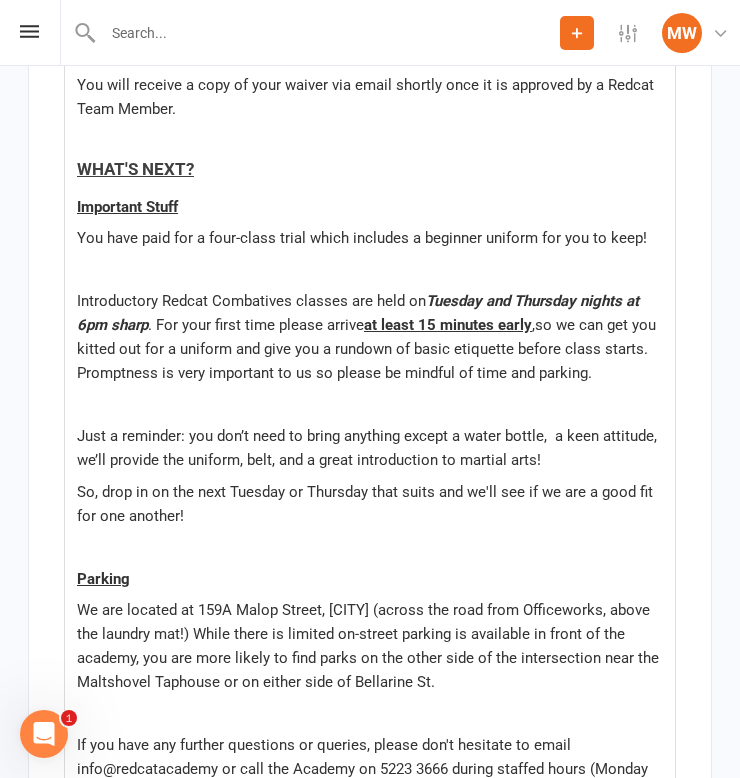 scroll, scrollTop: 14097, scrollLeft: 0, axis: vertical 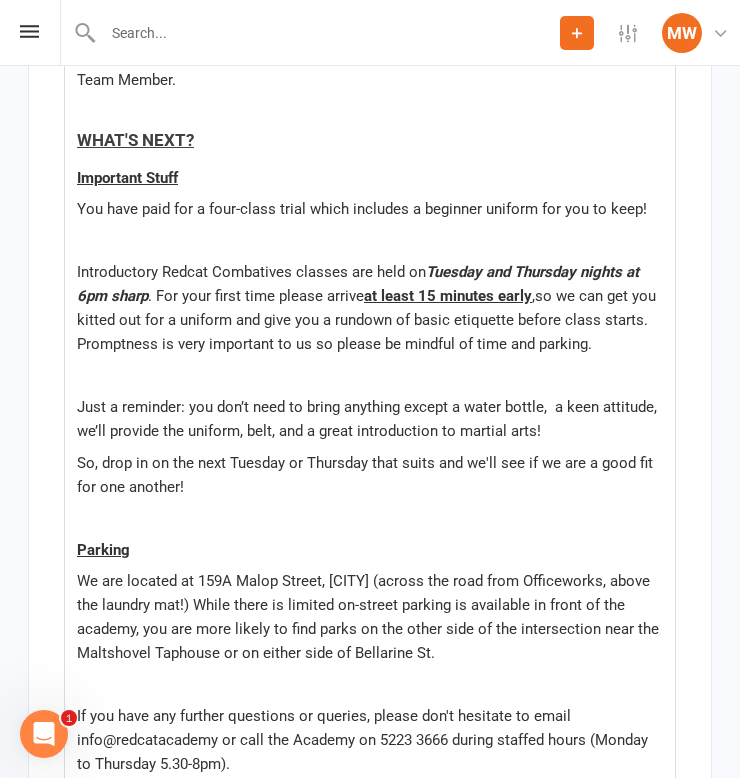 click on "Important Stuff" at bounding box center (127, 178) 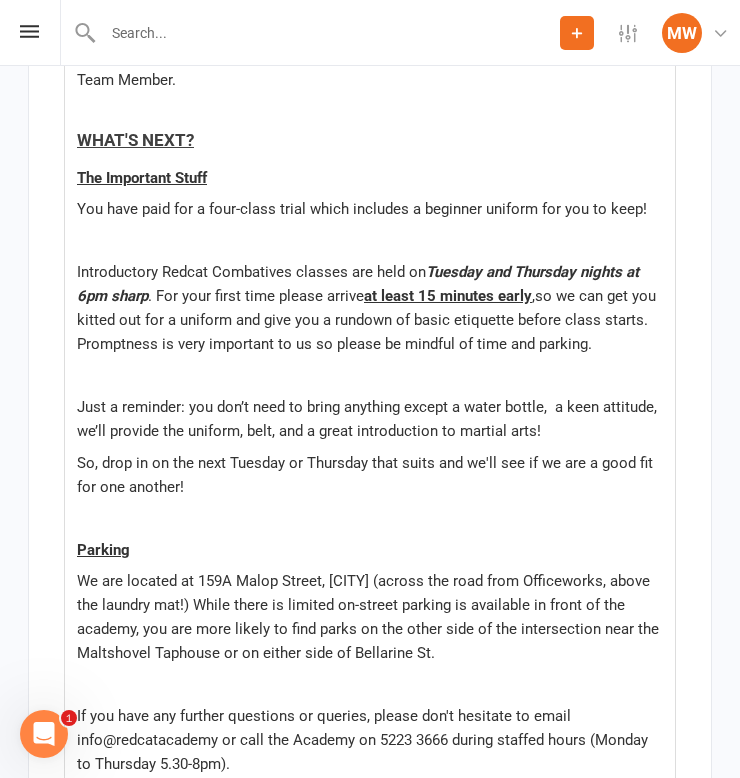 click on "You have paid for a four-class trial which includes a beginner uniform for you to keep!" at bounding box center [362, 209] 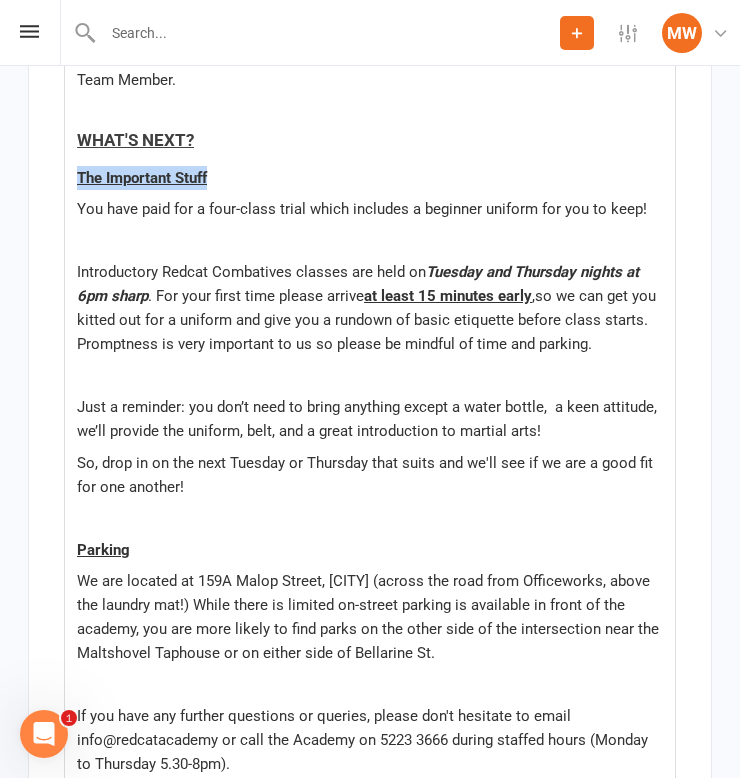 drag, startPoint x: 219, startPoint y: 153, endPoint x: 58, endPoint y: 152, distance: 161.00311 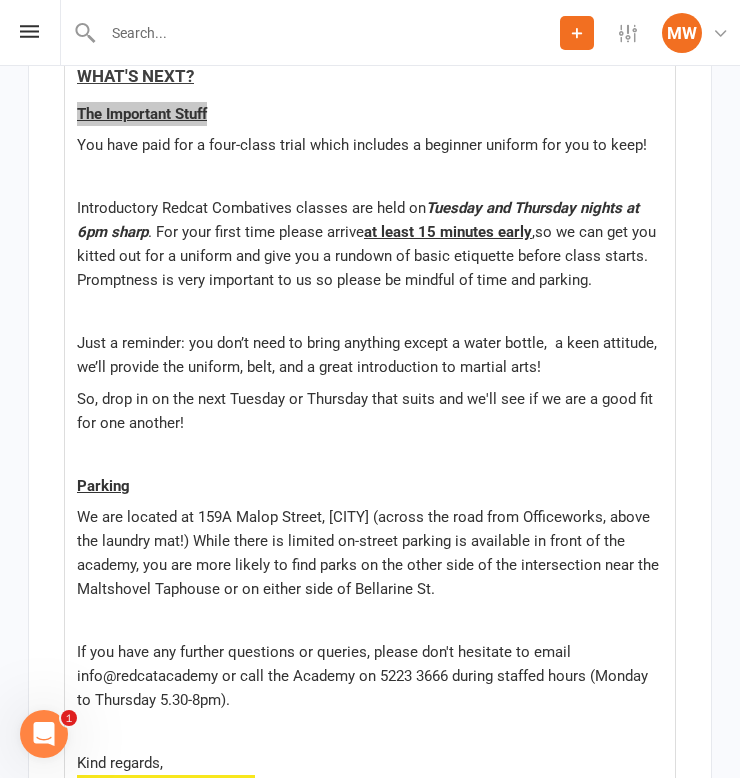 scroll, scrollTop: 14167, scrollLeft: 0, axis: vertical 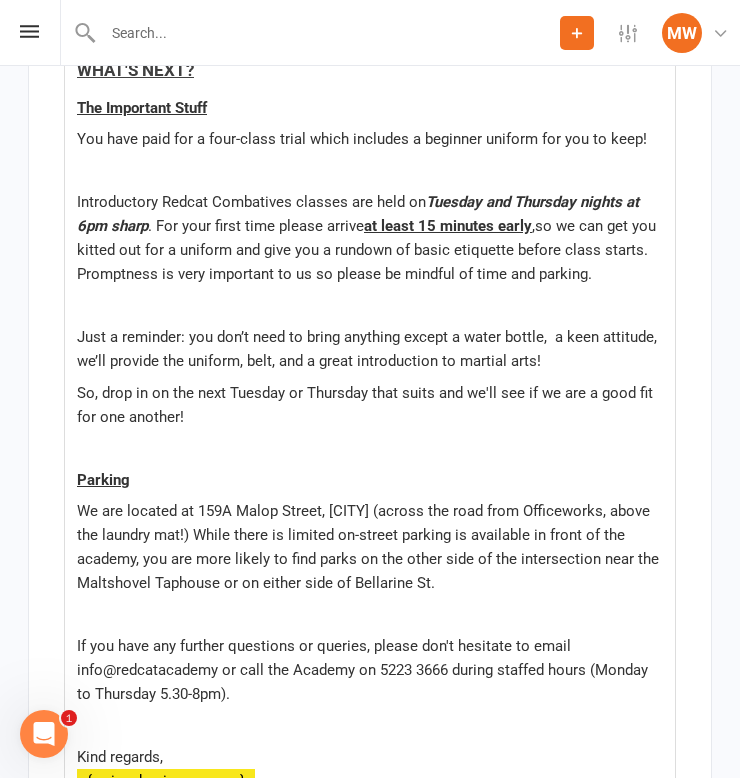 click on "We are located at 159A Malop Street, Geelong (across the road from Officeworks, above the laundry mat!) While there is limited on-street parking is available in front of the academy, you are more likely to find parks on the other side of the intersection near the Maltshovel Taphouse or on either side of Bellarine St." at bounding box center (370, 547) 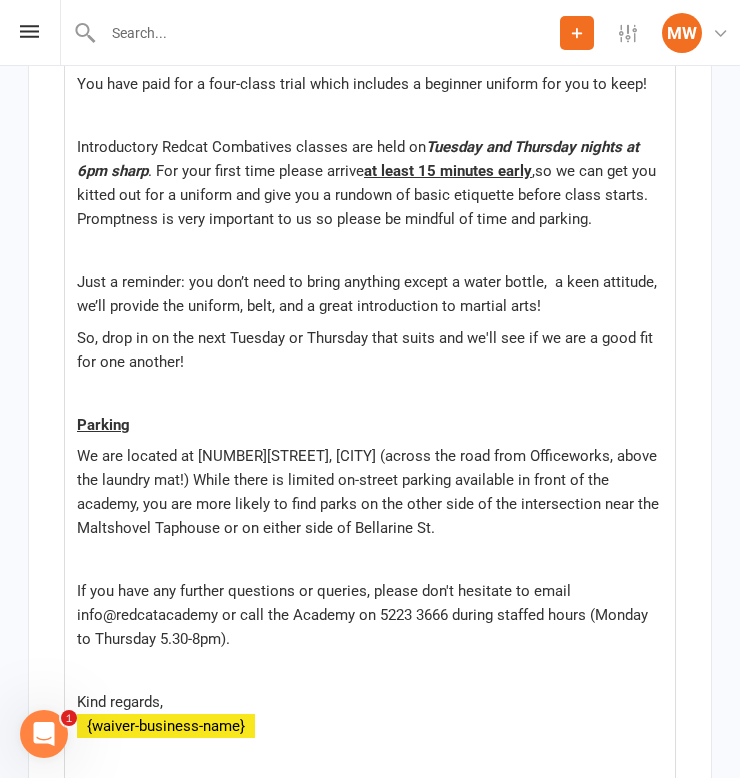 scroll, scrollTop: 14234, scrollLeft: 0, axis: vertical 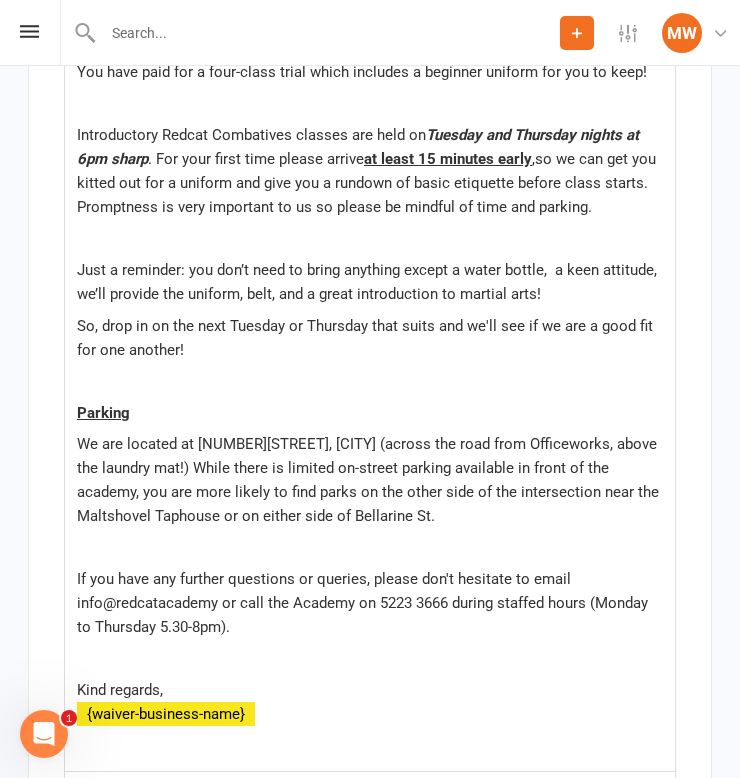 click on "If you have any further questions or queries, please don't hesitate to email info@redcatacademy or call the Academy on 5223 3666 during staffed hours (Monday to Thursday 5.30-8pm)." at bounding box center [364, 603] 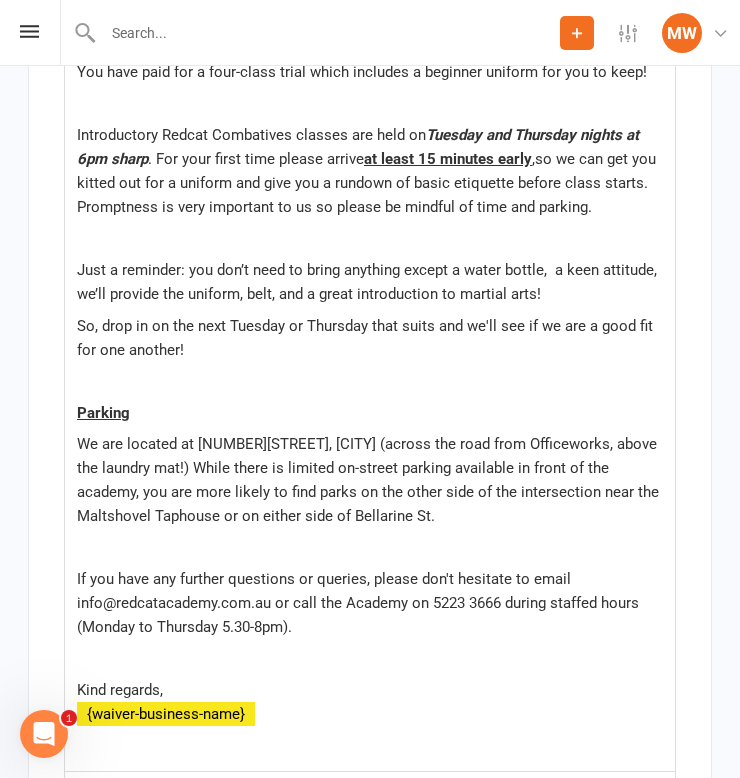 click on "If you have any further questions or queries, please don't hesitate to email info@redcatacademy.com.au or call the Academy on 5223 3666 during staffed hours (Monday to Thursday 5.30-8pm)." at bounding box center (370, 603) 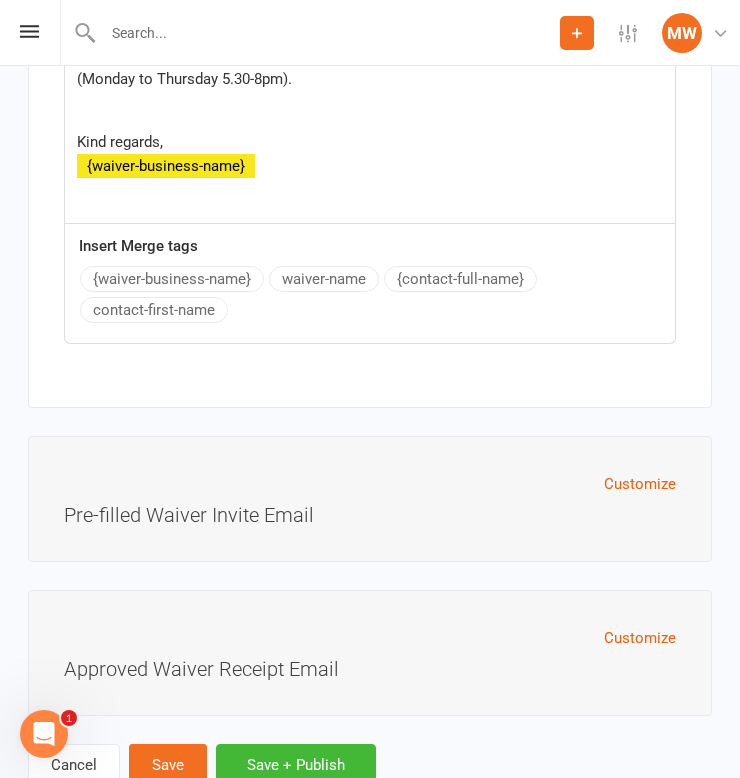 scroll, scrollTop: 14823, scrollLeft: 0, axis: vertical 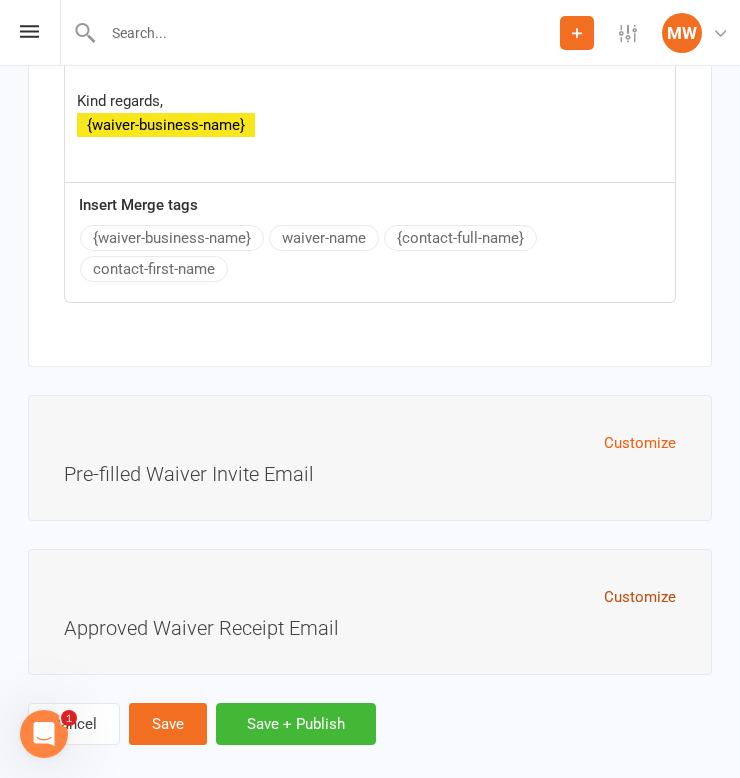 click on "Customize" at bounding box center [640, 597] 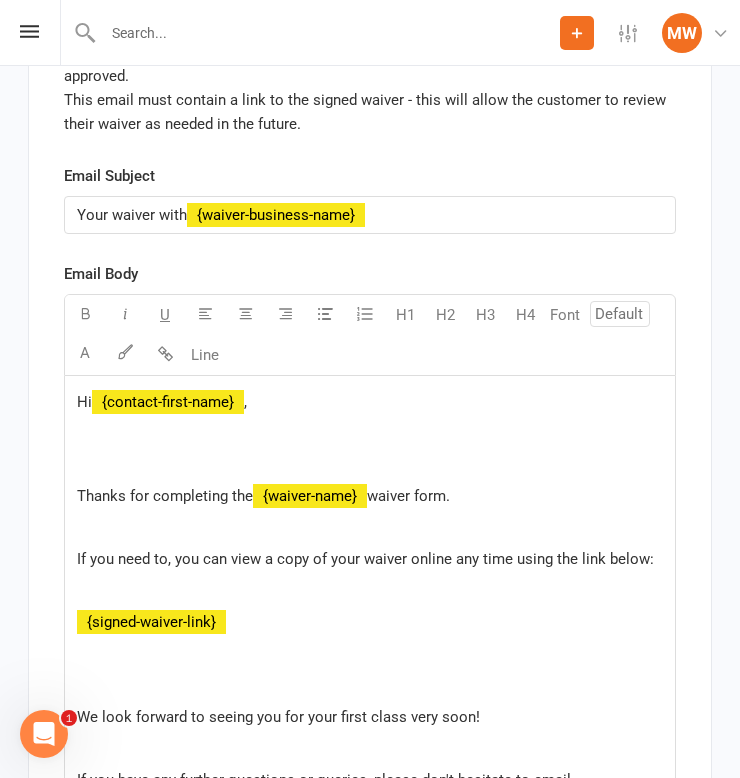 scroll, scrollTop: 15446, scrollLeft: 0, axis: vertical 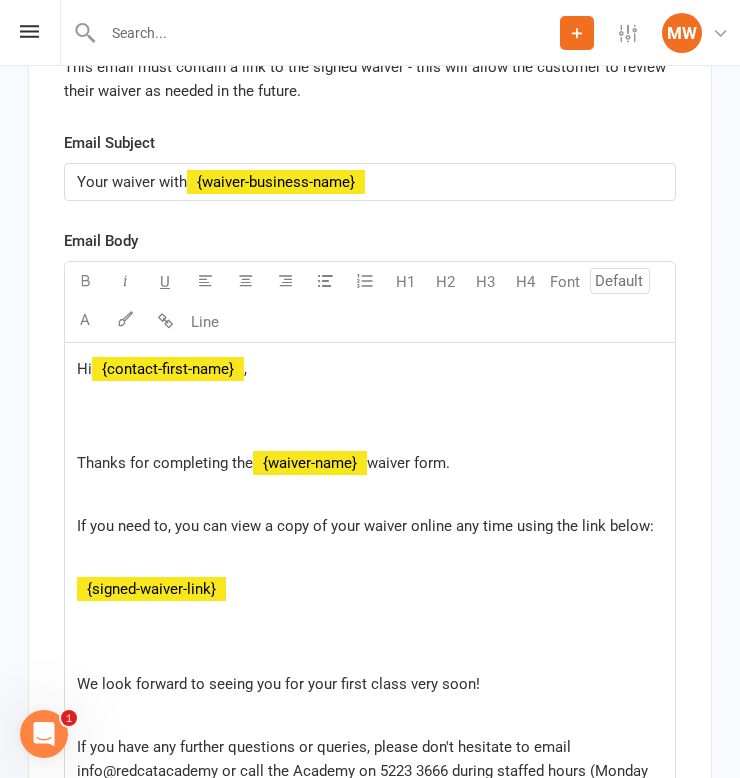 click on "﻿" at bounding box center (370, 432) 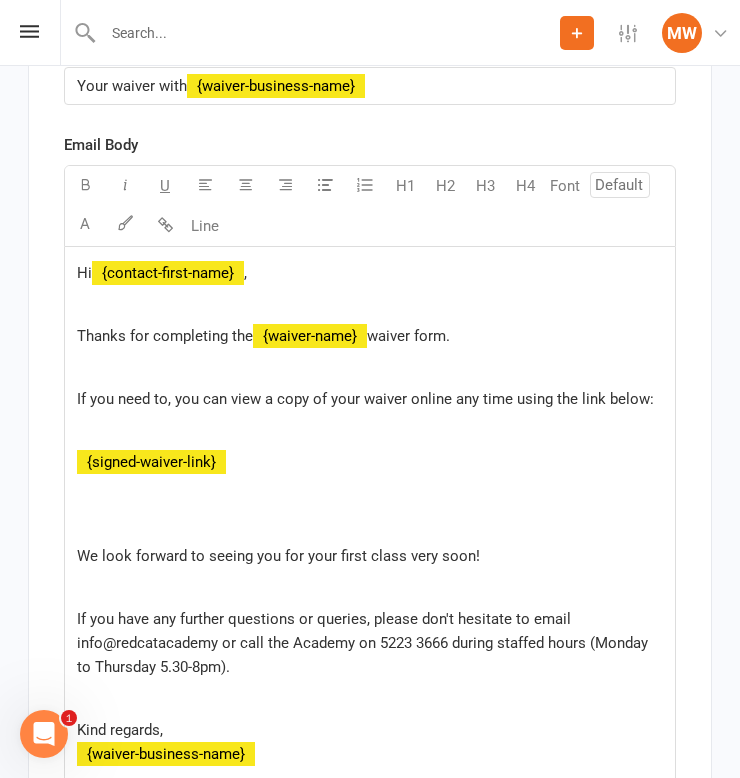 scroll, scrollTop: 15572, scrollLeft: 0, axis: vertical 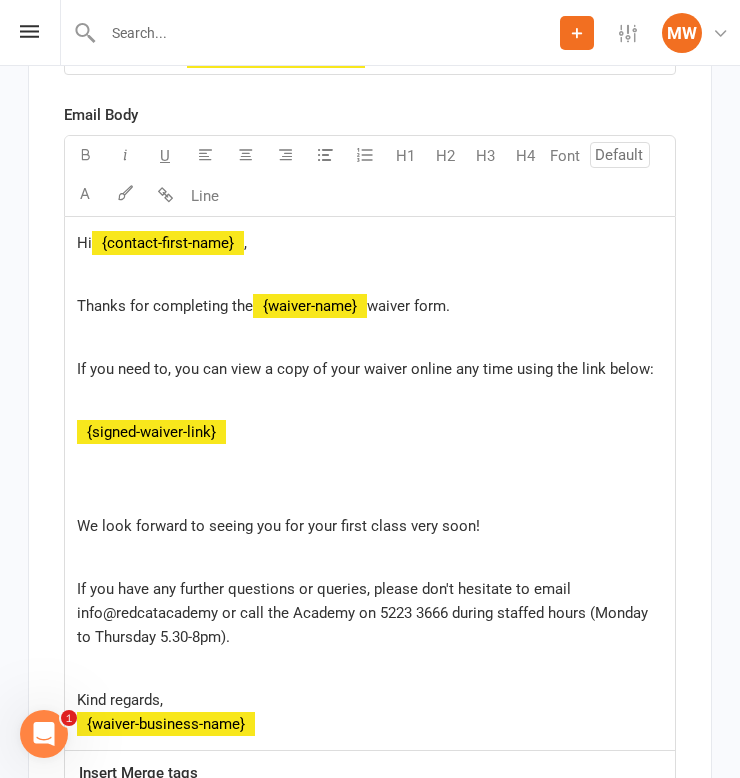 click at bounding box center [370, 495] 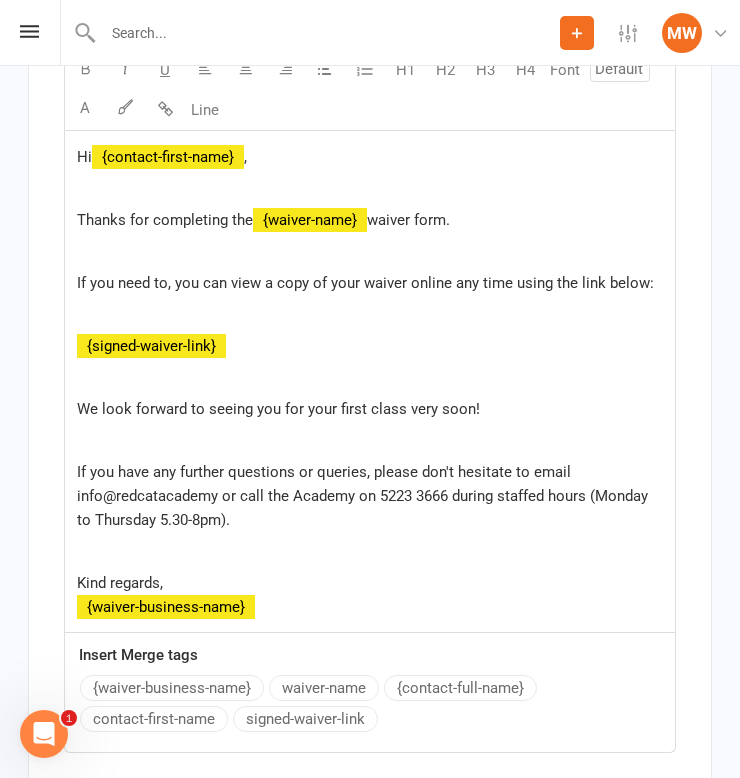 scroll, scrollTop: 15683, scrollLeft: 0, axis: vertical 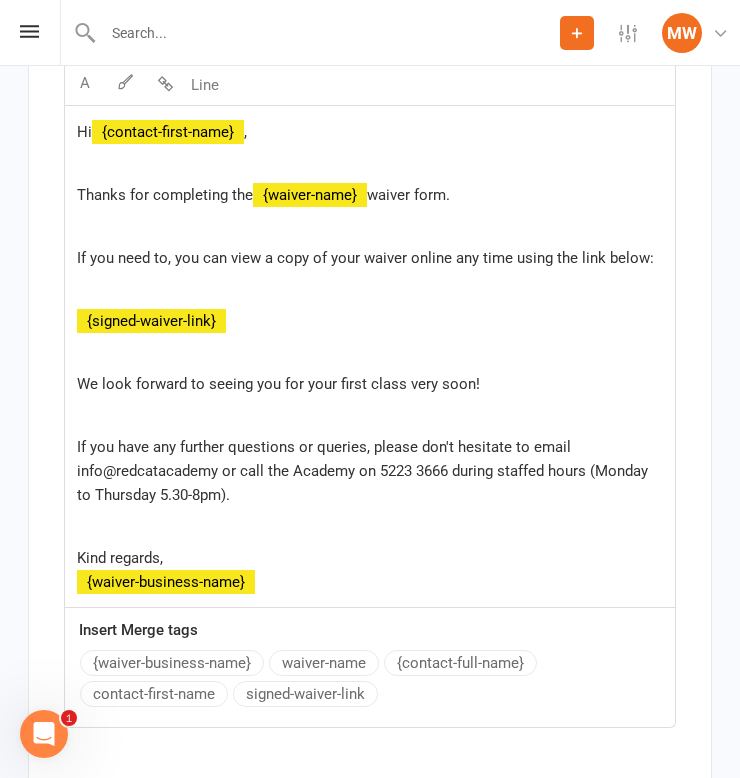 click on "If you have any further questions or queries, please don't hesitate to email info@redcatacademy or call the Academy on 5223 3666 during staffed hours (Monday to Thursday 5.30-8pm)." at bounding box center [370, 471] 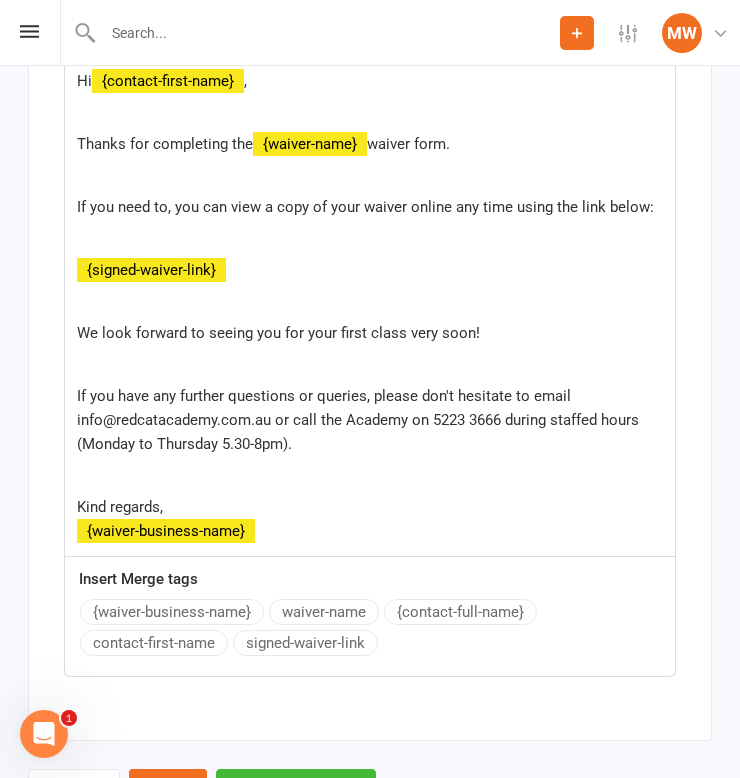 scroll, scrollTop: 15800, scrollLeft: 0, axis: vertical 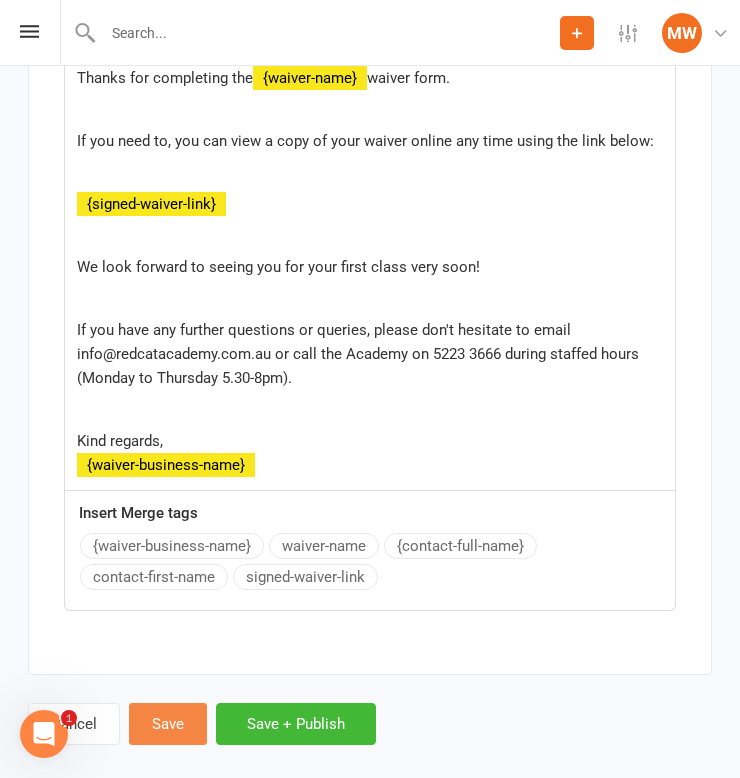 click on "Save" at bounding box center (168, 724) 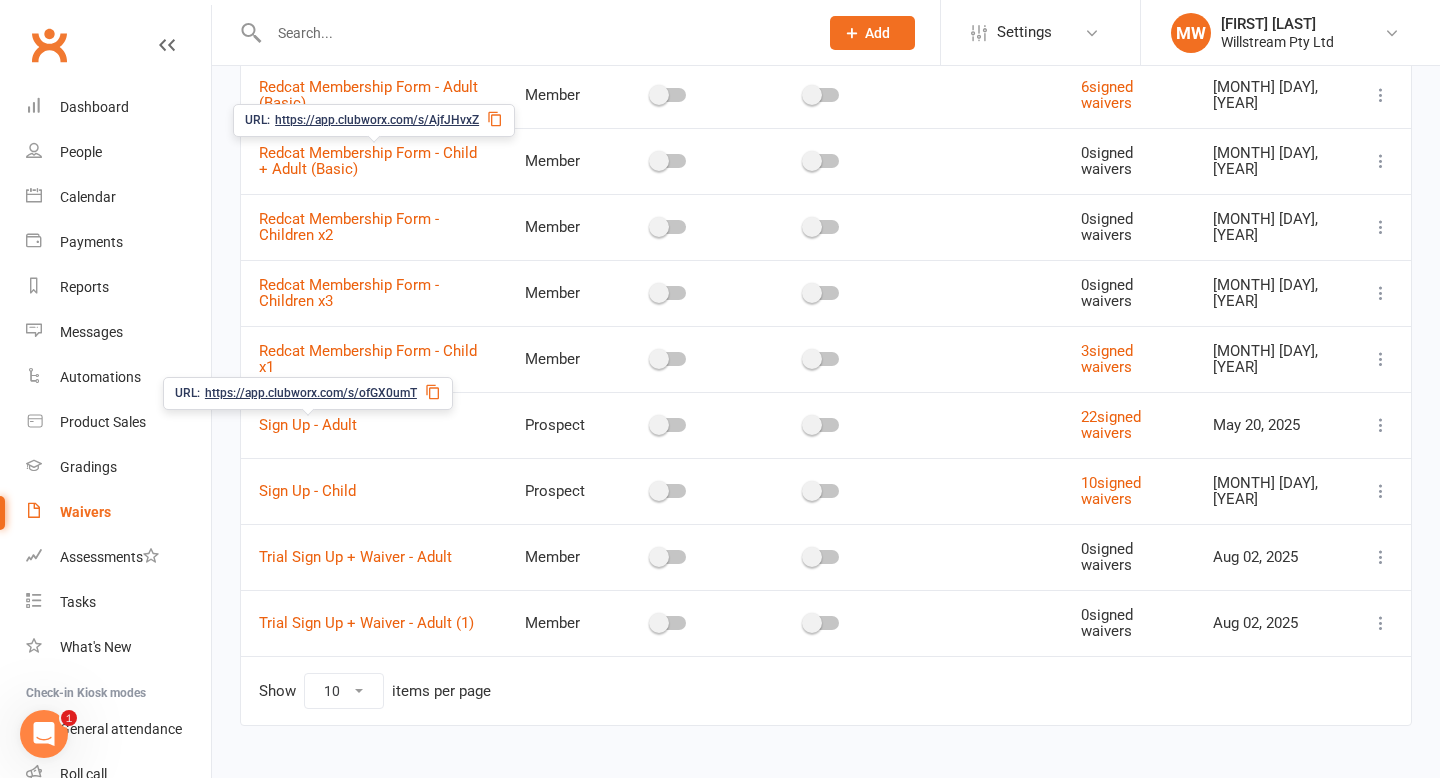 scroll, scrollTop: 293, scrollLeft: 0, axis: vertical 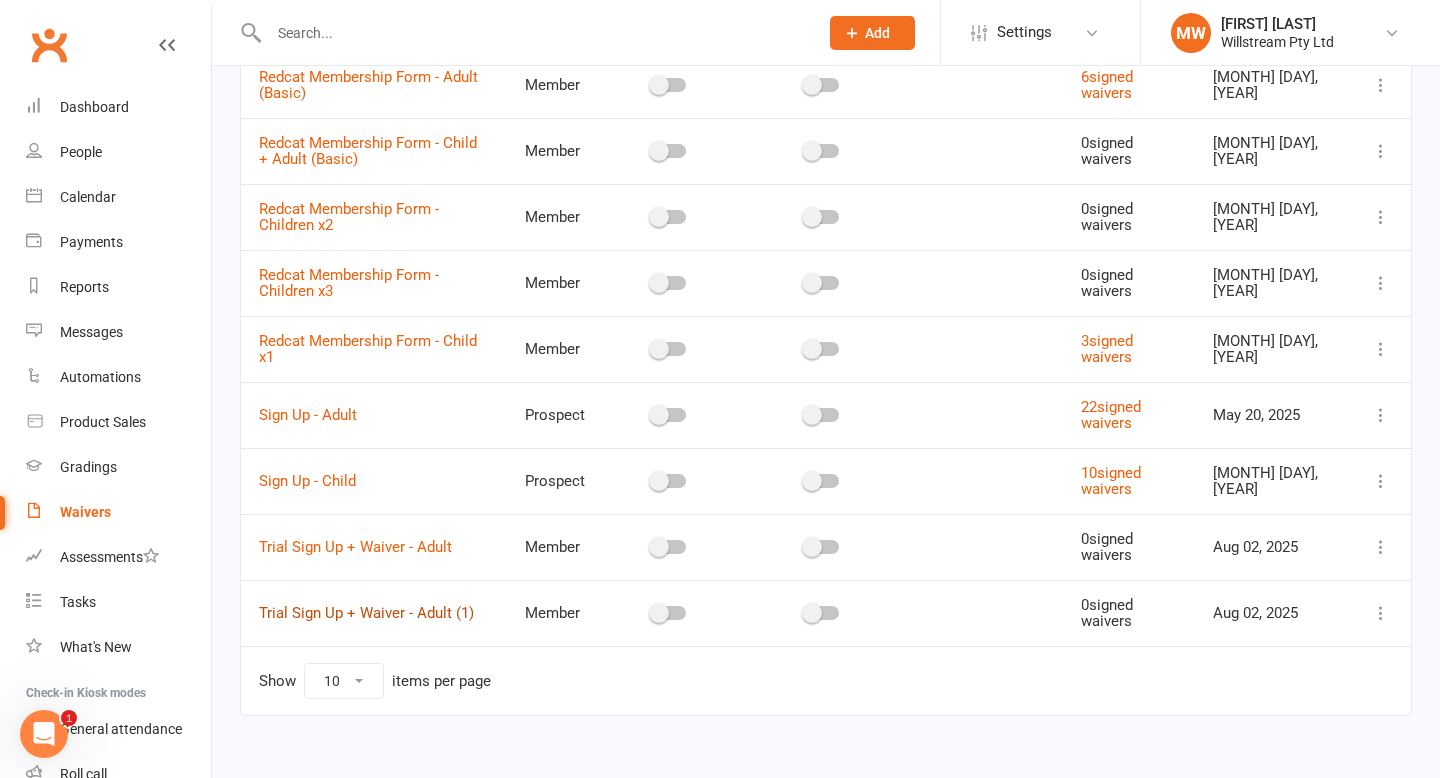 click on "Trial Sign Up + Waiver - Adult (1)" at bounding box center [366, 613] 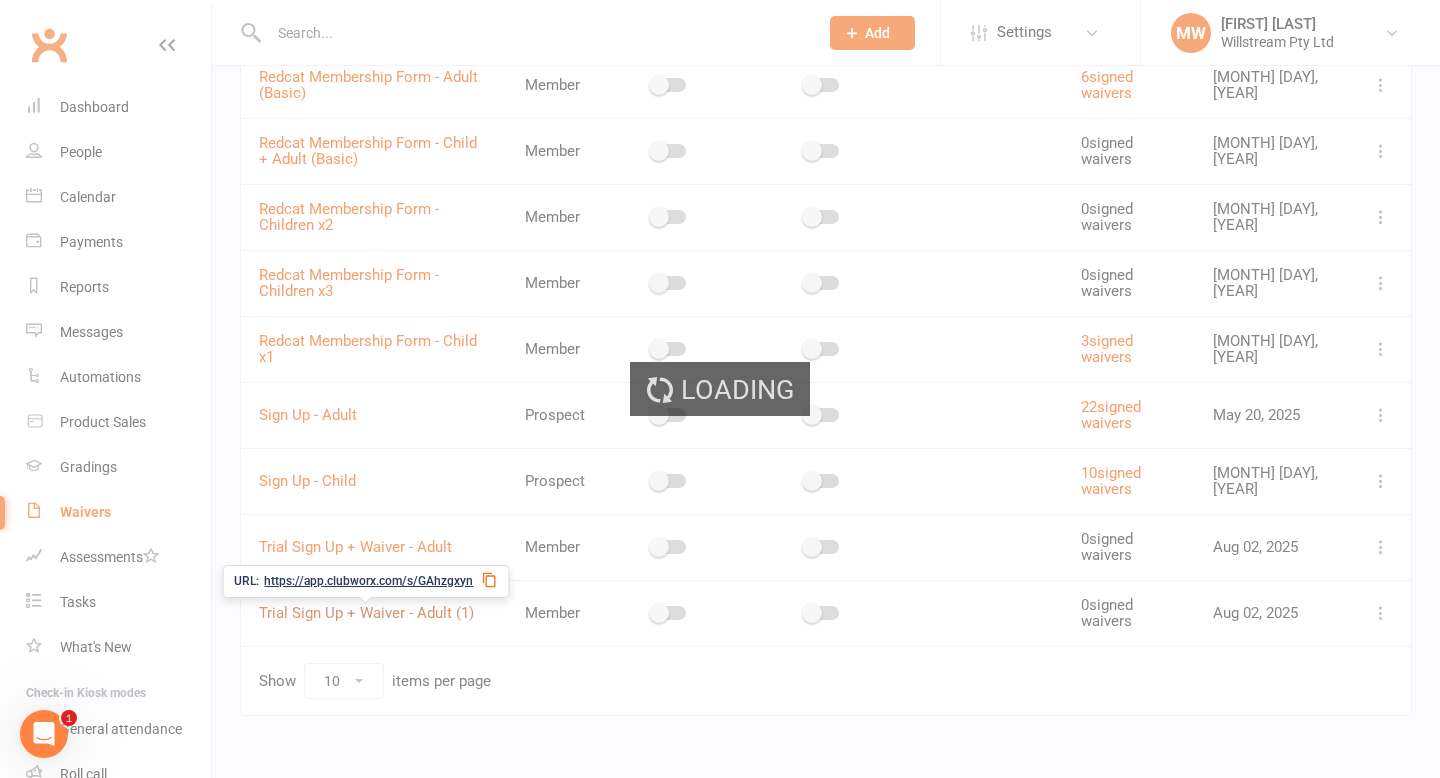 select on "applies_to_attending_signees" 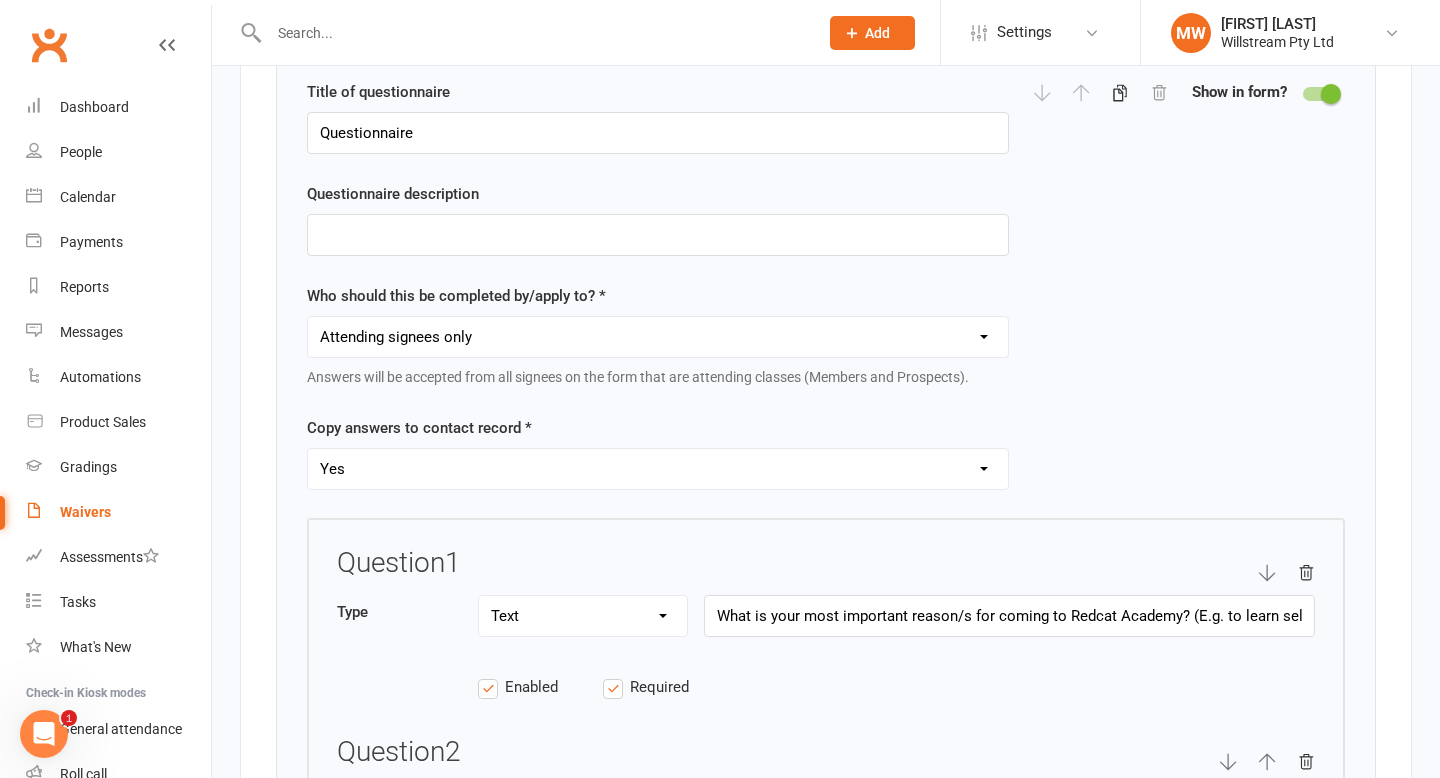 scroll, scrollTop: 2794, scrollLeft: 0, axis: vertical 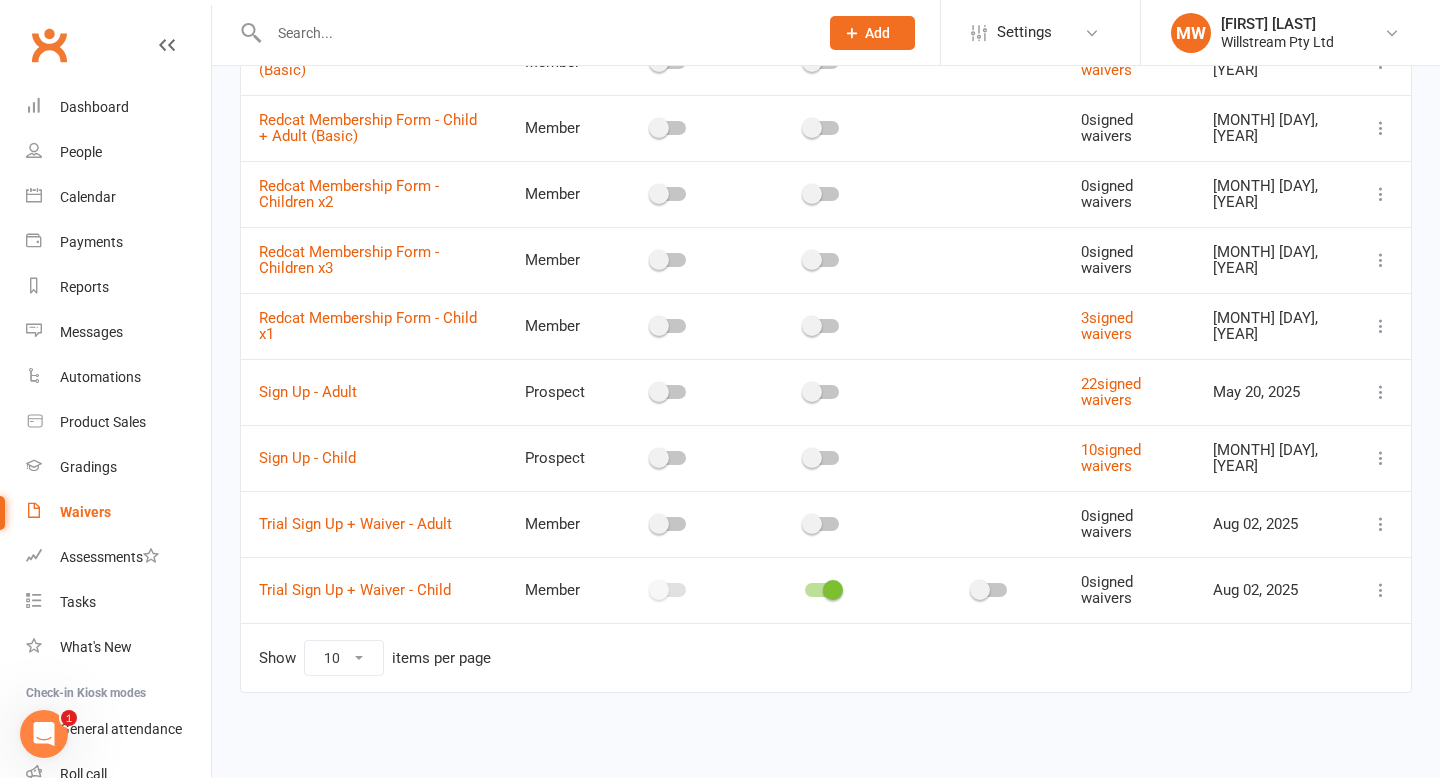 click at bounding box center (833, 590) 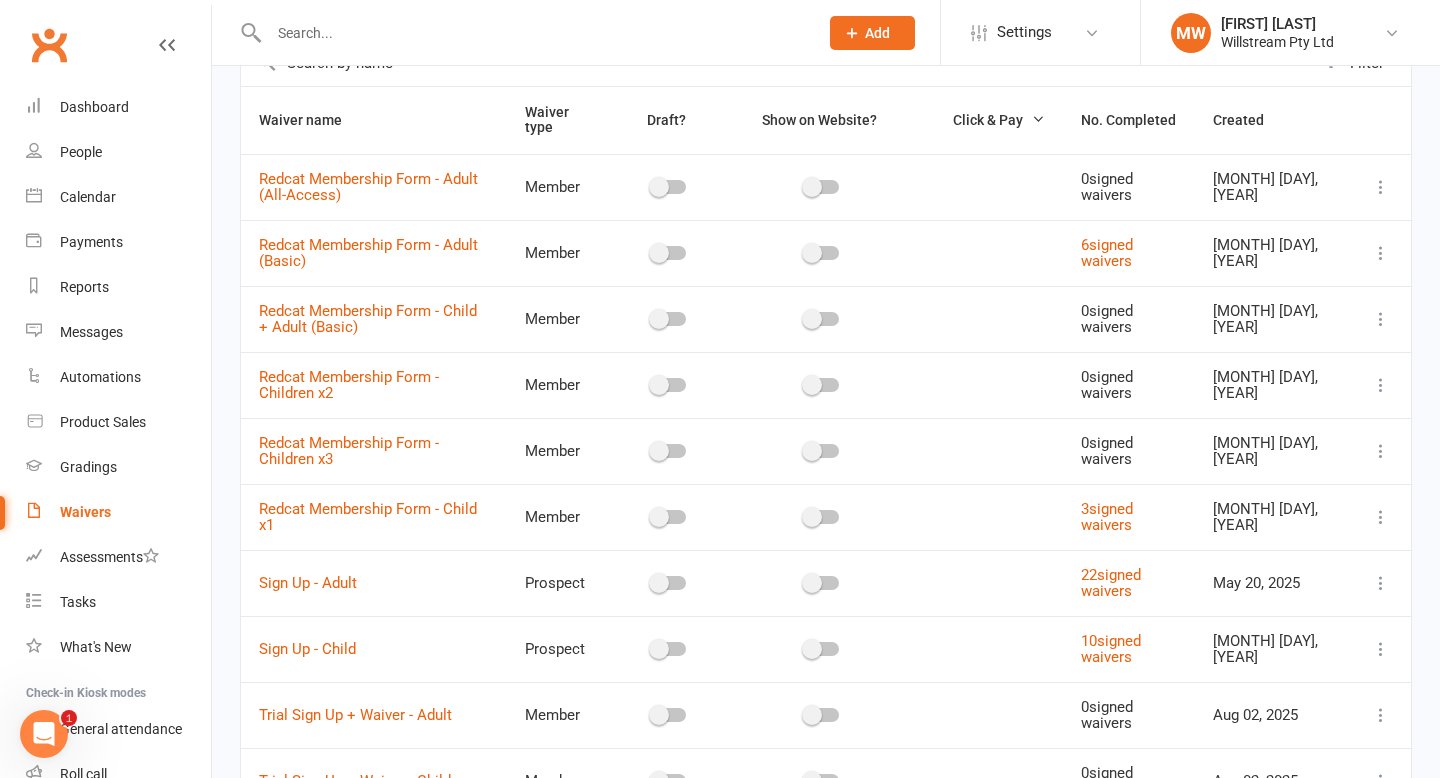 scroll, scrollTop: 126, scrollLeft: 0, axis: vertical 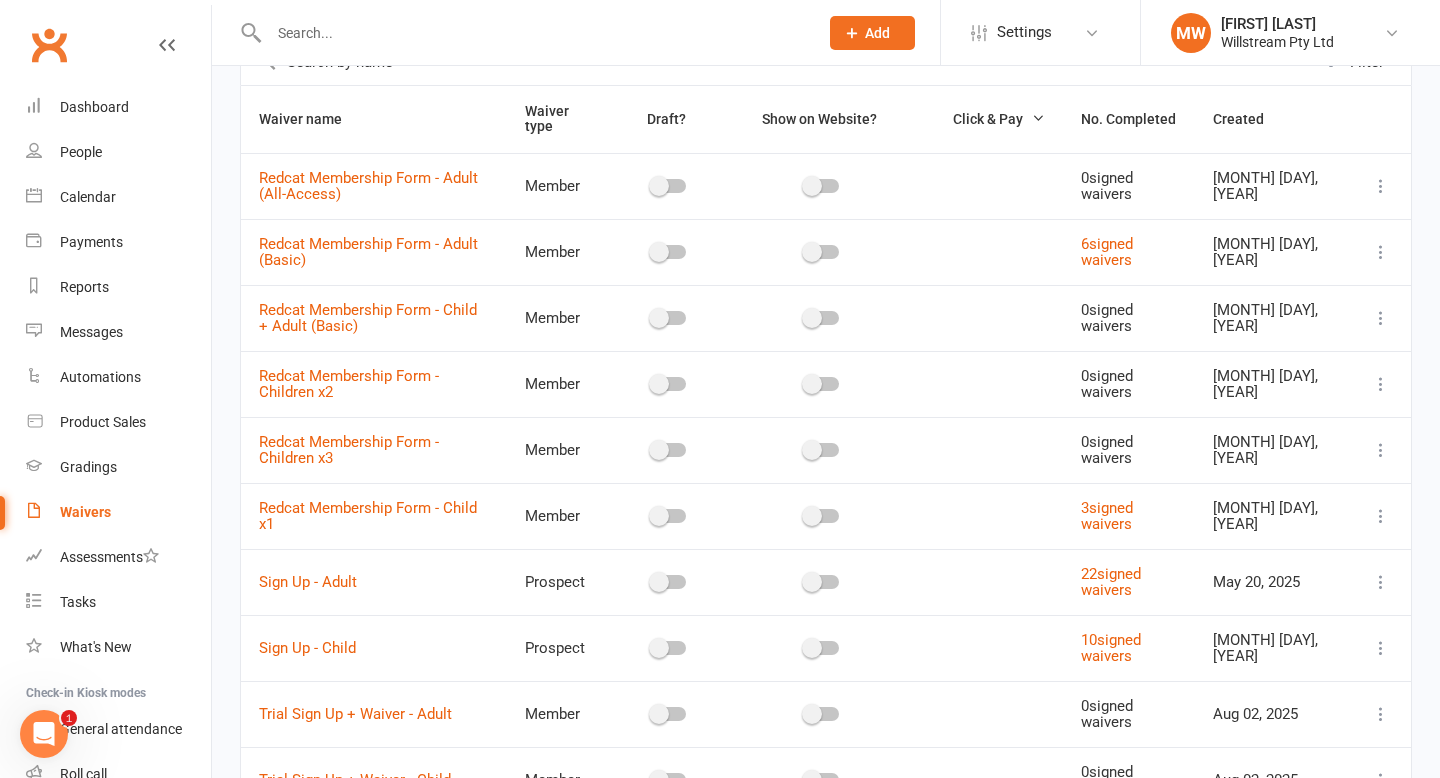 click at bounding box center (1038, 118) 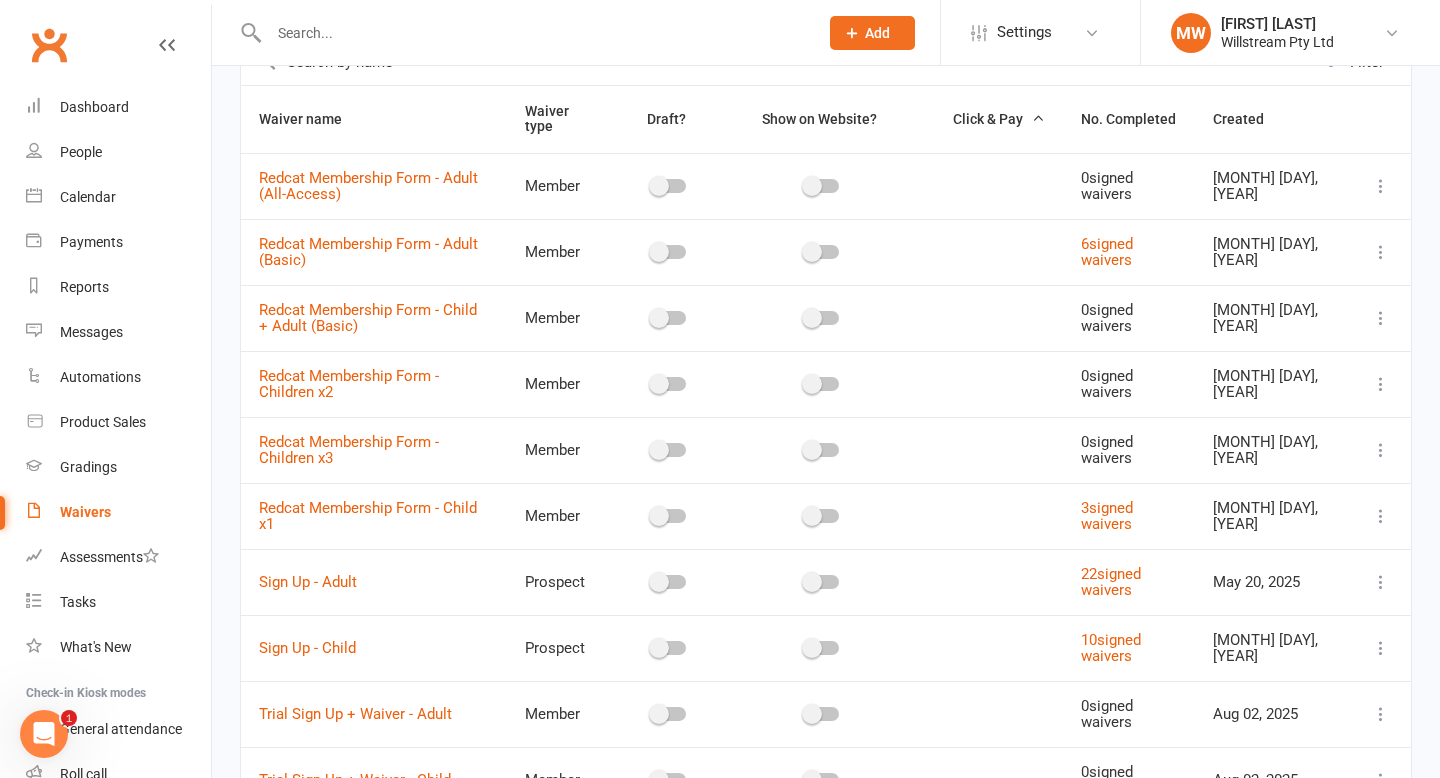 click at bounding box center [1038, 118] 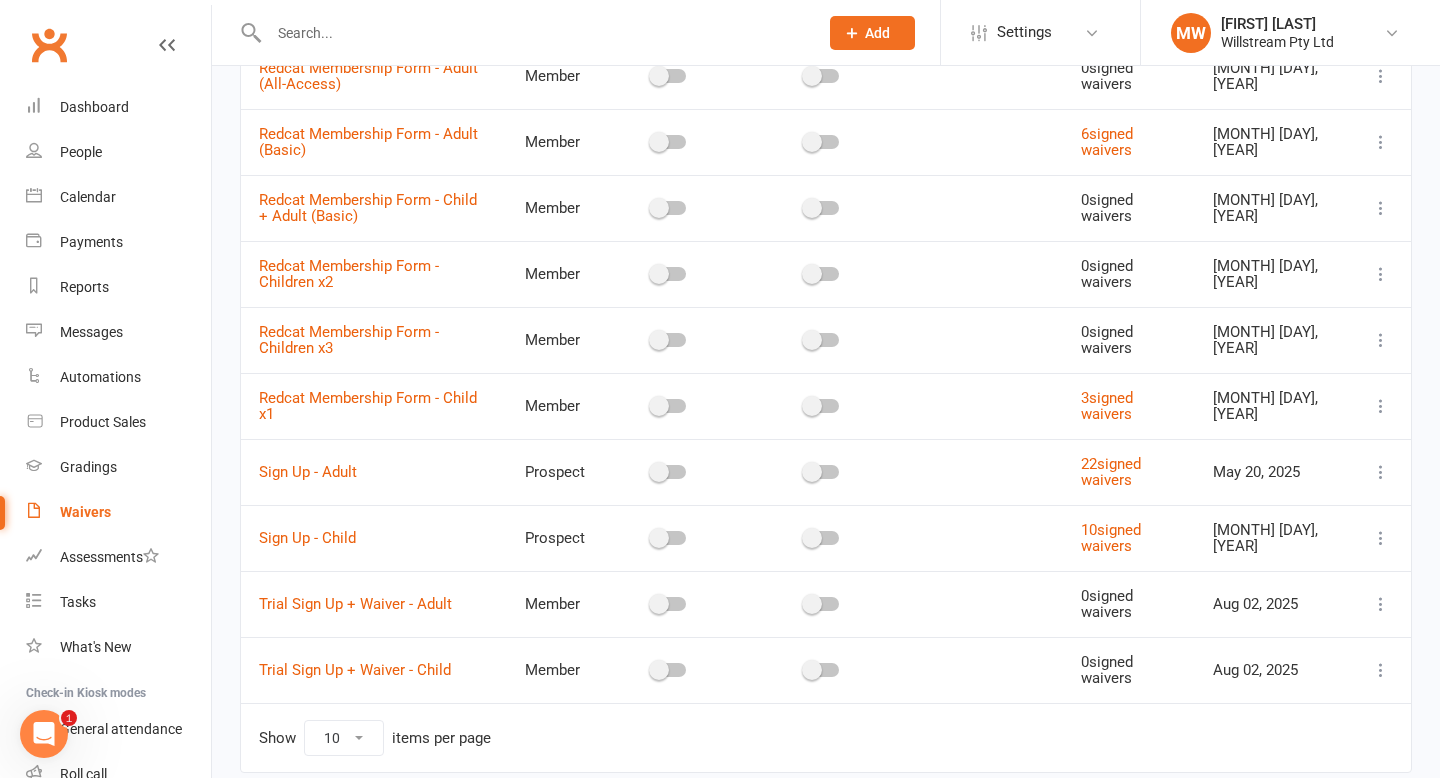 scroll, scrollTop: 316, scrollLeft: 0, axis: vertical 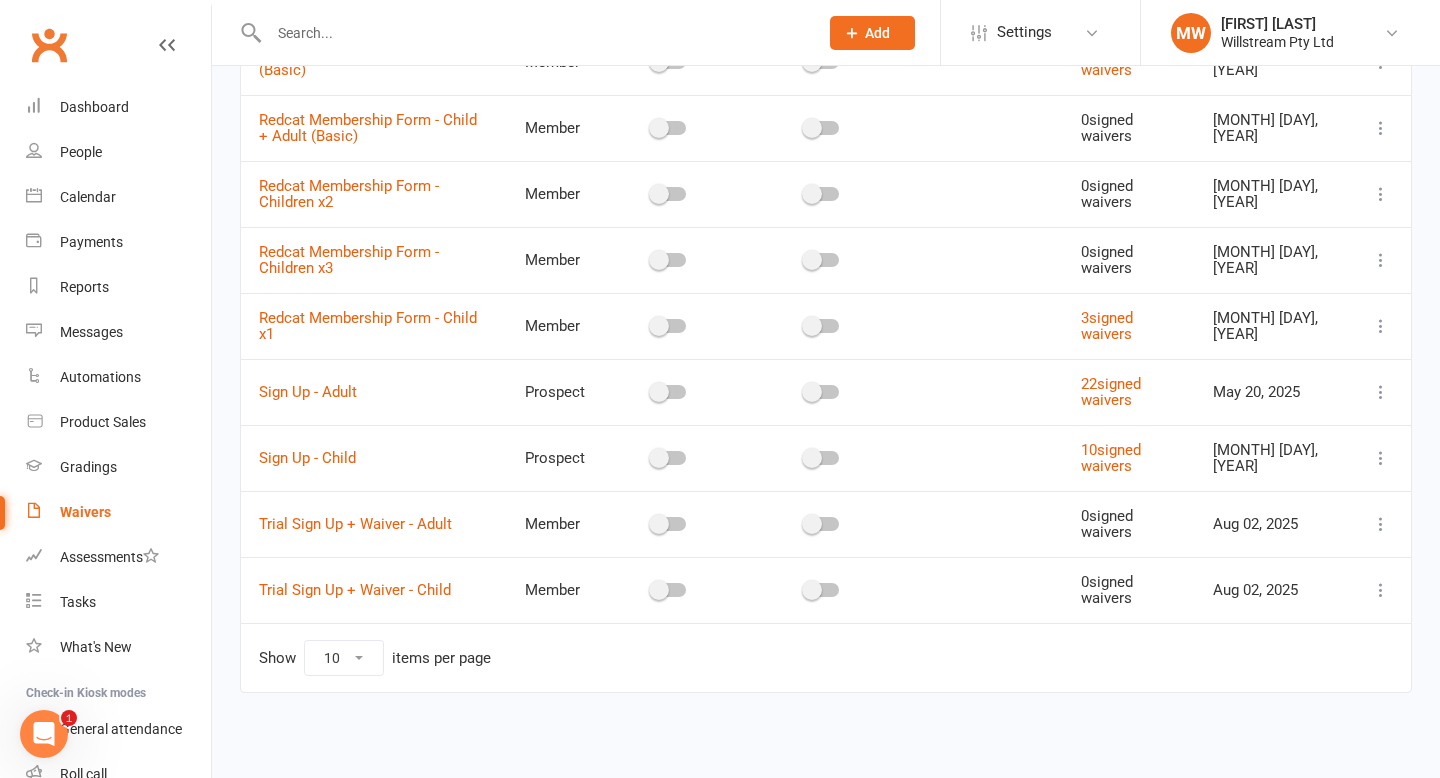 click at bounding box center (821, 590) 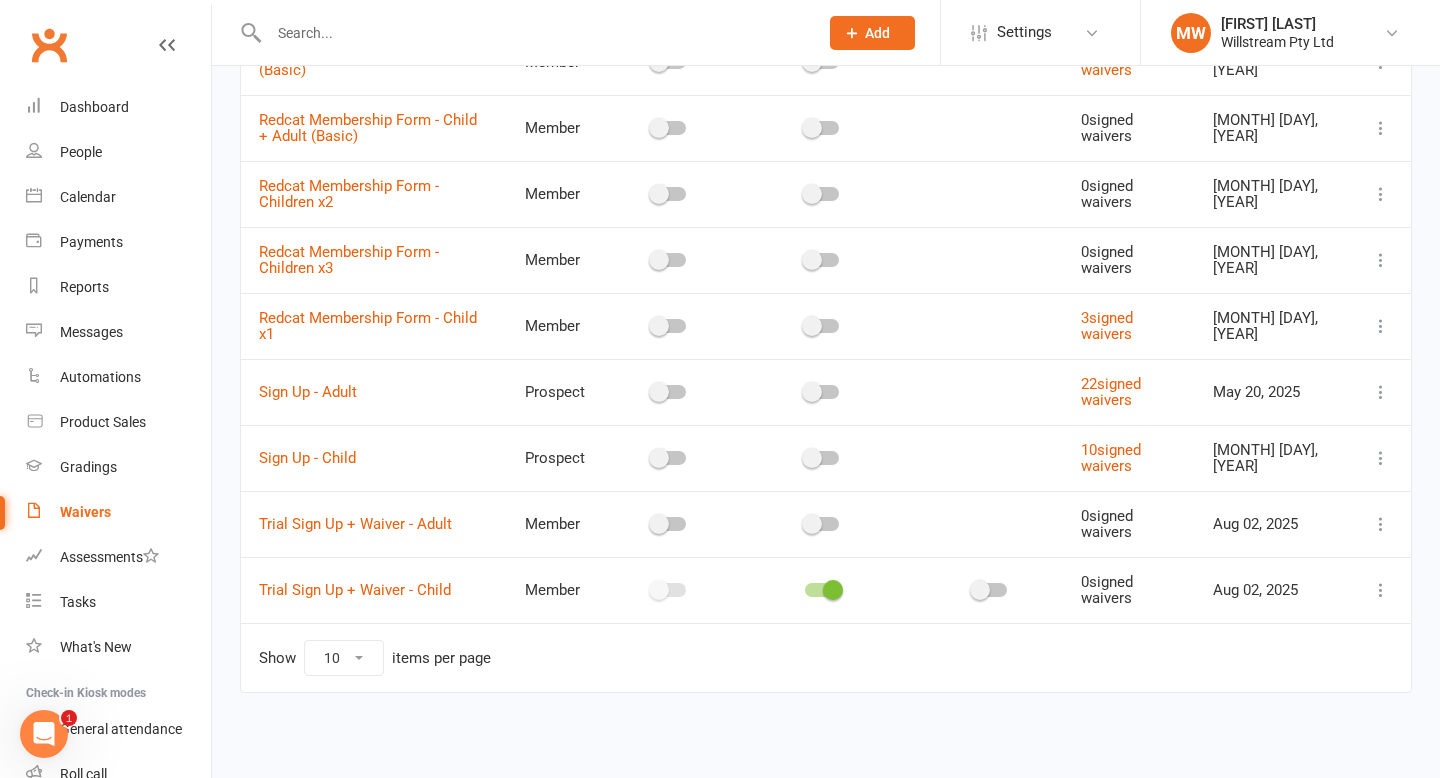 click at bounding box center (812, 524) 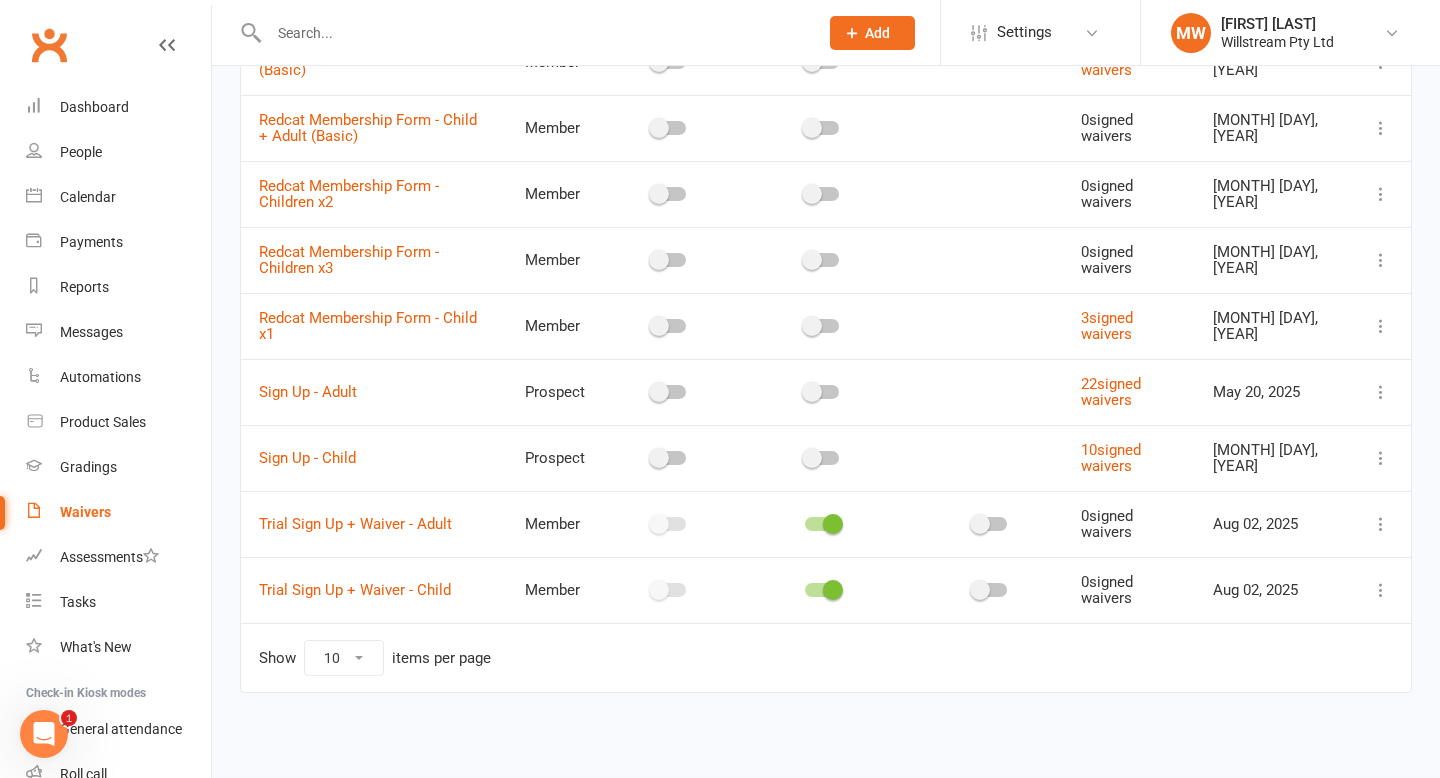 click at bounding box center [980, 524] 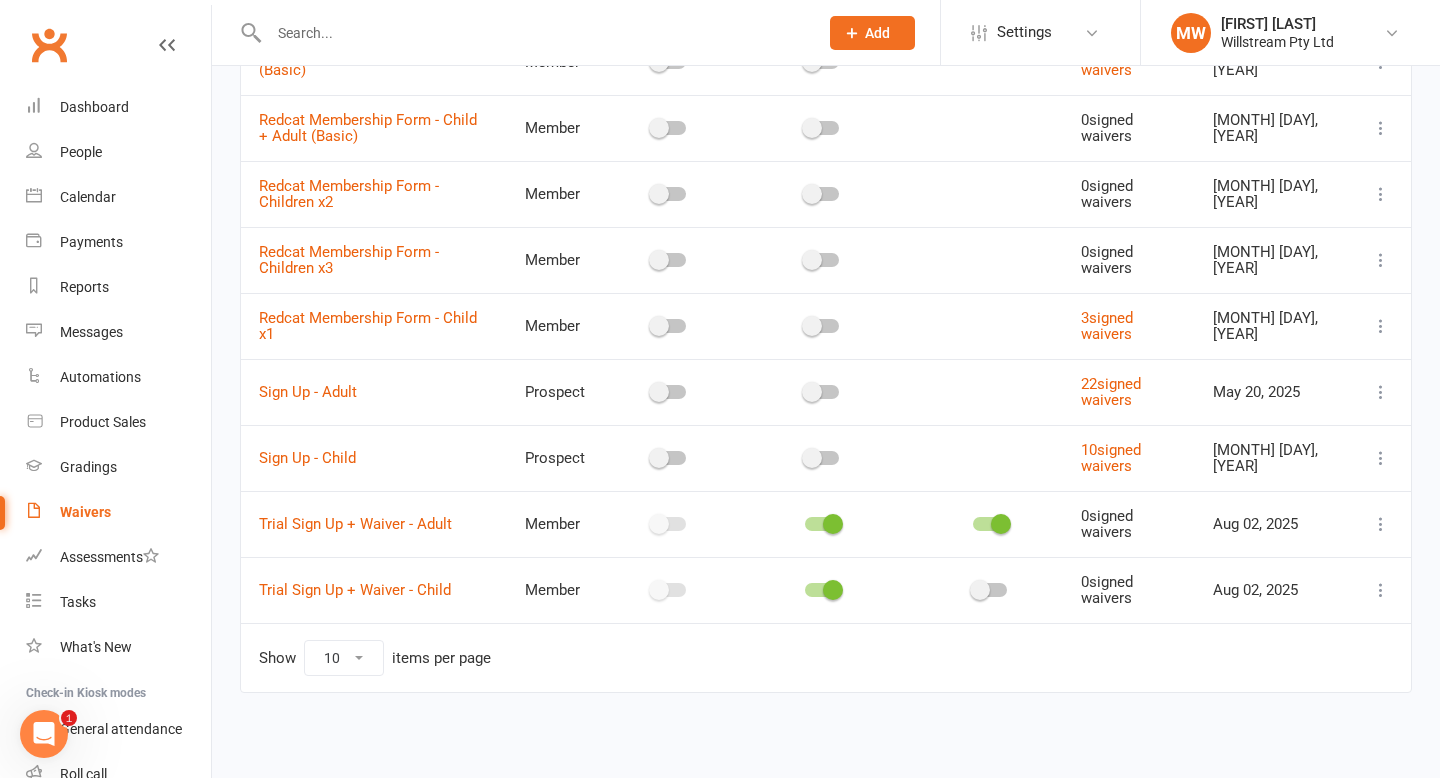 click at bounding box center [980, 590] 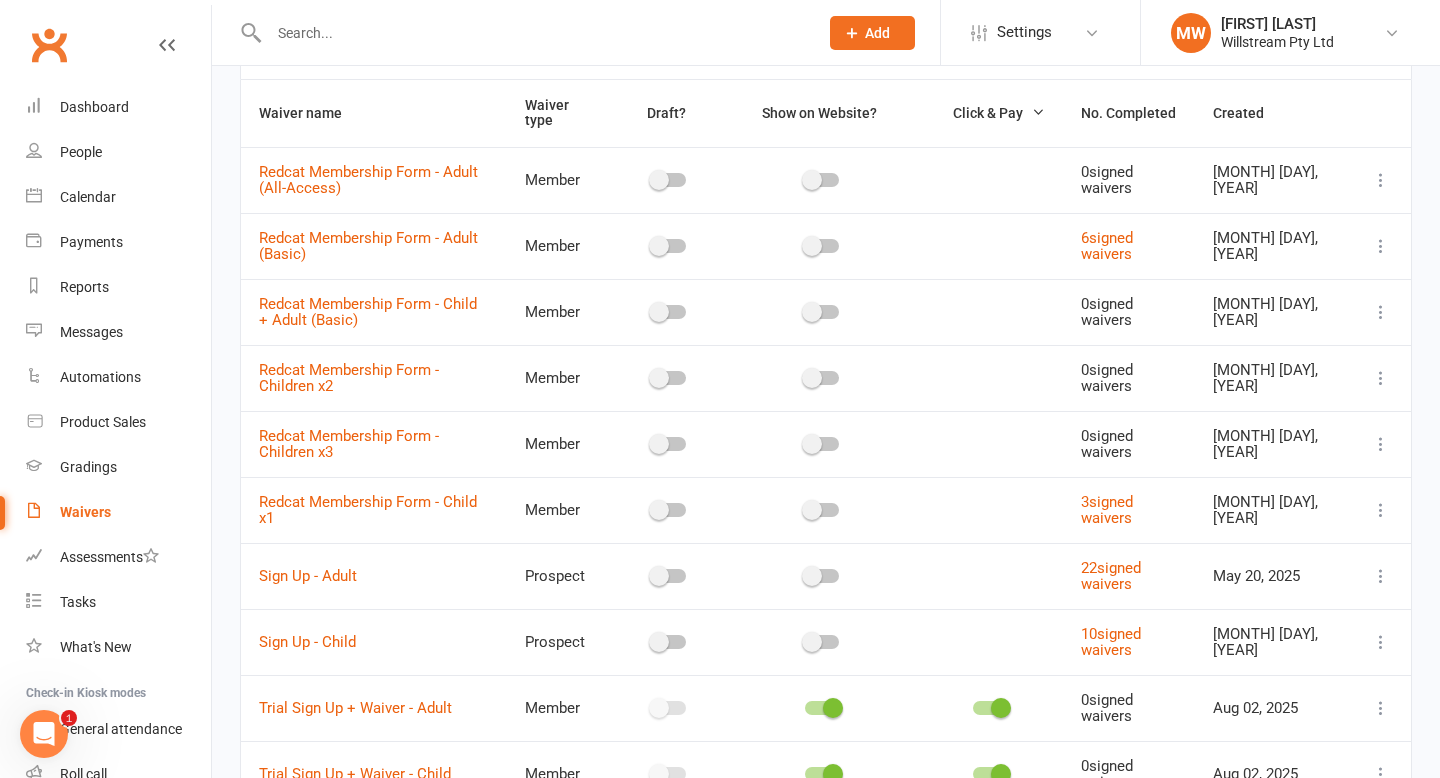 scroll, scrollTop: 316, scrollLeft: 0, axis: vertical 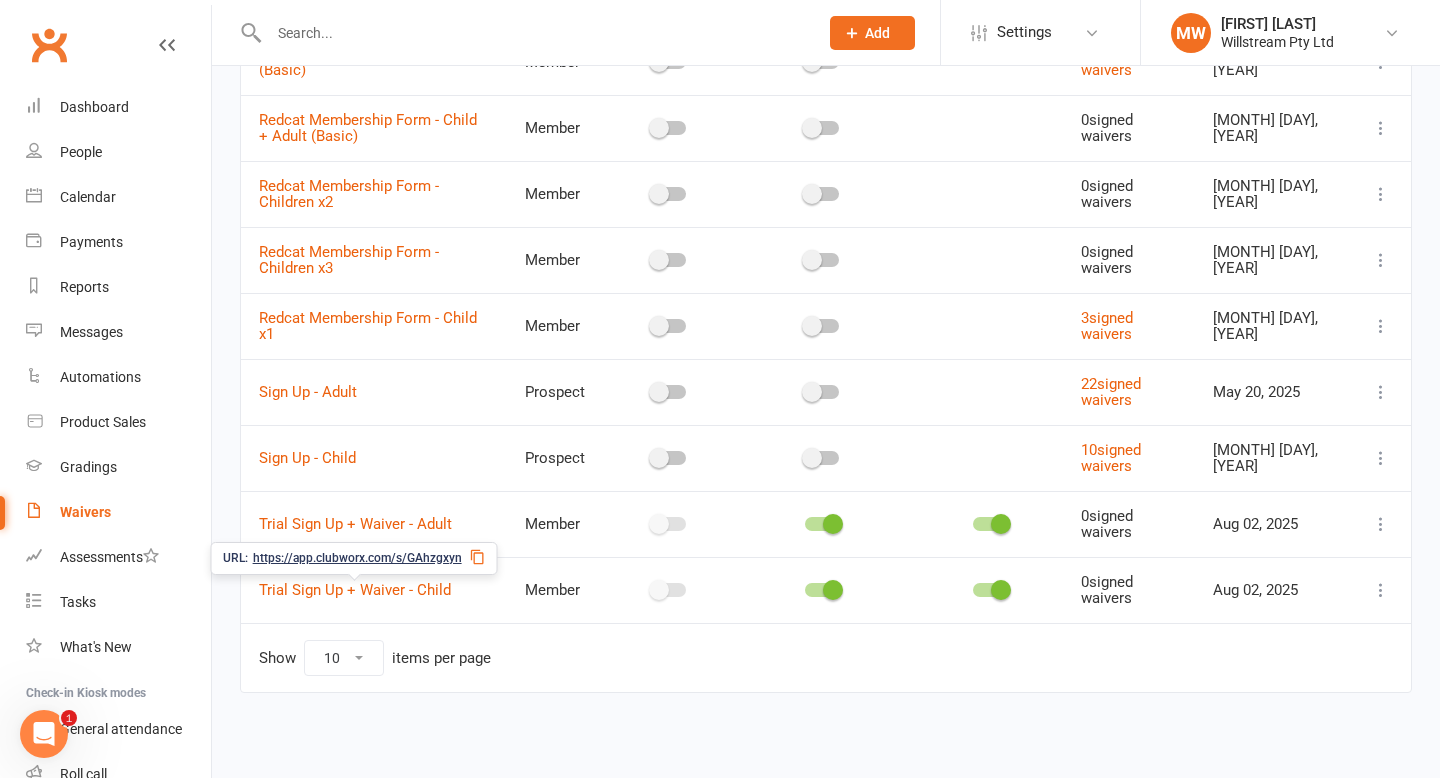 click on "[URL]" at bounding box center [357, 558] 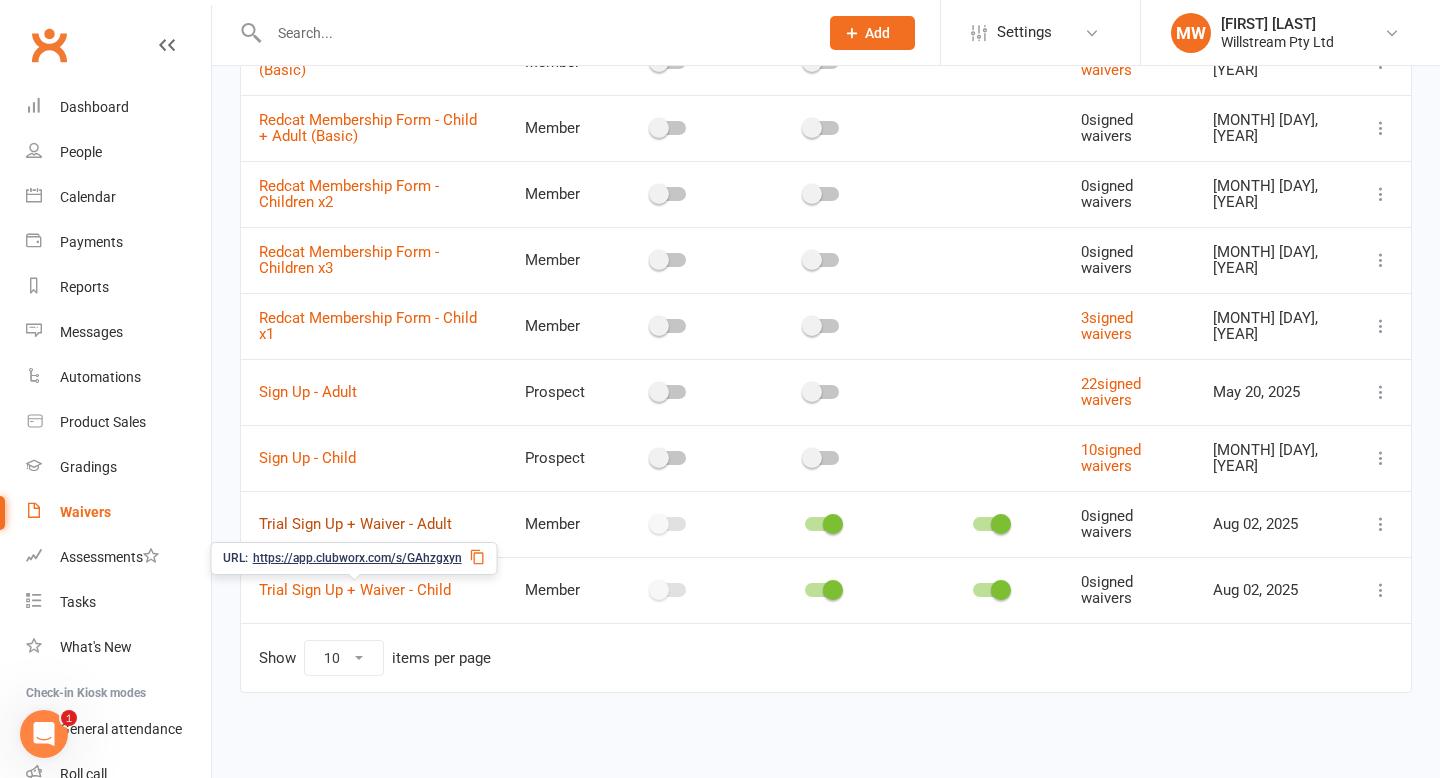 click on "Trial Sign Up - Child" at bounding box center [355, 524] 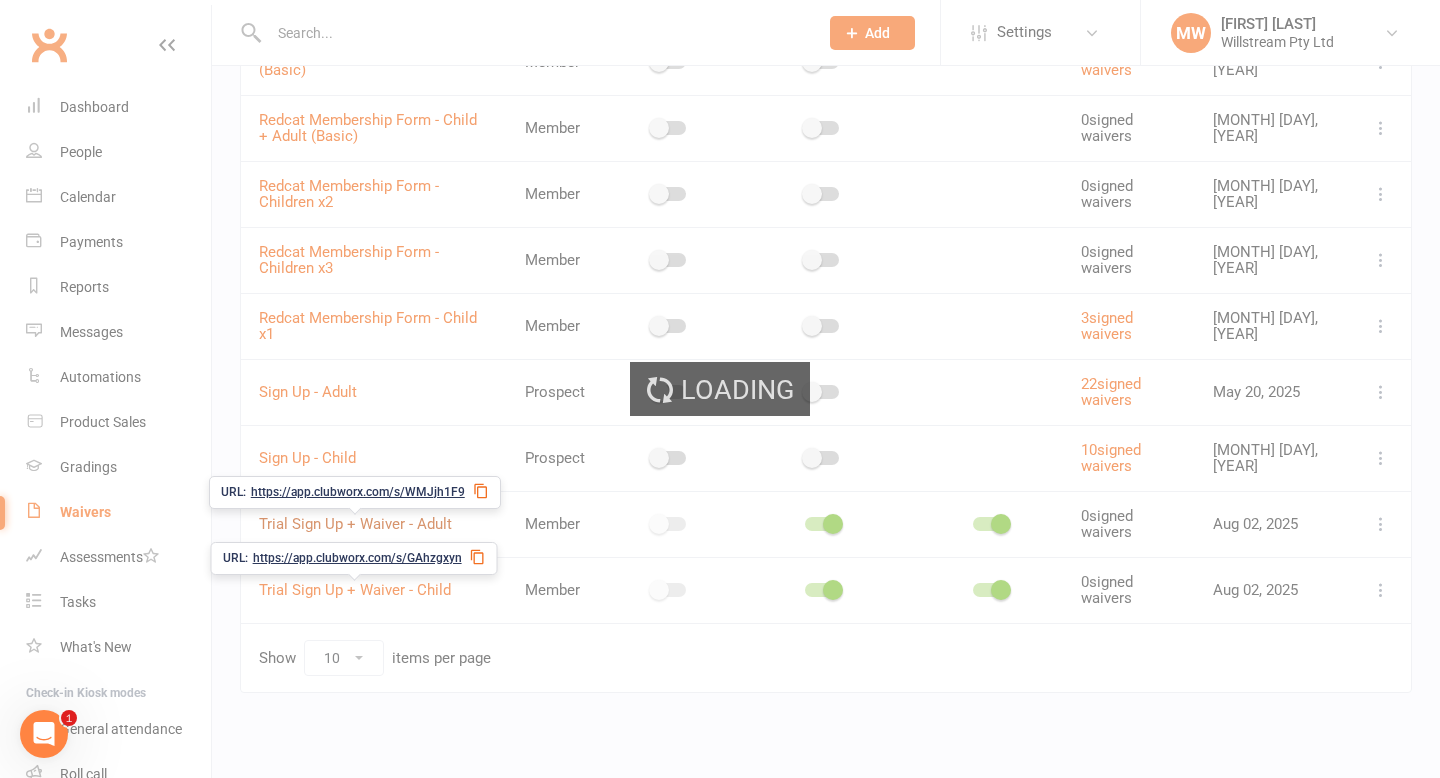 select on "applies_to_primary_signee" 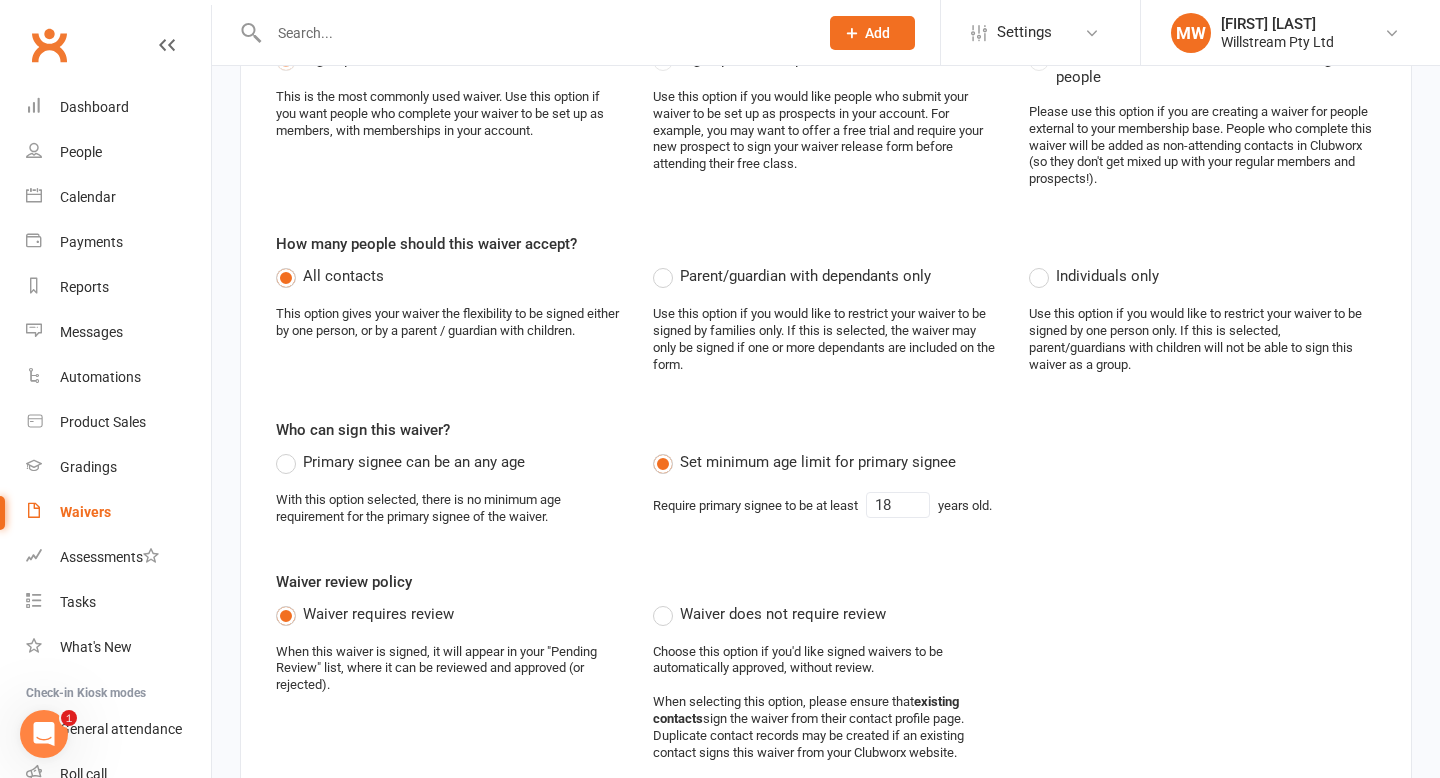 scroll, scrollTop: 0, scrollLeft: 0, axis: both 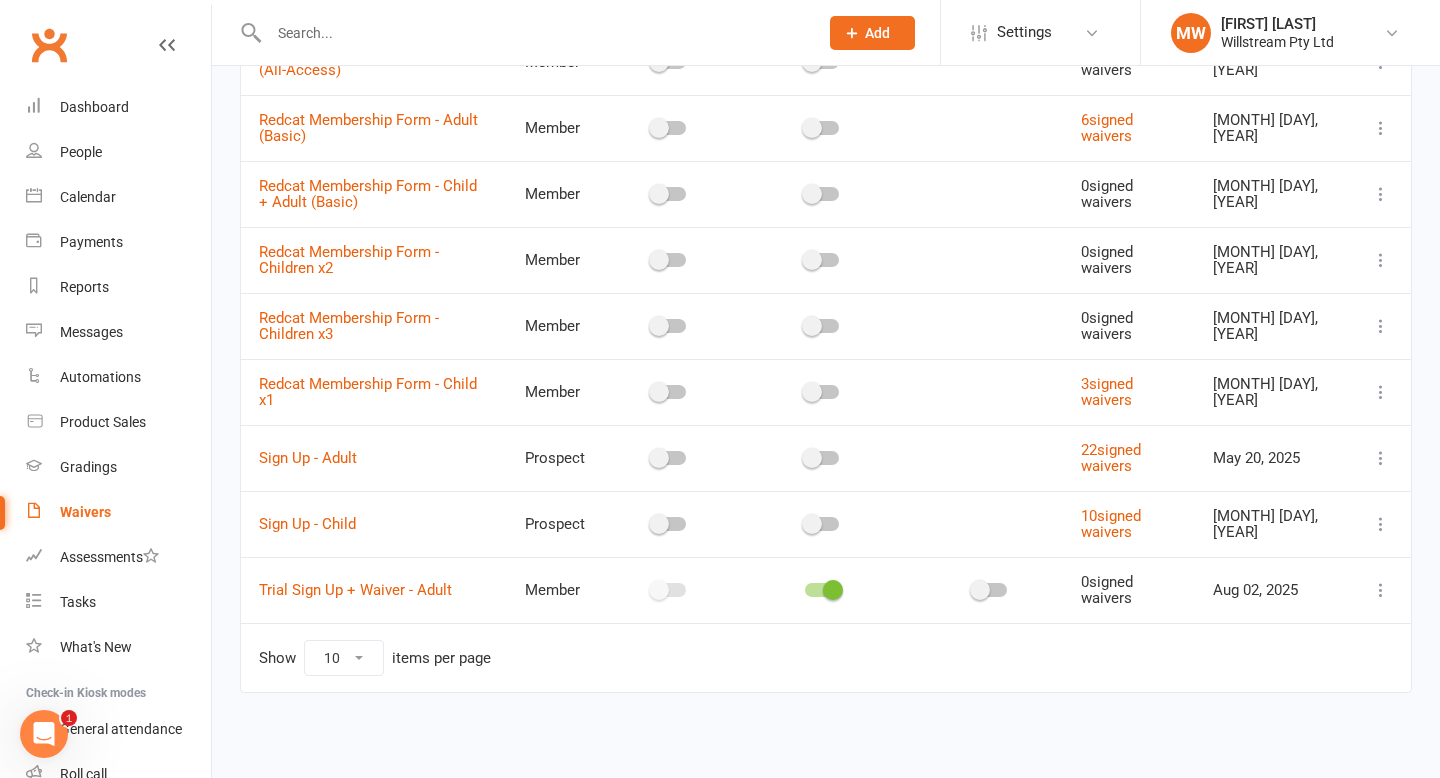 click at bounding box center (990, 590) 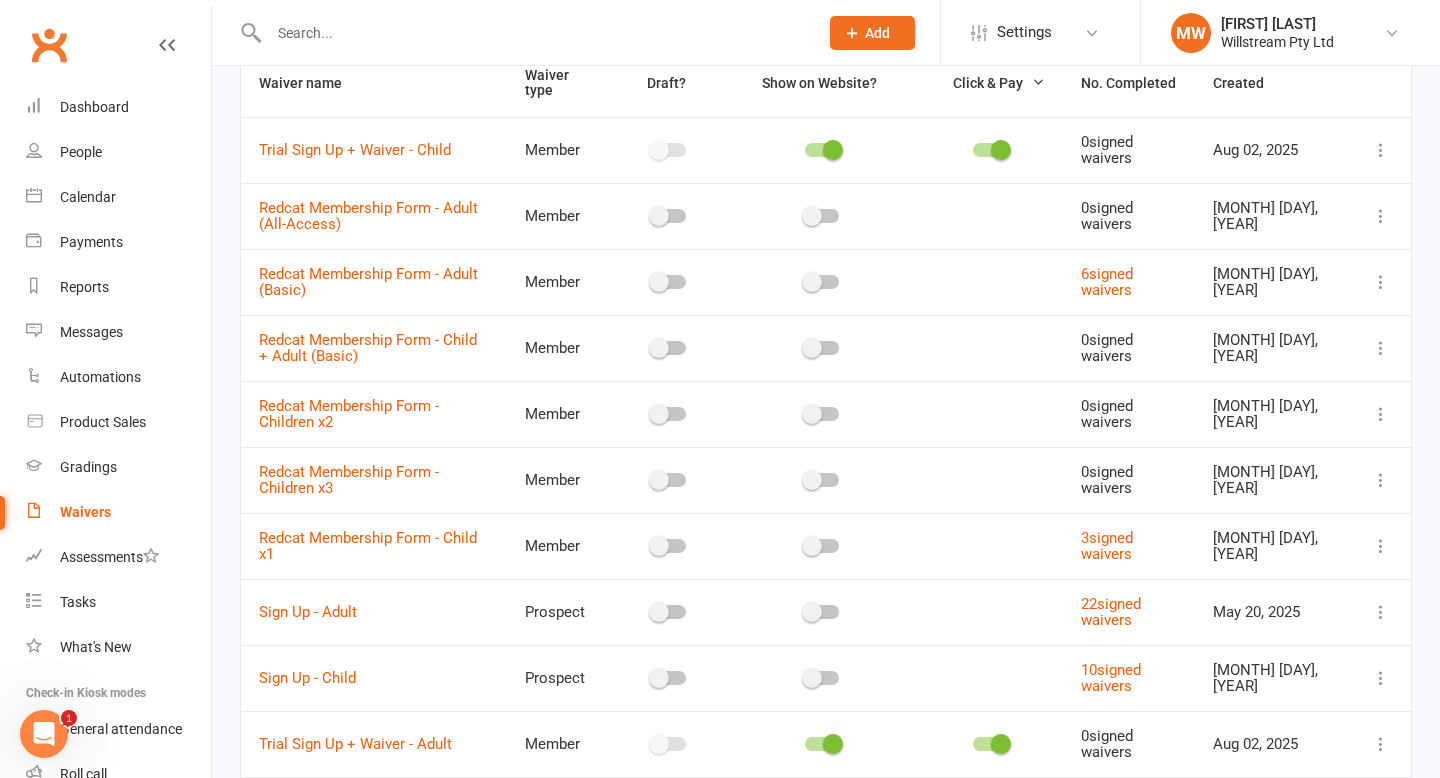 scroll, scrollTop: 316, scrollLeft: 0, axis: vertical 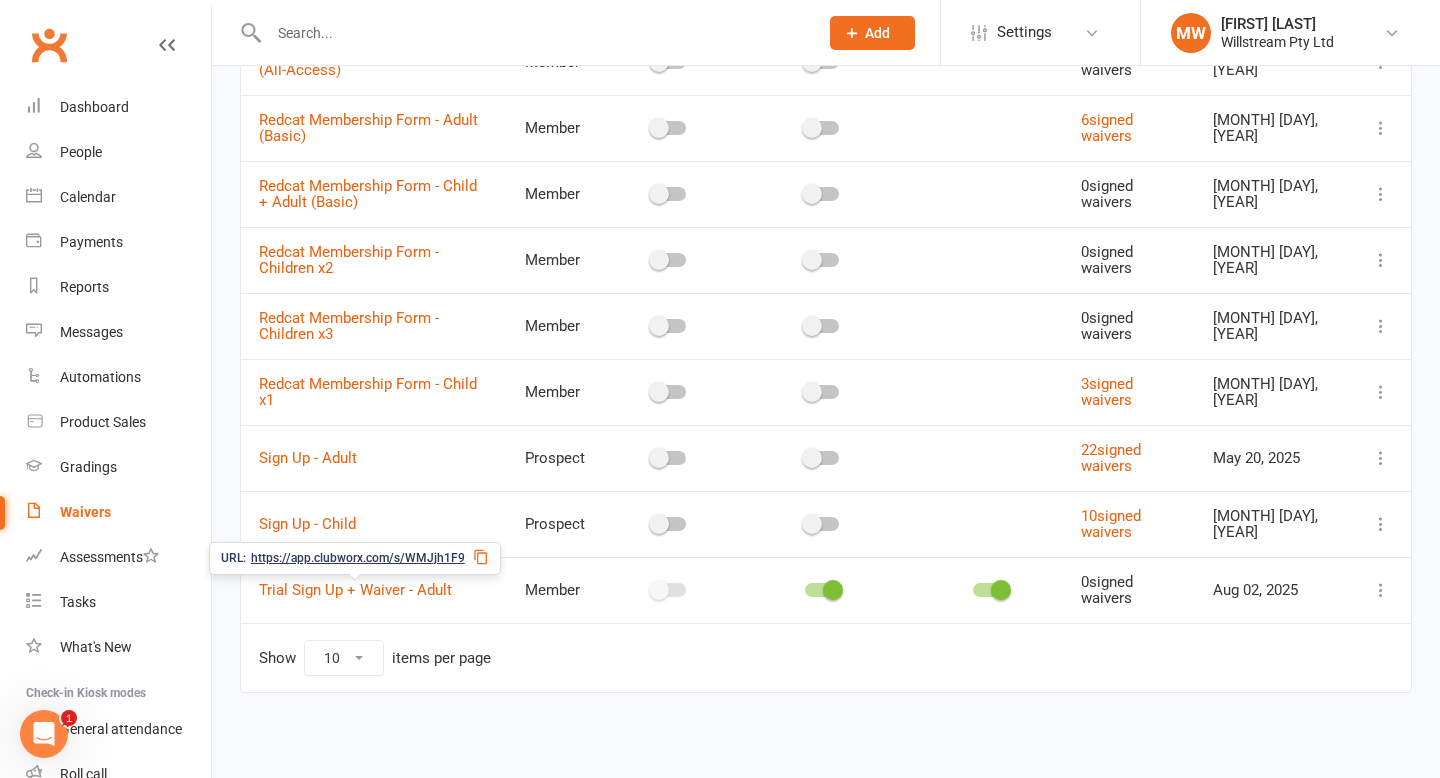 click on "https://app.clubworx.com/s/WMJjh1F9" at bounding box center [358, 558] 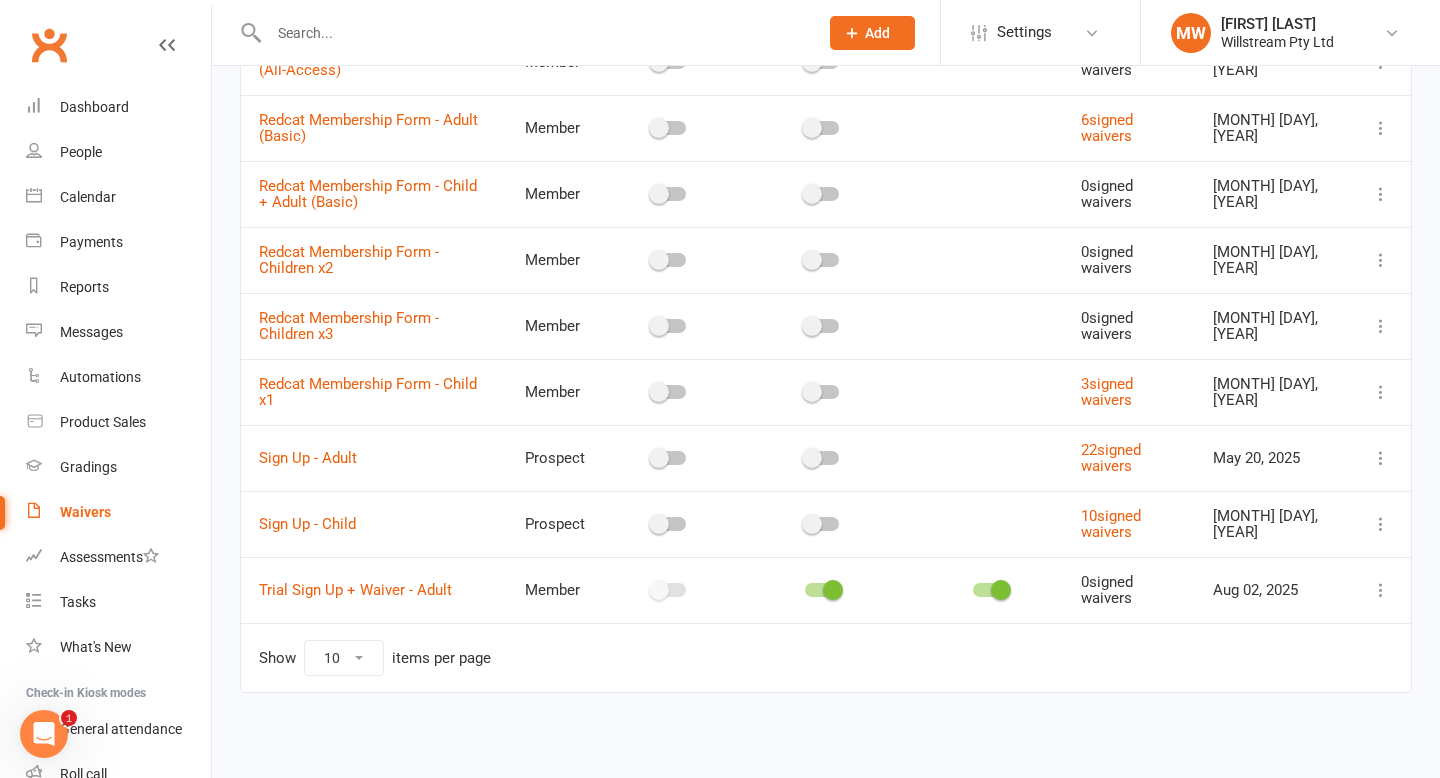 scroll, scrollTop: 0, scrollLeft: 0, axis: both 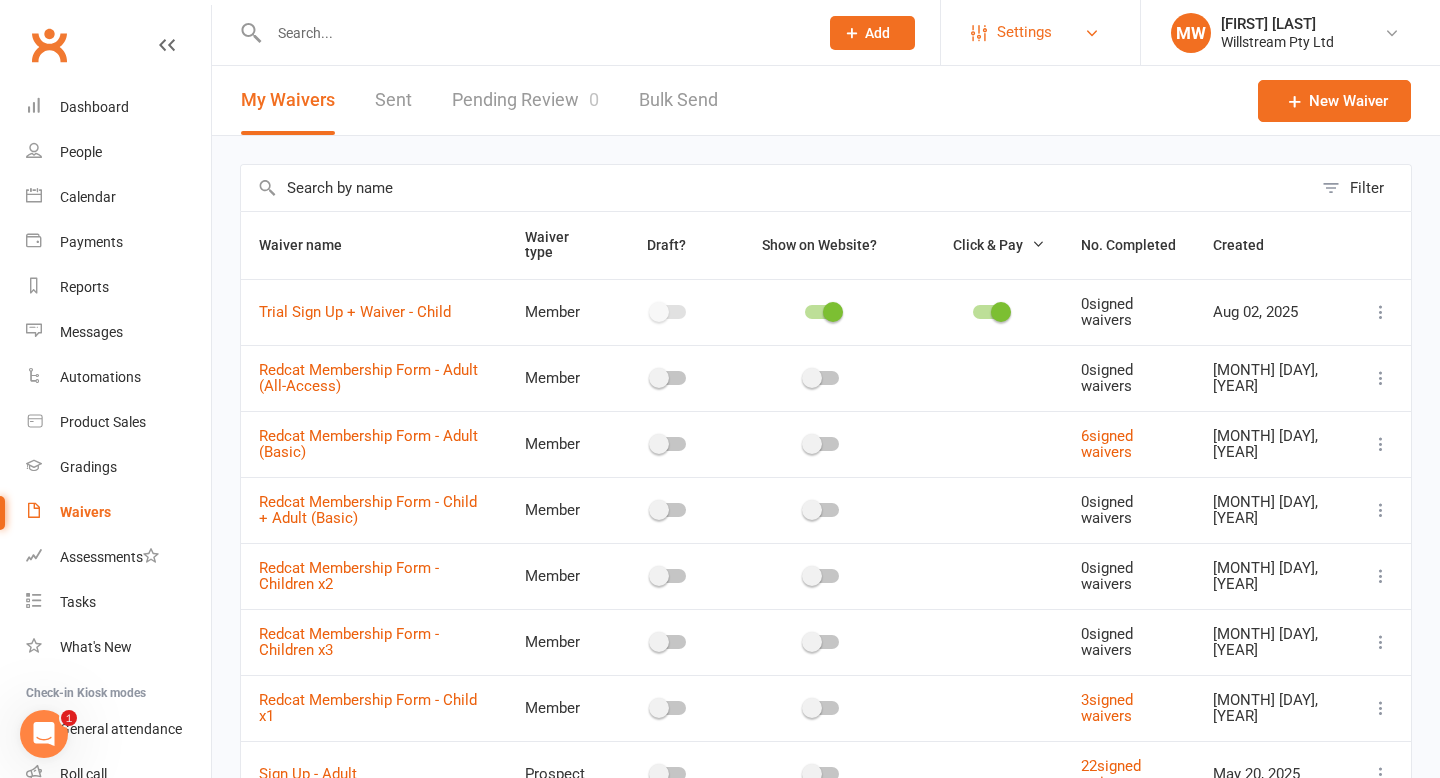 click on "Settings" at bounding box center (1040, 32) 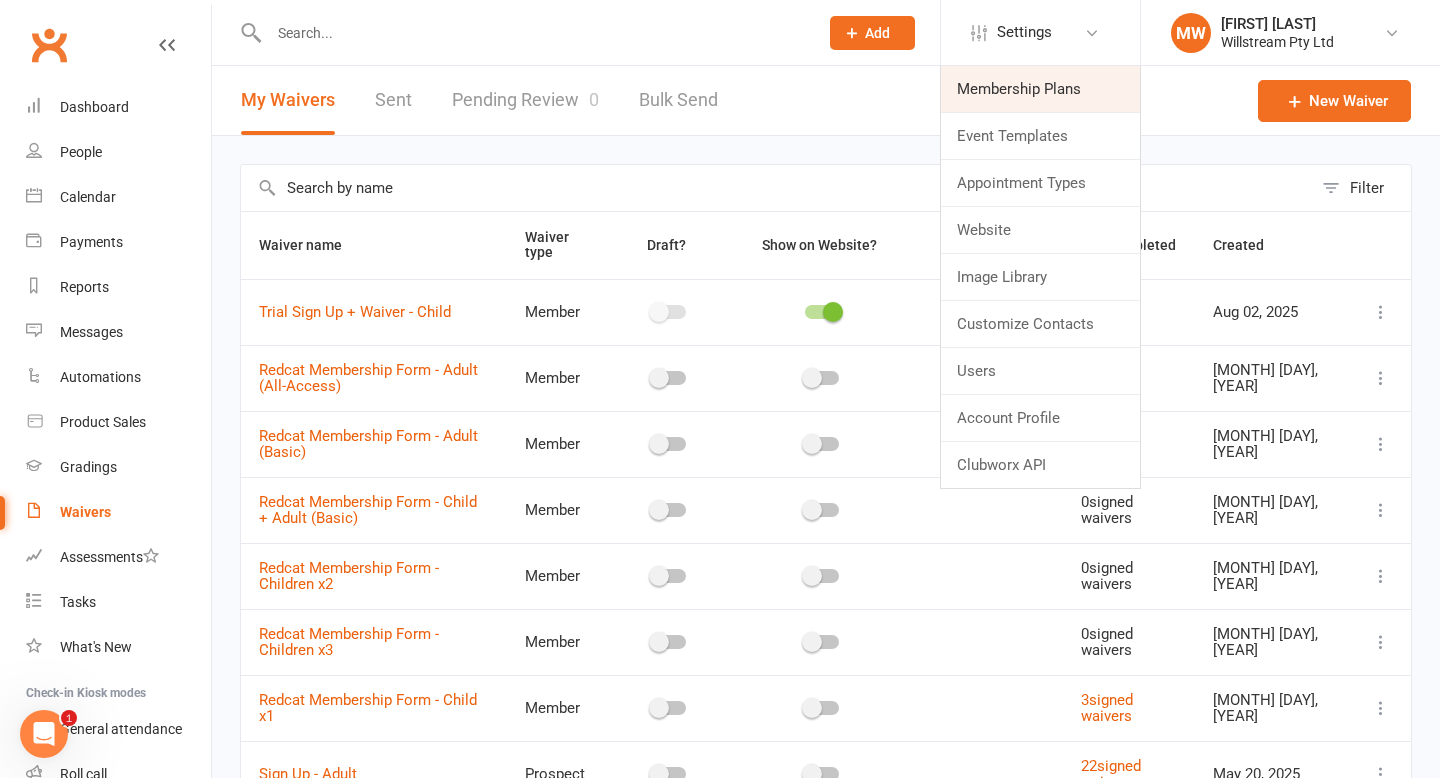 click on "Membership Plans" at bounding box center [1040, 89] 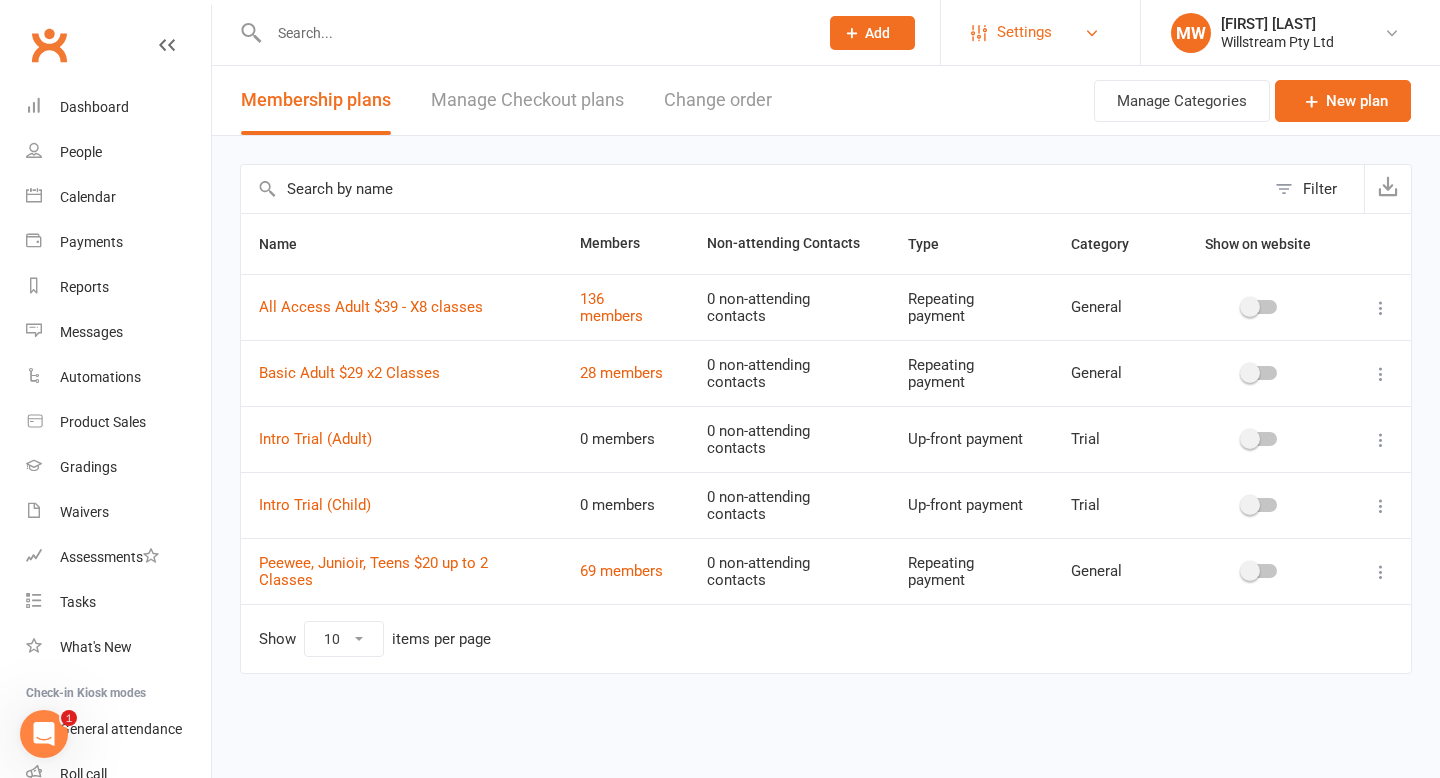 click on "Settings" at bounding box center (1040, 32) 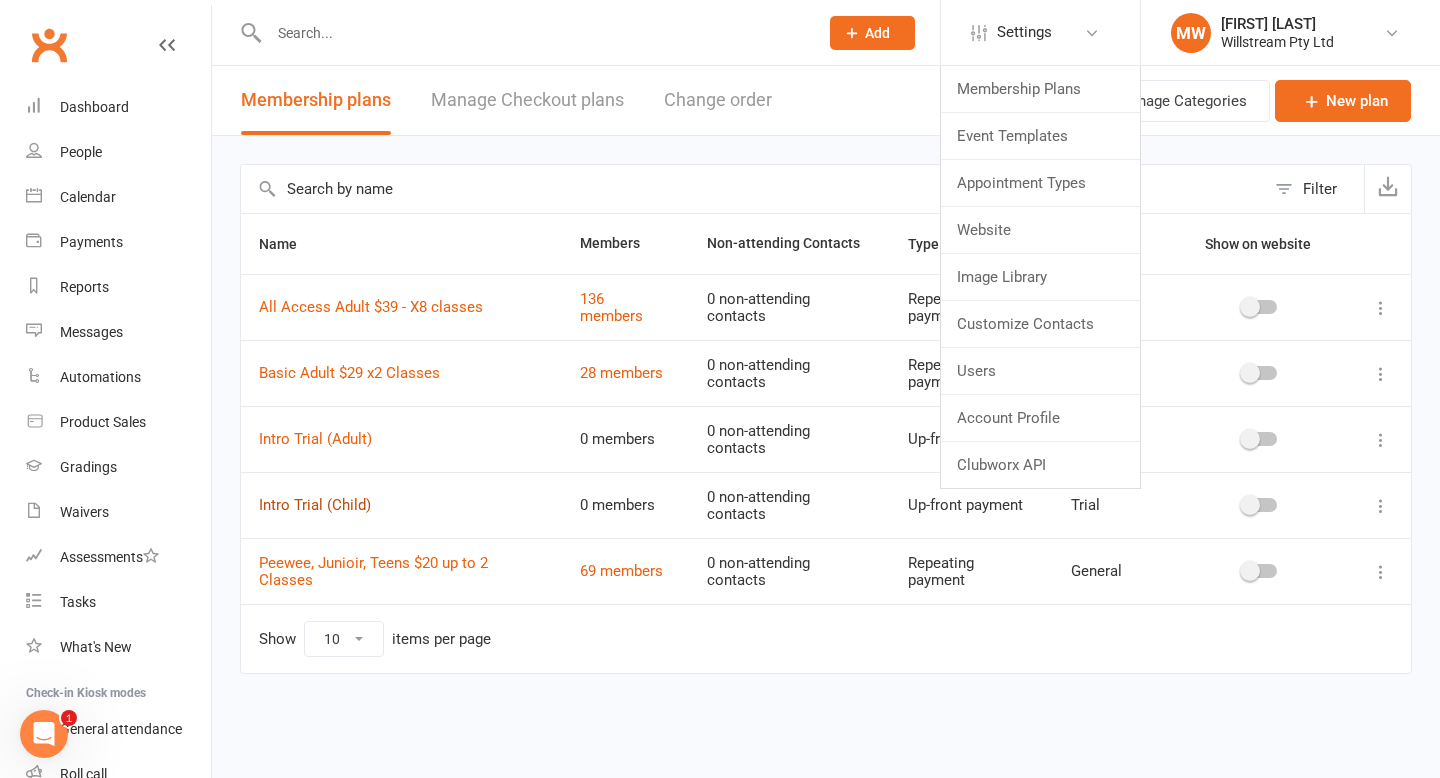 click on "Intro Trial (Child)" at bounding box center [315, 505] 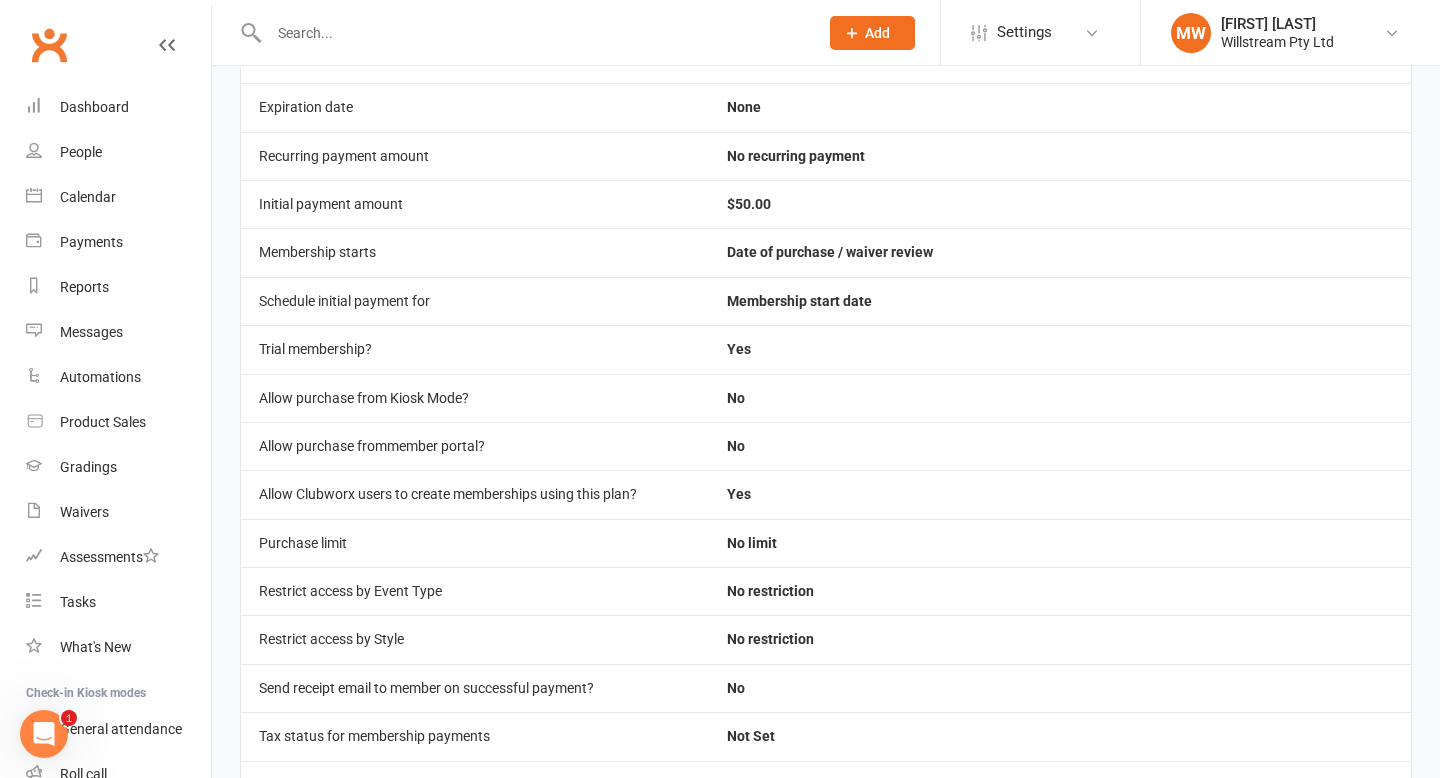 scroll, scrollTop: 0, scrollLeft: 0, axis: both 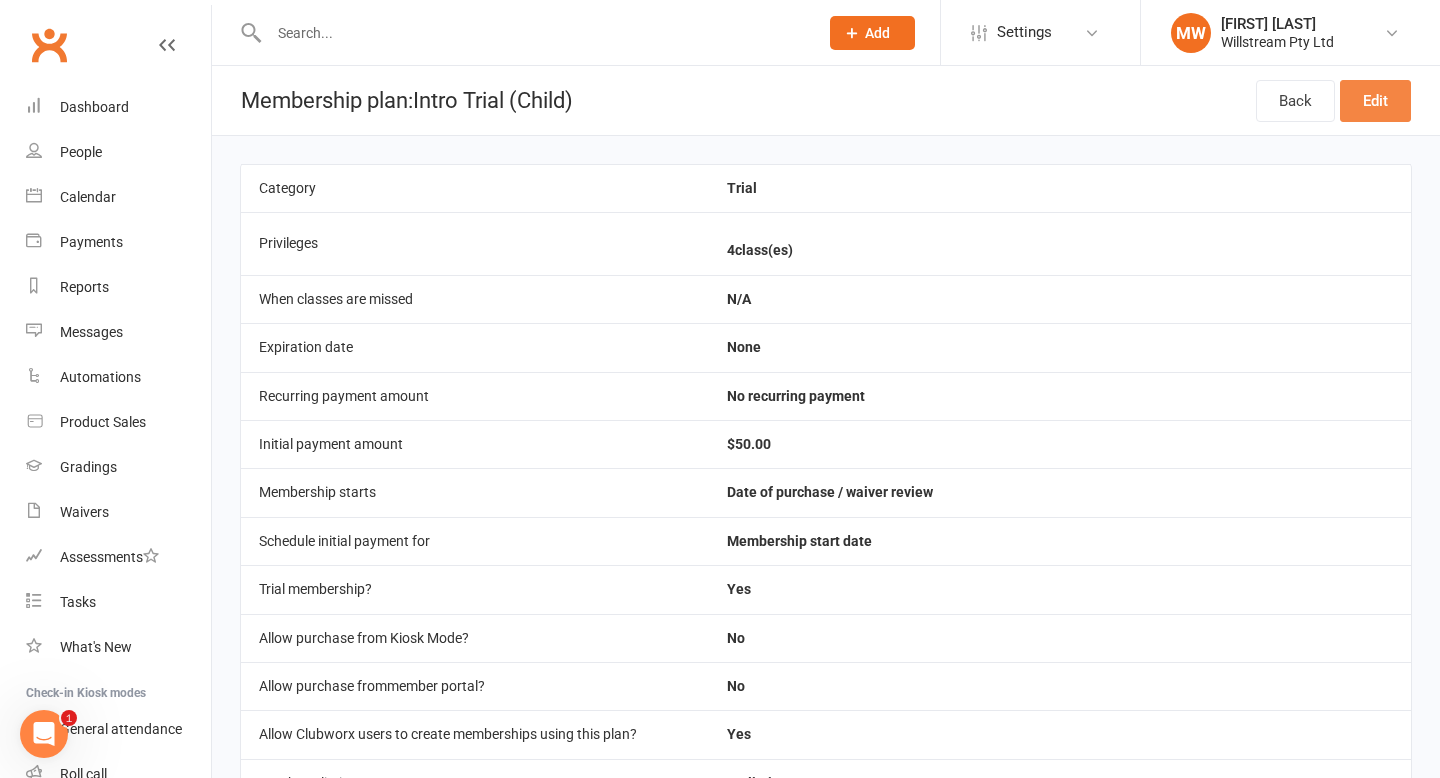 click on "Edit" at bounding box center (1375, 101) 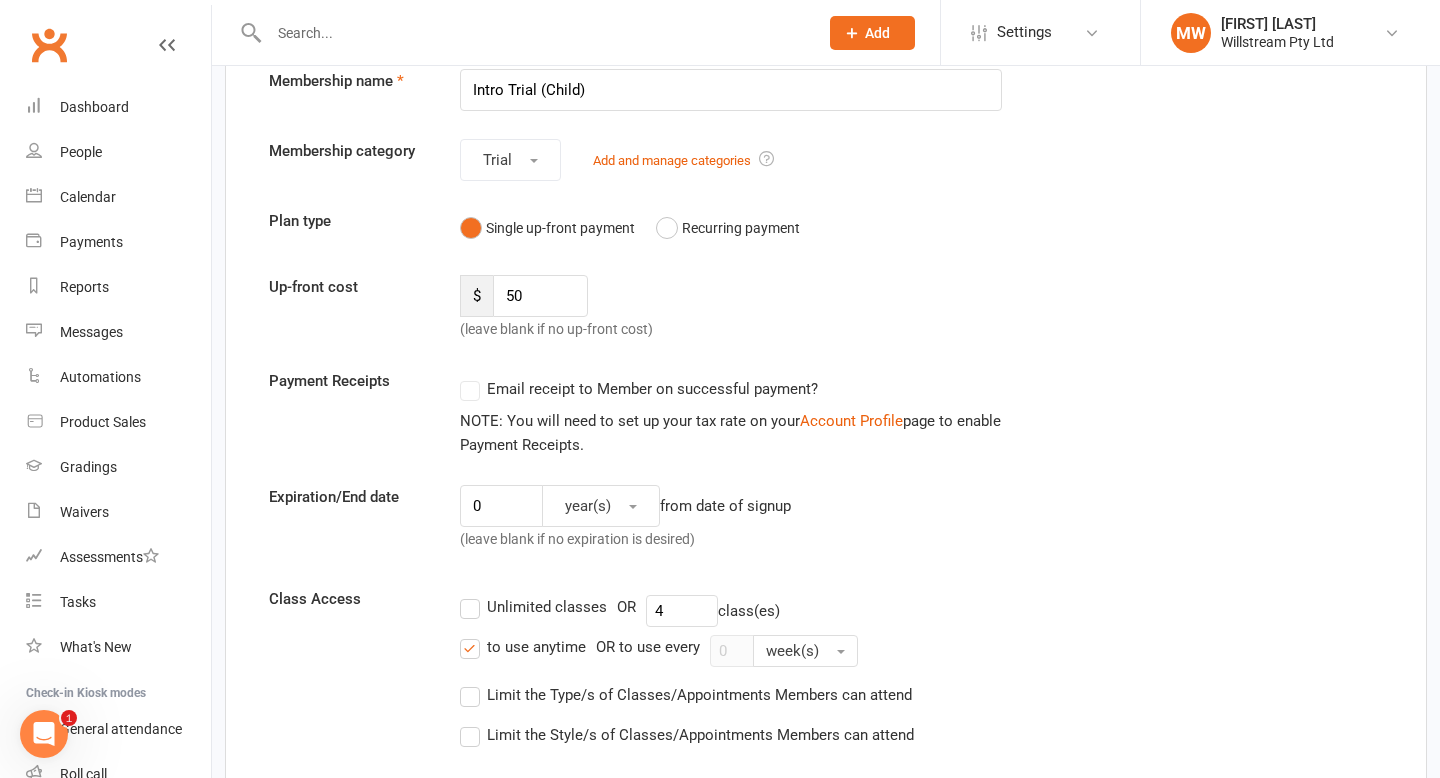 scroll, scrollTop: 127, scrollLeft: 0, axis: vertical 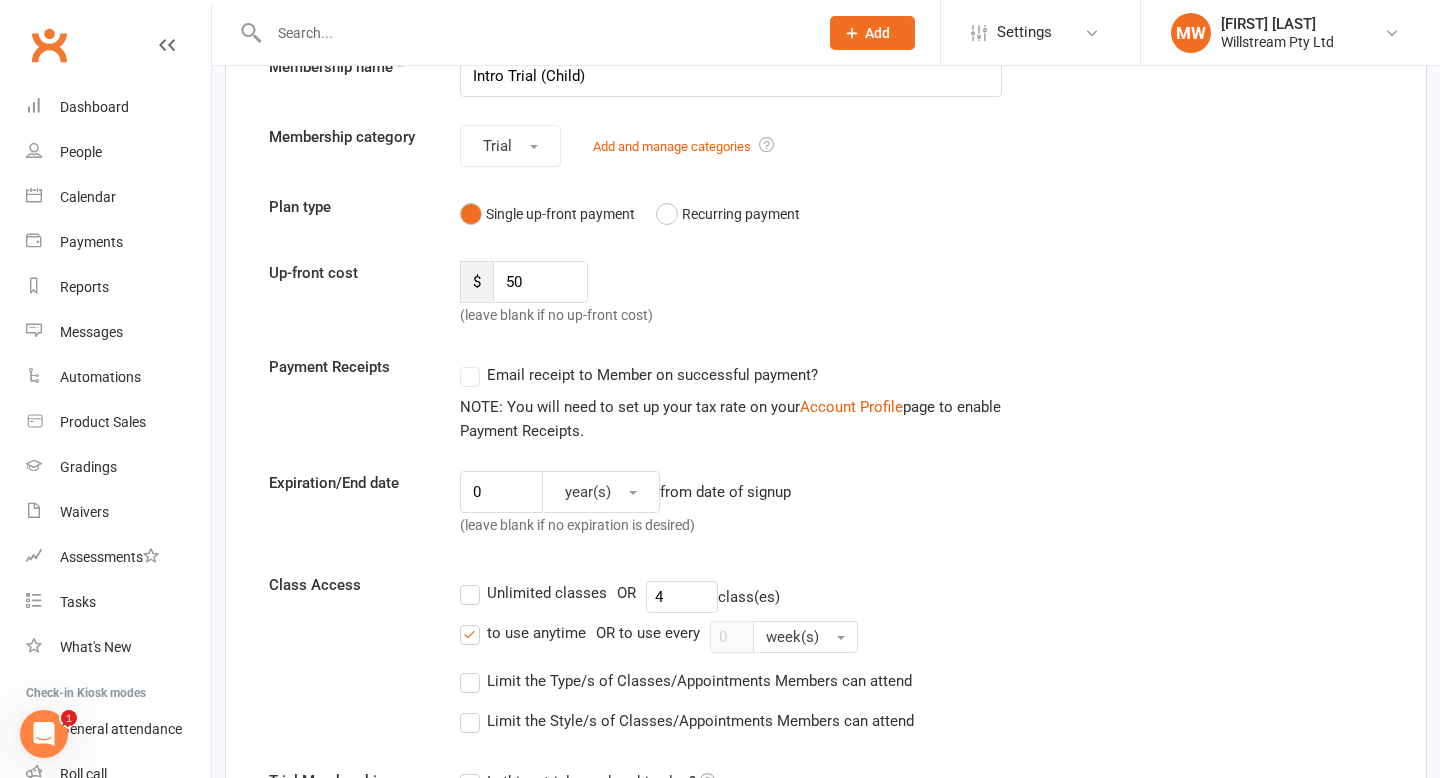click on "Email receipt to Member on successful payment?" at bounding box center [639, 375] 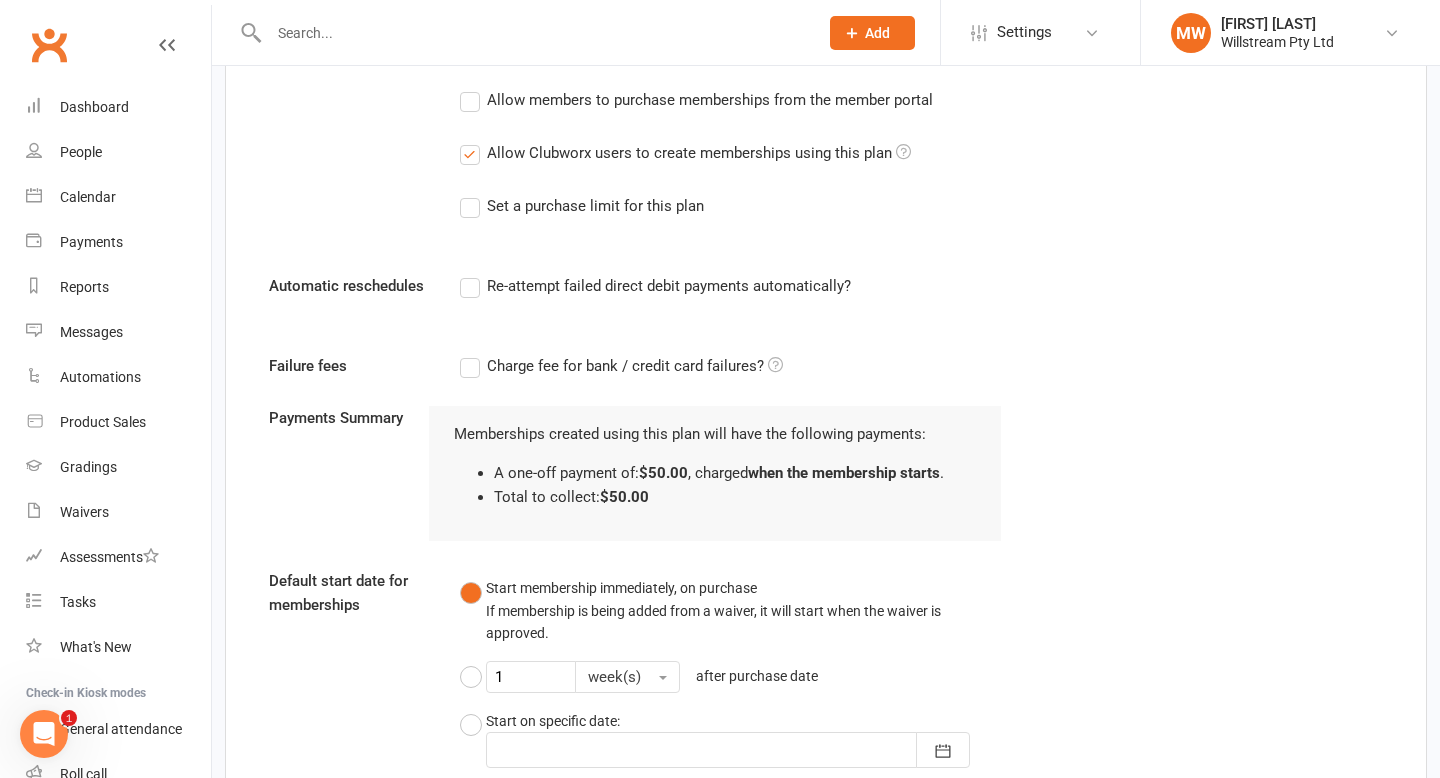 scroll, scrollTop: 999, scrollLeft: 0, axis: vertical 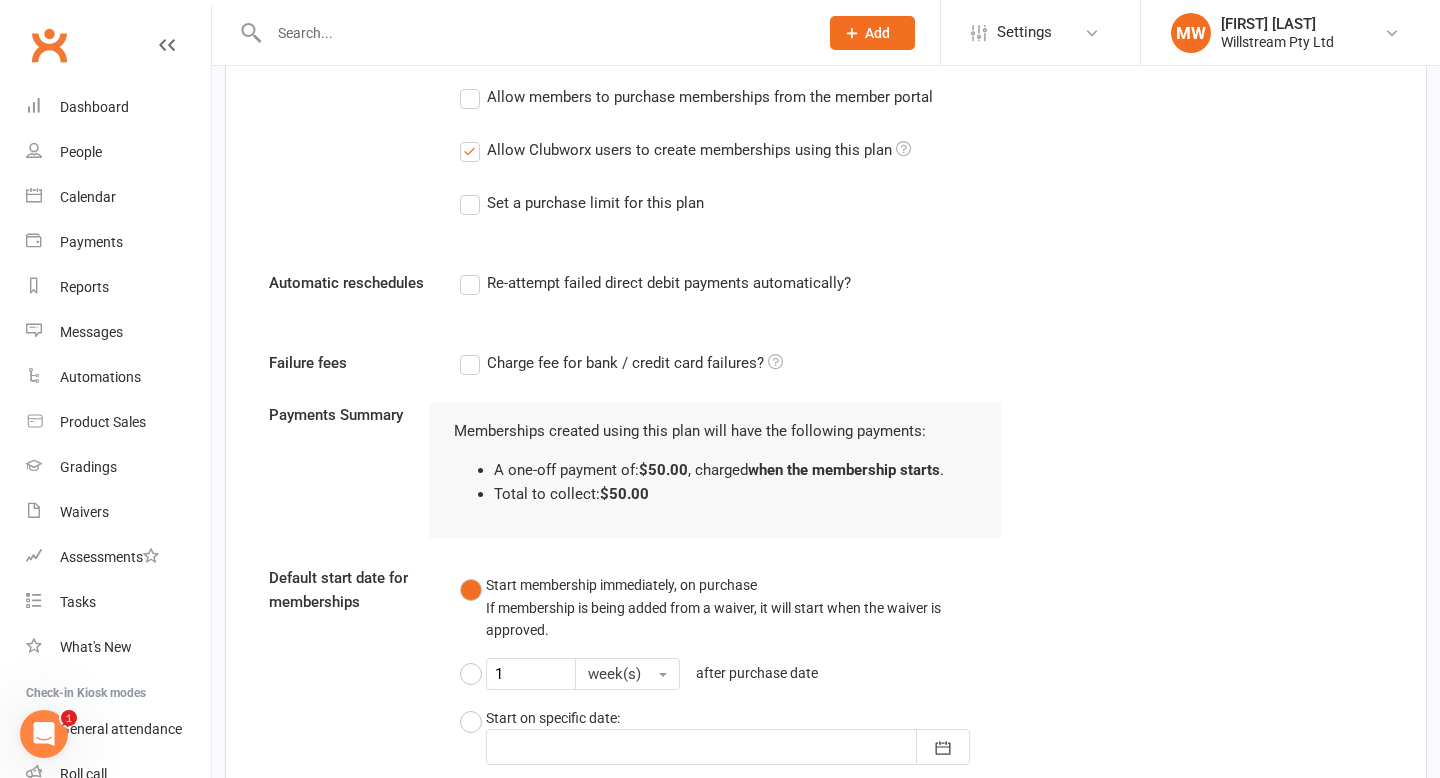 click on "Charge fee for bank / credit card failures?" at bounding box center [621, 363] 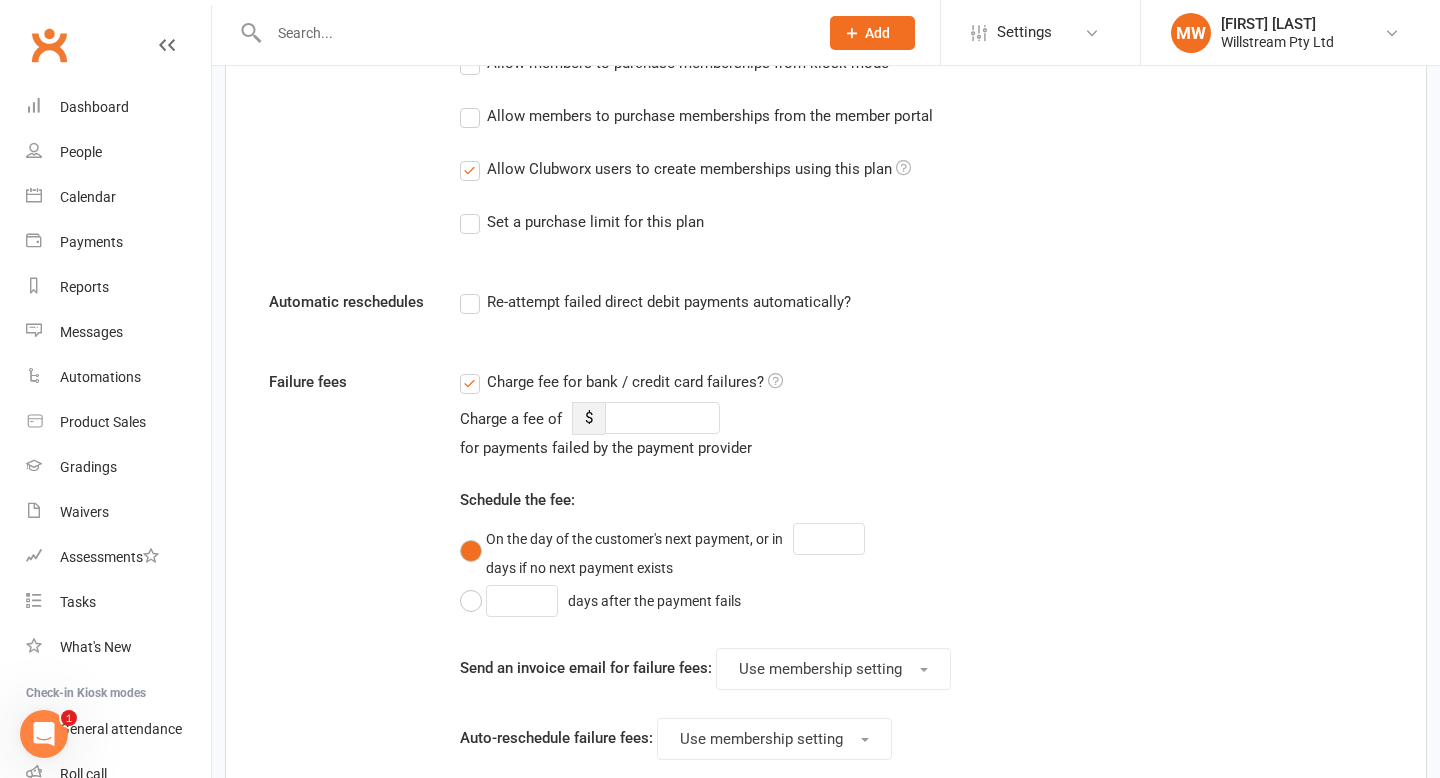 scroll, scrollTop: 965, scrollLeft: 0, axis: vertical 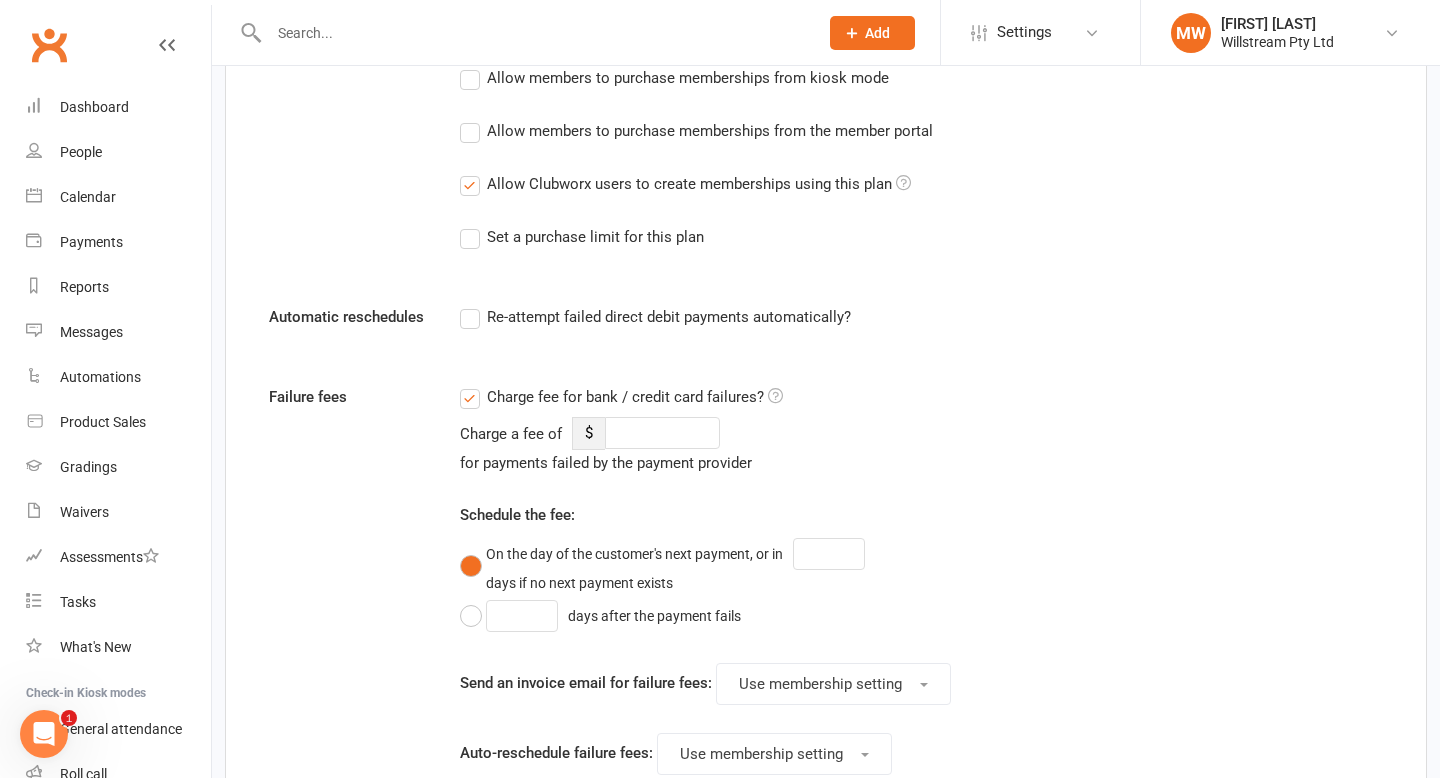 click on "Charge fee for bank / credit card failures?" at bounding box center [621, 397] 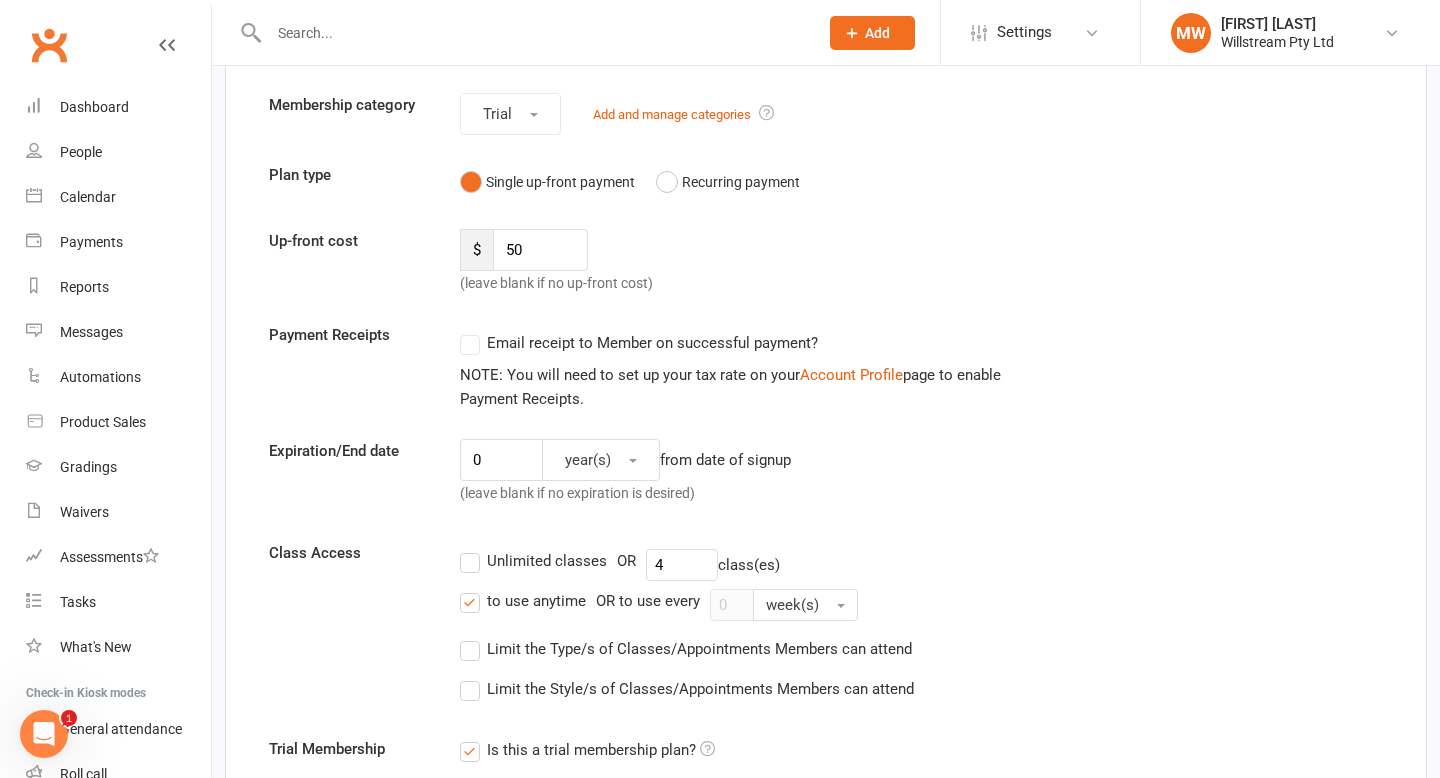 scroll, scrollTop: 0, scrollLeft: 0, axis: both 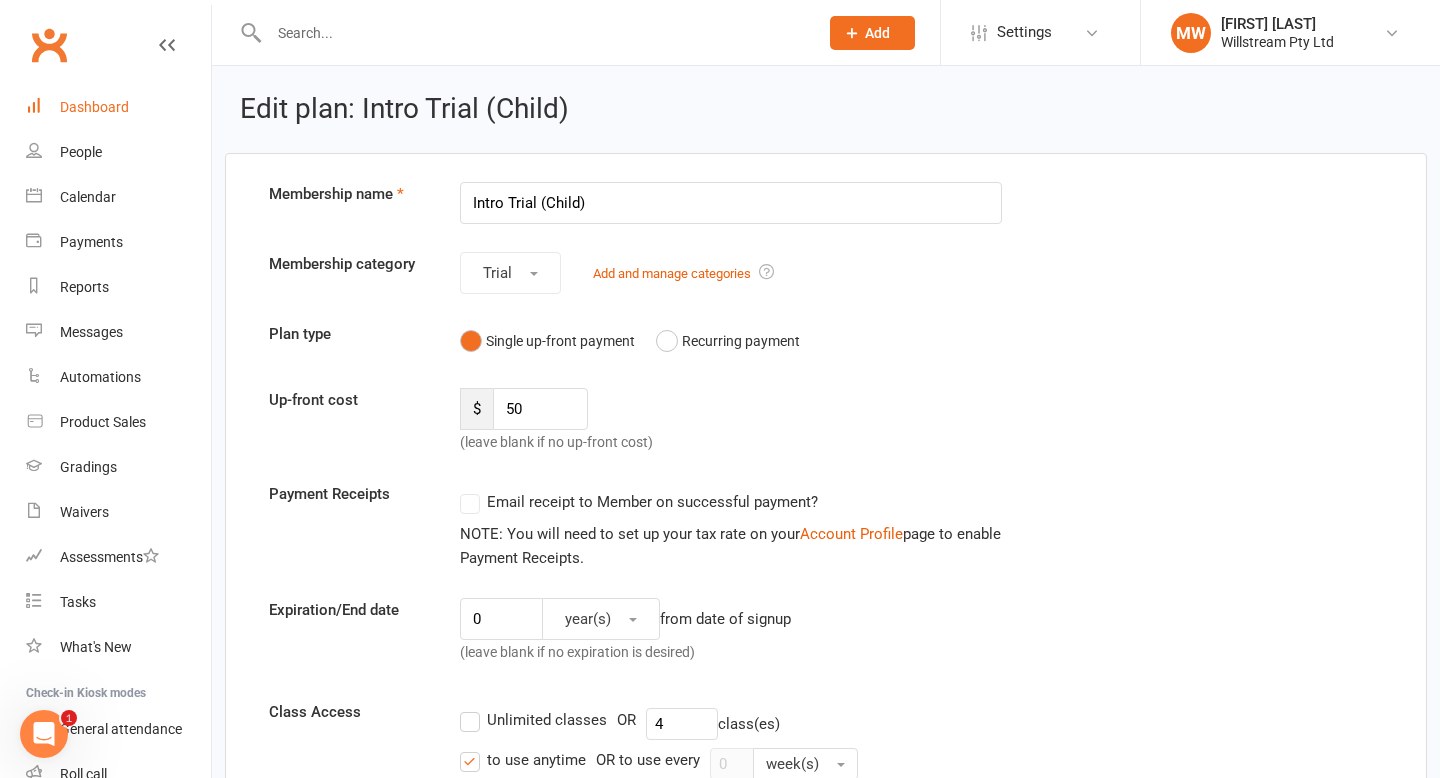 click on "Dashboard" at bounding box center (118, 107) 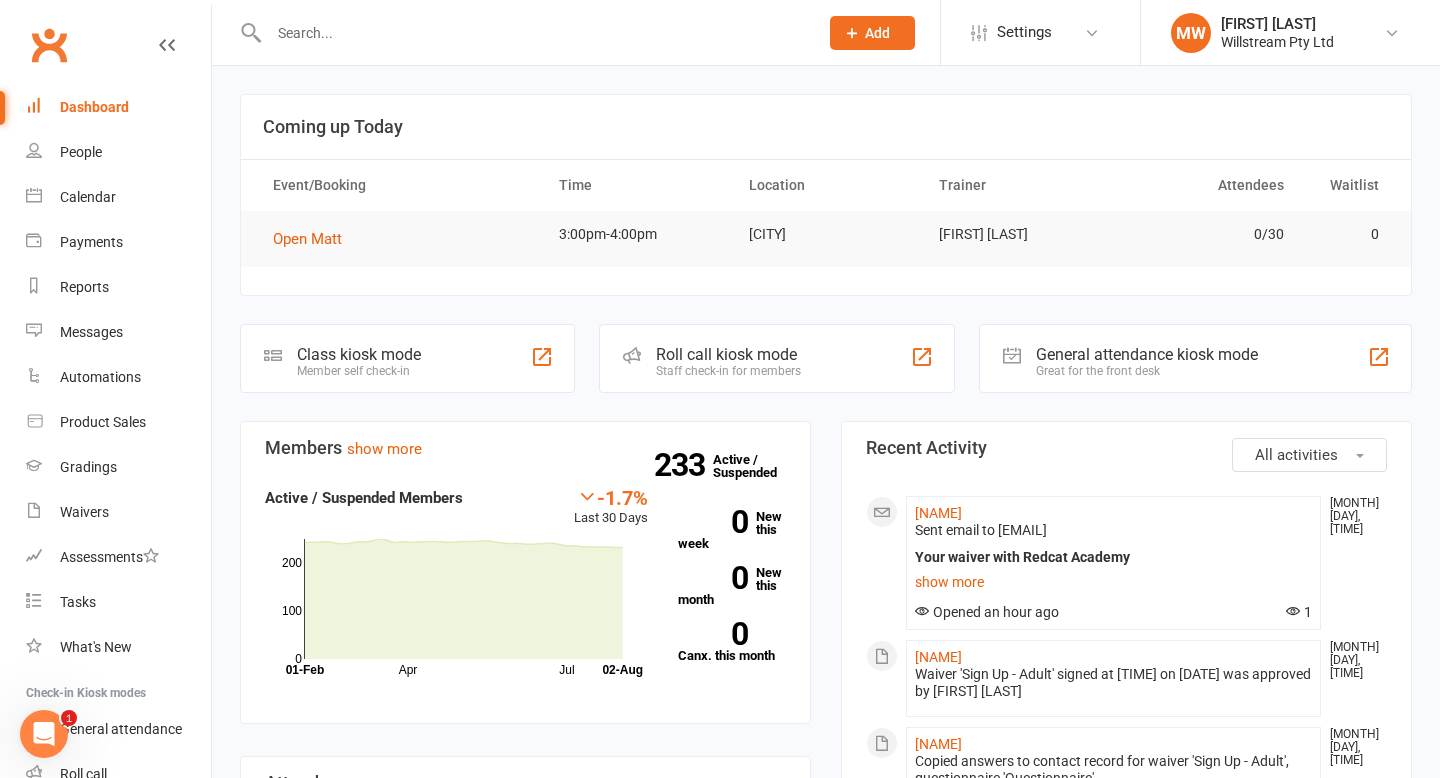 click on "Dashboard" at bounding box center [94, 107] 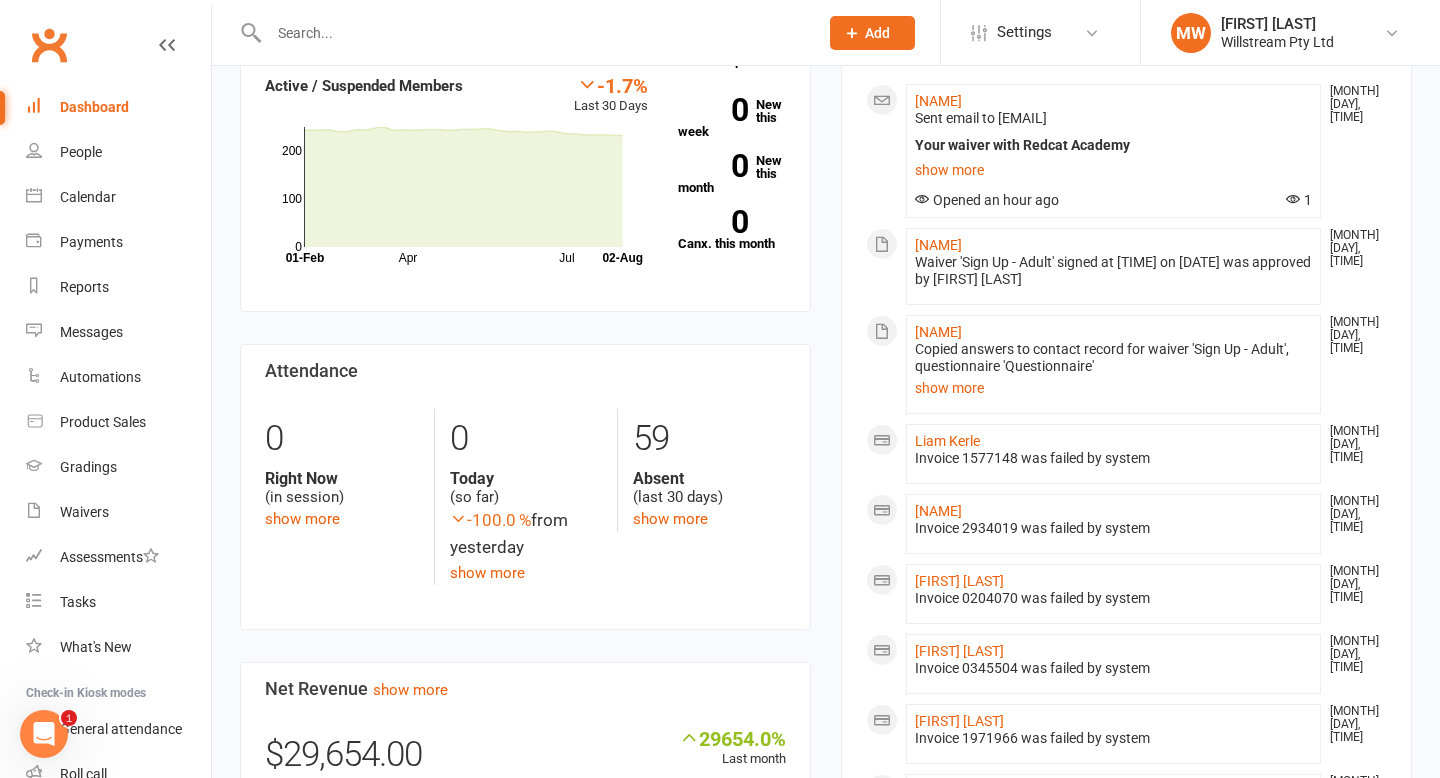 scroll, scrollTop: 422, scrollLeft: 0, axis: vertical 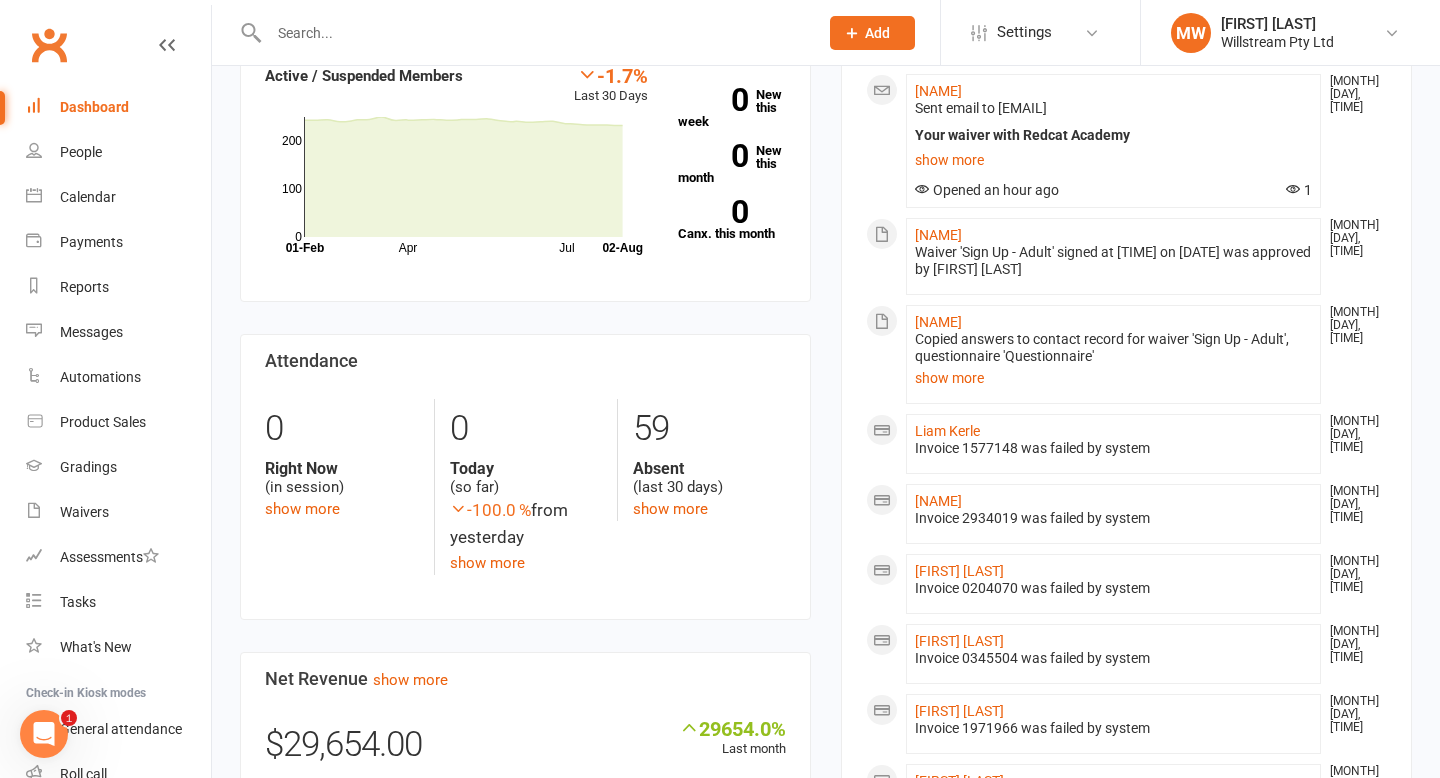 click at bounding box center (522, 32) 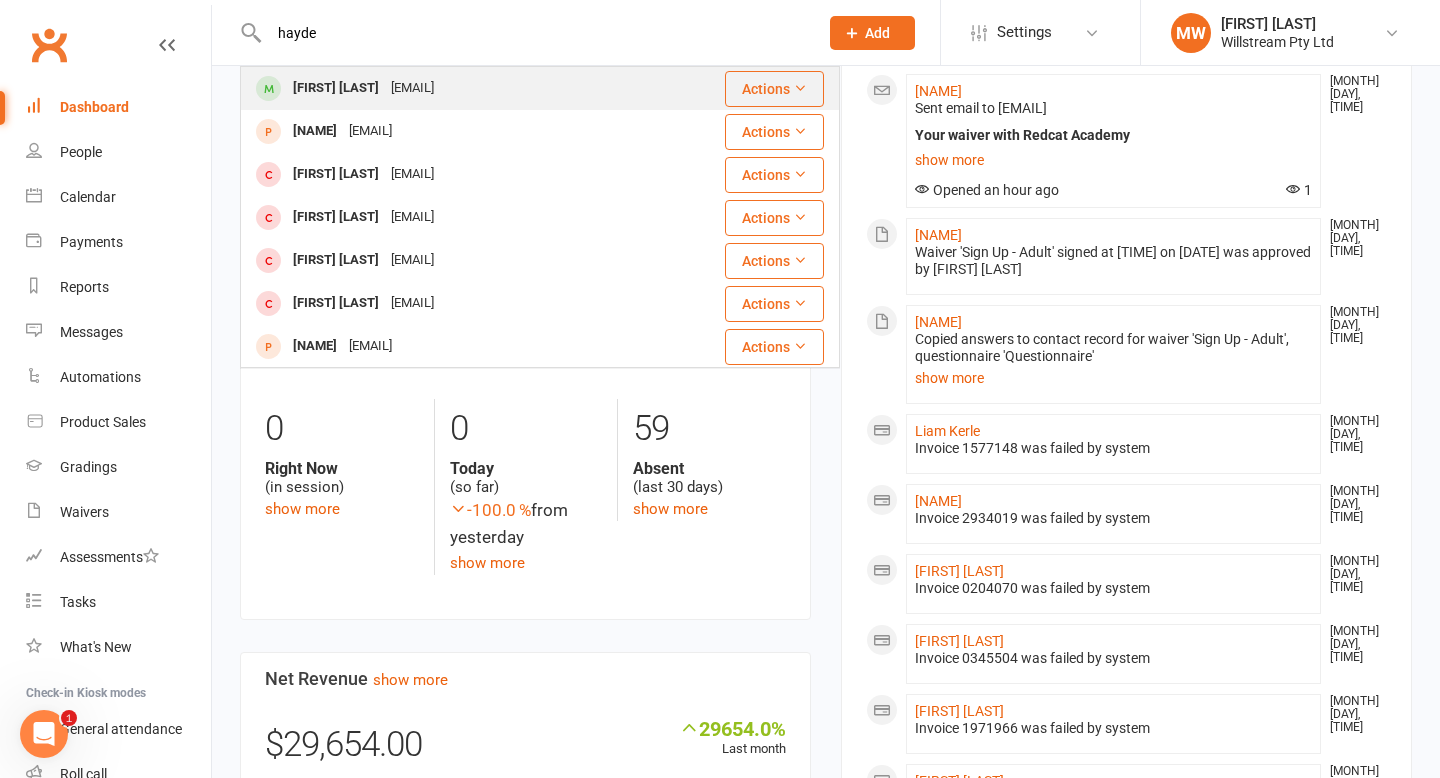 type on "hayde" 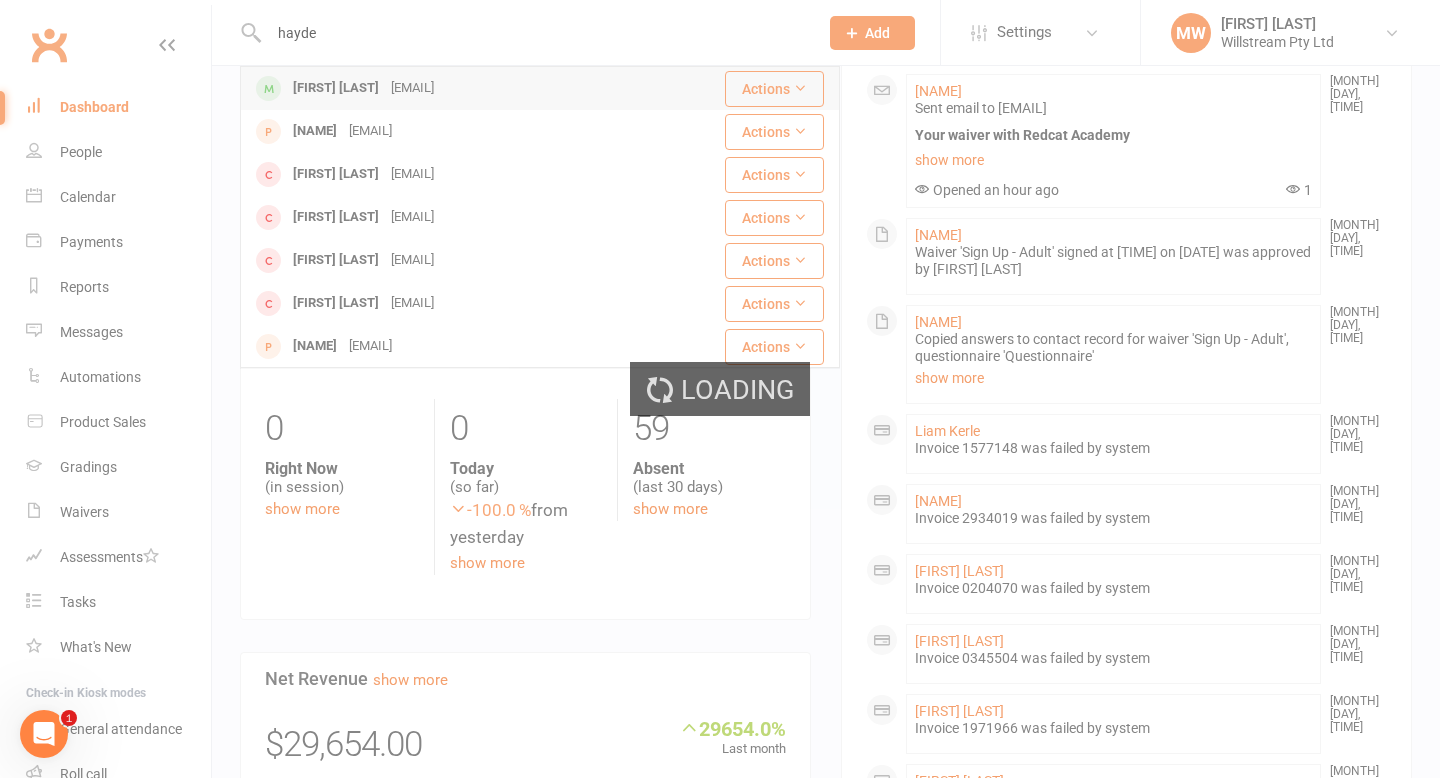 type 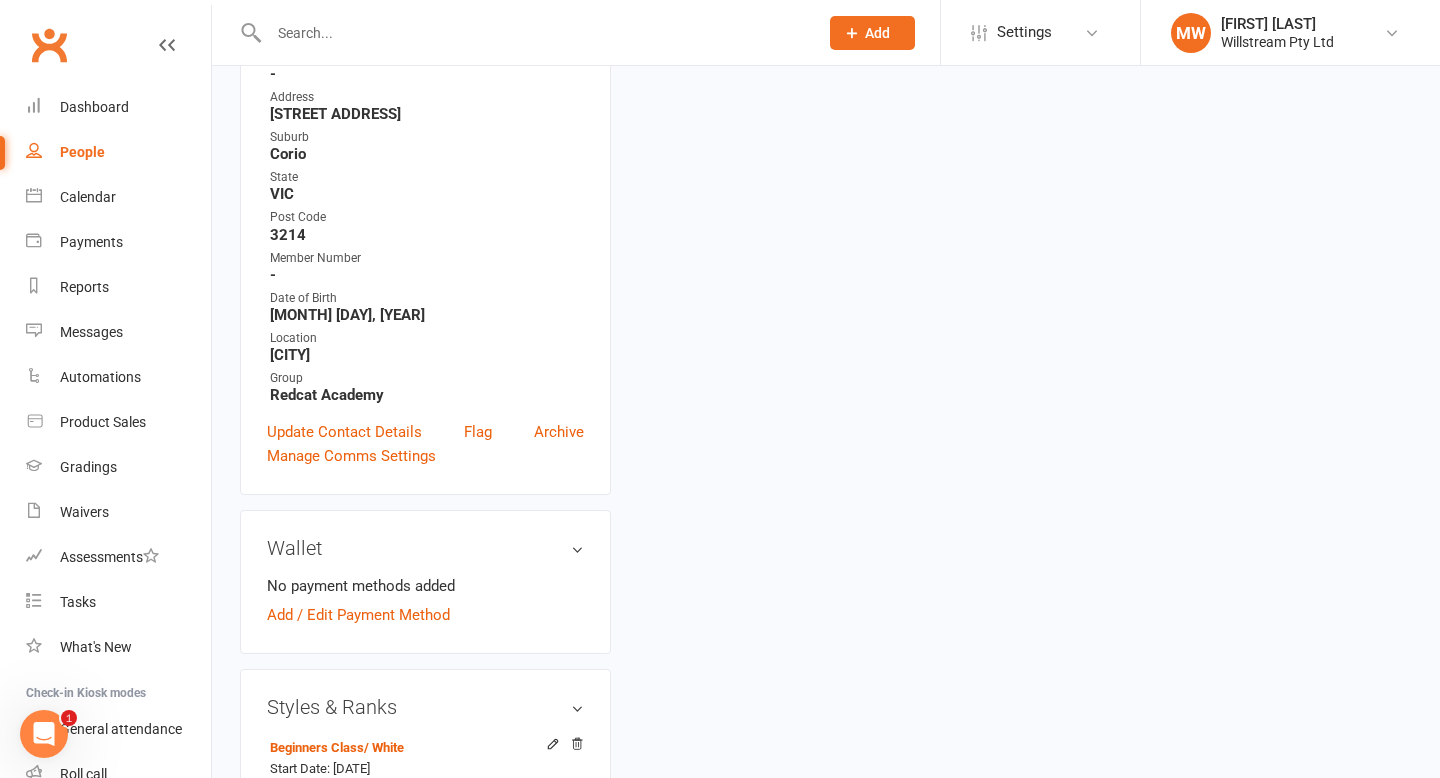 scroll, scrollTop: 0, scrollLeft: 0, axis: both 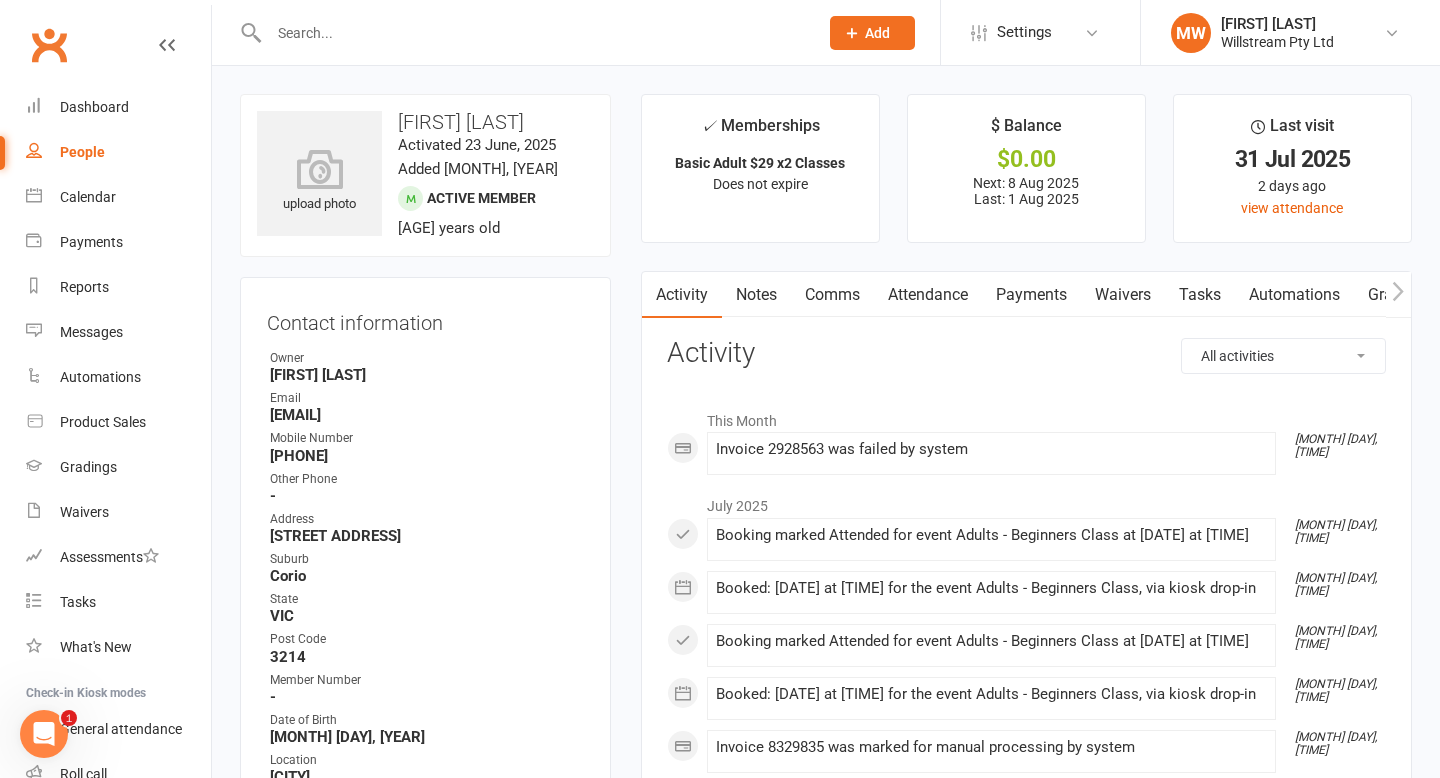 click on "Attendance" at bounding box center (928, 295) 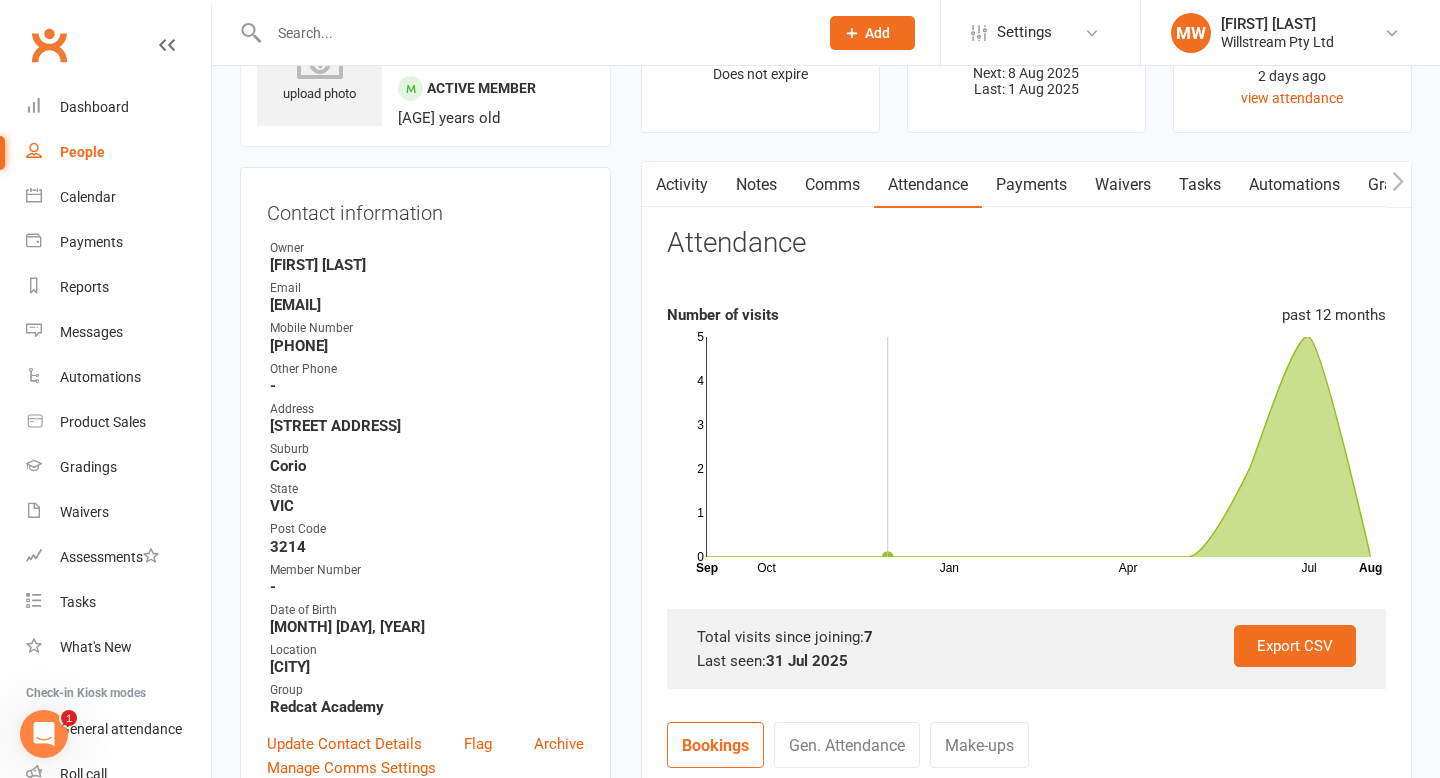 scroll, scrollTop: 75, scrollLeft: 0, axis: vertical 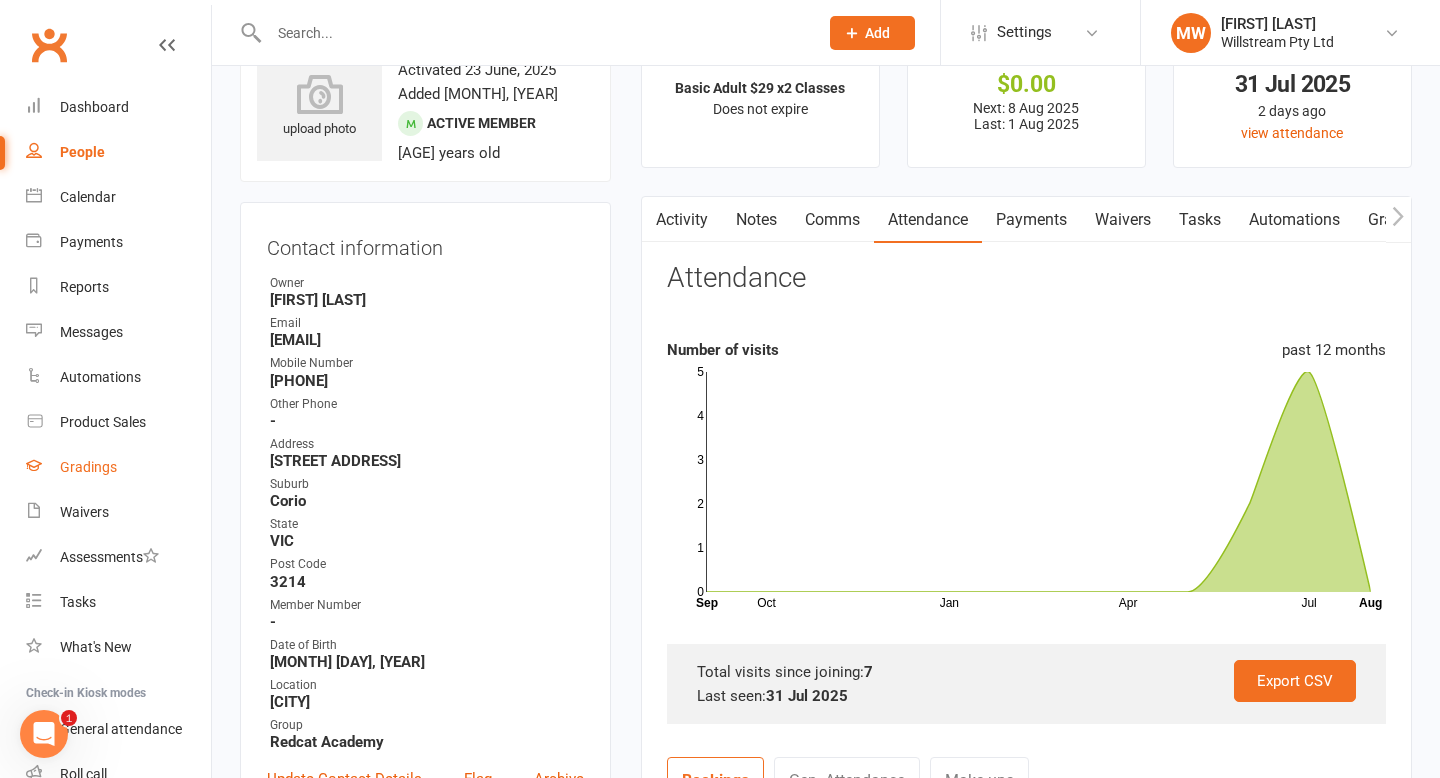 click on "Gradings" at bounding box center (88, 467) 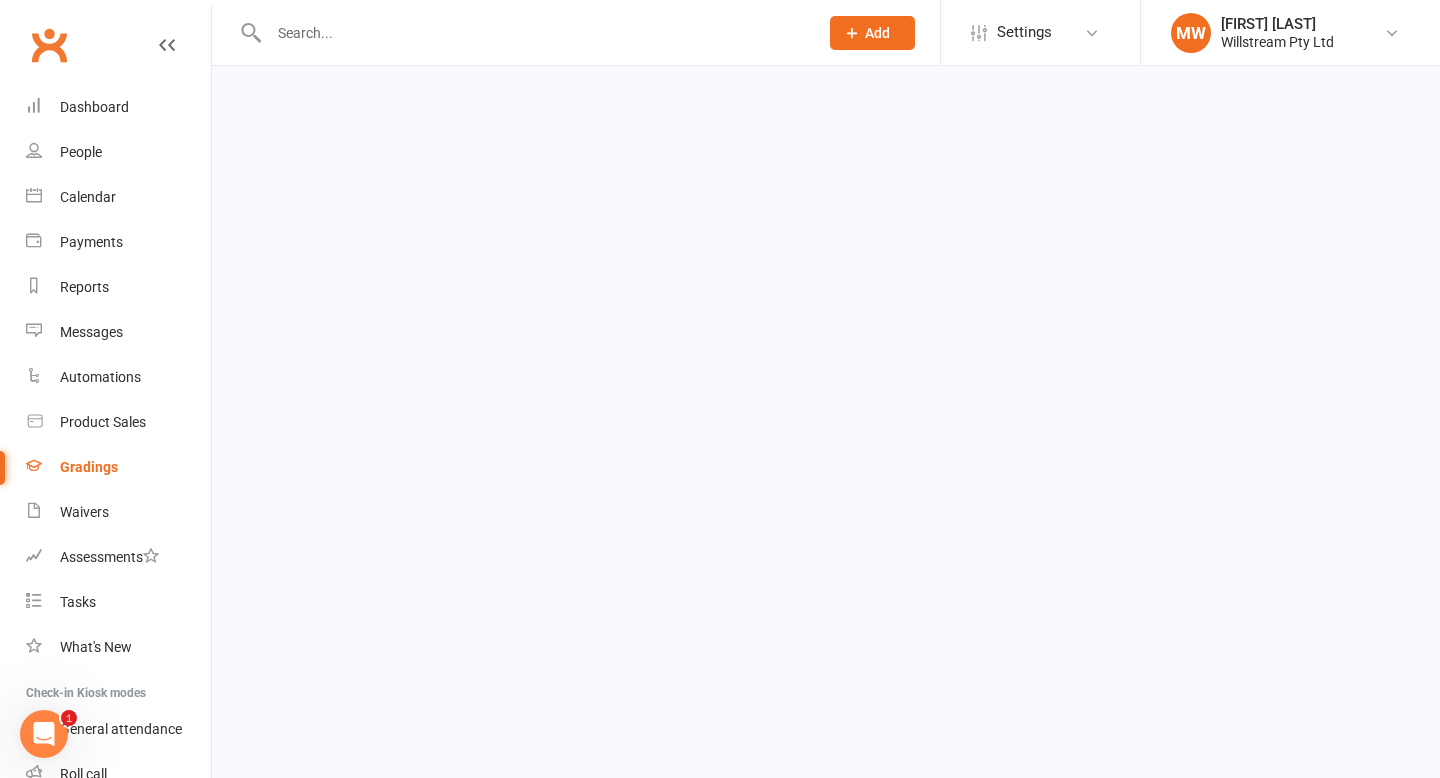 scroll, scrollTop: 0, scrollLeft: 0, axis: both 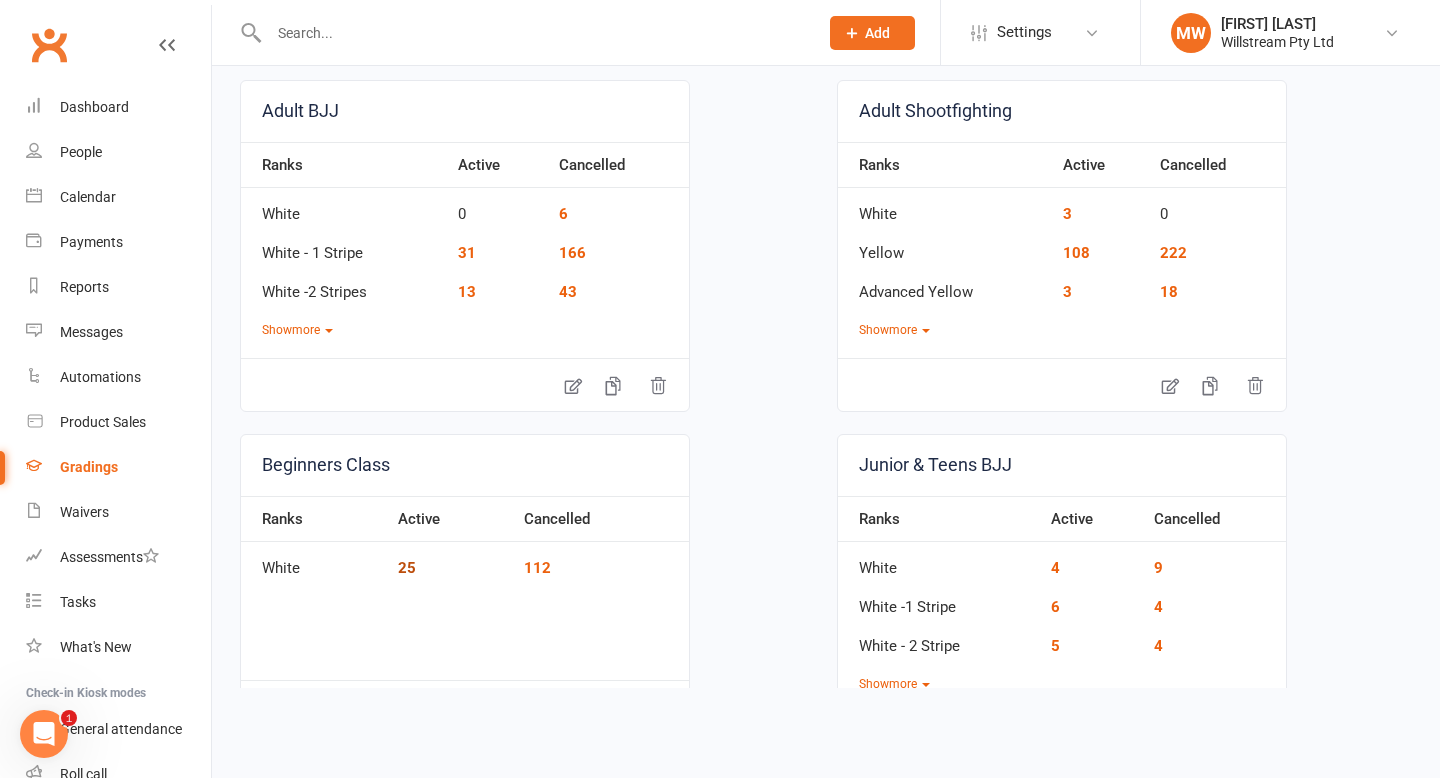 click on "25" at bounding box center (407, 568) 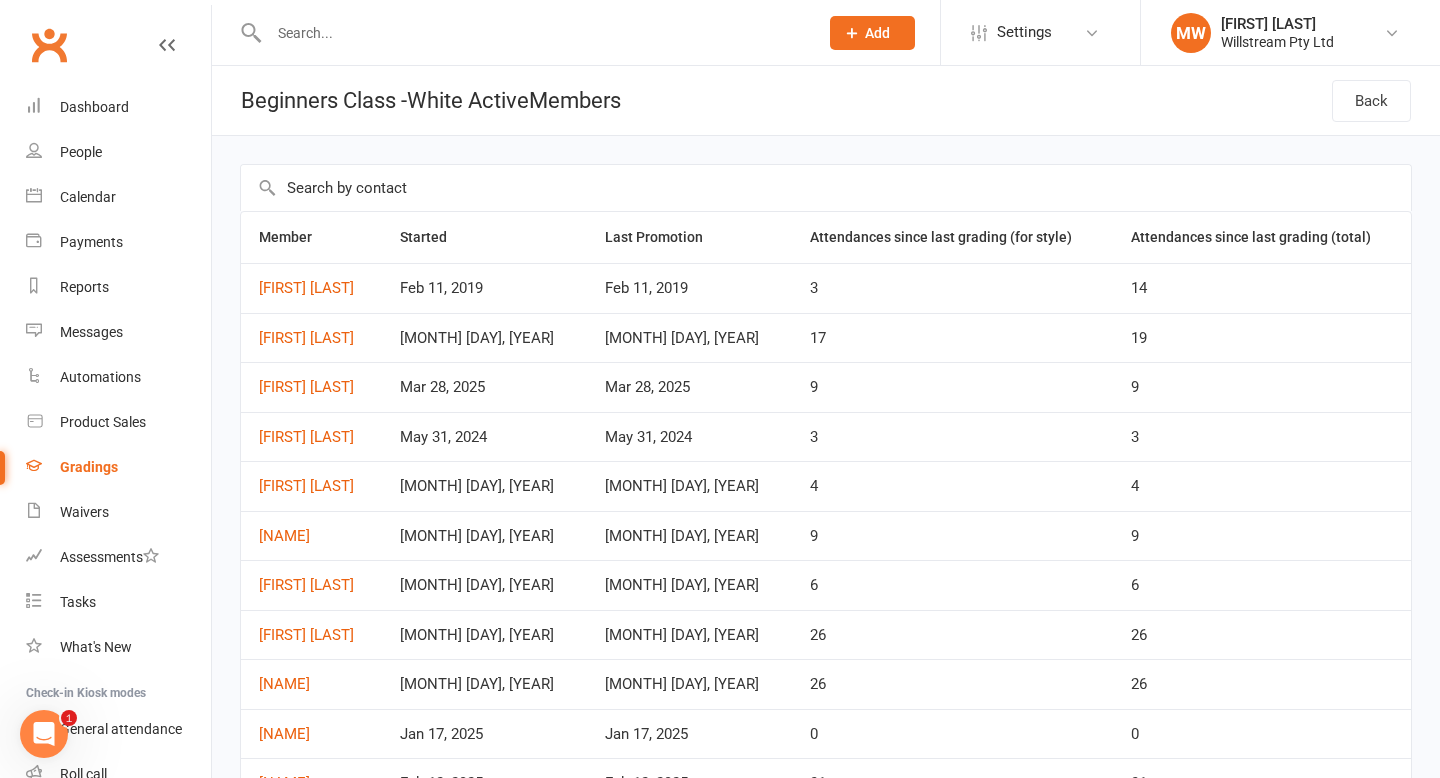 click at bounding box center [826, 188] 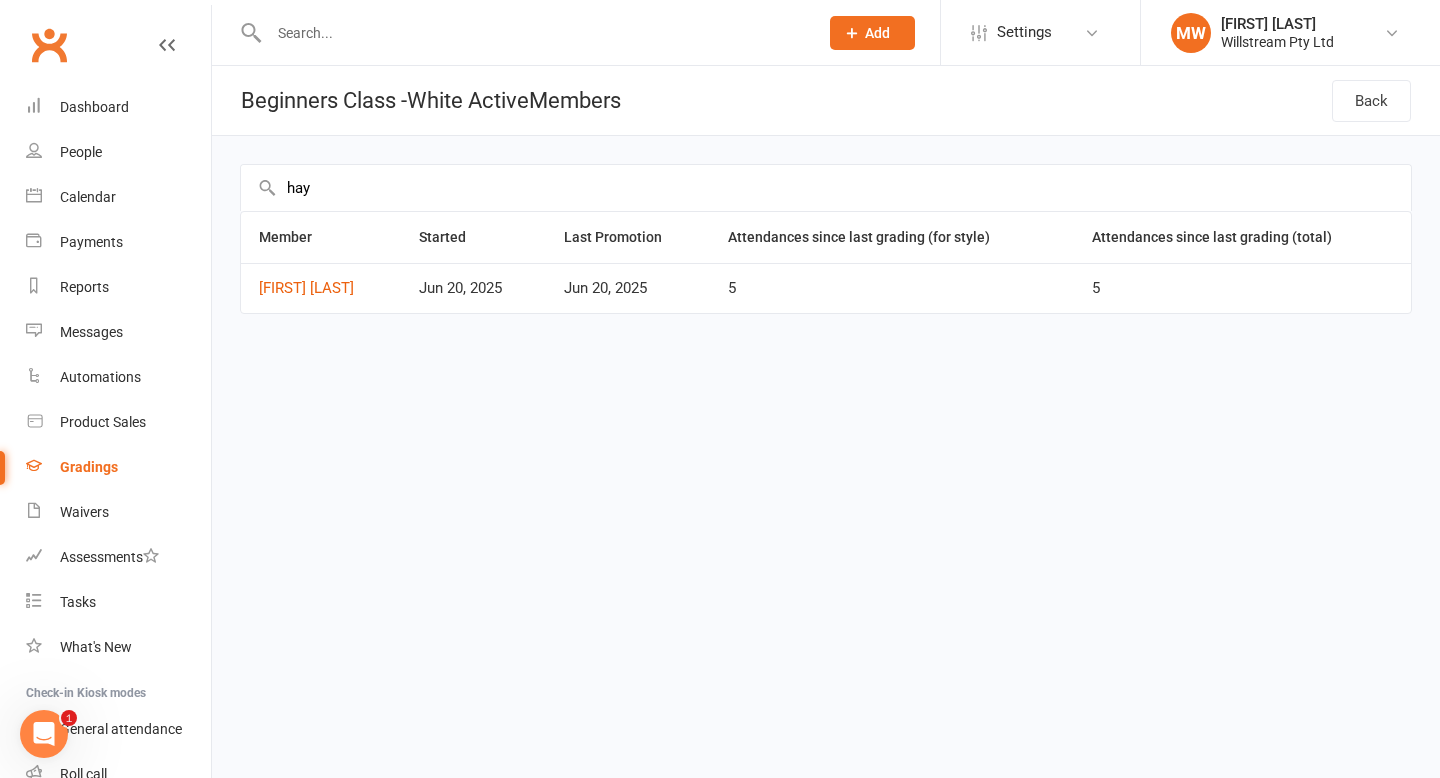 type on "hay" 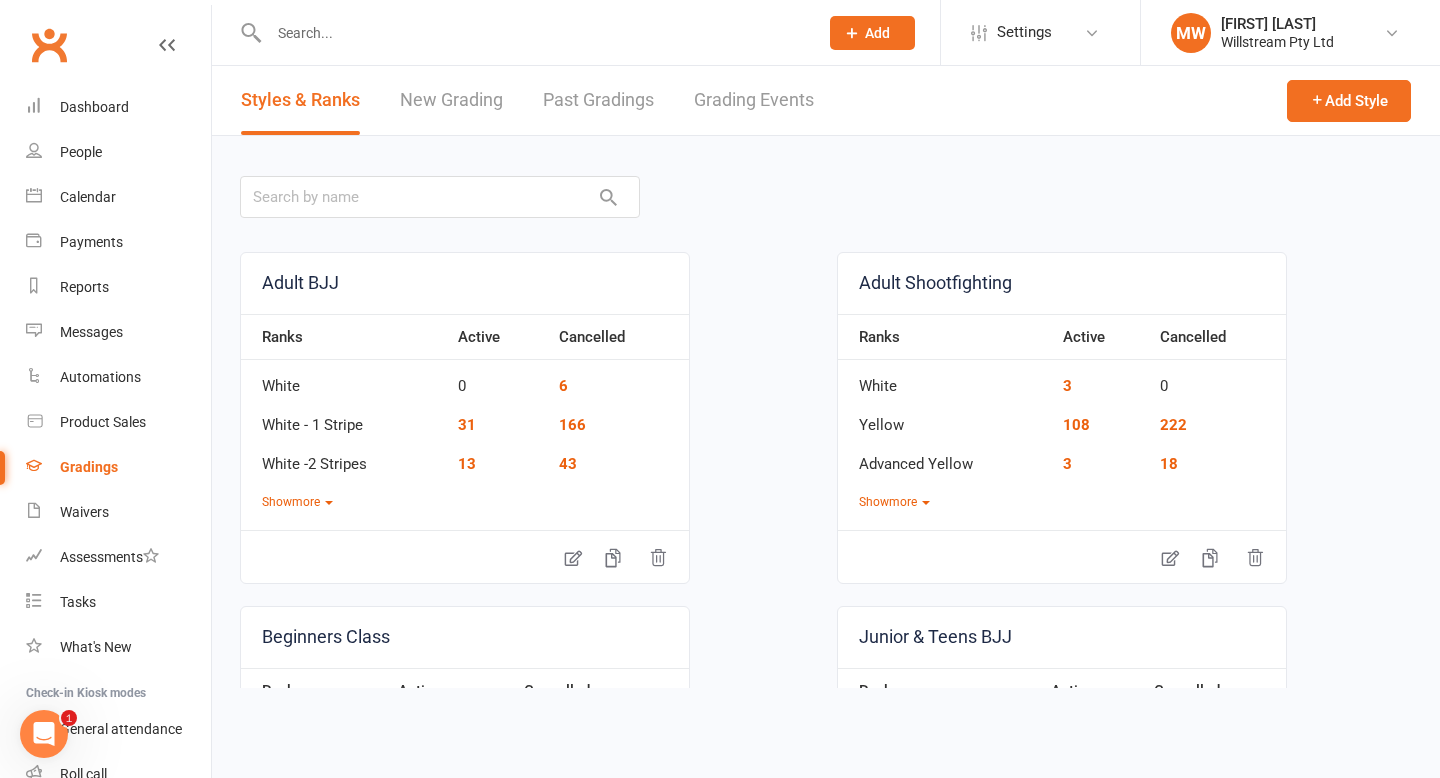 click at bounding box center [533, 33] 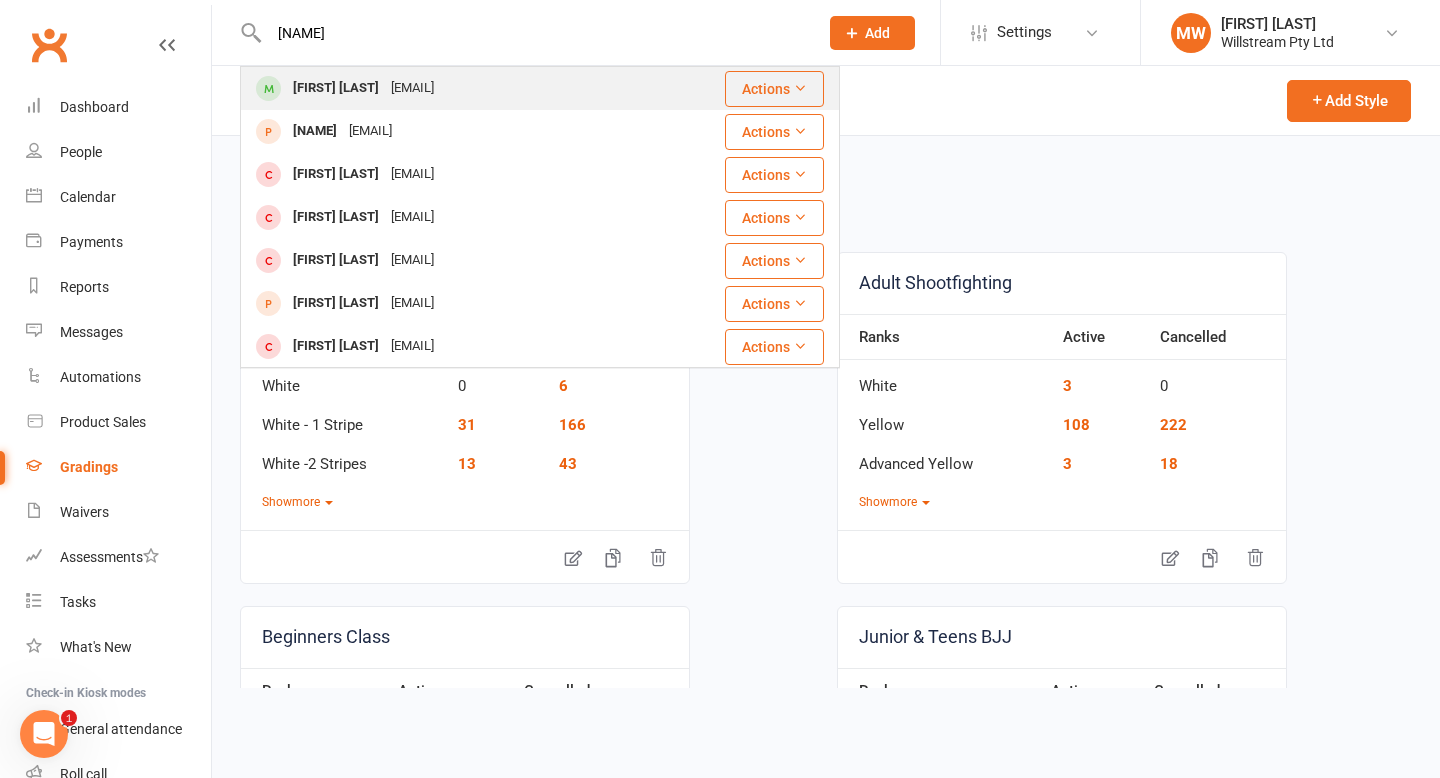 type on "hayden" 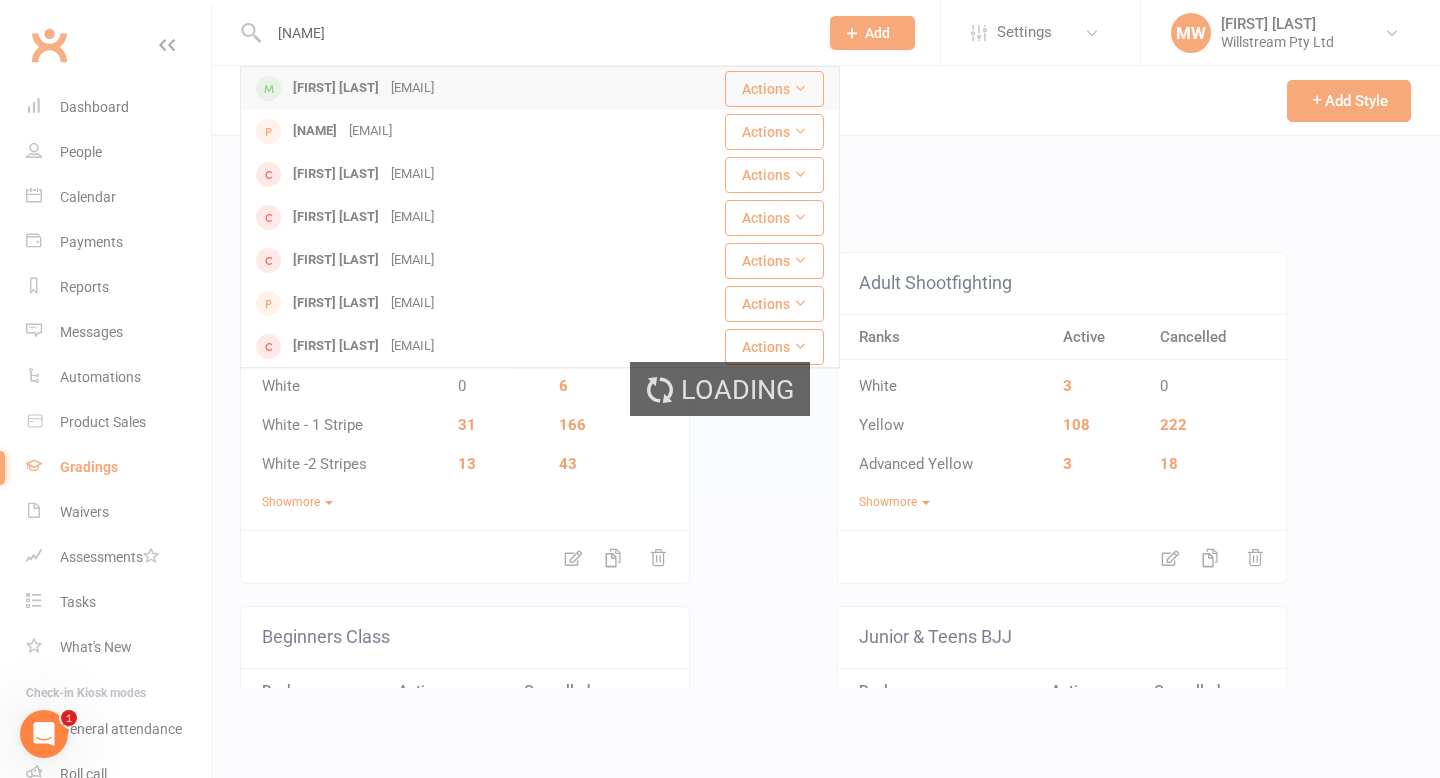 type 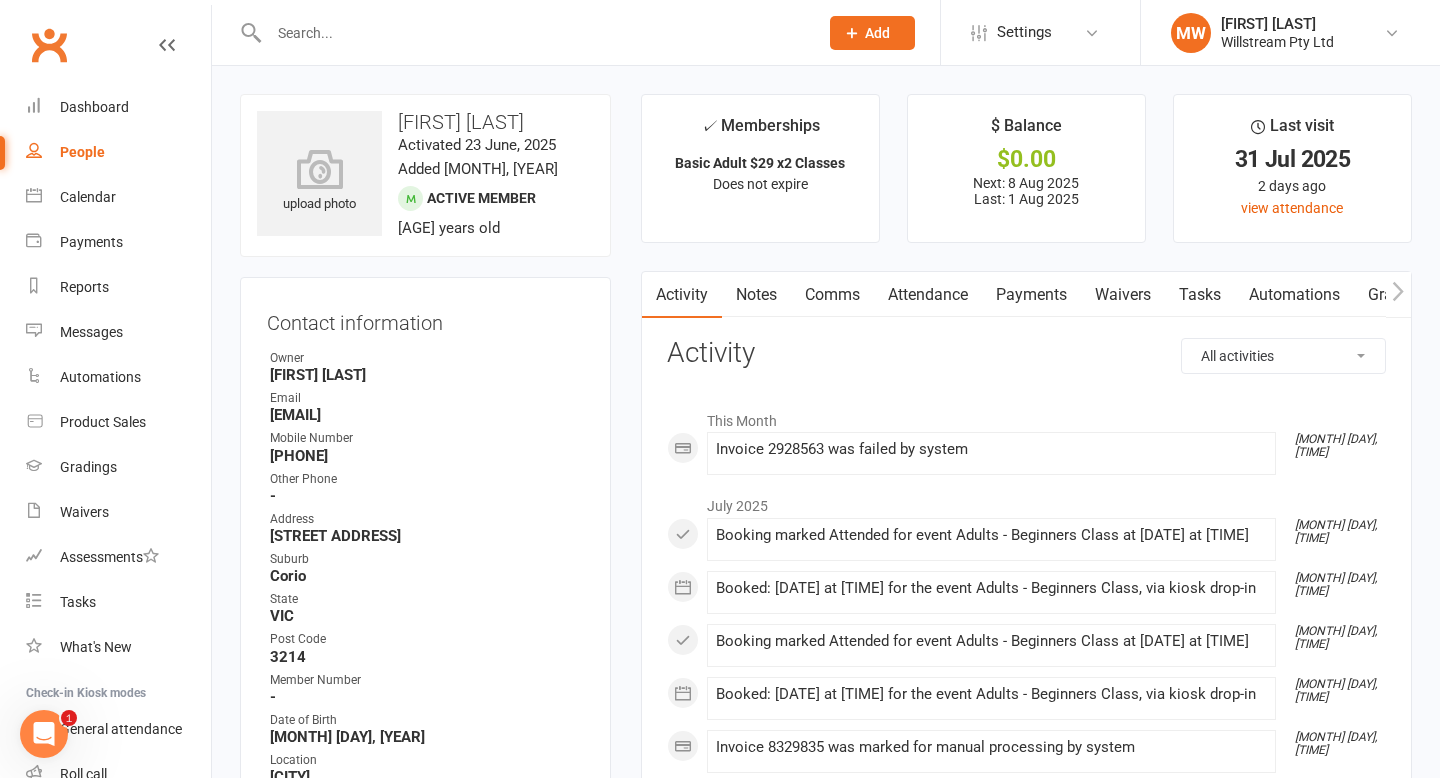 click on "Attendance" at bounding box center (928, 295) 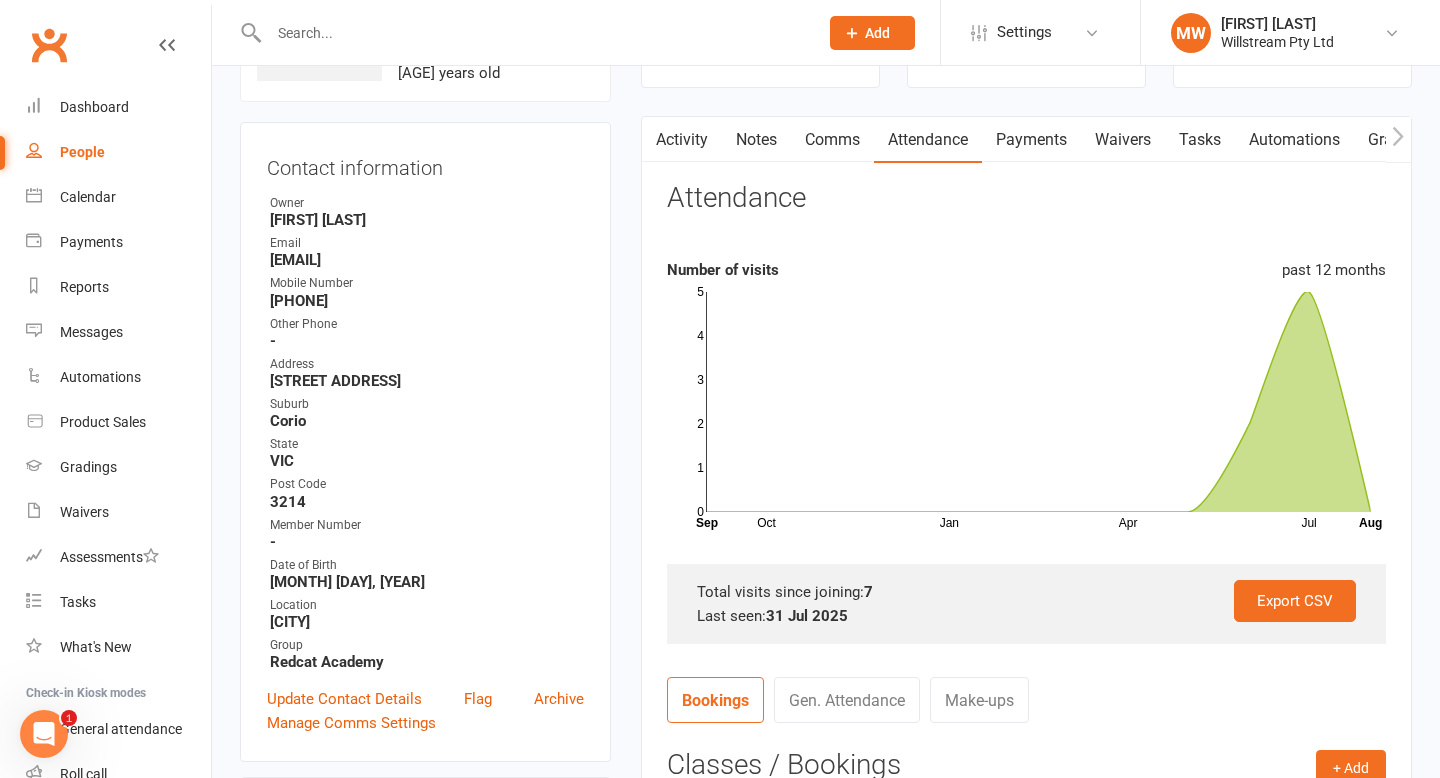 scroll, scrollTop: 151, scrollLeft: 0, axis: vertical 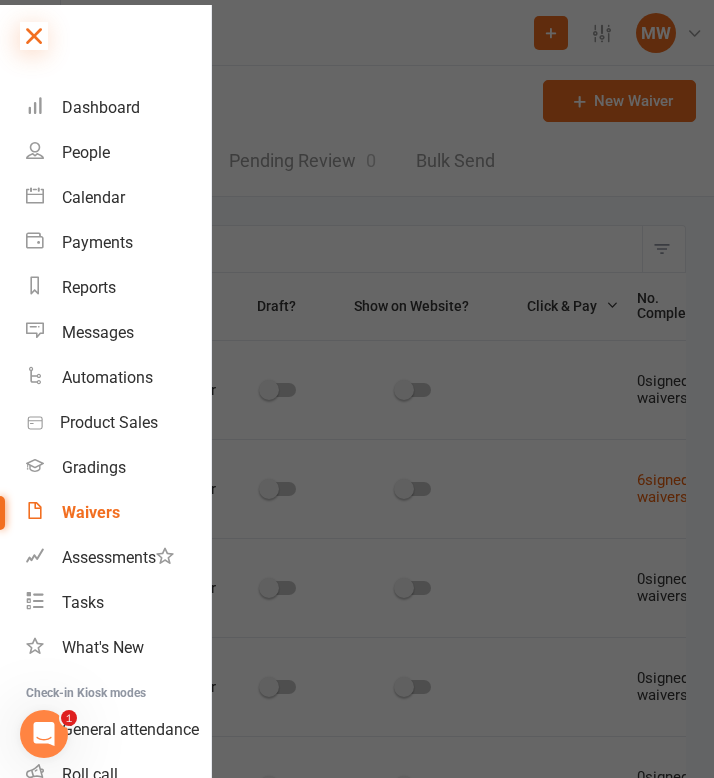 click at bounding box center [34, 36] 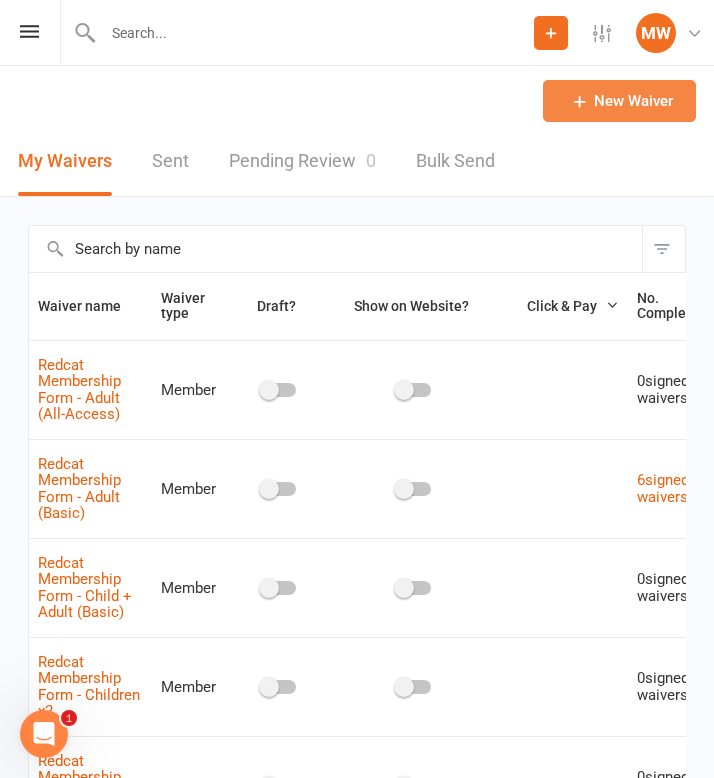 click on "New Waiver" at bounding box center [619, 101] 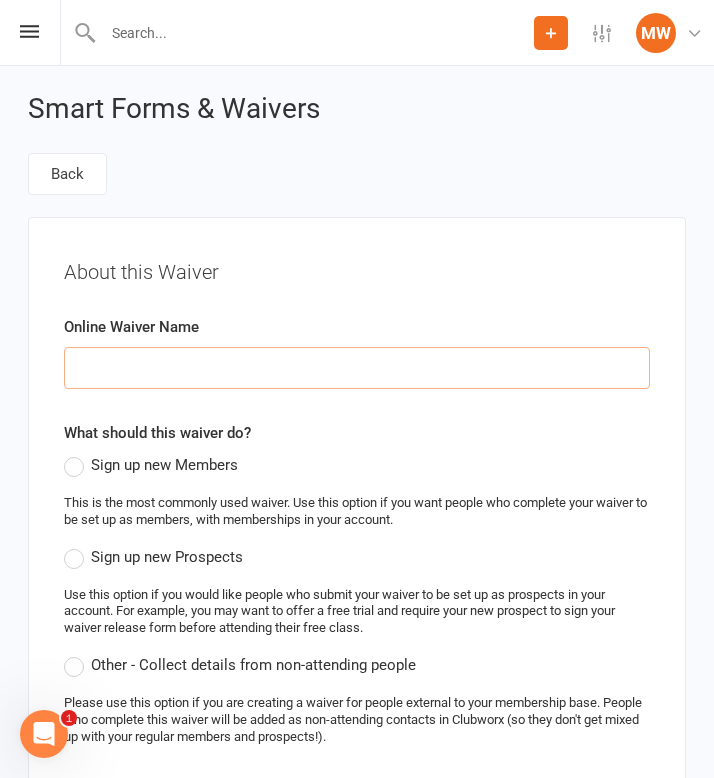 paste on "Sign Up - Adult" 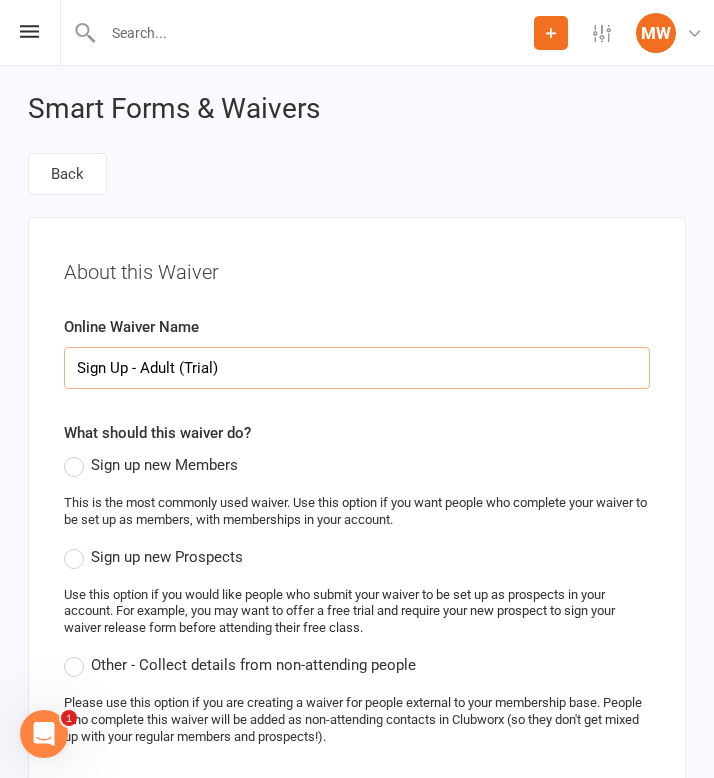 scroll, scrollTop: 50, scrollLeft: 0, axis: vertical 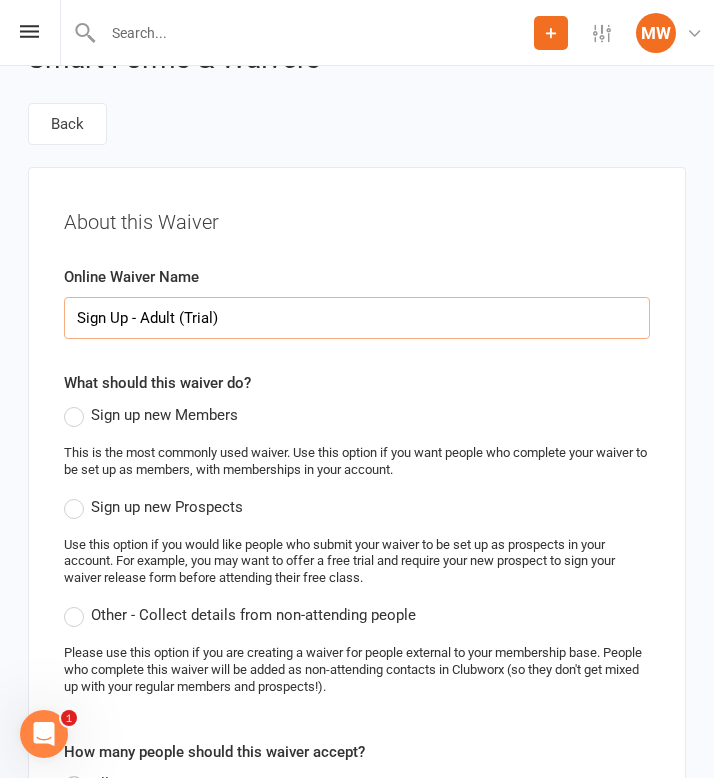 type on "Sign Up - Adult (Trial)" 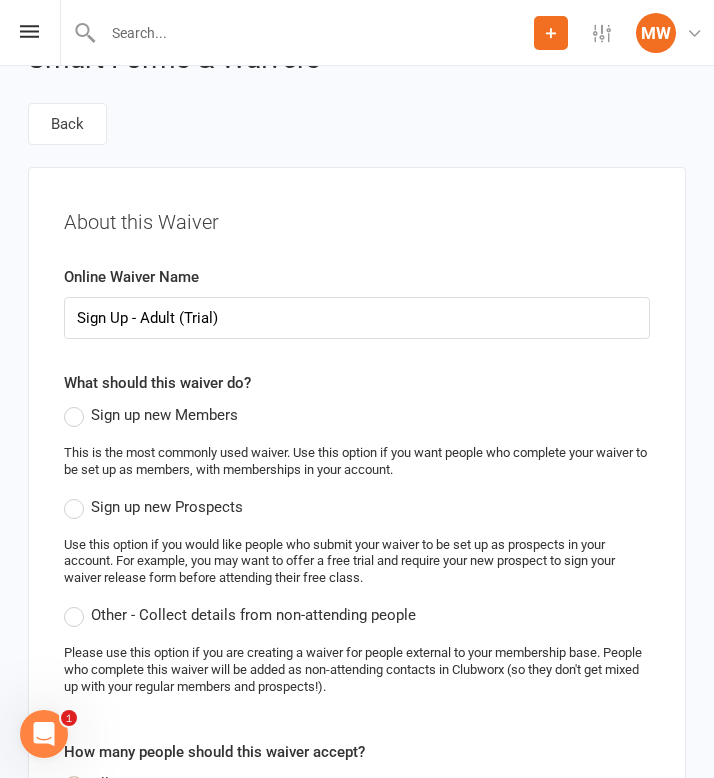 click on "Sign up new Members" at bounding box center [164, 413] 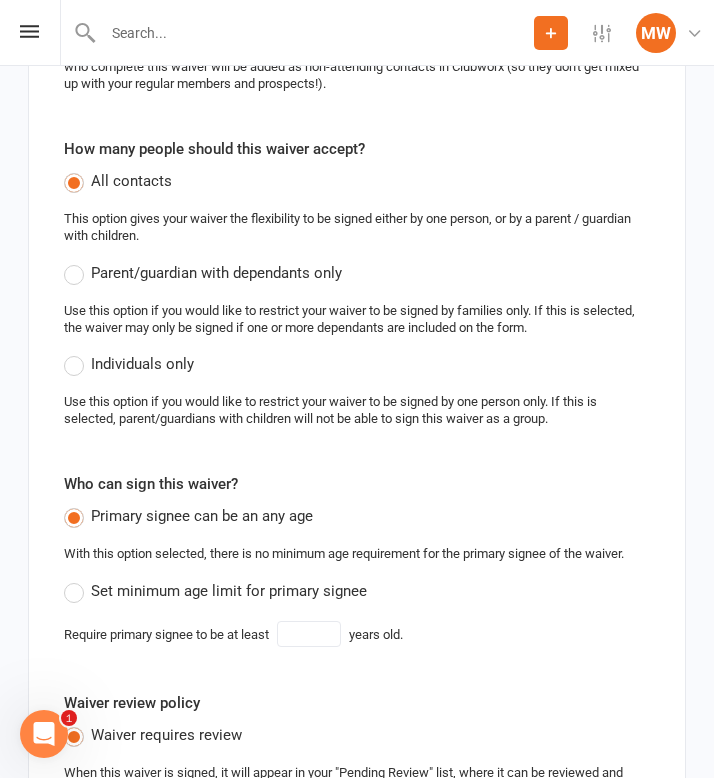 scroll, scrollTop: 664, scrollLeft: 0, axis: vertical 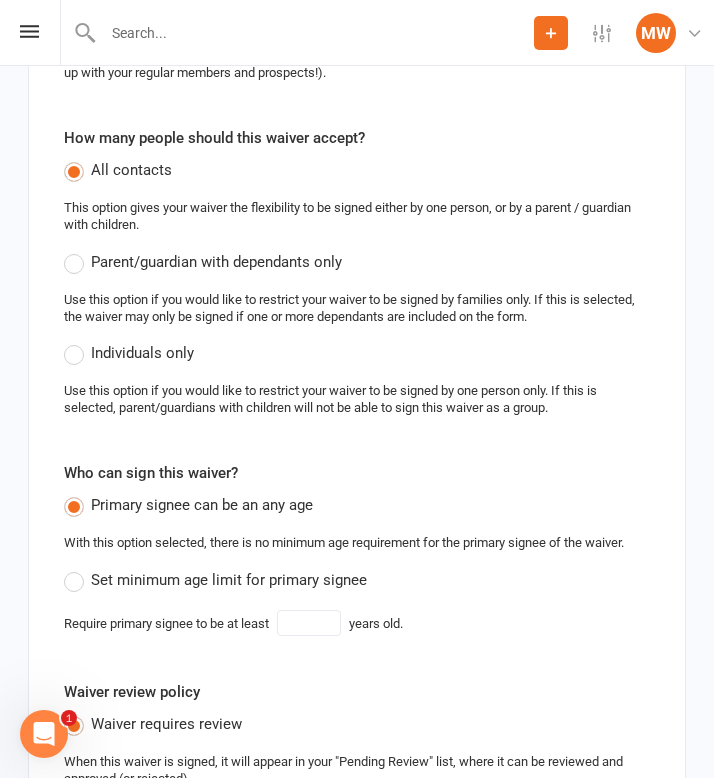 click on "Set minimum age limit for primary signee" at bounding box center [229, 578] 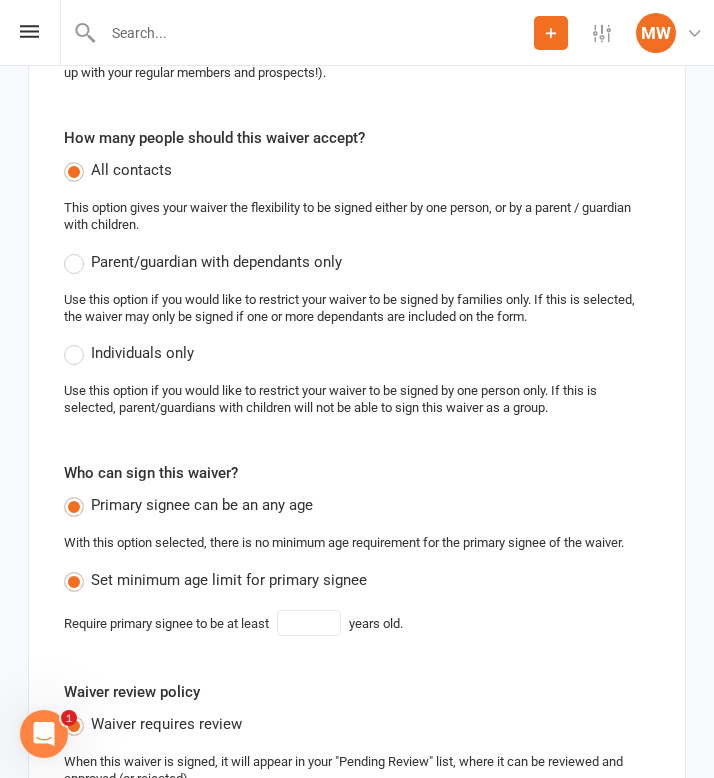 type on "18" 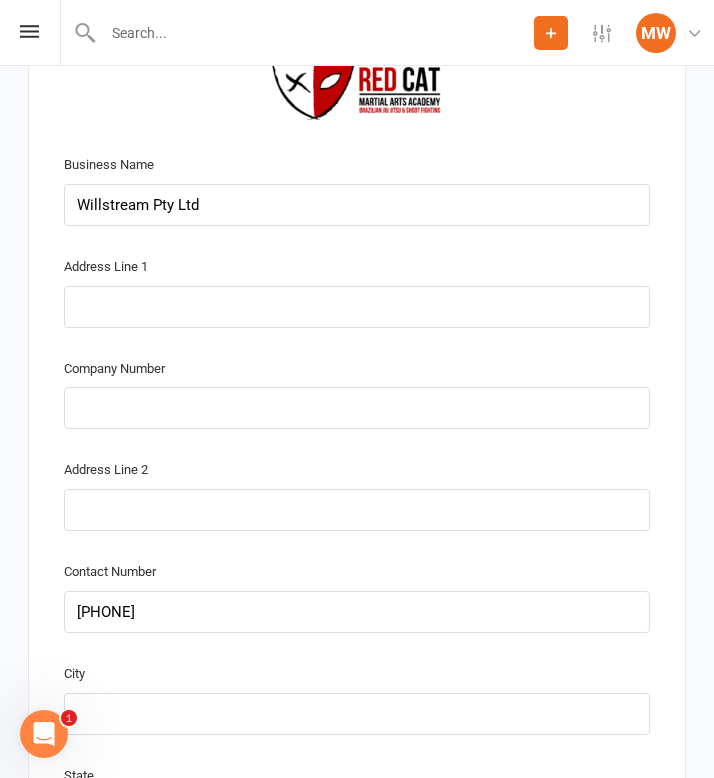 scroll, scrollTop: 1754, scrollLeft: 0, axis: vertical 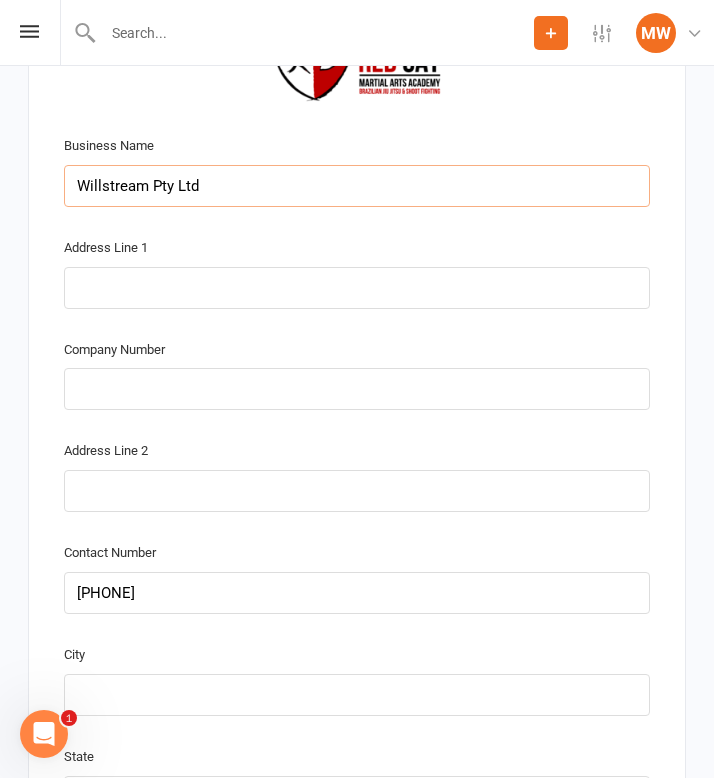 drag, startPoint x: 223, startPoint y: 187, endPoint x: -20, endPoint y: 182, distance: 243.05144 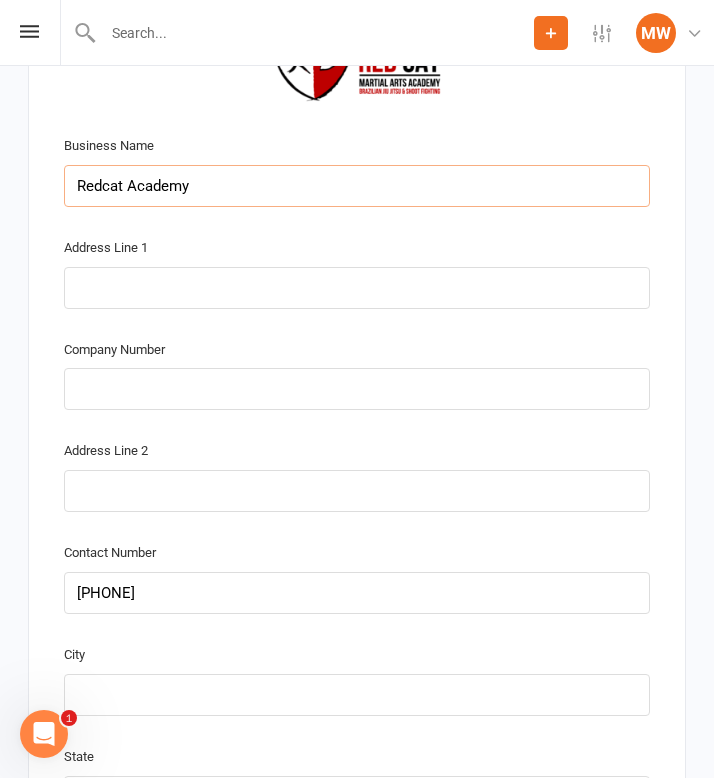 type on "Redcat Academy" 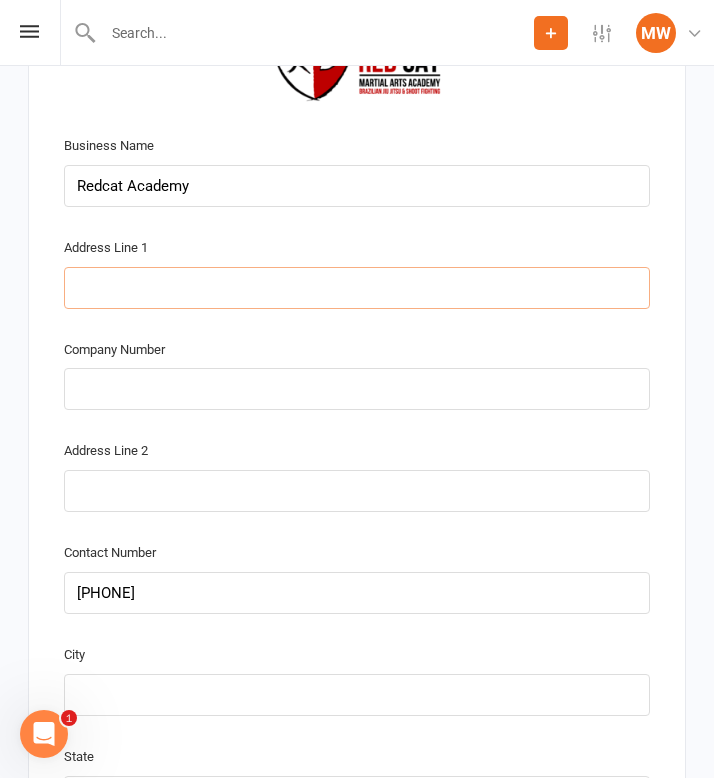 click at bounding box center [357, 288] 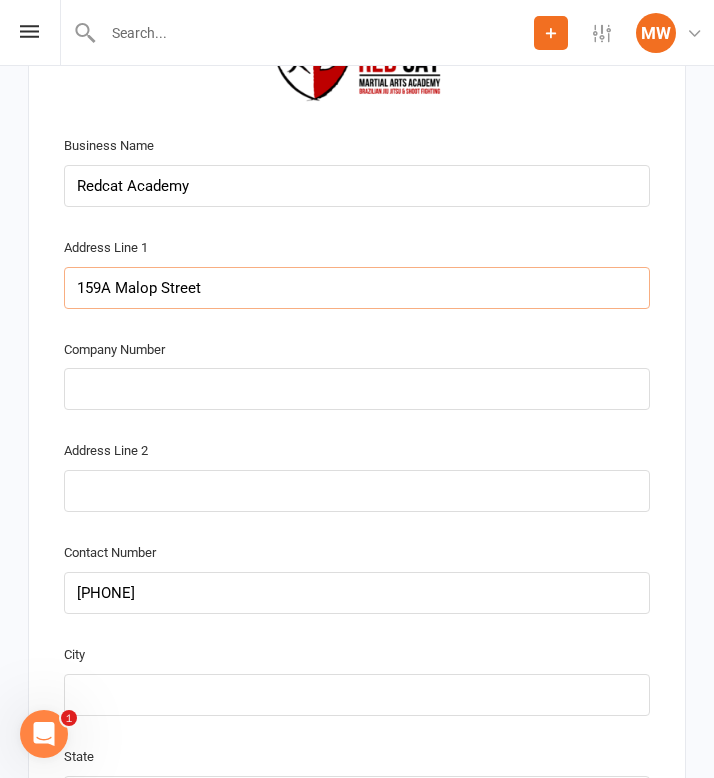 type on "159A Malop Street" 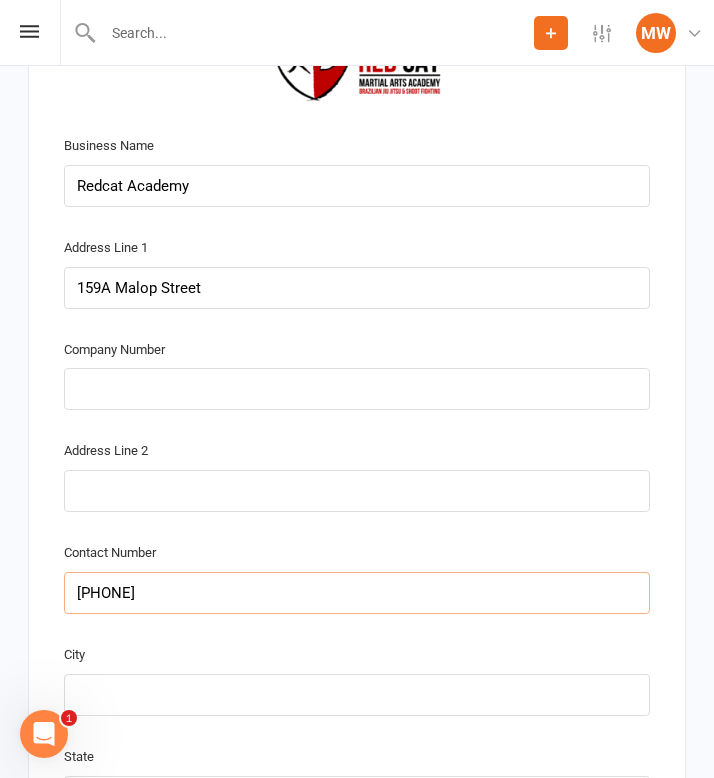 click on "[PHONE]" at bounding box center (357, 593) 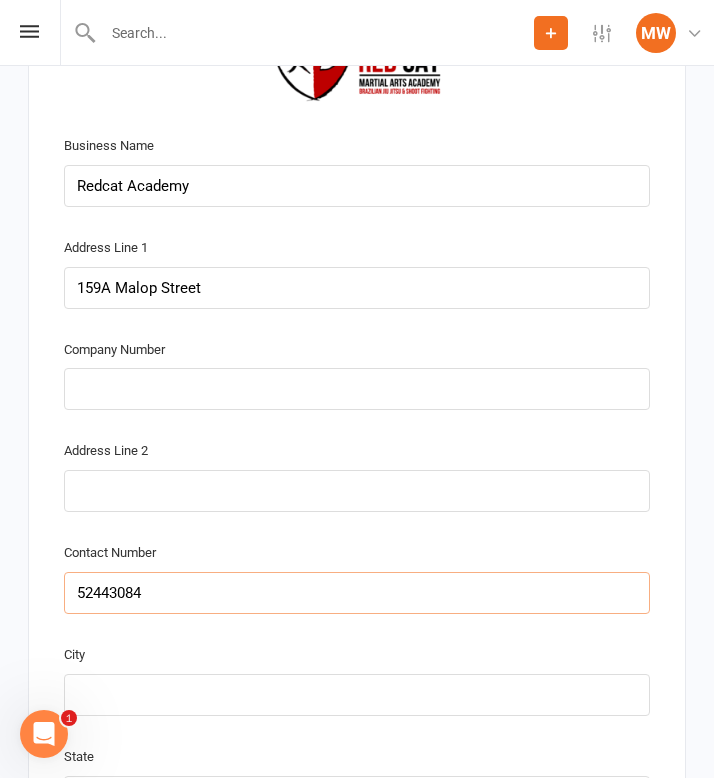 drag, startPoint x: 206, startPoint y: 593, endPoint x: 15, endPoint y: 572, distance: 192.15099 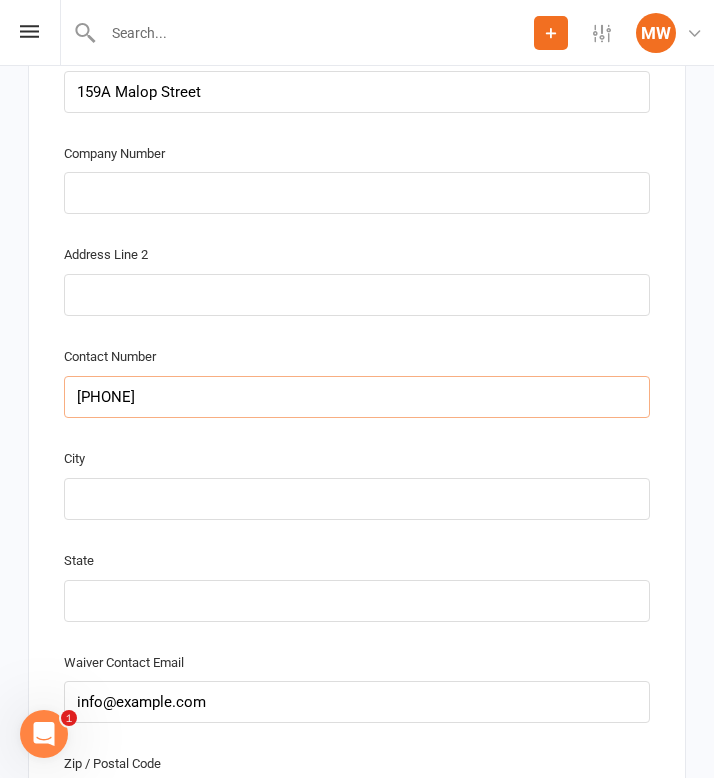 scroll, scrollTop: 1999, scrollLeft: 0, axis: vertical 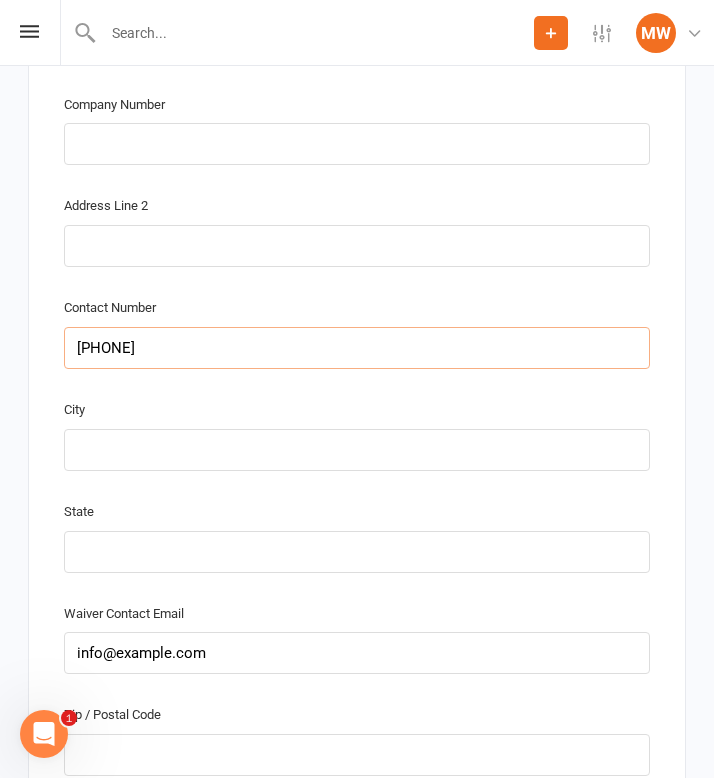 type on "[PHONE]" 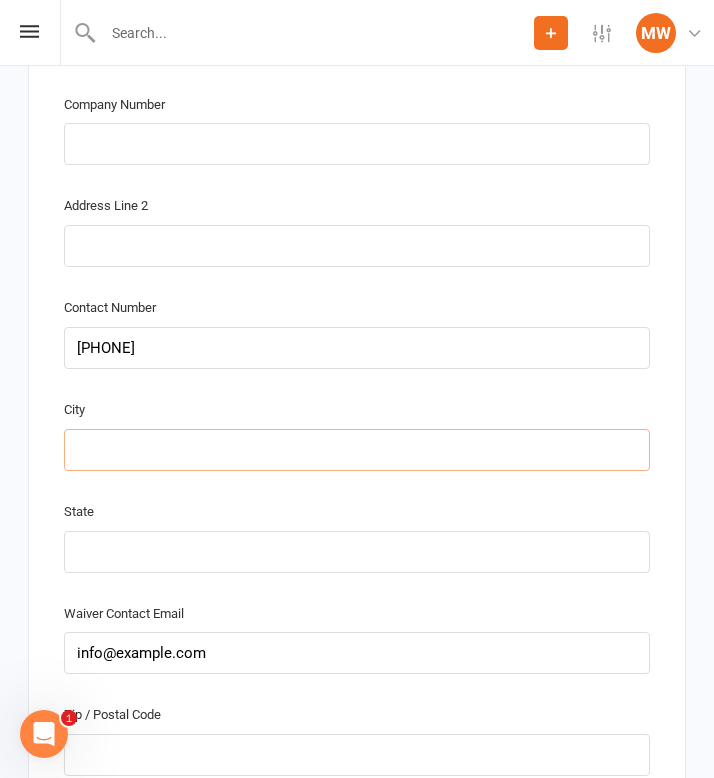 click at bounding box center [357, 450] 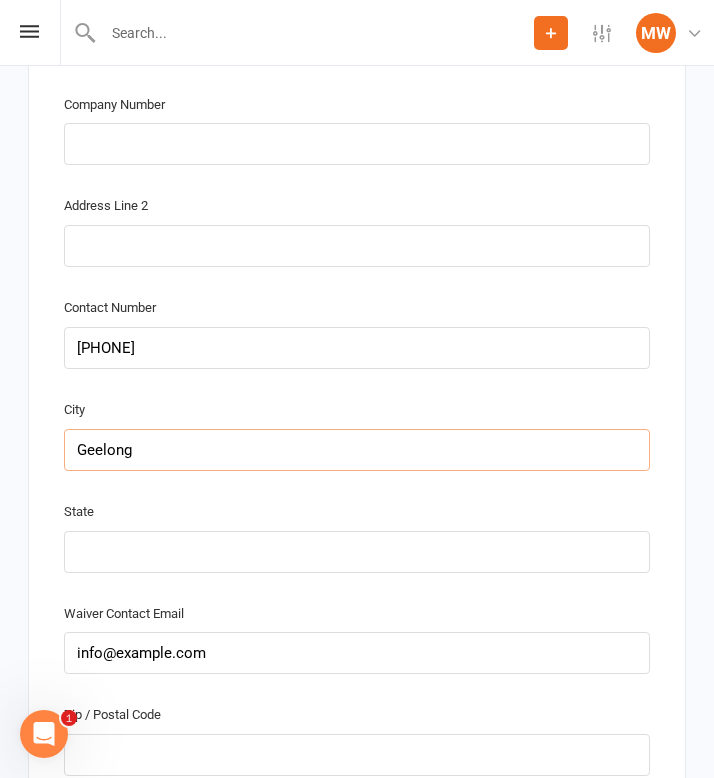type on "Geelong" 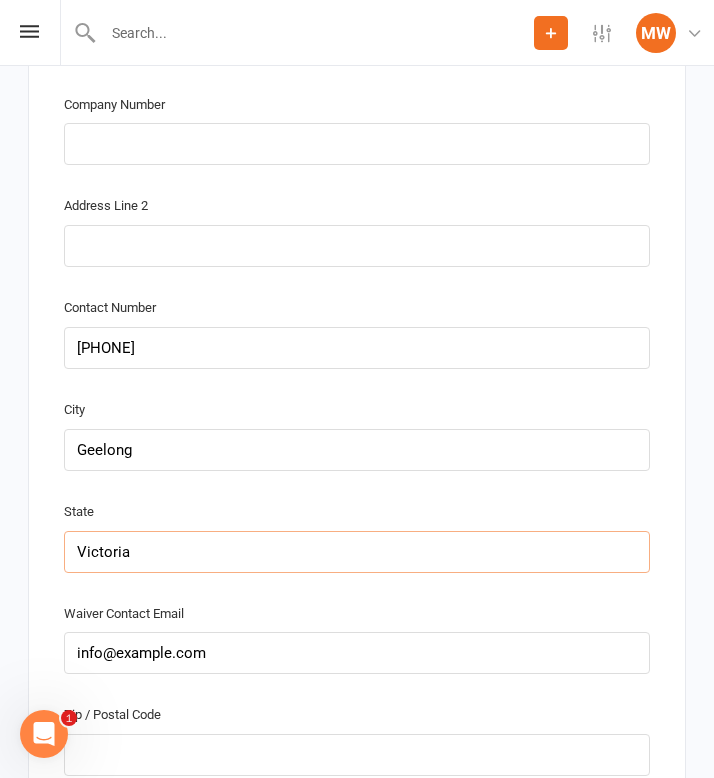 type on "Victoria" 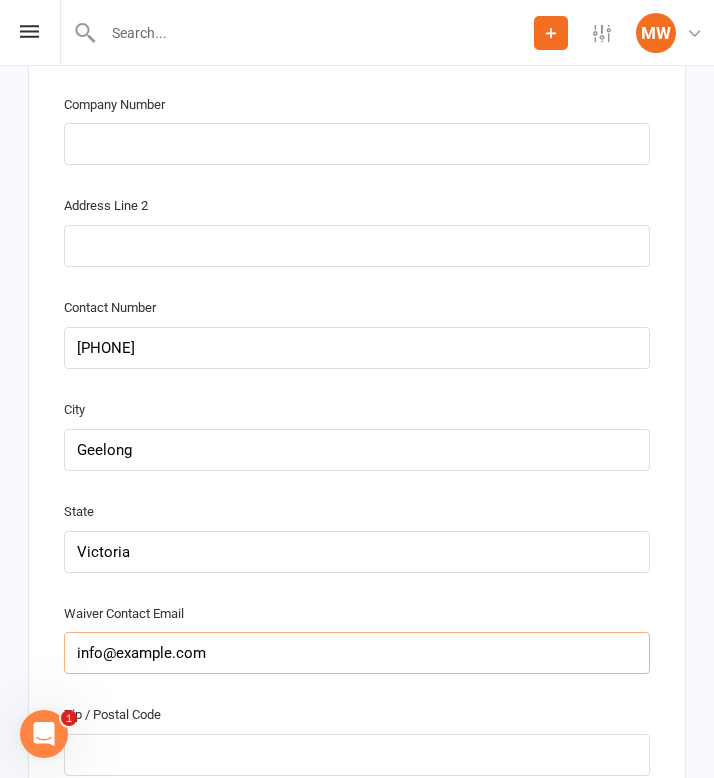 drag, startPoint x: 207, startPoint y: 649, endPoint x: -73, endPoint y: 648, distance: 280.0018 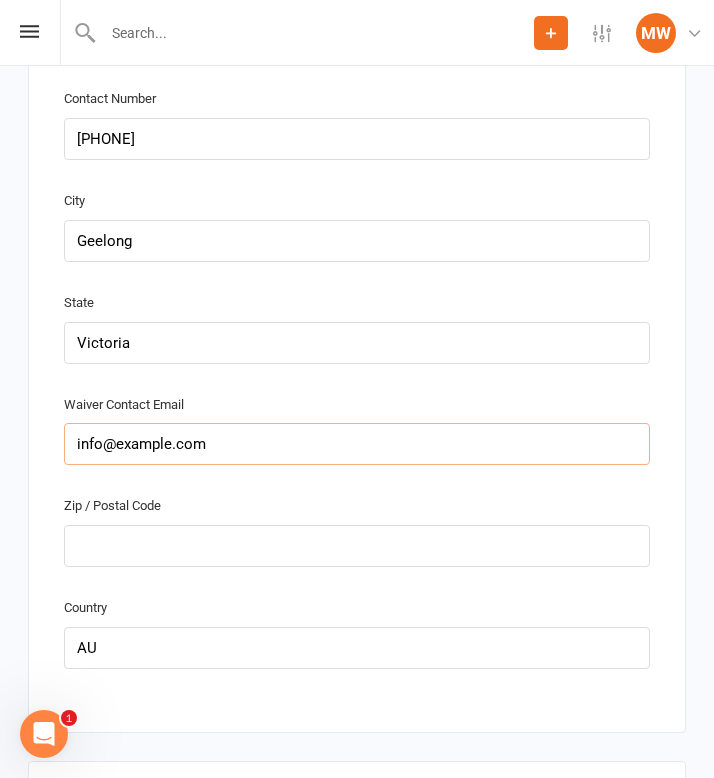 scroll, scrollTop: 2223, scrollLeft: 0, axis: vertical 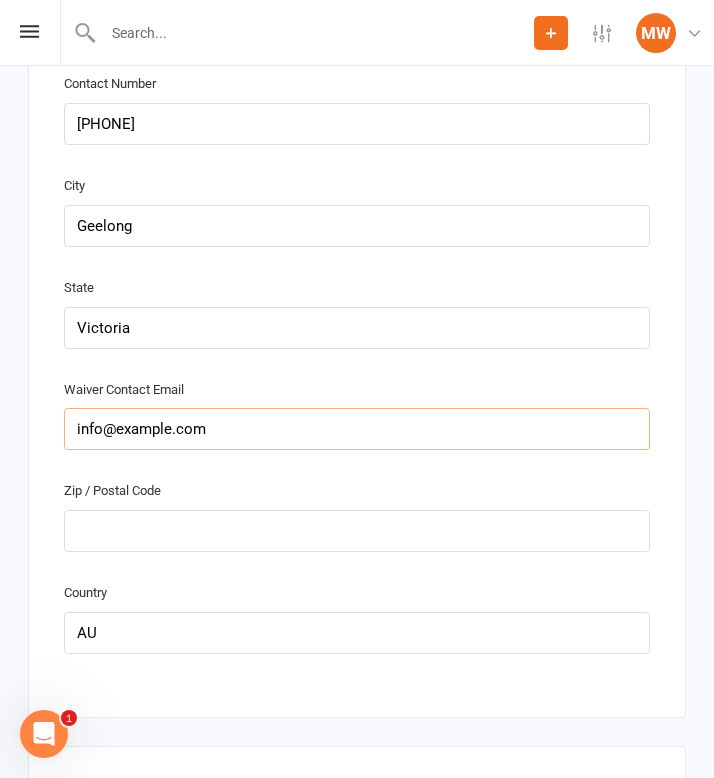 type on "info@example.com" 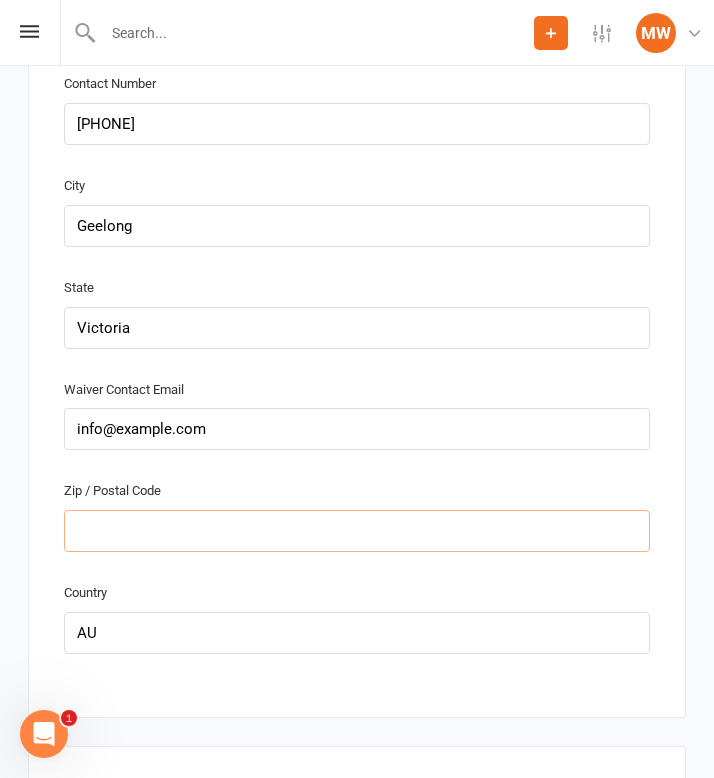 click at bounding box center (357, 531) 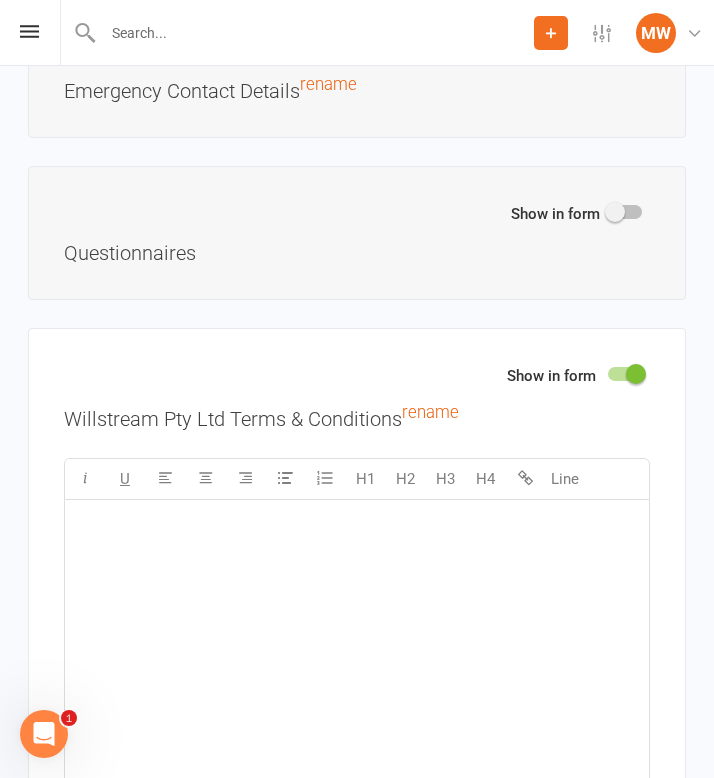 scroll, scrollTop: 3856, scrollLeft: 0, axis: vertical 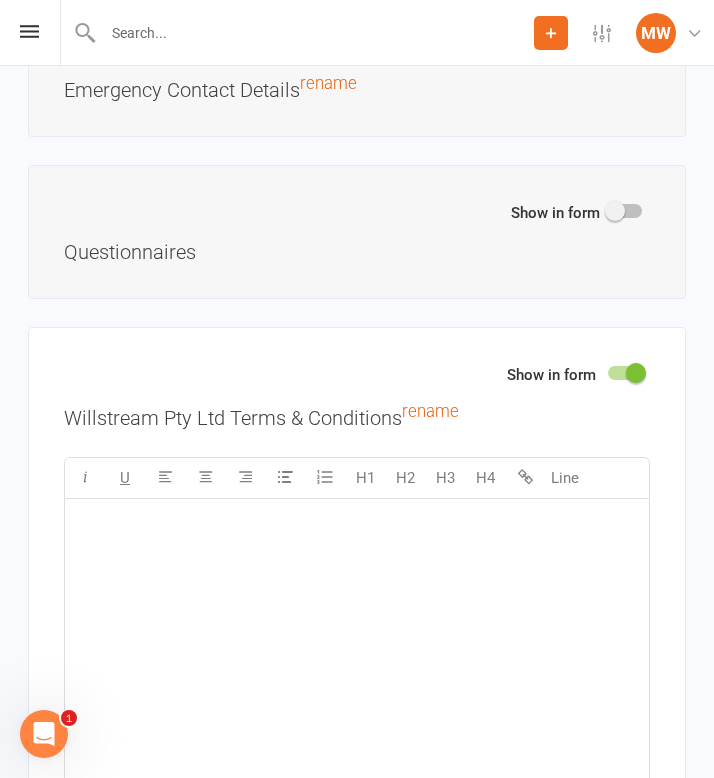 type on "3220" 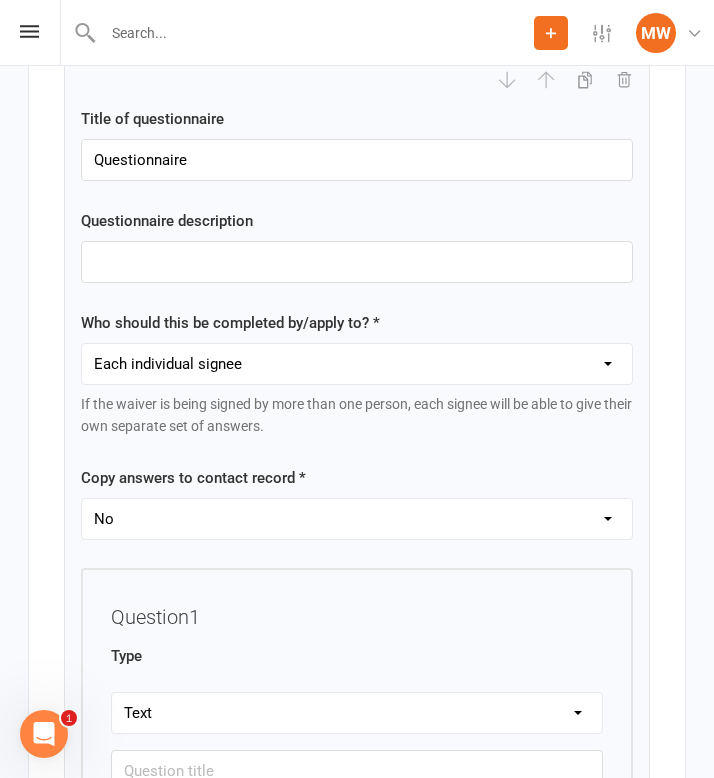 scroll, scrollTop: 4126, scrollLeft: 0, axis: vertical 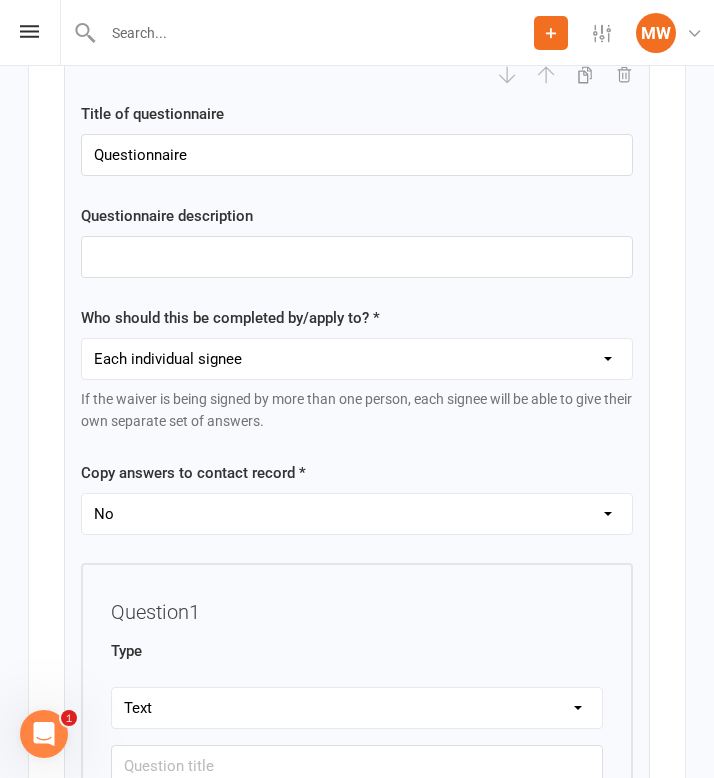 click on "Each individual signee Primary signee only Dependent signees only Attending signees only Non-attending signees only" at bounding box center (357, 359) 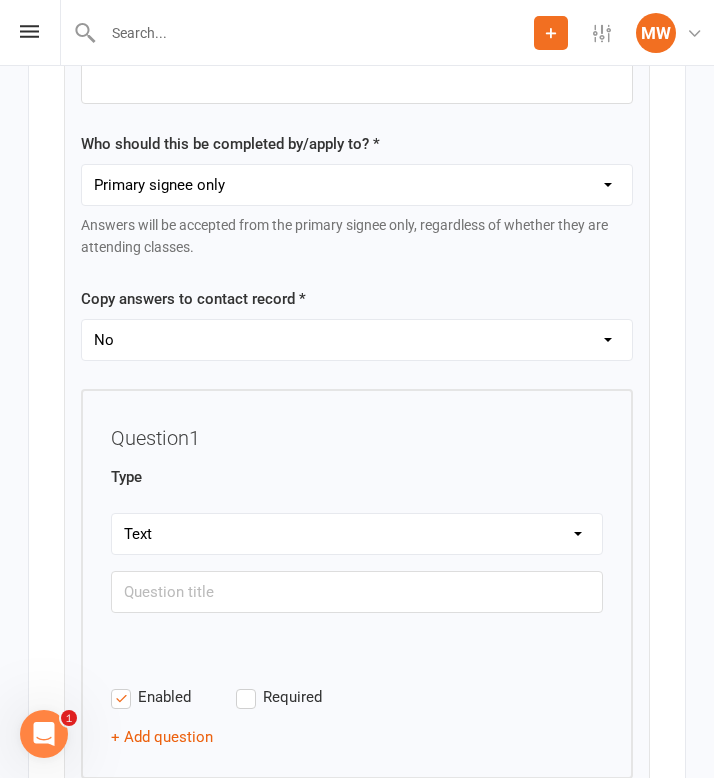scroll, scrollTop: 4304, scrollLeft: 0, axis: vertical 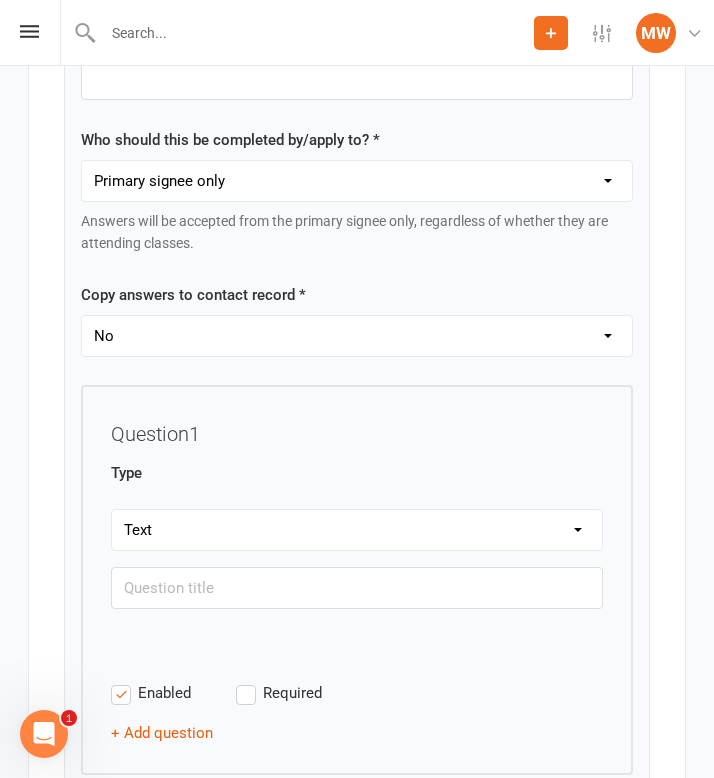 click on "Yes No" at bounding box center [357, 336] 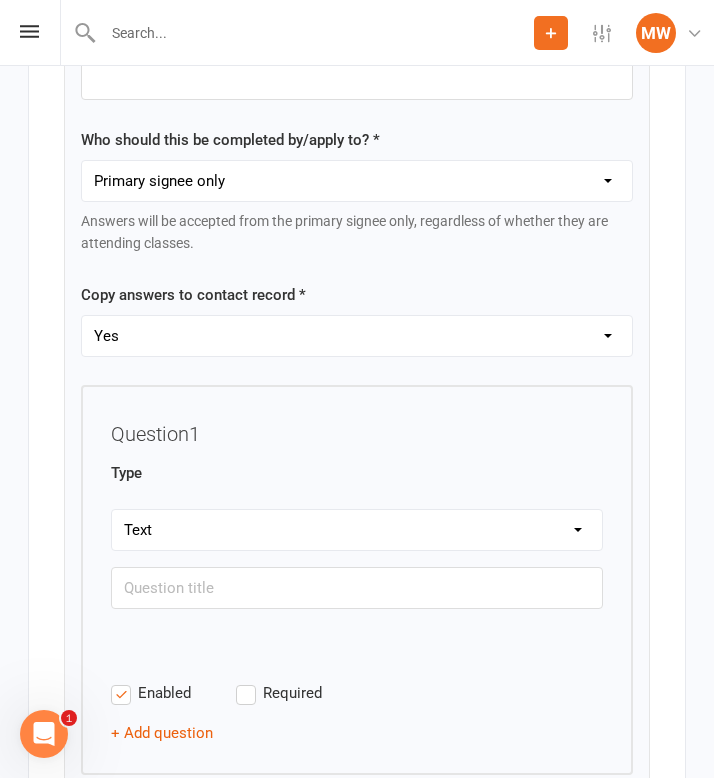 click on "Text Select Checkbox" at bounding box center (357, 530) 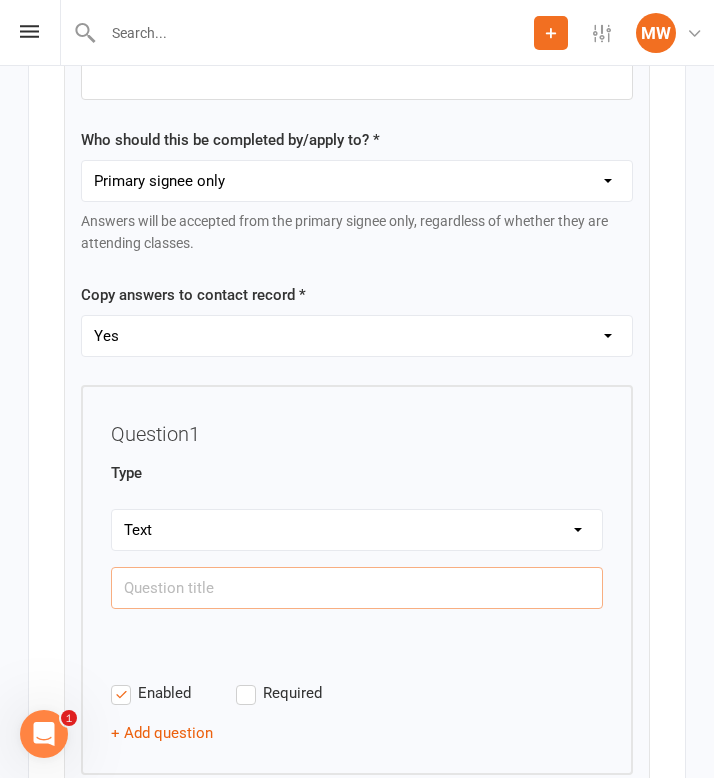 click at bounding box center (357, 588) 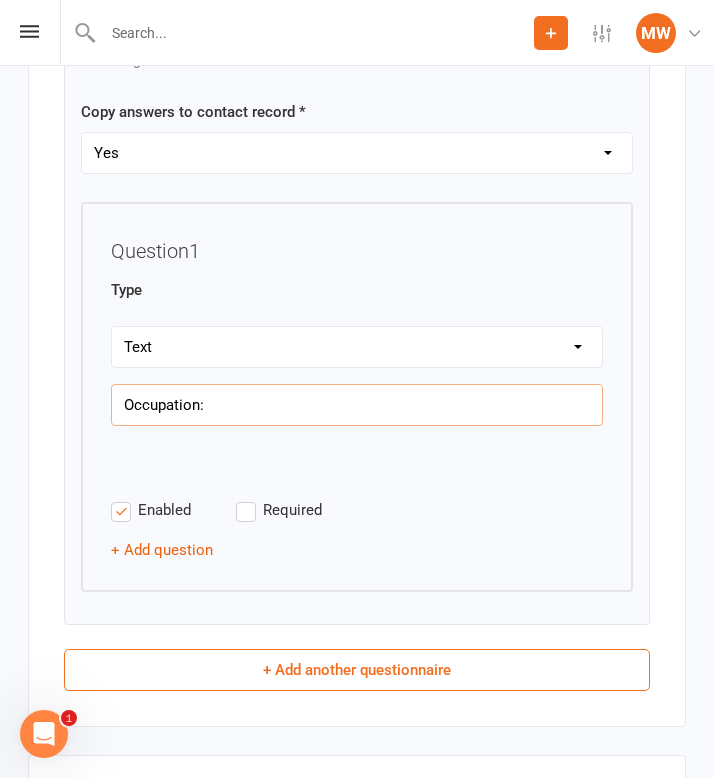 scroll, scrollTop: 4523, scrollLeft: 0, axis: vertical 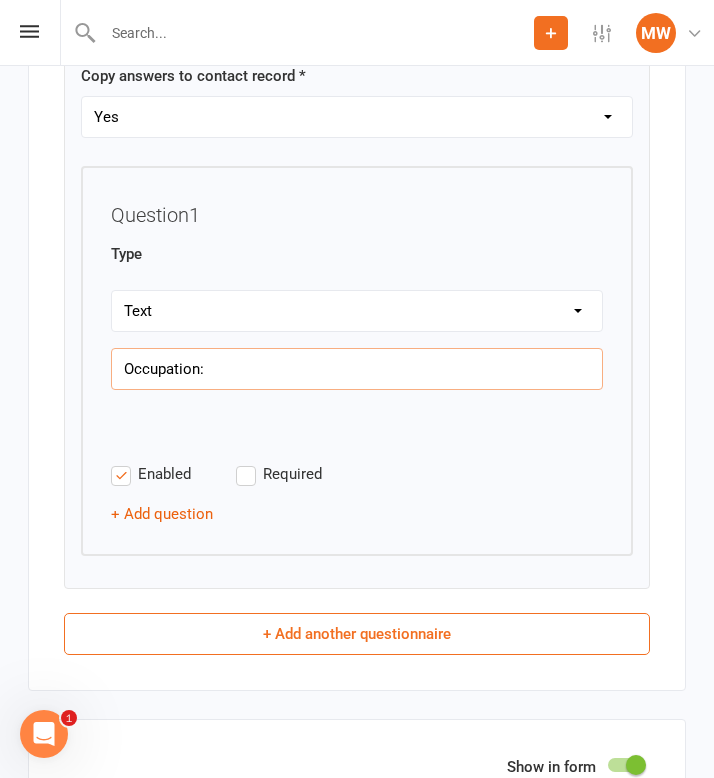 type on "Occupation:" 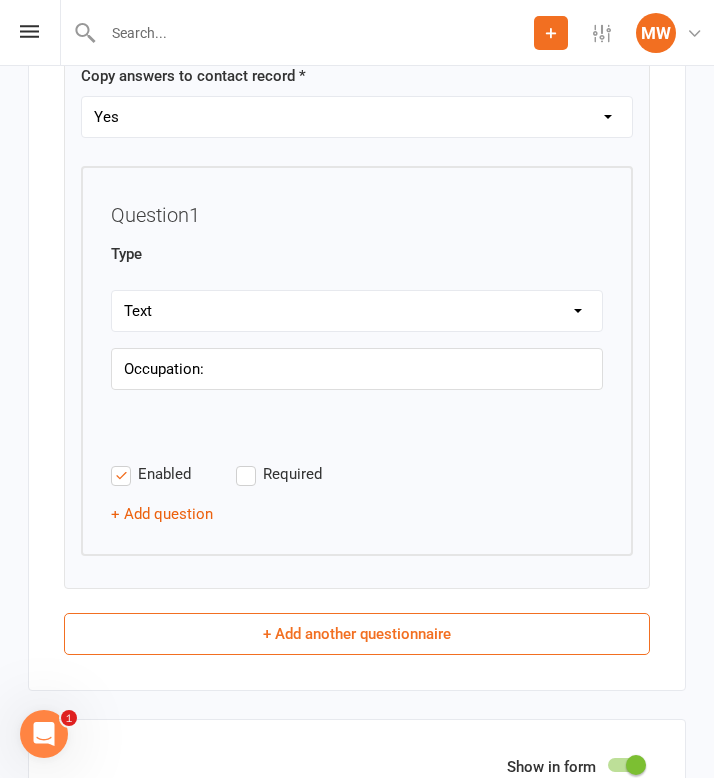 click on "+ Add another questionnaire" at bounding box center (357, 634) 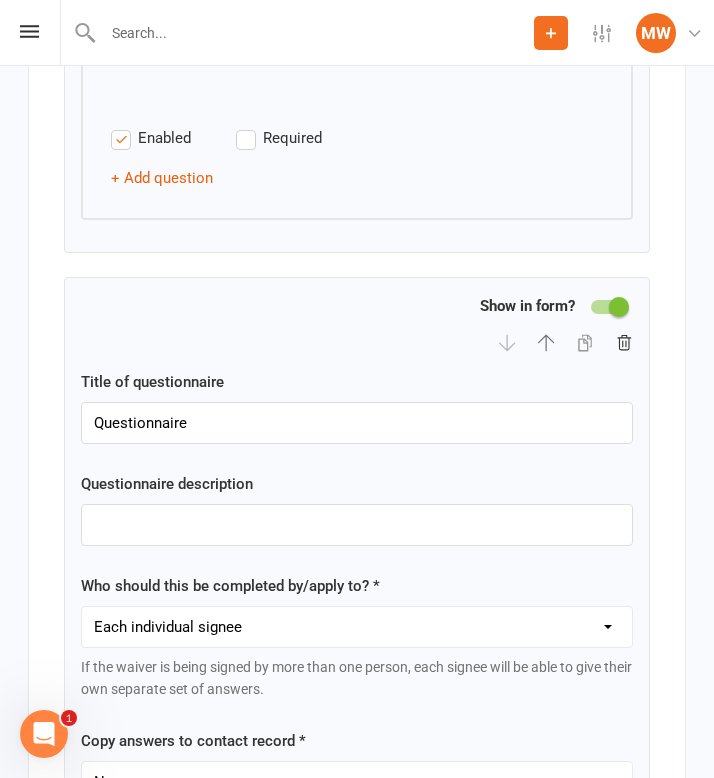 scroll, scrollTop: 4870, scrollLeft: 0, axis: vertical 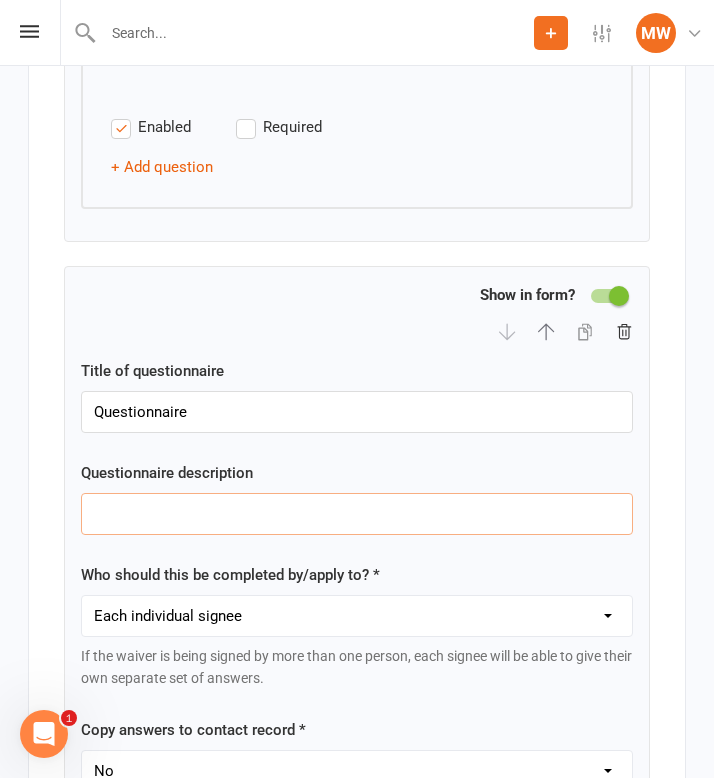 click at bounding box center [357, 514] 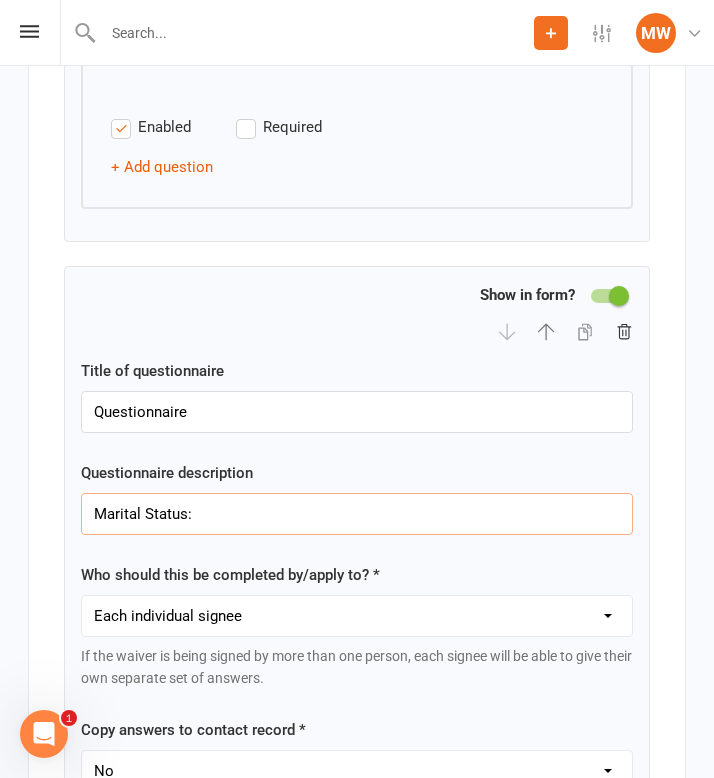 type on "Marital Status:" 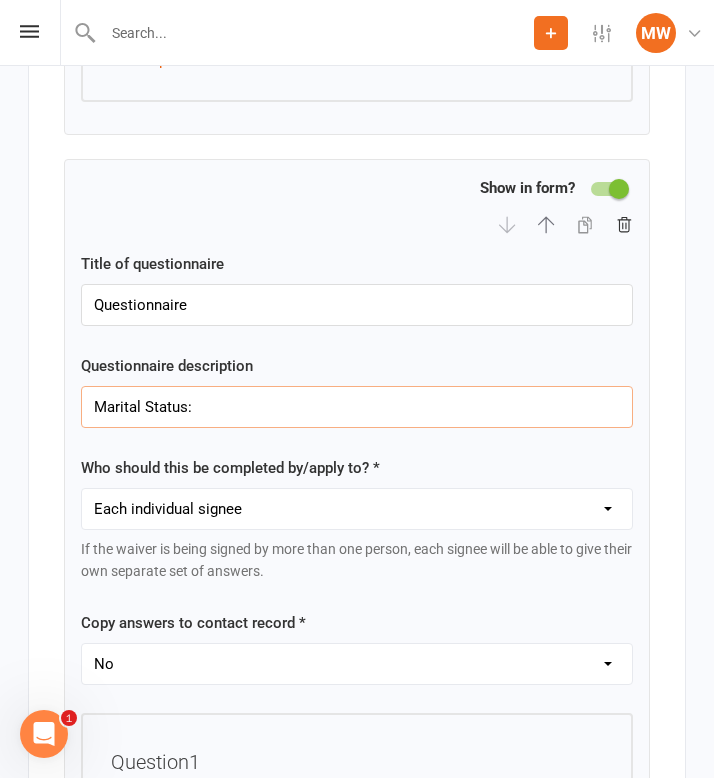 scroll, scrollTop: 5013, scrollLeft: 0, axis: vertical 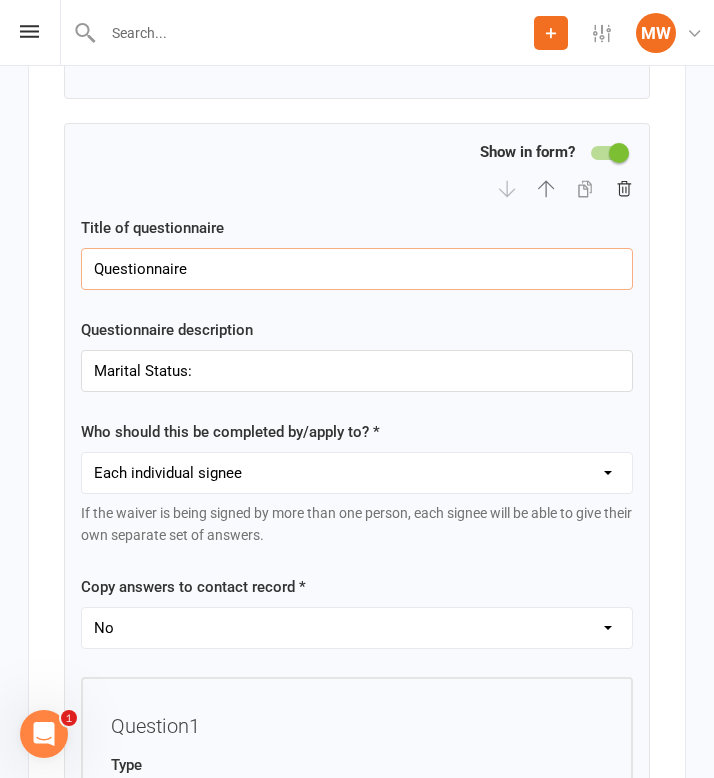 click on "Questionnaire" at bounding box center [357, 269] 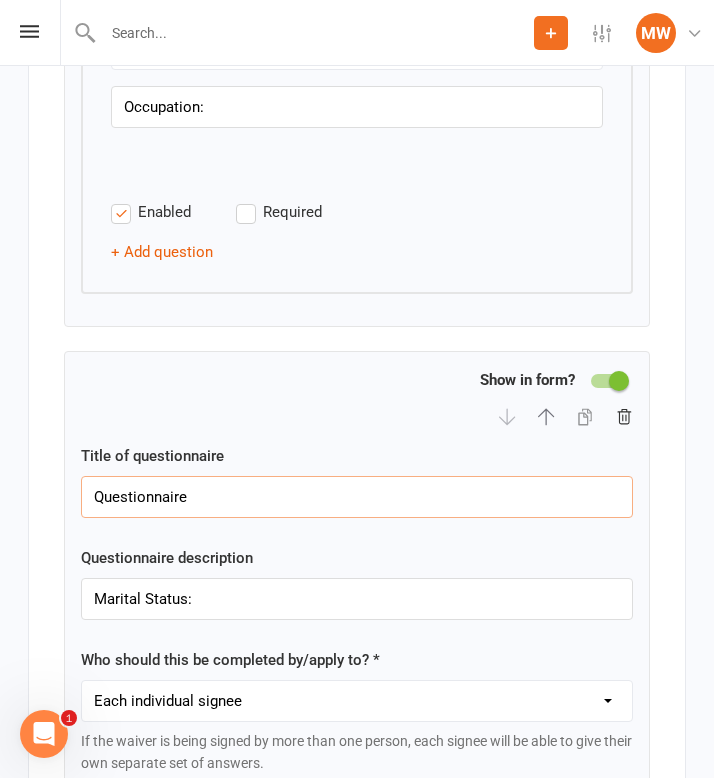 scroll, scrollTop: 4782, scrollLeft: 0, axis: vertical 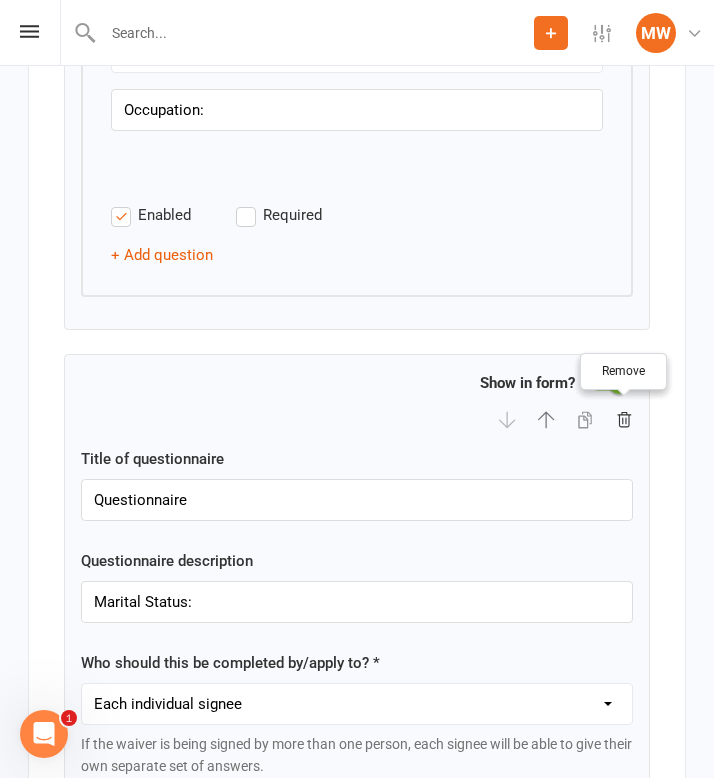 click 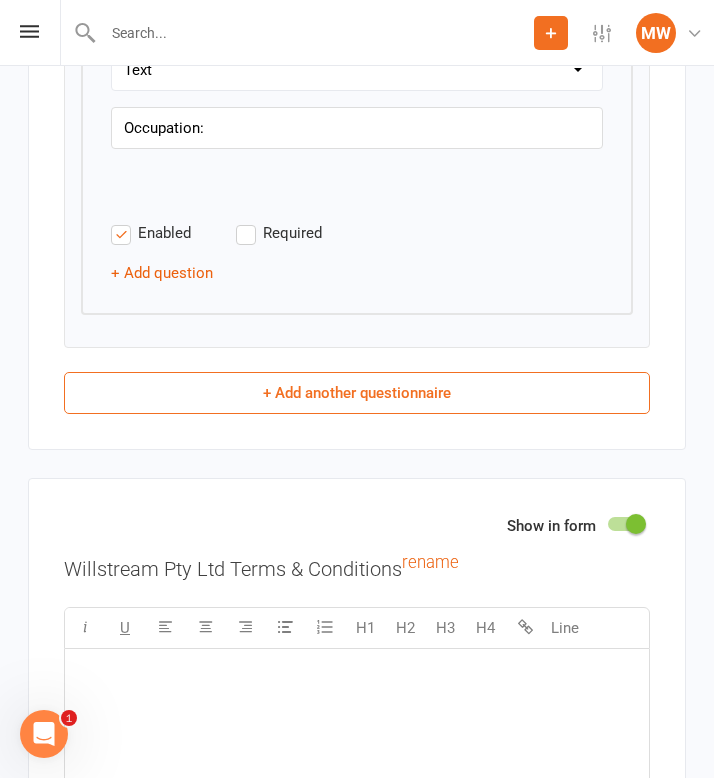 scroll, scrollTop: 4762, scrollLeft: 0, axis: vertical 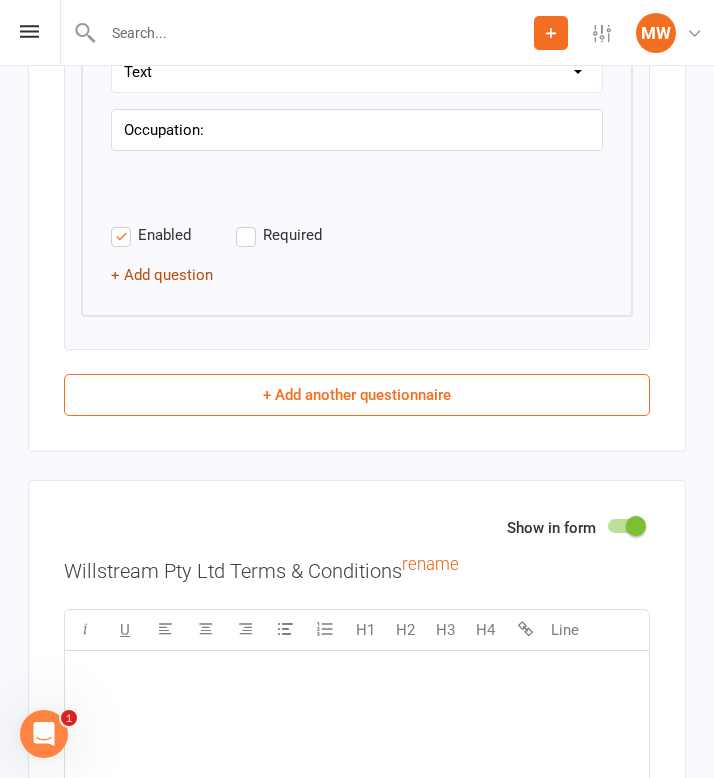 click on "+ Add question" at bounding box center (162, 275) 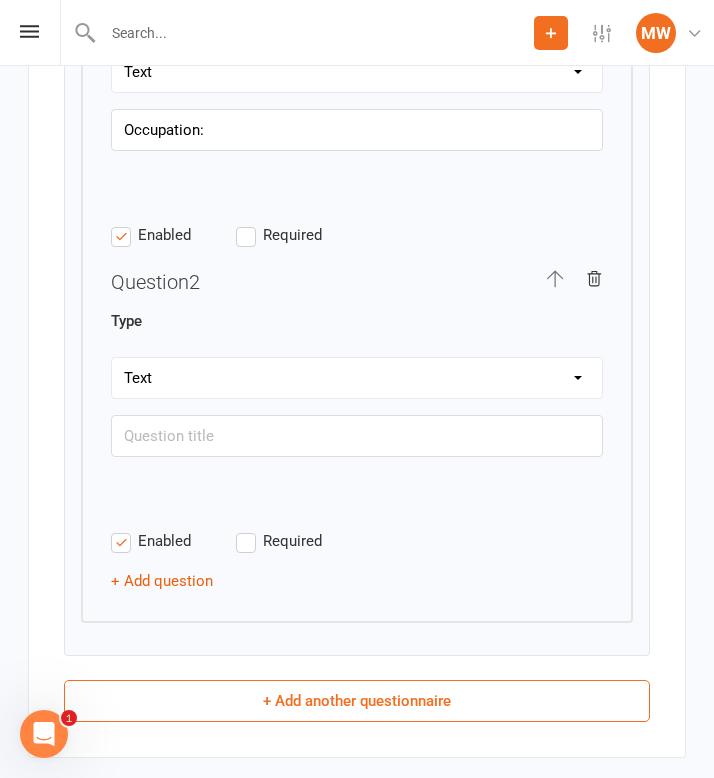 click on "Text Select Checkbox" at bounding box center (357, 378) 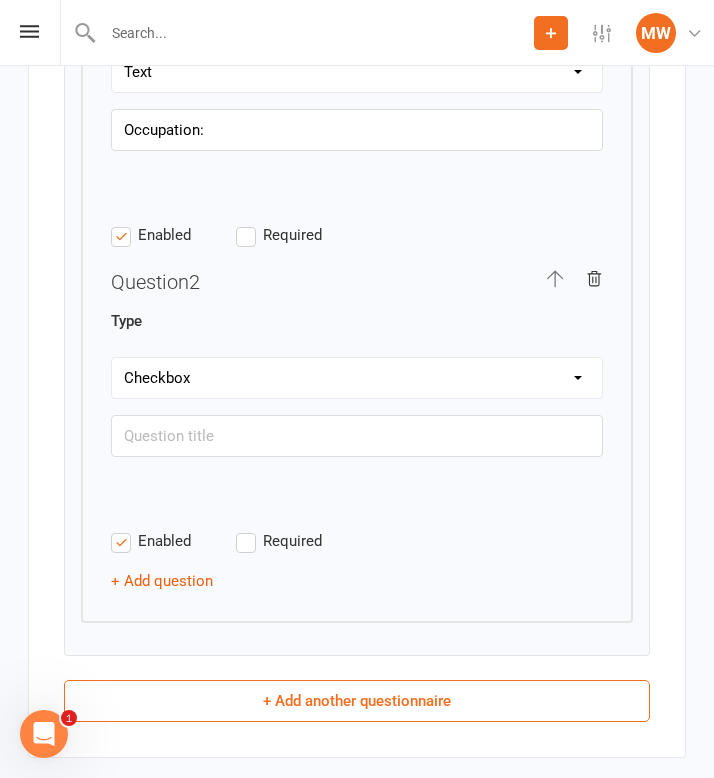 click on "Text Select Checkbox" at bounding box center (357, 378) 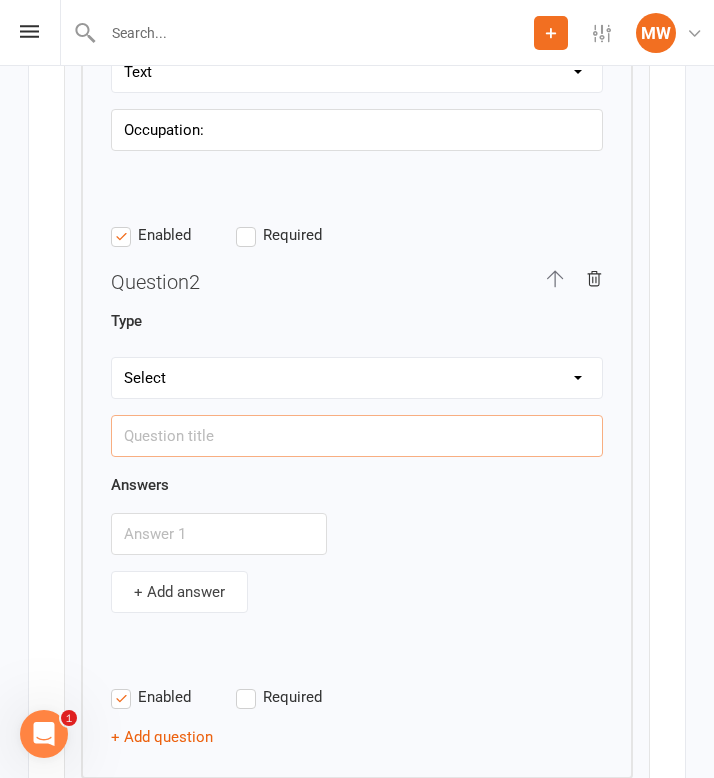 click at bounding box center (357, 436) 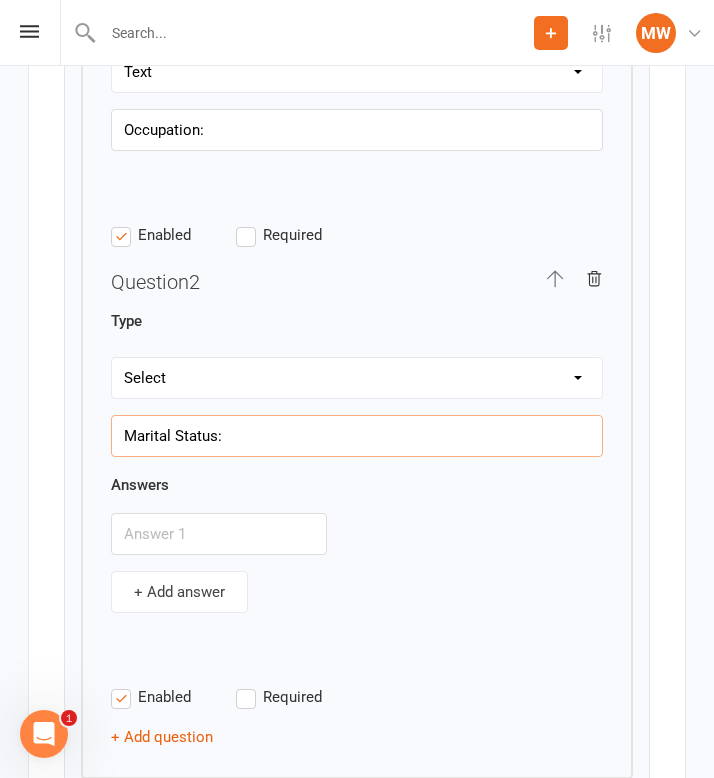 type on "Marital Status:" 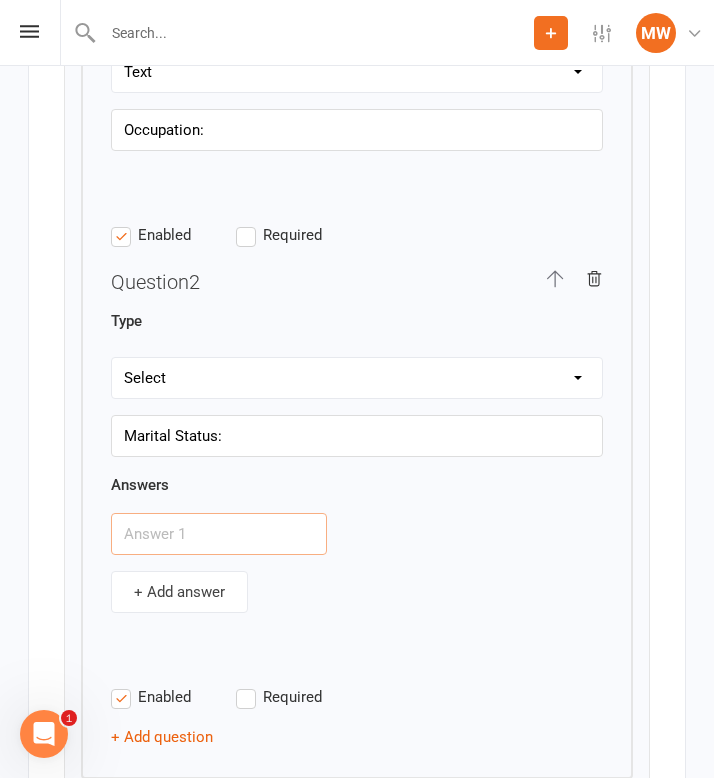 click at bounding box center (219, 534) 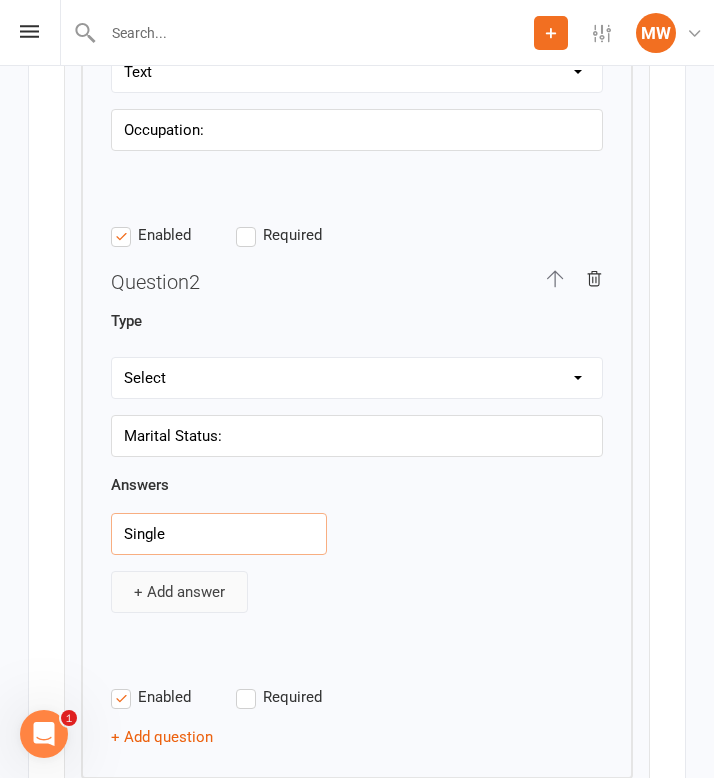 type on "Single" 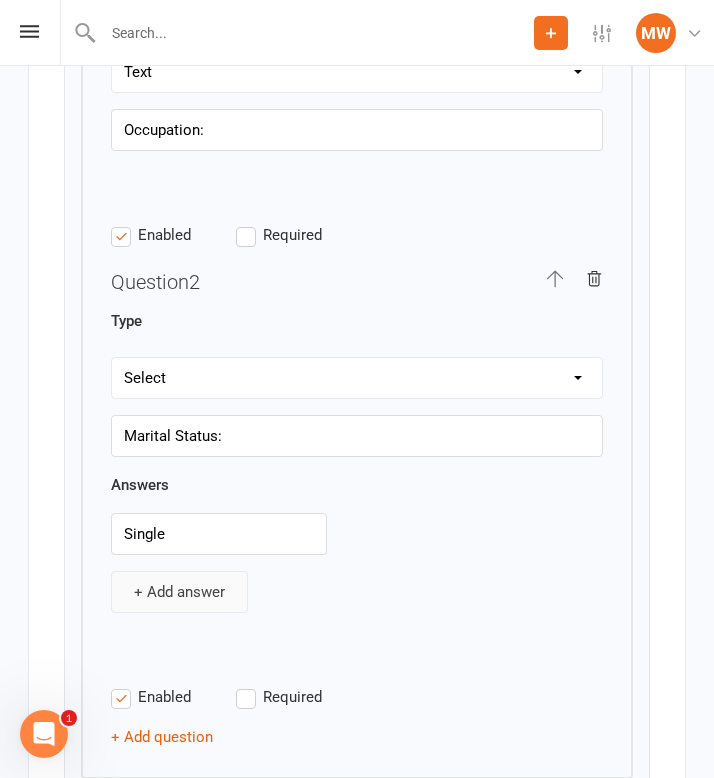 click on "+ Add answer" at bounding box center [179, 592] 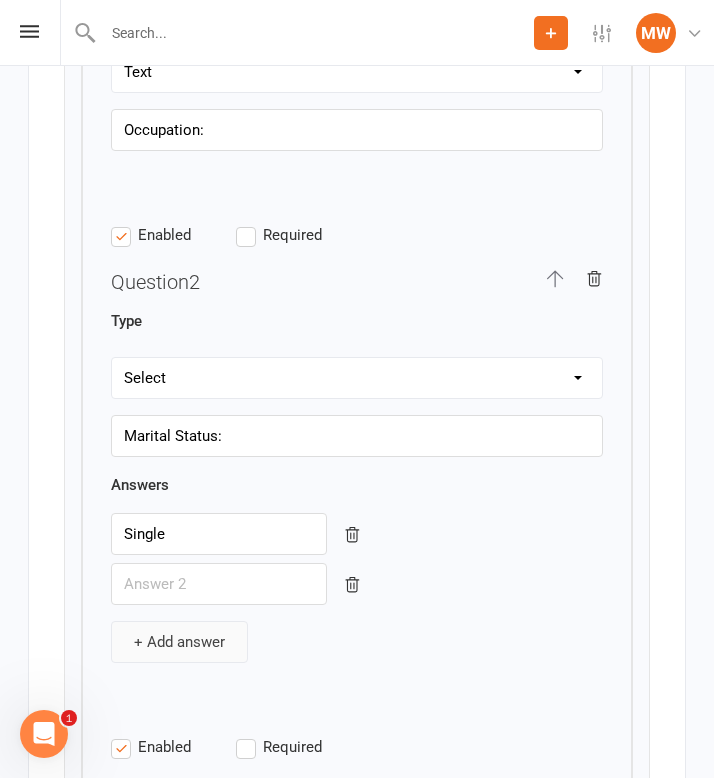 type 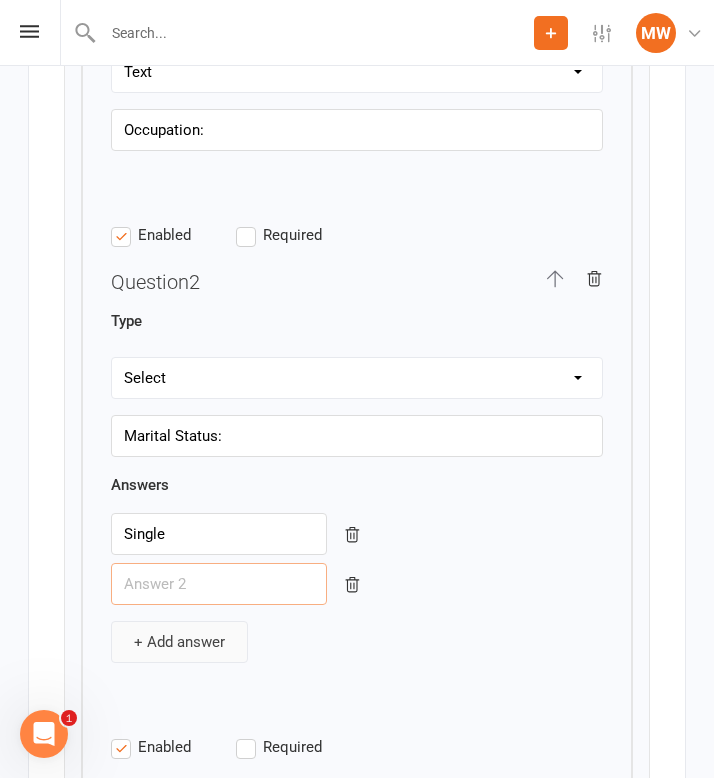 click at bounding box center [219, 584] 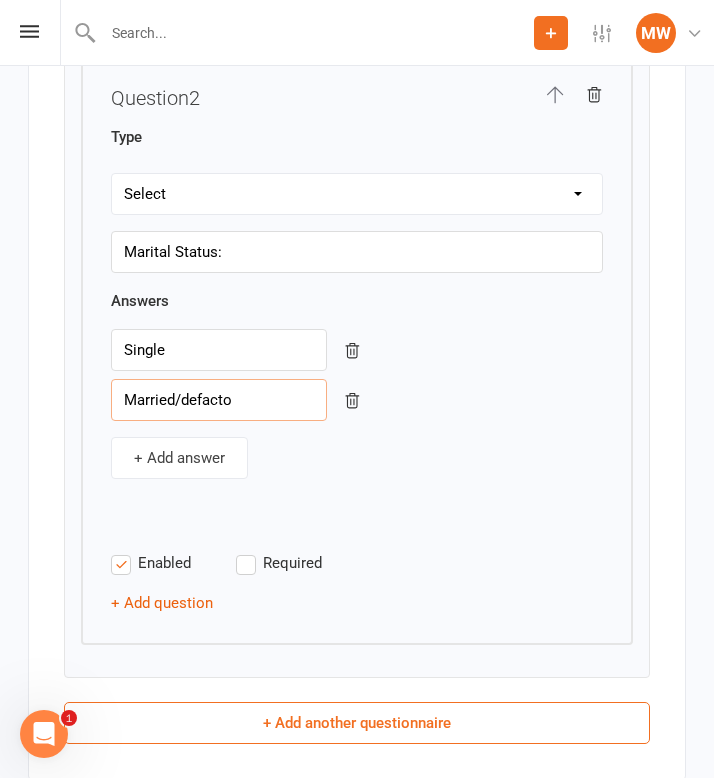 scroll, scrollTop: 4956, scrollLeft: 0, axis: vertical 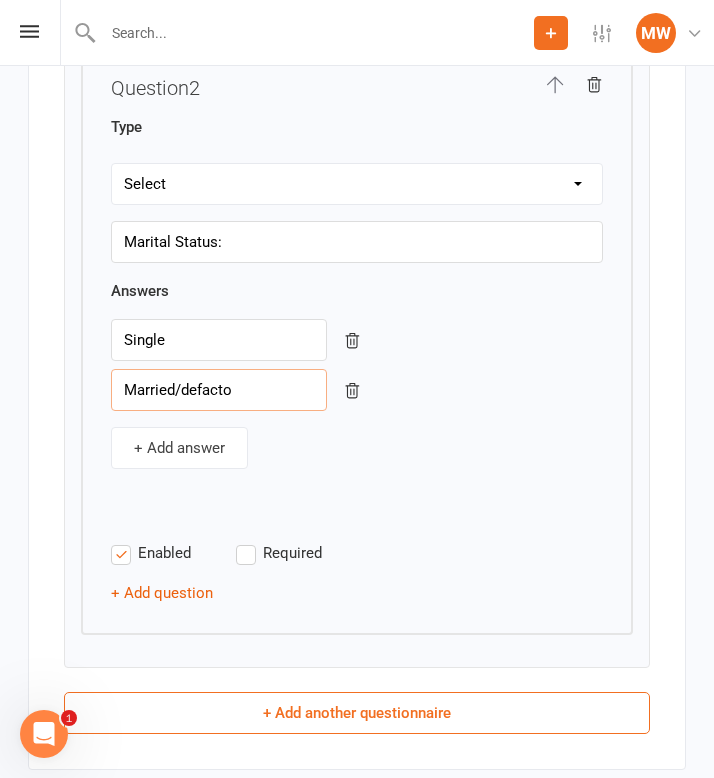 click on "Married/defacto" at bounding box center [219, 390] 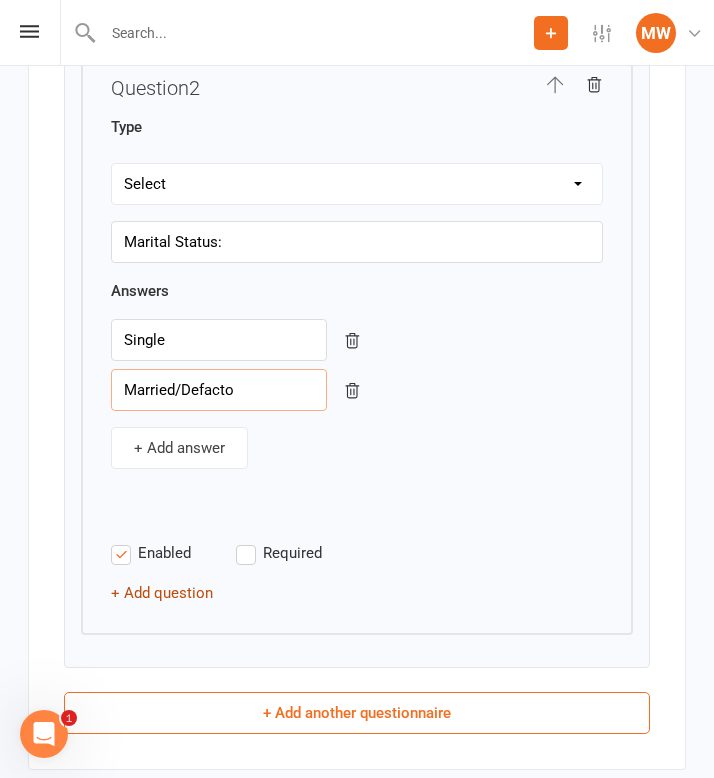 type on "Married/Defacto" 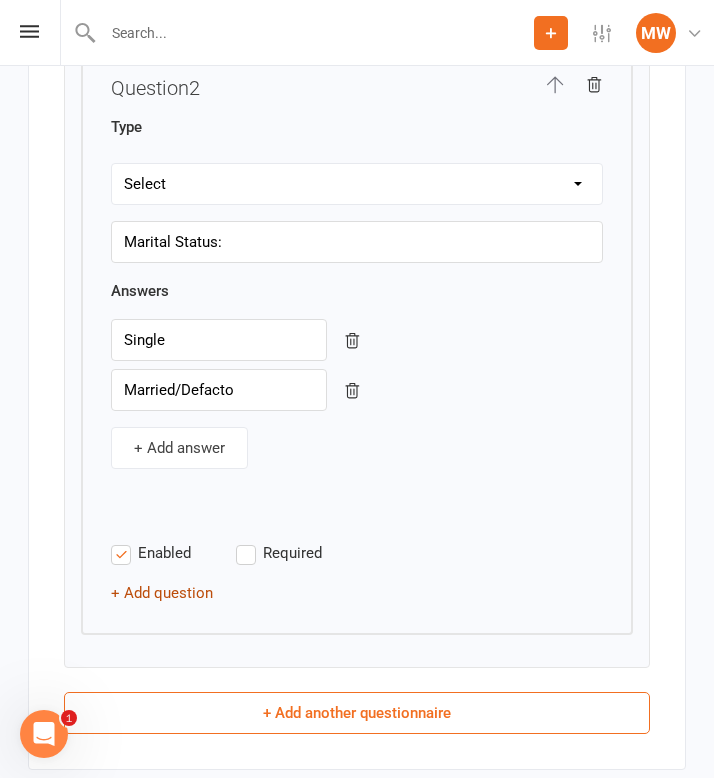 click on "+ Add question" at bounding box center (162, 593) 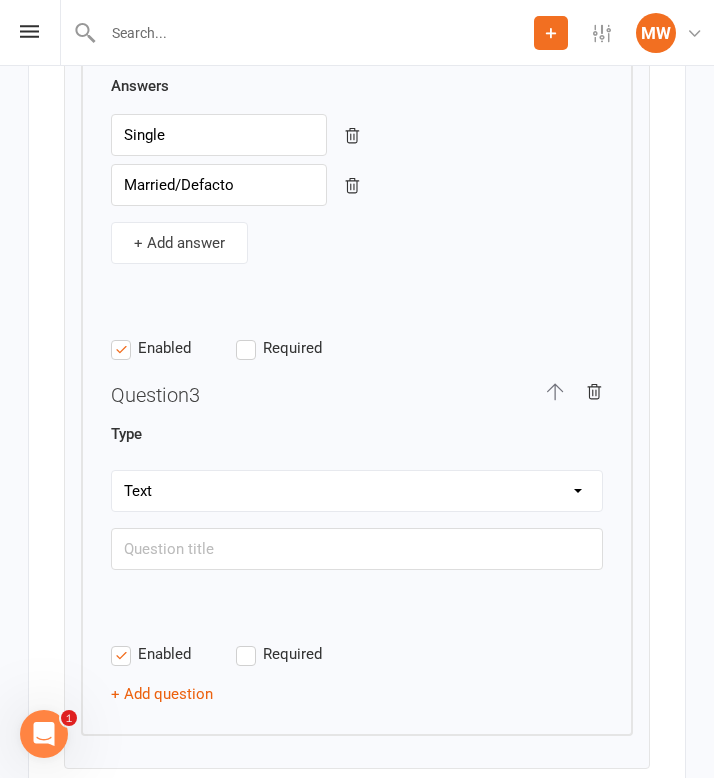 scroll, scrollTop: 5191, scrollLeft: 0, axis: vertical 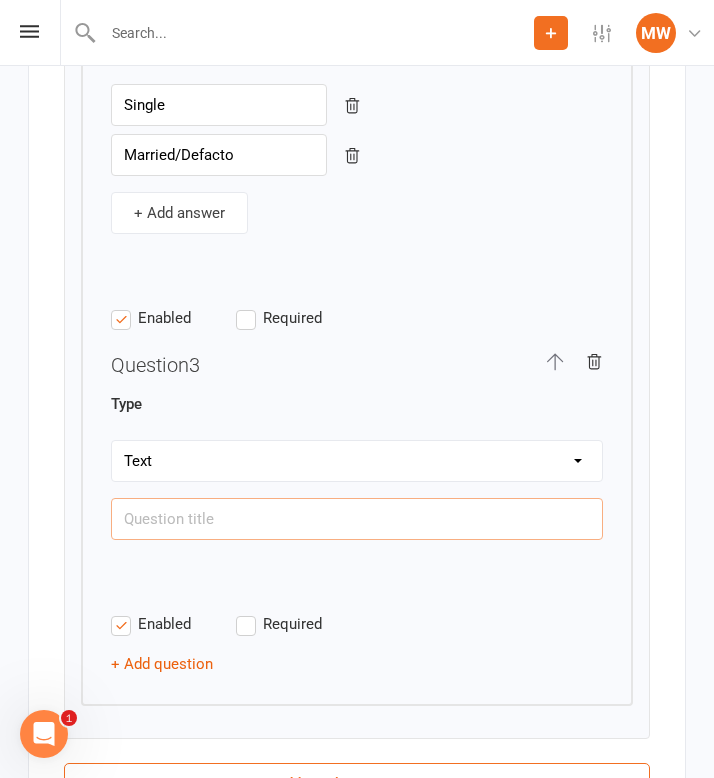 click at bounding box center [357, 519] 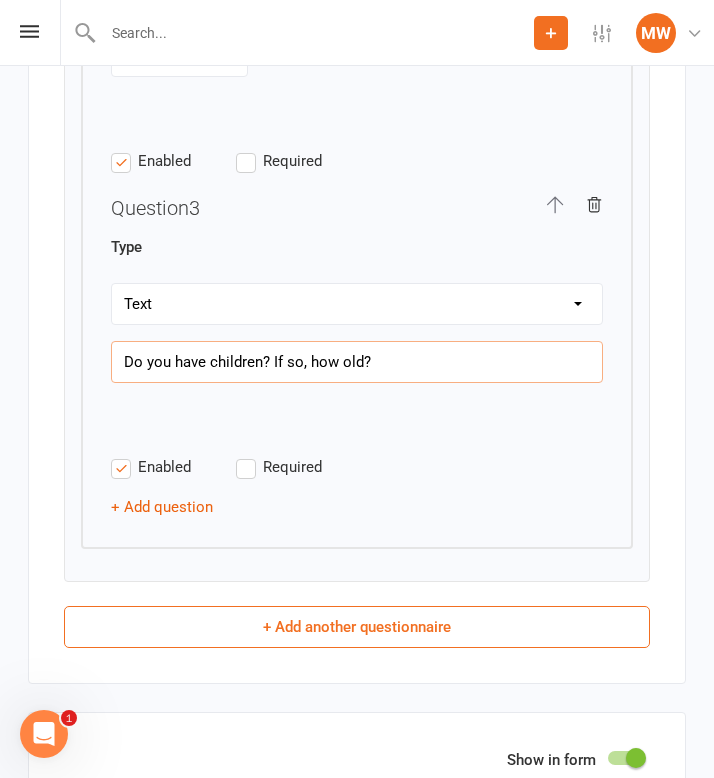 scroll, scrollTop: 5363, scrollLeft: 0, axis: vertical 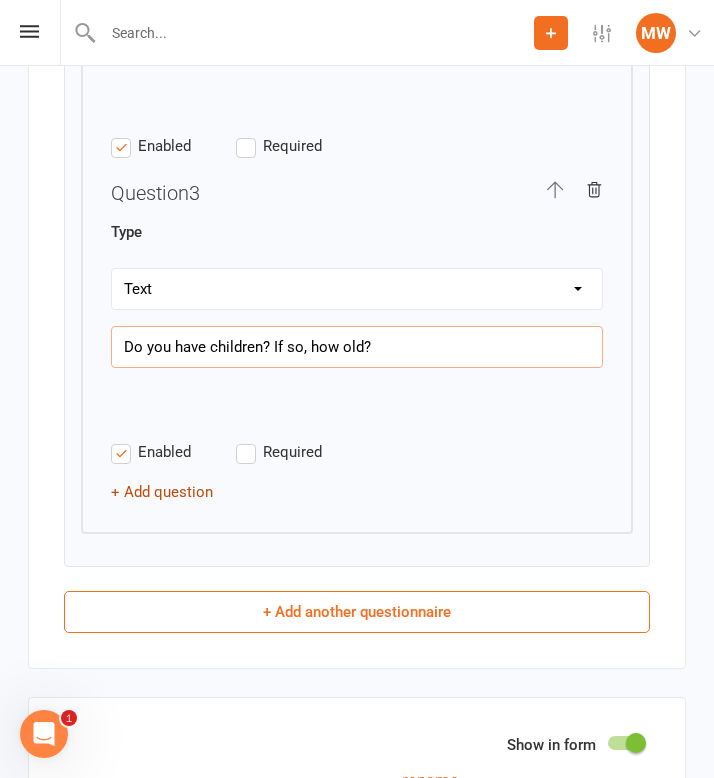 type on "Do you have children? If so, how old?" 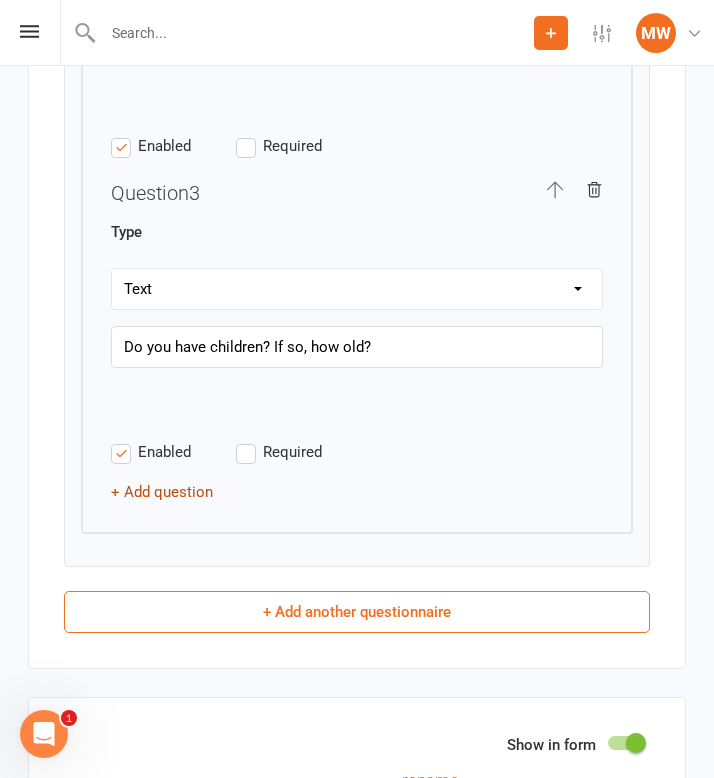 click on "+ Add question" at bounding box center (162, 492) 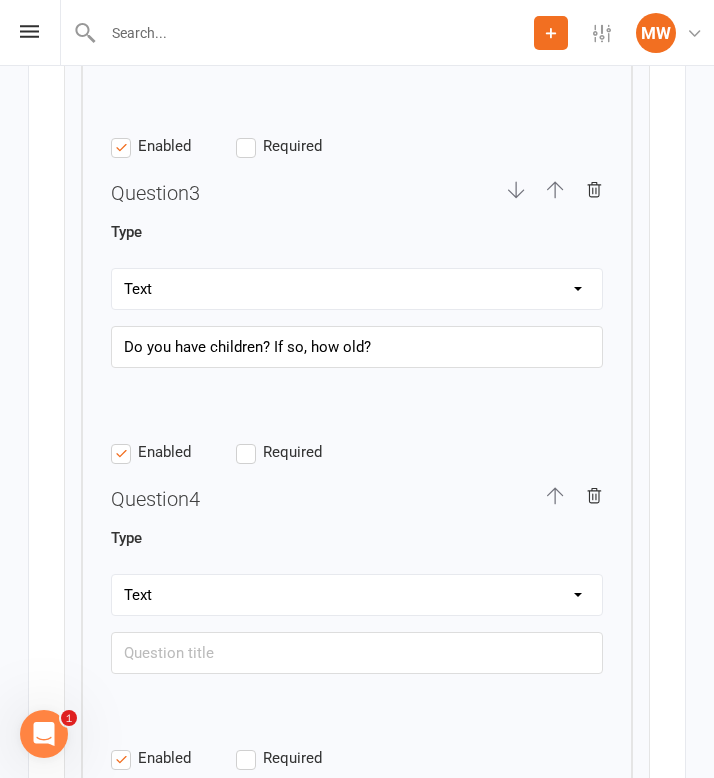 click on "Text Select Checkbox" at bounding box center [357, 595] 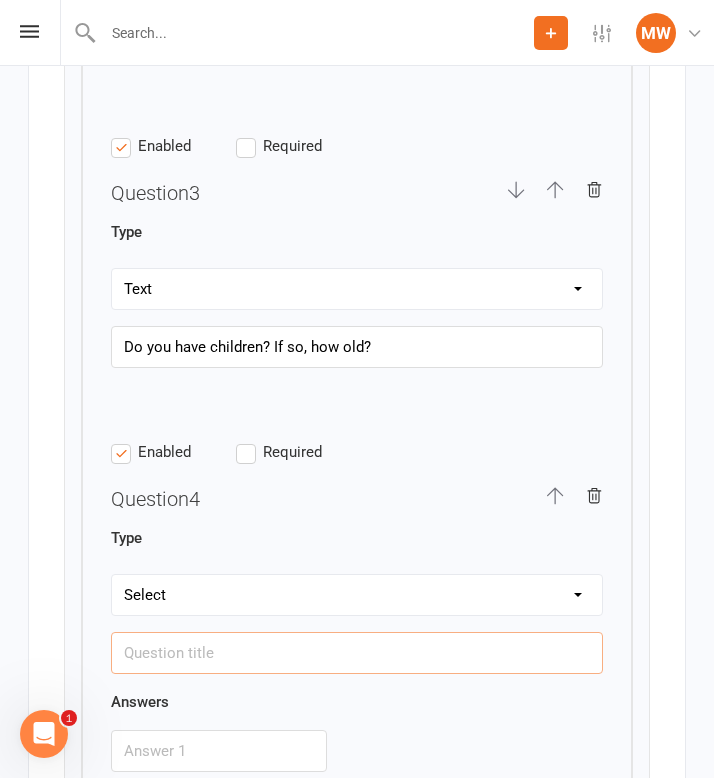 click at bounding box center (357, 653) 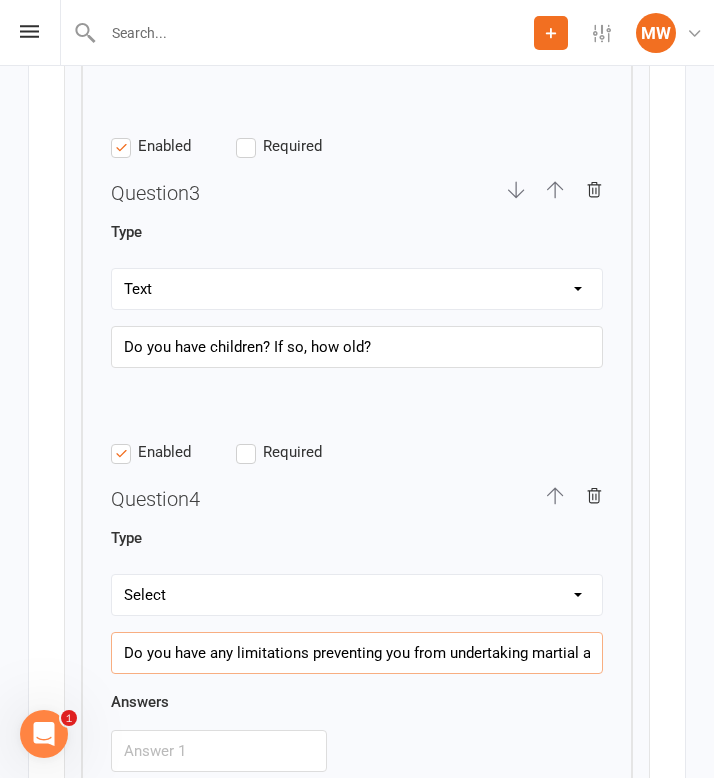 scroll, scrollTop: 0, scrollLeft: 410, axis: horizontal 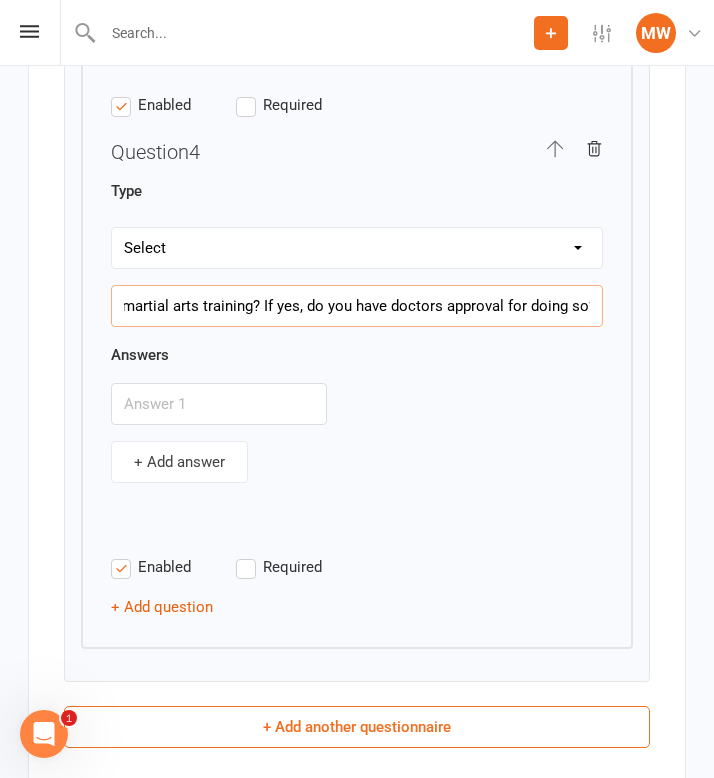 type on "Do you have any limitations preventing you from undertaking martial arts training? If yes, do you have doctors approval for doing so?" 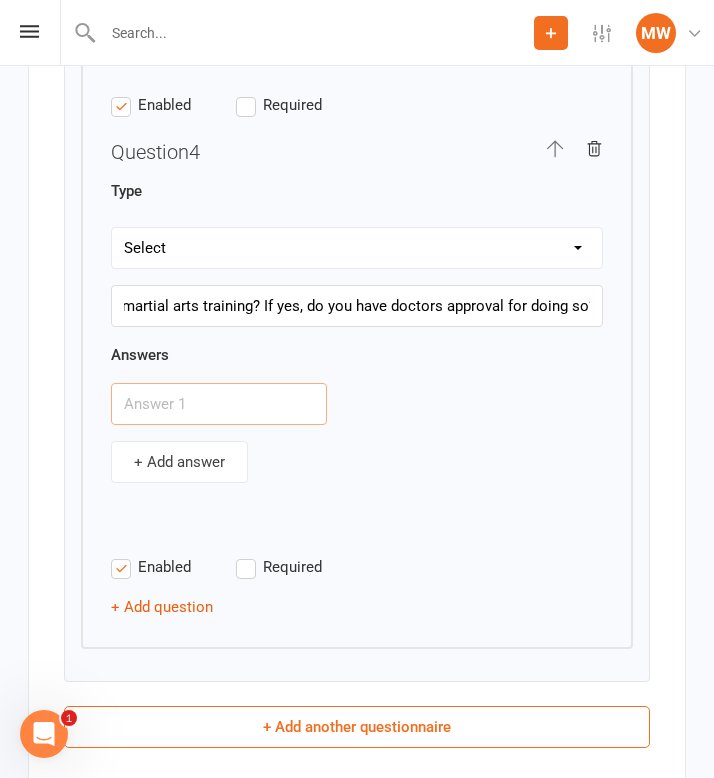 click at bounding box center [219, 404] 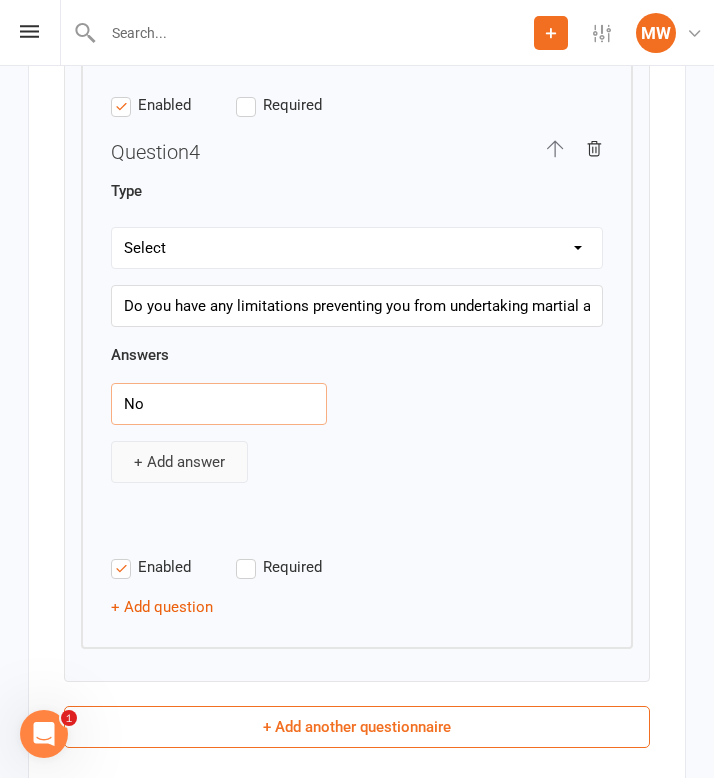 type on "No" 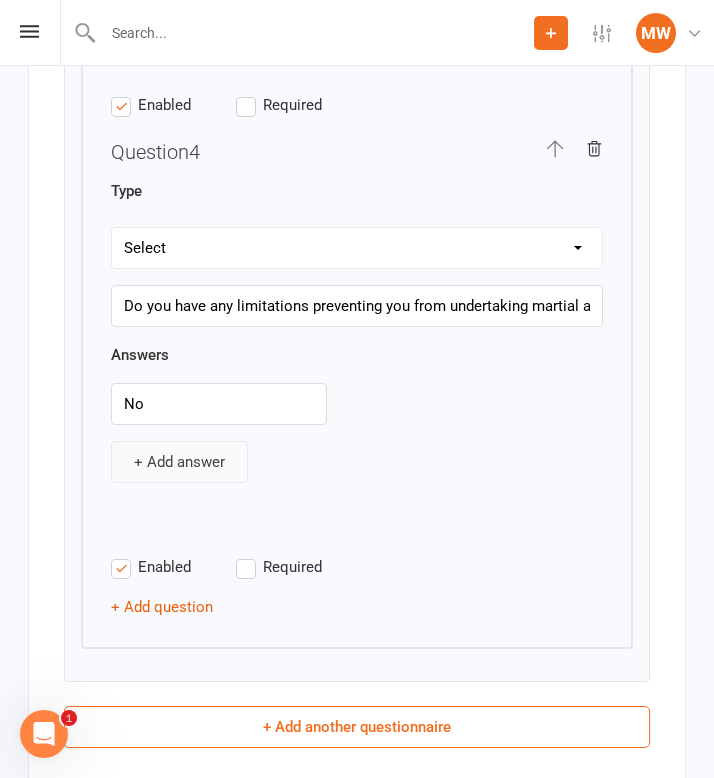 click on "+ Add answer" at bounding box center [179, 462] 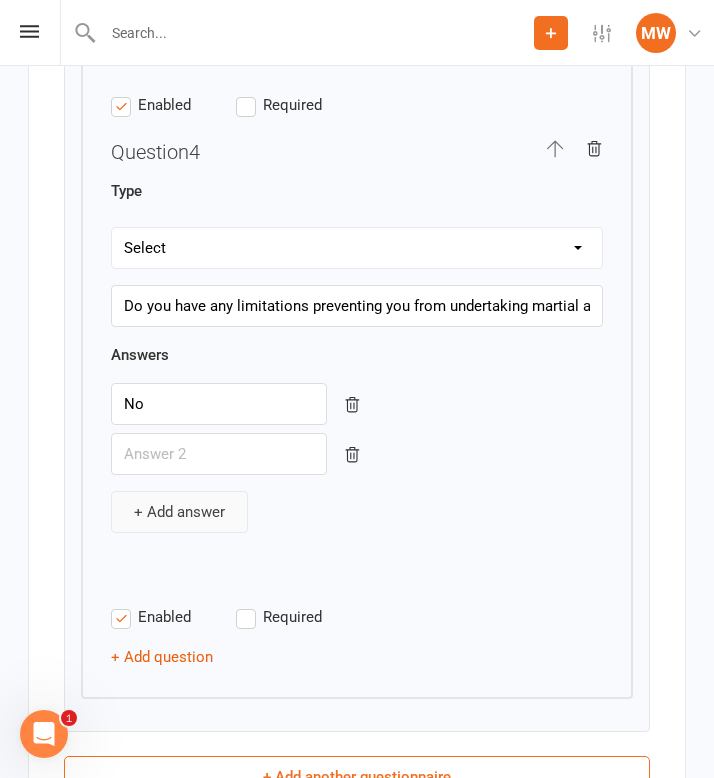 type 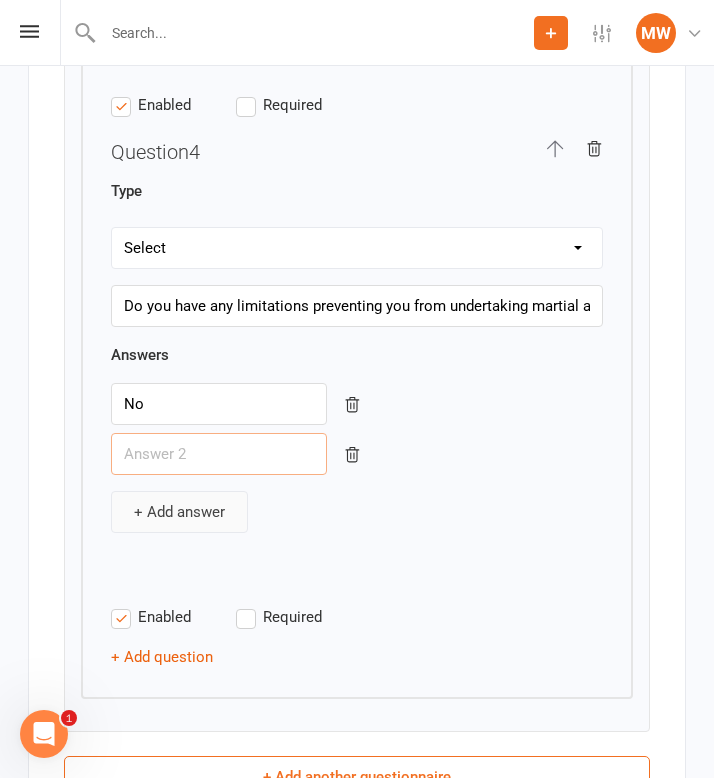 click at bounding box center (219, 454) 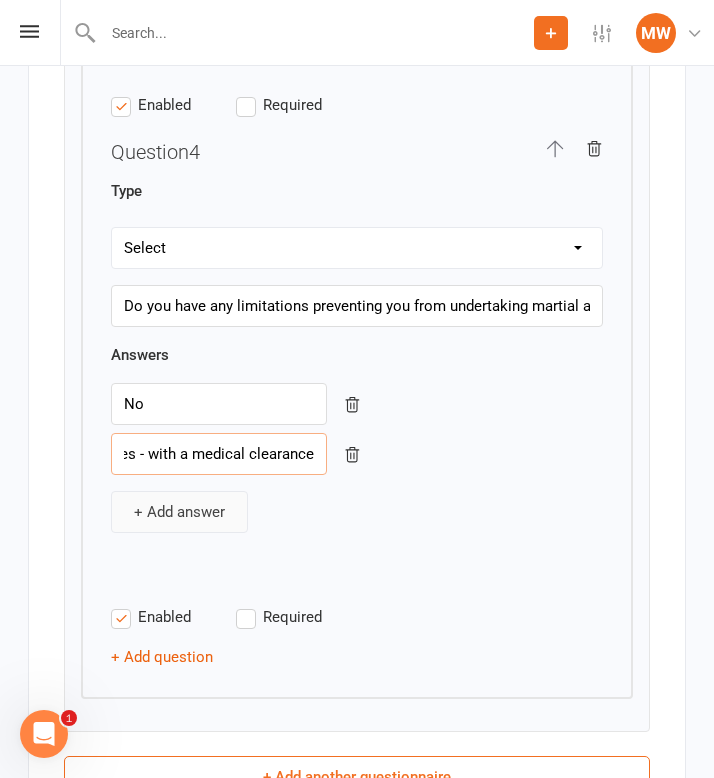 scroll, scrollTop: 0, scrollLeft: 44, axis: horizontal 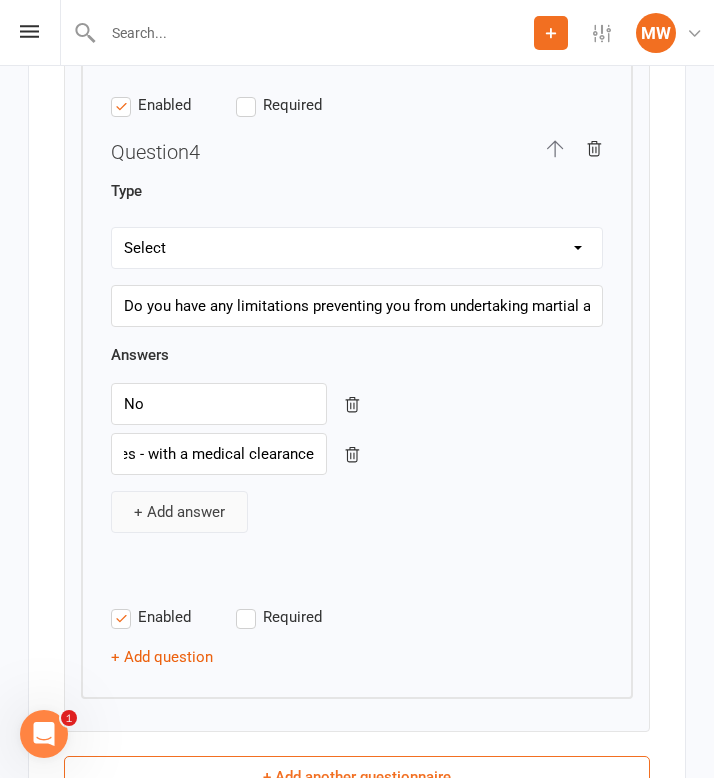 click on "+ Add answer" at bounding box center [179, 512] 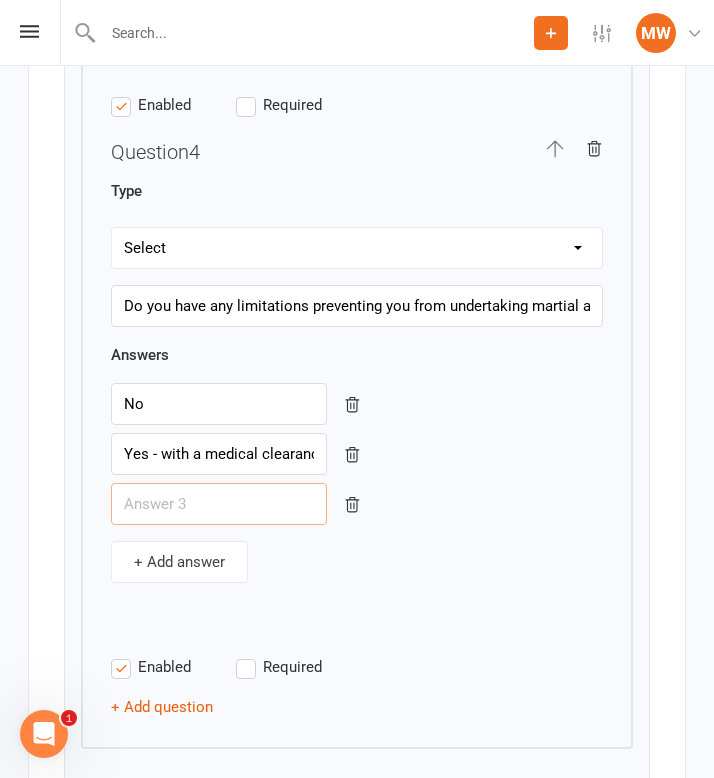 click at bounding box center (219, 504) 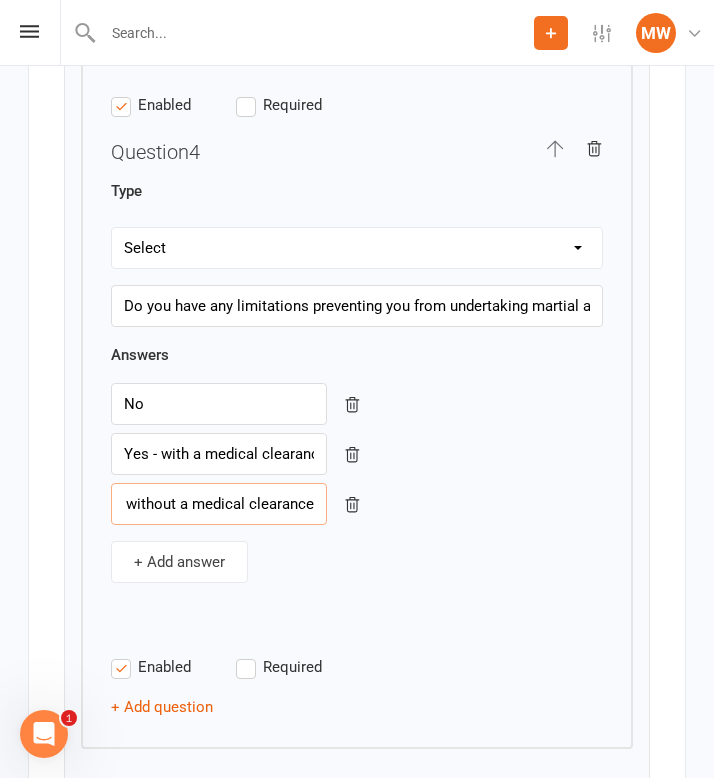 scroll, scrollTop: 0, scrollLeft: 65, axis: horizontal 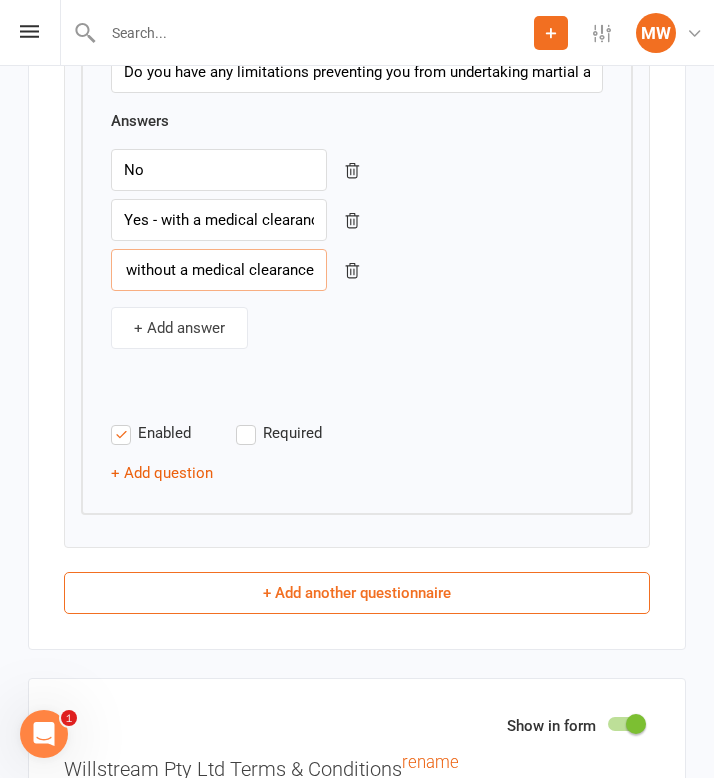type on "Yes - without a medical clearance" 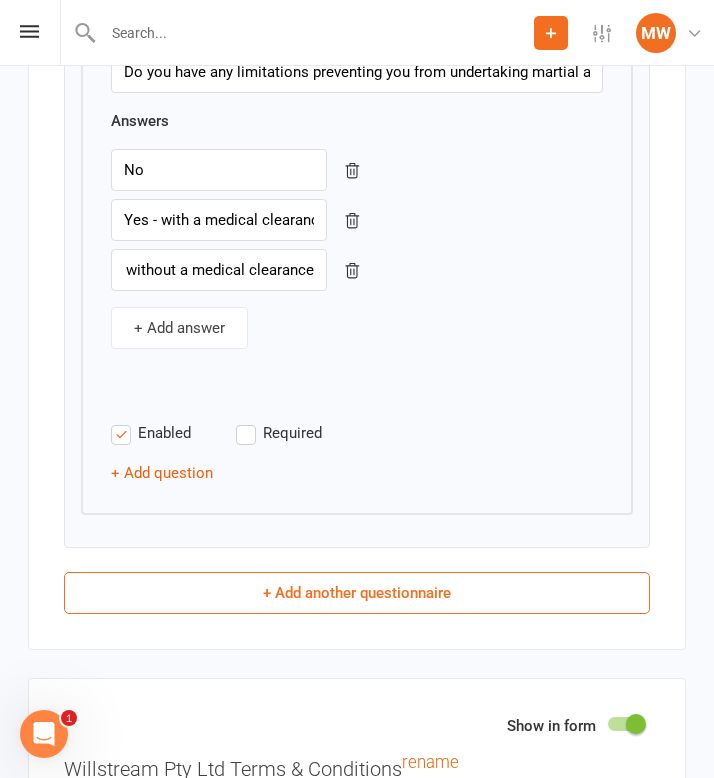 scroll, scrollTop: 0, scrollLeft: 0, axis: both 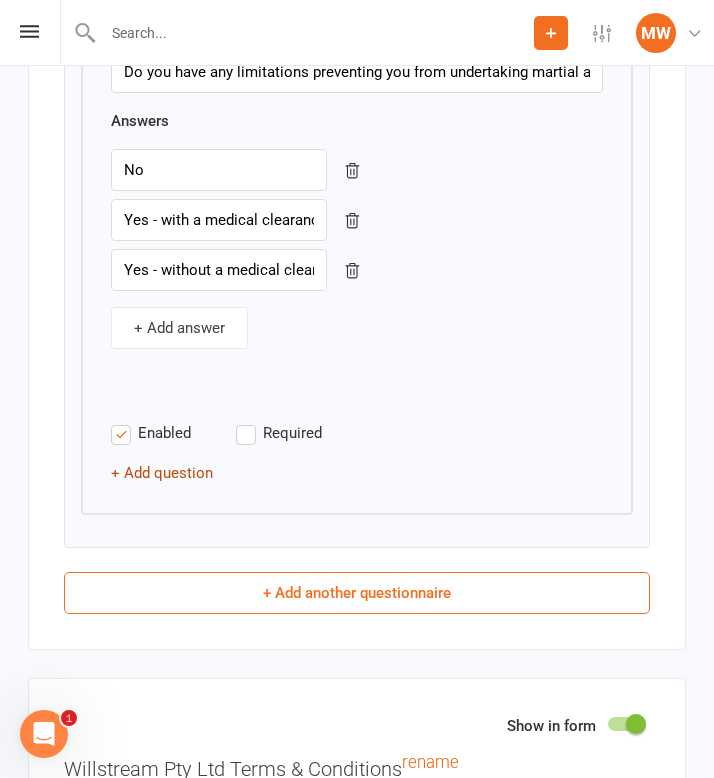 click on "+ Add question" at bounding box center [162, 473] 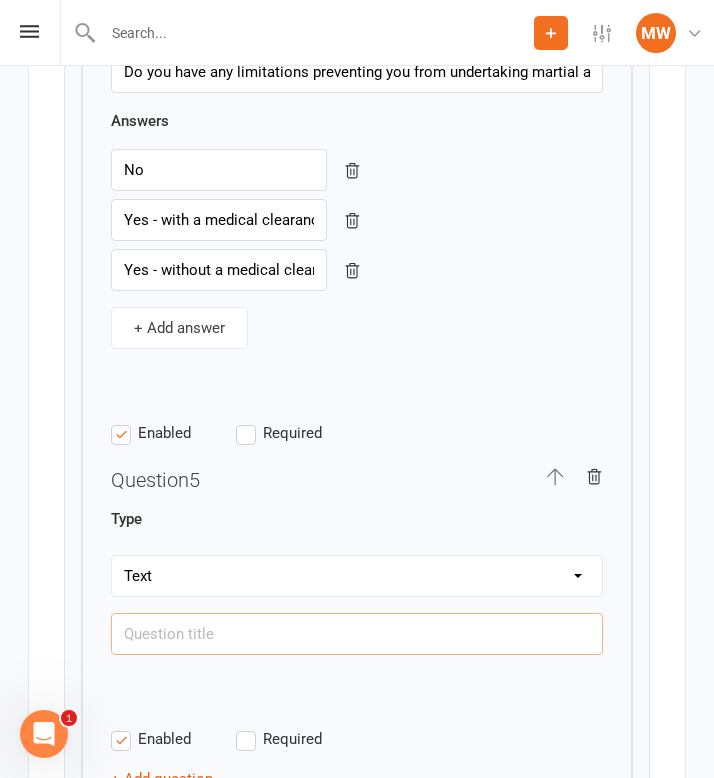 click at bounding box center [357, 634] 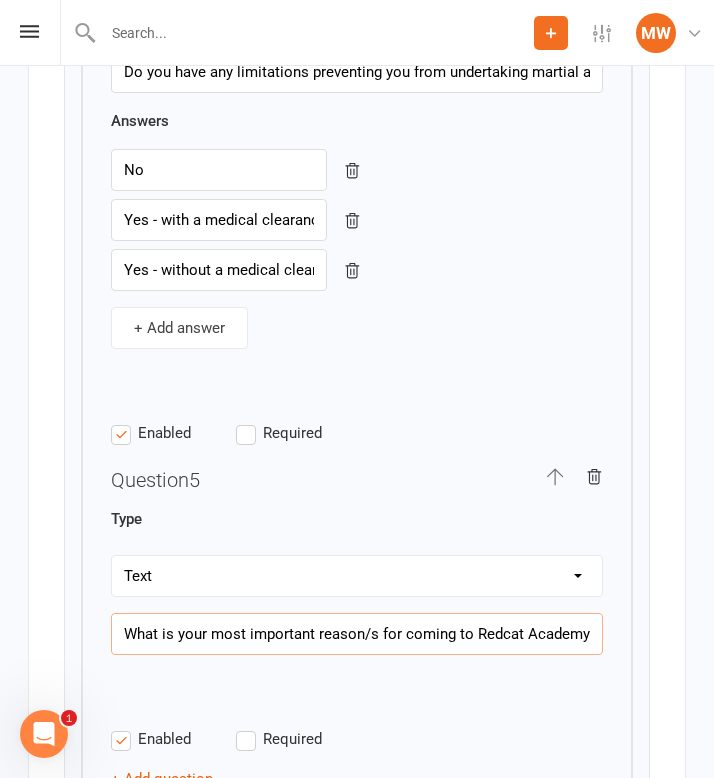 scroll, scrollTop: 0, scrollLeft: 670, axis: horizontal 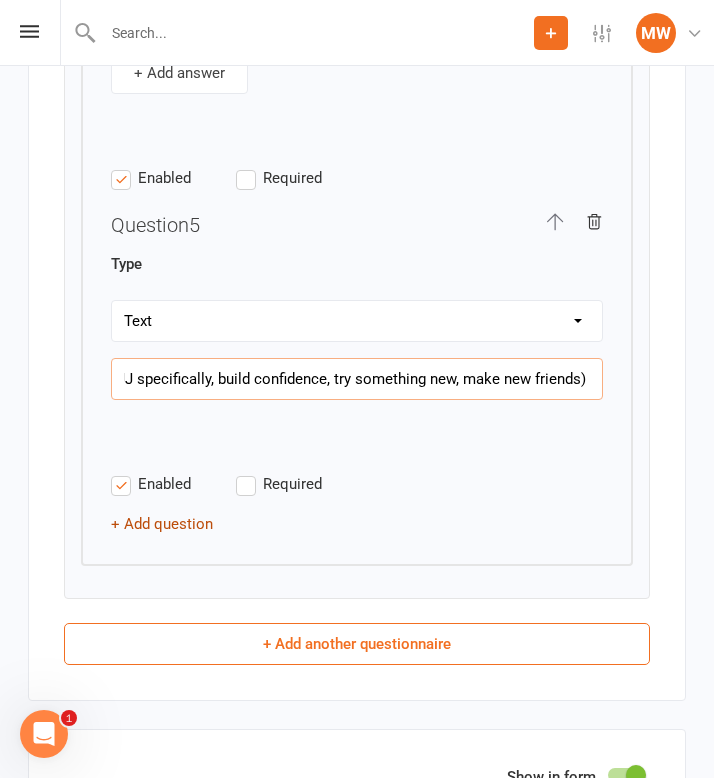 type on "What is your most important reason/s for coming to Redcat Academy? (E.g. to learn self defence/BJJ specifically, build confidence, try something new, make new friends) )" 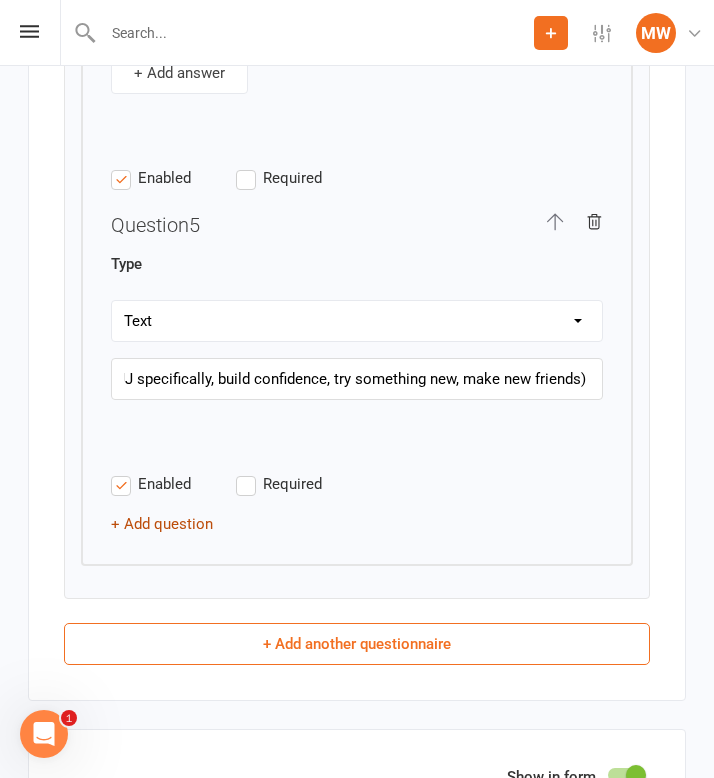 click on "+ Add question" at bounding box center [162, 524] 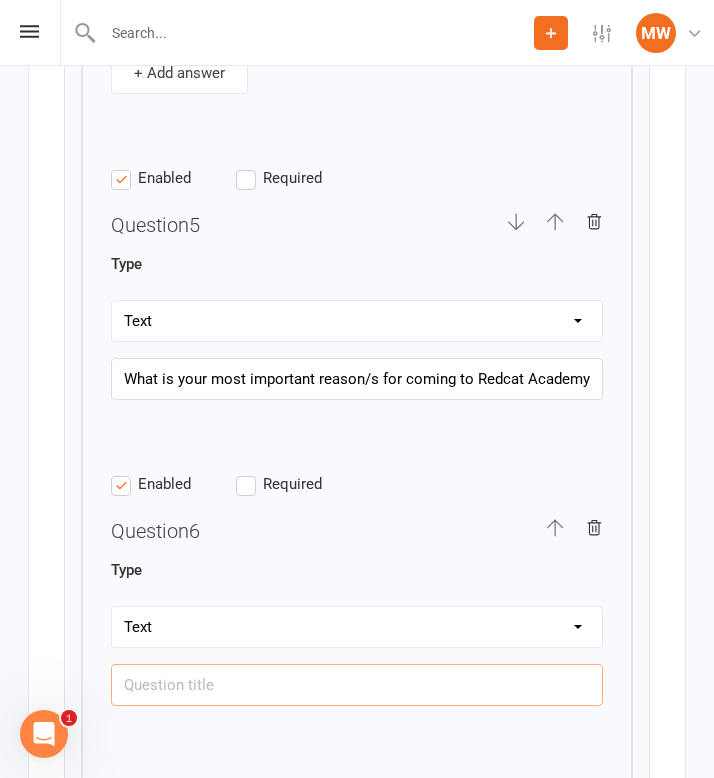 click at bounding box center [357, 685] 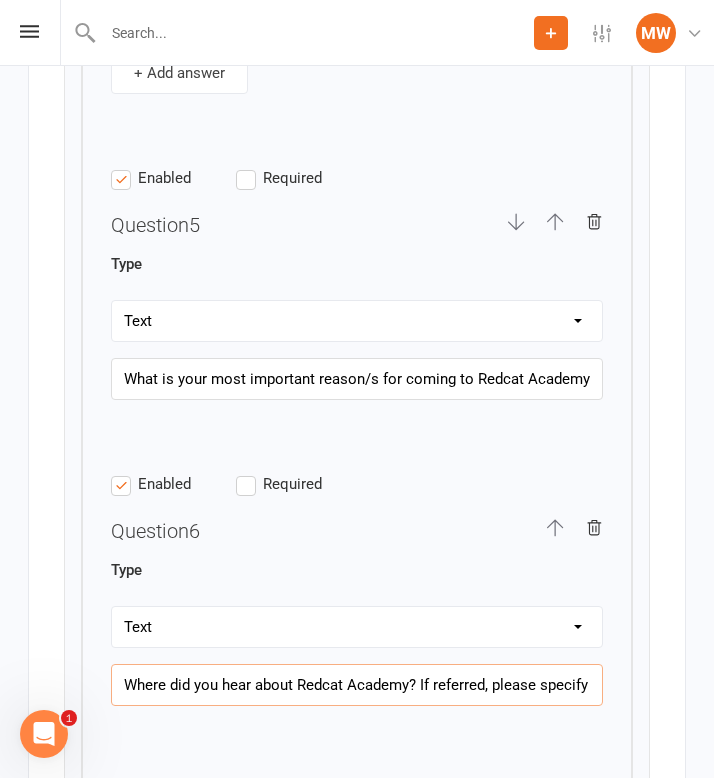 scroll, scrollTop: 0, scrollLeft: 53, axis: horizontal 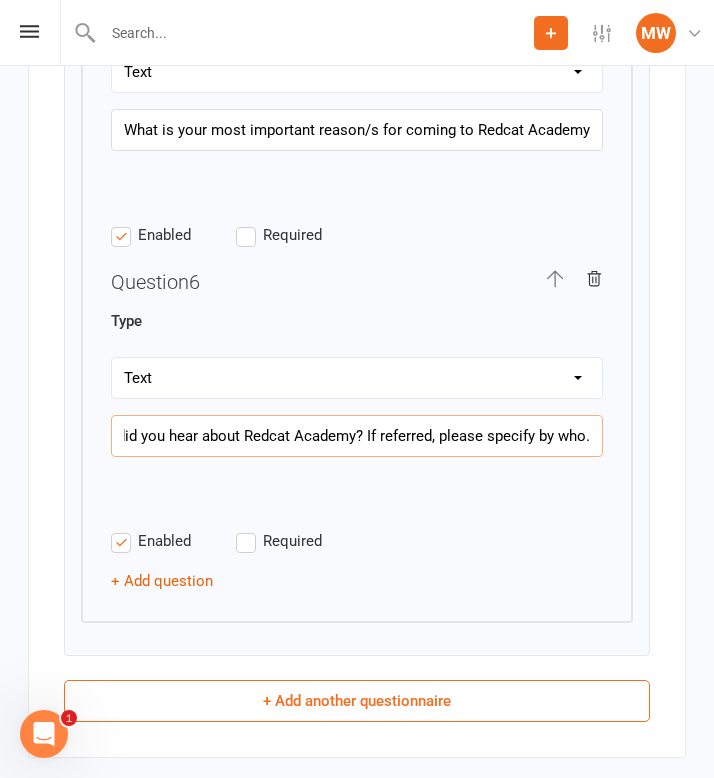 drag, startPoint x: 585, startPoint y: 430, endPoint x: 482, endPoint y: 432, distance: 103.01942 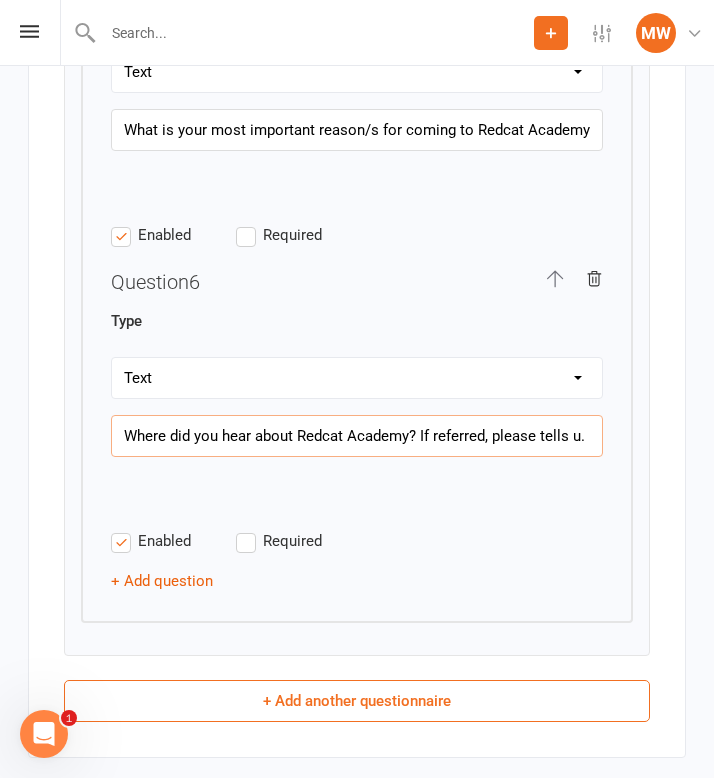 scroll, scrollTop: 0, scrollLeft: 0, axis: both 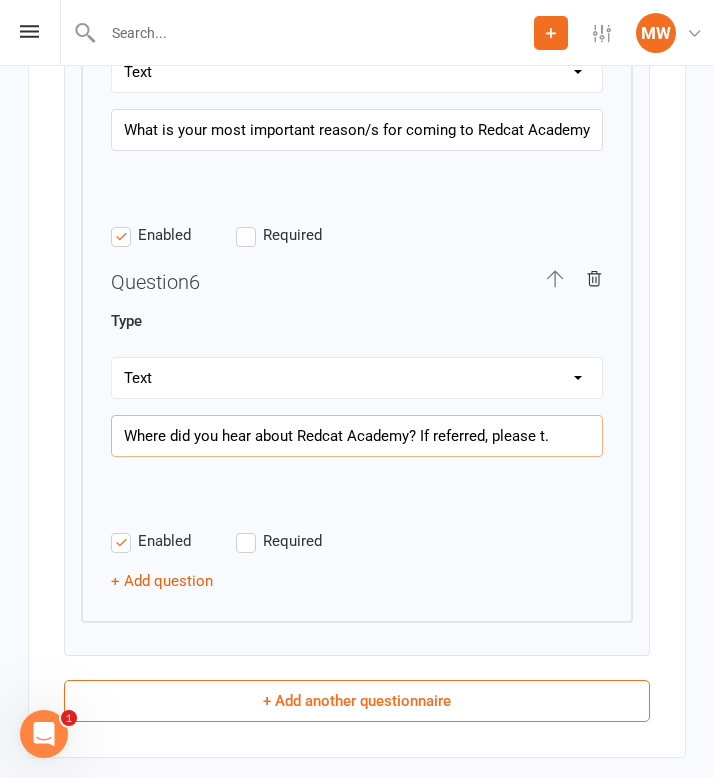 paste on "specify by who" 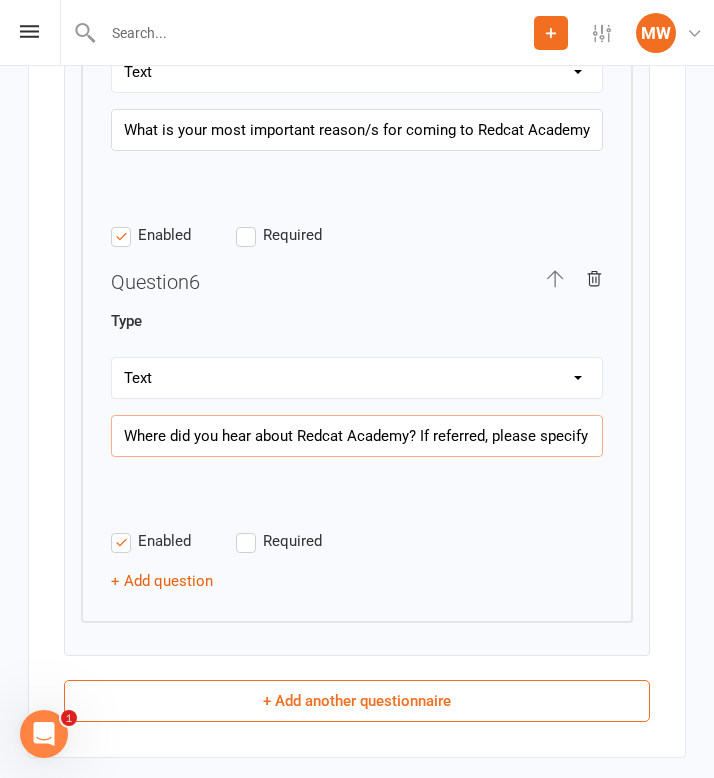 scroll, scrollTop: 0, scrollLeft: 53, axis: horizontal 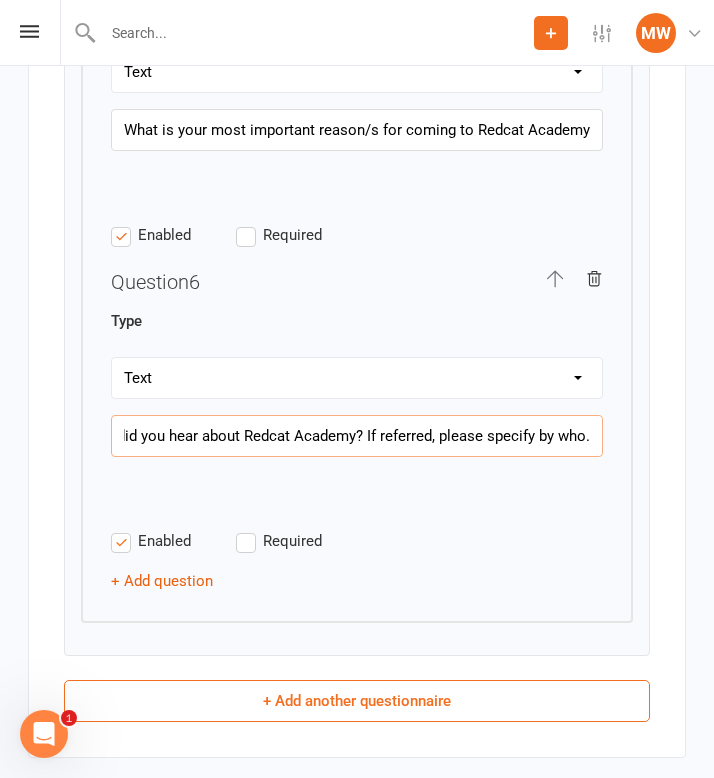 click on "Where did you hear about Redcat Academy? If referred, please specify by who." at bounding box center (357, 436) 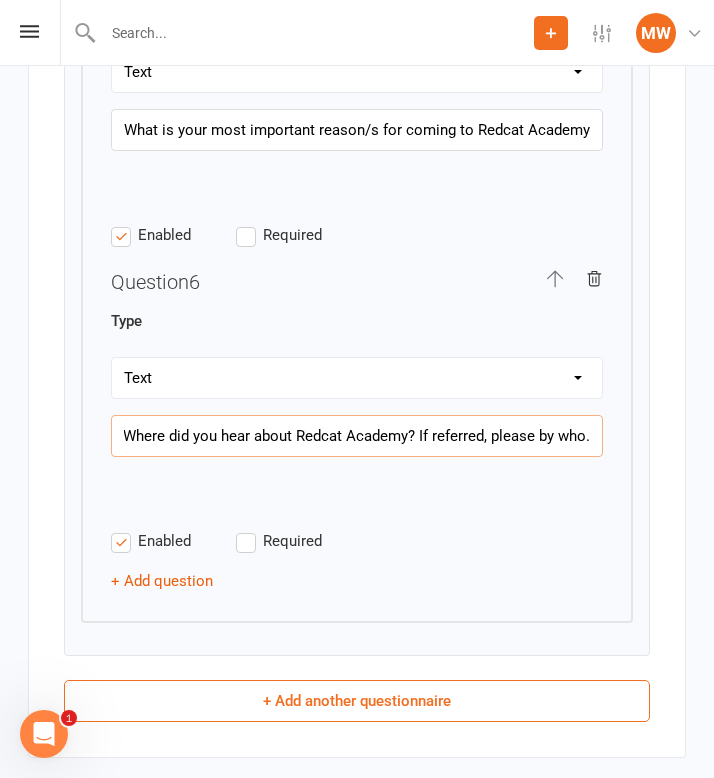 scroll, scrollTop: 0, scrollLeft: 1, axis: horizontal 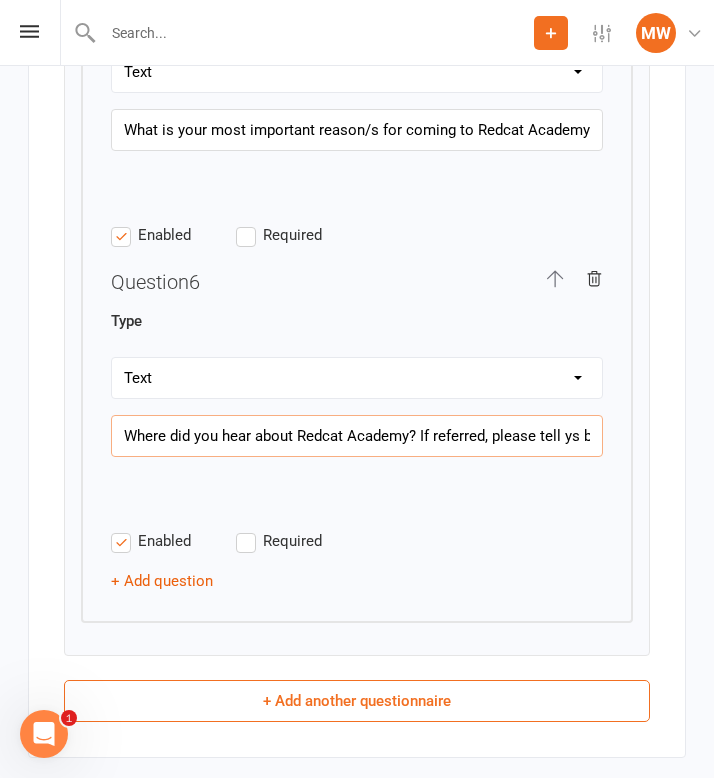 click on "Where did you hear about Redcat Academy? If referred, please tell ys by who." at bounding box center (357, 436) 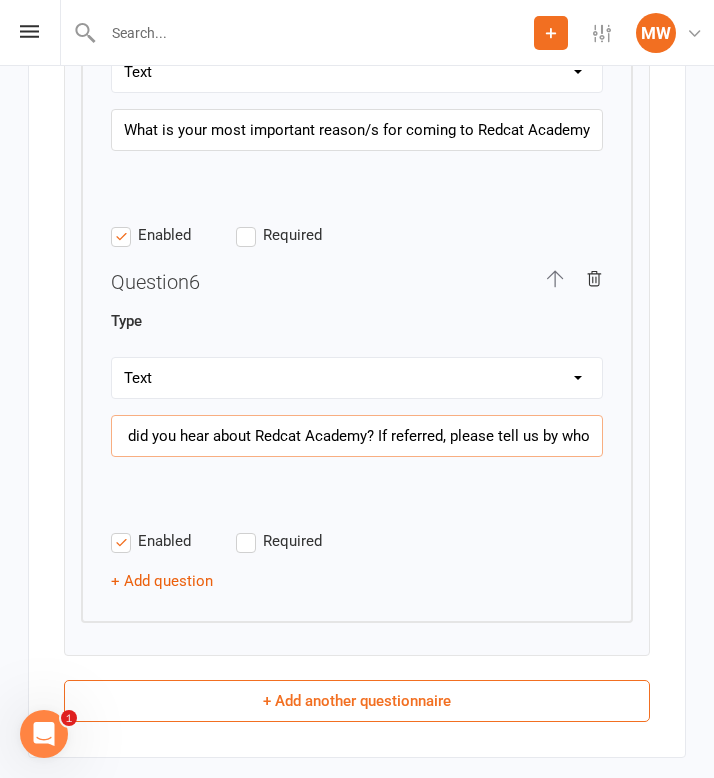 scroll, scrollTop: 0, scrollLeft: 45, axis: horizontal 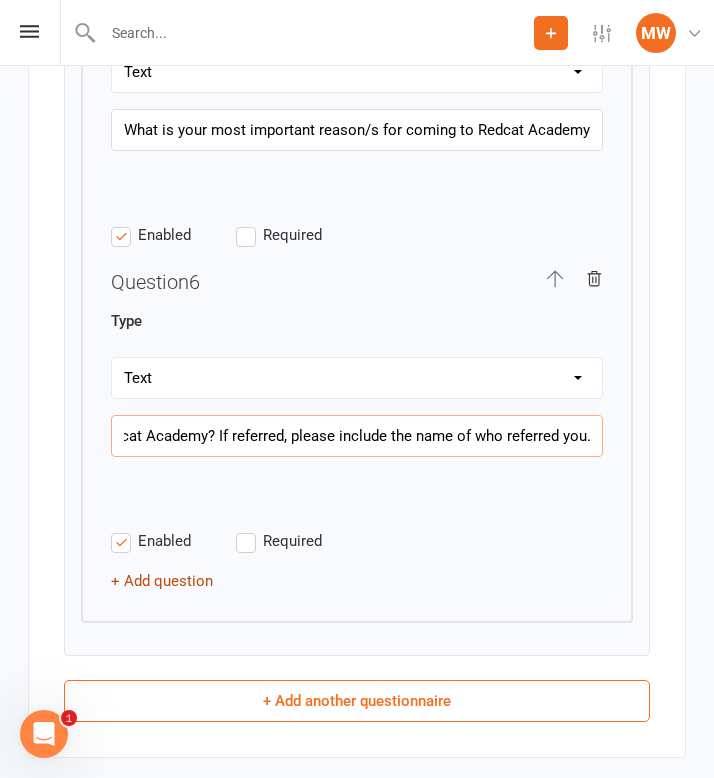 type on "Where did you hear about Redcat Academy? If referred, please include the name of who referred you." 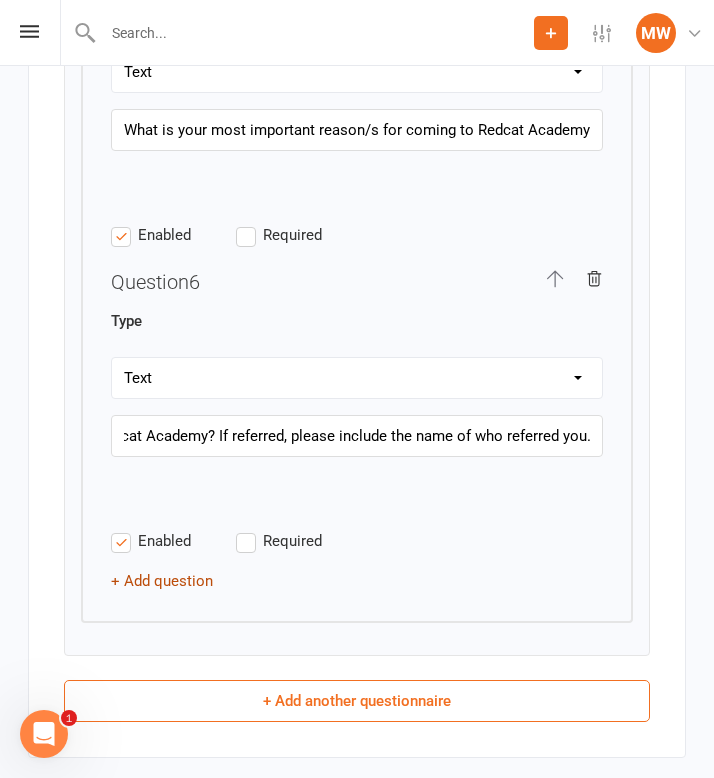 click on "+ Add question" at bounding box center [162, 581] 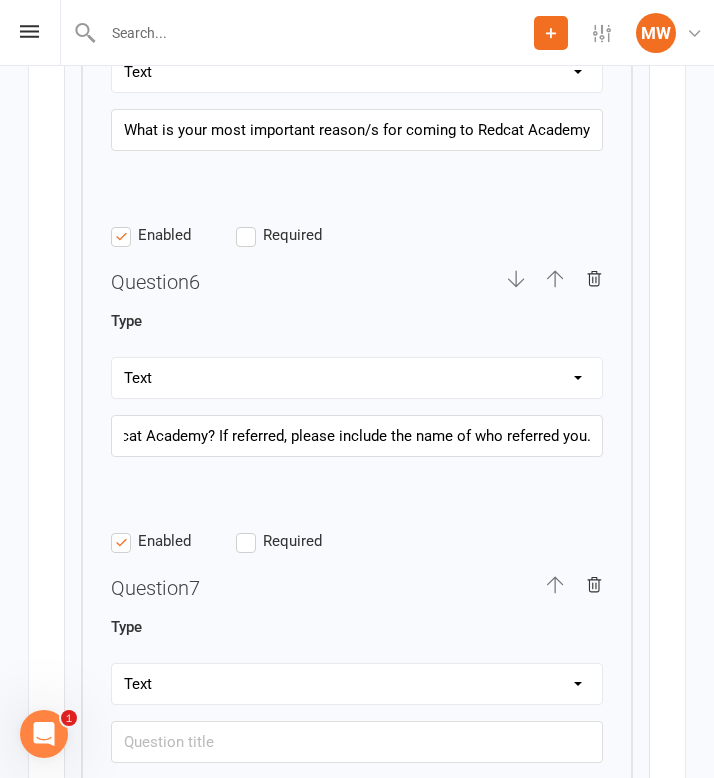 scroll, scrollTop: 0, scrollLeft: 0, axis: both 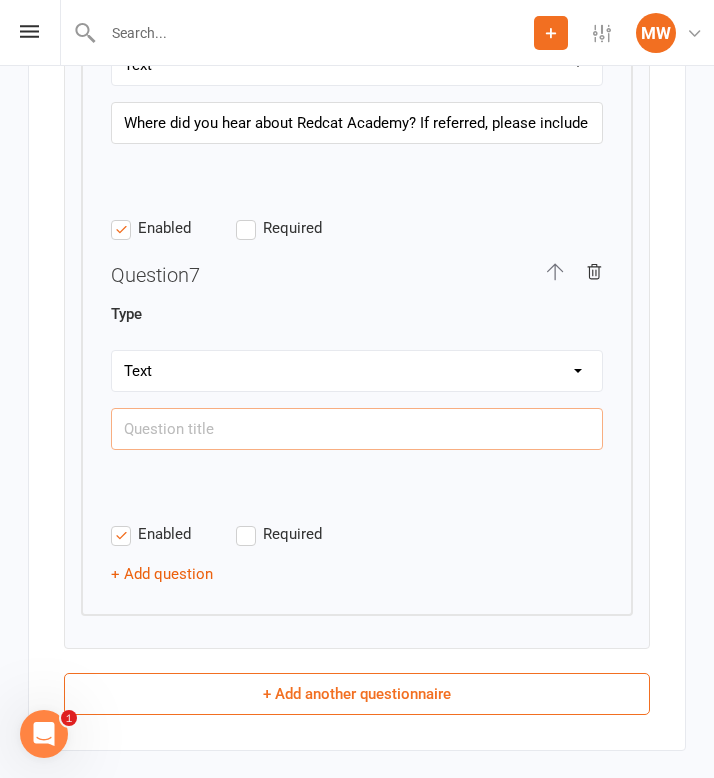 click at bounding box center [357, 429] 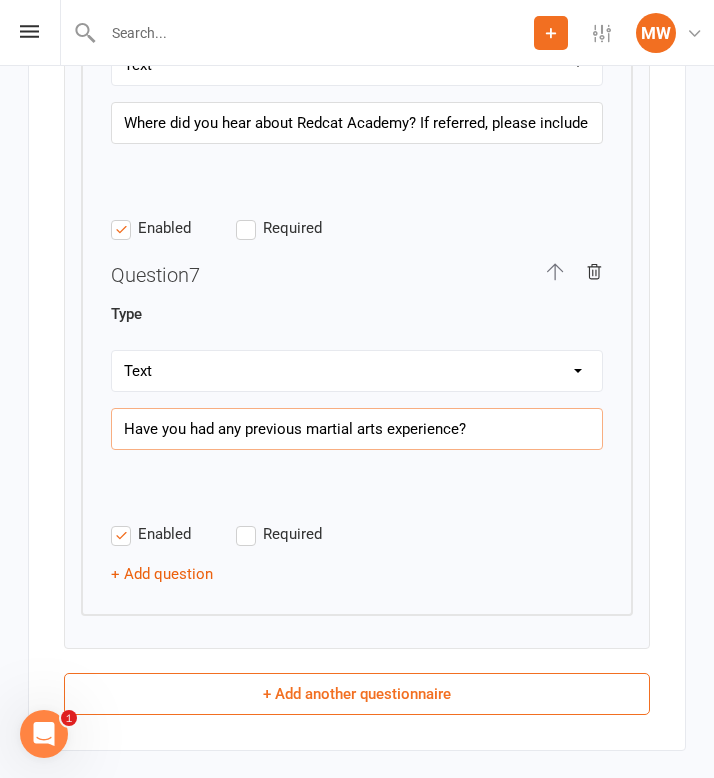 type on "Have you had any previous martial arts experience?" 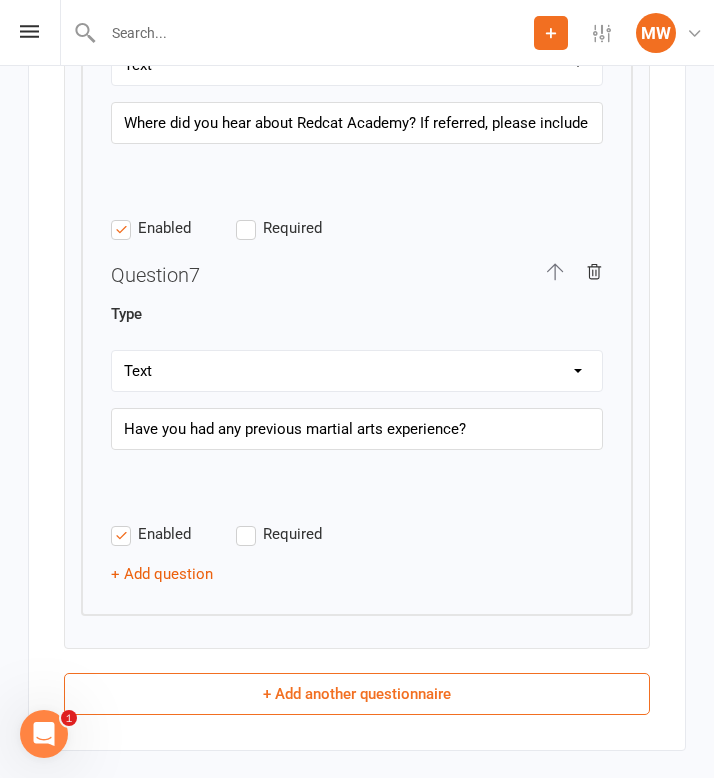 click on "Text Select Checkbox" at bounding box center [357, 371] 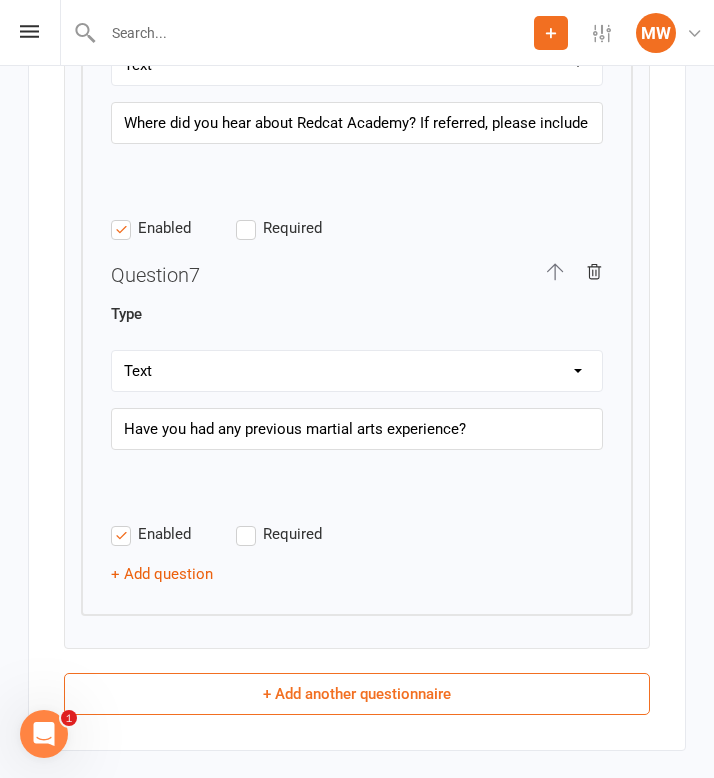 select on "select" 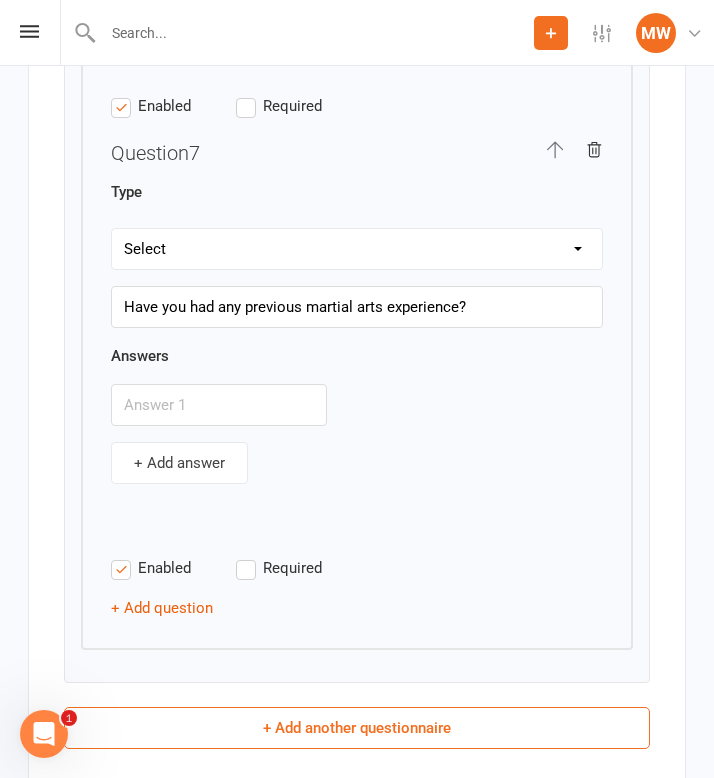 scroll, scrollTop: 6906, scrollLeft: 0, axis: vertical 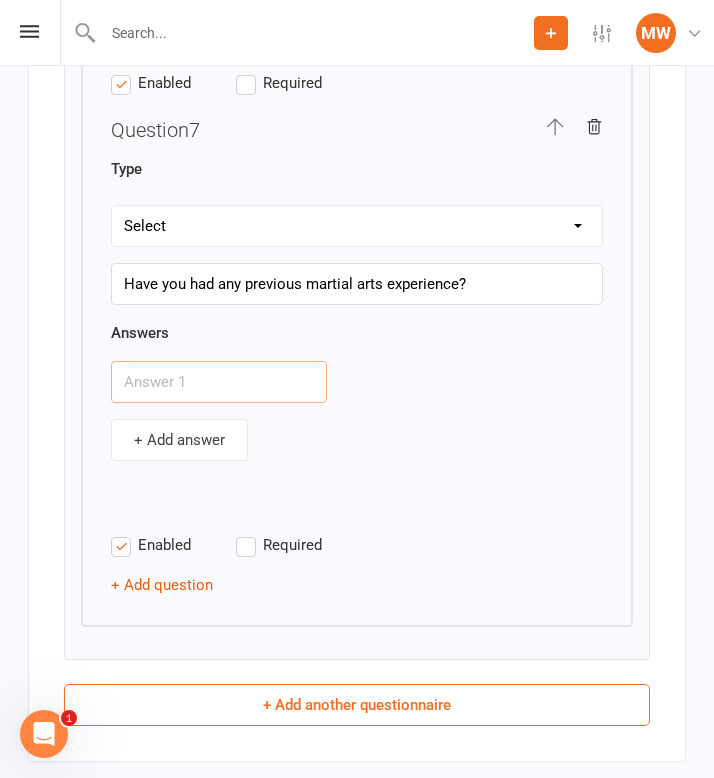 click at bounding box center (219, 382) 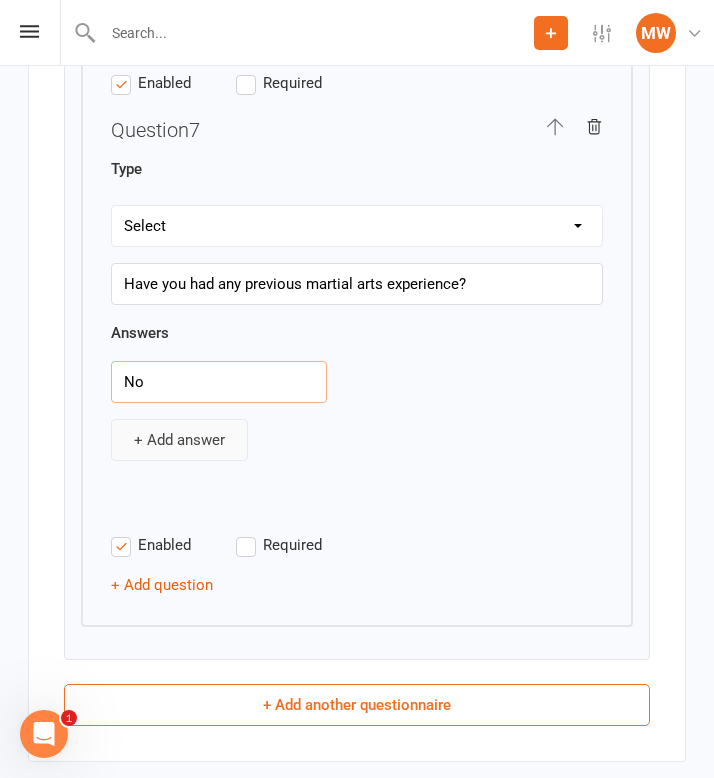 type on "No" 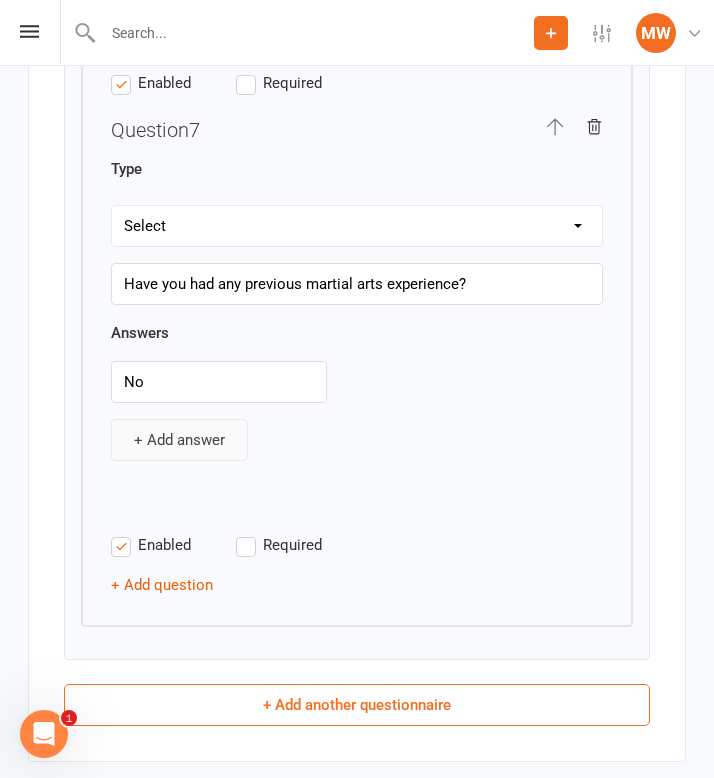 click on "+ Add answer" at bounding box center [179, 440] 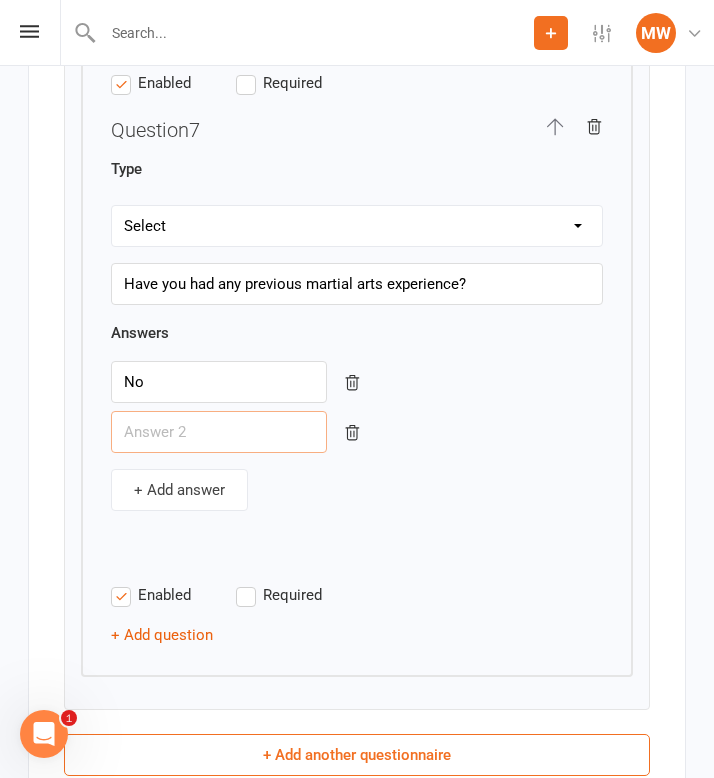 click at bounding box center [219, 432] 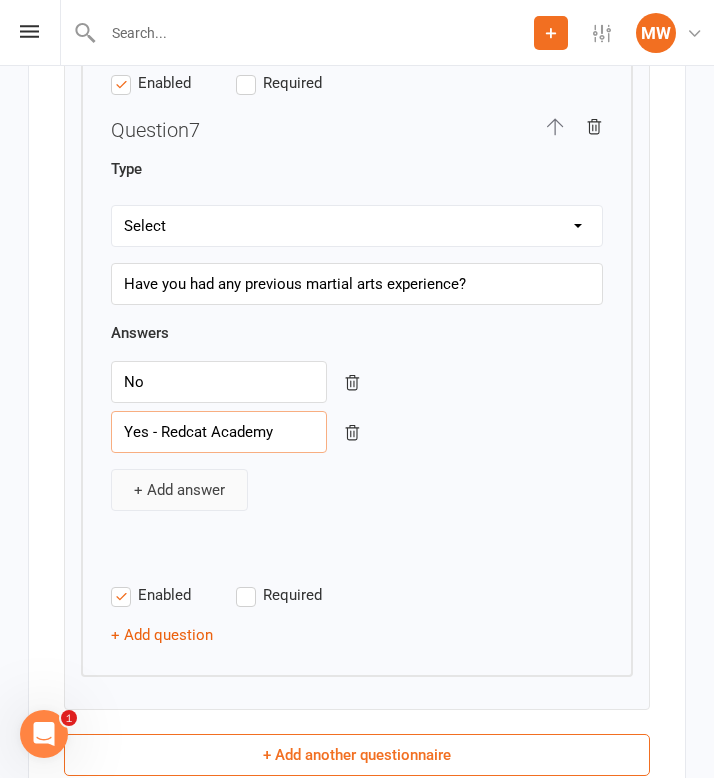 type on "Yes - Redcat Academy" 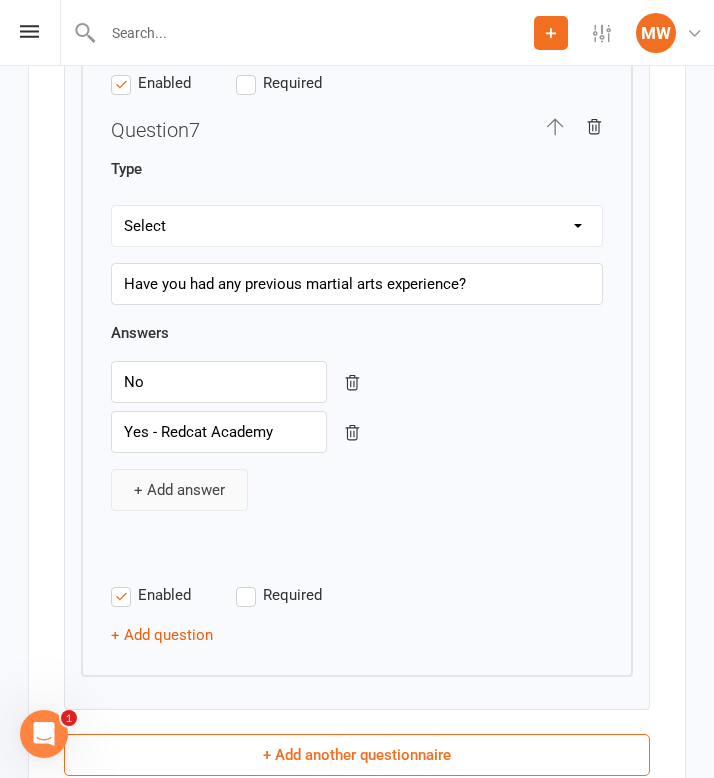 click on "+ Add answer" at bounding box center (179, 490) 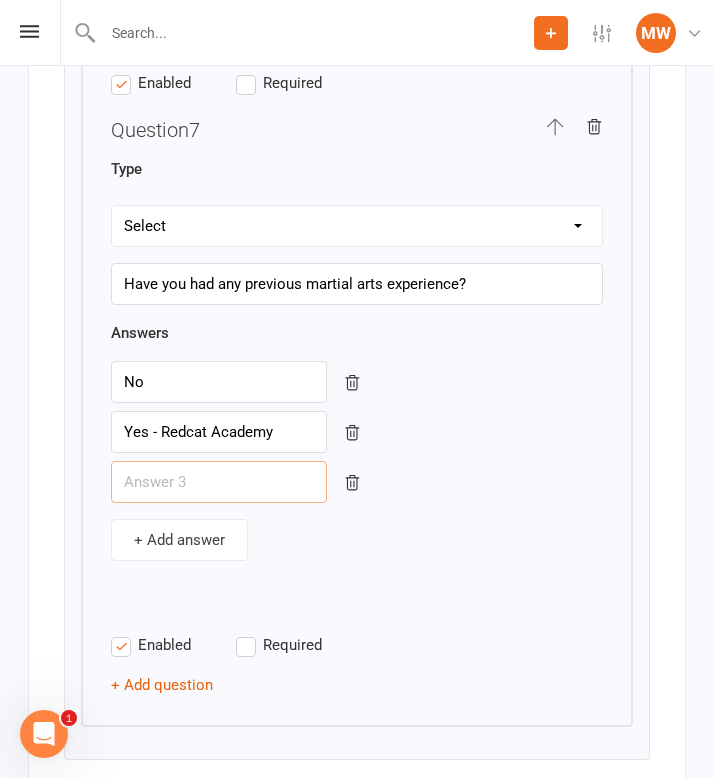 click at bounding box center (219, 482) 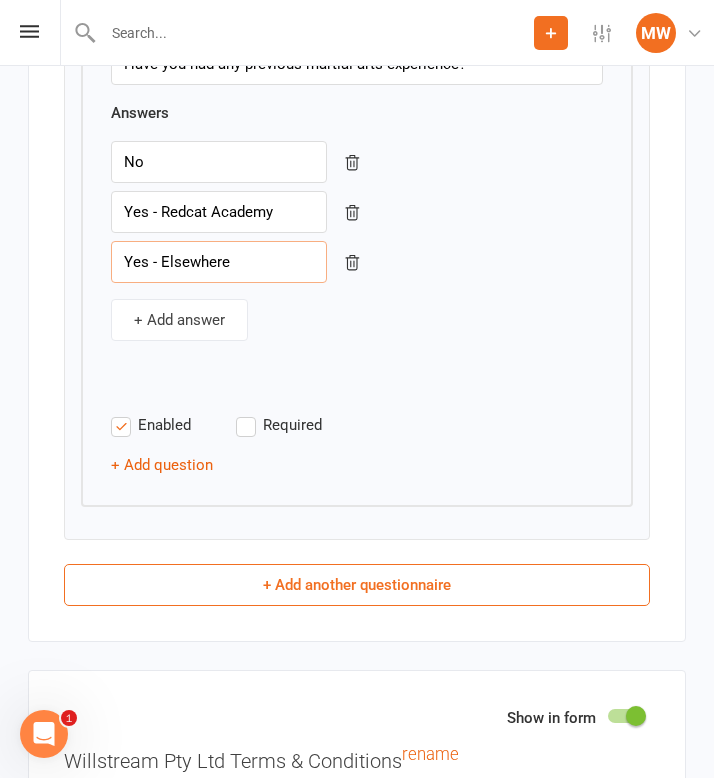scroll, scrollTop: 7132, scrollLeft: 0, axis: vertical 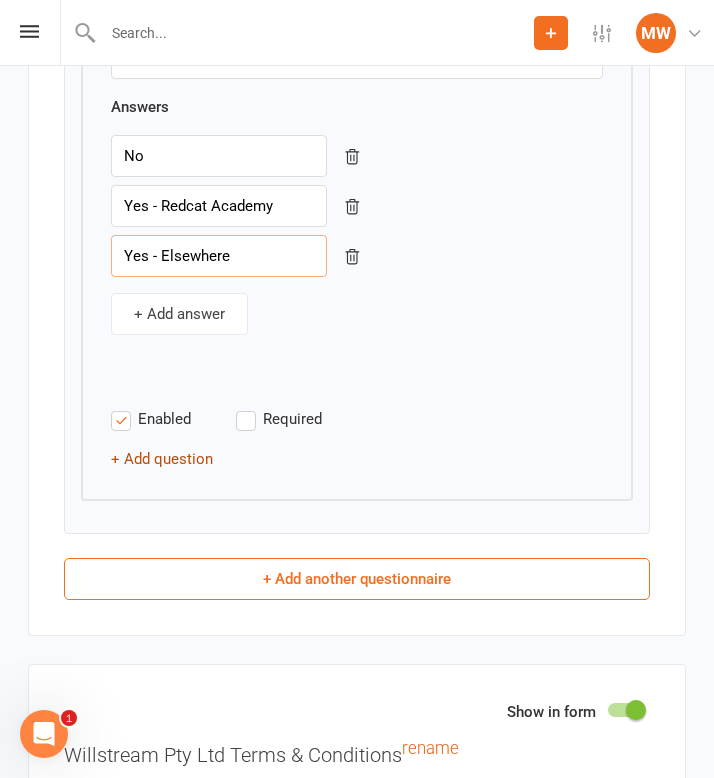 type on "Yes - Elsewhere" 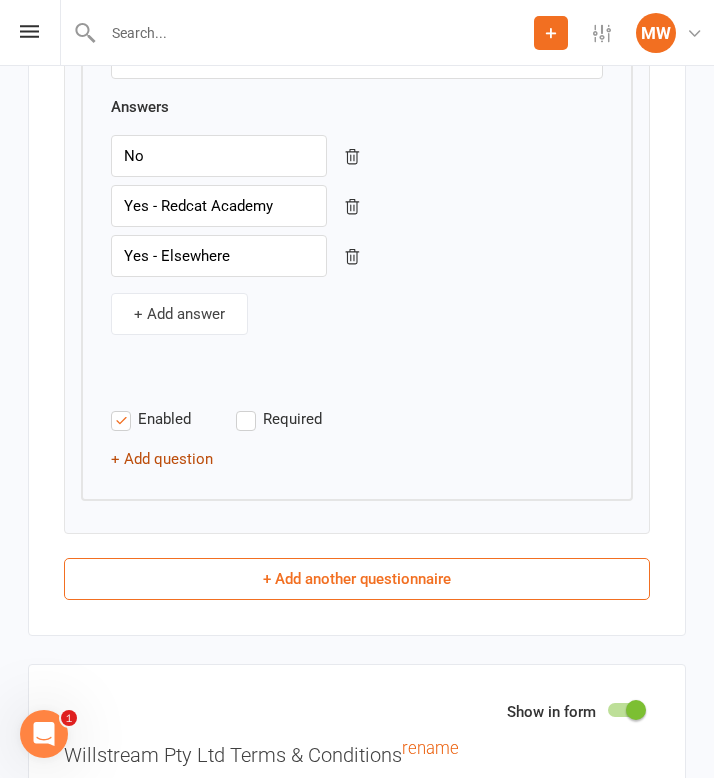 click on "+ Add question" at bounding box center [162, 459] 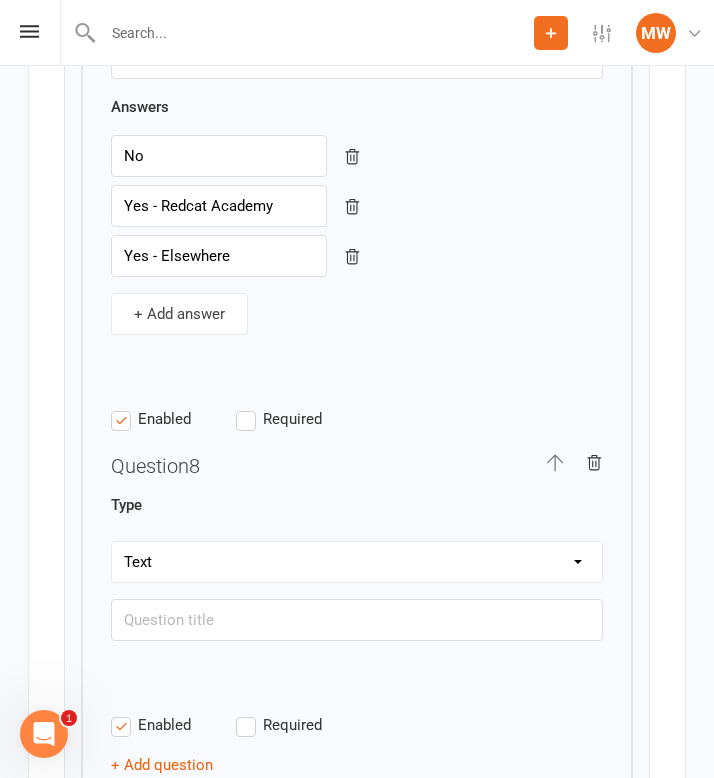 click on "Text Select Checkbox" at bounding box center [357, 562] 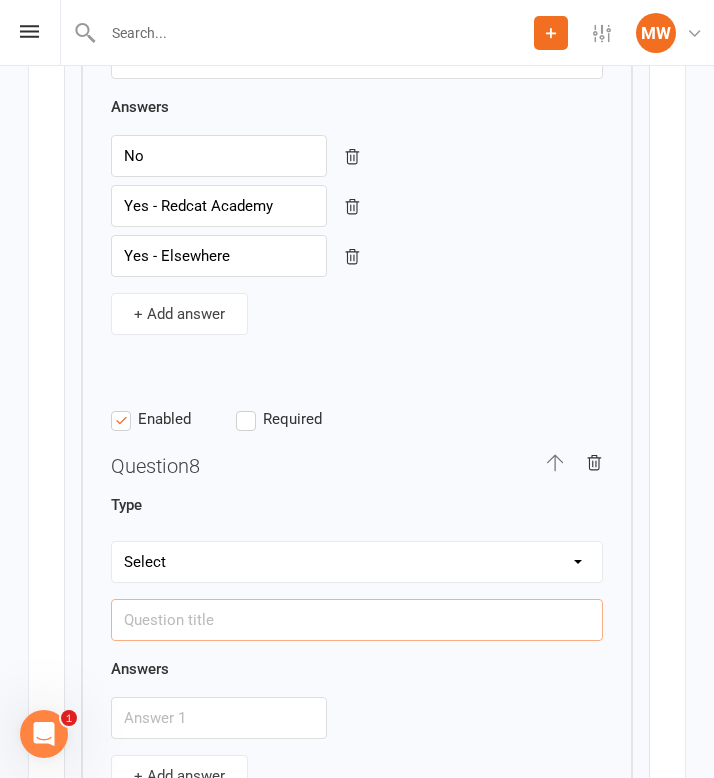 click at bounding box center (357, 620) 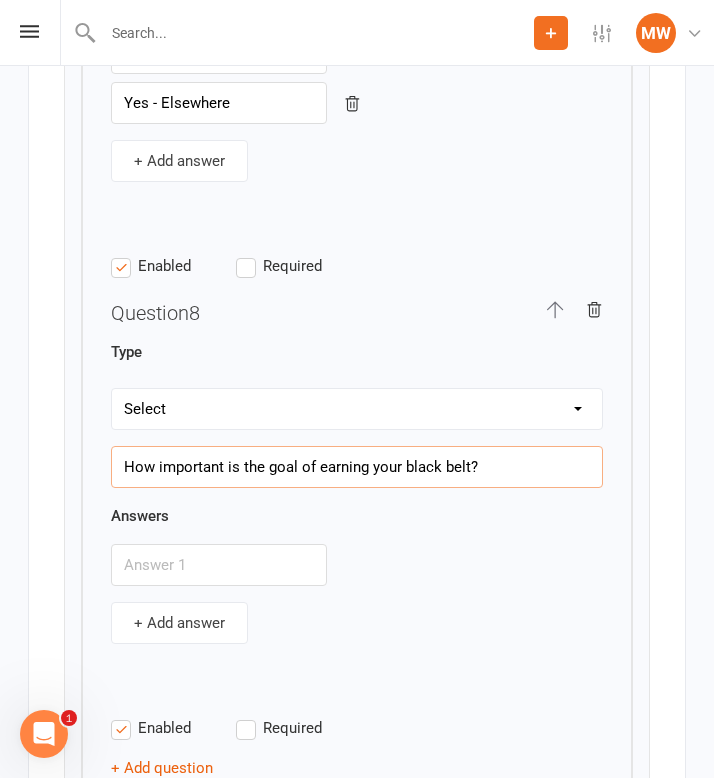 scroll, scrollTop: 7288, scrollLeft: 0, axis: vertical 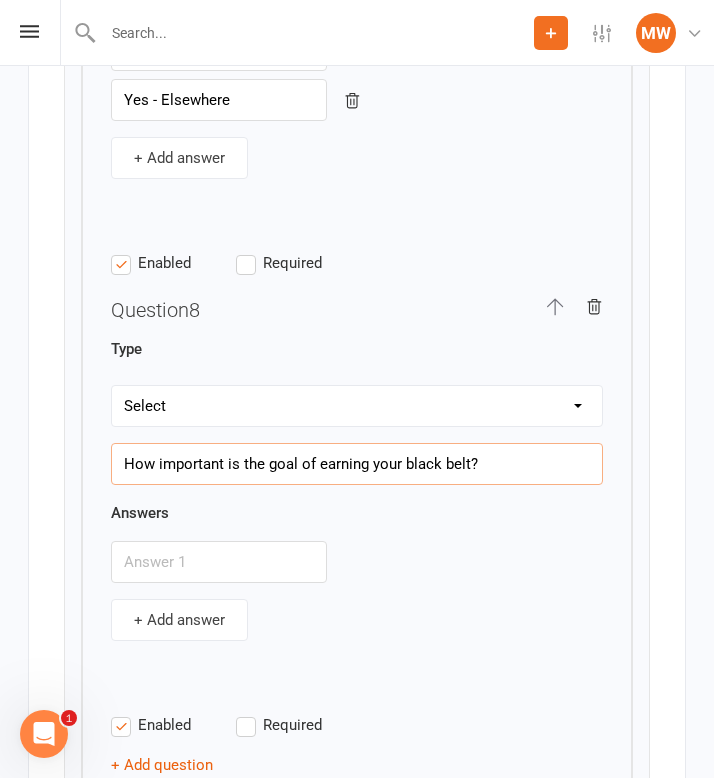 type on "How important is the goal of earning your black belt?" 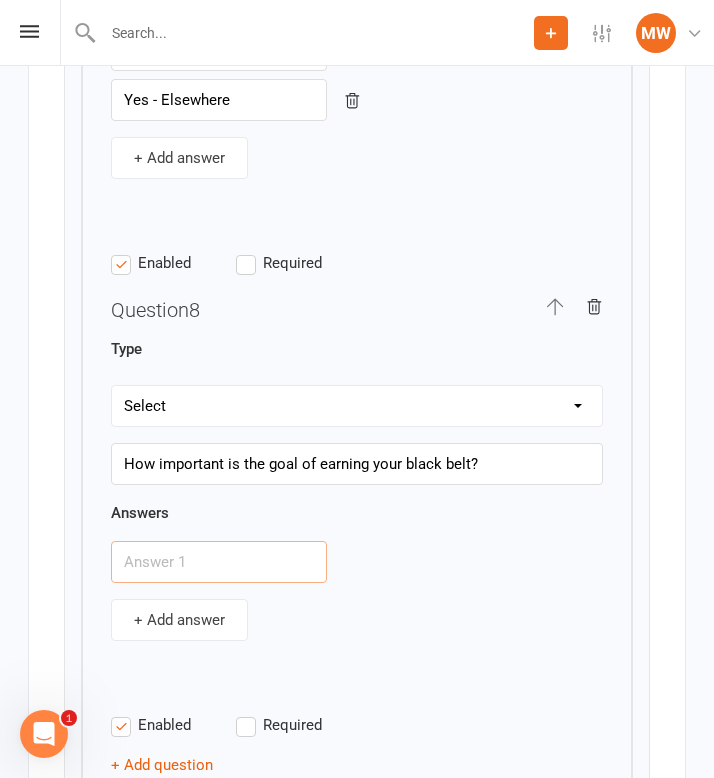 click at bounding box center (219, 562) 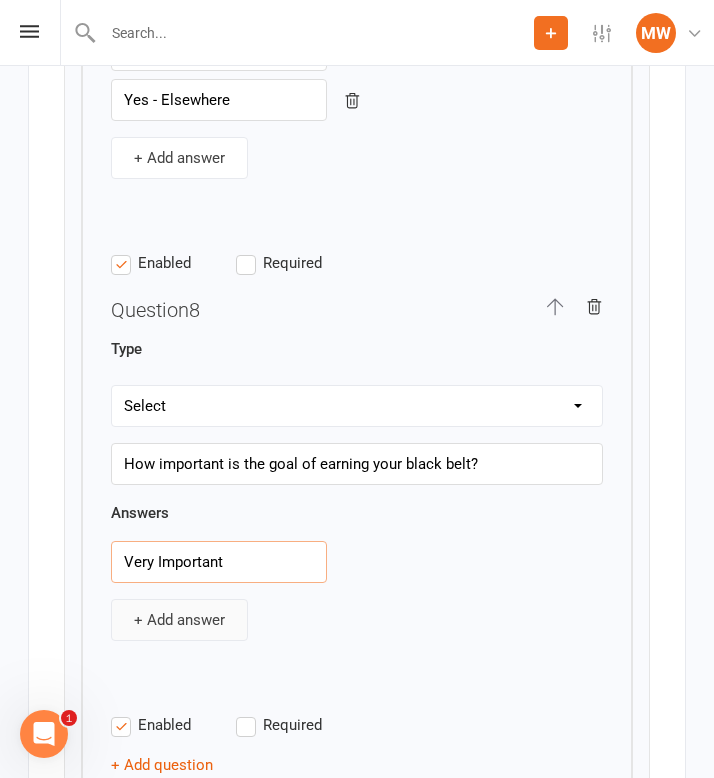 type on "Very Important" 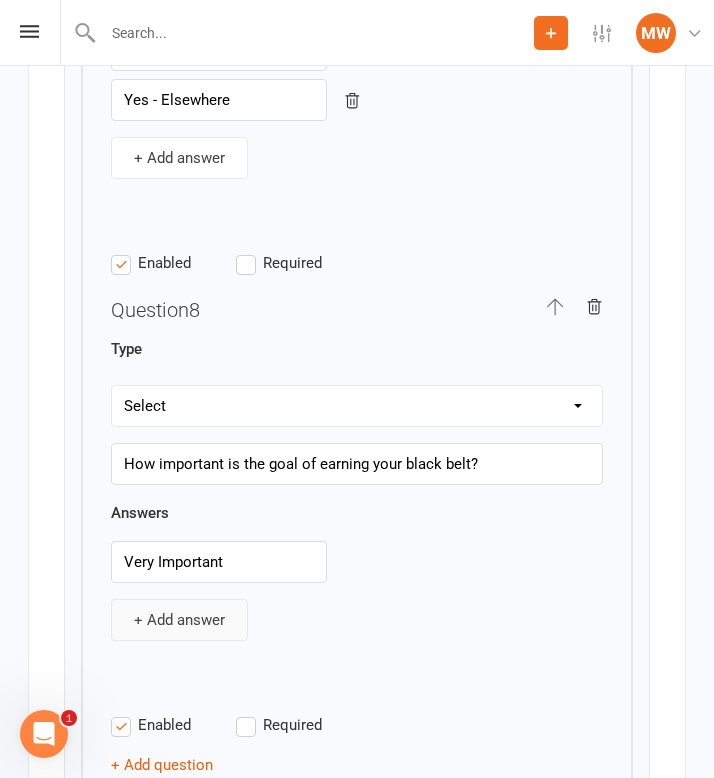 click on "+ Add answer" at bounding box center (179, 620) 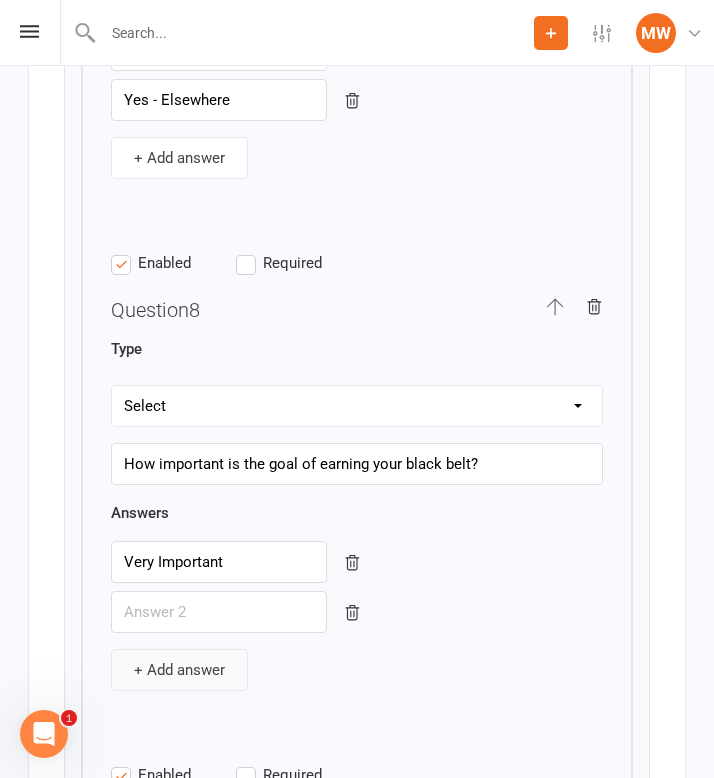 type 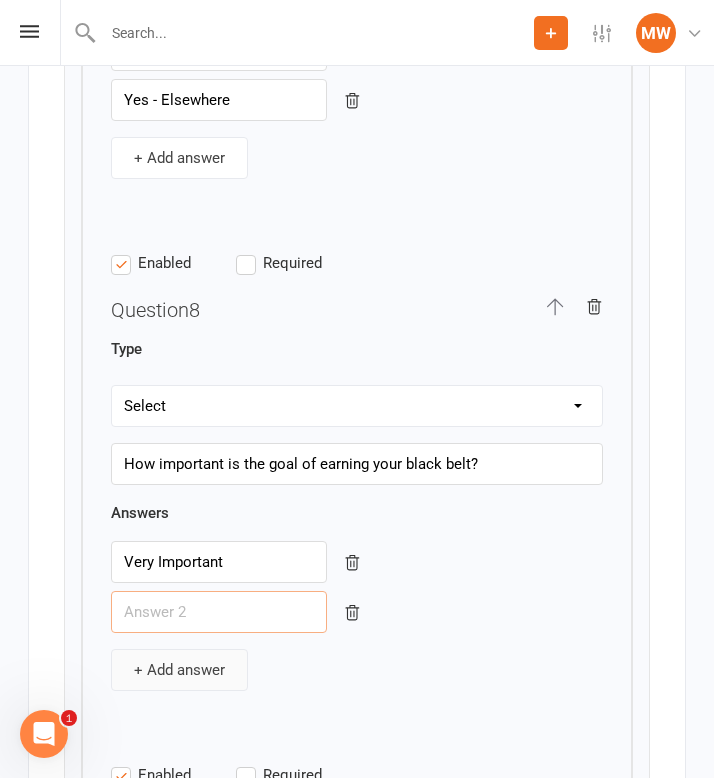 click at bounding box center (219, 612) 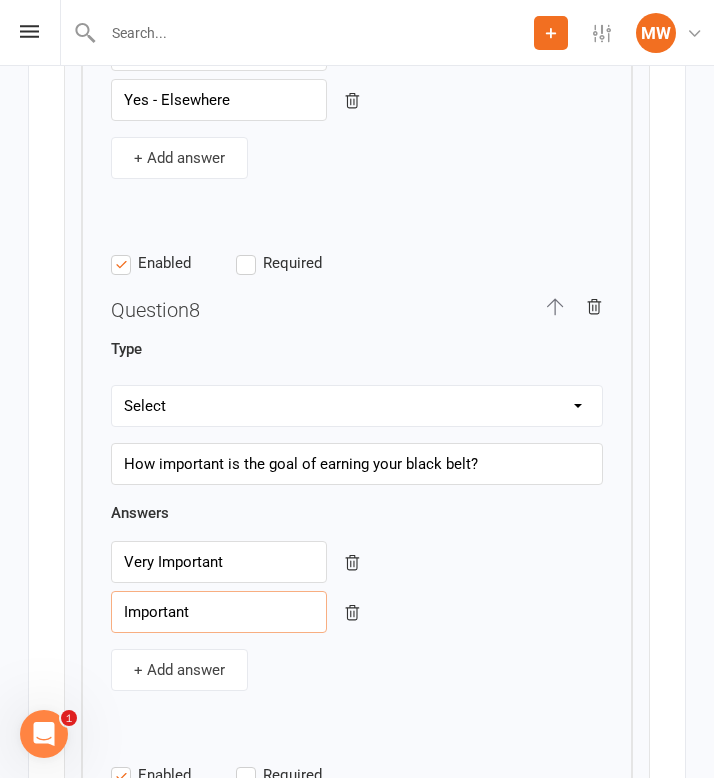 type on "Important" 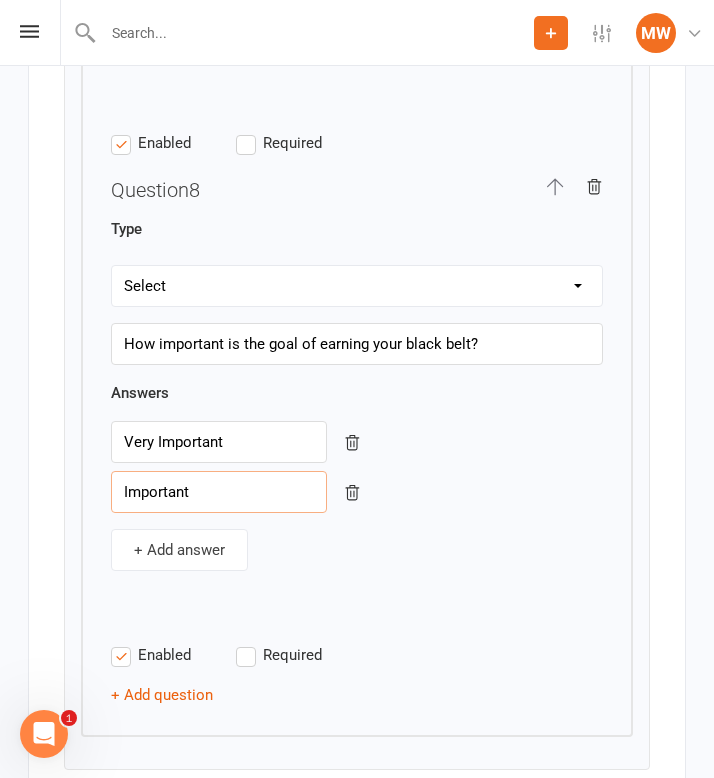 scroll, scrollTop: 7411, scrollLeft: 0, axis: vertical 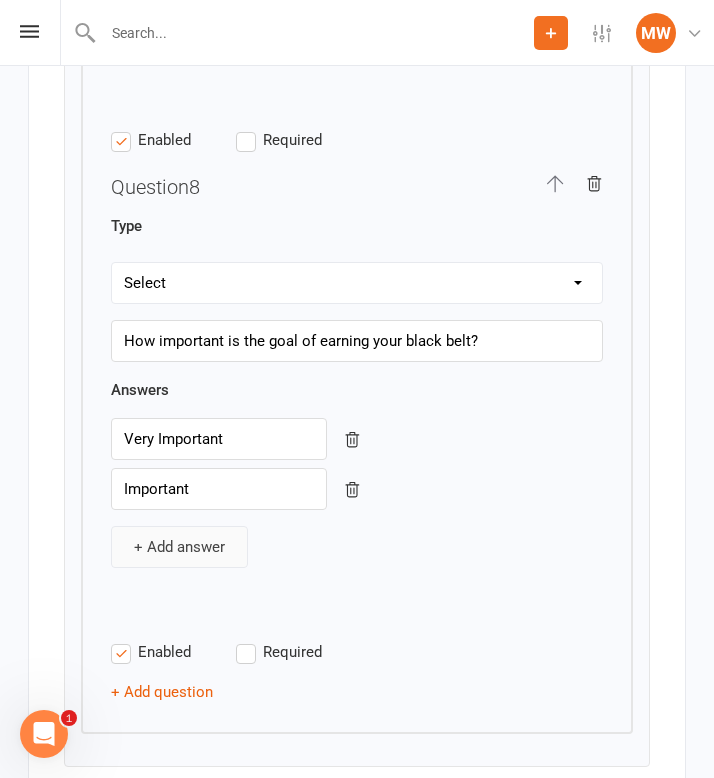 click on "+ Add answer" at bounding box center (179, 547) 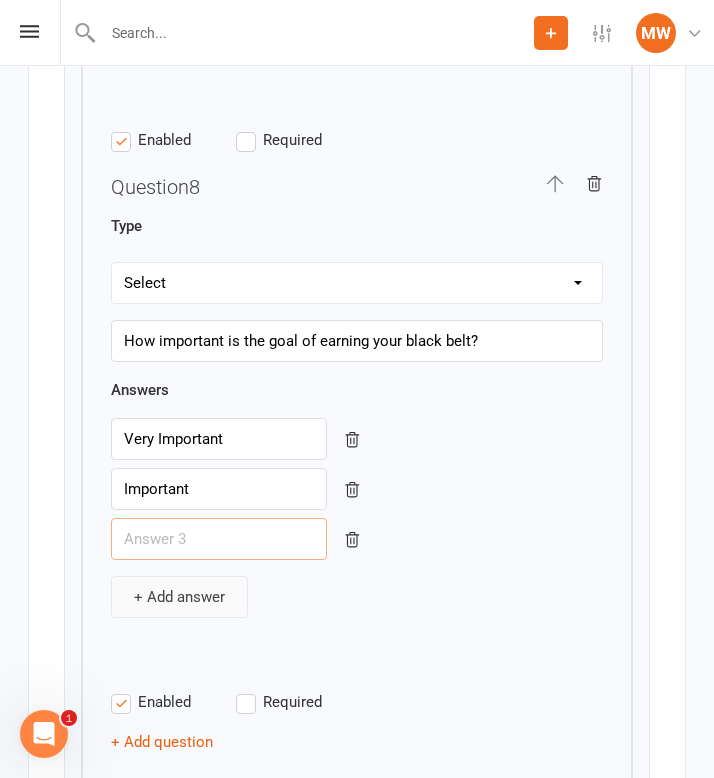 click at bounding box center [219, 539] 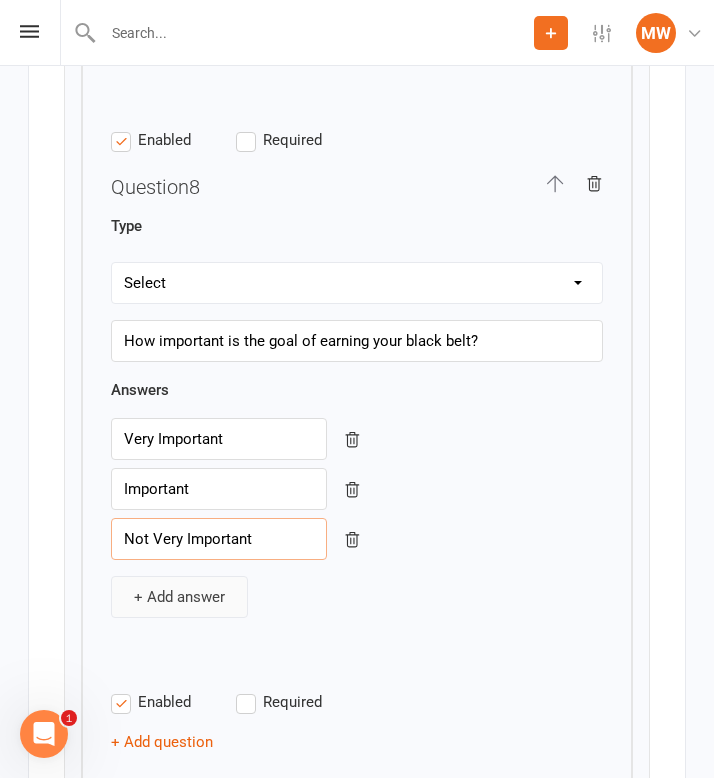 type on "Not Very Important" 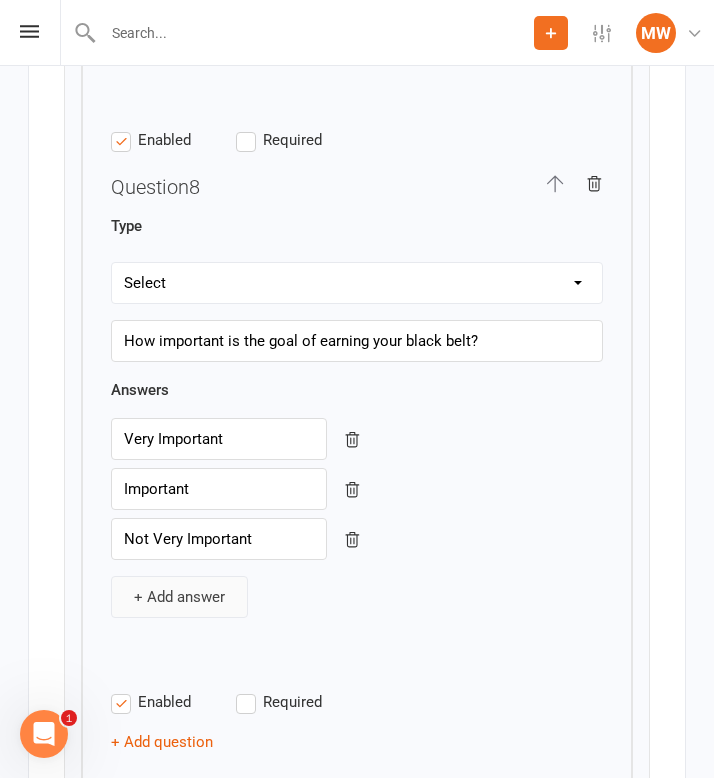 click on "+ Add answer" at bounding box center [179, 597] 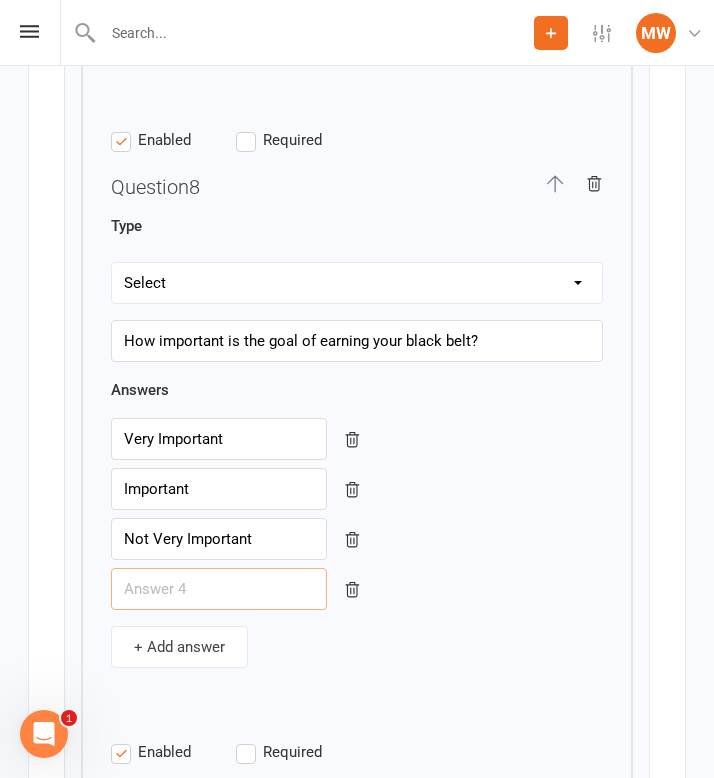 click at bounding box center (219, 589) 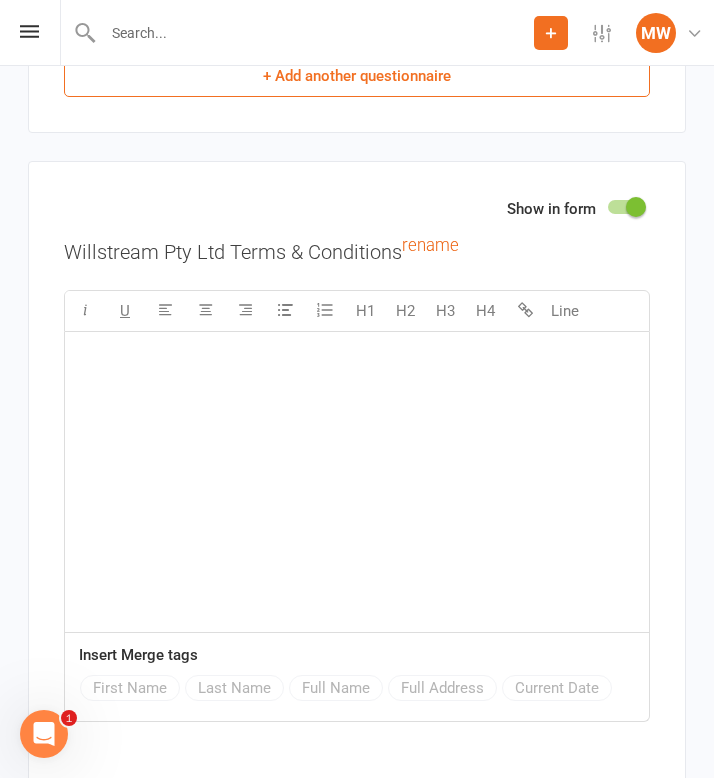 scroll, scrollTop: 8266, scrollLeft: 0, axis: vertical 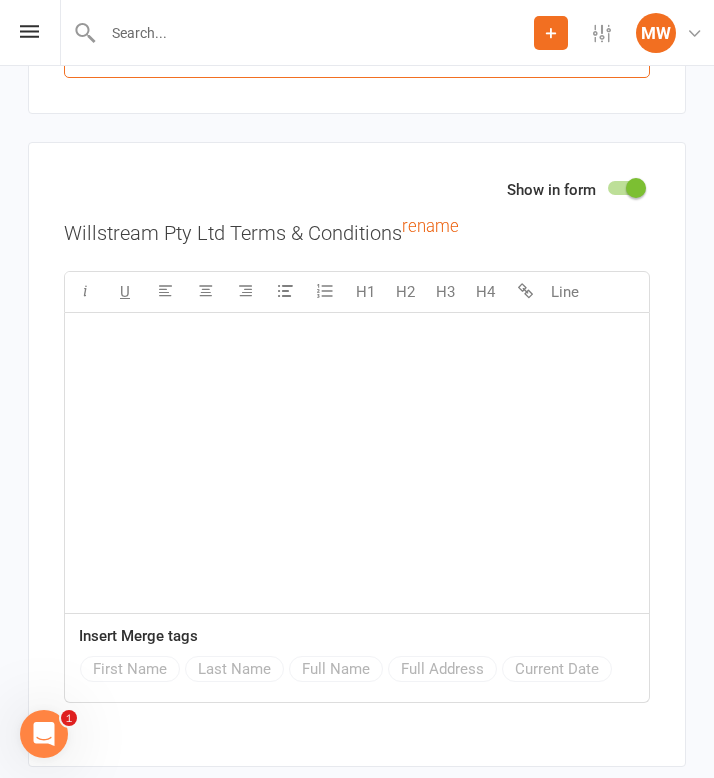 type on "Unimportant" 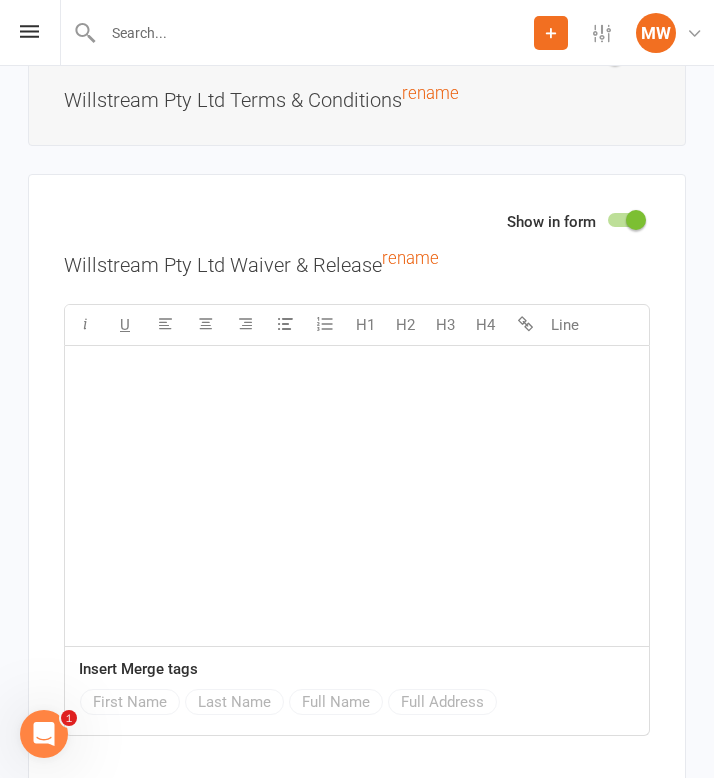 scroll, scrollTop: 8449, scrollLeft: 0, axis: vertical 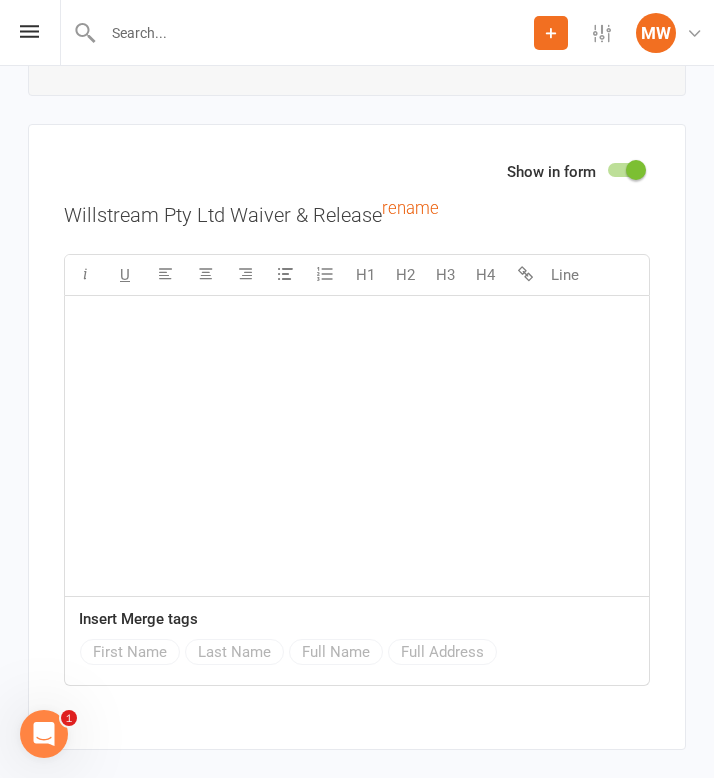click on "﻿" at bounding box center (357, 446) 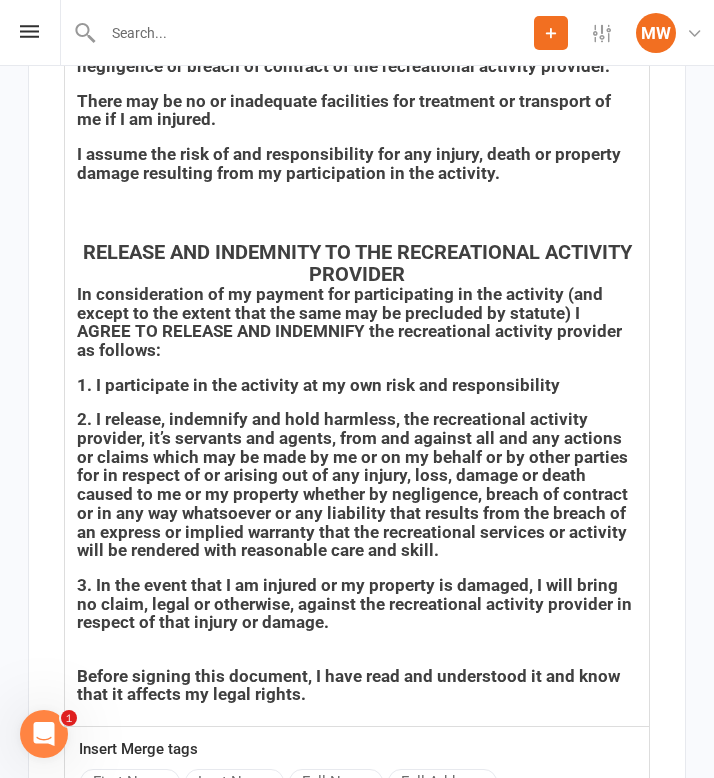 scroll, scrollTop: 9491, scrollLeft: 0, axis: vertical 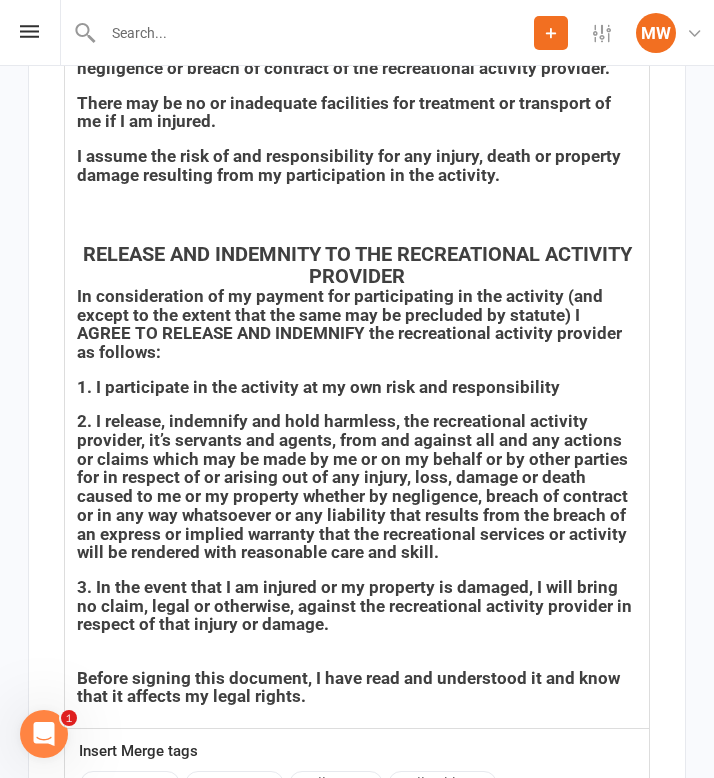 click on "RISK WARNING ACKNOWLEDGEMENT AND ASSUMPTION OF RISK RELEASE AND INDEMNITY  WARNING:  This is an important document which affects your legal rights and obligations. Read it carefully and do not sign it unless you understand it. if you have any questions, please ask our representative.    Recreational Activity Provider: Redcat Academy    Name:  ﻿ [FULL NAME]
WARNING AND ACKNOWLEDGEMENT OF RISKS, INJURY AND OBLIGATIONS  I acknowledge that the activity that I am to undertake is a dangerous recreational activity that may involve significant risk of physical harm - and that by participating in it I am exposed to certain risks.  I further acknowledge that I am not required to engage in the activity.  I acknowledge and understand that whilst participating in such activity:  I may be injured, physically or mentally, or may die.  My personal property may be lost or damaged. Other persons engaging in such activity may cause me injury or may damage my property." at bounding box center (357, -9) 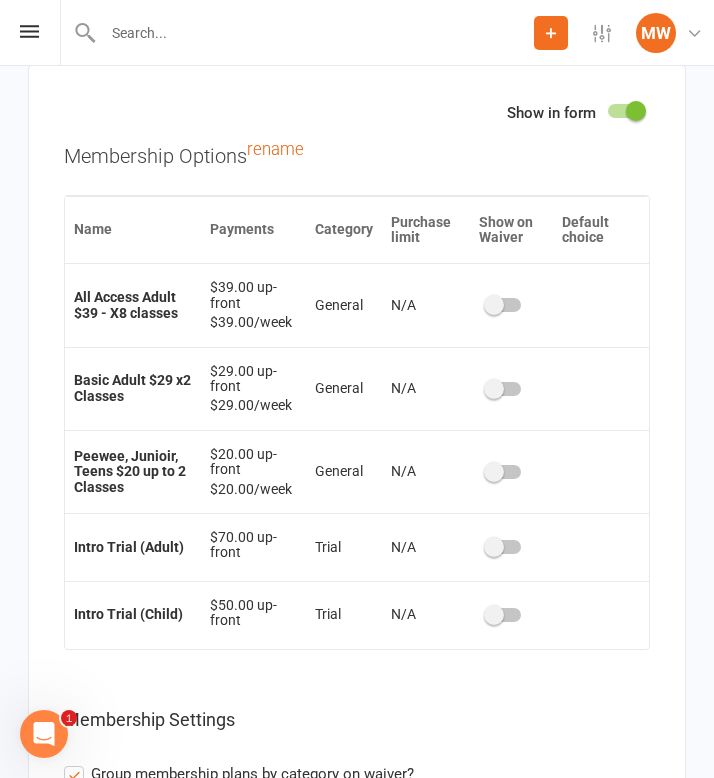 scroll, scrollTop: 10341, scrollLeft: 0, axis: vertical 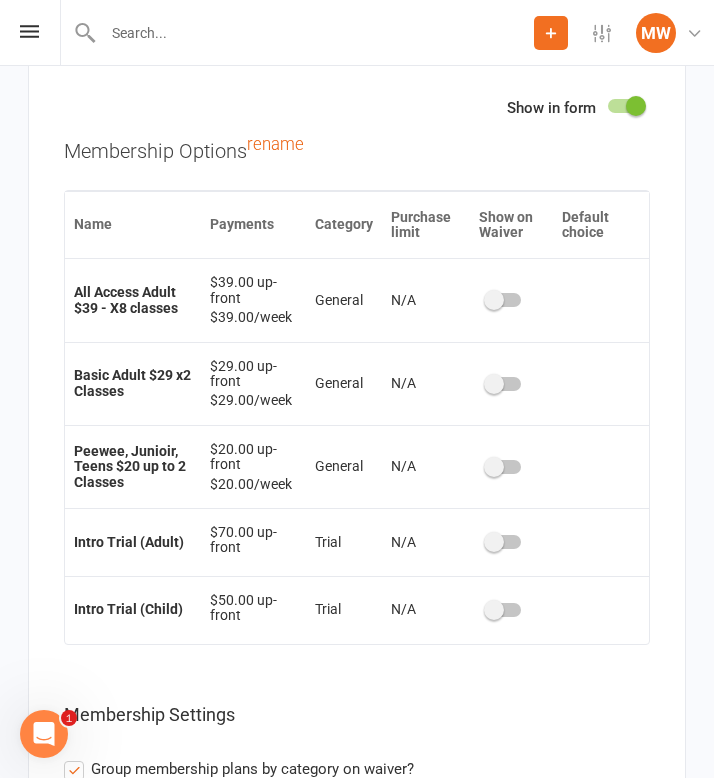 click at bounding box center [494, 542] 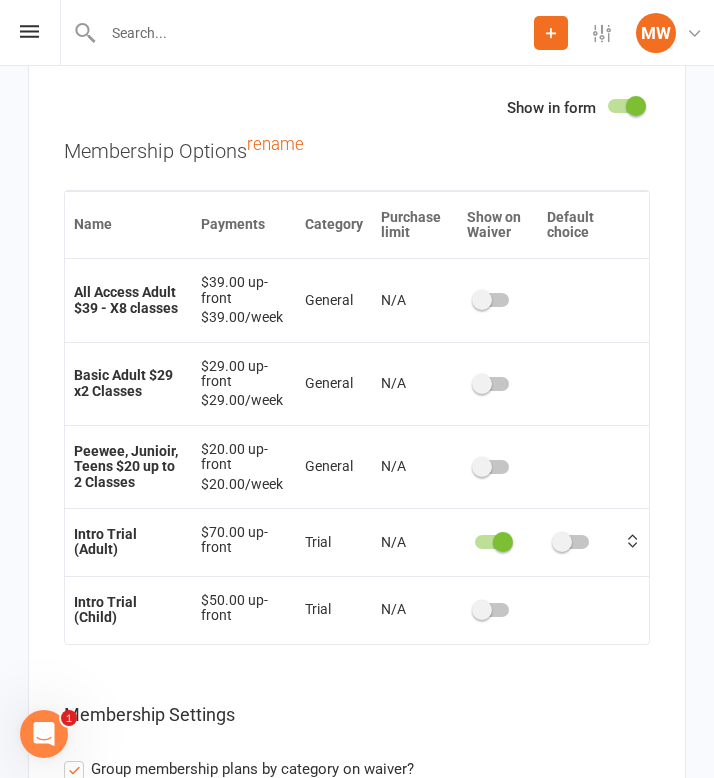 click at bounding box center (562, 542) 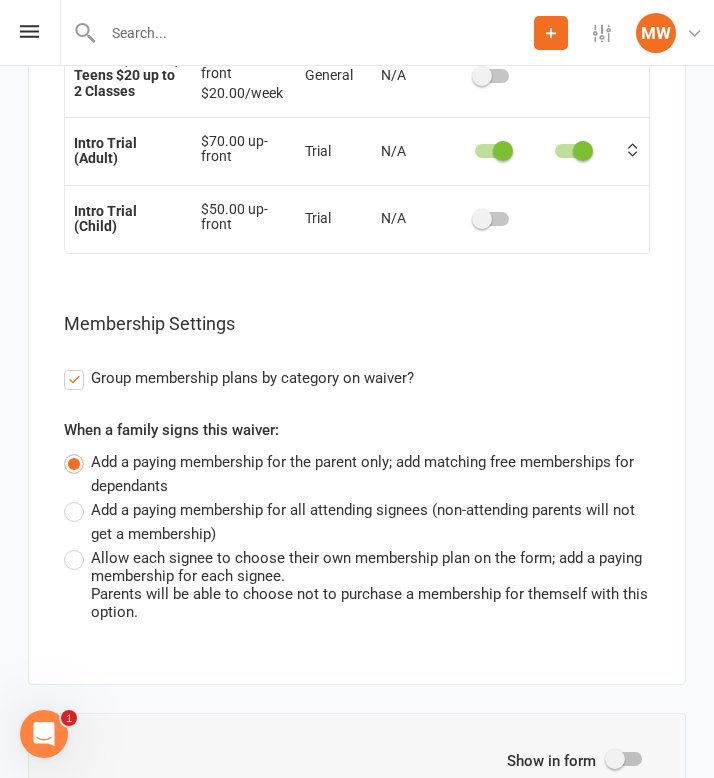 scroll, scrollTop: 10755, scrollLeft: 0, axis: vertical 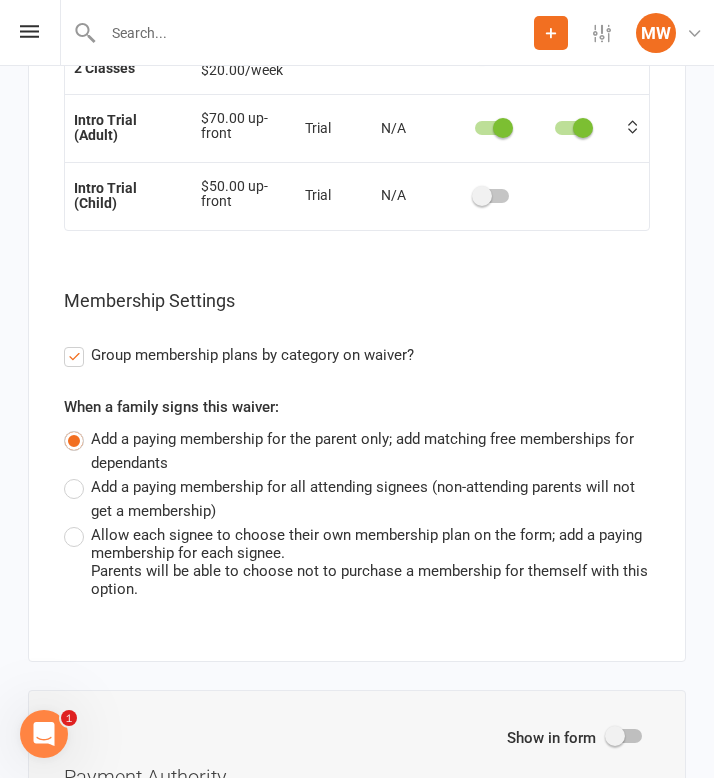 click on "Add a paying membership for all attending signees (non-attending parents will not get a membership)" at bounding box center [357, 499] 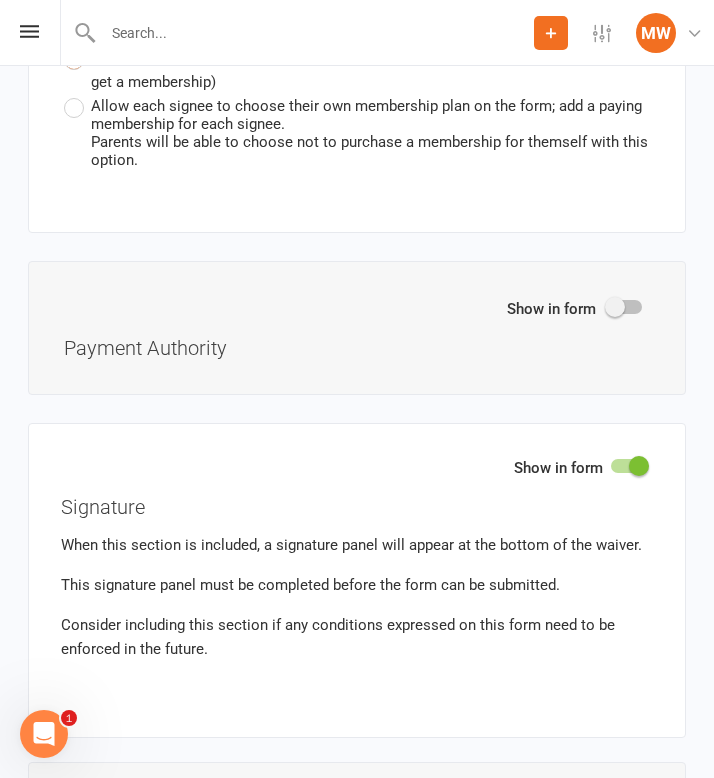 scroll, scrollTop: 11190, scrollLeft: 0, axis: vertical 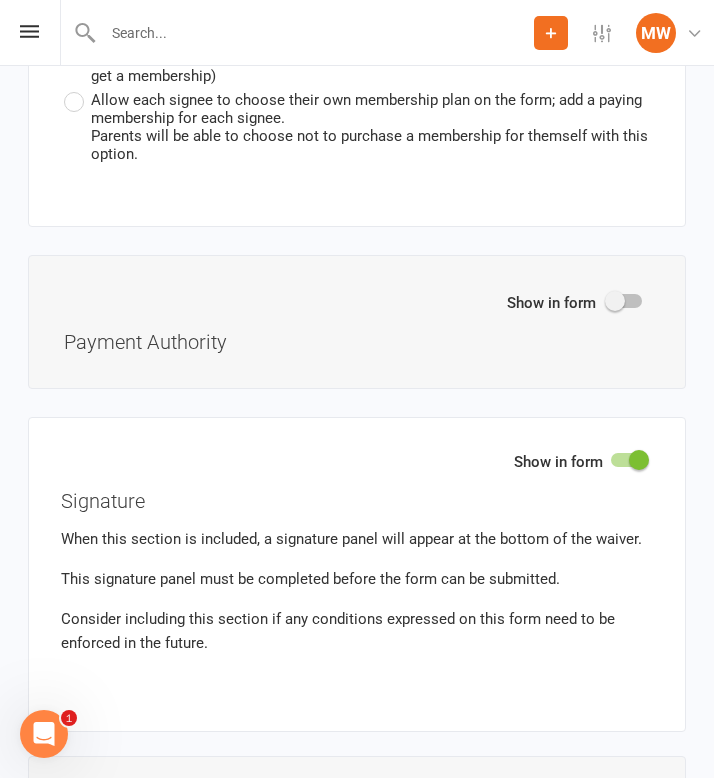 click at bounding box center (615, 301) 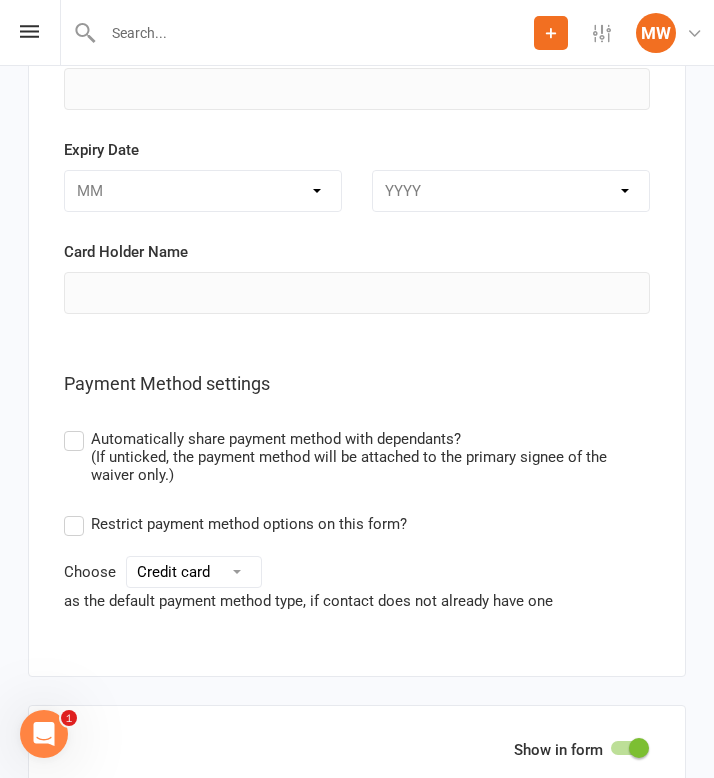 scroll, scrollTop: 11644, scrollLeft: 0, axis: vertical 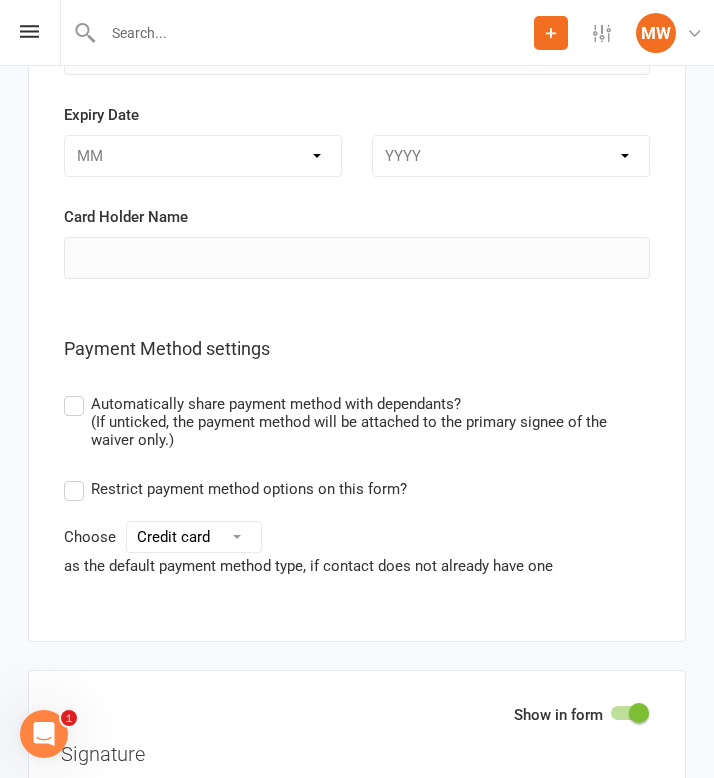click on "Automatically share payment method with dependants? (If unticked, the payment method will be attached to the primary signee of the waiver only.)" at bounding box center (370, 420) 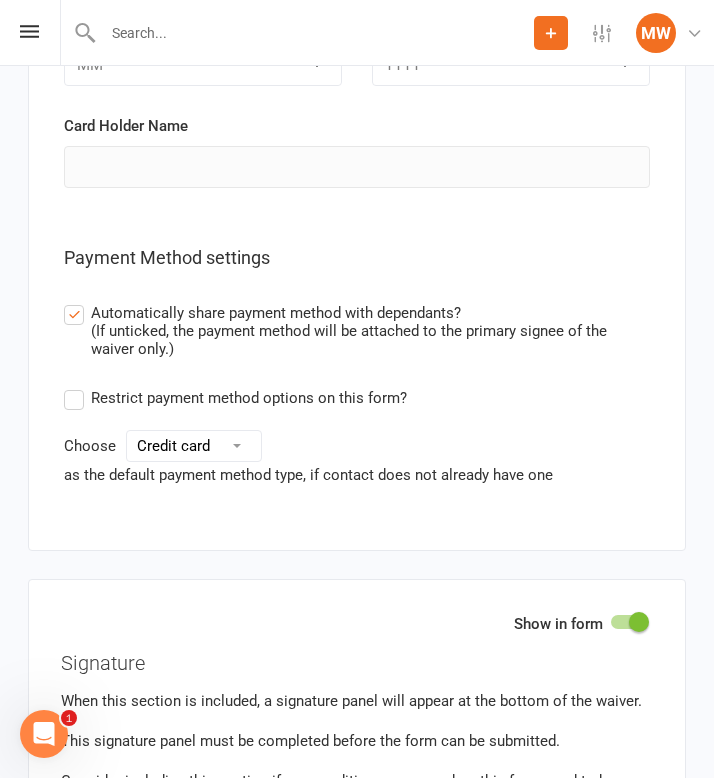 scroll, scrollTop: 11788, scrollLeft: 0, axis: vertical 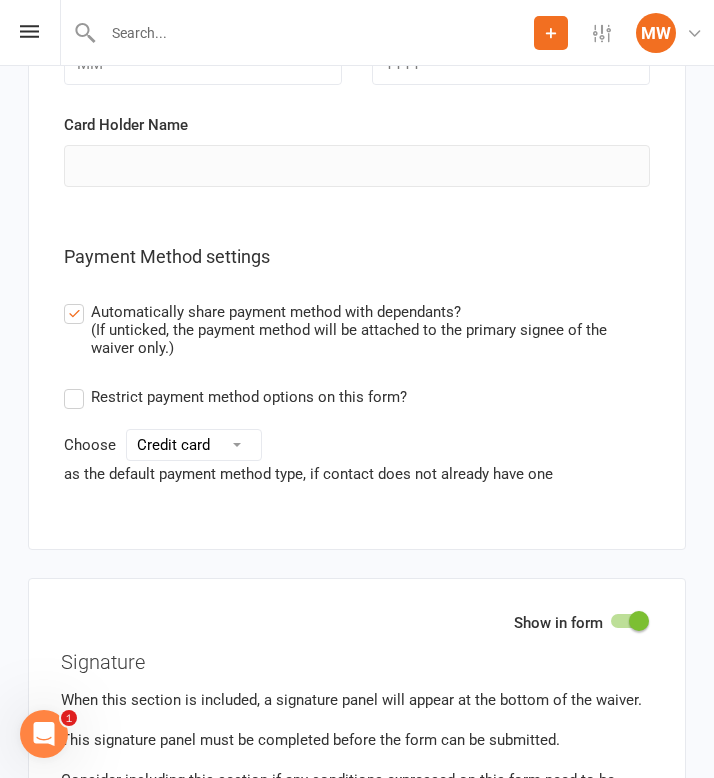 click on "Credit card Bank account" at bounding box center [194, 445] 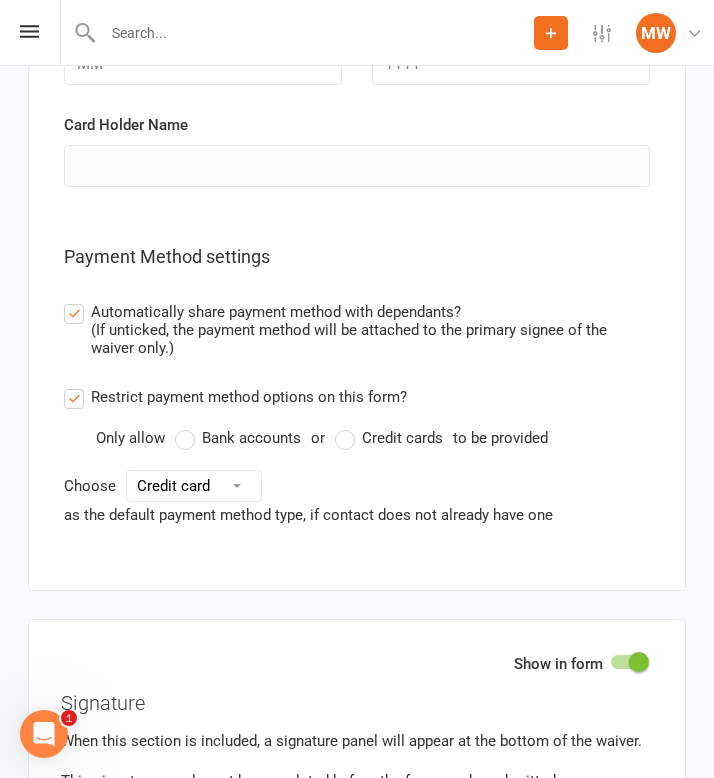 click on "Restrict payment method options on this form?" at bounding box center (235, 397) 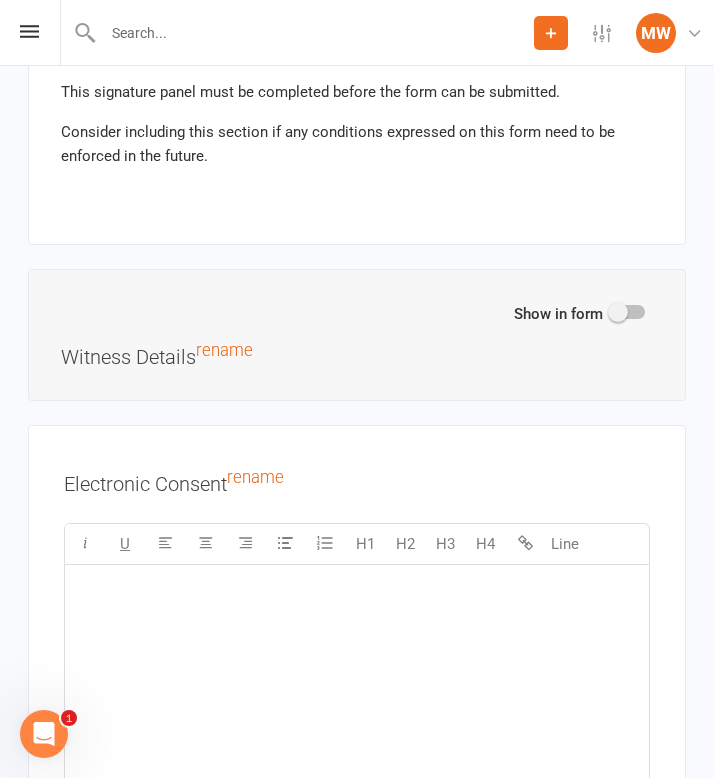 scroll, scrollTop: 12450, scrollLeft: 0, axis: vertical 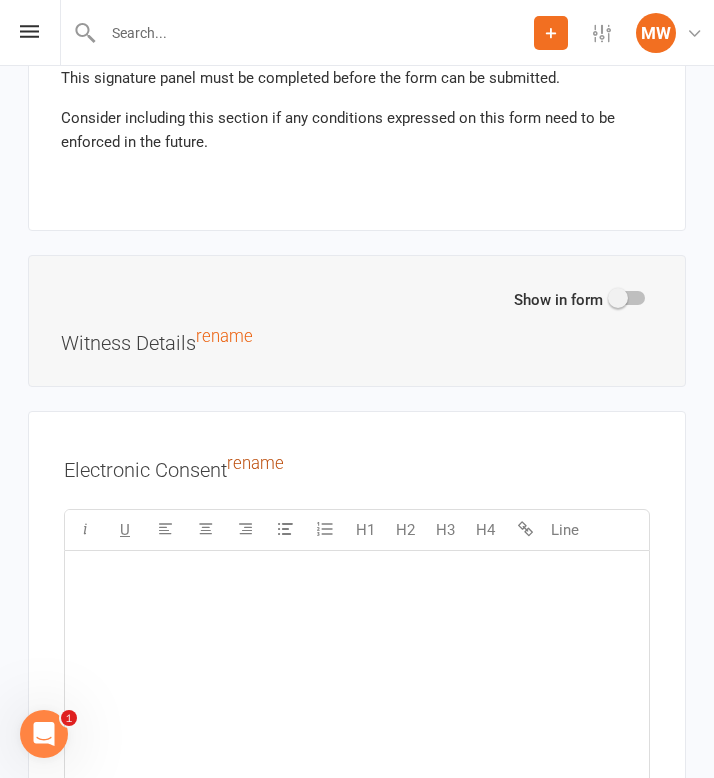 click on "rename" at bounding box center (255, 463) 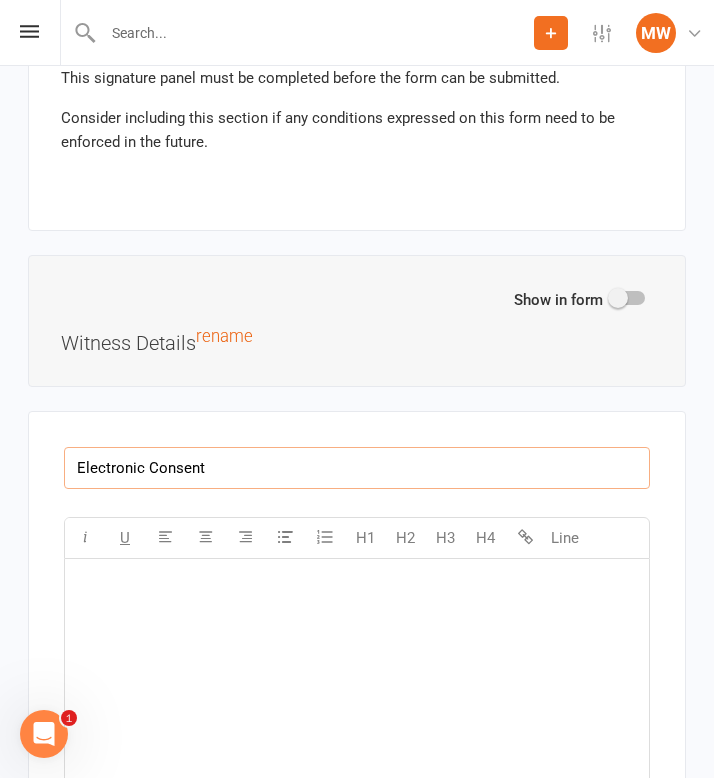 drag, startPoint x: 234, startPoint y: 464, endPoint x: -11, endPoint y: 449, distance: 245.45876 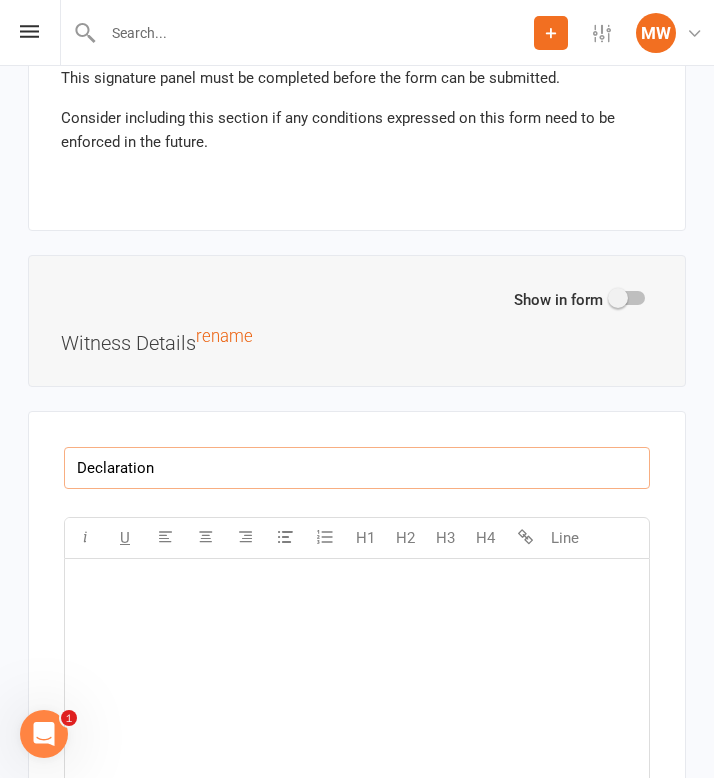 type on "Declaration" 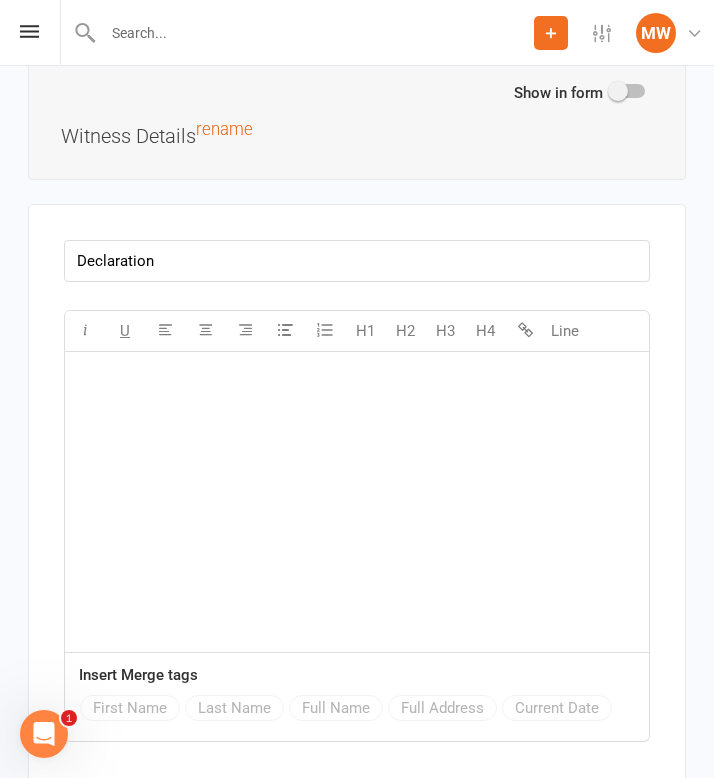 scroll, scrollTop: 12680, scrollLeft: 0, axis: vertical 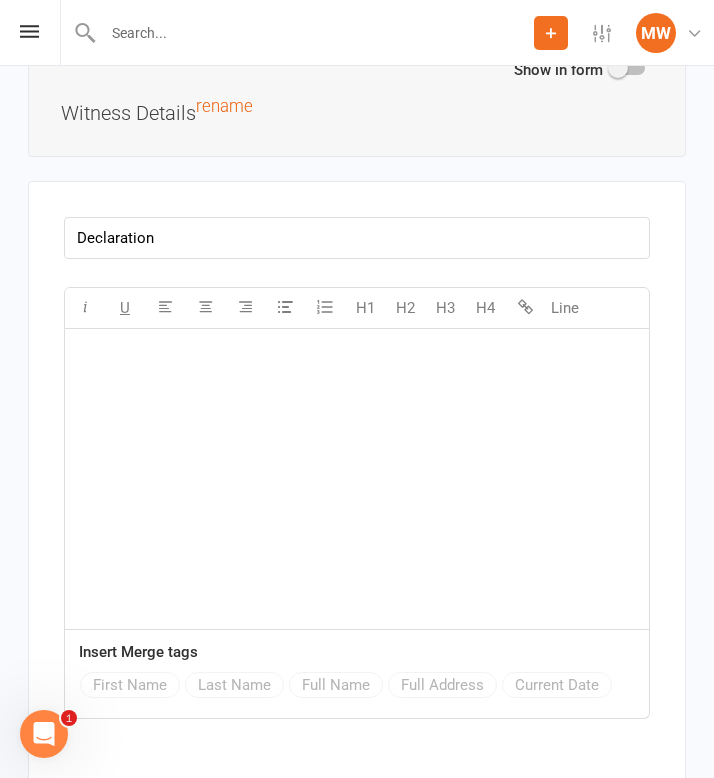 click on "﻿" at bounding box center [357, 479] 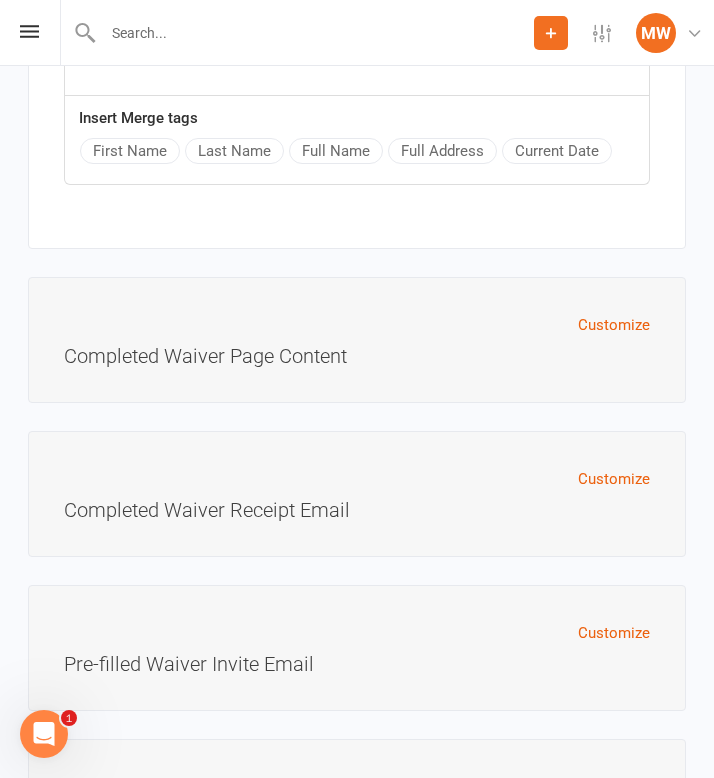scroll, scrollTop: 13243, scrollLeft: 0, axis: vertical 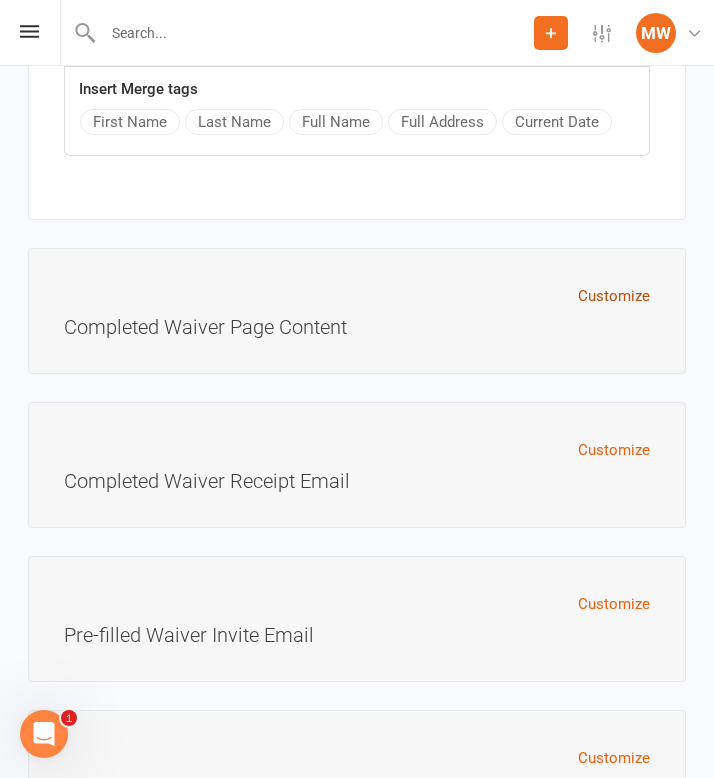 click on "Customize" at bounding box center [614, 296] 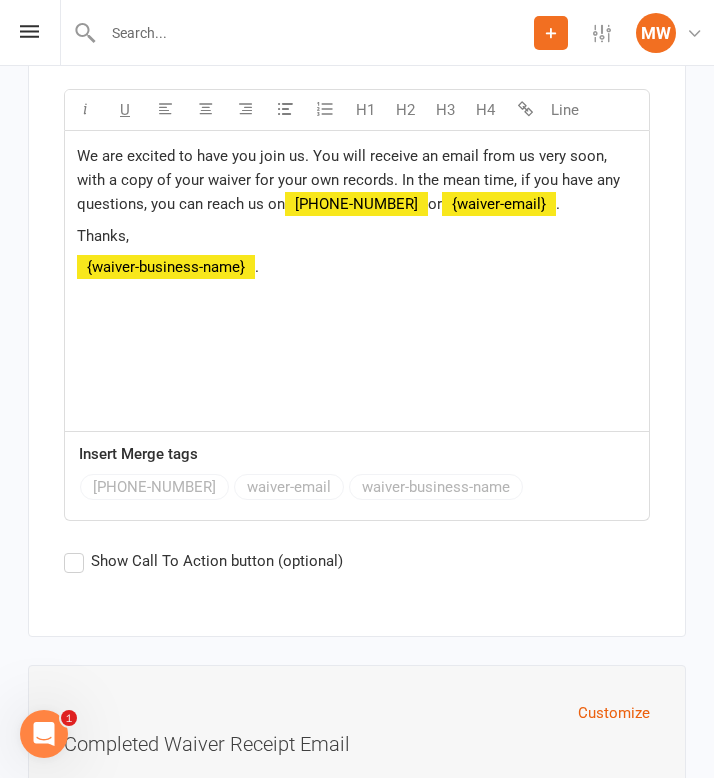scroll, scrollTop: 13696, scrollLeft: 0, axis: vertical 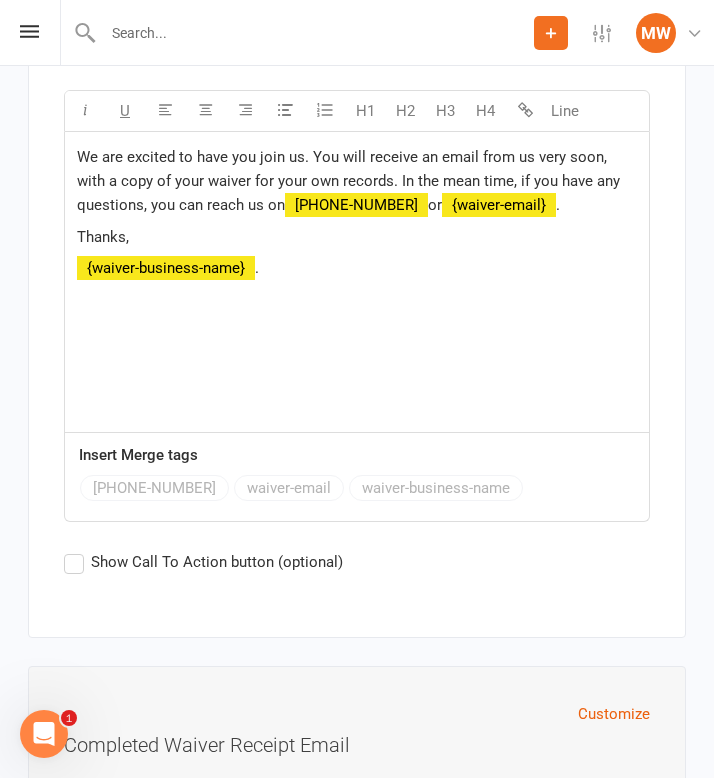 click on "Show Call To Action button (optional)" at bounding box center [203, 562] 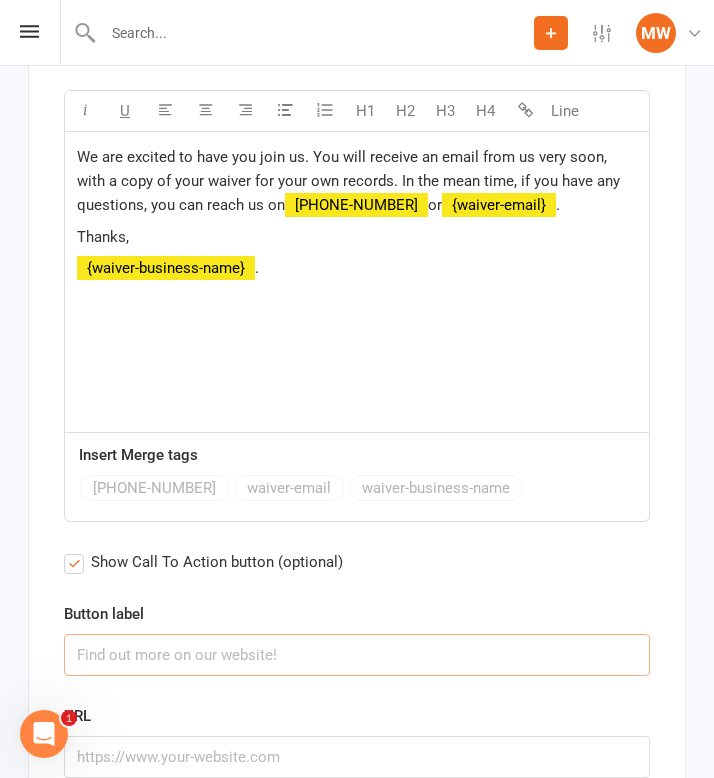 click at bounding box center [357, 655] 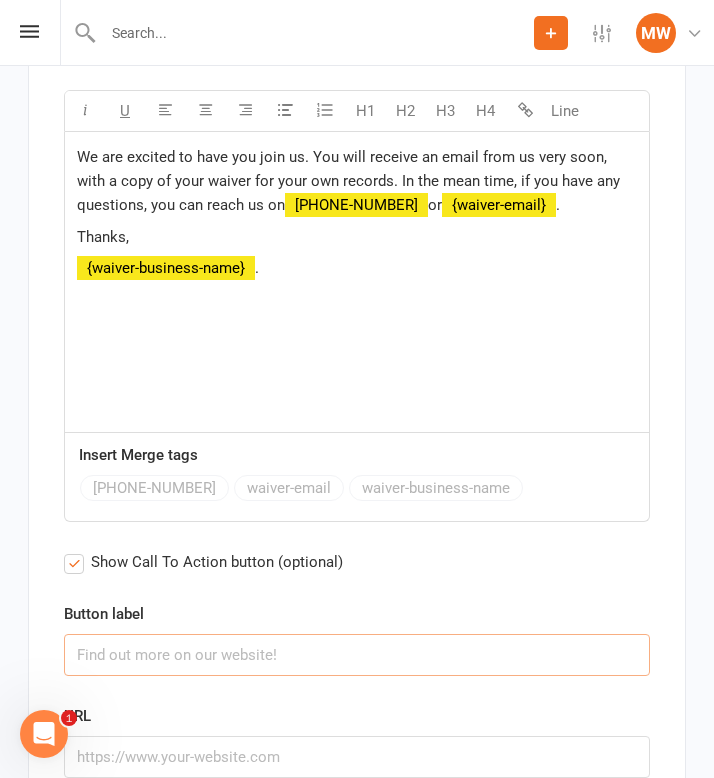 paste on "Find out more on our website!" 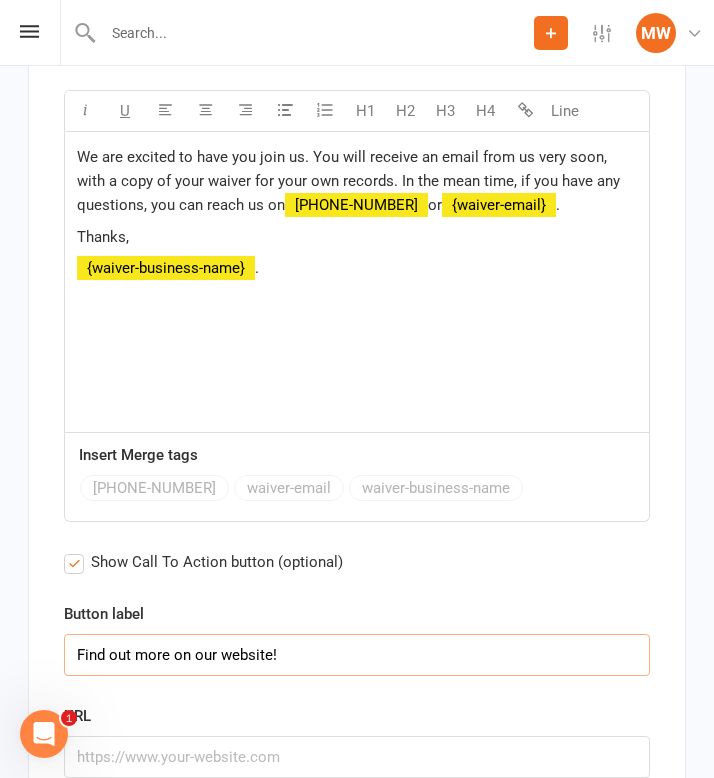 type on "Find out more on our website!" 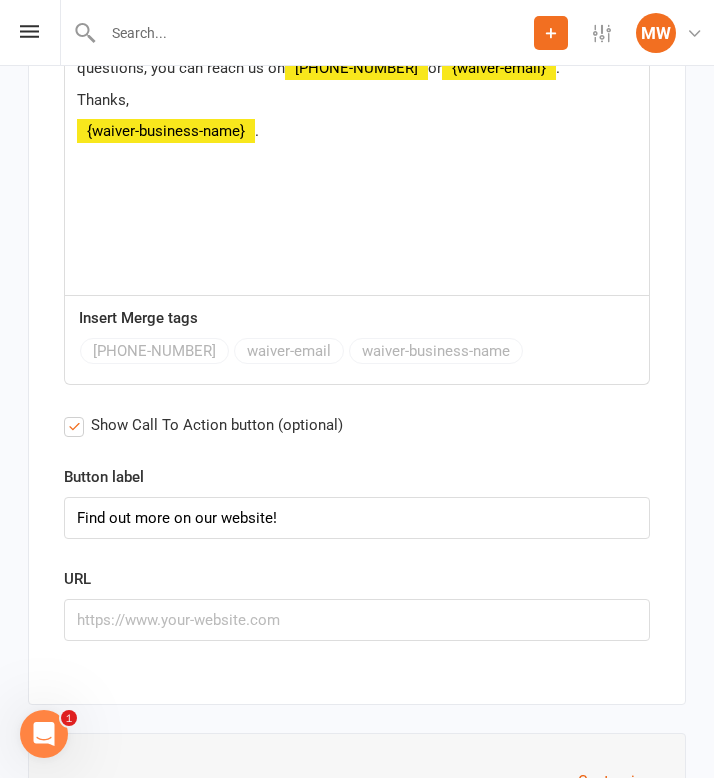 scroll, scrollTop: 13840, scrollLeft: 0, axis: vertical 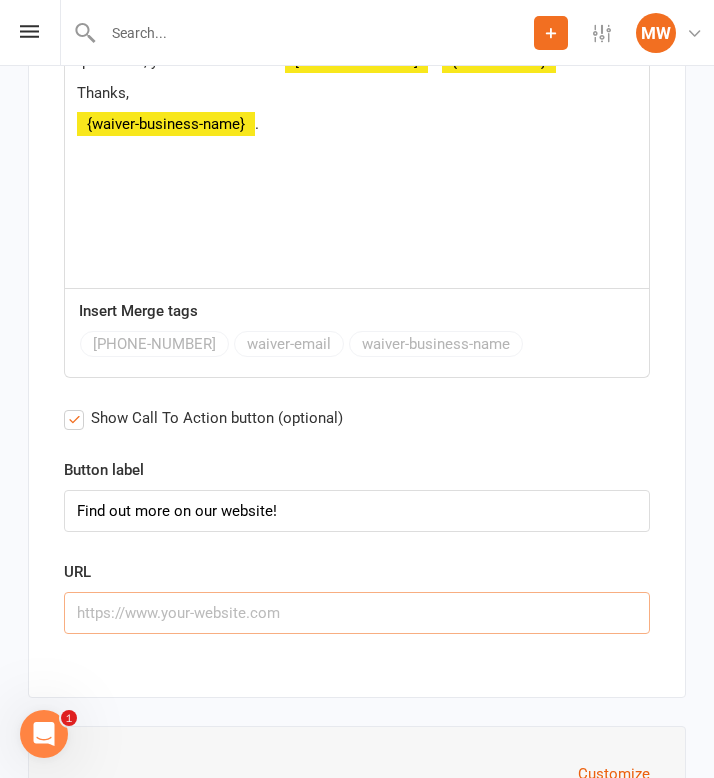 click at bounding box center (357, 613) 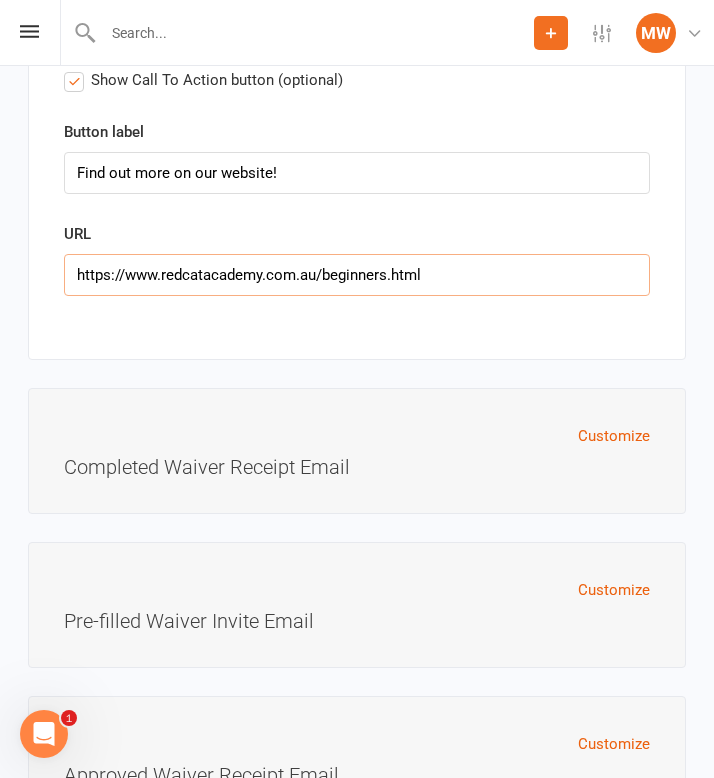 scroll, scrollTop: 14234, scrollLeft: 0, axis: vertical 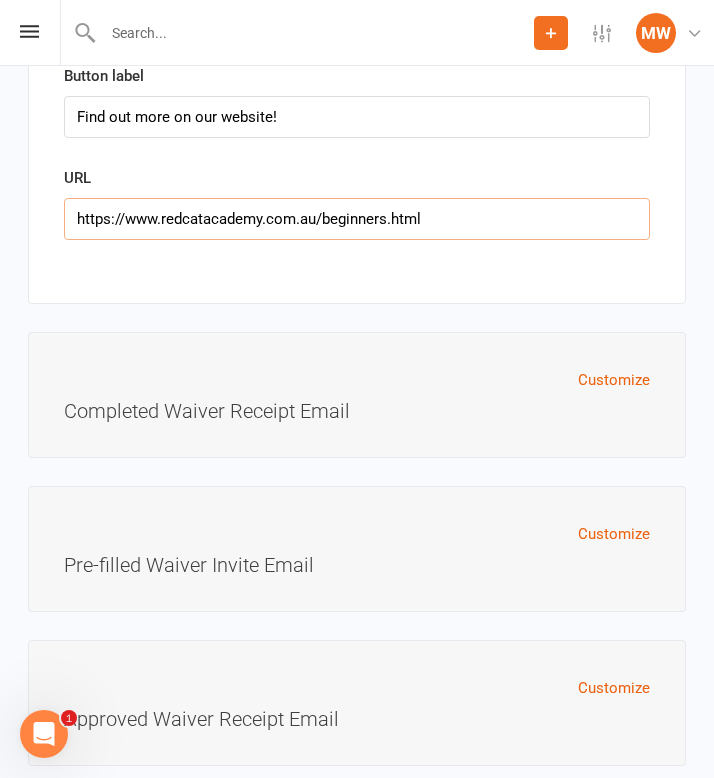 type on "https://www.redcatacademy.com.au/beginners.html" 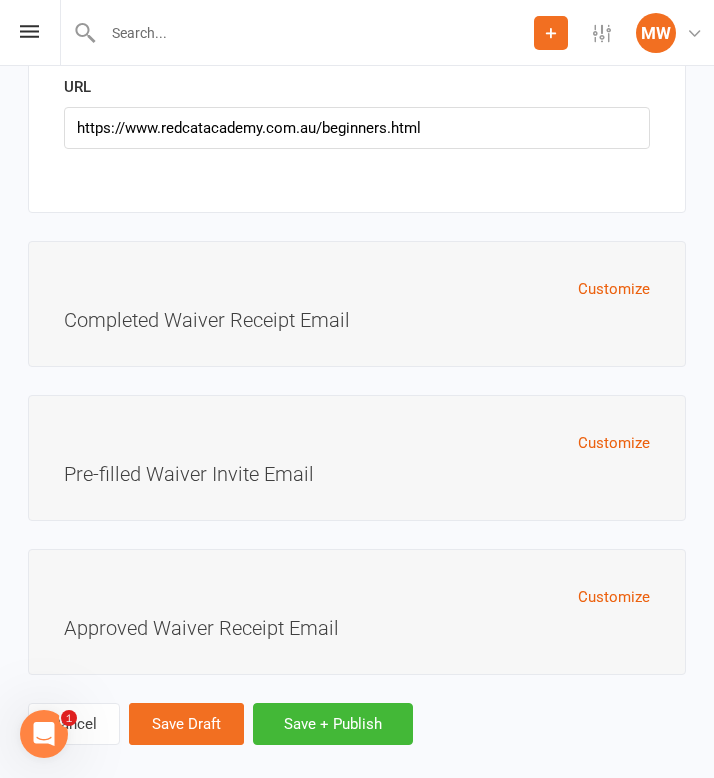 scroll, scrollTop: 14343, scrollLeft: 0, axis: vertical 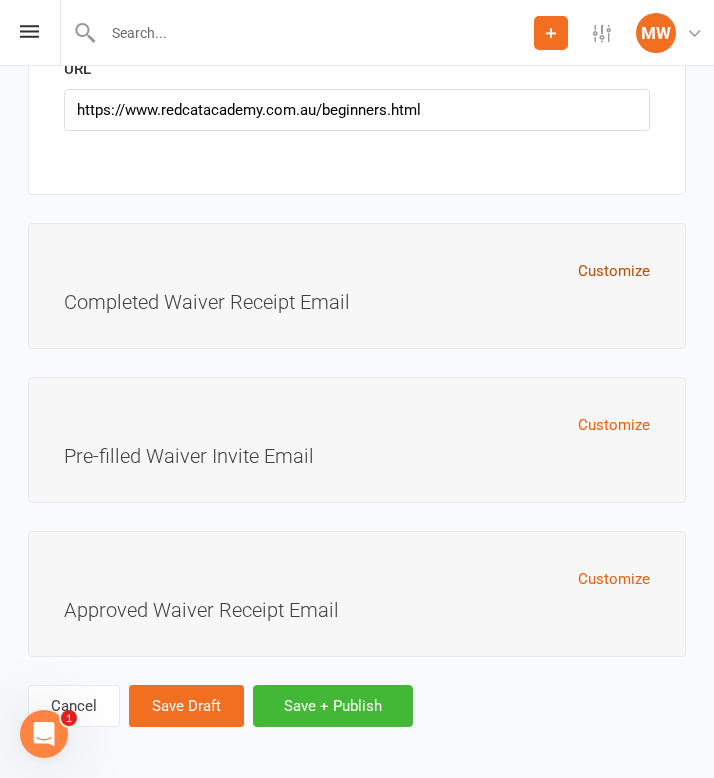 click on "Customize" at bounding box center [614, 271] 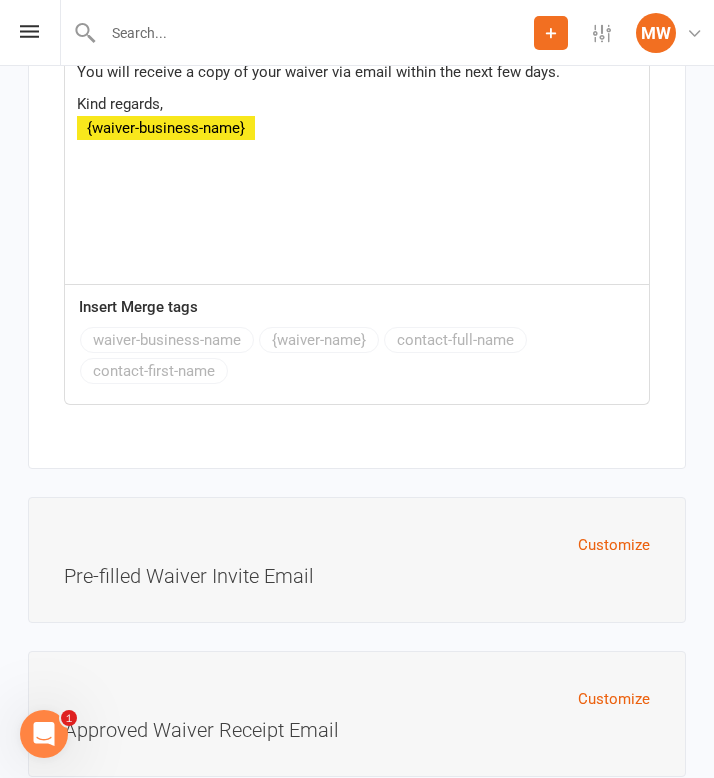 scroll, scrollTop: 15138, scrollLeft: 0, axis: vertical 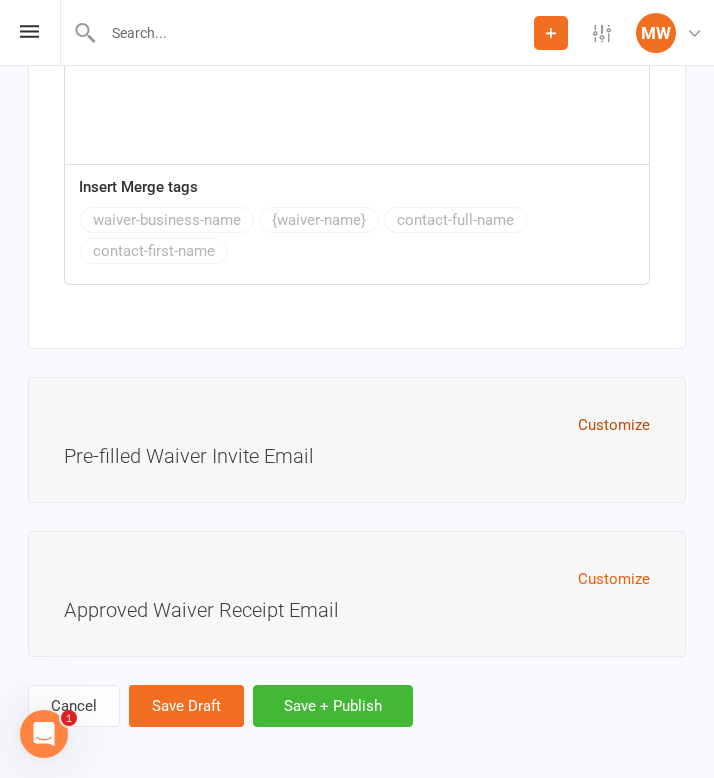 click on "Customize" at bounding box center [614, 425] 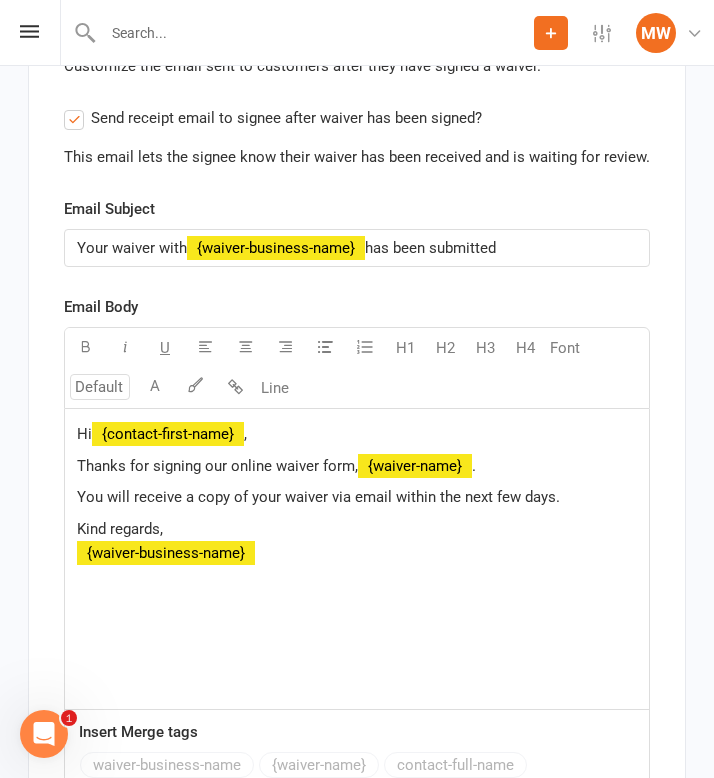 scroll, scrollTop: 14600, scrollLeft: 0, axis: vertical 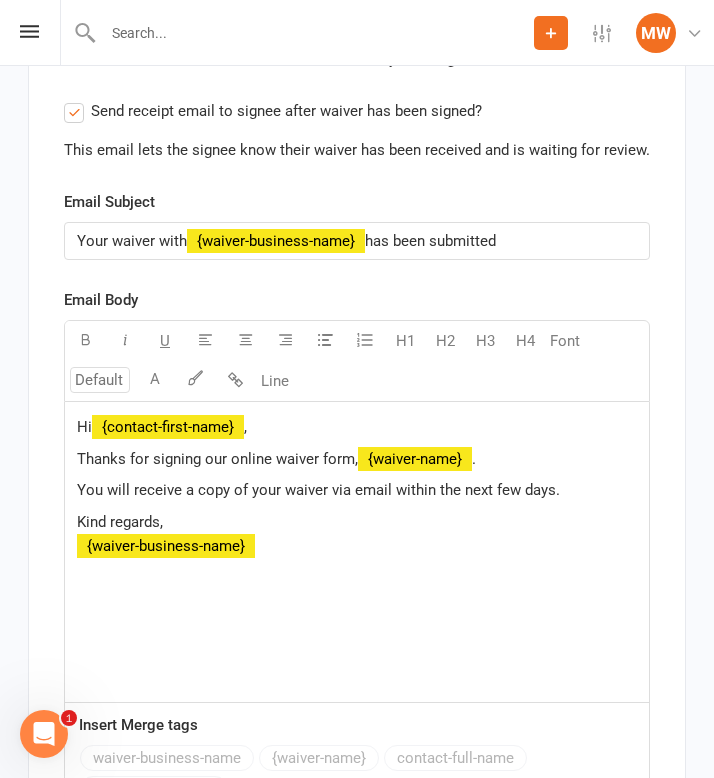 click on "Hi ﻿ [FIRST] , ﻿ Thanks for signing our online waiver form, ﻿ {waiver-name} . ﻿ You will receive a copy of your waiver via email within the next few days. ﻿ Kind regards,
﻿ {waiver-business-name} ﻿" at bounding box center (357, 552) 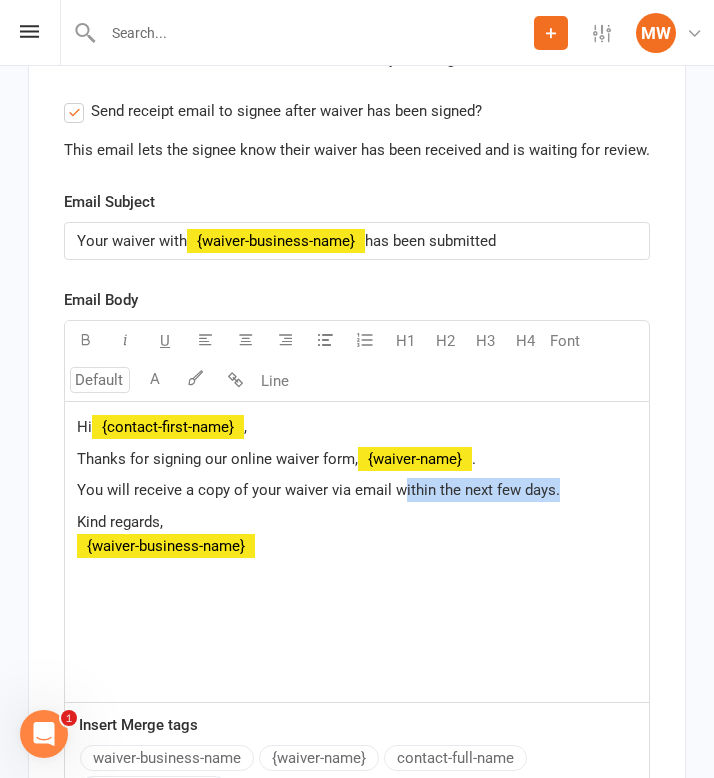 drag, startPoint x: 556, startPoint y: 485, endPoint x: 397, endPoint y: 485, distance: 159 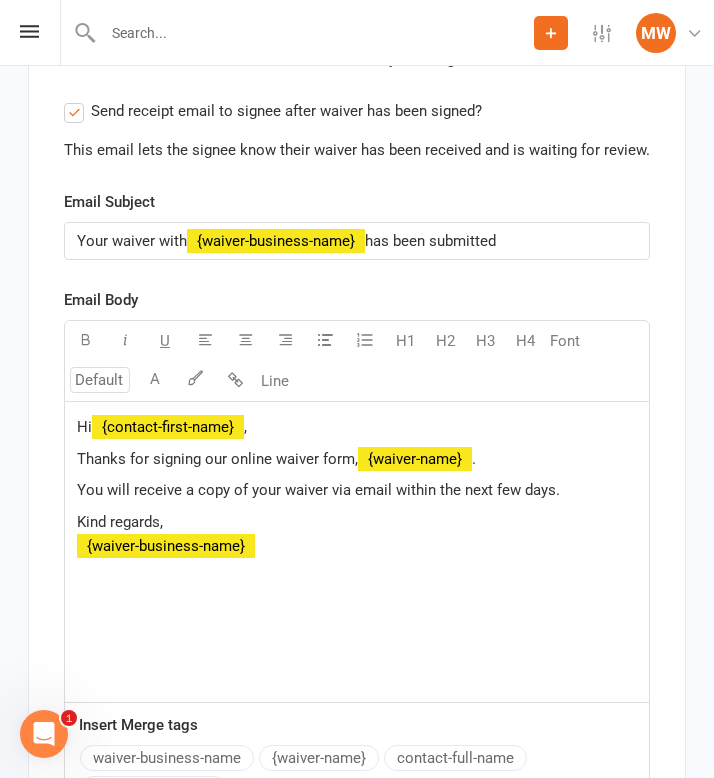 type 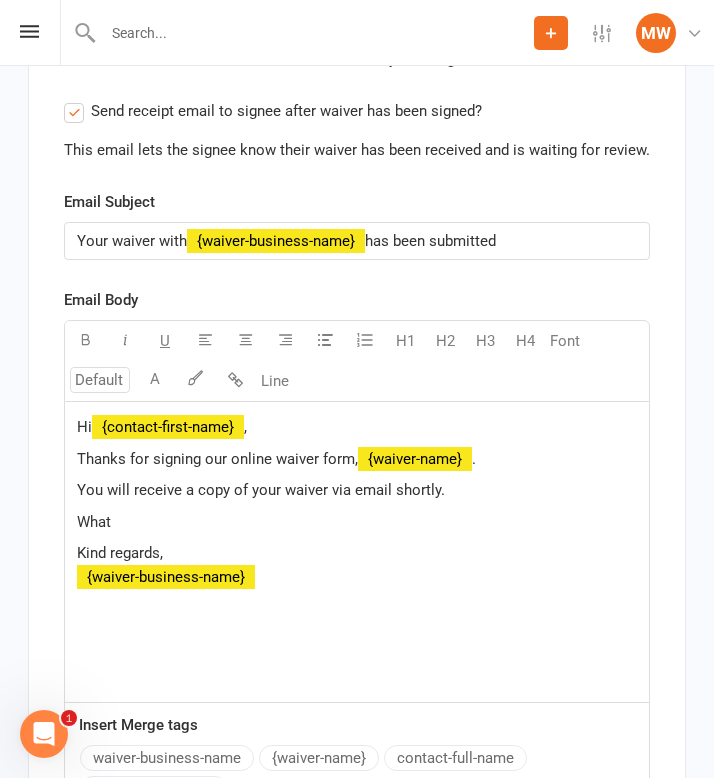 click on "You will receive a copy of your waiver via email shortly." at bounding box center (261, 490) 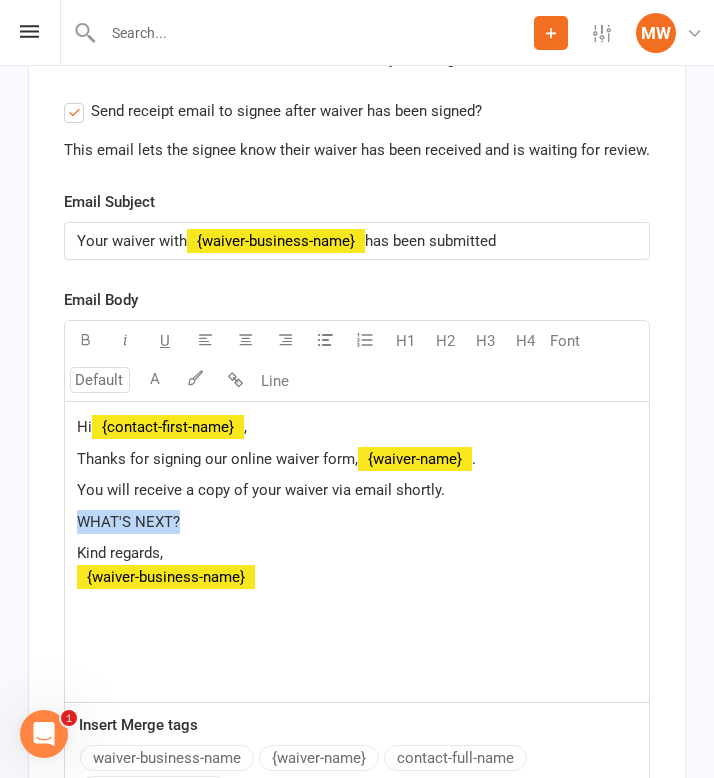 drag, startPoint x: 195, startPoint y: 517, endPoint x: 56, endPoint y: 515, distance: 139.01439 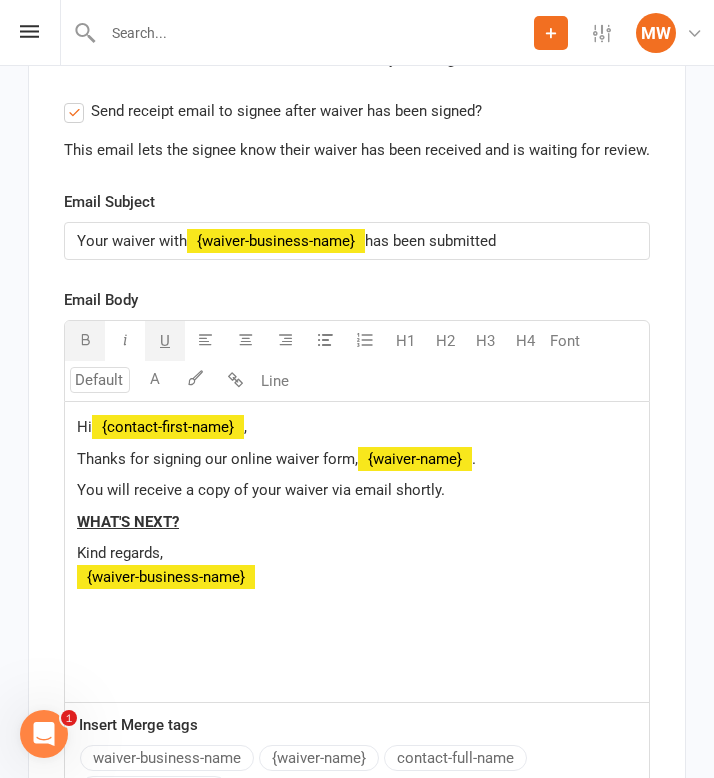 click on "WHAT'S NEXT?" at bounding box center [357, 522] 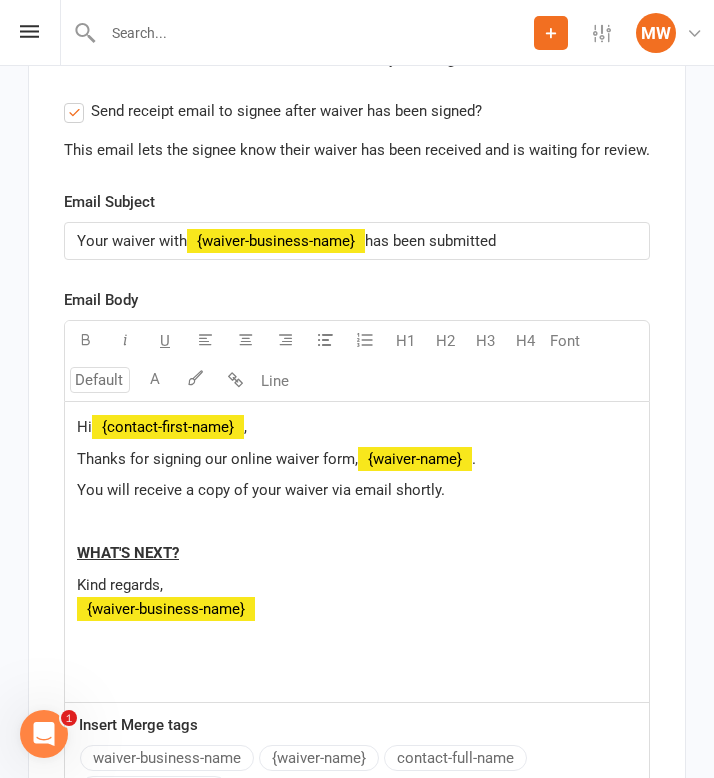 click on "Hi [NAME] ," at bounding box center (357, 427) 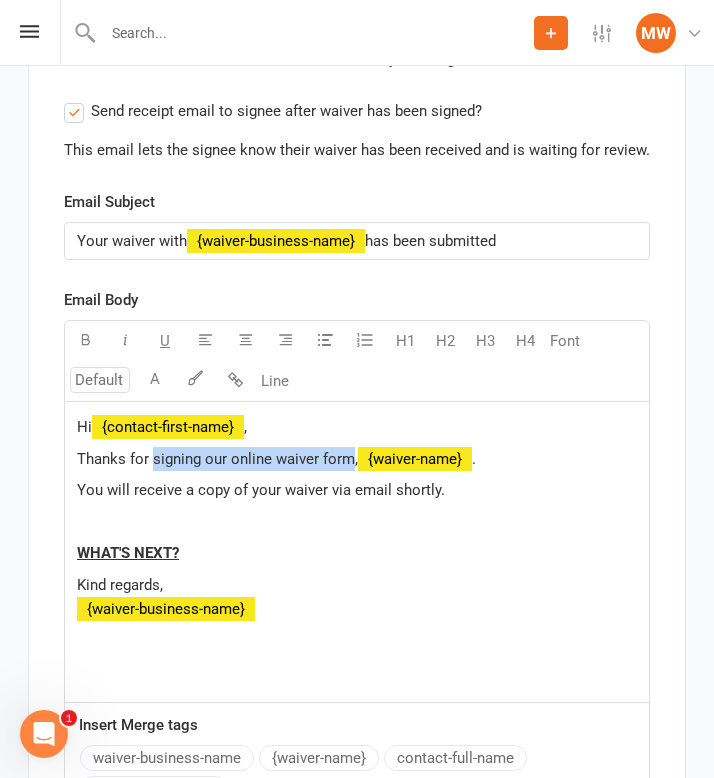 drag, startPoint x: 350, startPoint y: 452, endPoint x: 154, endPoint y: 459, distance: 196.12495 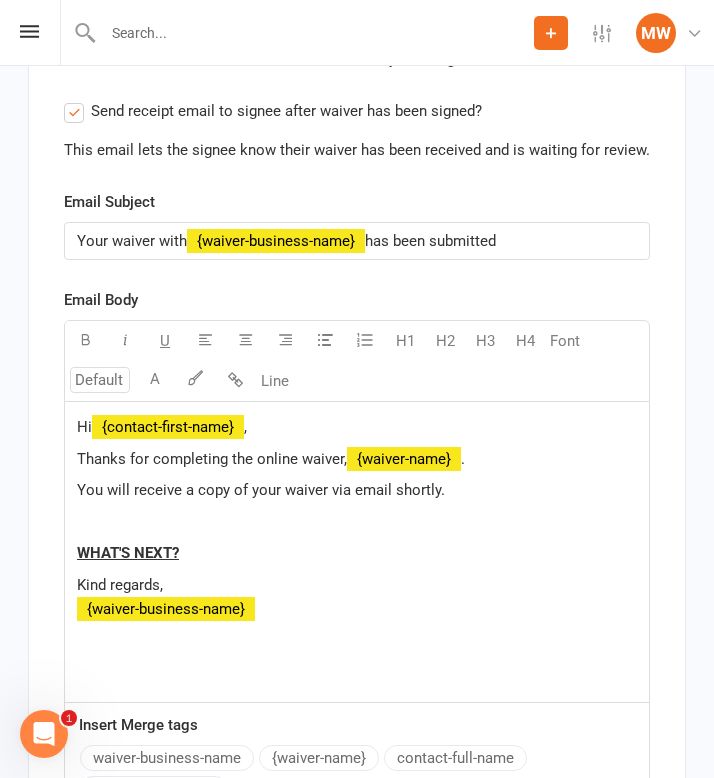 click on "Thanks for completing the online waiver," at bounding box center [212, 459] 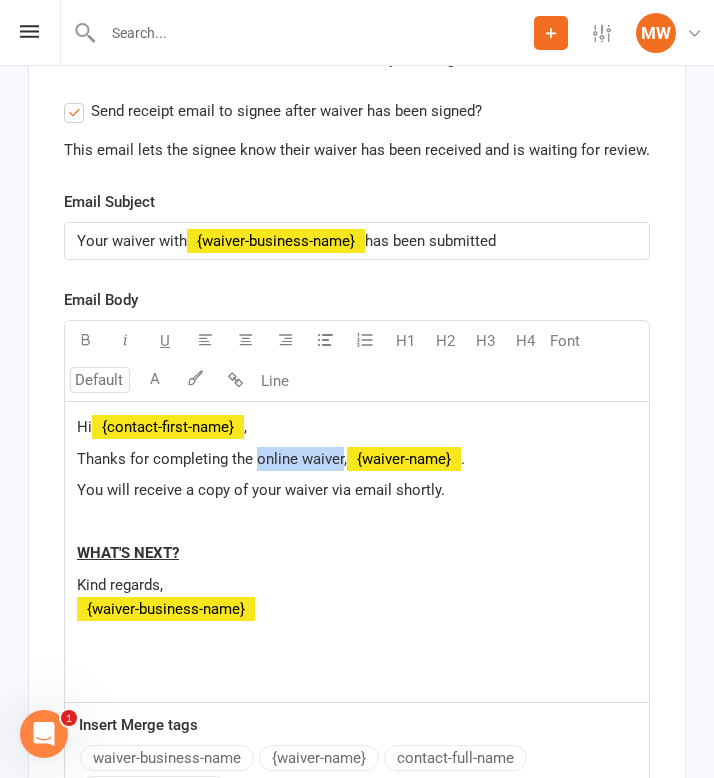 drag, startPoint x: 343, startPoint y: 449, endPoint x: 259, endPoint y: 449, distance: 84 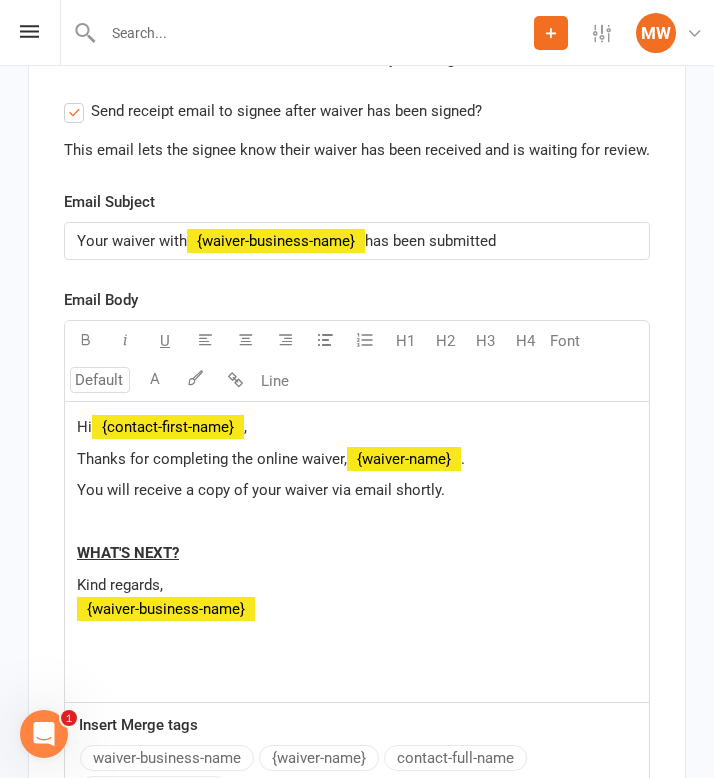 click on "Hi [NAME] ," at bounding box center [357, 427] 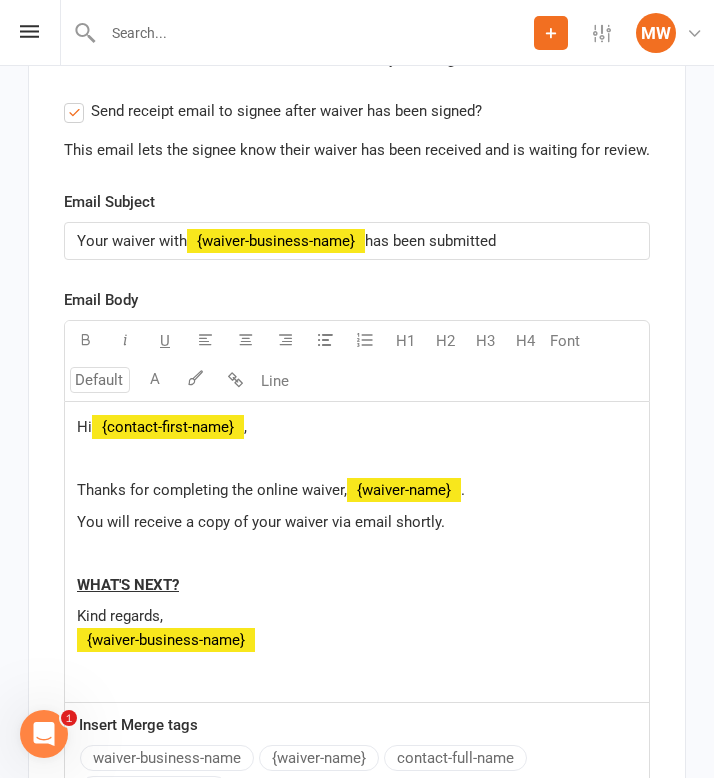 click on "You will receive a copy of your waiver via email shortly." at bounding box center [357, 522] 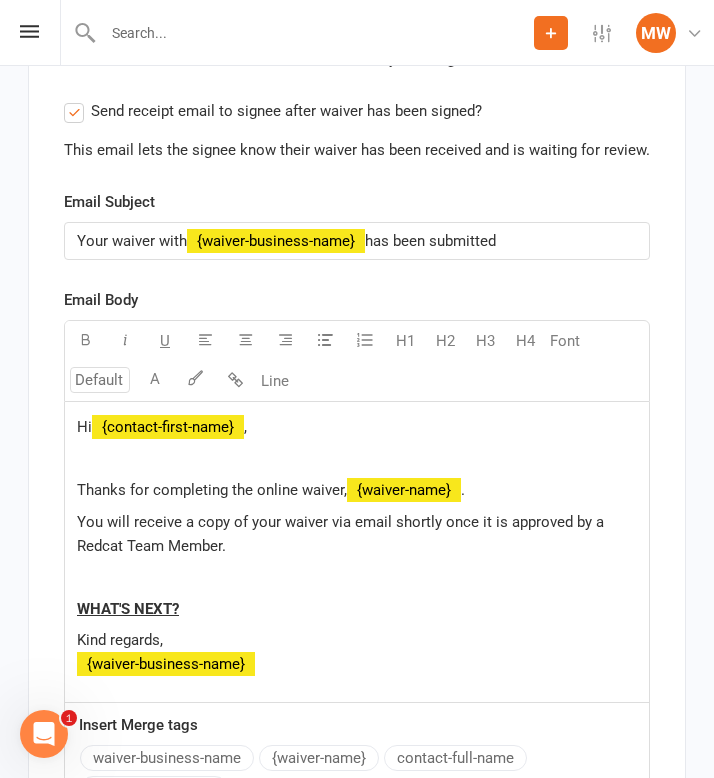 click on "You will receive a copy of your waiver via email shortly once it is approved by a Redcat Team Member." at bounding box center (357, 534) 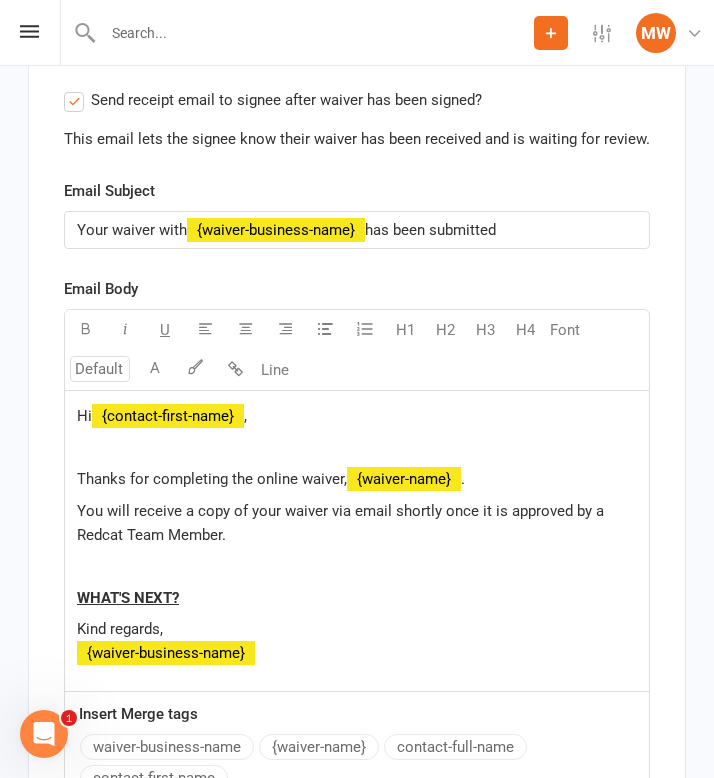 scroll, scrollTop: 14610, scrollLeft: 0, axis: vertical 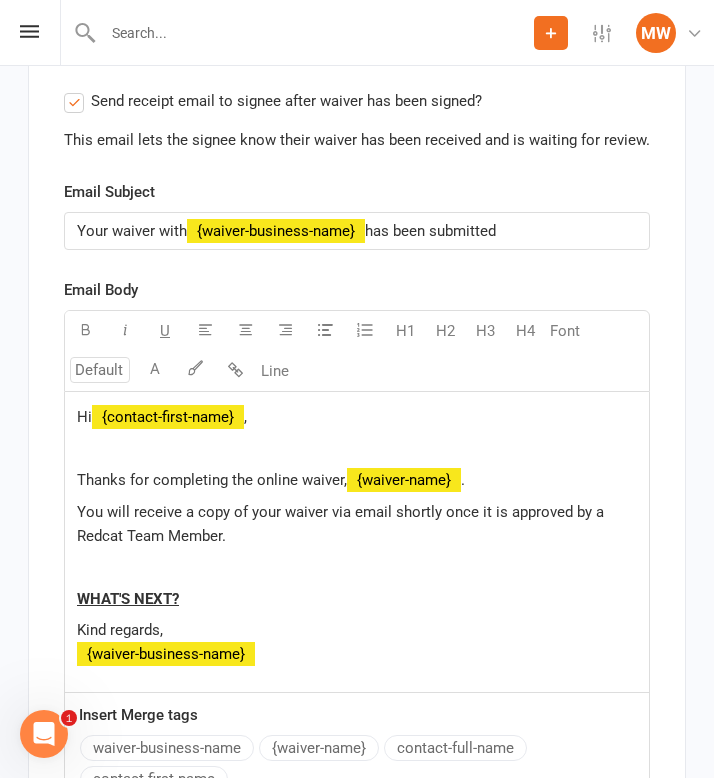 click on "Thanks for completing the online waiver," at bounding box center (212, 480) 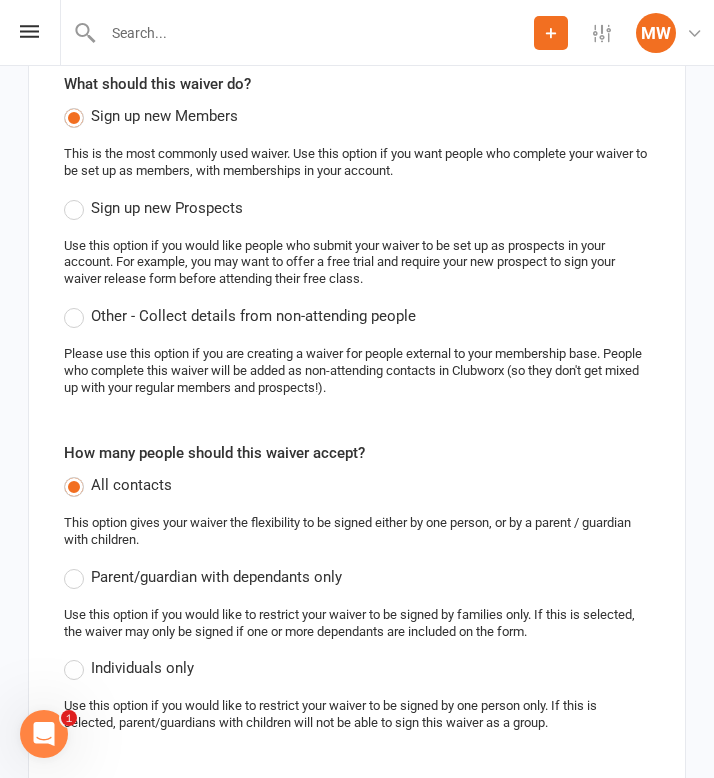 scroll, scrollTop: 0, scrollLeft: 0, axis: both 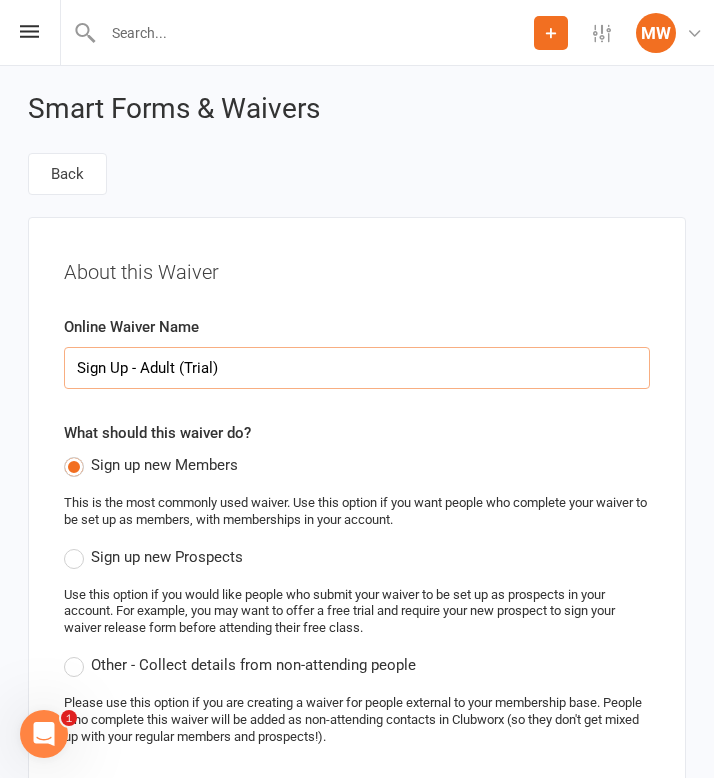 click on "Sign Up - Adult (Trial)" at bounding box center (357, 368) 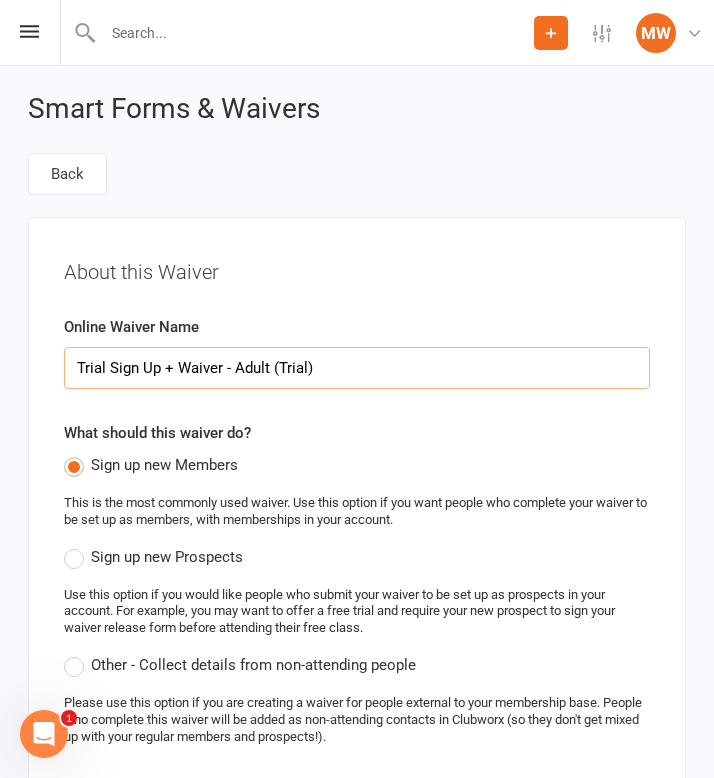 click on "Trial Sign Up + Waiver - Adult (Trial)" at bounding box center [357, 368] 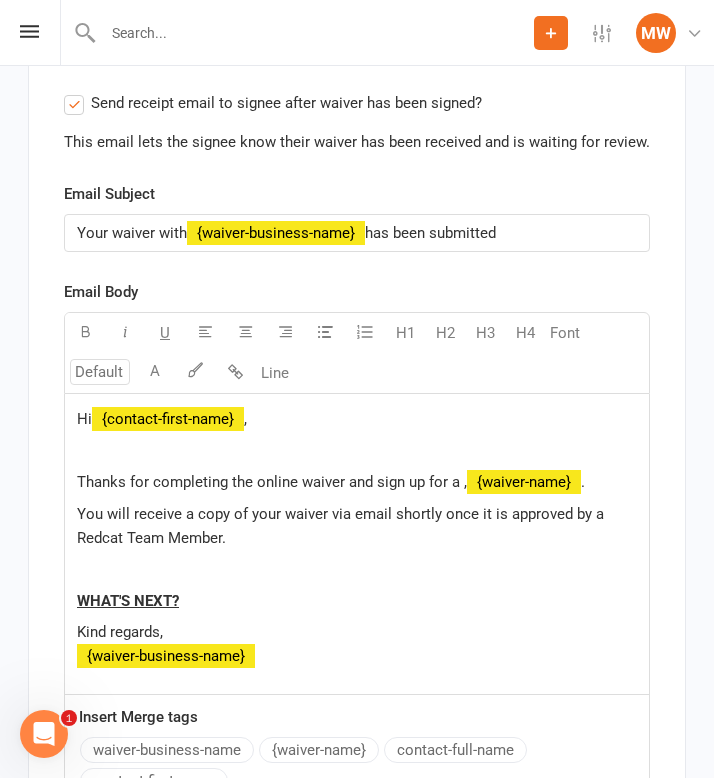 scroll, scrollTop: 14624, scrollLeft: 0, axis: vertical 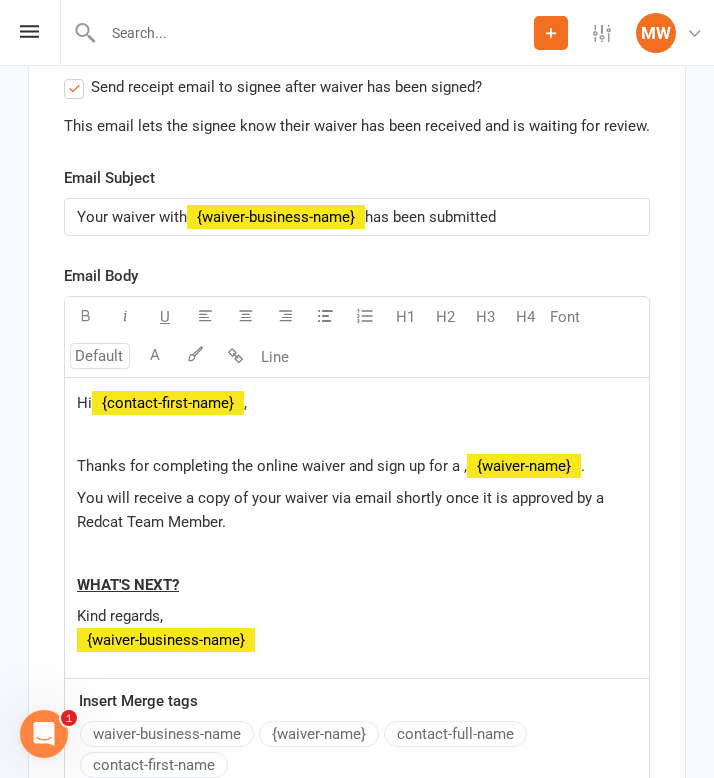 type on "Trial Sign Up - Child" 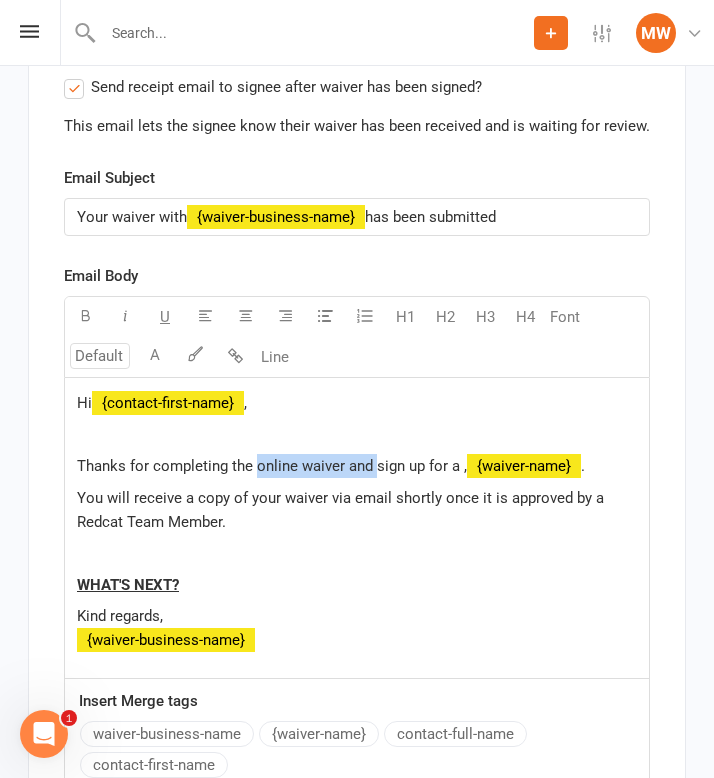 drag, startPoint x: 374, startPoint y: 458, endPoint x: 258, endPoint y: 459, distance: 116.00431 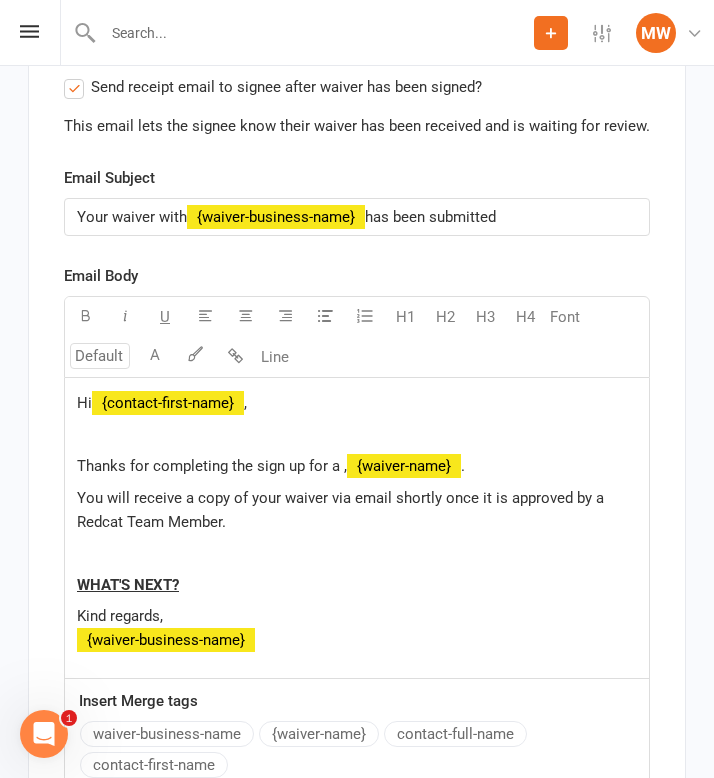 click on "Thanks for completing the sign up for a ," at bounding box center [212, 466] 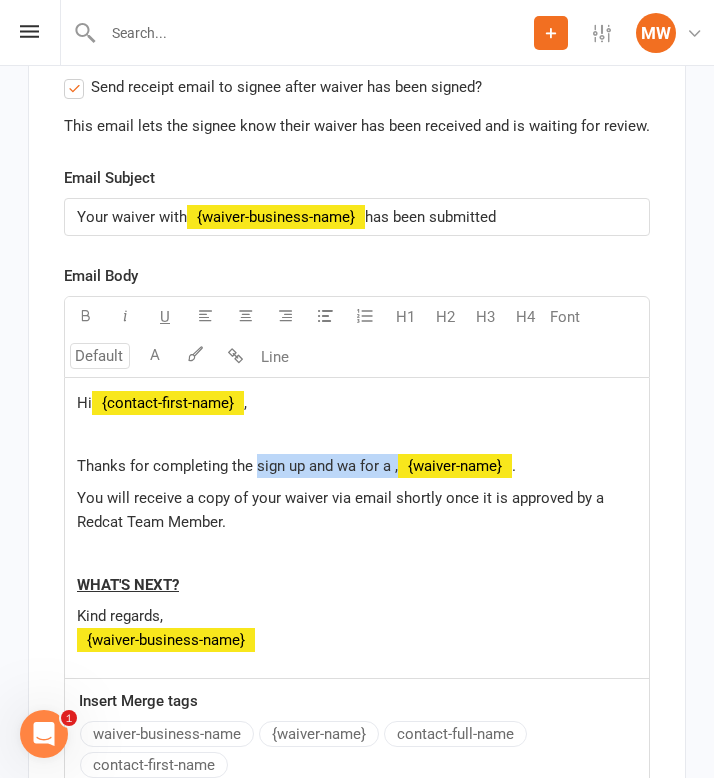 drag, startPoint x: 397, startPoint y: 460, endPoint x: 256, endPoint y: 463, distance: 141.0319 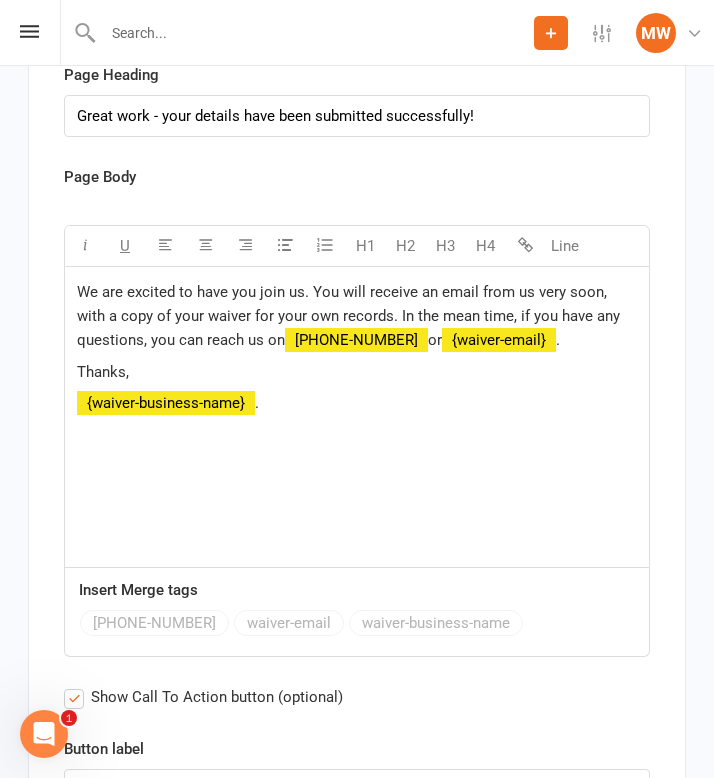 scroll, scrollTop: 13564, scrollLeft: 0, axis: vertical 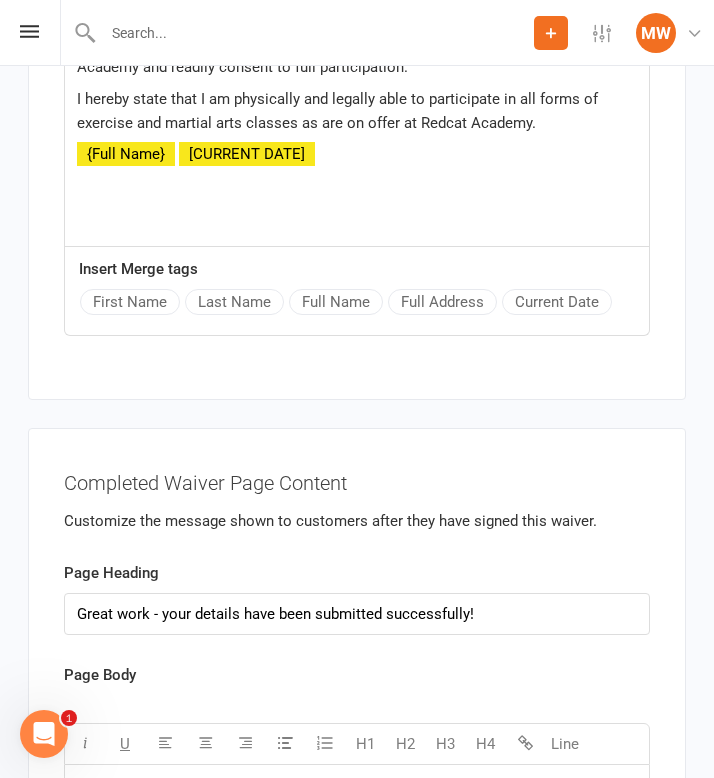 click on "Completed Waiver Page Content" at bounding box center (357, 479) 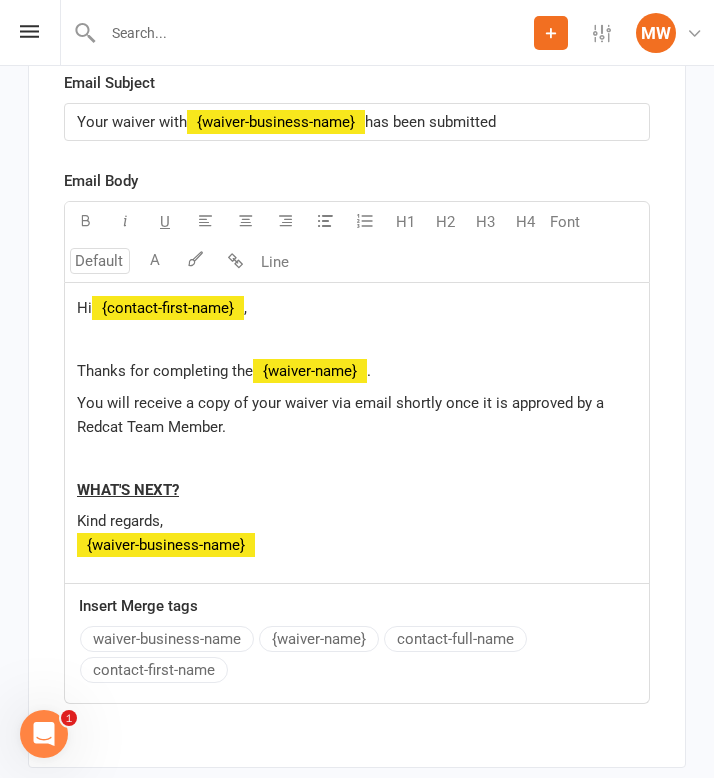 scroll, scrollTop: 14725, scrollLeft: 0, axis: vertical 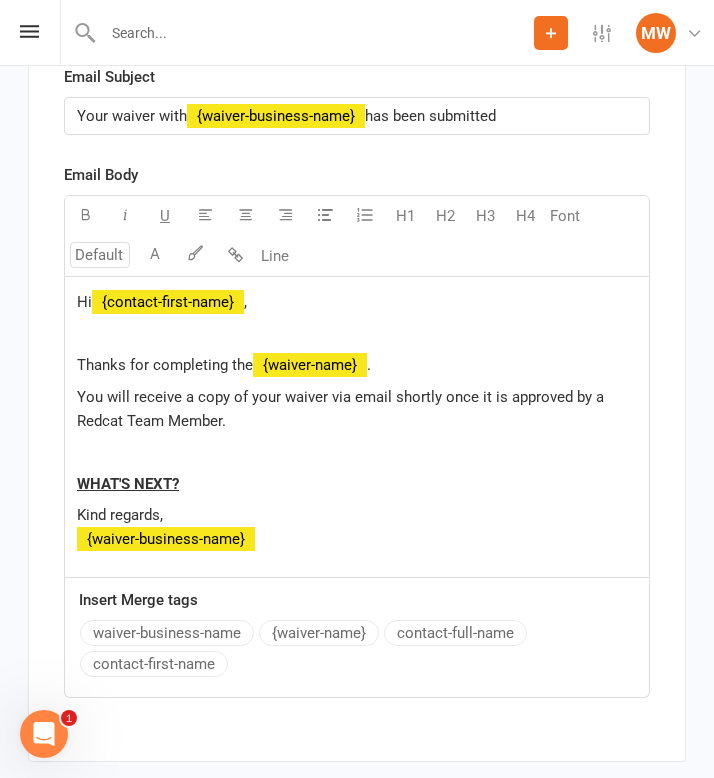 click on "You will receive a copy of your waiver via email shortly once it is approved by a Redcat Team Member." at bounding box center (357, 409) 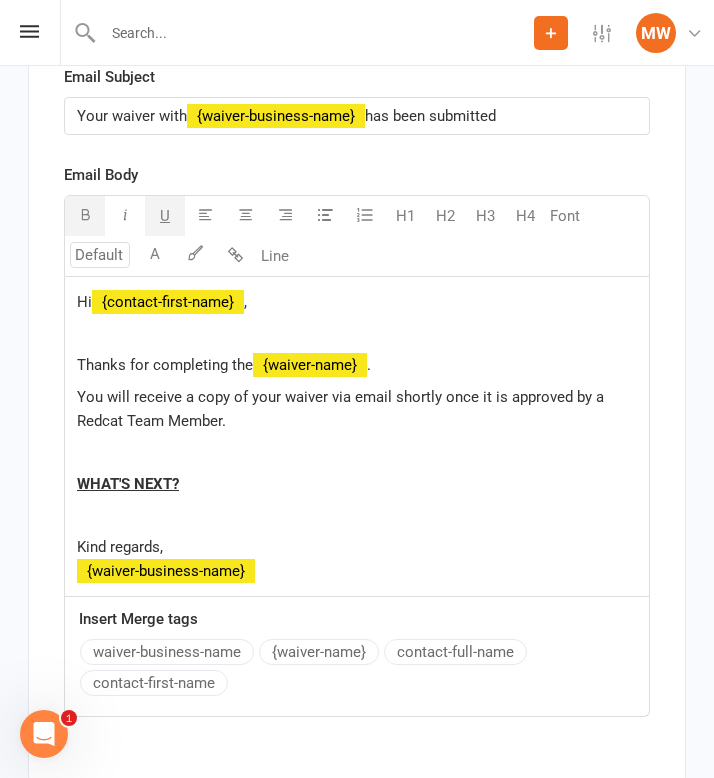 click on "WHAT'S NEXT?" at bounding box center [357, 484] 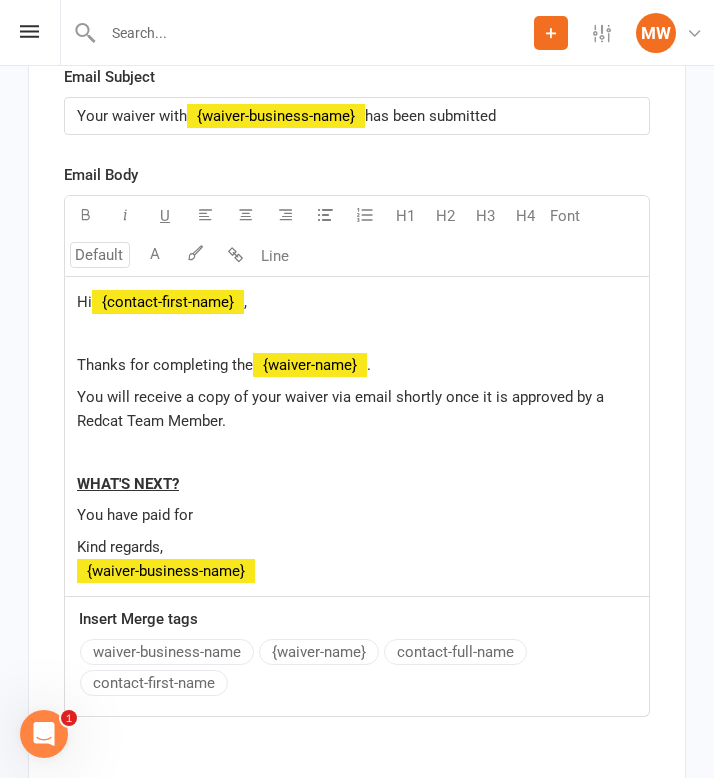 click on "You will receive a copy of your waiver via email shortly once it is approved by a Redcat Team Member." at bounding box center [357, 409] 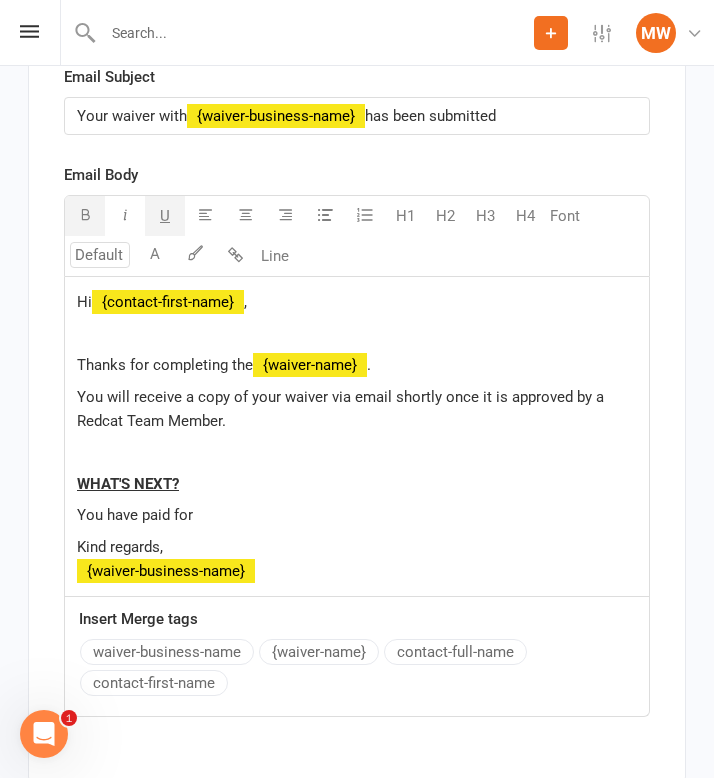 click on "WHAT'S NEXT?" at bounding box center (357, 484) 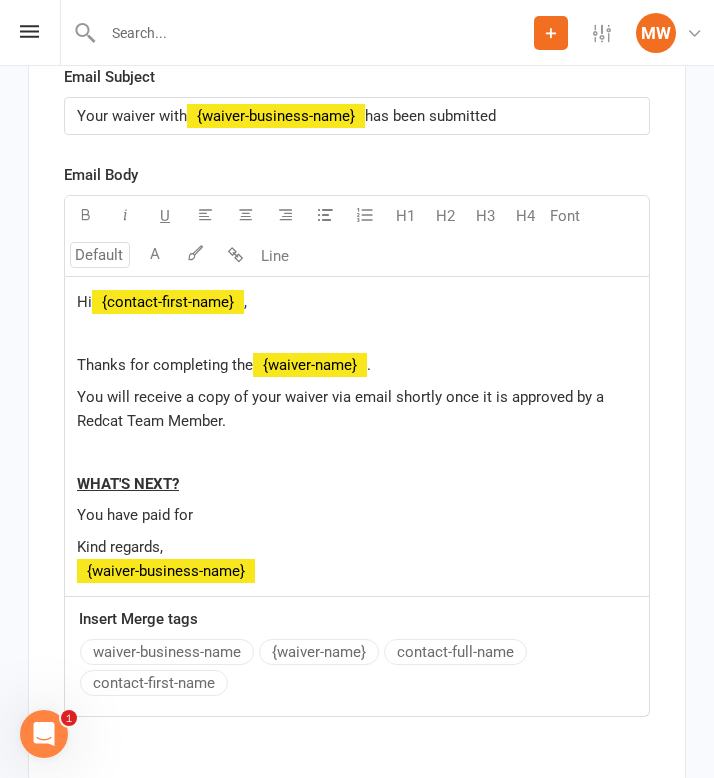 drag, startPoint x: 206, startPoint y: 508, endPoint x: 65, endPoint y: 508, distance: 141 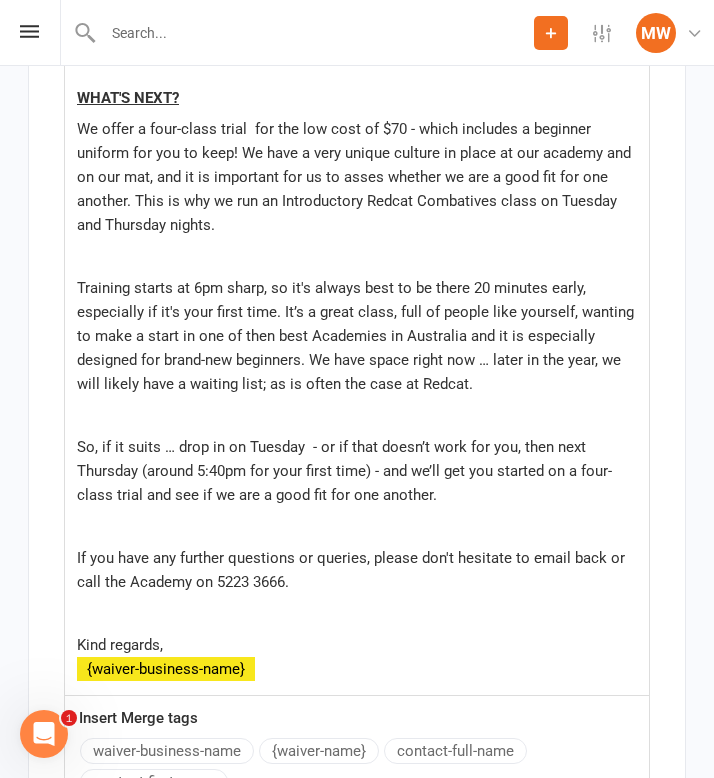 scroll, scrollTop: 15188, scrollLeft: 0, axis: vertical 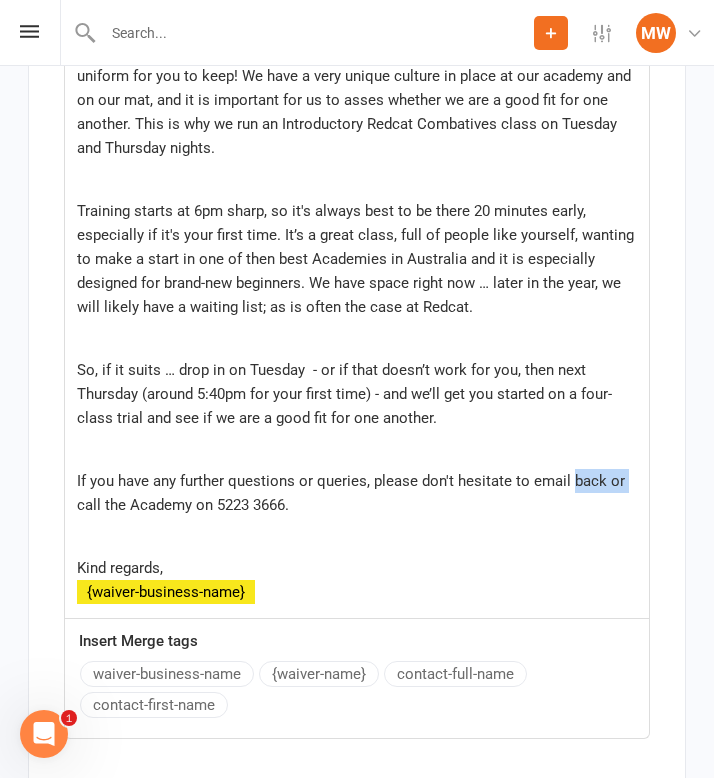 drag, startPoint x: 621, startPoint y: 477, endPoint x: 572, endPoint y: 473, distance: 49.162994 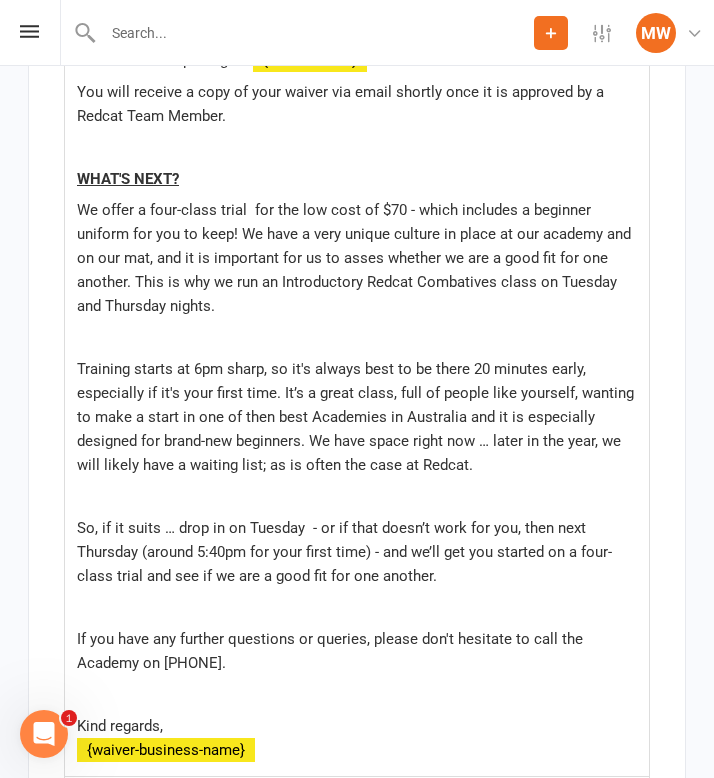 scroll, scrollTop: 15016, scrollLeft: 0, axis: vertical 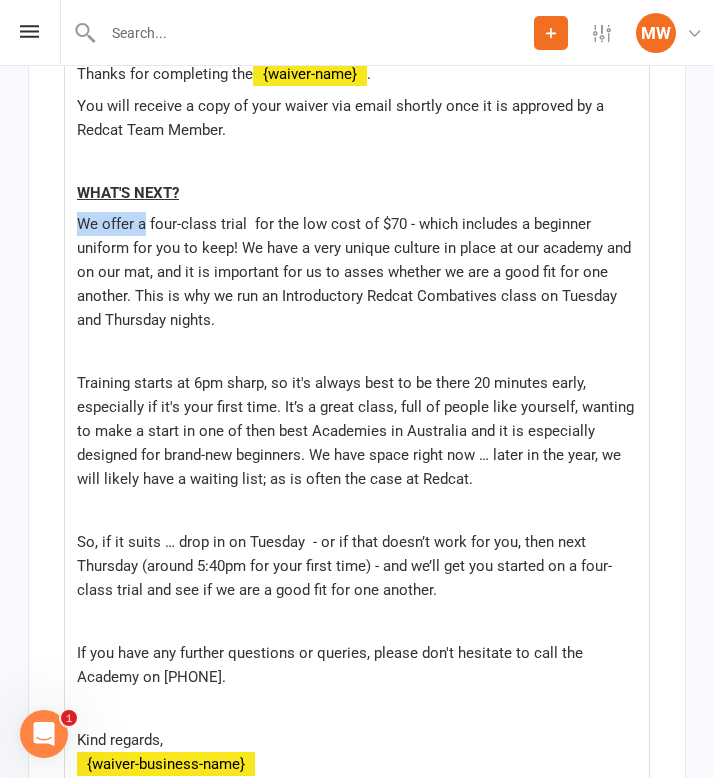drag, startPoint x: 141, startPoint y: 217, endPoint x: 56, endPoint y: 217, distance: 85 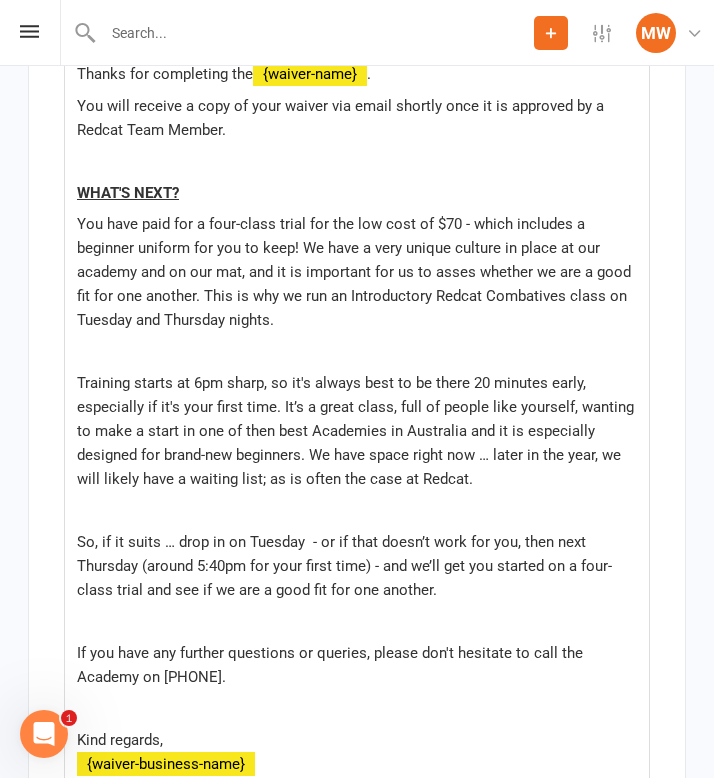 click on "You have paid for a four-class trial for the low cost of $70 - which includes a beginner uniform for you to keep! We have a very unique culture in place at our academy and on our mat, and it is important for us to asses whether we are a good fit for one another. This is why we run an Introductory Redcat Combatives class on Tuesday and Thursday nights." at bounding box center (356, 272) 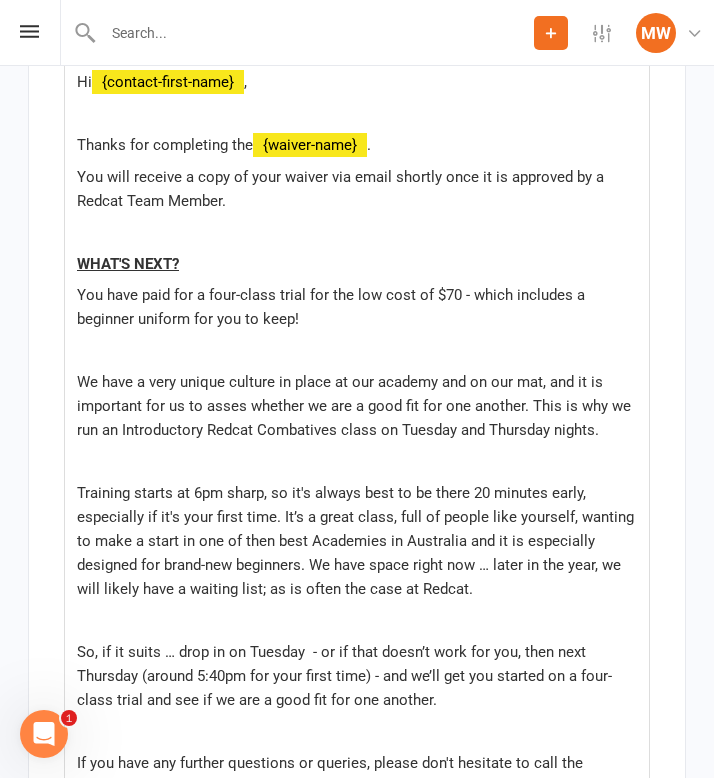 scroll, scrollTop: 14942, scrollLeft: 0, axis: vertical 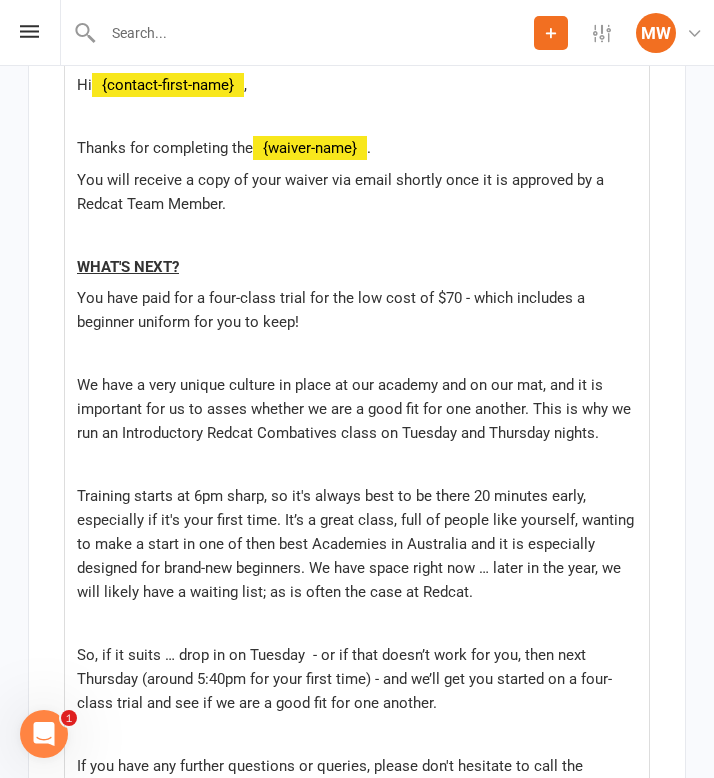 click on "Training starts at 6pm sharp, so it's always best to be there 20 minutes early, especially if it's your first time. It’s a great class, full of people like yourself, wanting to make a start in one of then best Academies in Australia and it is especially designed for brand-new beginners. We have space right now … later in the year, we will likely have a waiting list; as is often the case at Redcat." at bounding box center (357, 544) 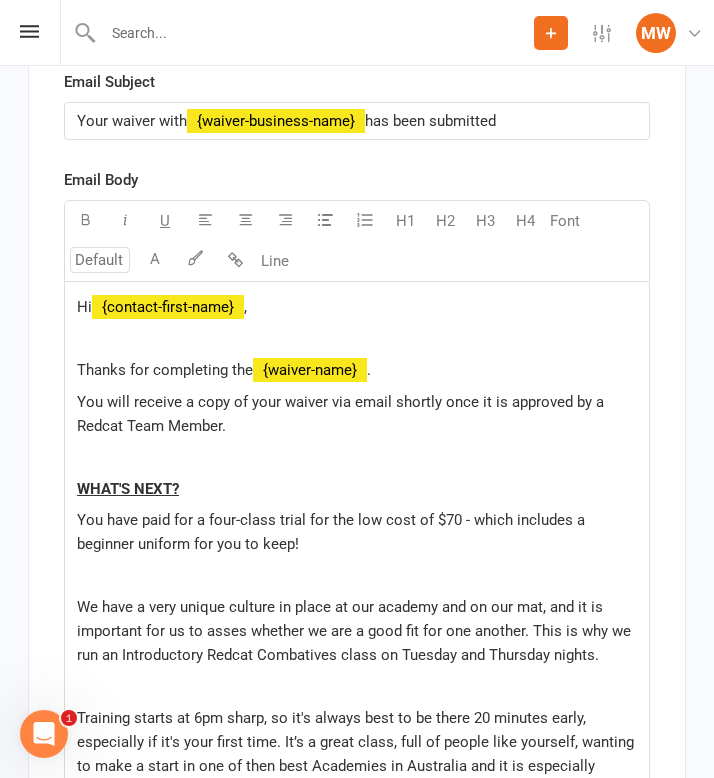 scroll, scrollTop: 14728, scrollLeft: 0, axis: vertical 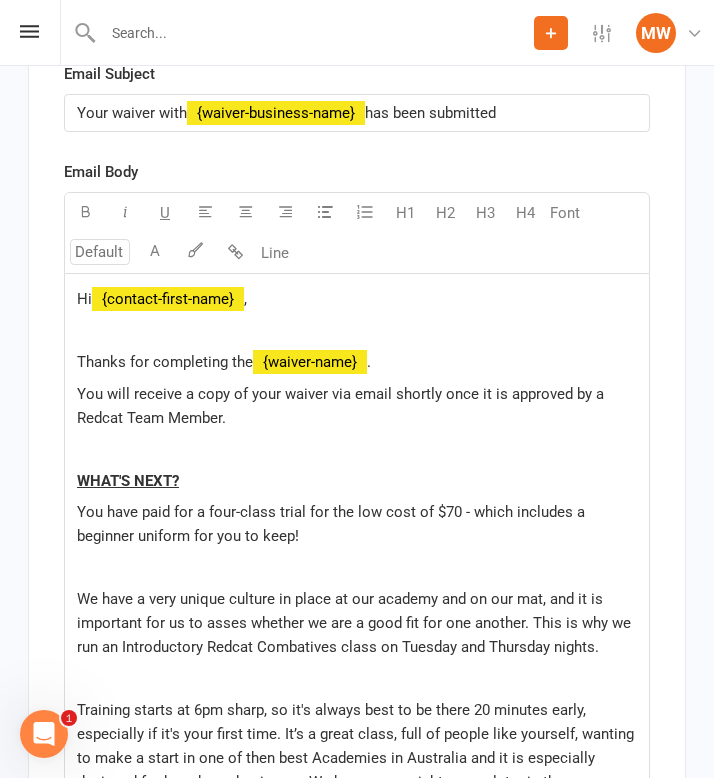 click on "﻿" at bounding box center (357, 449) 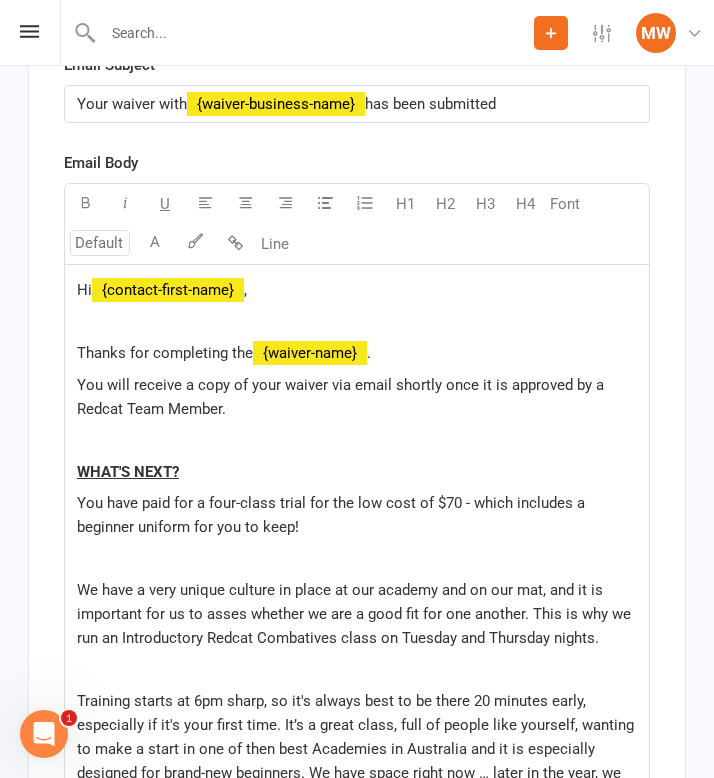 scroll, scrollTop: 14744, scrollLeft: 0, axis: vertical 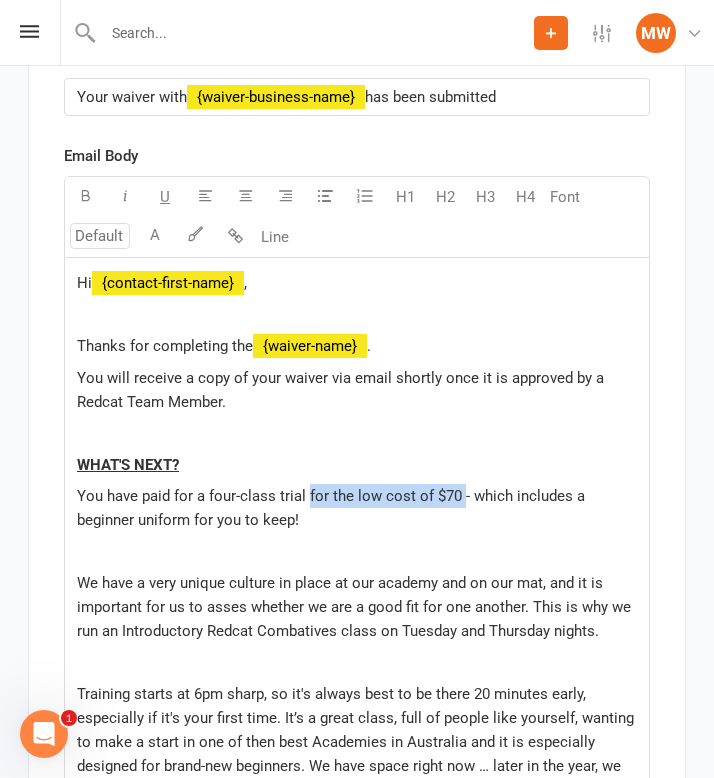 drag, startPoint x: 460, startPoint y: 488, endPoint x: 307, endPoint y: 488, distance: 153 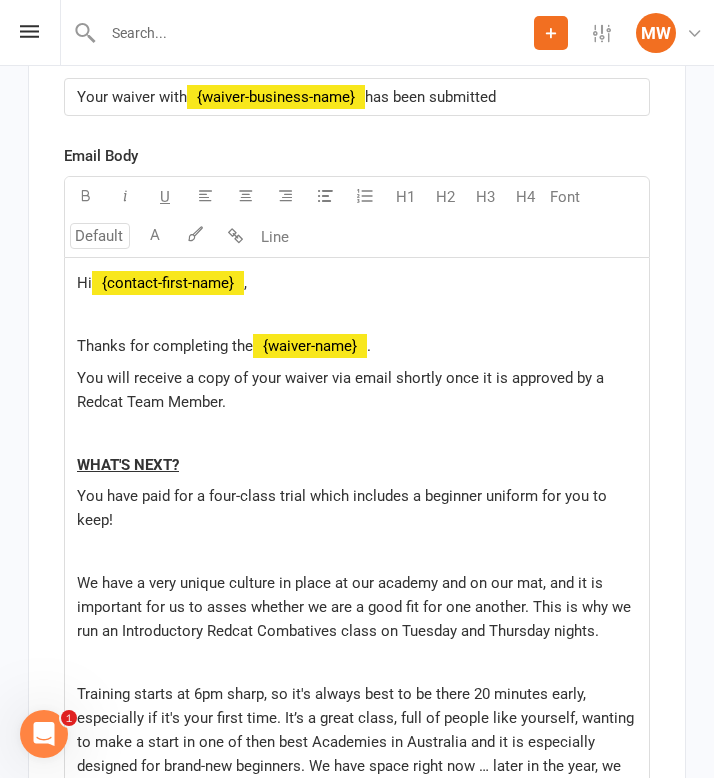 click on "﻿" at bounding box center [357, 552] 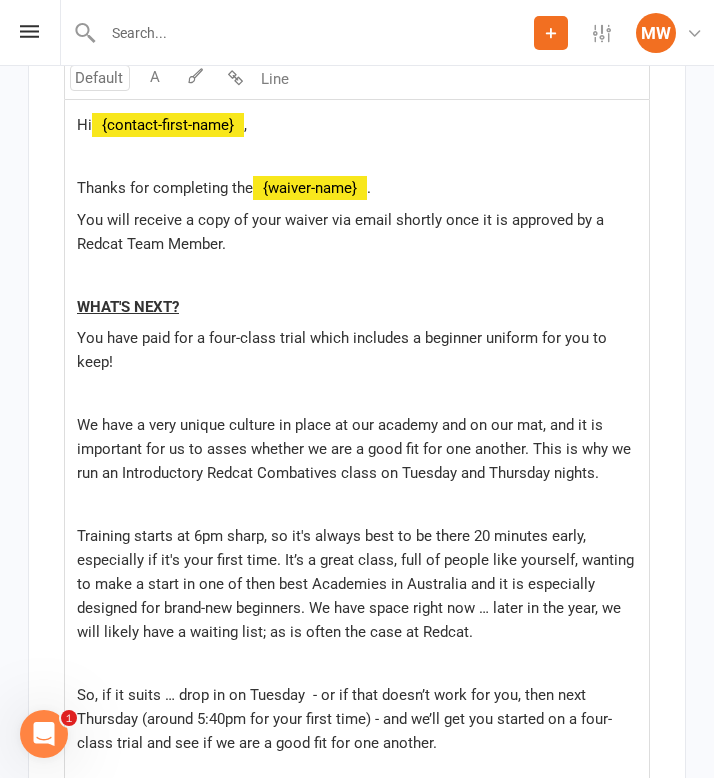scroll, scrollTop: 14887, scrollLeft: 0, axis: vertical 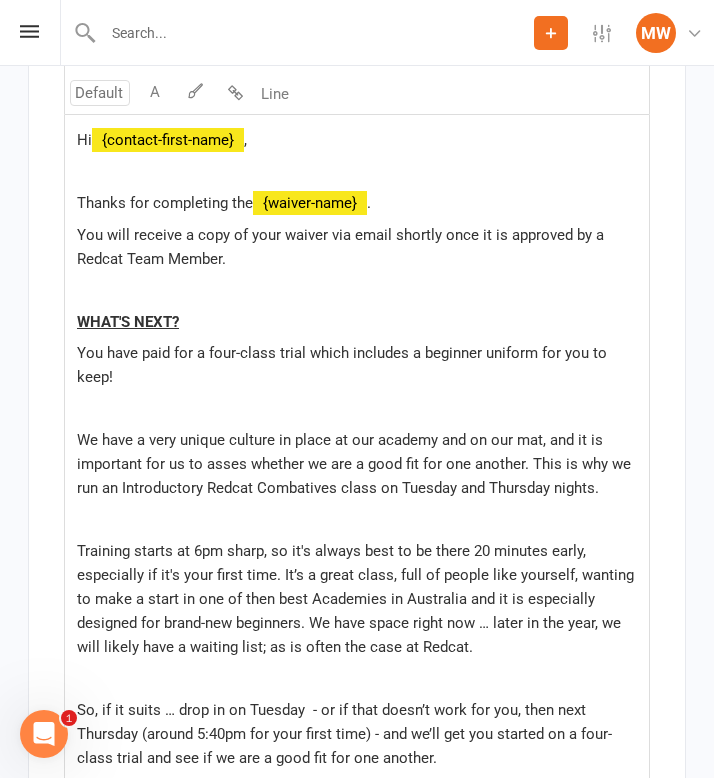 drag, startPoint x: 442, startPoint y: 366, endPoint x: 504, endPoint y: 365, distance: 62.008064 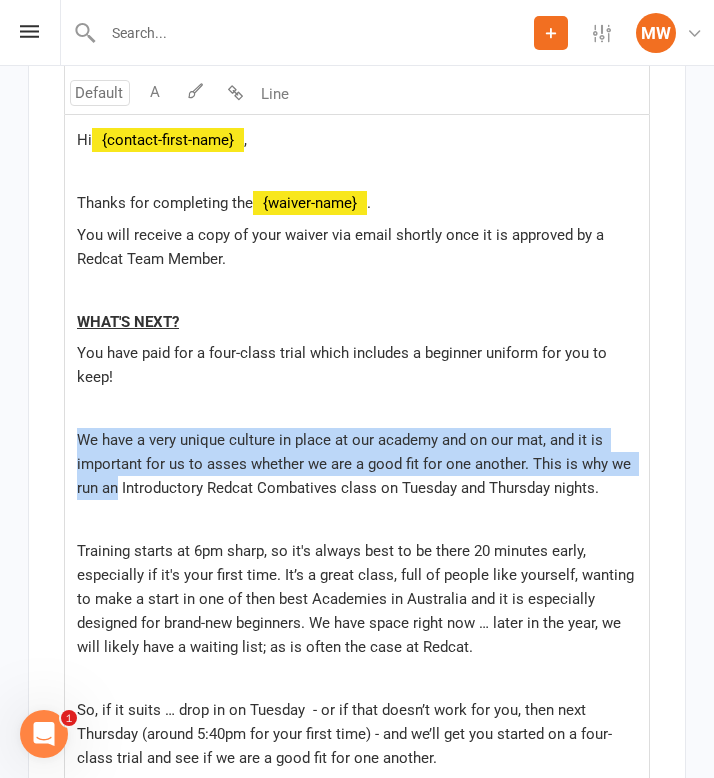 drag, startPoint x: 119, startPoint y: 486, endPoint x: 74, endPoint y: 426, distance: 75 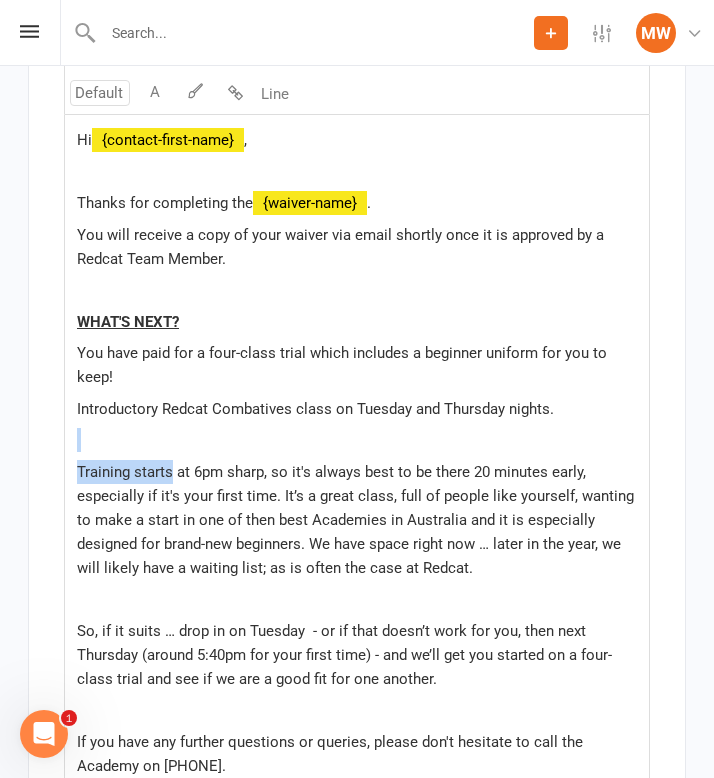 drag, startPoint x: 169, startPoint y: 465, endPoint x: 84, endPoint y: 430, distance: 91.92388 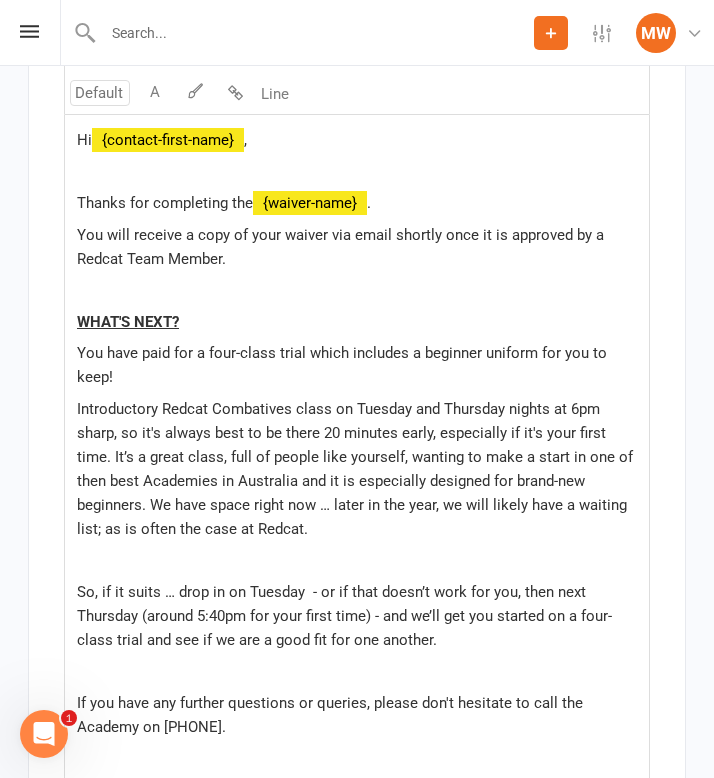 click on "Introductory Redcat Combatives class on Tuesday and Thursday nights at 6pm sharp, so it's always best to be there 20 minutes early, especially if it's your first time. It’s a great class, full of people like yourself, wanting to make a start in one of then best Academies in Australia and it is especially designed for brand-new beginners. We have space right now … later in the year, we will likely have a waiting list; as is often the case at Redcat." at bounding box center [357, 469] 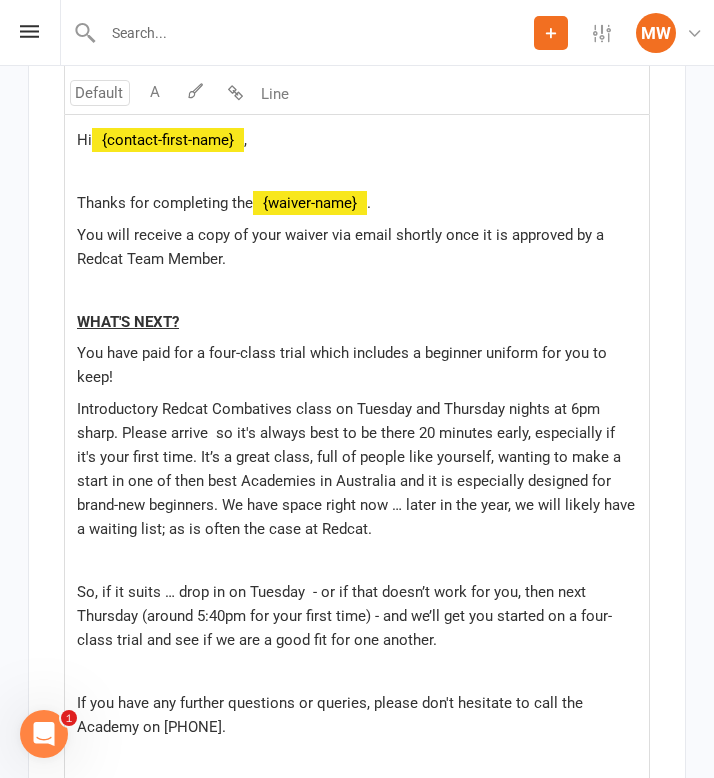 click on "Introductory Redcat Combatives class on Tuesday and Thursday nights at 6pm sharp. Please arrive  so it's always best to be there 20 minutes early, especially if it's your first time. It’s a great class, full of people like yourself, wanting to make a start in one of then best Academies in Australia and it is especially designed for brand-new beginners. We have space right now … later in the year, we will likely have a waiting list; as is often the case at Redcat." at bounding box center [358, 469] 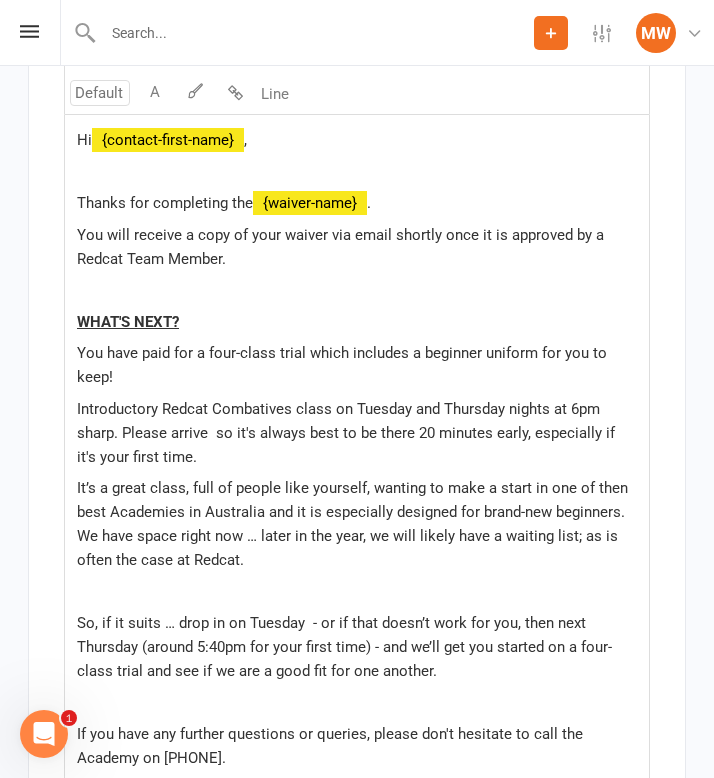 click on "Introductory Redcat Combatives class on Tuesday and Thursday nights at 6pm sharp. Please arrive  so it's always best to be there 20 minutes early, especially if it's your first time." at bounding box center (348, 433) 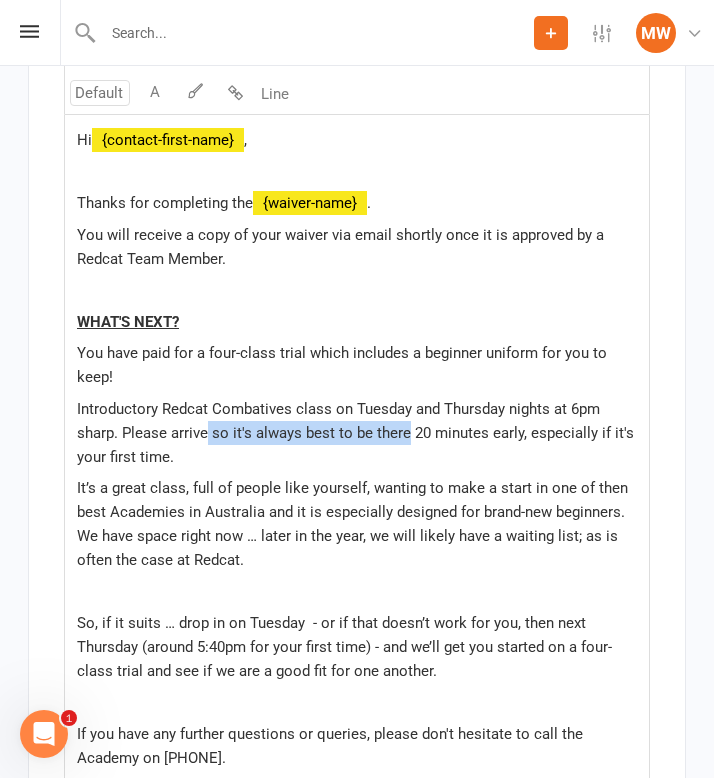 drag, startPoint x: 404, startPoint y: 428, endPoint x: 207, endPoint y: 434, distance: 197.09135 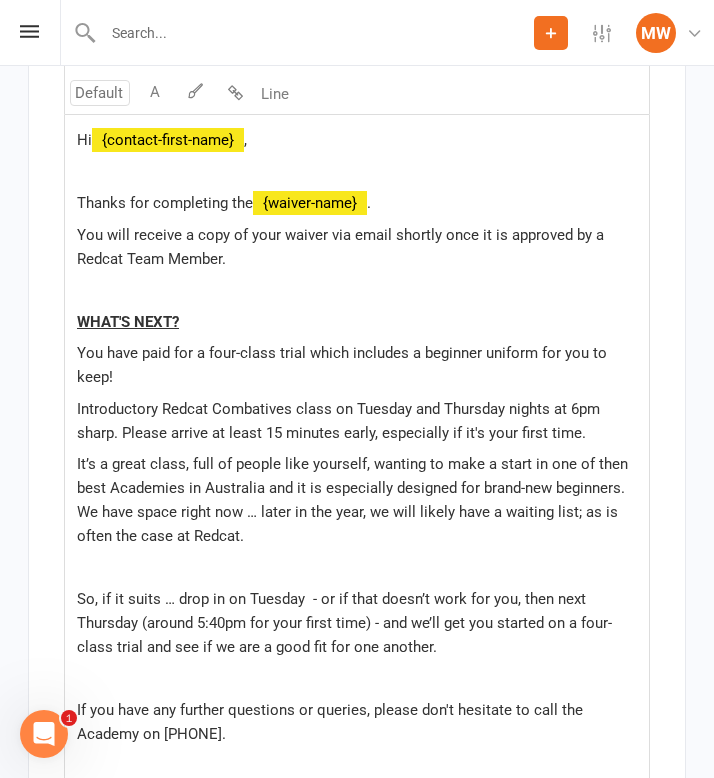 click on "It’s a great class, full of people like yourself, wanting to make a start in one of then best Academies in Australia and it is especially designed for brand-new beginners. We have space right now … later in the year, we will likely have a waiting list; as is often the case at Redcat." at bounding box center (354, 500) 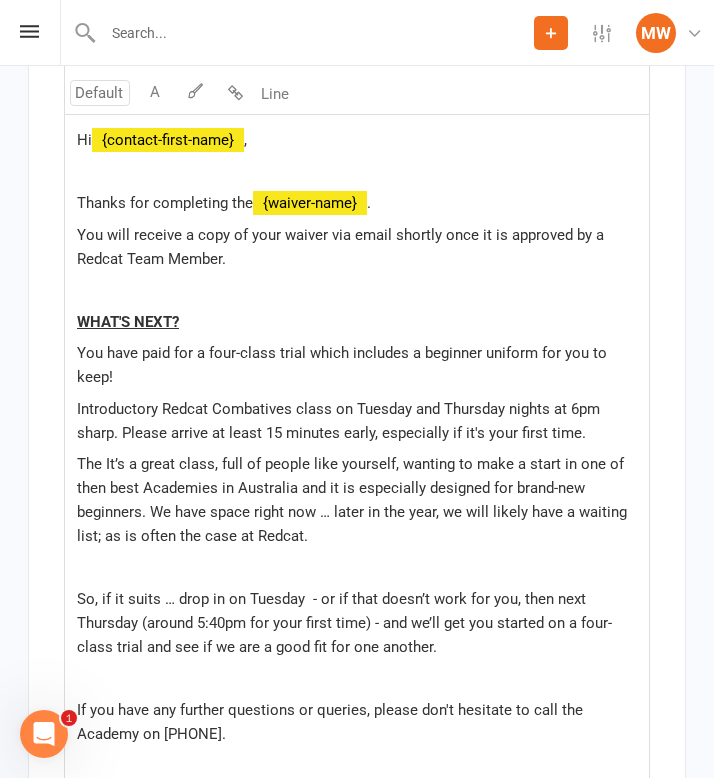 drag, startPoint x: 309, startPoint y: 536, endPoint x: 57, endPoint y: 460, distance: 263.21094 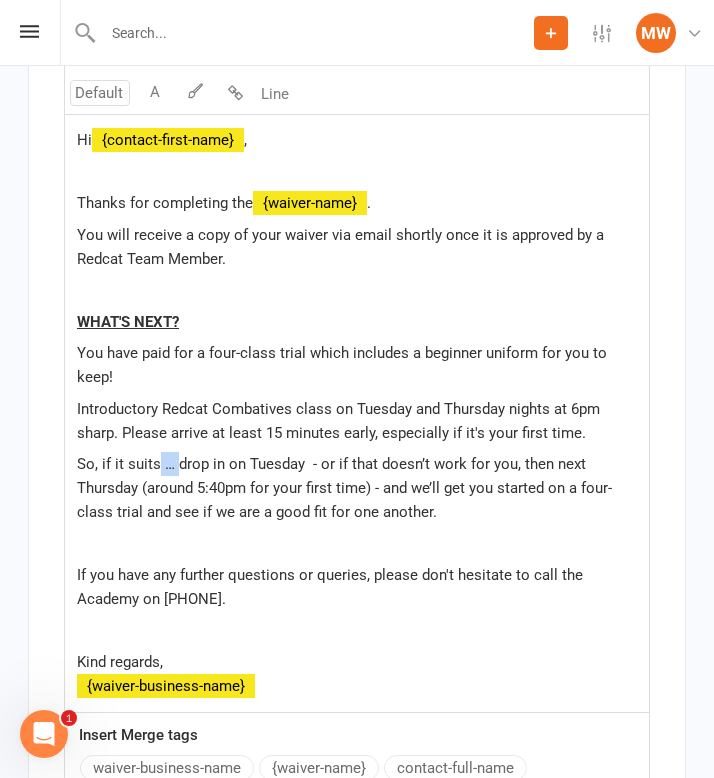 drag, startPoint x: 176, startPoint y: 458, endPoint x: 159, endPoint y: 458, distance: 17 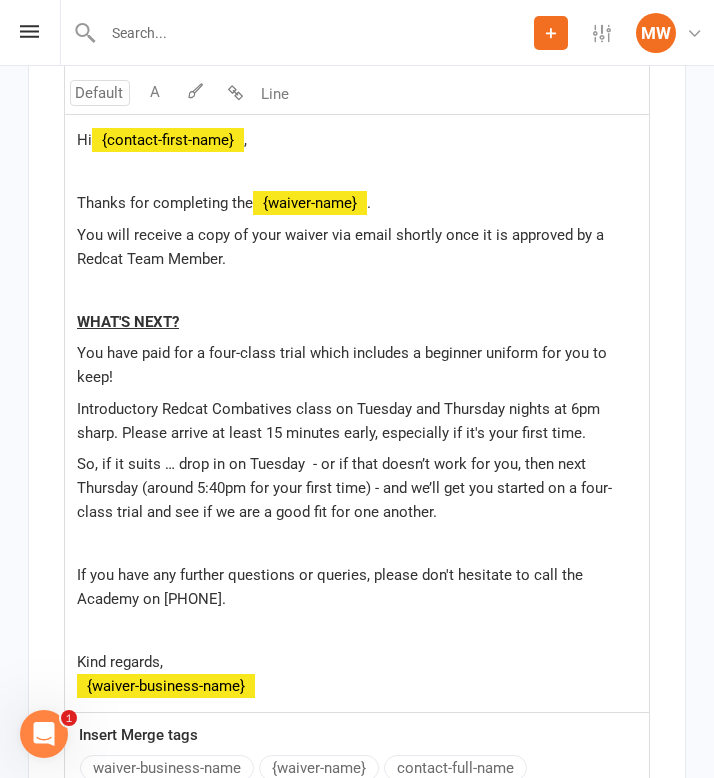 click on "So, if it suits … drop in on Tuesday  - or if that doesn’t work for you, then next Thursday (around 5:40pm for your first time) - and we’ll get you started on a four-class trial and see if we are a good fit for one another." at bounding box center (344, 488) 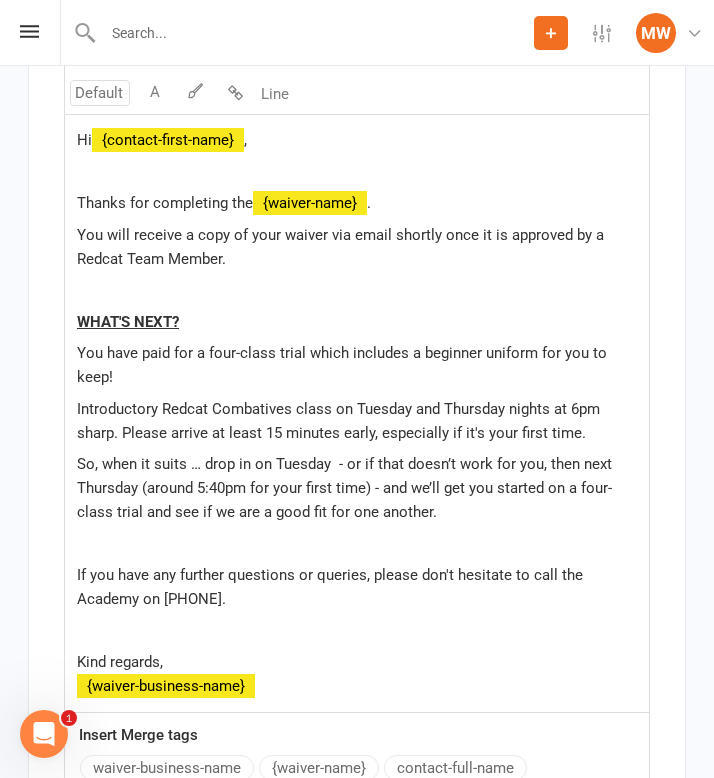 click on "So, when it suits … drop in on Tuesday  - or if that doesn’t work for you, then next Thursday (around 5:40pm for your first time) - and we’ll get you started on a four-class trial and see if we are a good fit for one another." at bounding box center [346, 488] 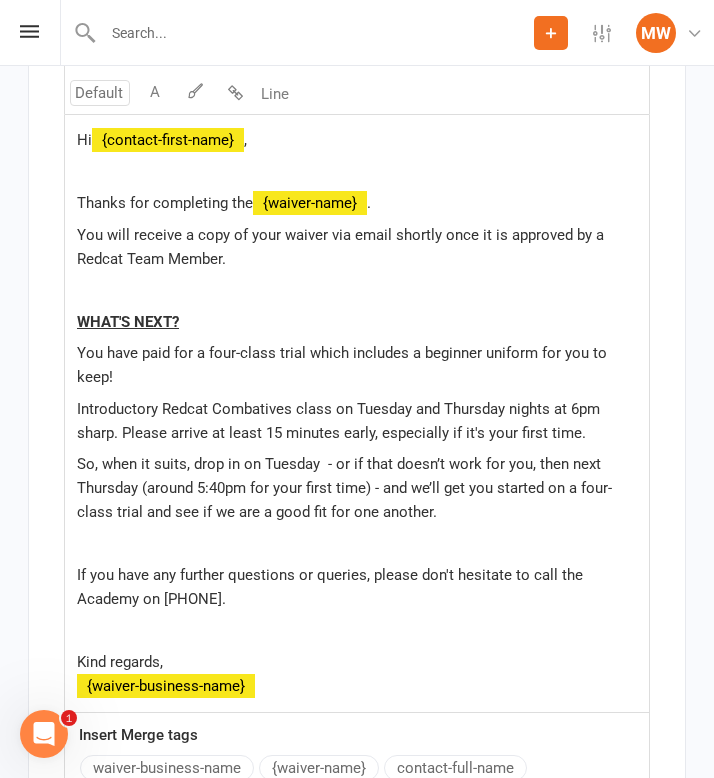 click on "So, when it suits, drop in on Tuesday  - or if that doesn’t work for you, then next Thursday (around 5:40pm for your first time) - and we’ll get you started on a four-class trial and see if we are a good fit for one another." at bounding box center [344, 488] 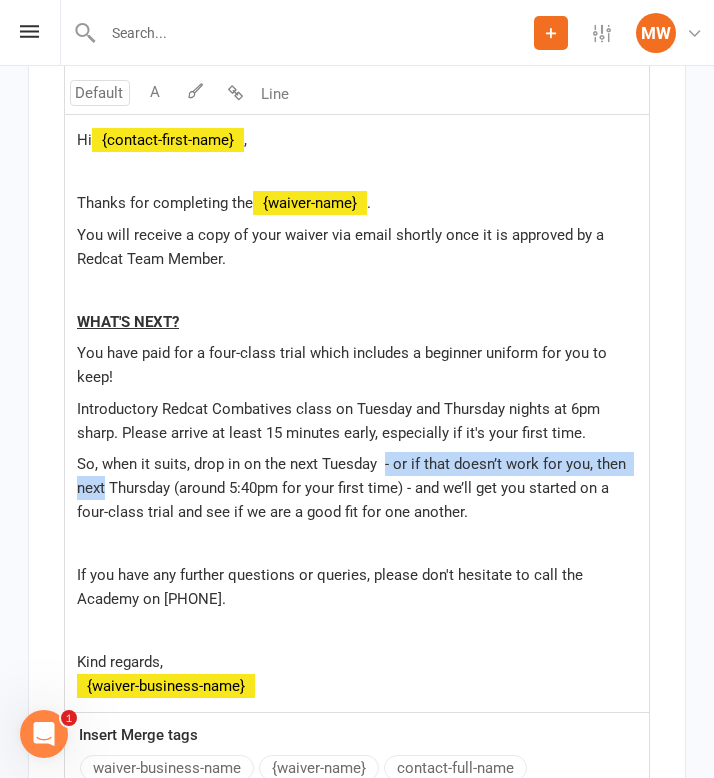drag, startPoint x: 103, startPoint y: 483, endPoint x: 375, endPoint y: 460, distance: 272.9707 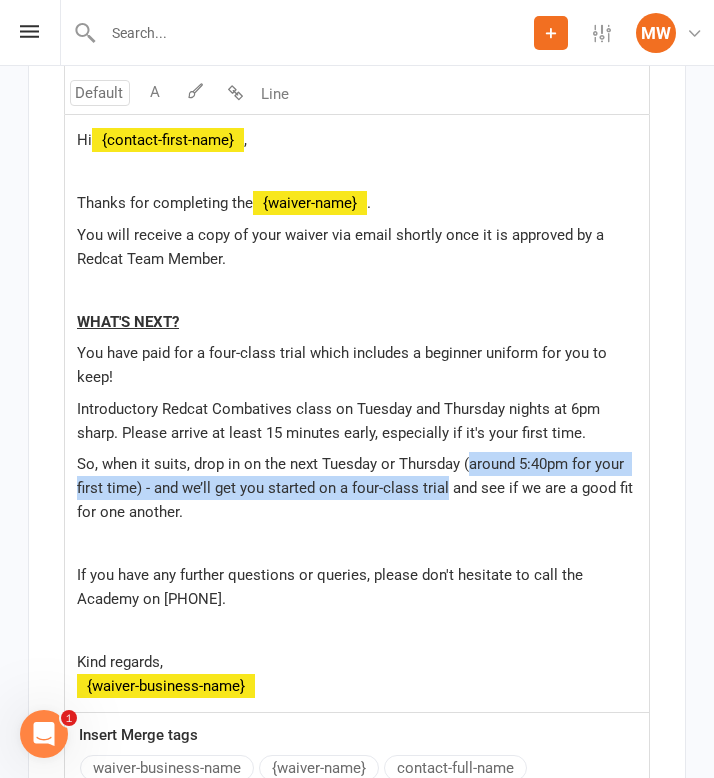 drag, startPoint x: 446, startPoint y: 481, endPoint x: 470, endPoint y: 458, distance: 33.24154 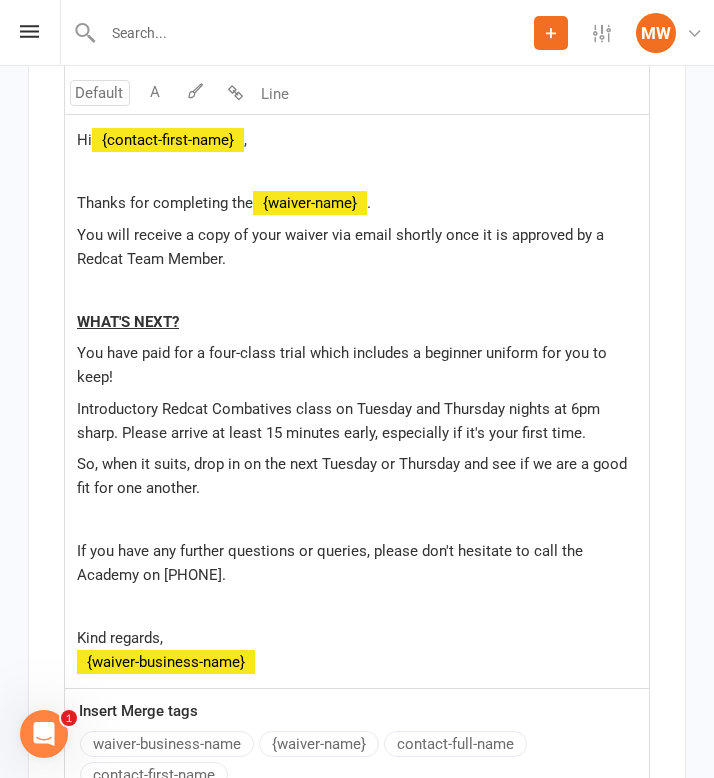 click on "﻿" at bounding box center [357, 520] 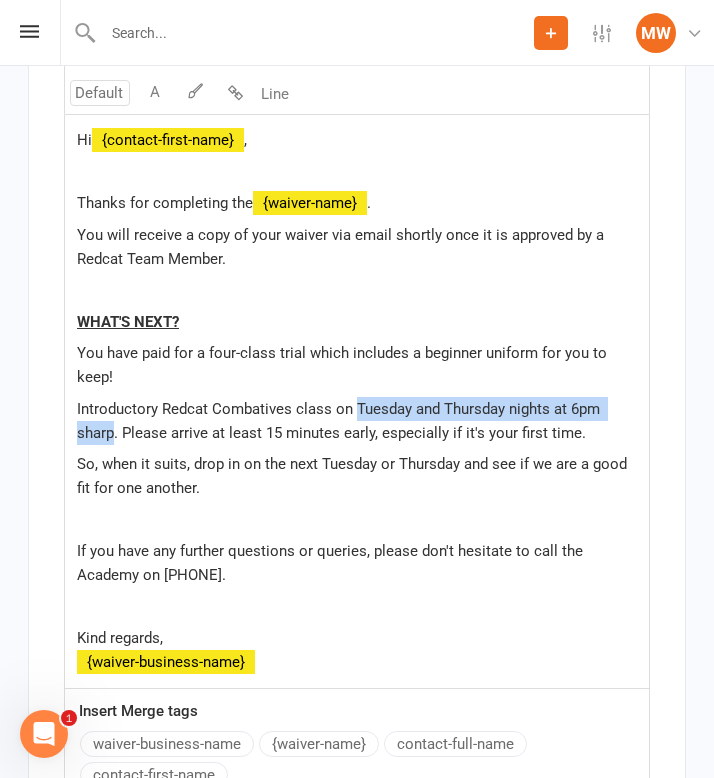 drag, startPoint x: 355, startPoint y: 399, endPoint x: 112, endPoint y: 427, distance: 244.60785 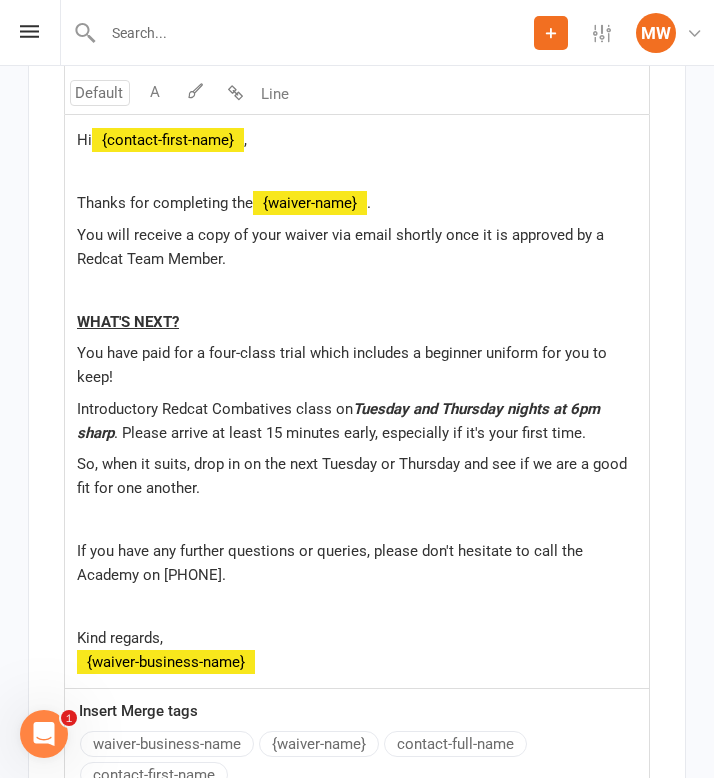 click on "Introductory Redcat Combatives class on  Tuesday and Thursday nights at 6pm sharp . Please arrive at least 15 minutes early, especially if it's your first time." at bounding box center (357, 421) 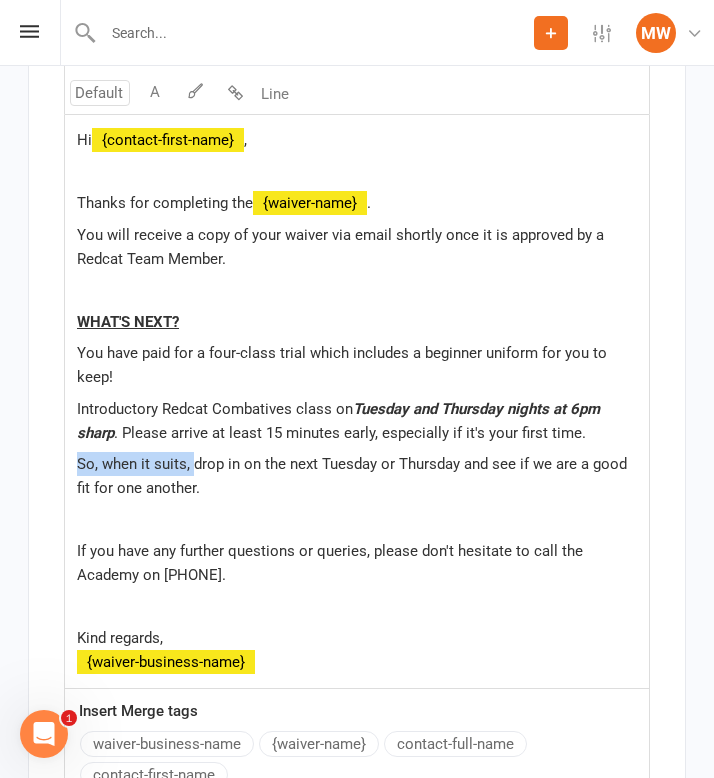 drag, startPoint x: 193, startPoint y: 455, endPoint x: 55, endPoint y: 454, distance: 138.00362 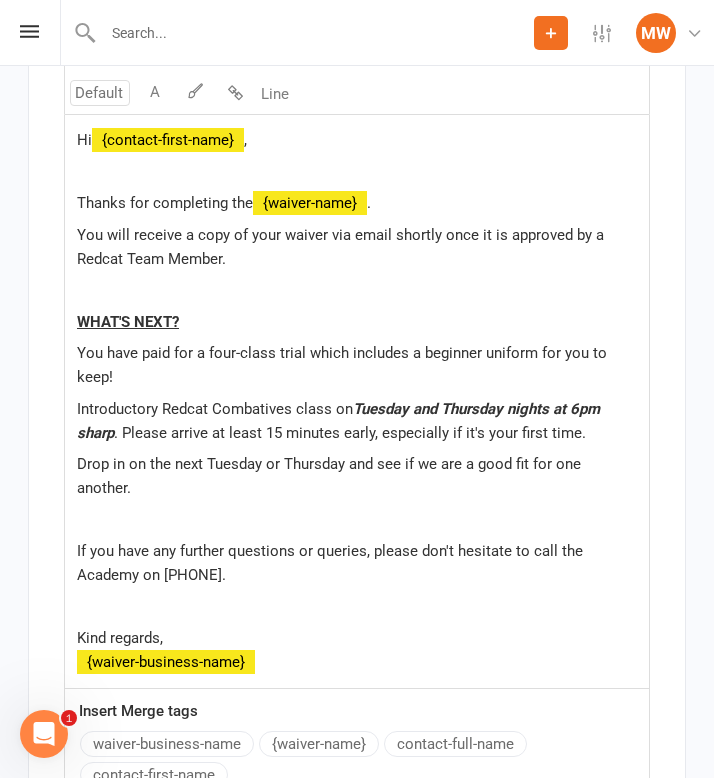 click on "Drop in on the next Tuesday or Thursday and see if we are a good fit for one another." at bounding box center [331, 476] 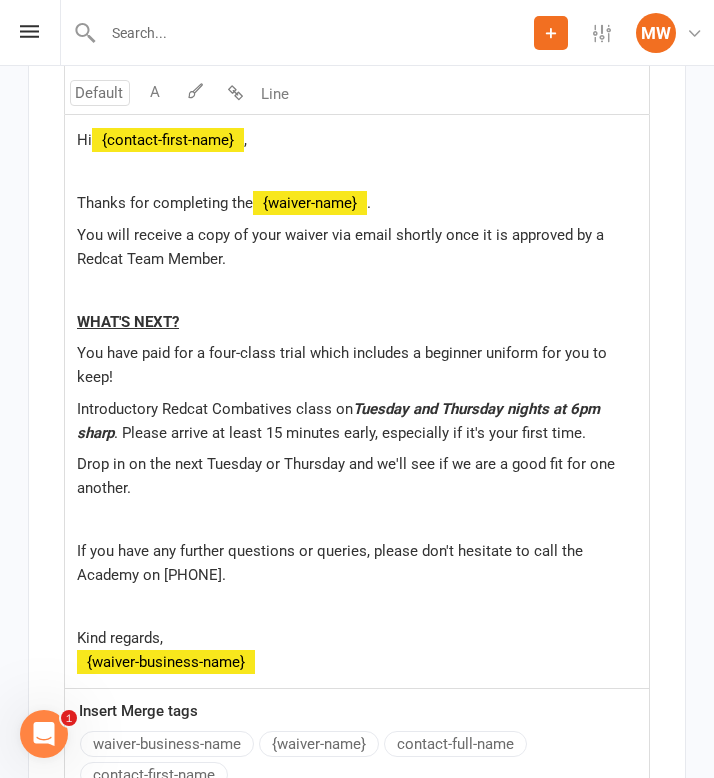 click on "Drop in on the next Tuesday or Thursday and we'll see if we are a good fit for one another." at bounding box center [357, 476] 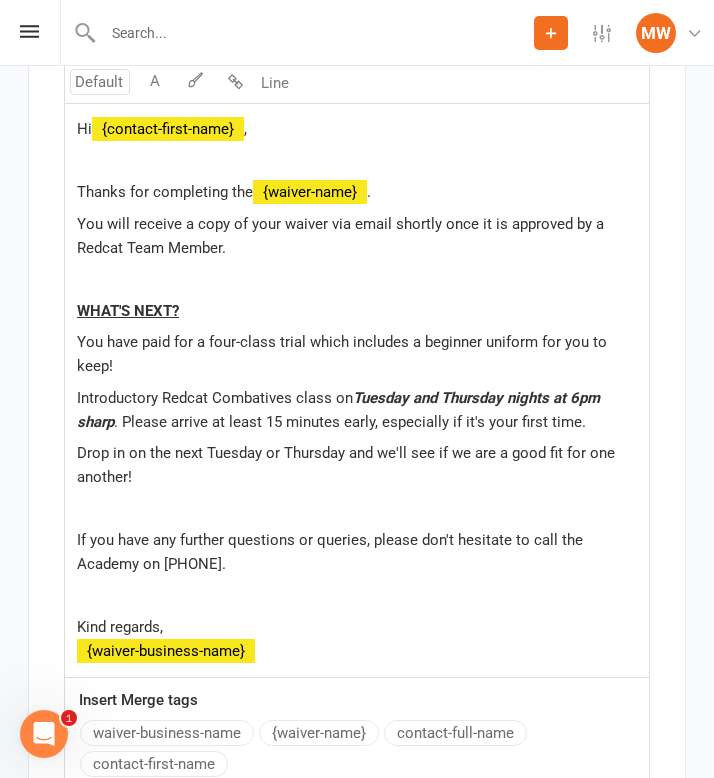 scroll, scrollTop: 14890, scrollLeft: 0, axis: vertical 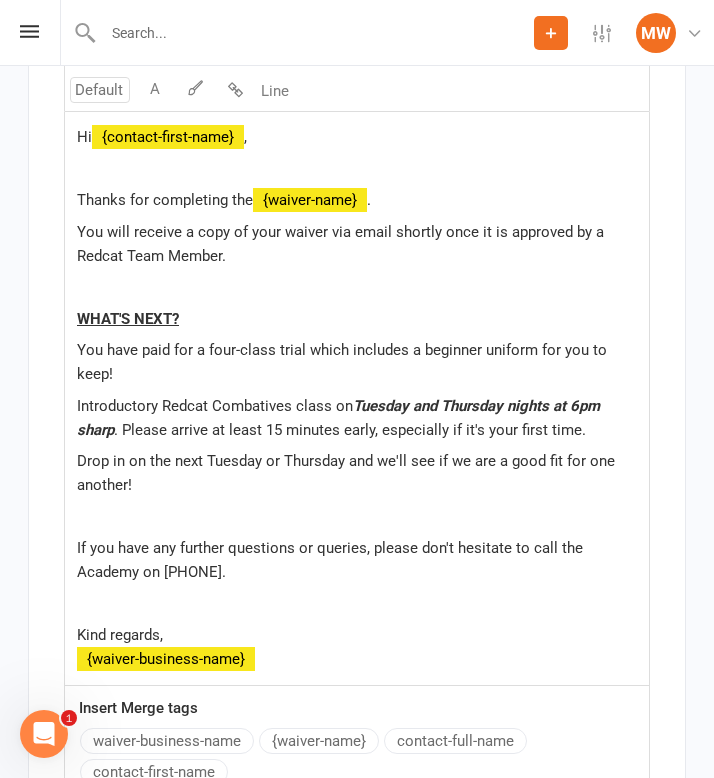 click on "Introductory Redcat Combatives class on" at bounding box center (215, 406) 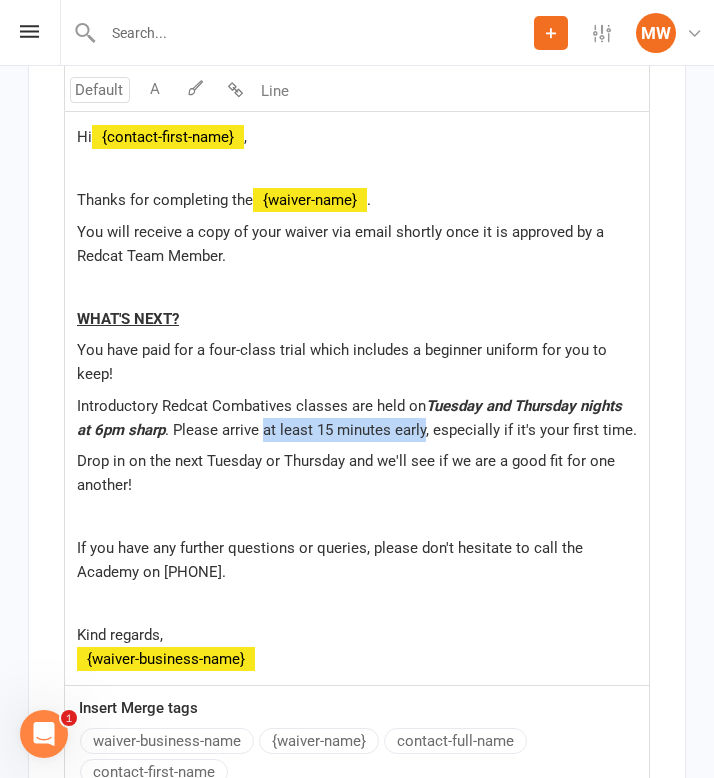 drag, startPoint x: 263, startPoint y: 421, endPoint x: 424, endPoint y: 417, distance: 161.04968 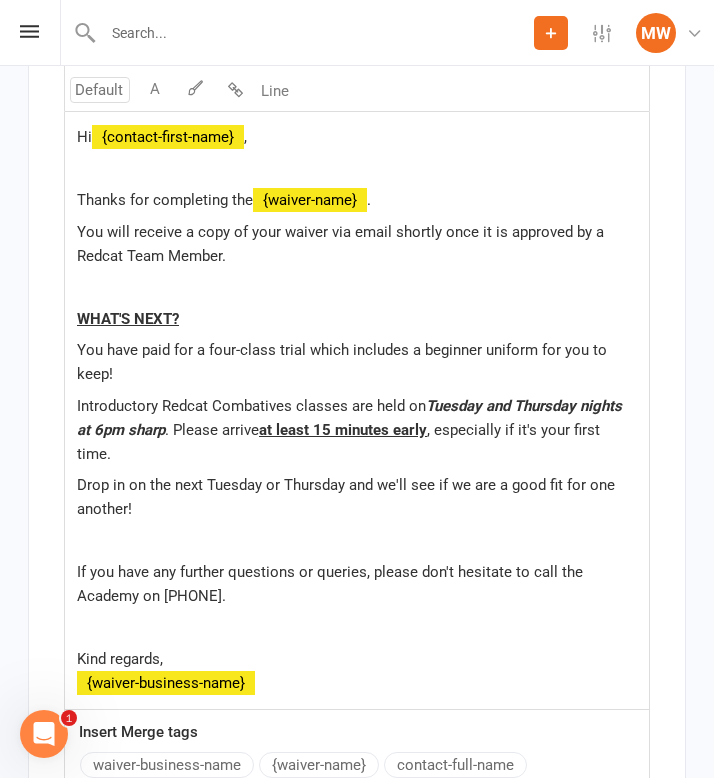 click on "Drop in on the next Tuesday or Thursday and we'll see if we are a good fit for one another!" at bounding box center (348, 497) 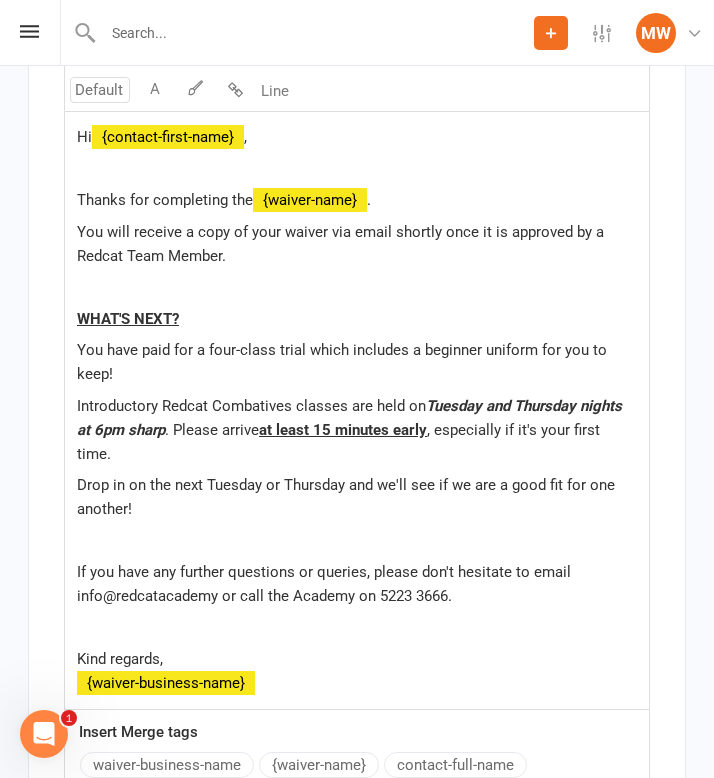 click on "If you have any further questions or queries, please don't hesitate to email info@redcatacademy or call the Academy on 5223 3666." at bounding box center (357, 584) 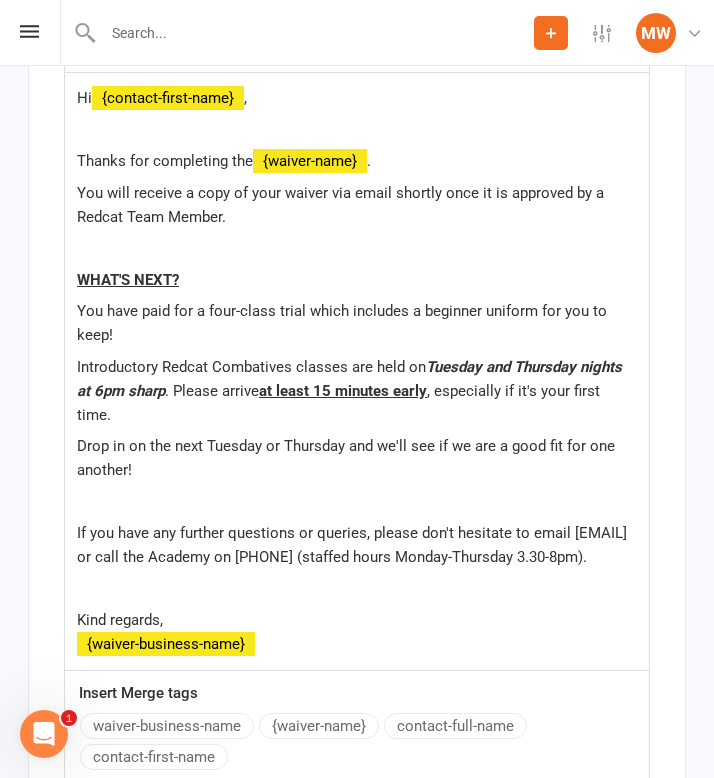 scroll, scrollTop: 14932, scrollLeft: 0, axis: vertical 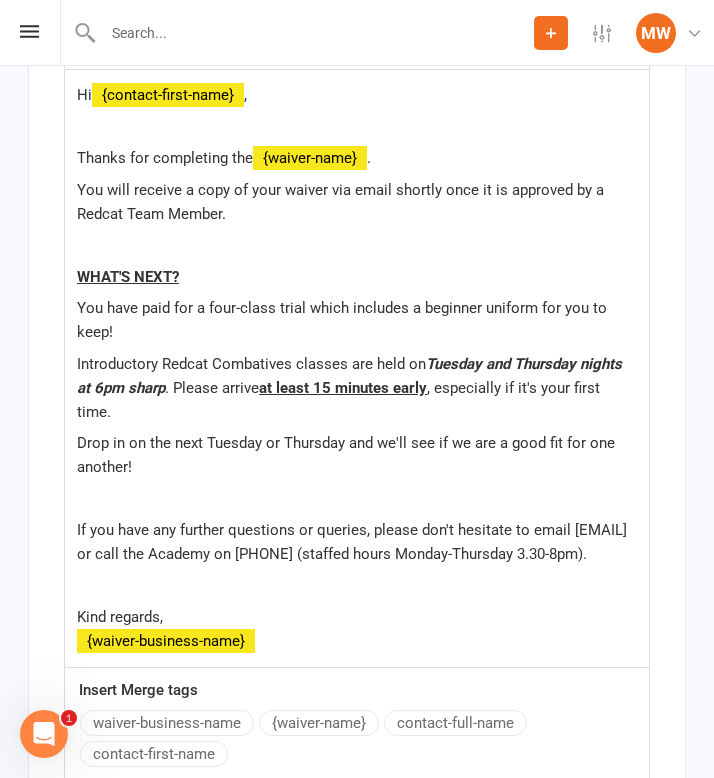 click on "If you have any further questions or queries, please don't hesitate to email [EMAIL] or call the Academy on [PHONE] (staffed hours Monday-Thursday 3.30-8pm)." at bounding box center (354, 542) 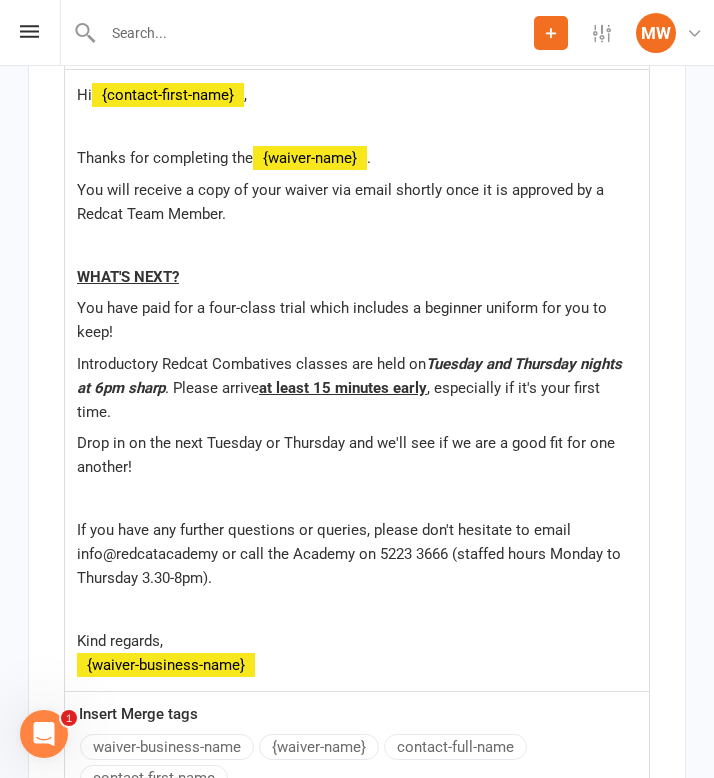 click on "If you have any further questions or queries, please don't hesitate to email info@redcatacademy or call the Academy on 5223 3666 (staffed hours Monday to Thursday 3.30-8pm)." at bounding box center [351, 554] 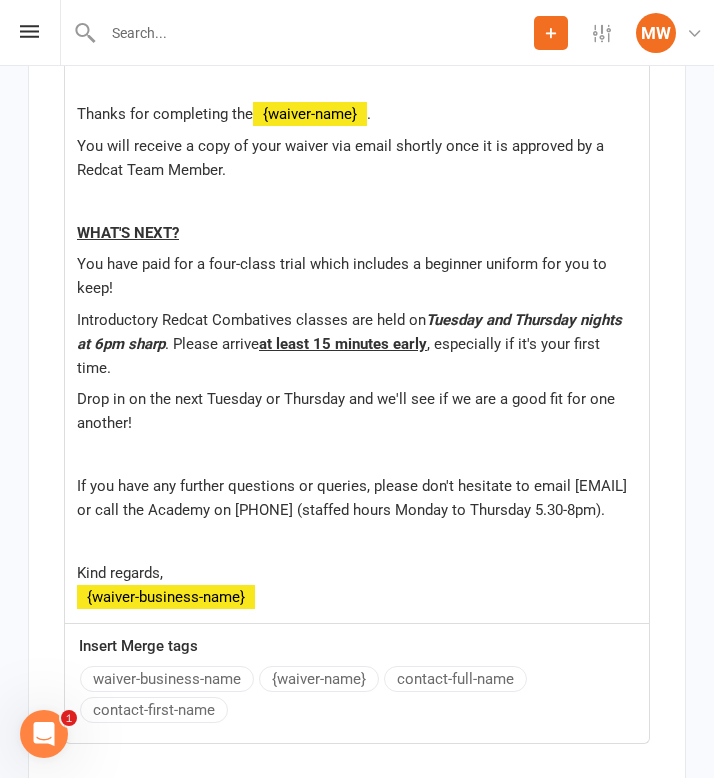 scroll, scrollTop: 14984, scrollLeft: 0, axis: vertical 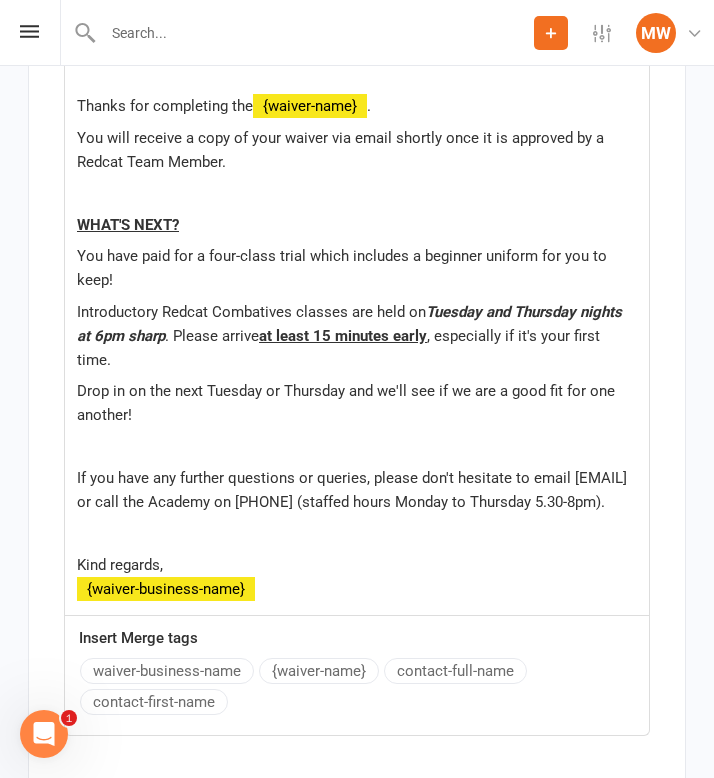 click on "If you have any further questions or queries, please don't hesitate to email [EMAIL] or call the Academy on [PHONE] (staffed hours Monday to Thursday 5.30-8pm)." at bounding box center [354, 490] 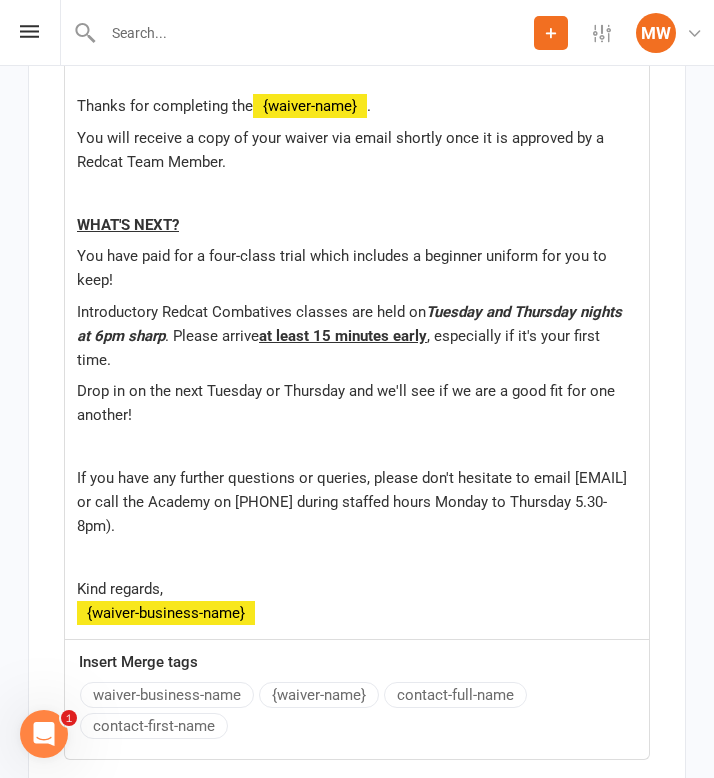 click on "If you have any further questions or queries, please don't hesitate to email [EMAIL] or call the Academy on [PHONE] during staffed hours Monday to Thursday 5.30-8pm)." at bounding box center (354, 502) 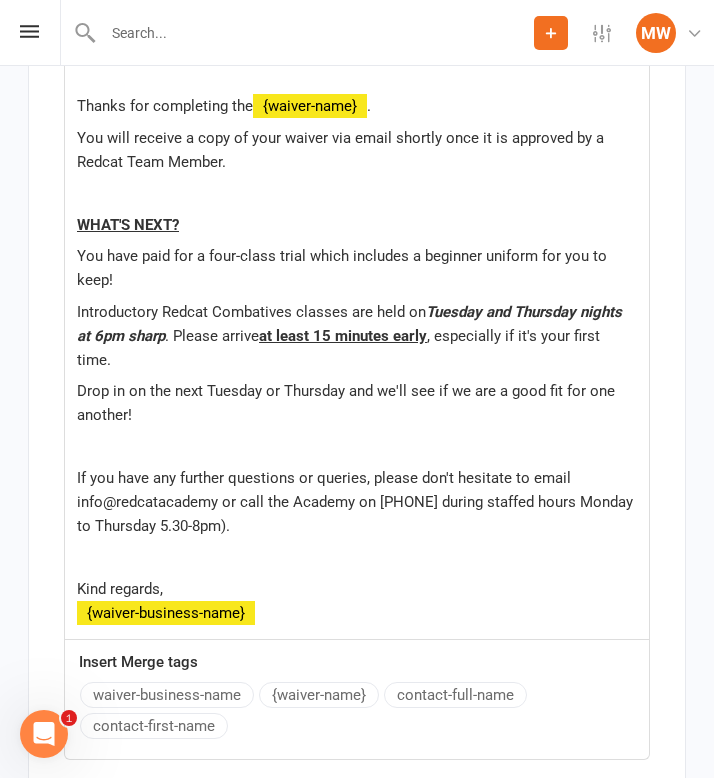 click on "Hi  ﻿ [FULL NAME]  ,  ﻿ Thanks for completing the   ﻿ [WAIVER NAME] .  You will receive a copy of your waiver via email shortly once it is approved by a Redcat Team Member. ﻿ WHAT'S NEXT? You have paid for a four-class trial which includes a beginner uniform for you to keep!  Introductory Redcat Combatives classes are held on  Tuesday and Thursday nights at 6pm sharp . Please arrive  at least 15 minutes early , especially if it's your first time. Drop in on the next Tuesday or Thursday and we'll see if we are a good fit for one another! ﻿ If you have any further questions or queries, please don't hesitate to email info@redcatacademy or call the Academy on [PHONE] during staffed hours Monday to Thursday 5.30-8pm). ﻿  Kind regards,
﻿ [BUSINESS NAME]" at bounding box center [357, 328] 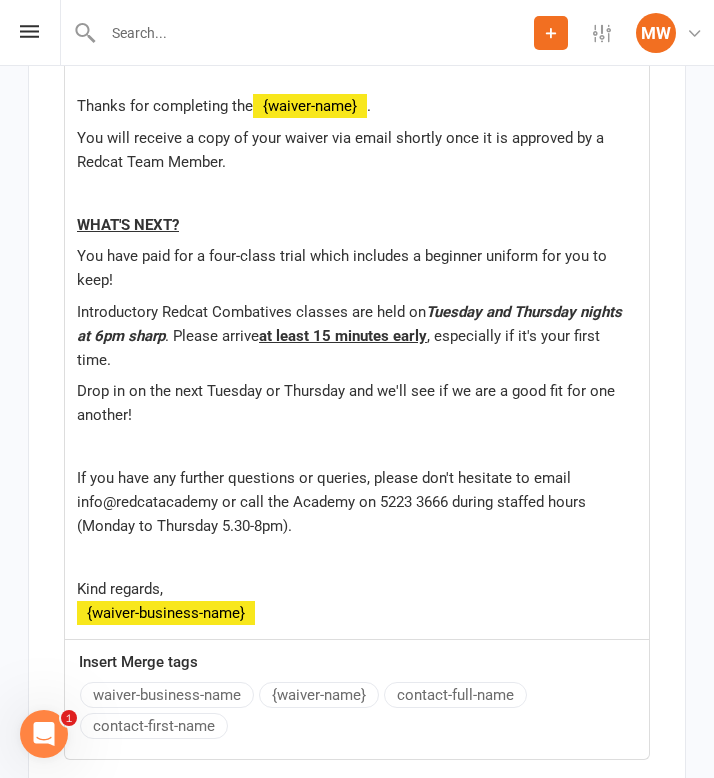 click on "Hi  ﻿ [FIRST] ,  ﻿ Thanks for completing the   ﻿ [WAIVER] .  You will receive a copy of your waiver via email shortly once it is approved by a [BUSINESS] Team Member. ﻿ WHAT'S NEXT? You have paid for a four-class trial which includes a beginner uniform for you to keep!  Introductory [BUSINESS] classes are held on  Tuesday and Thursday nights at 6pm sharp . Please arrive  at least 15 minutes early , especially if it's your first time. Drop in on the next Tuesday or Thursday and we'll see if we are a good fit for one another! ﻿ If you have any further questions or queries, please don't hesitate to email [EMAIL] or call the Academy on [PHONE] during staffed hours (Monday to Thursday 5.30-8pm). ﻿  Kind regards,
﻿ [BUSINESS]" at bounding box center [357, 328] 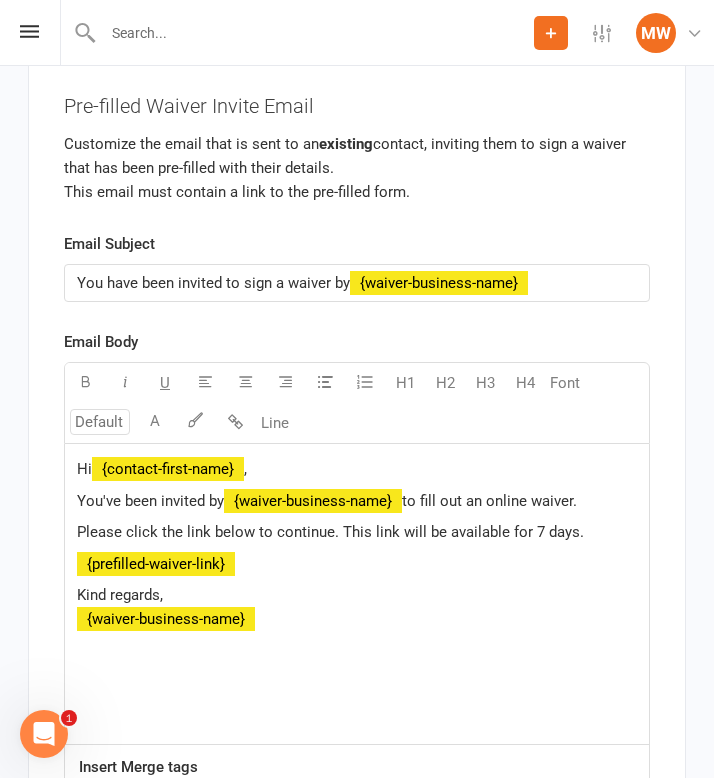 scroll, scrollTop: 15792, scrollLeft: 0, axis: vertical 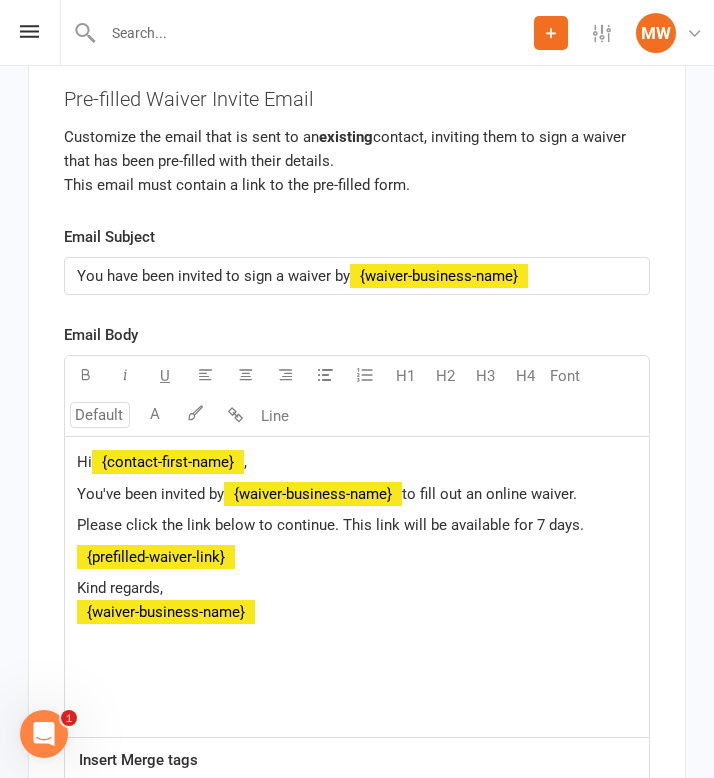 click on "﻿ {prefilled-waiver-link}" at bounding box center (357, 557) 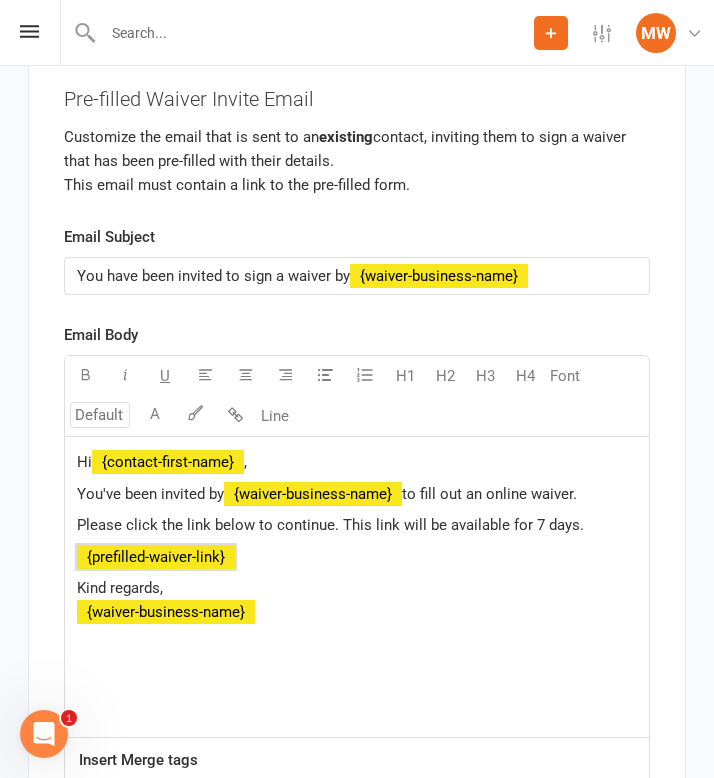 click on "﻿ {prefilled-waiver-link}" at bounding box center (357, 557) 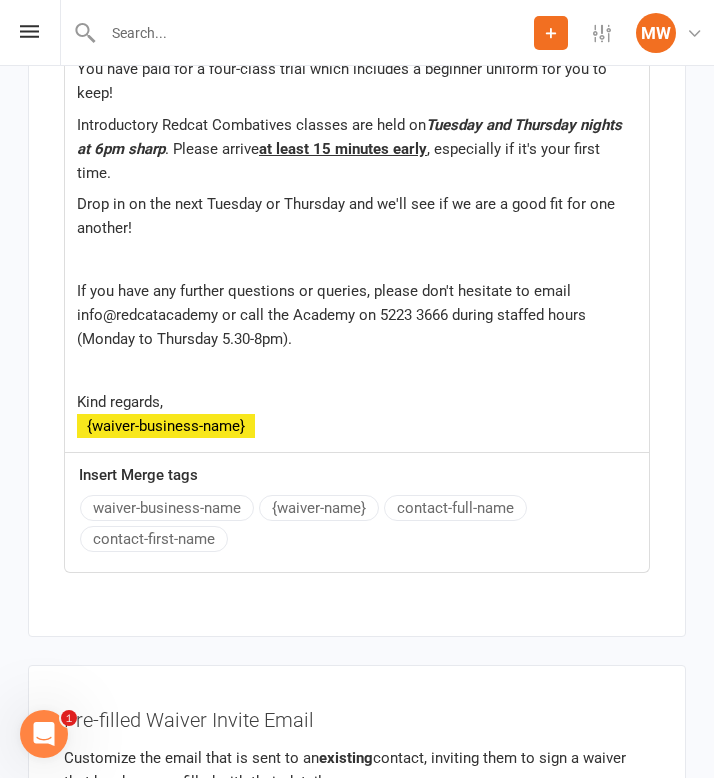 scroll, scrollTop: 15149, scrollLeft: 0, axis: vertical 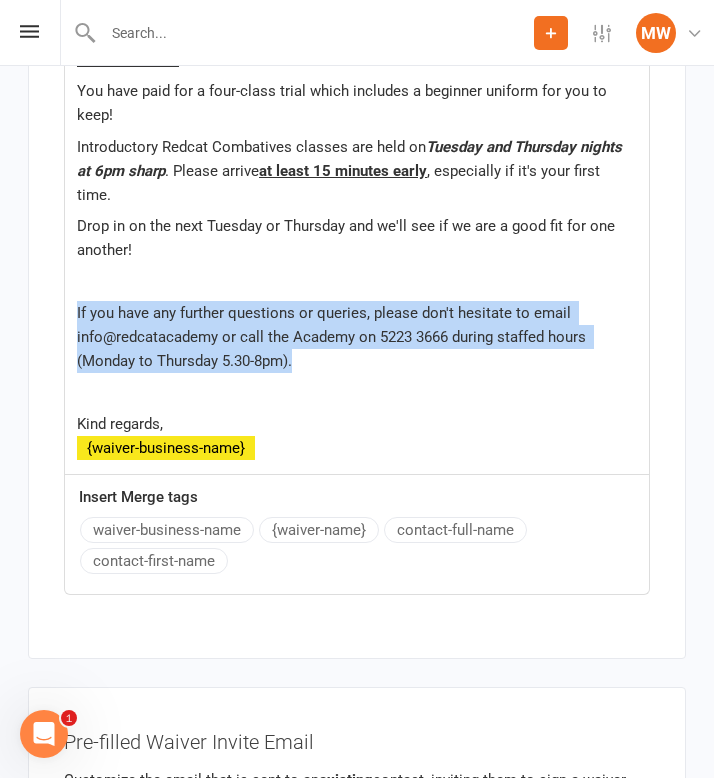 drag, startPoint x: 303, startPoint y: 334, endPoint x: 45, endPoint y: 274, distance: 264.8849 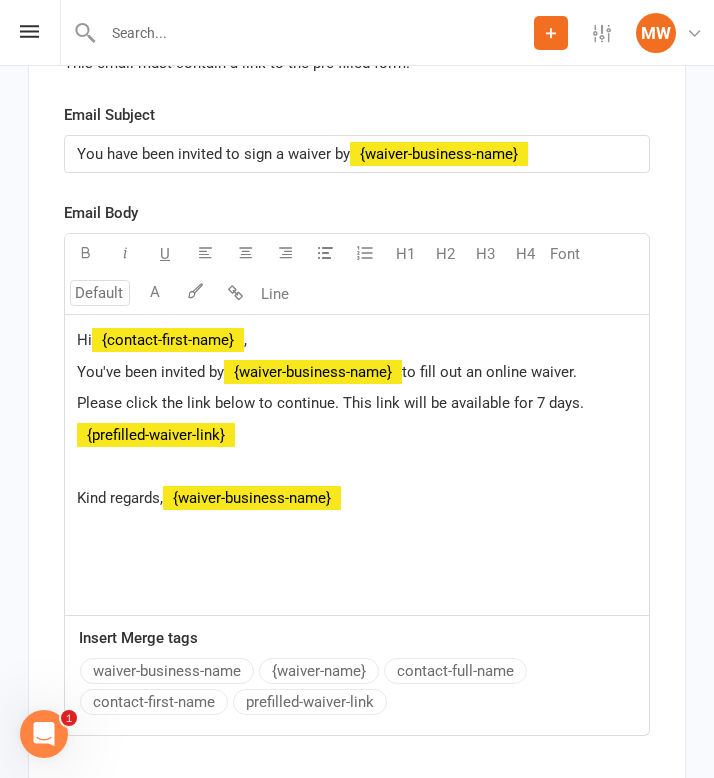 scroll, scrollTop: 15916, scrollLeft: 0, axis: vertical 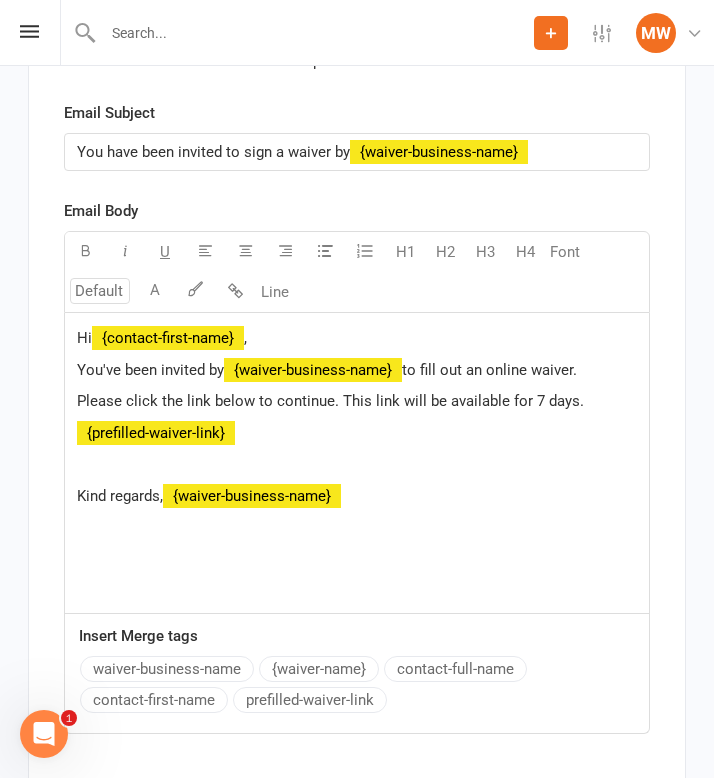 click on "﻿ {prefilled-waiver-link}" at bounding box center [357, 433] 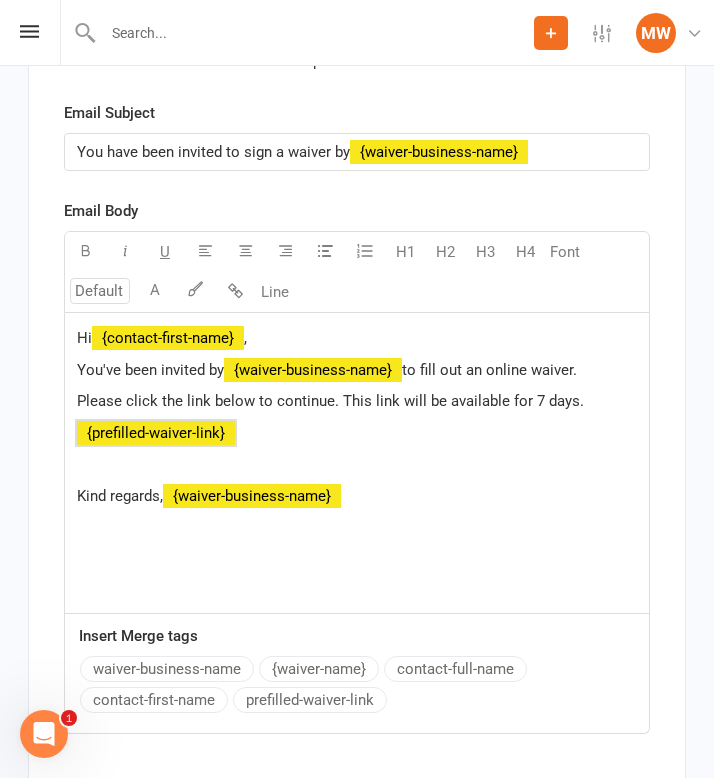 click on "﻿ {prefilled-waiver-link}" at bounding box center [357, 433] 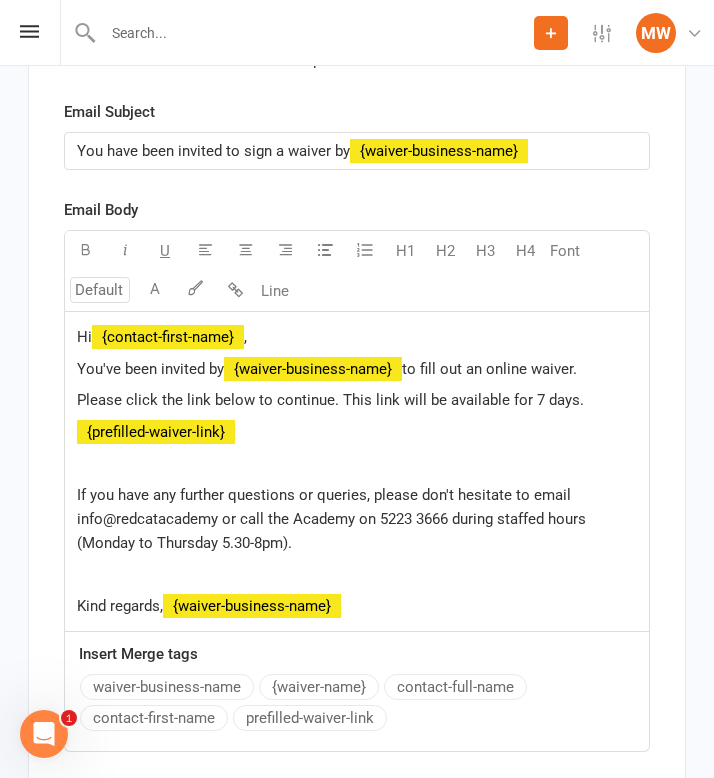 scroll, scrollTop: 15914, scrollLeft: 0, axis: vertical 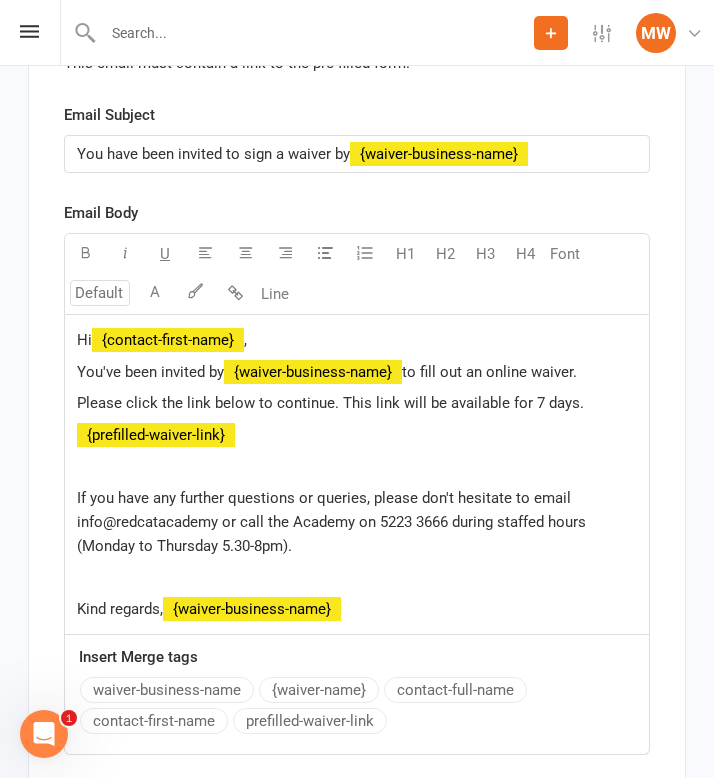 click on "Hi [NAME] ," at bounding box center [357, 340] 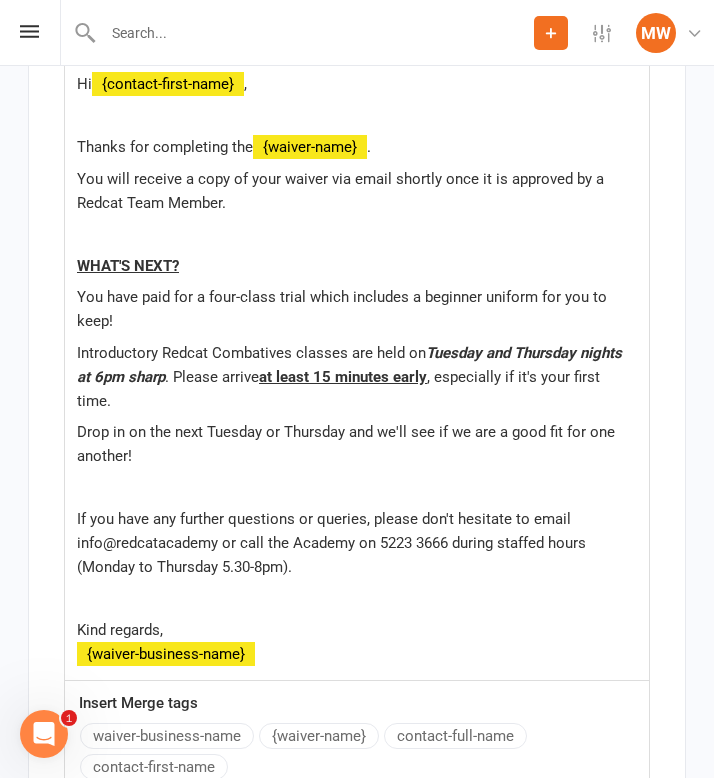 scroll, scrollTop: 14973, scrollLeft: 0, axis: vertical 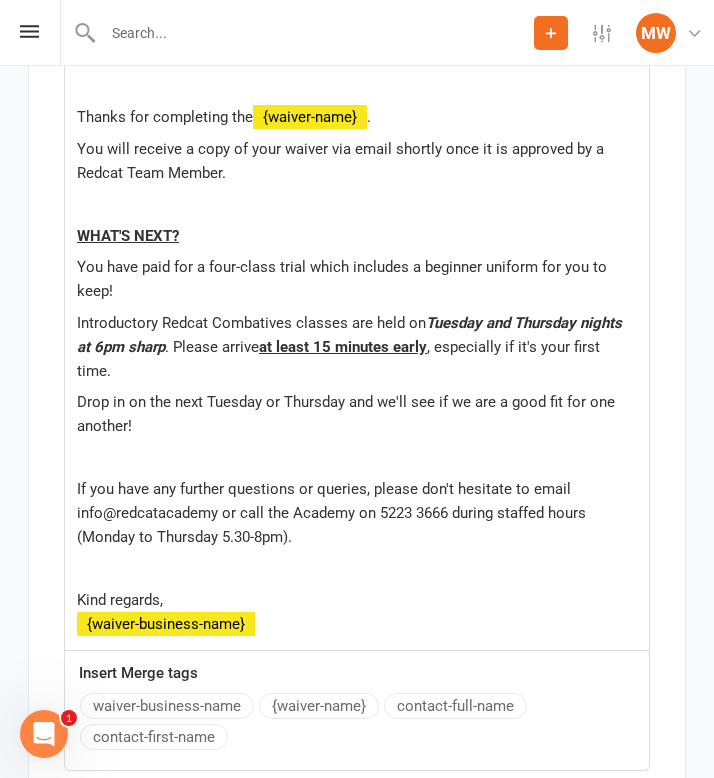 click on "Kind regards,
﻿ {waiver-business-name}" at bounding box center [357, 612] 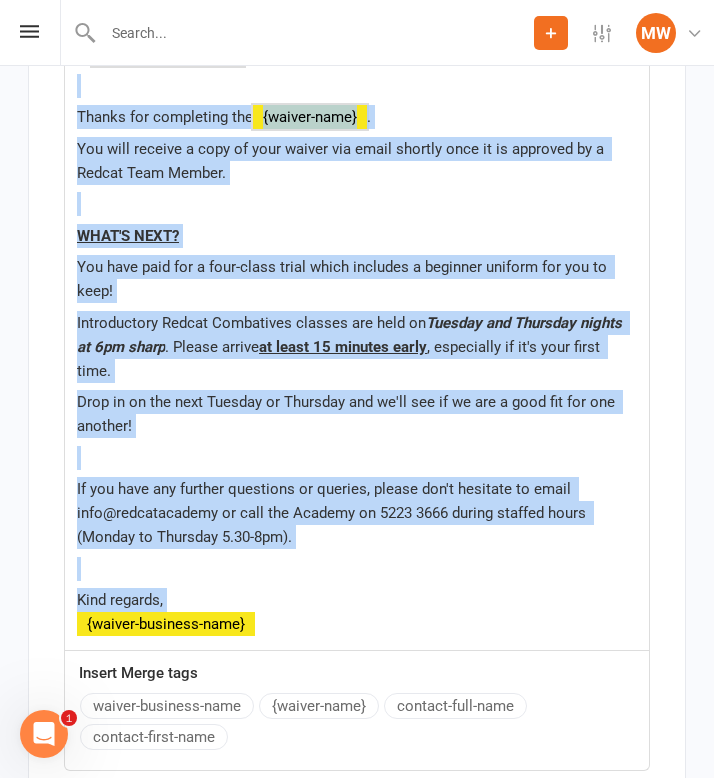 copy on "Hi  ﻿ [FIRST] ,  ﻿ Thanks for completing the   ﻿ [WAIVER] .  You will receive a copy of your waiver via email shortly once it is approved by a [BUSINESS] Team Member. ﻿ WHAT'S NEXT? You have paid for a four-class trial which includes a beginner uniform for you to keep!  Introductory [BUSINESS] classes are held on  Tuesday and Thursday nights at 6pm sharp . Please arrive  at least 15 minutes early , especially if it's your first time. Drop in on the next Tuesday or Thursday and we'll see if we are a good fit for one another! ﻿ If you have any further questions or queries, please don't hesitate to email [EMAIL] or call the Academy on [PHONE] during staffed hours (Monday to Thursday 5.30-8pm). ﻿  Kind regards," 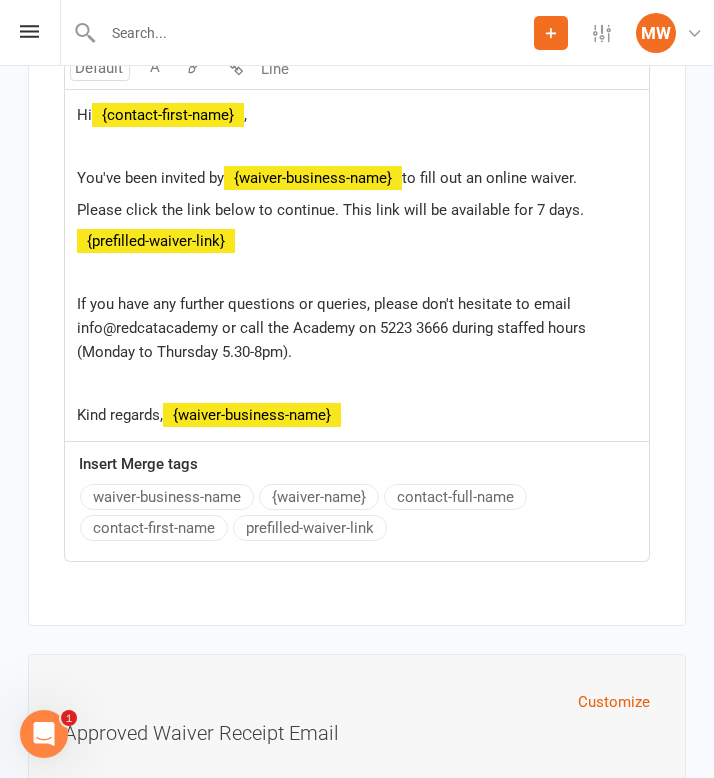 scroll, scrollTop: 16262, scrollLeft: 0, axis: vertical 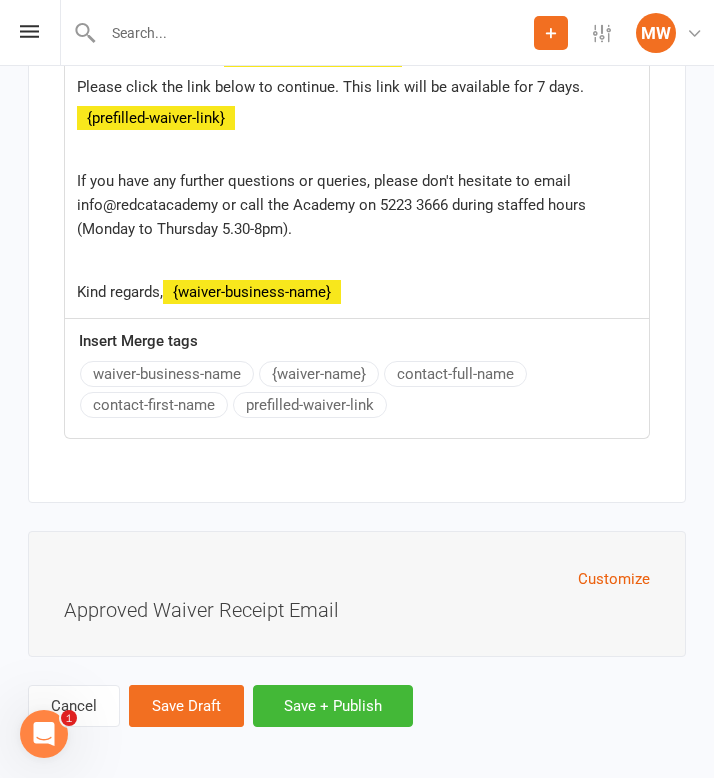 click on "Customize Approved Waiver Receipt Email" at bounding box center (357, 594) 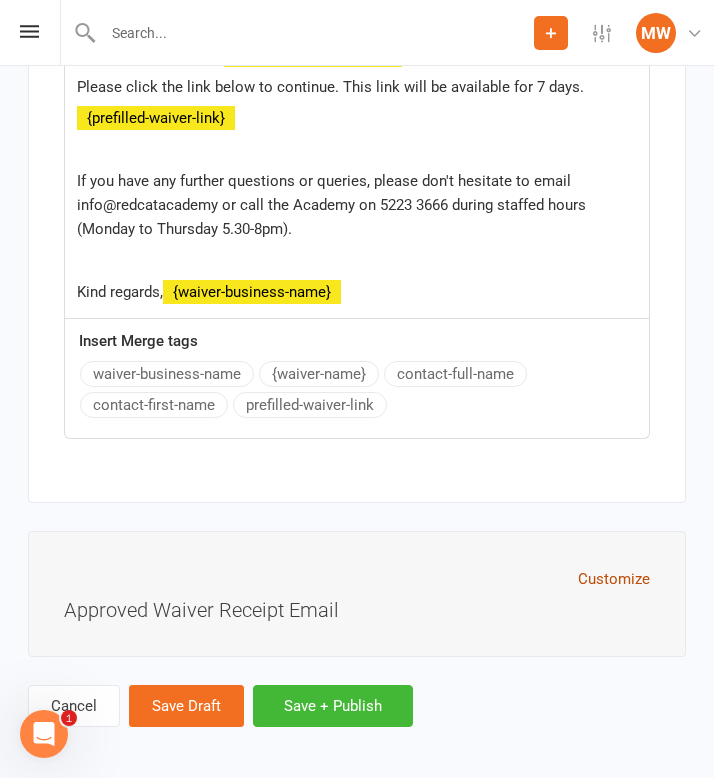 click on "Customize" at bounding box center [614, 579] 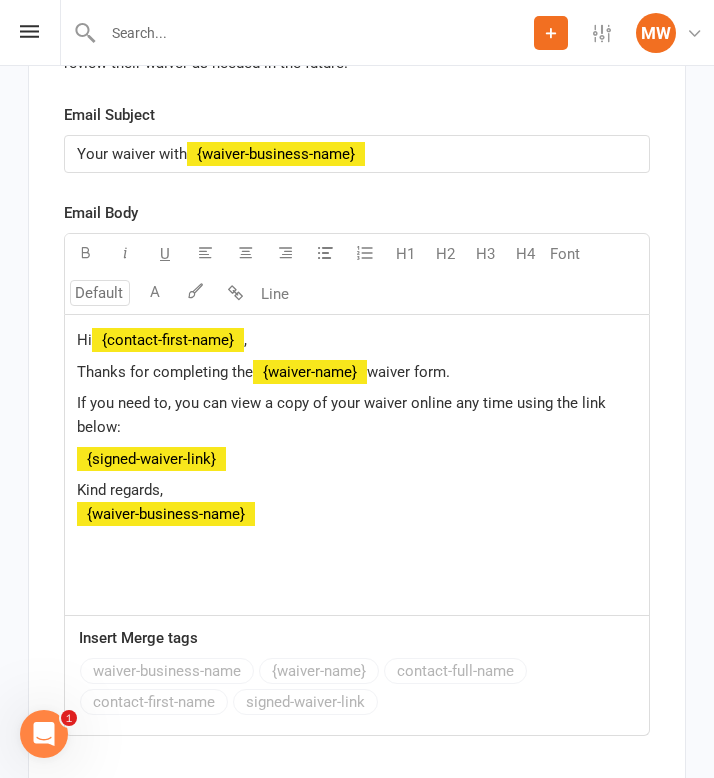 scroll, scrollTop: 16896, scrollLeft: 0, axis: vertical 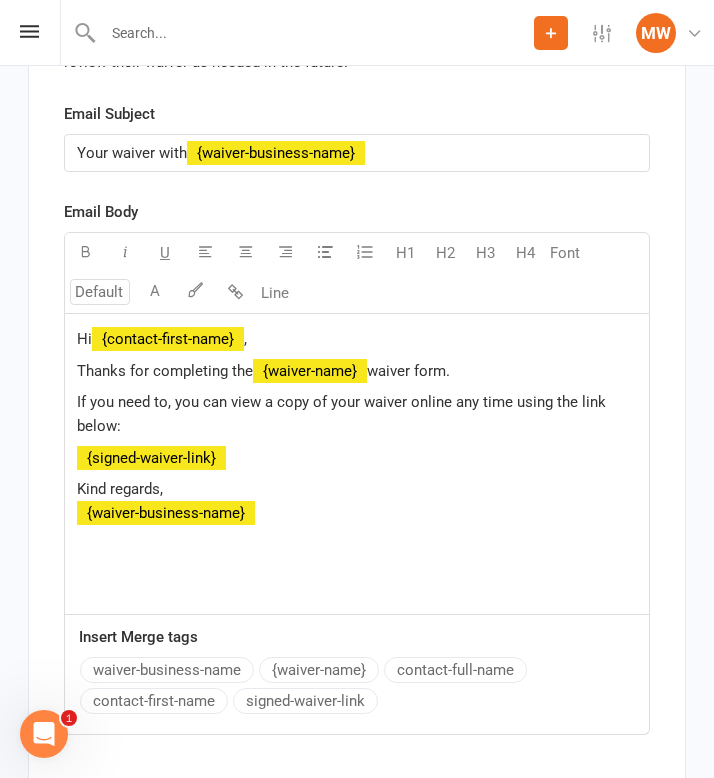 click on "Kind regards,
﻿ {waiver-business-name}" at bounding box center [357, 501] 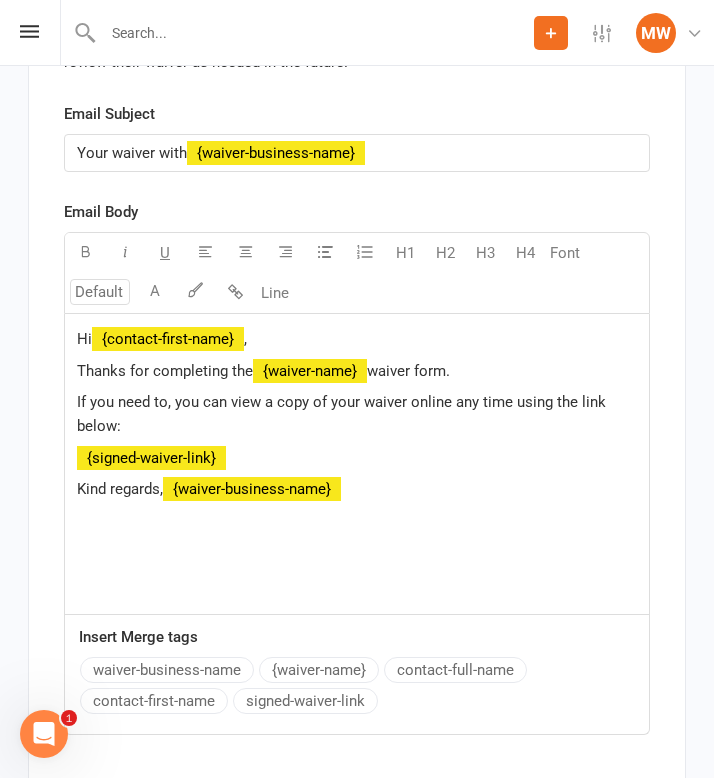 click on "Hi  ﻿ {contact-first-name} ,   Thanks for completing the  ﻿ {waiver-name}  waiver form.   If you need to, you can view a copy of your waiver online any time using the link below:  ﻿ {signed-waiver-link}  Kind regards,
﻿ {waiver-business-name} ﻿" at bounding box center (357, 464) 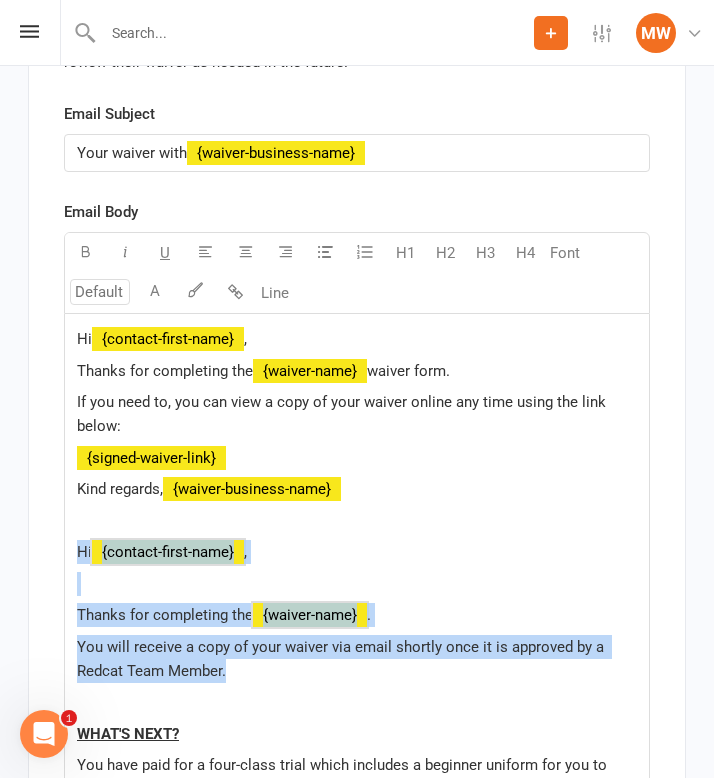 drag, startPoint x: 261, startPoint y: 687, endPoint x: 62, endPoint y: 570, distance: 230.84627 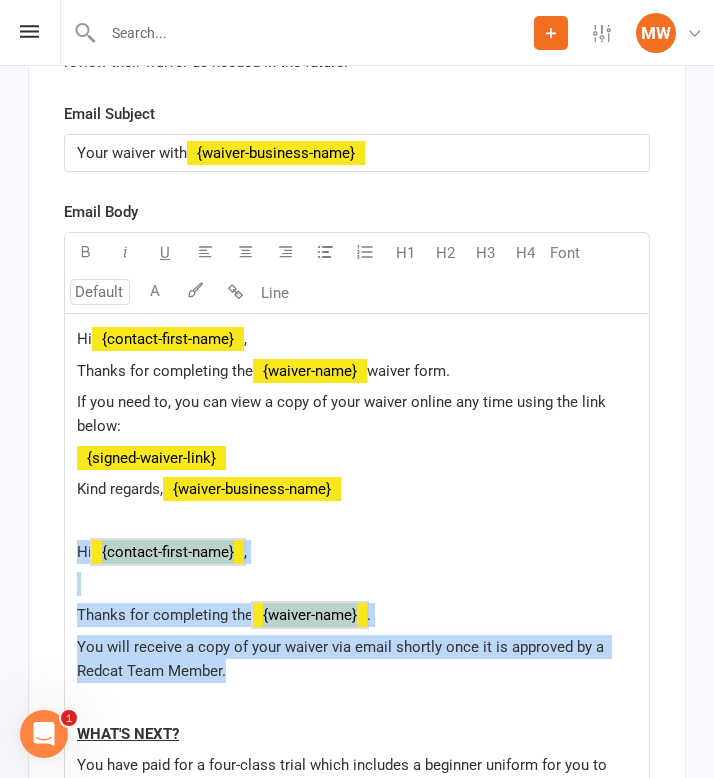 click on "Approved Waiver Receipt Email Customize the email sent to customers after their signed waiver has been reviewed and approved. This email must contain a link to the signed waiver - this will allow the customer to review their waiver as needed in the future. Email Subject Your waiver with  ﻿ [BUSINESS] Email Body U H1 H2 H3 H4 Font A Line  Hi  ﻿ [FIRST] ,   Thanks for completing the  ﻿ [WAIVER]  waiver form.   If you need to, you can view a copy of your waiver online any time using the link below:  ﻿ [LINK]  Kind regards,
﻿ [BUSINESS] ﻿ ﻿  Hi  ﻿ [FIRST] ,  ﻿ Thanks for completing the   ﻿ [WAIVER] .  You will receive a copy of your waiver via email shortly once it is approved by a [BUSINESS] Team Member. ﻿ WHAT'S NEXT? You have paid for a four-class trial which includes a beginner uniform for you to keep!  Introductory [BUSINESS] classes are held on  Tuesday and Thursday nights at 6pm sharp . Please arrive  ﻿" at bounding box center [357, 603] 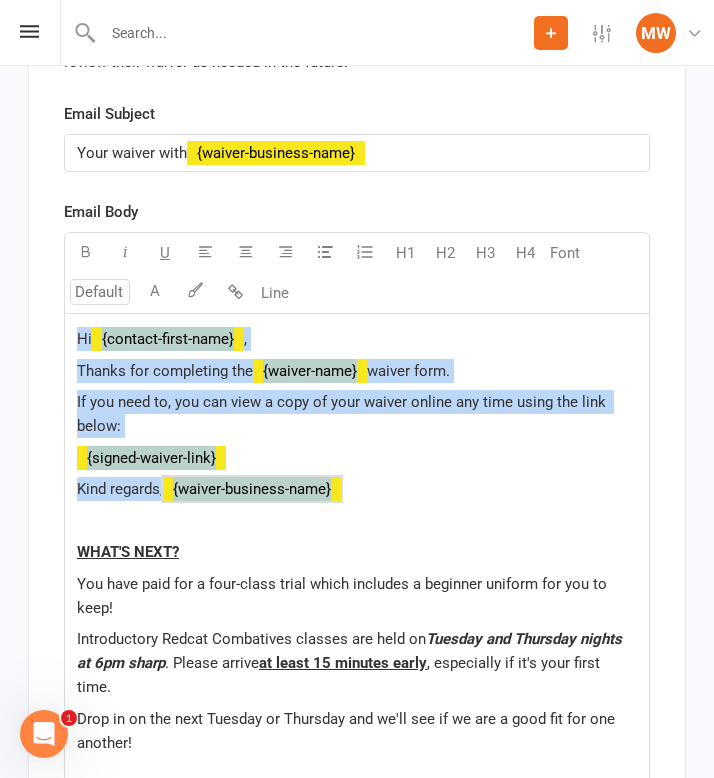 drag, startPoint x: 291, startPoint y: 514, endPoint x: 62, endPoint y: 510, distance: 229.03493 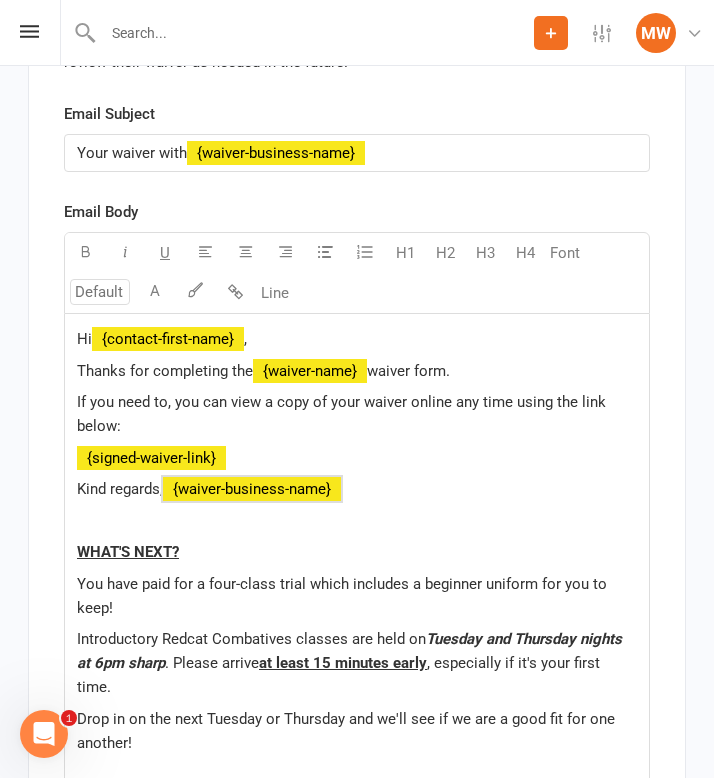click on "Kind regards,
﻿ {waiver-business-name} ﻿" at bounding box center [357, 489] 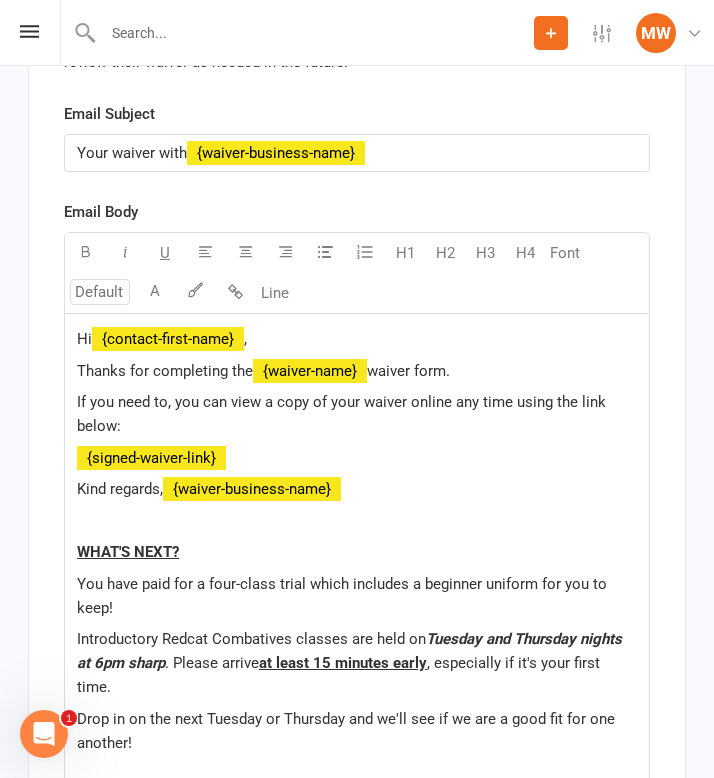 click on "﻿" at bounding box center (357, 521) 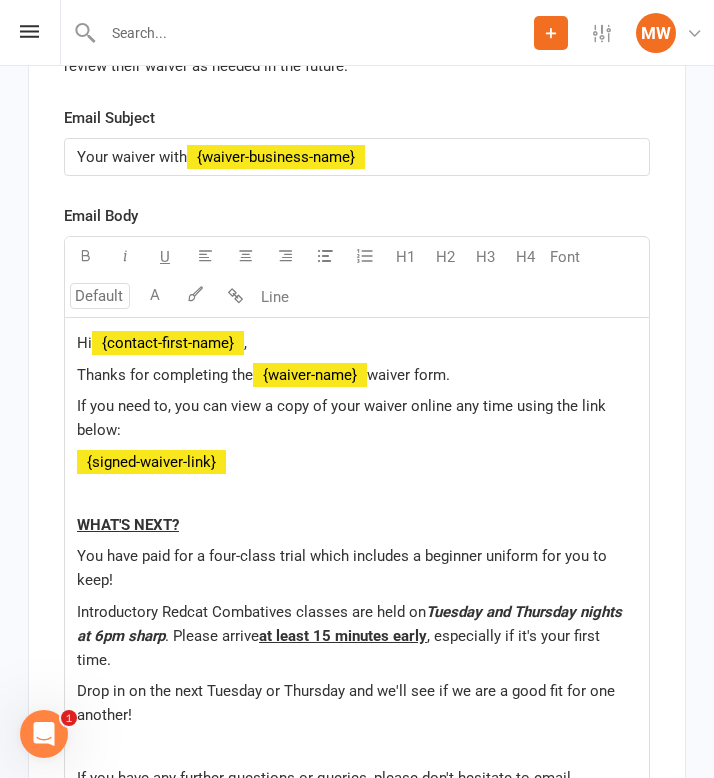 scroll, scrollTop: 16880, scrollLeft: 0, axis: vertical 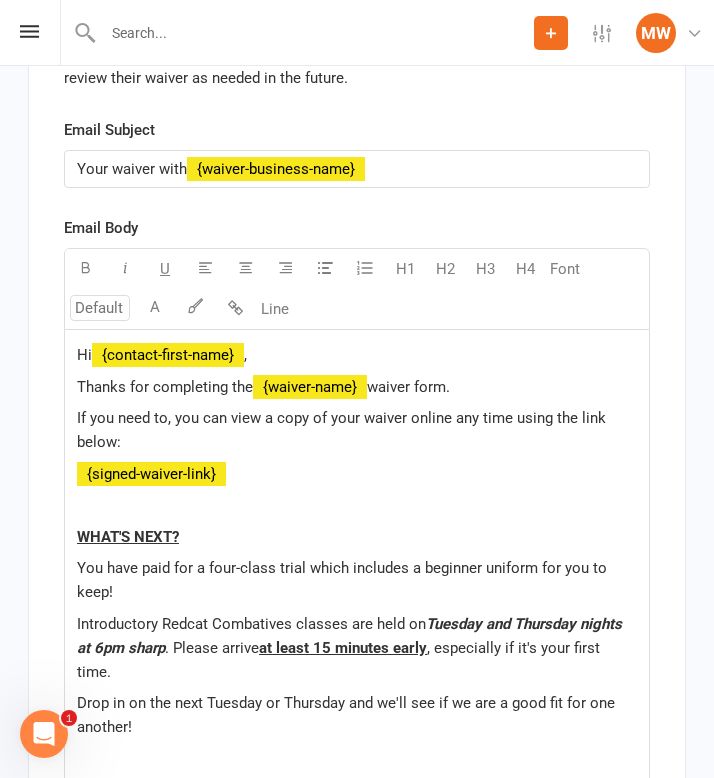 click on "Hi ﻿ [CONTACT-FIRST-NAME] ,   Thanks for completing the  ﻿ [WAIVER-NAME]  waiver form.   If you need to, you can view a copy of your waiver online any time using the link below:  ﻿ [SIGNED-WAIVER-LINK]   WHAT'S NEXT? You have paid for a four-class trial which includes a beginner uniform for you to keep!  Introductory Redcat Combatives classes are held on  Tuesday and Thursday nights at 6pm sharp . Please arrive  at least 15 minutes early , especially if it's your first time. Drop in on the next Tuesday or Thursday and we'll see if we are a good fit for one another! ﻿ If you have any further questions or queries, please don't hesitate to email [EMAIL] or call the Academy on [PHONE] during staffed hours (Monday to Thursday 5.30-8pm). ﻿  Kind regards," at bounding box center (357, 628) 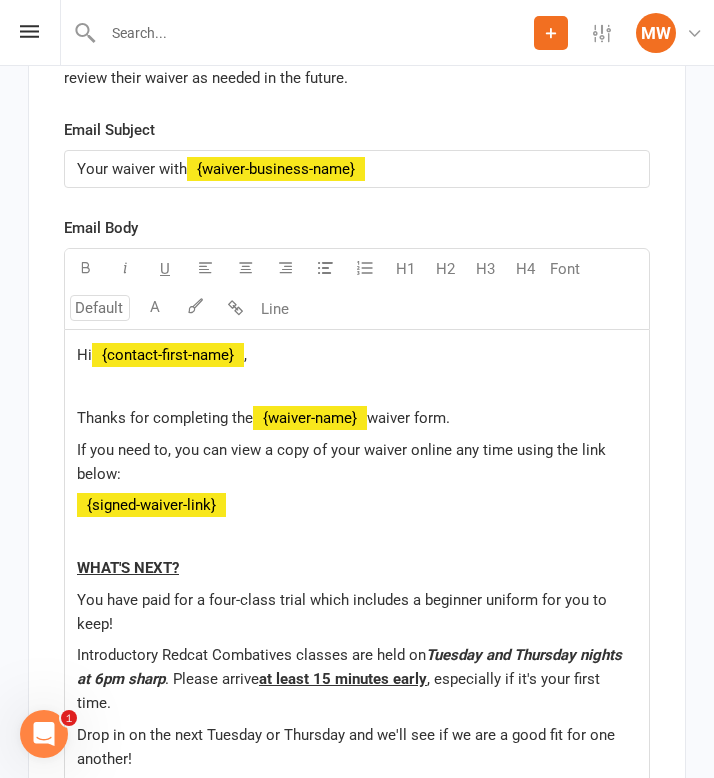 drag, startPoint x: 254, startPoint y: 409, endPoint x: 22, endPoint y: 406, distance: 232.0194 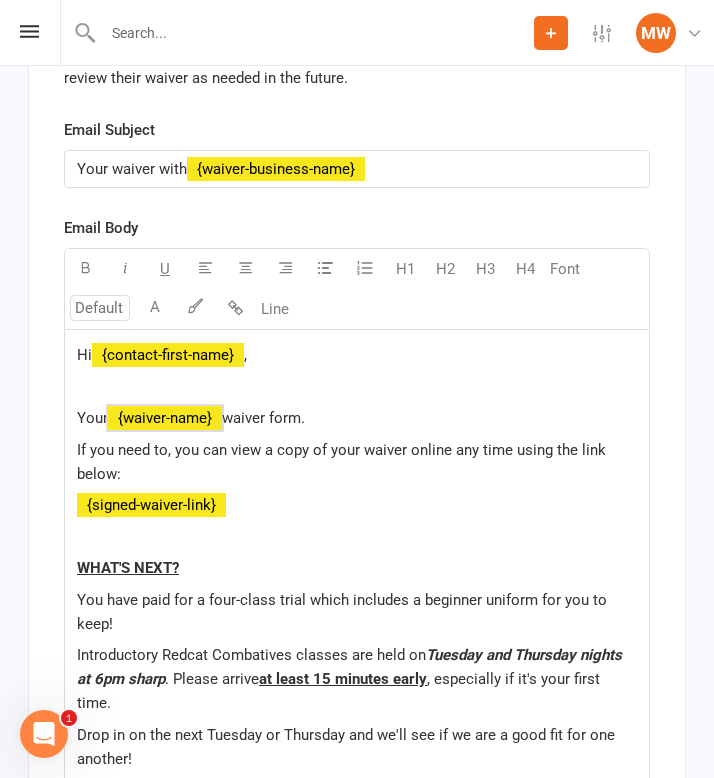 drag, startPoint x: 324, startPoint y: 412, endPoint x: 162, endPoint y: 412, distance: 162 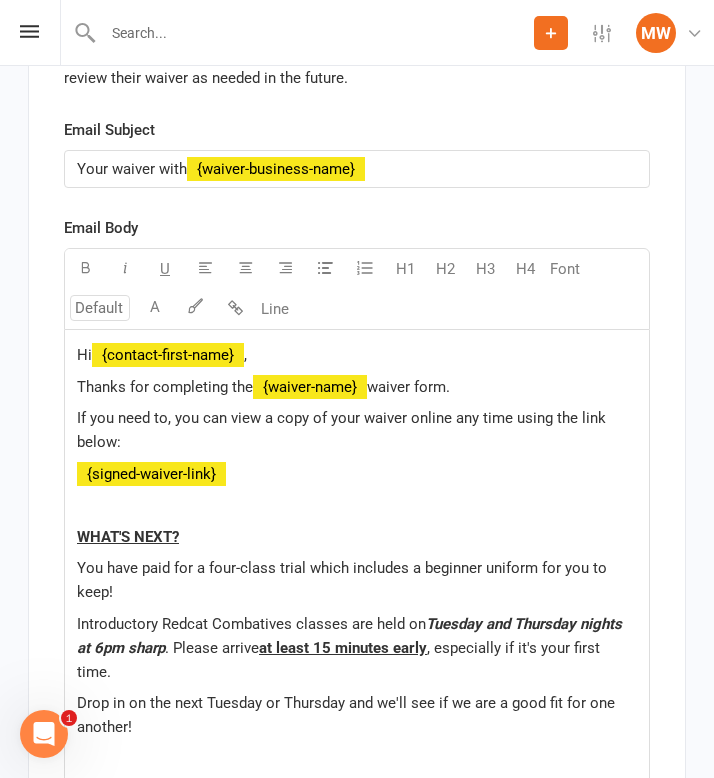 click on "Hi [NAME] ," at bounding box center (357, 355) 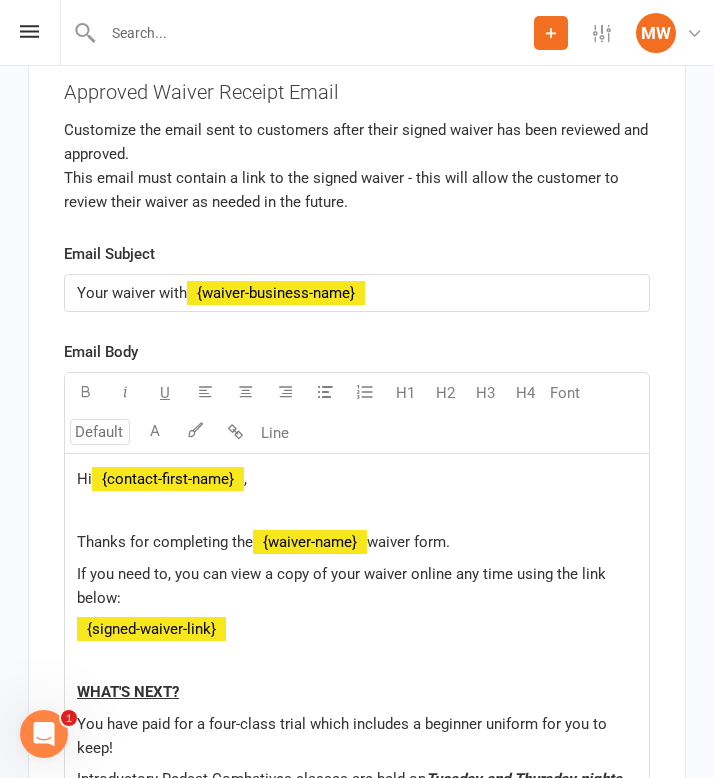 scroll, scrollTop: 16757, scrollLeft: 0, axis: vertical 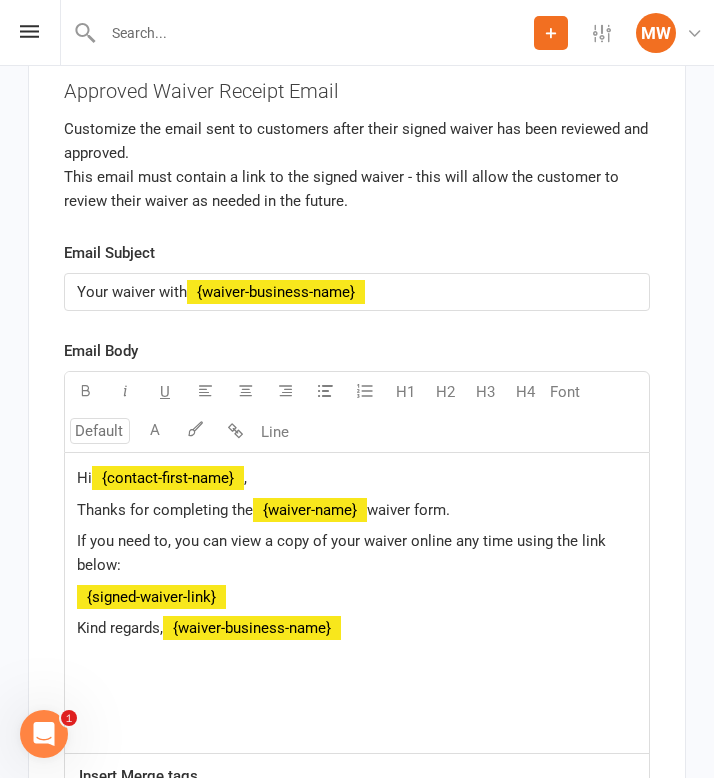 click on "[URL]" at bounding box center (357, 597) 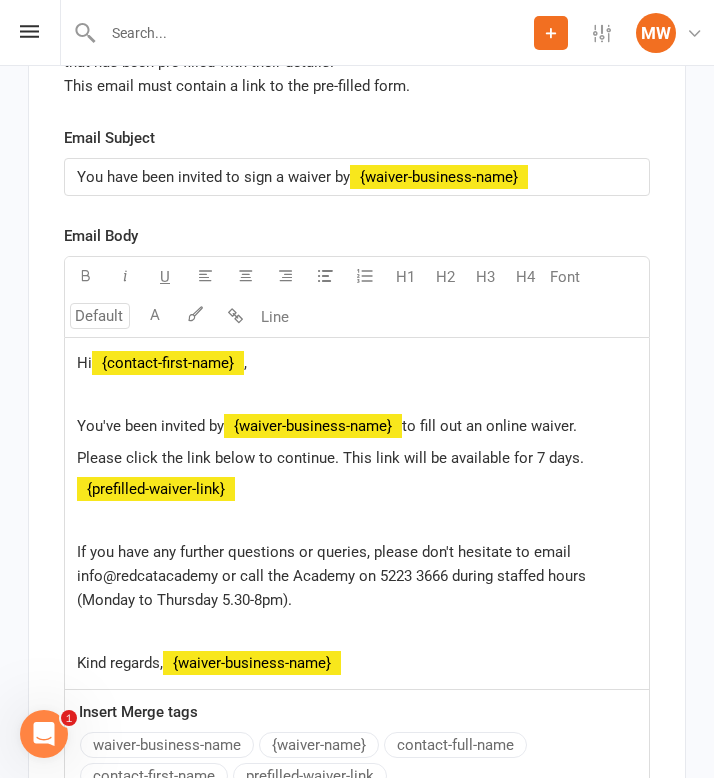 scroll, scrollTop: 15888, scrollLeft: 0, axis: vertical 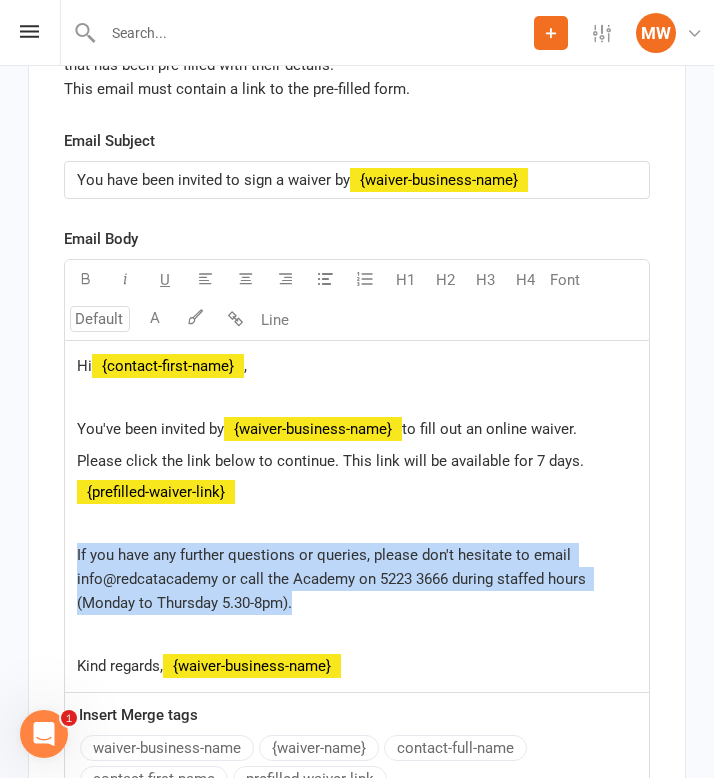 drag, startPoint x: 303, startPoint y: 578, endPoint x: 63, endPoint y: 526, distance: 245.56873 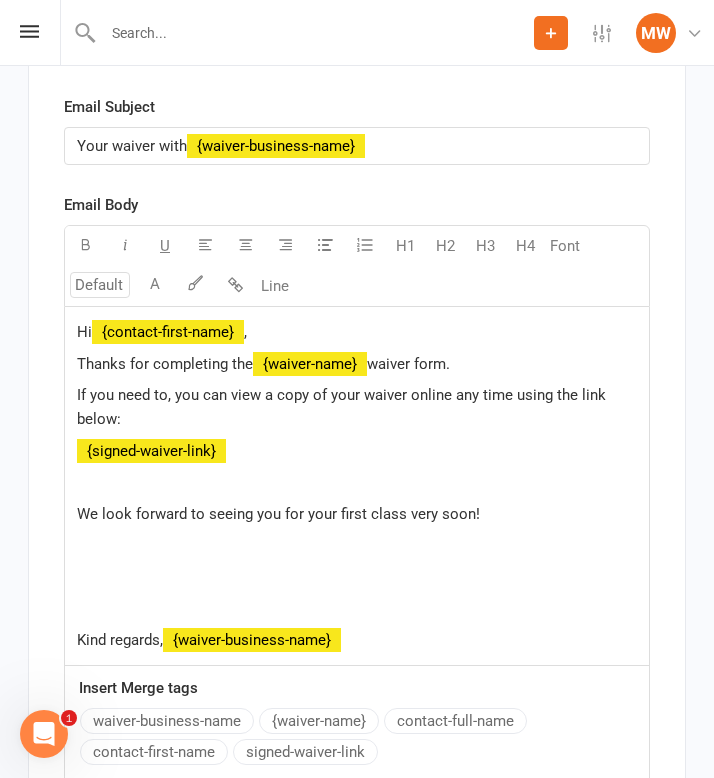 scroll, scrollTop: 16917, scrollLeft: 0, axis: vertical 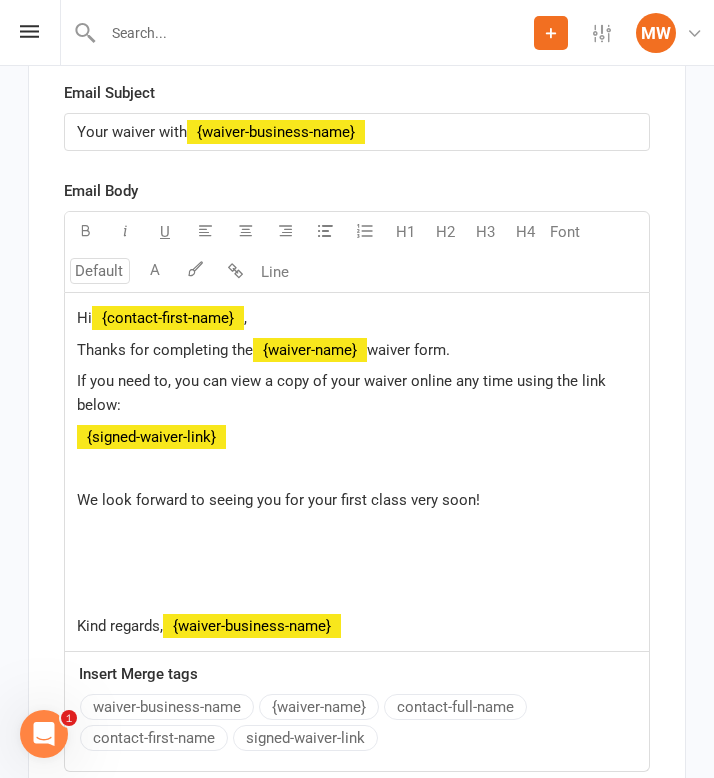 click on "﻿" at bounding box center (357, 563) 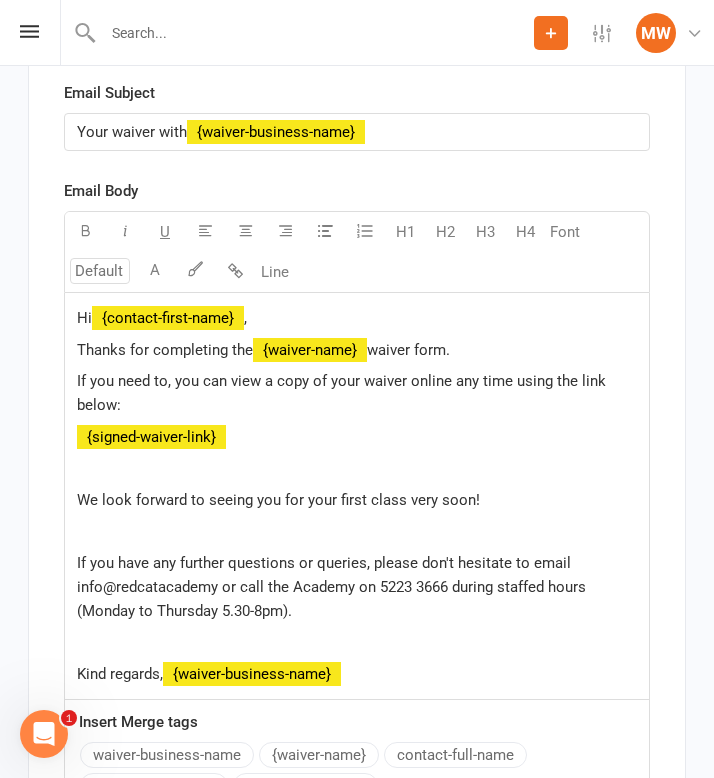 click on "Hi ﻿ [FIRST] , ﻿ Thanks for completing the ﻿ {waiver-name} ﻿ waiver form. ﻿ If you need to, you can view a copy of your waiver online any time using the link below: ﻿ {signed-waiver-link} ﻿ We look forward to seeing you for your first class very soon! ﻿ If you have any further questions or queries, please don't hesitate to email [EMAIL] or call the Academy on [PHONE] during staffed hours (Monday to Thursday 5.30-8pm). ﻿ ﻿ Kind regards,
﻿ {waiver-business-name} ﻿" at bounding box center (357, 496) 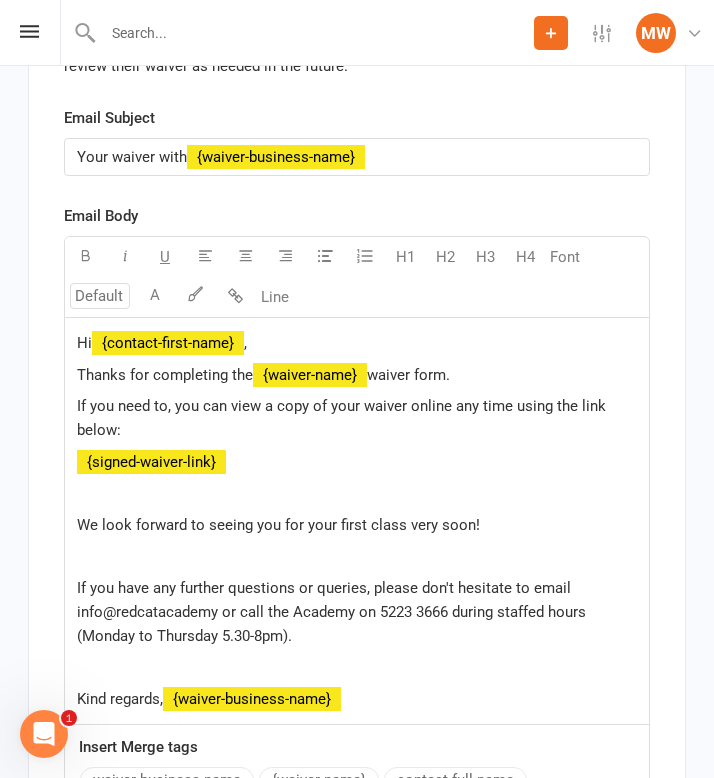 scroll, scrollTop: 16891, scrollLeft: 0, axis: vertical 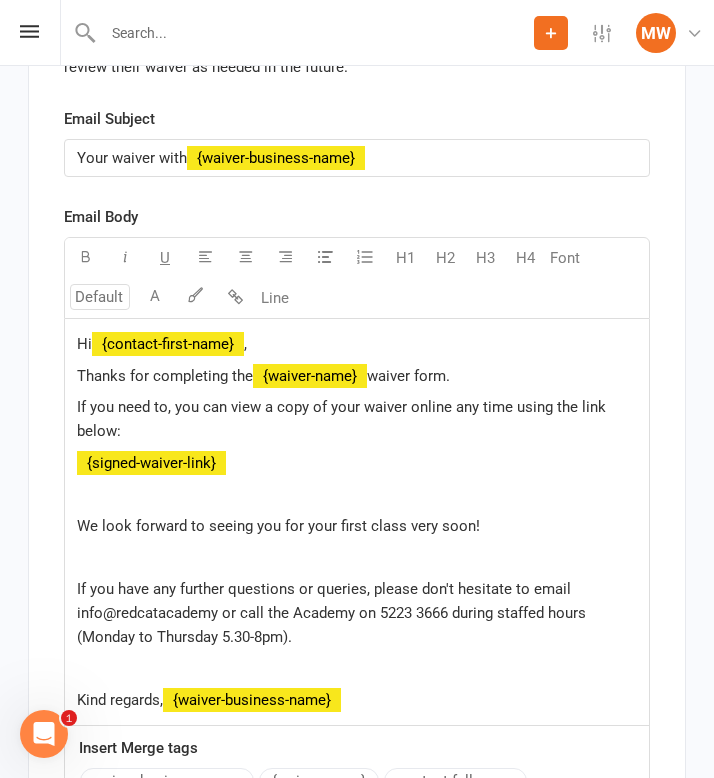 click on "Hi [NAME] ," at bounding box center (357, 344) 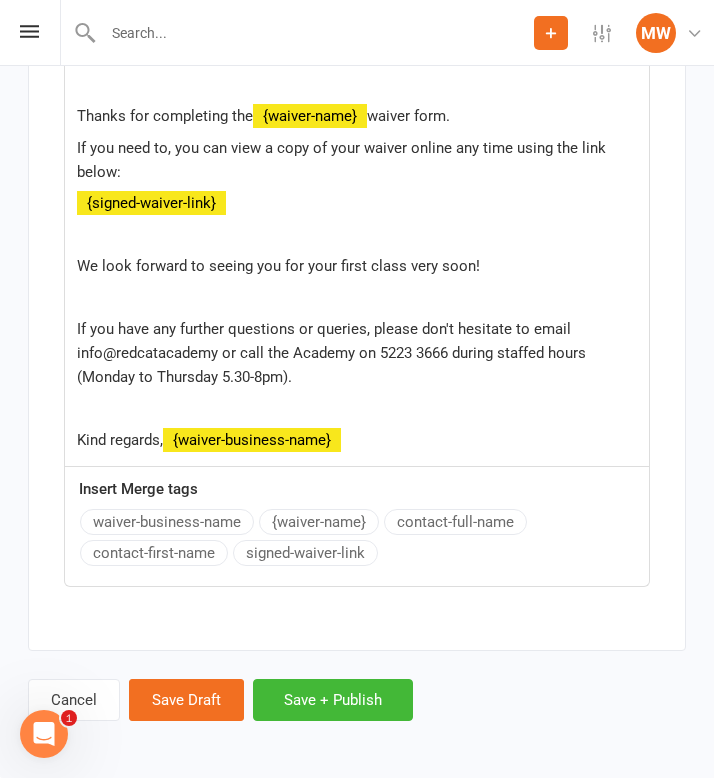 scroll, scrollTop: 17200, scrollLeft: 0, axis: vertical 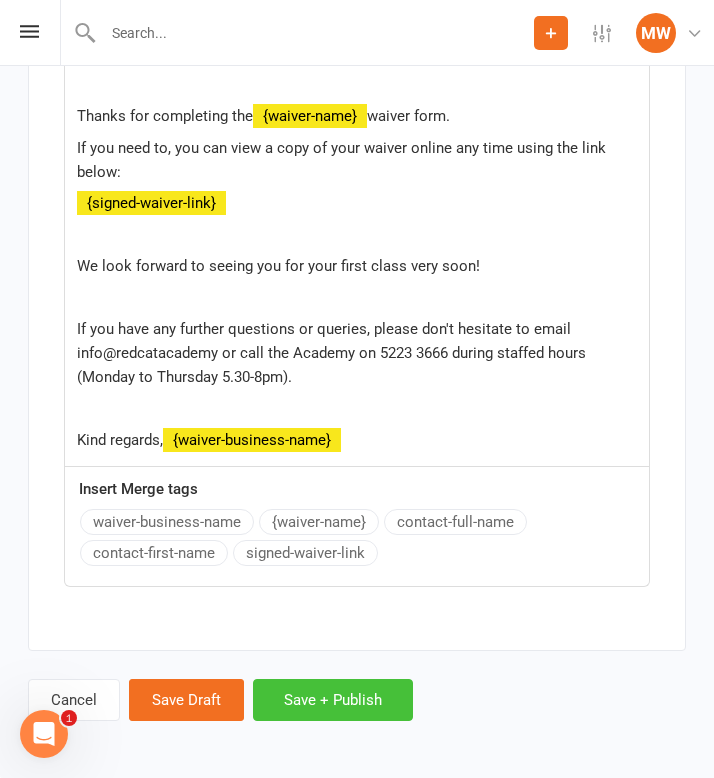 click on "Save + Publish" at bounding box center (333, 700) 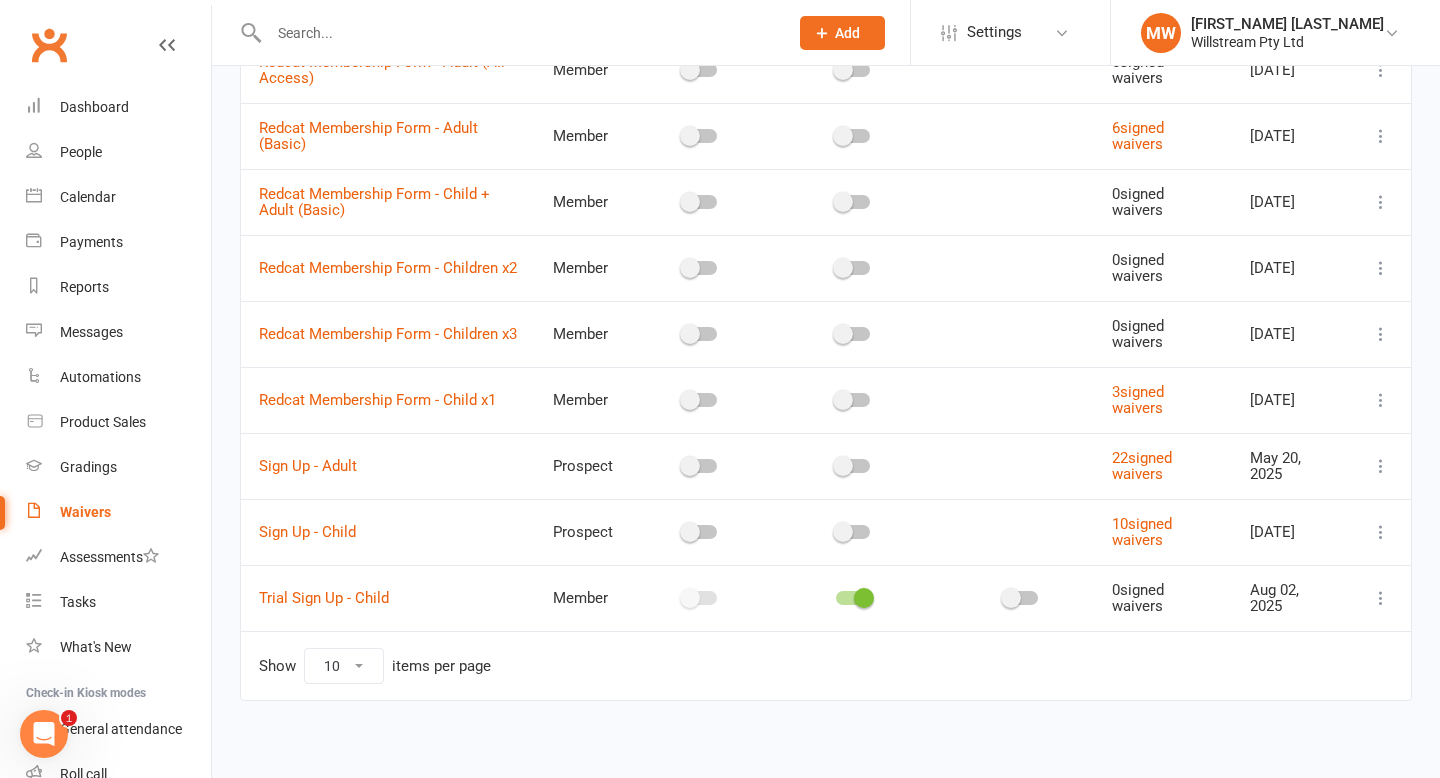 scroll, scrollTop: 250, scrollLeft: 0, axis: vertical 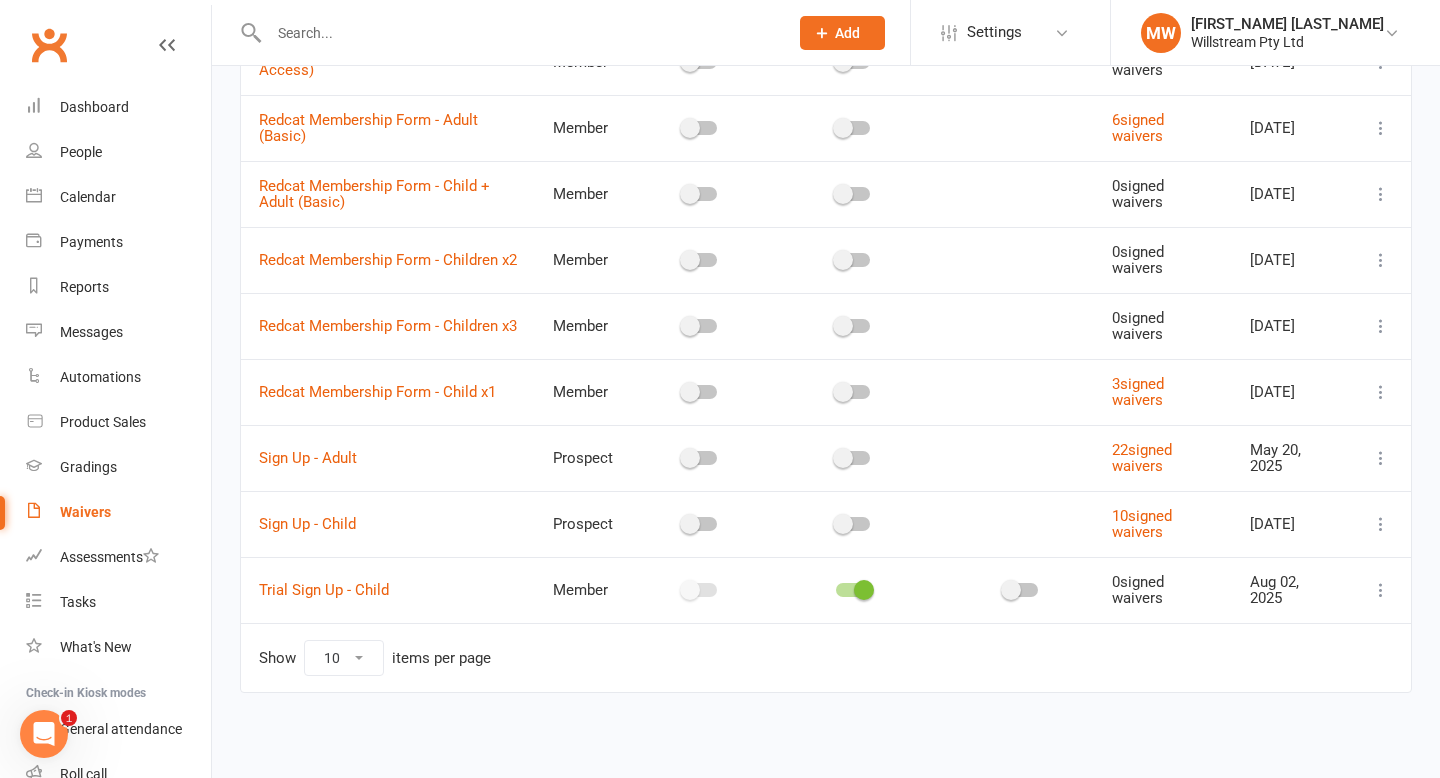 click at bounding box center [852, 590] 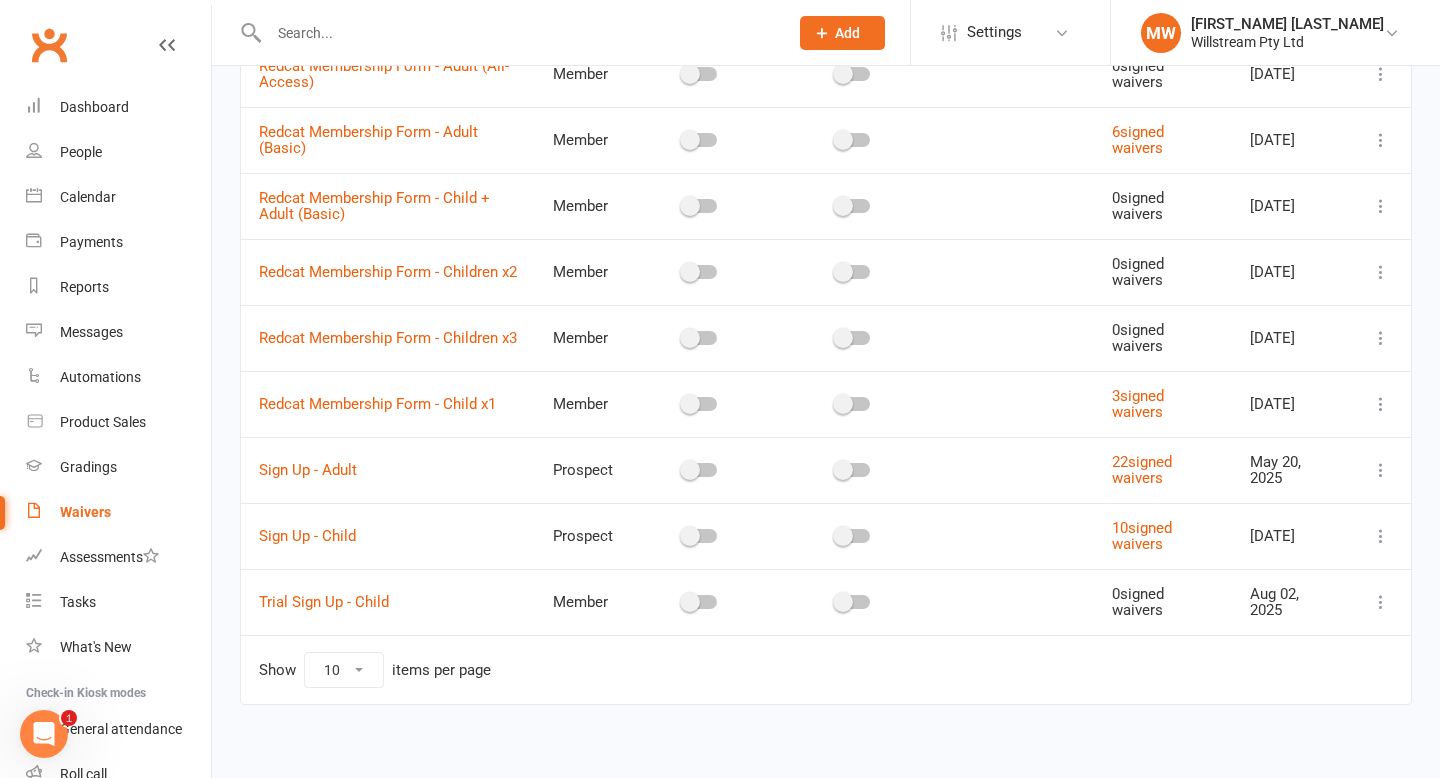 scroll, scrollTop: 250, scrollLeft: 0, axis: vertical 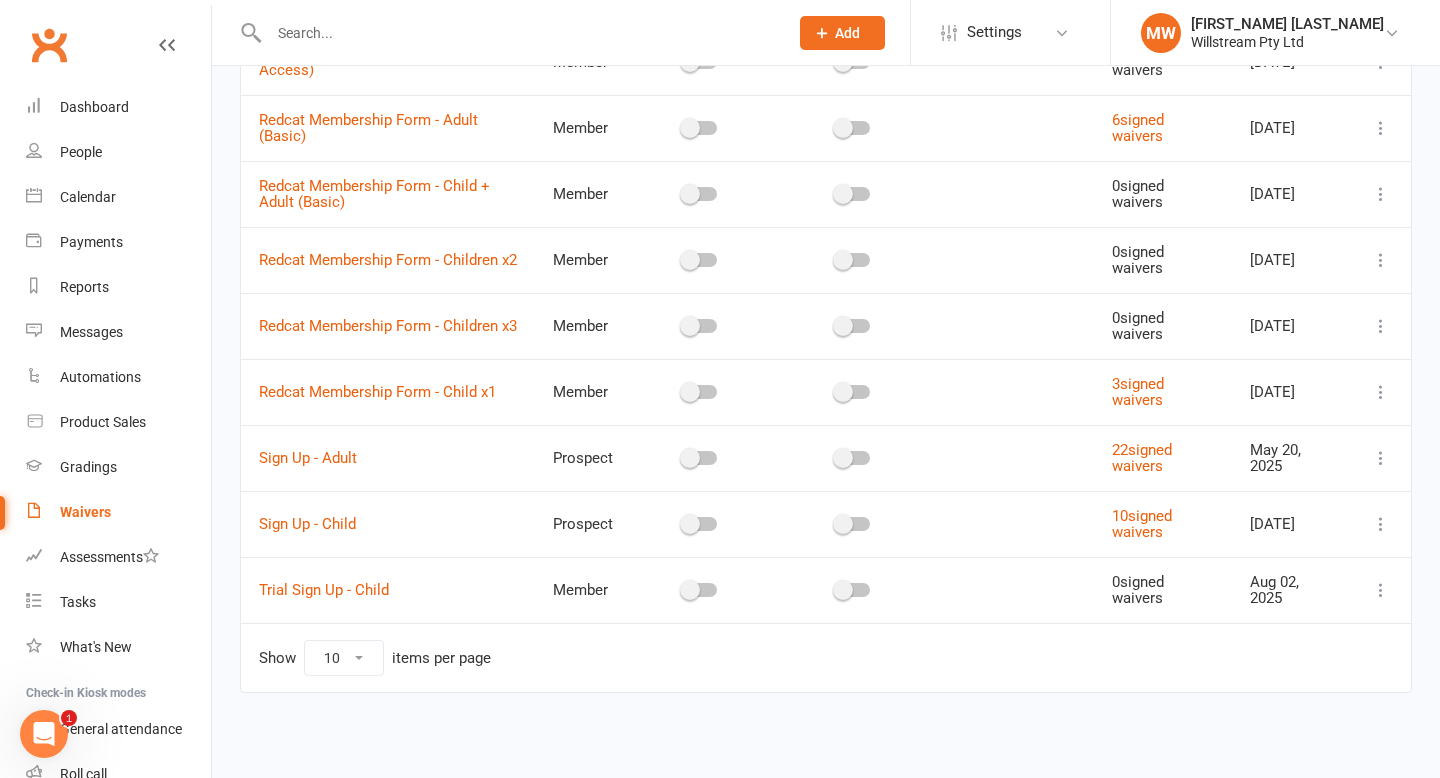 click at bounding box center (1381, 590) 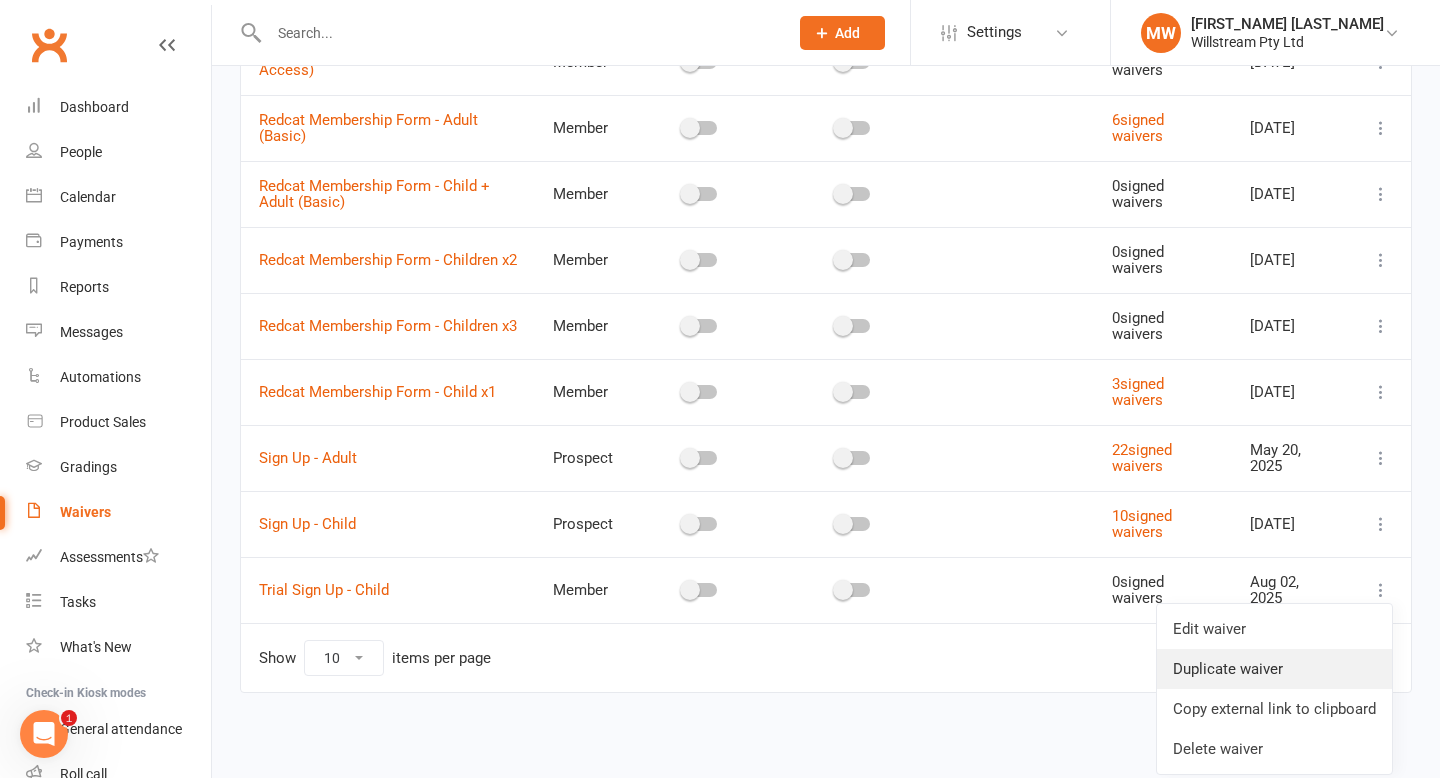 click on "Duplicate waiver" at bounding box center (1274, 669) 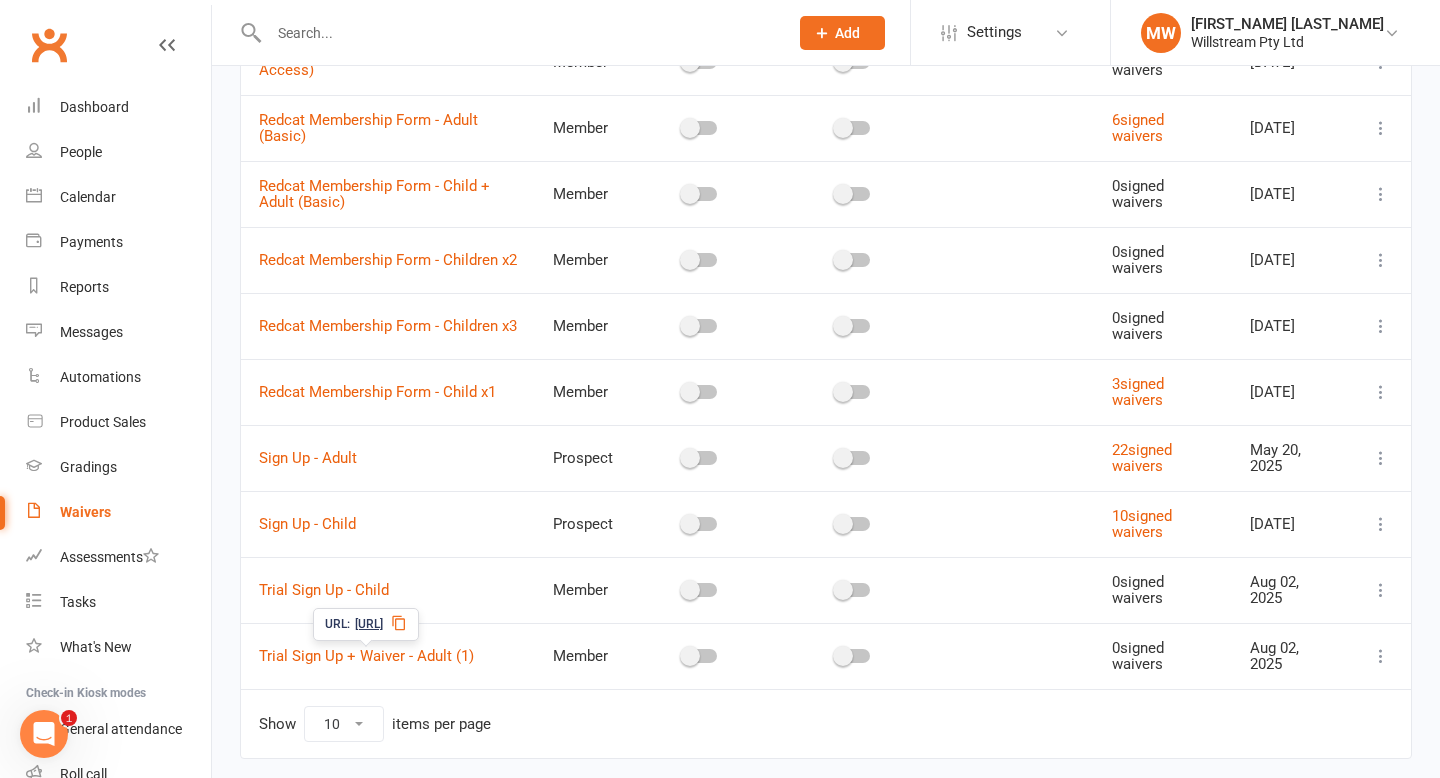 click on "[URL]" at bounding box center [369, 624] 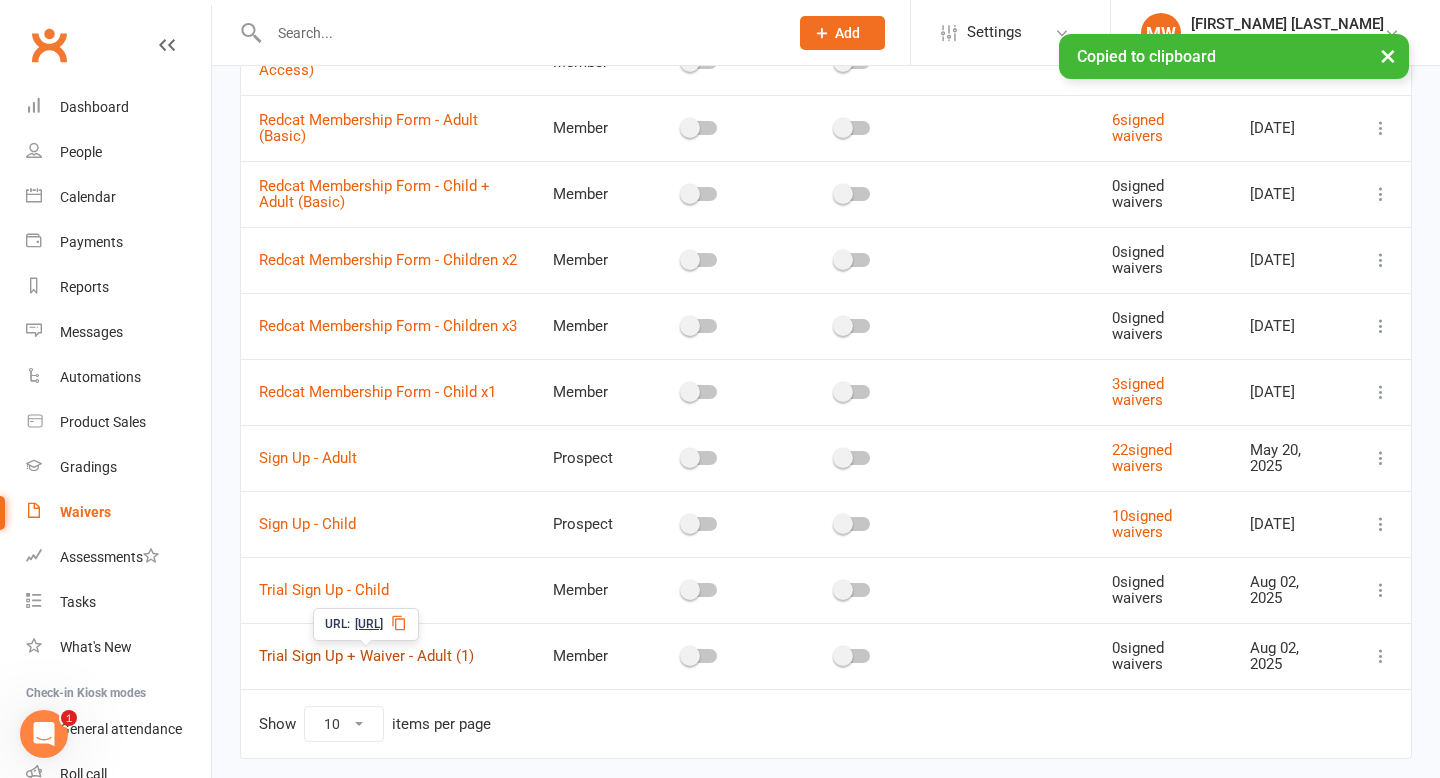 click on "Trial Sign Up + Waiver - Adult (1)" at bounding box center (366, 656) 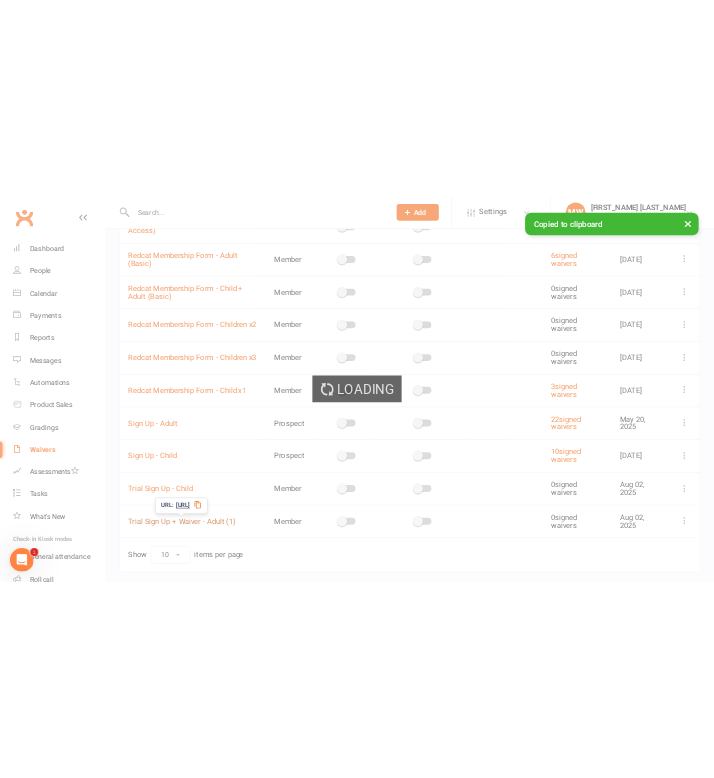 scroll, scrollTop: 0, scrollLeft: 0, axis: both 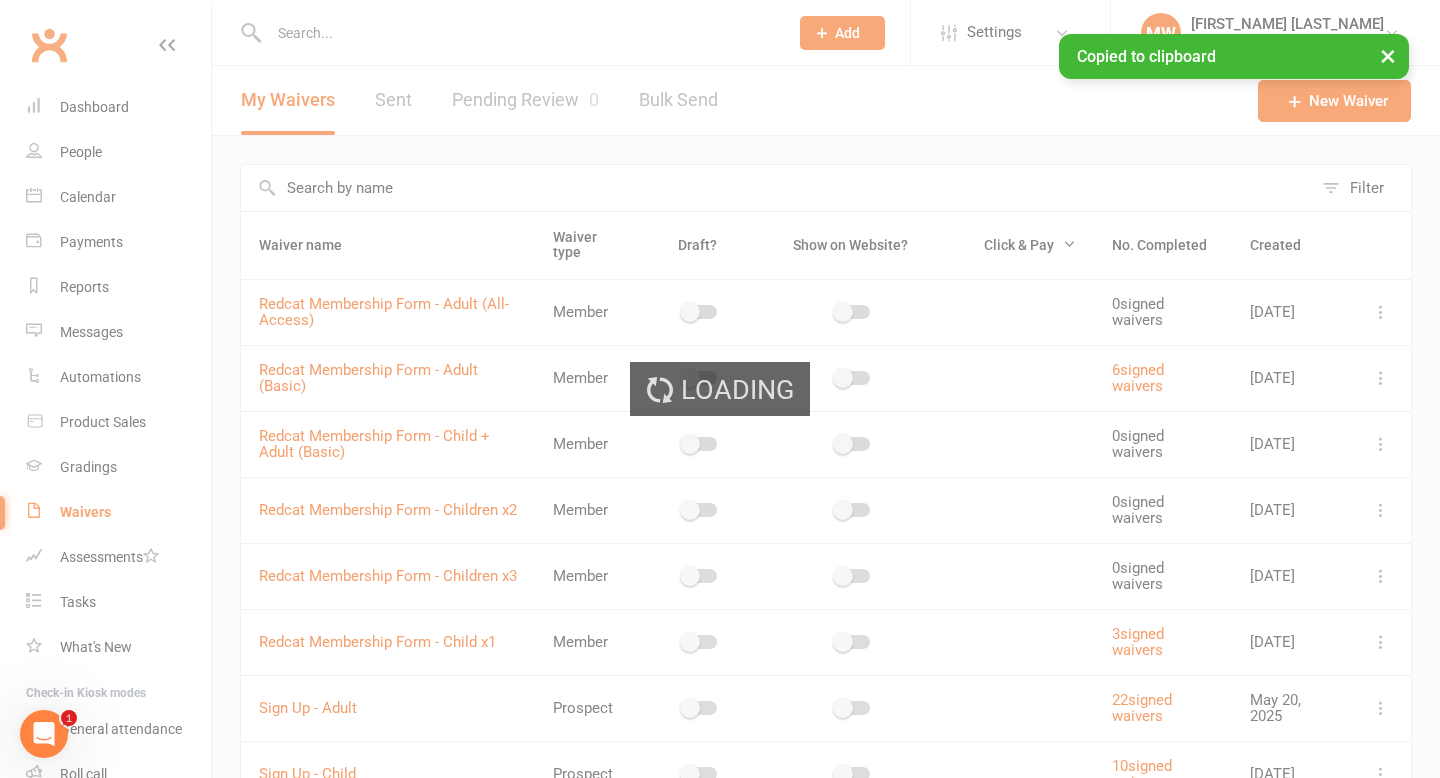 select on "applies_to_primary_signee" 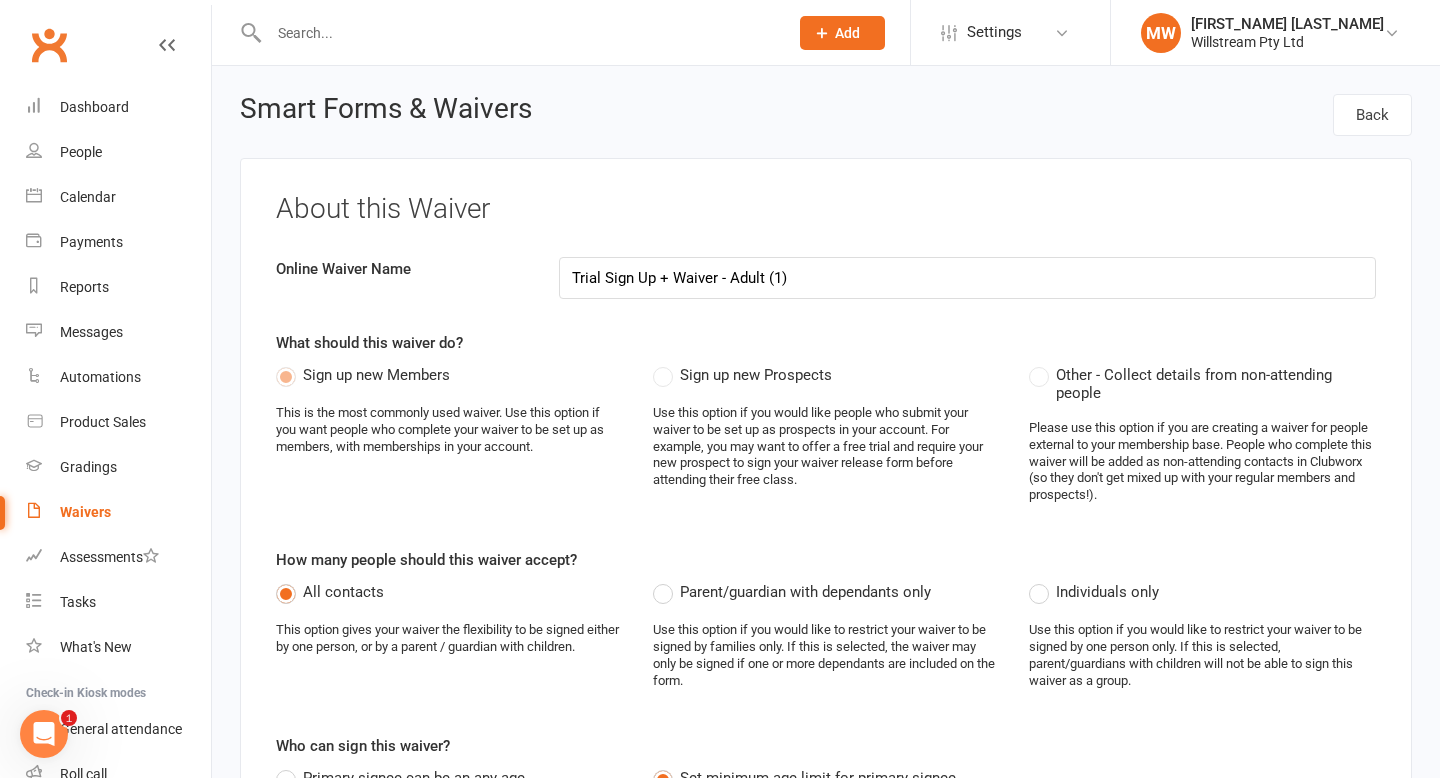 drag, startPoint x: 795, startPoint y: 278, endPoint x: 727, endPoint y: 277, distance: 68.007355 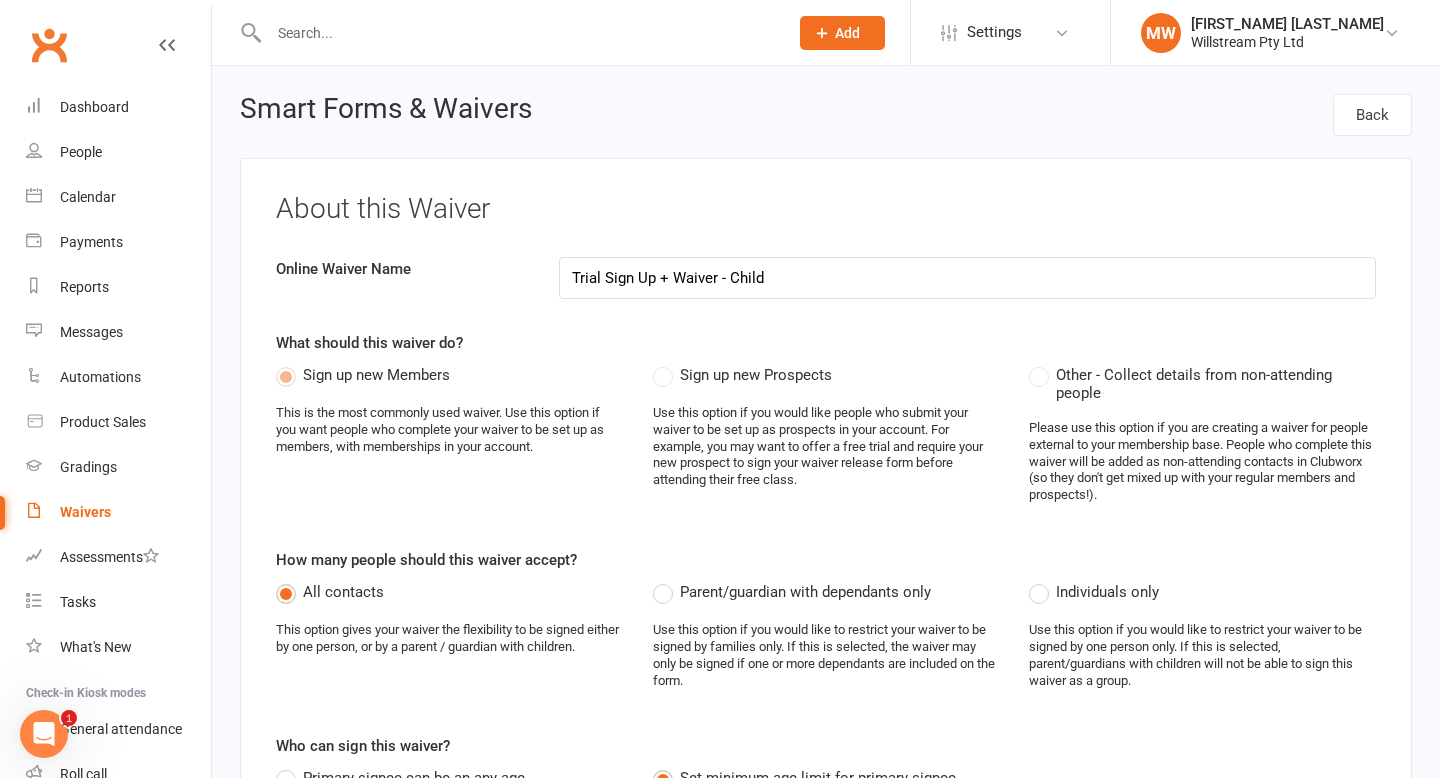 type on "Trial Sign Up + Waiver - Child" 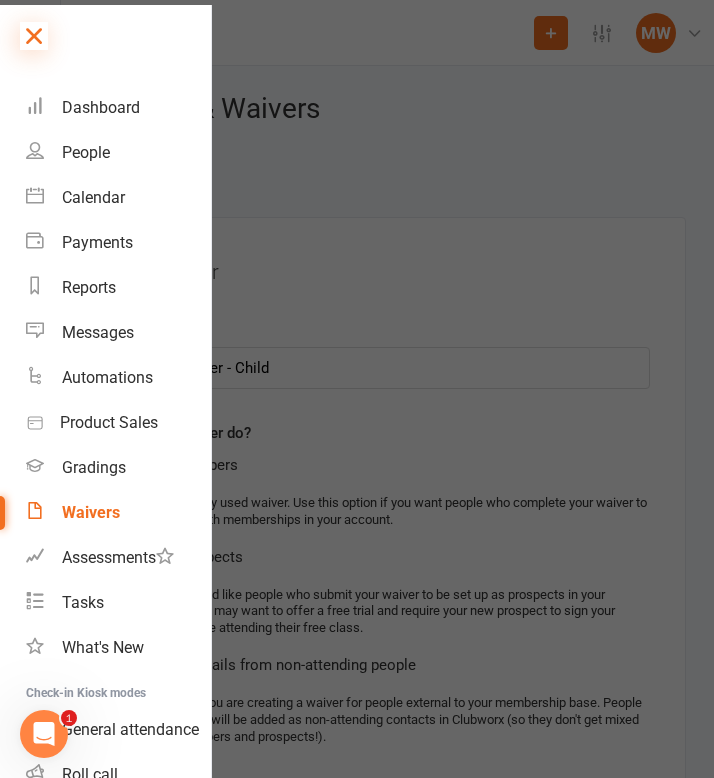 click at bounding box center [34, 36] 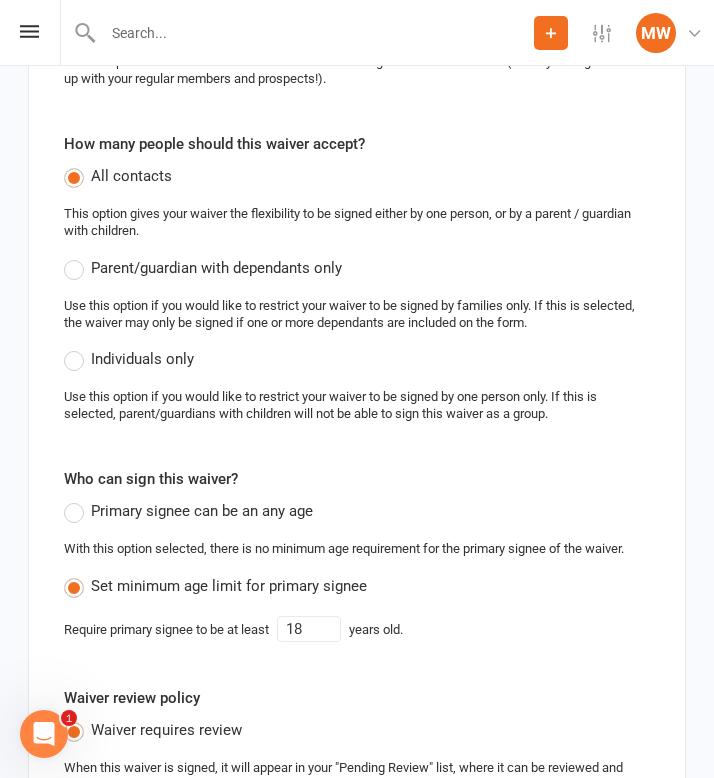 scroll, scrollTop: 661, scrollLeft: 0, axis: vertical 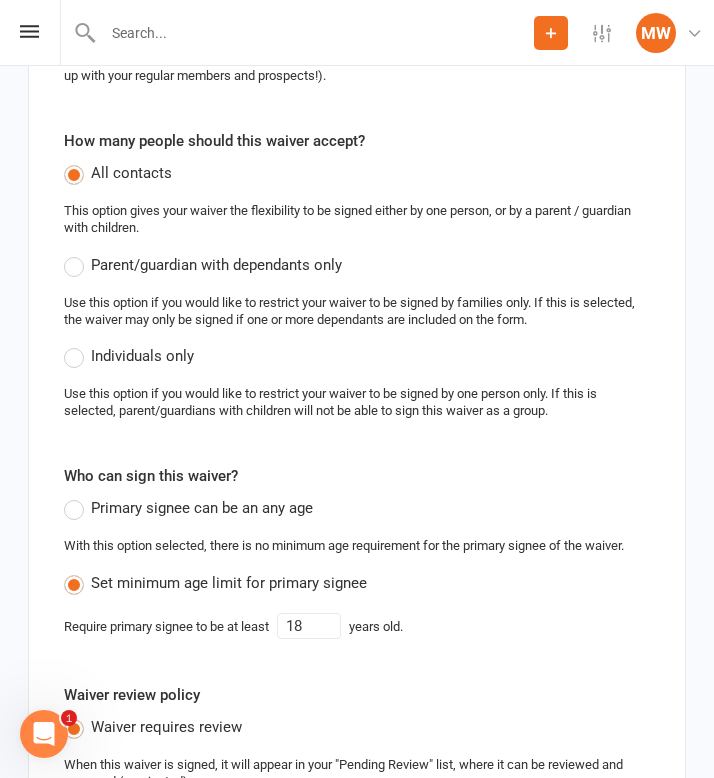 click on "Parent/guardian with dependants only" at bounding box center [203, 265] 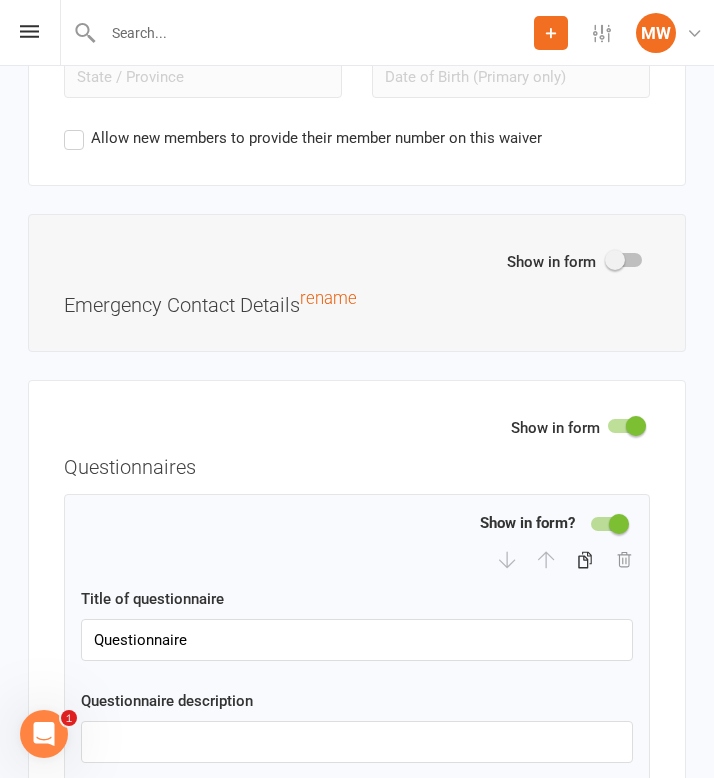 scroll, scrollTop: 3644, scrollLeft: 0, axis: vertical 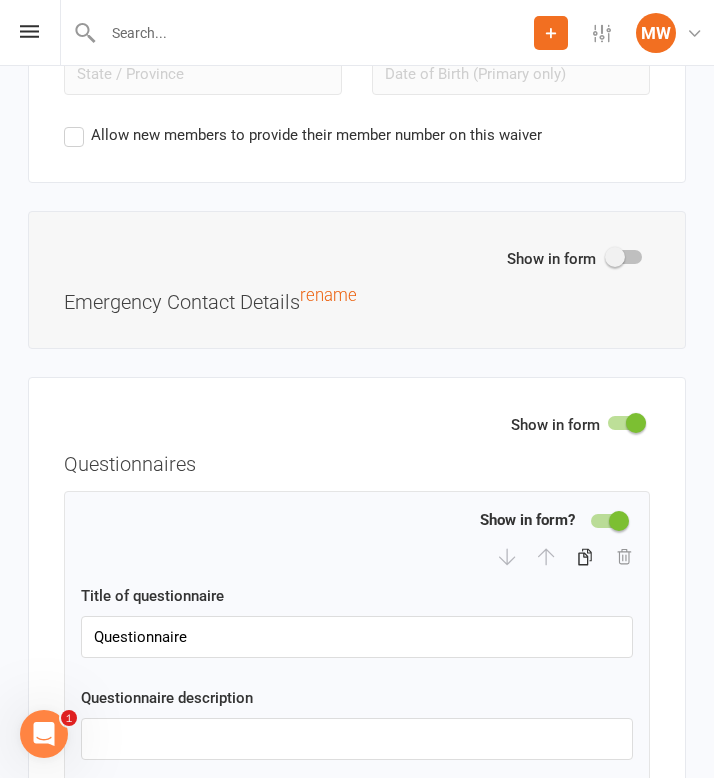 click at bounding box center (615, 257) 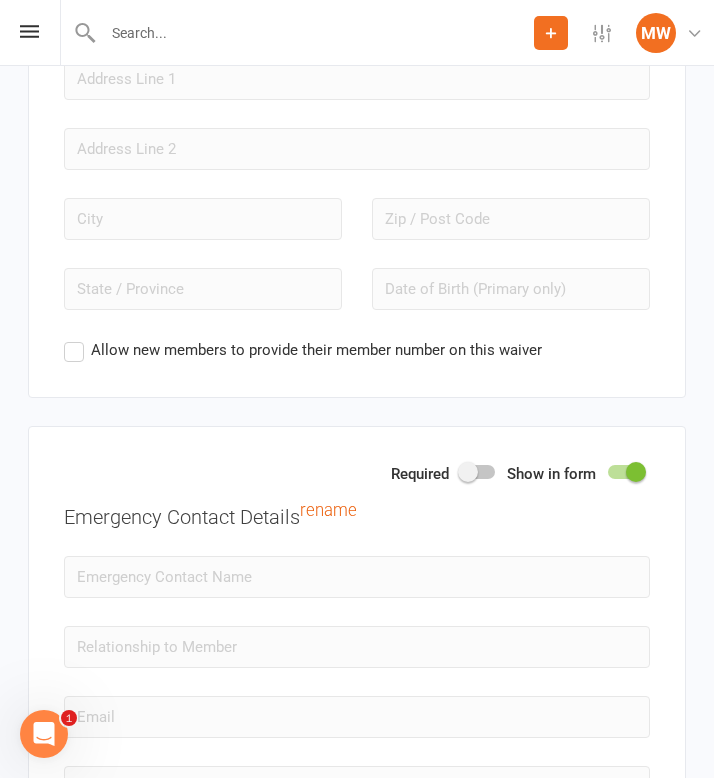 scroll, scrollTop: 3442, scrollLeft: 0, axis: vertical 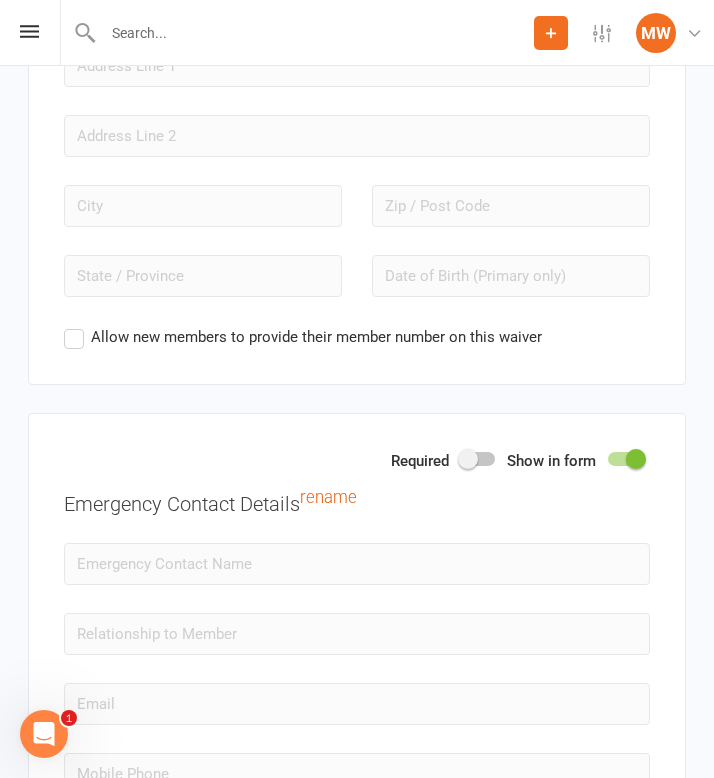 click at bounding box center [468, 459] 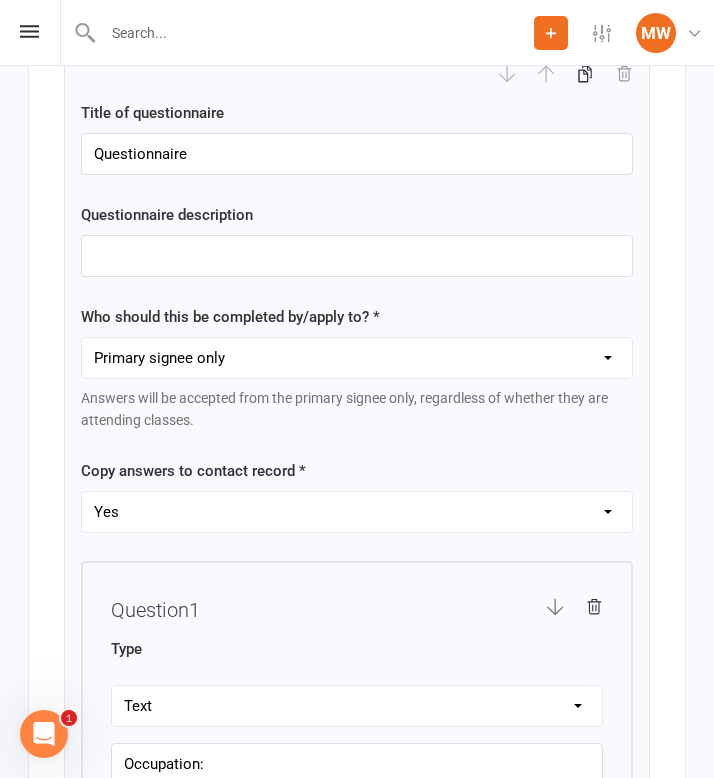 scroll, scrollTop: 4516, scrollLeft: 0, axis: vertical 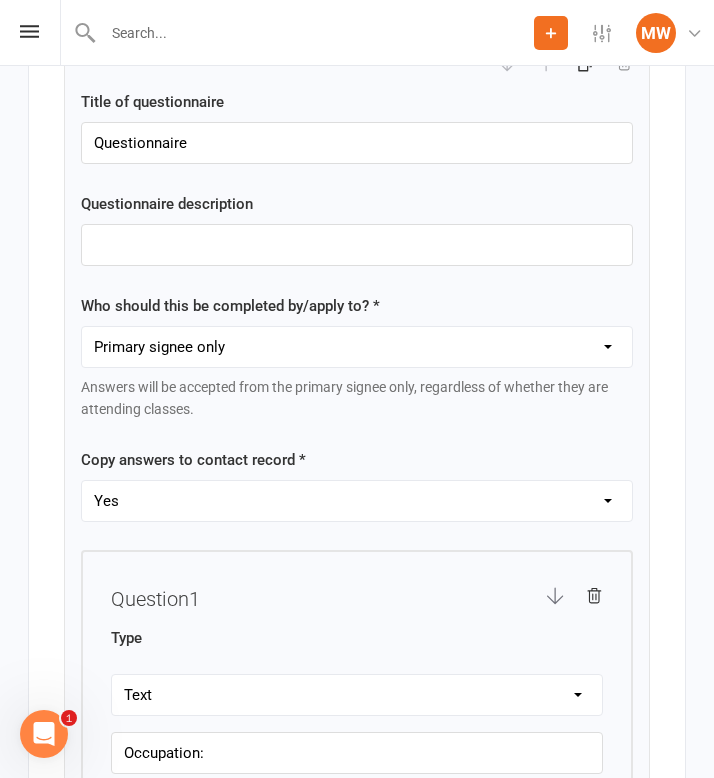 click on "Who should this be completed by/apply to? * Each individual signee Primary signee only Dependent signees only Attending signees only Non-attending signees only Answers will be accepted from the primary signee only, regardless of whether they are attending classes." at bounding box center [357, 357] 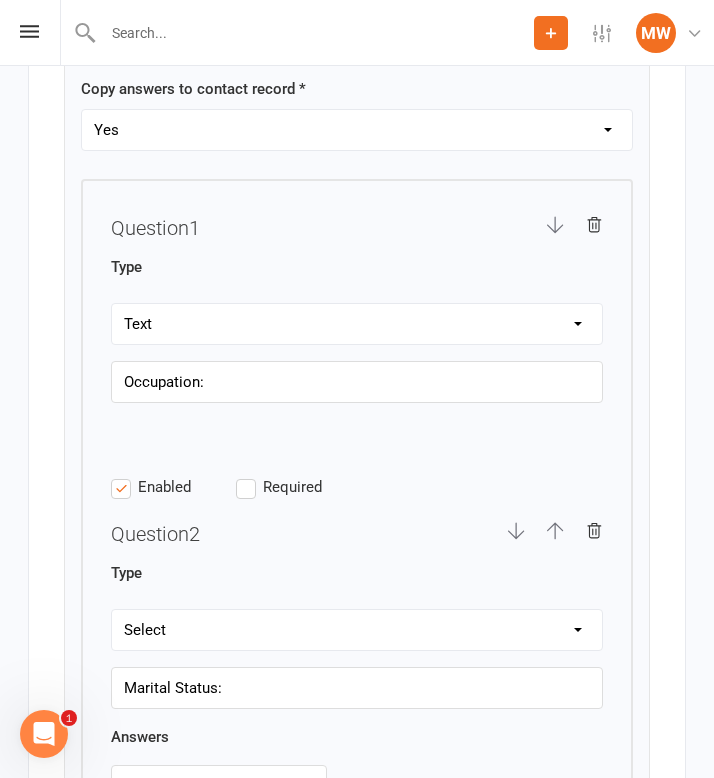 scroll, scrollTop: 4888, scrollLeft: 0, axis: vertical 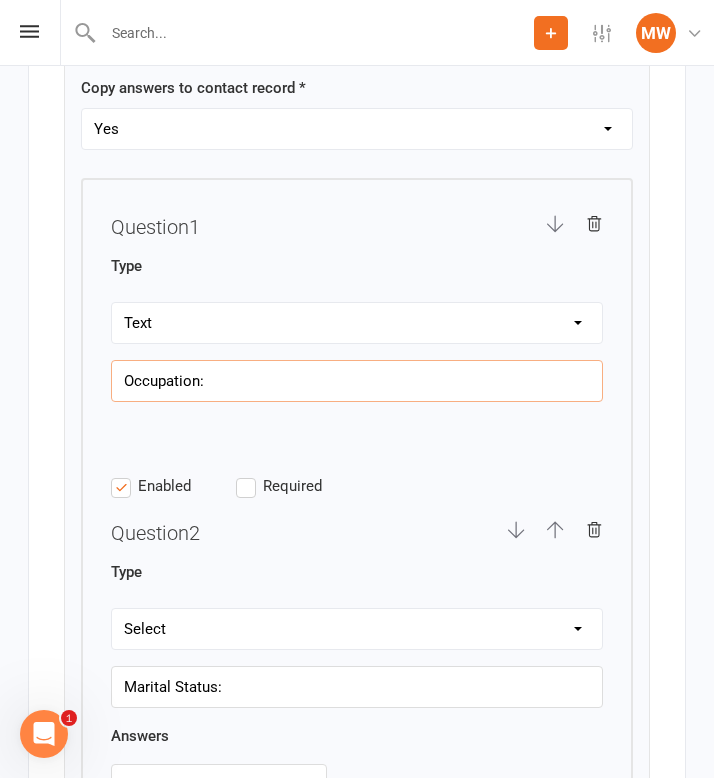 click on "Occupation:" at bounding box center [357, 381] 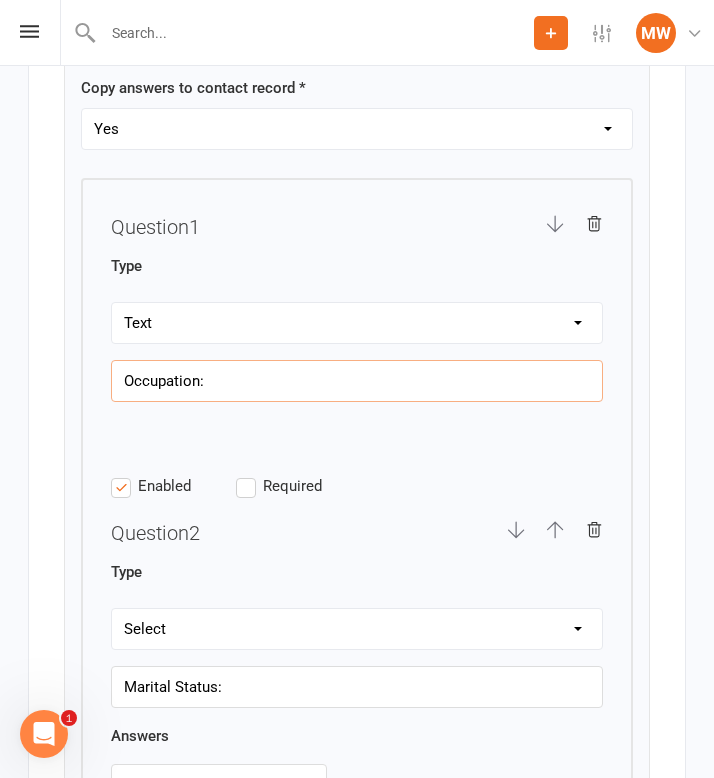 paste on "What is your most important reason/s for coming to Redcat Academy? (E.g. to learn self defence/BJJ specifically, build confidence, try something new, make new friends) )" 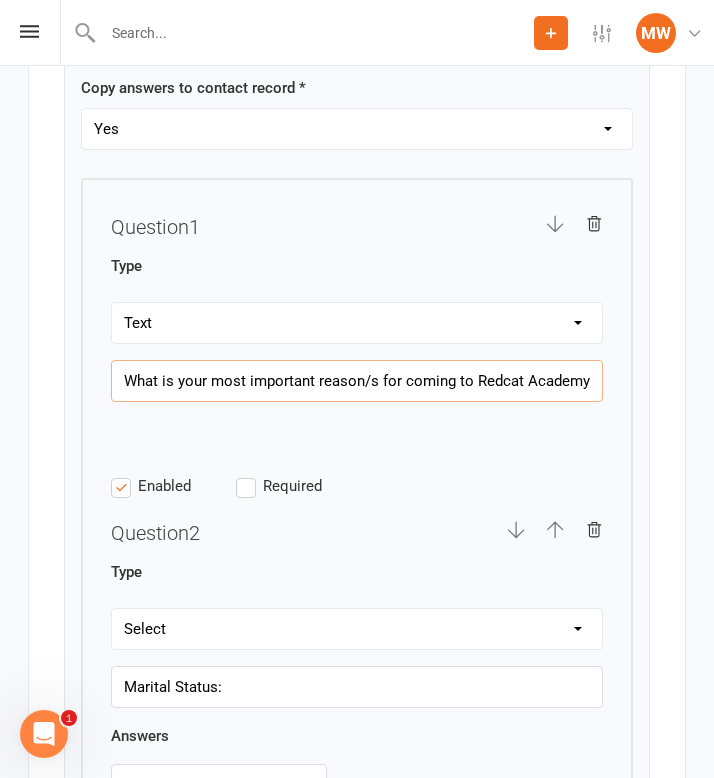 scroll, scrollTop: 0, scrollLeft: 670, axis: horizontal 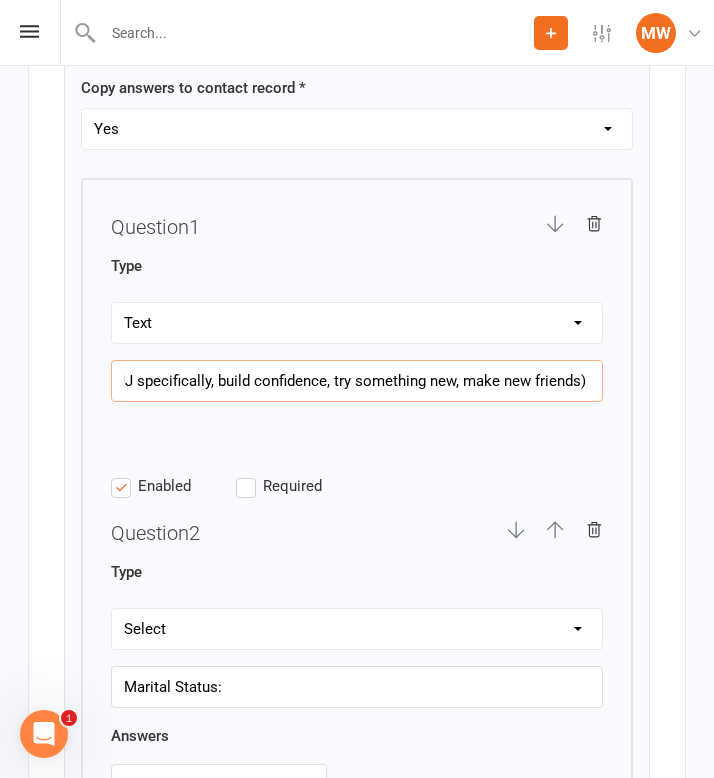 type on "What is your most important reason/s for coming to Redcat Academy? (E.g. to learn self defence/BJJ specifically, build confidence, try something new, make new friends) )" 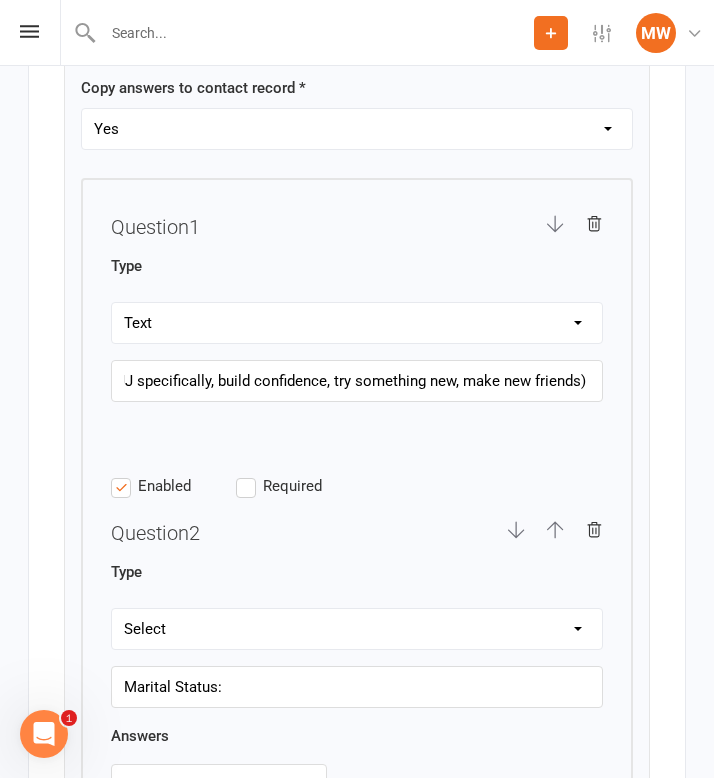 scroll, scrollTop: 0, scrollLeft: 0, axis: both 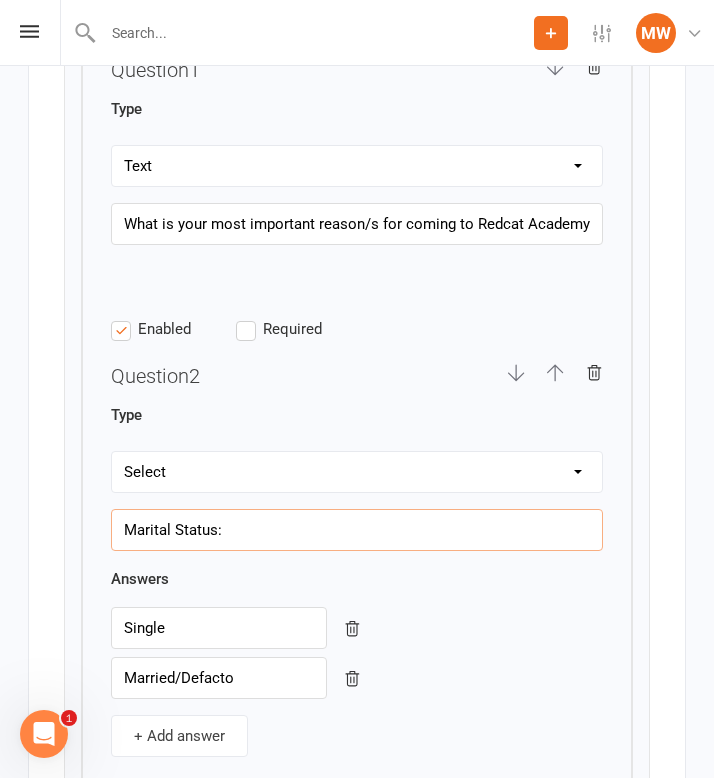 click on "Marital Status:" at bounding box center (357, 530) 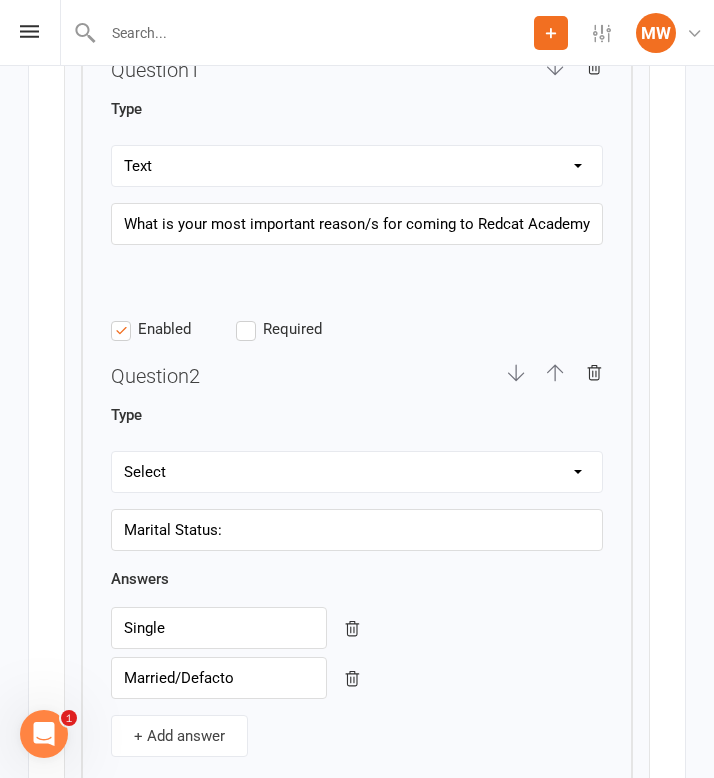 click on "Text Select Checkbox" at bounding box center [357, 472] 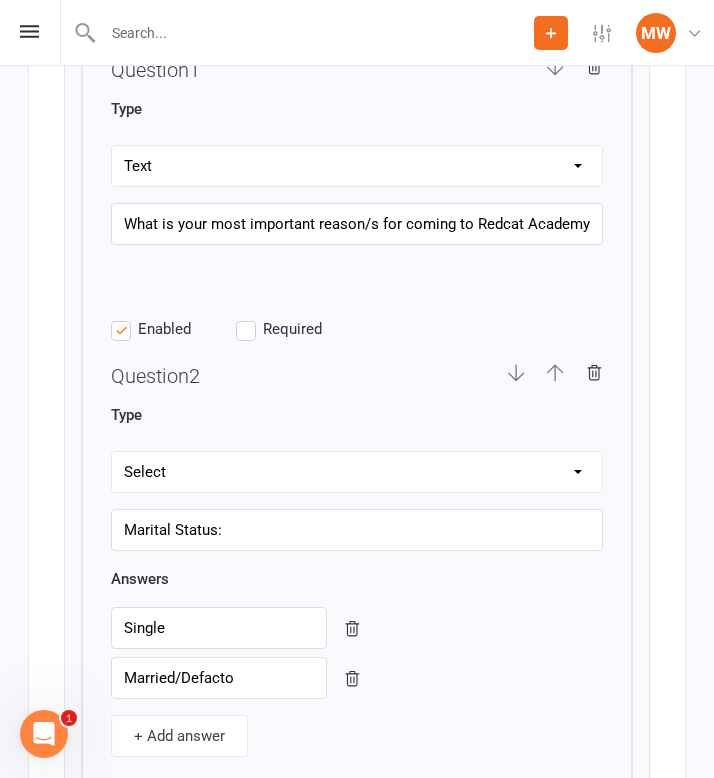 select on "string" 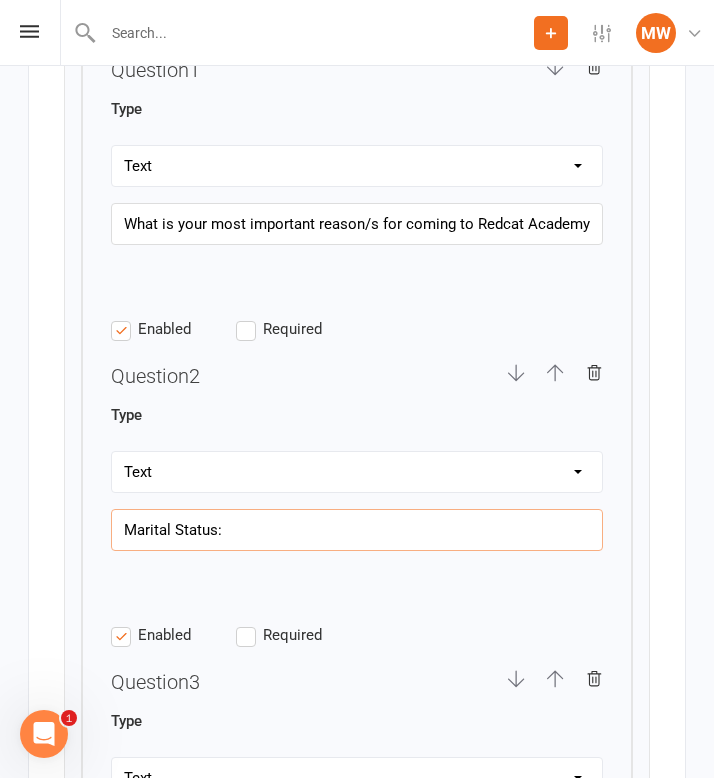 click on "Marital Status:" at bounding box center [357, 530] 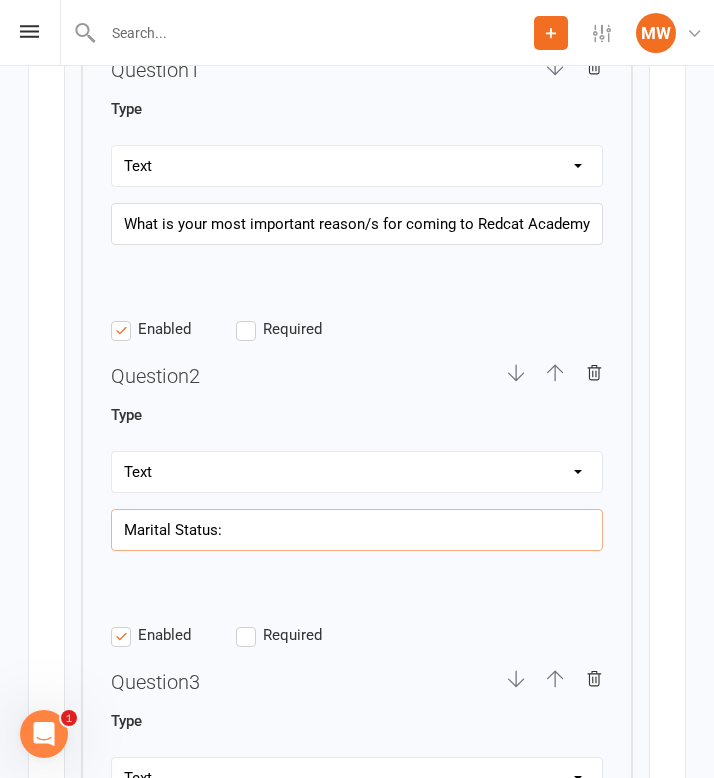 paste on "Where did you hear about Redcat Academy? If referred, please specify by who." 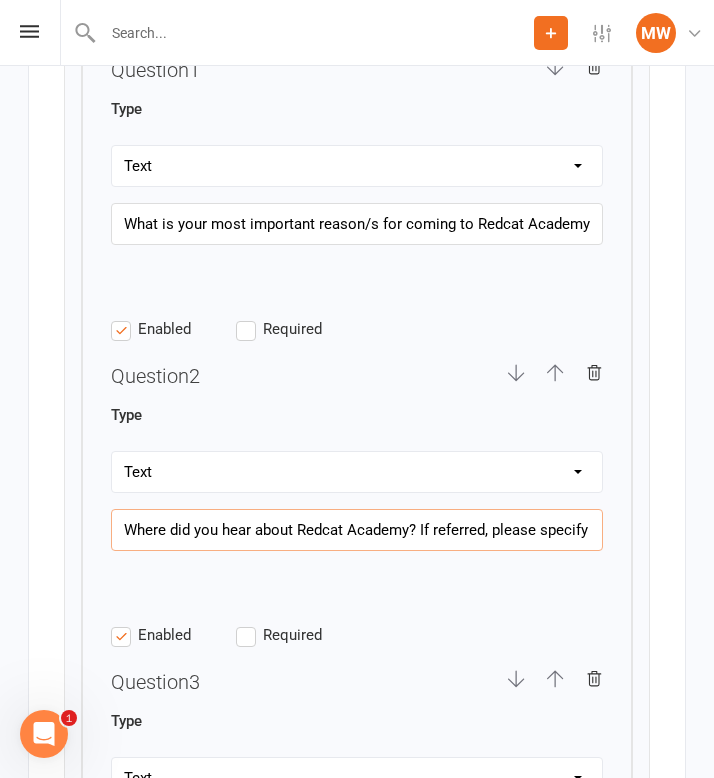 scroll, scrollTop: 0, scrollLeft: 53, axis: horizontal 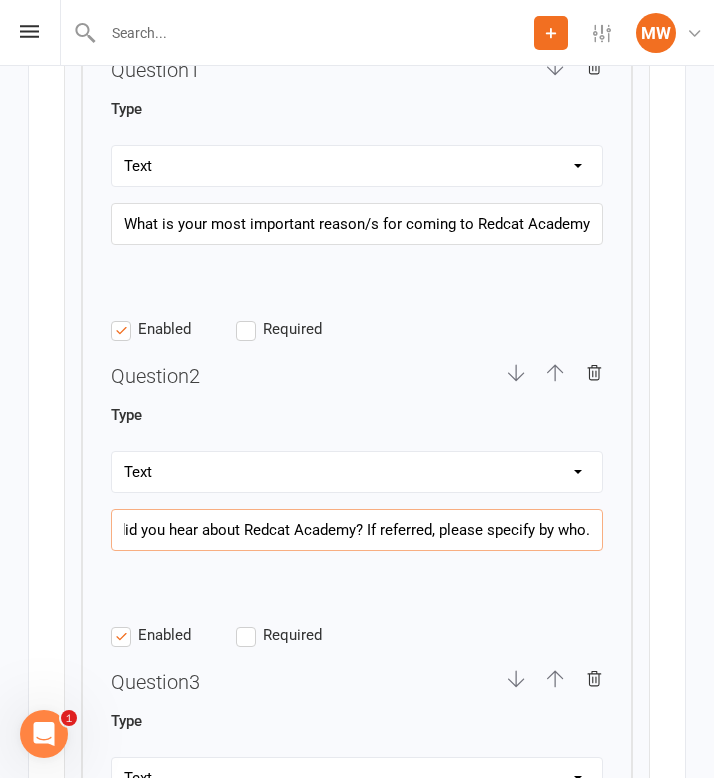 type on "Where did you hear about Redcat Academy? If referred, please specify by who." 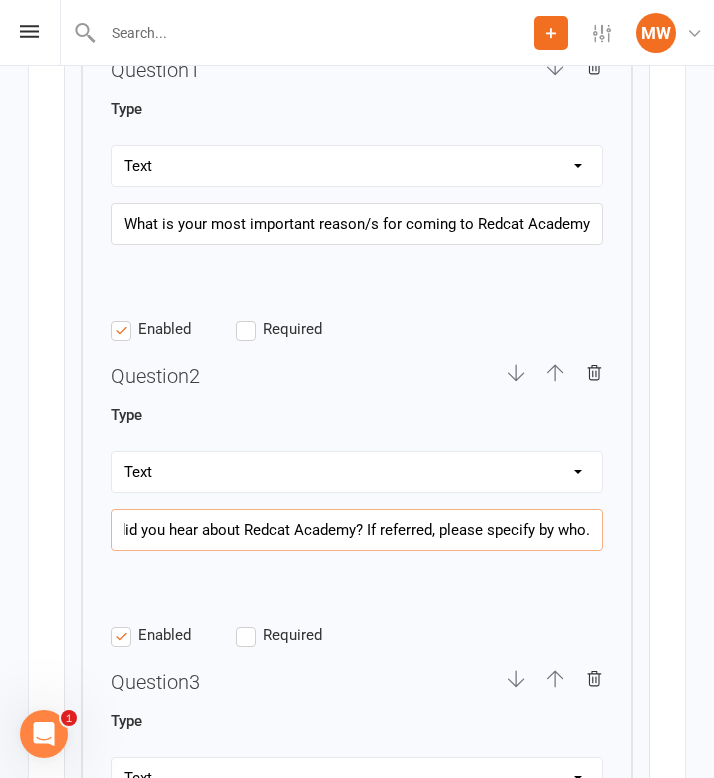 scroll, scrollTop: 5080, scrollLeft: 0, axis: vertical 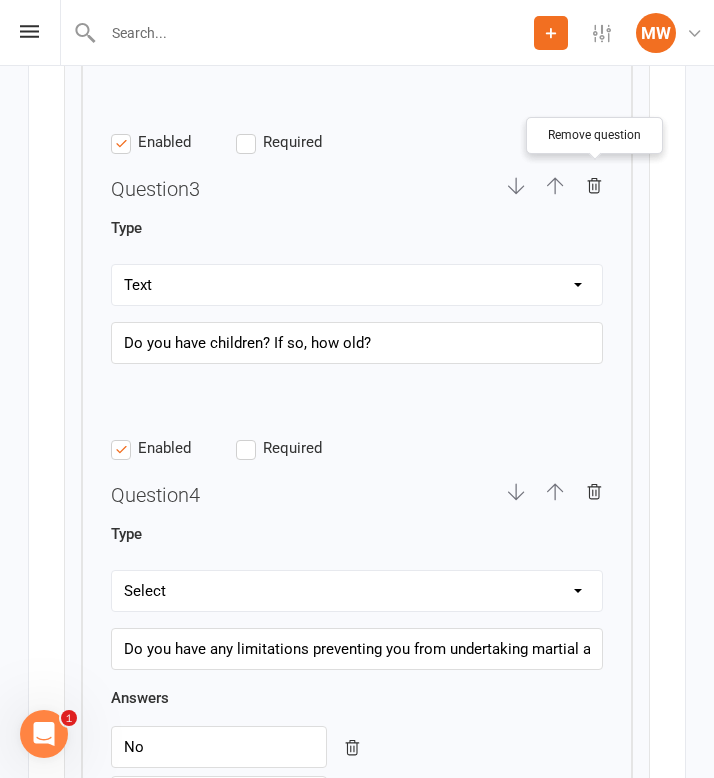 click 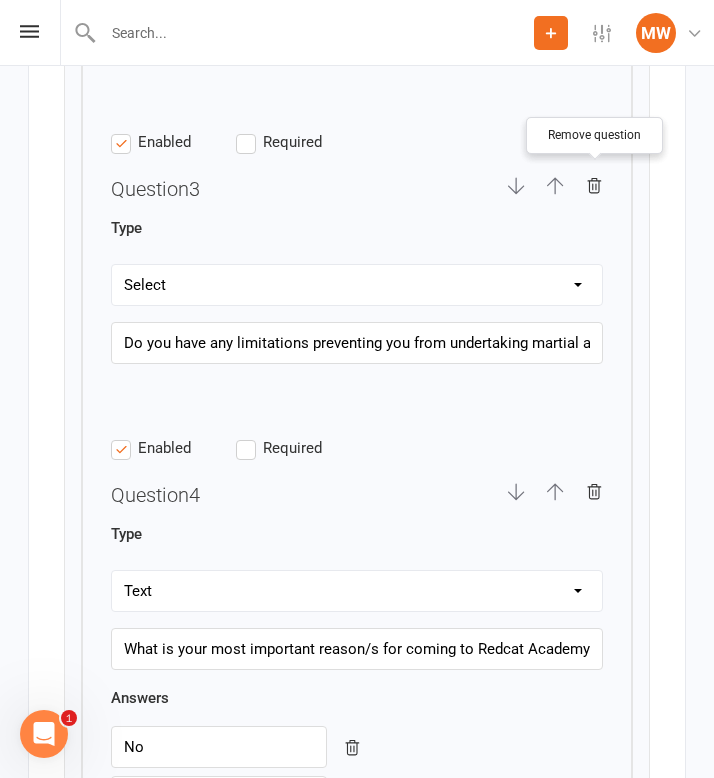 scroll, scrollTop: 0, scrollLeft: 0, axis: both 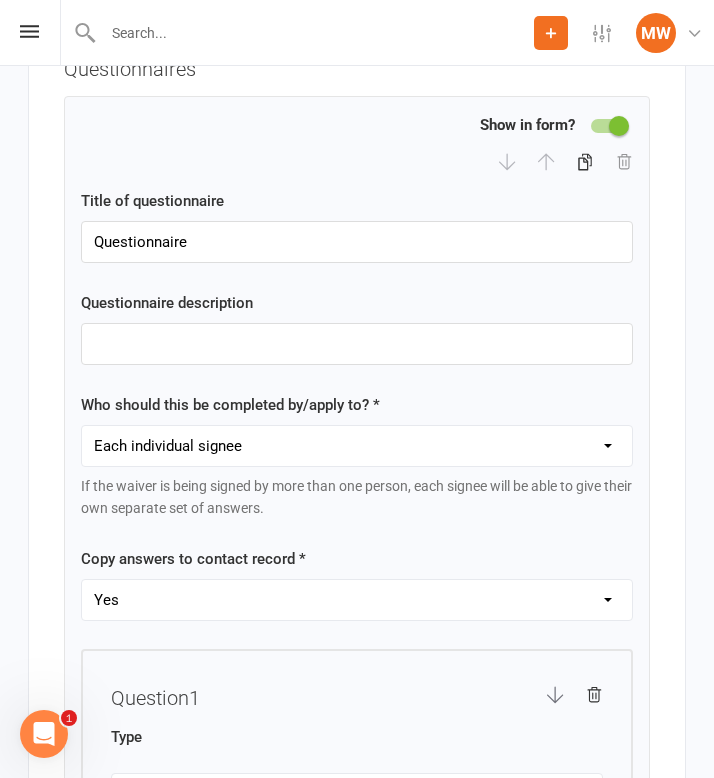 click on "Each individual signee Primary signee only Dependent signees only Attending signees only Non-attending signees only" at bounding box center (357, 446) 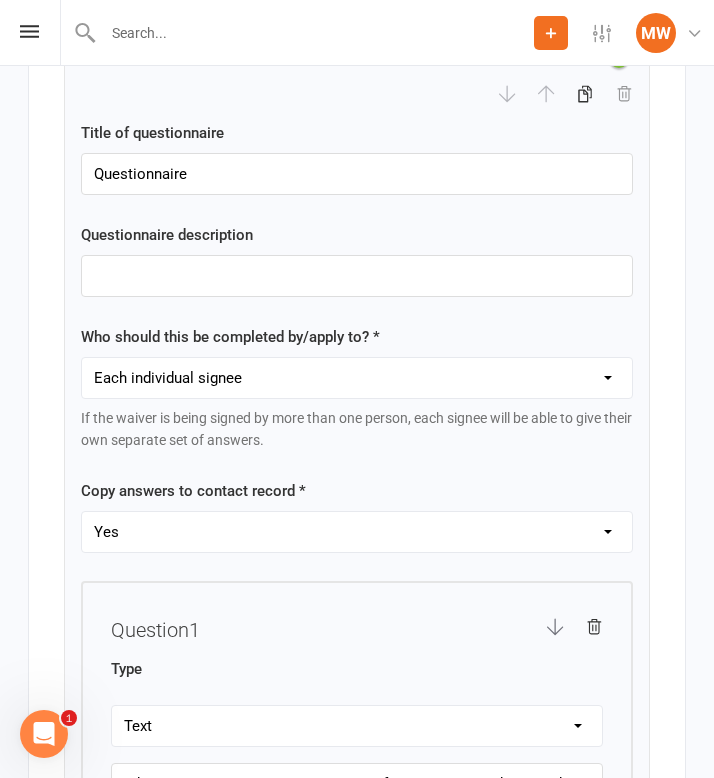 scroll, scrollTop: 4512, scrollLeft: 0, axis: vertical 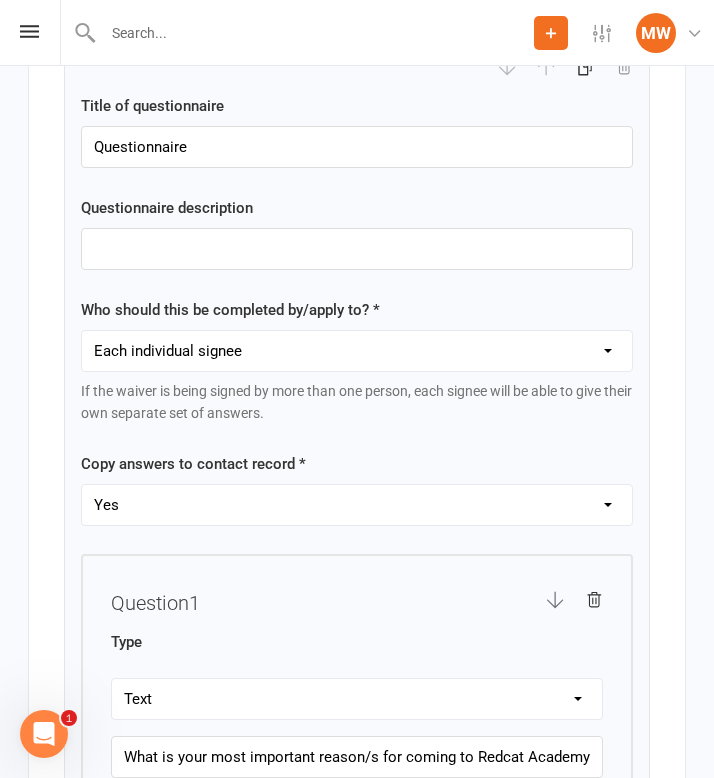 click on "Each individual signee Primary signee only Dependent signees only Attending signees only Non-attending signees only" at bounding box center (357, 351) 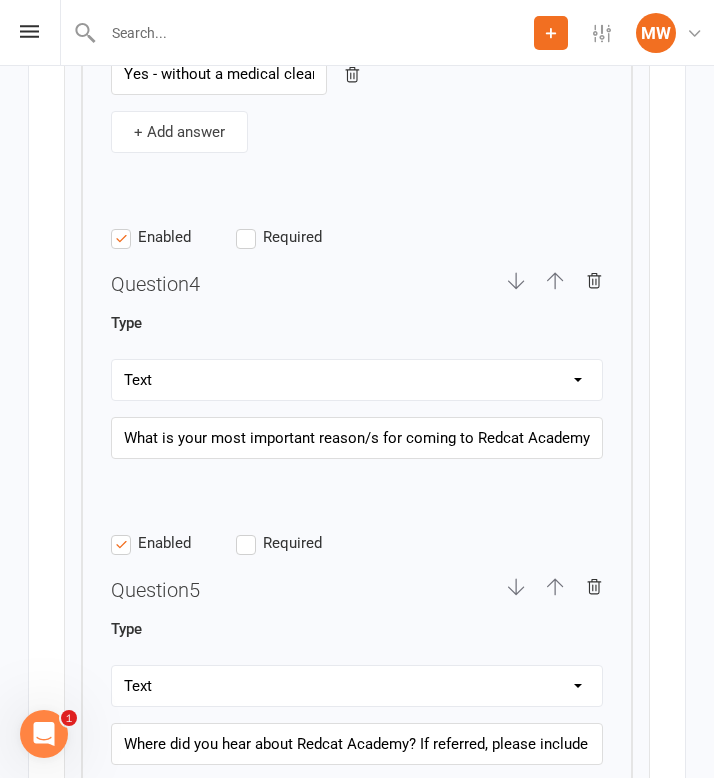 scroll, scrollTop: 6007, scrollLeft: 0, axis: vertical 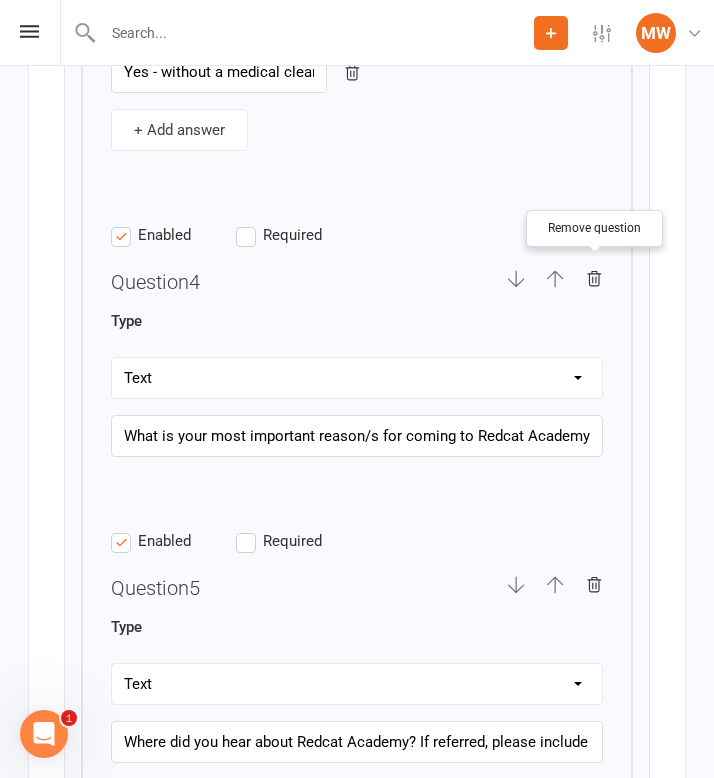 click 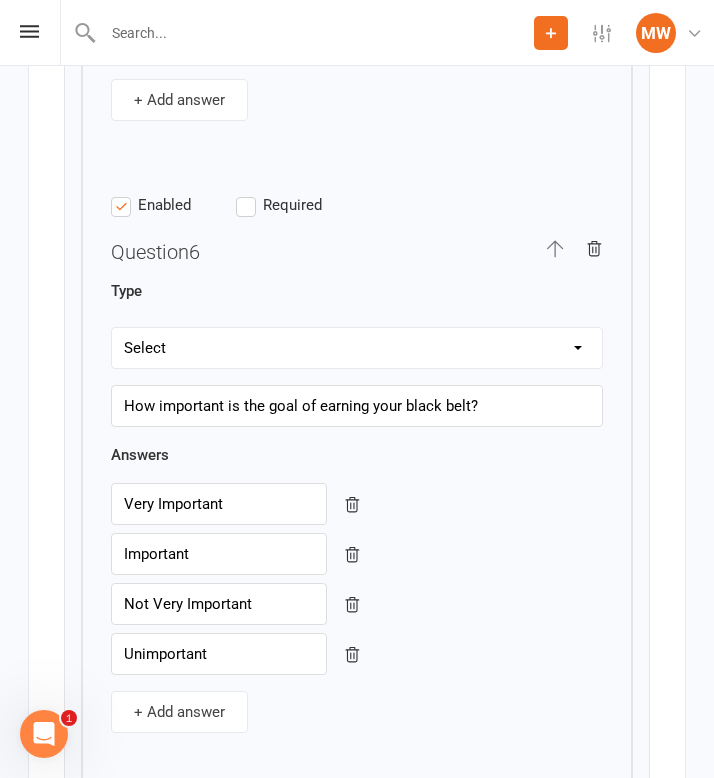 scroll, scrollTop: 6950, scrollLeft: 0, axis: vertical 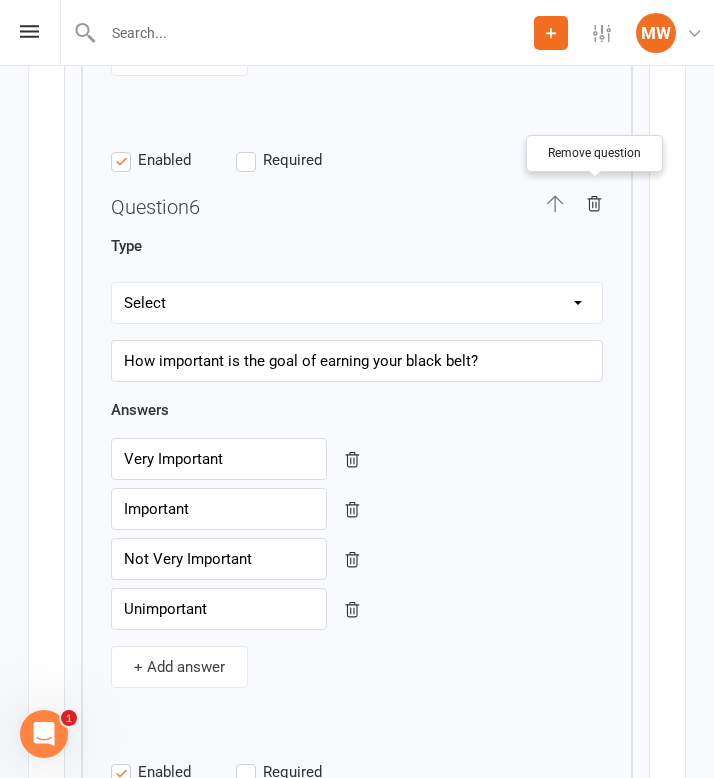 click 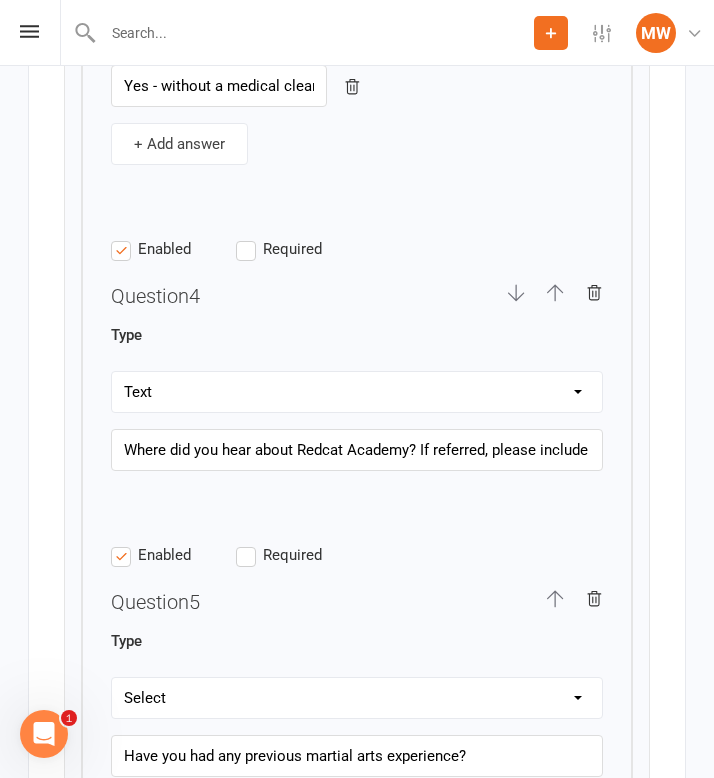 scroll, scrollTop: 5998, scrollLeft: 0, axis: vertical 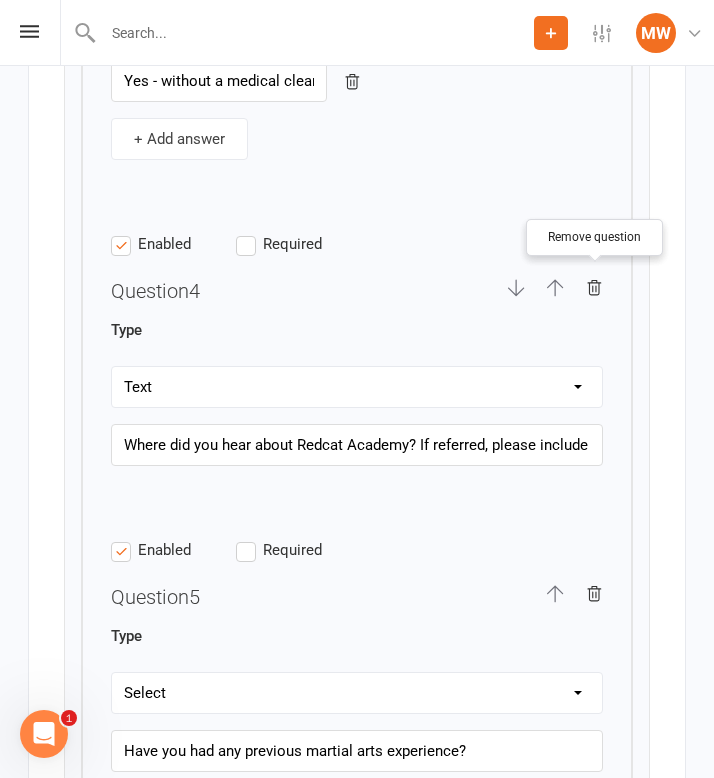 click 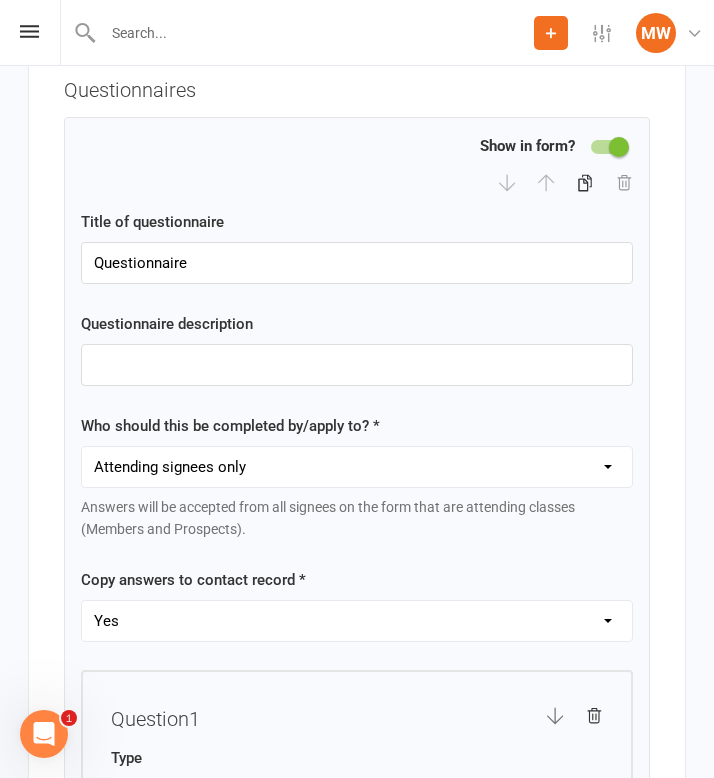 scroll, scrollTop: 4442, scrollLeft: 0, axis: vertical 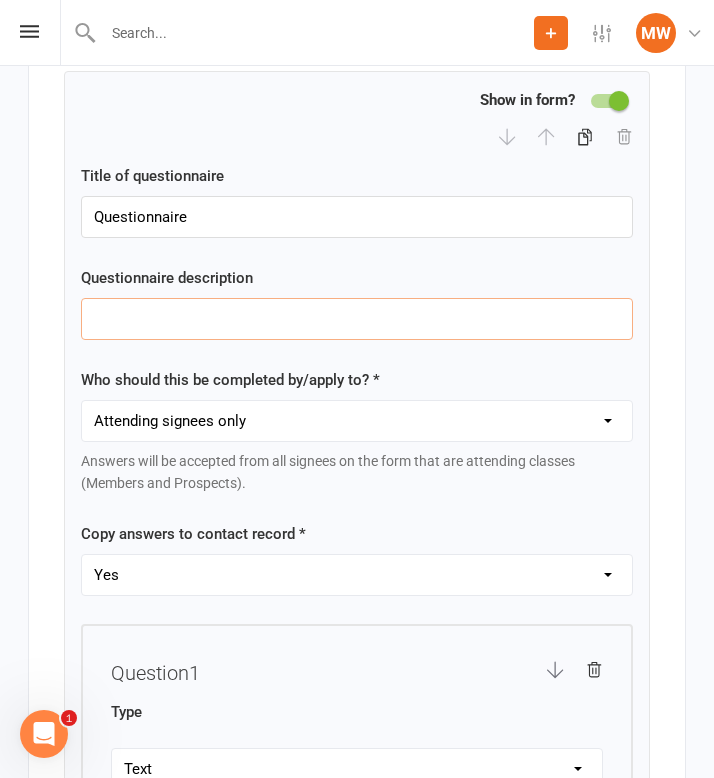 click at bounding box center (357, 319) 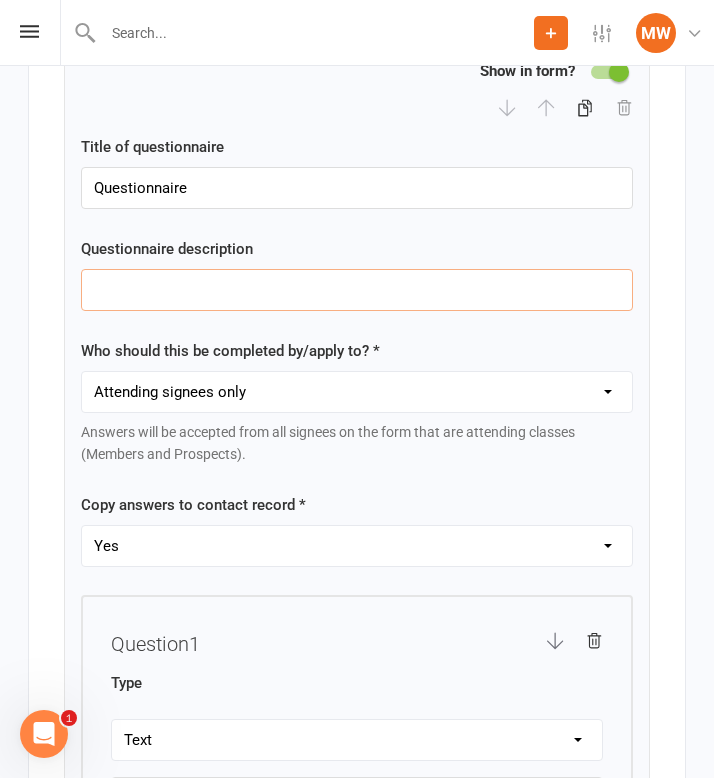 scroll, scrollTop: 4475, scrollLeft: 0, axis: vertical 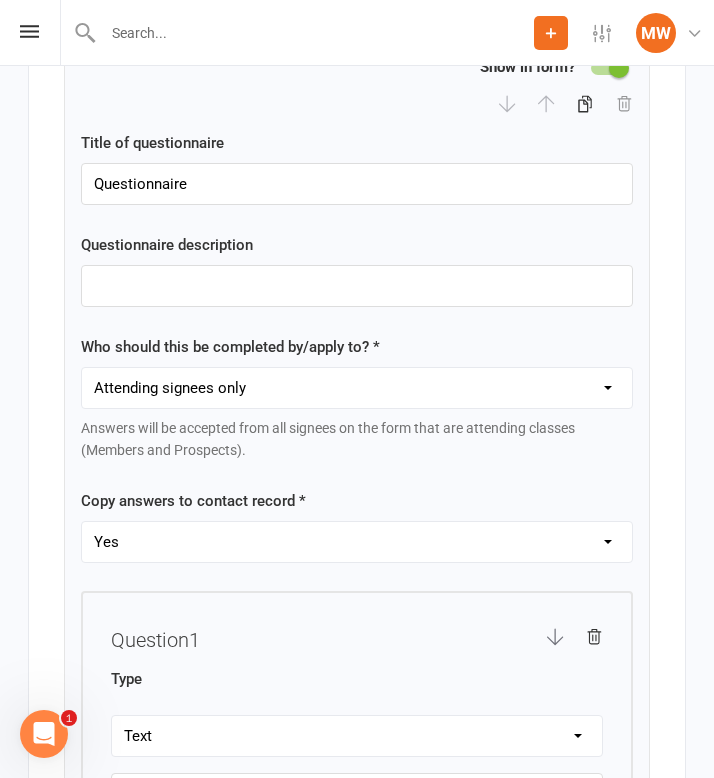 click on "Questionnaire description" at bounding box center (357, 270) 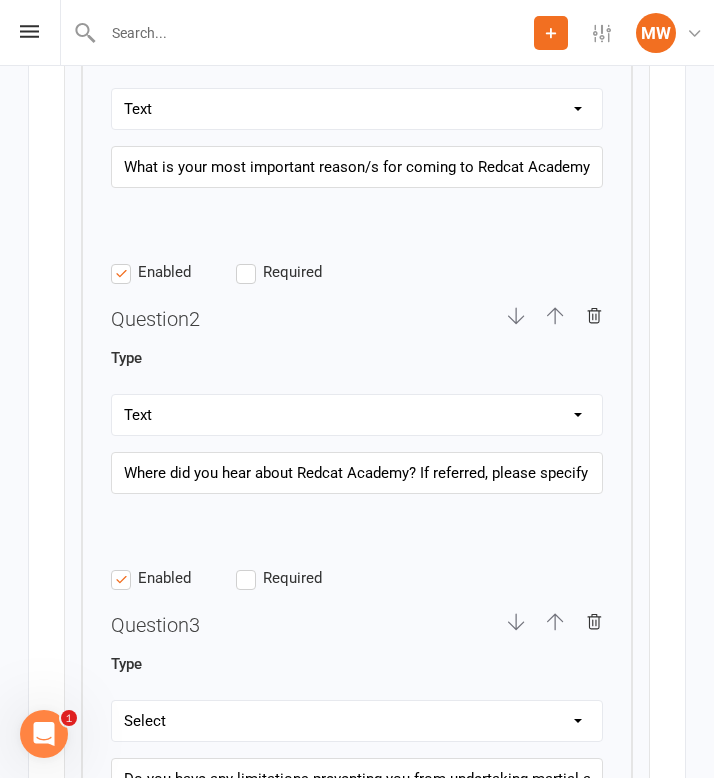 scroll, scrollTop: 5108, scrollLeft: 0, axis: vertical 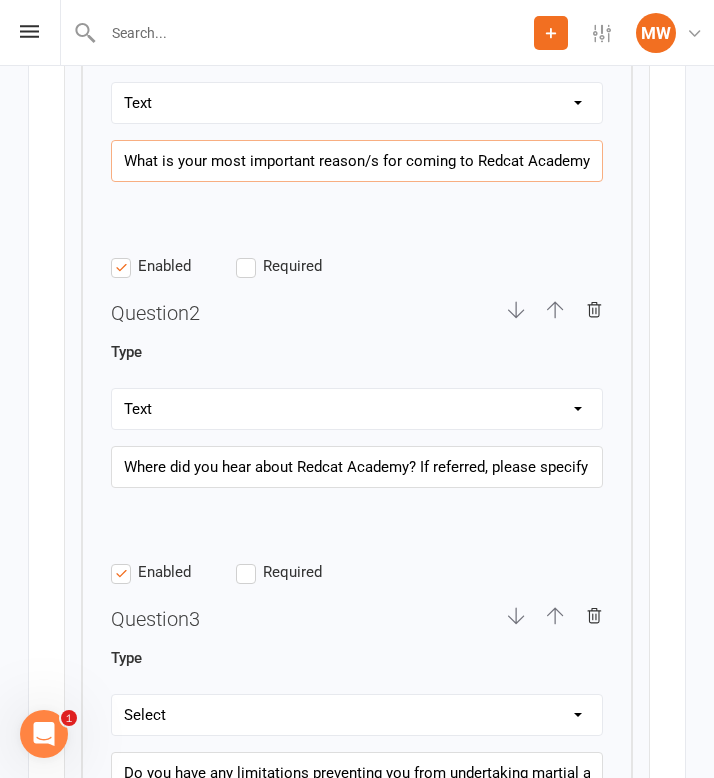 click on "What is your most important reason/s for coming to Redcat Academy? (E.g. to learn self defence/BJJ specifically, build confidence, try something new, make new friends) )" at bounding box center (357, 161) 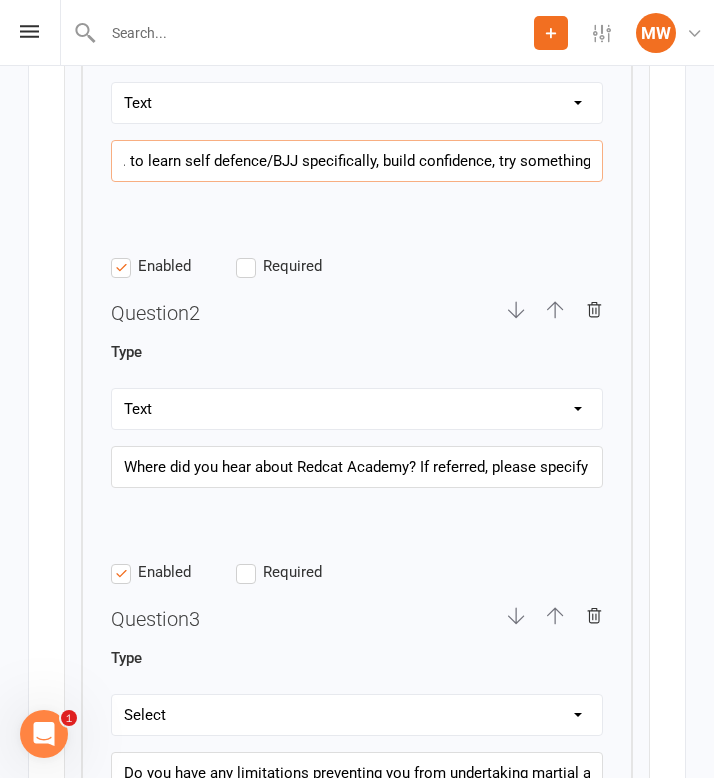 scroll, scrollTop: 0, scrollLeft: 670, axis: horizontal 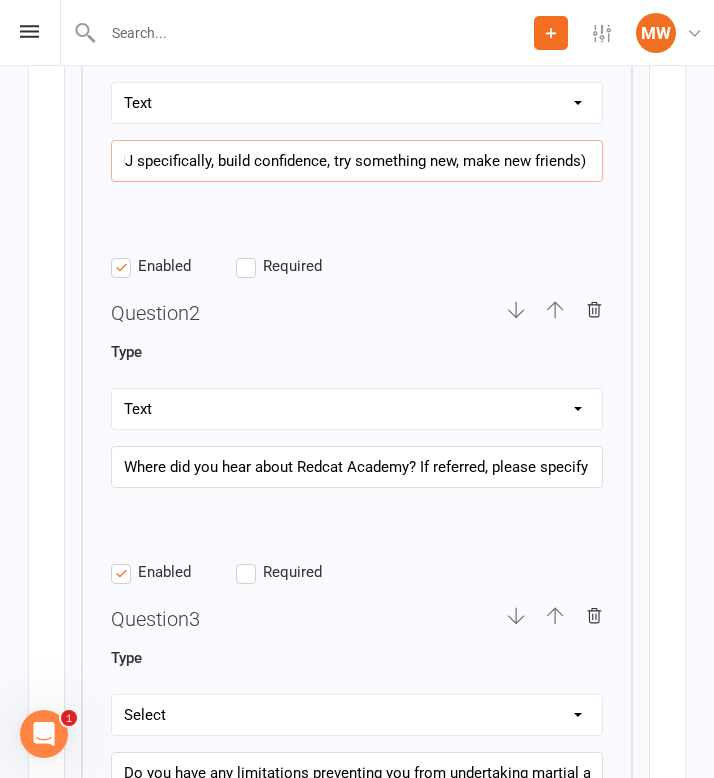 click on "What is your most important reason/s for coming to Redcat Academy? (E.g. to learn self defence/BJJ specifically, build confidence, try something new, make new friends) )" at bounding box center [357, 161] 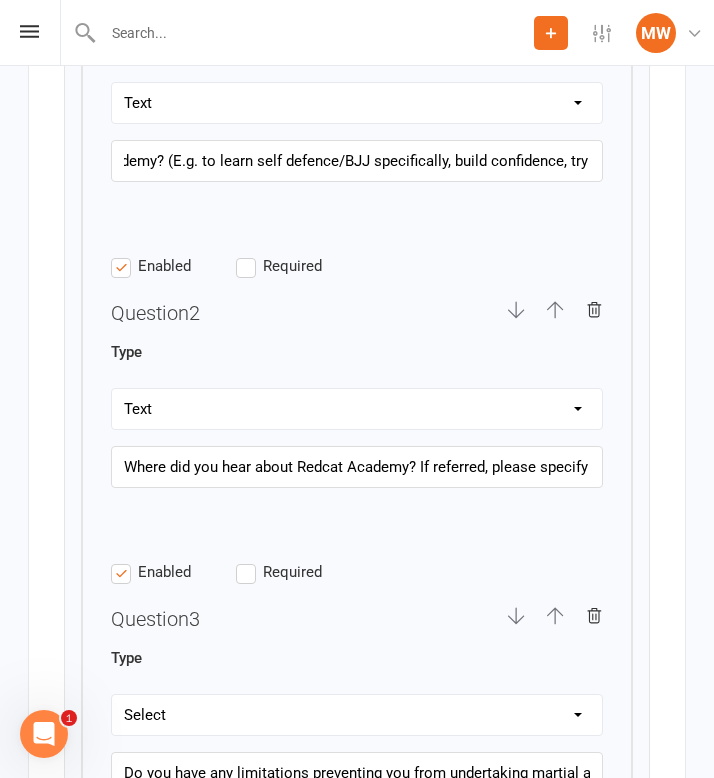 click on "Required" at bounding box center [298, 266] 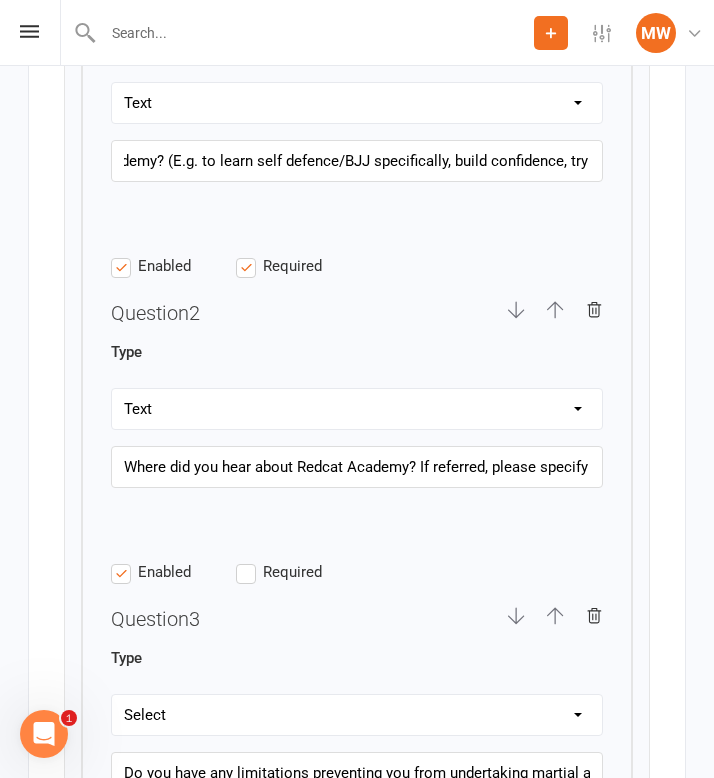 scroll, scrollTop: 0, scrollLeft: 0, axis: both 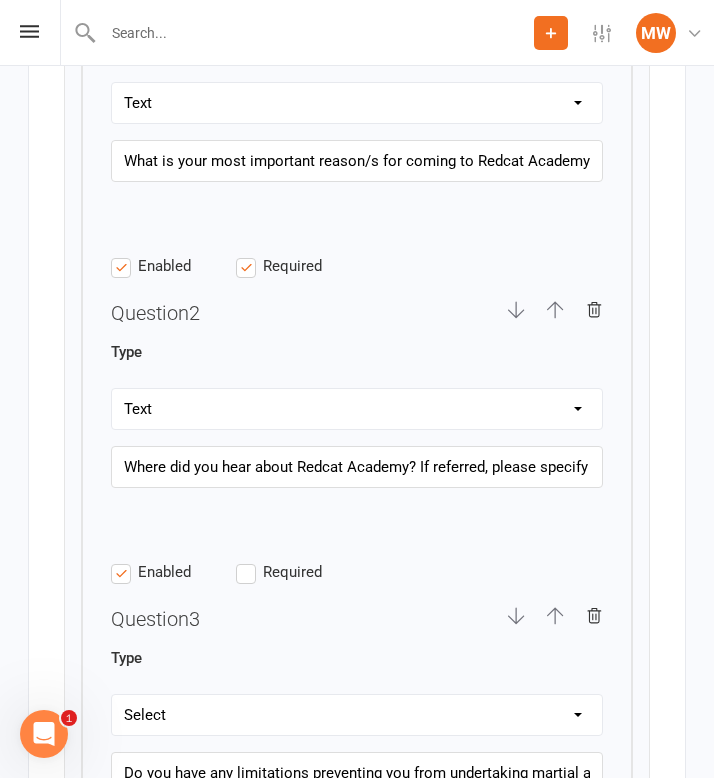 click on "Required" at bounding box center (298, 572) 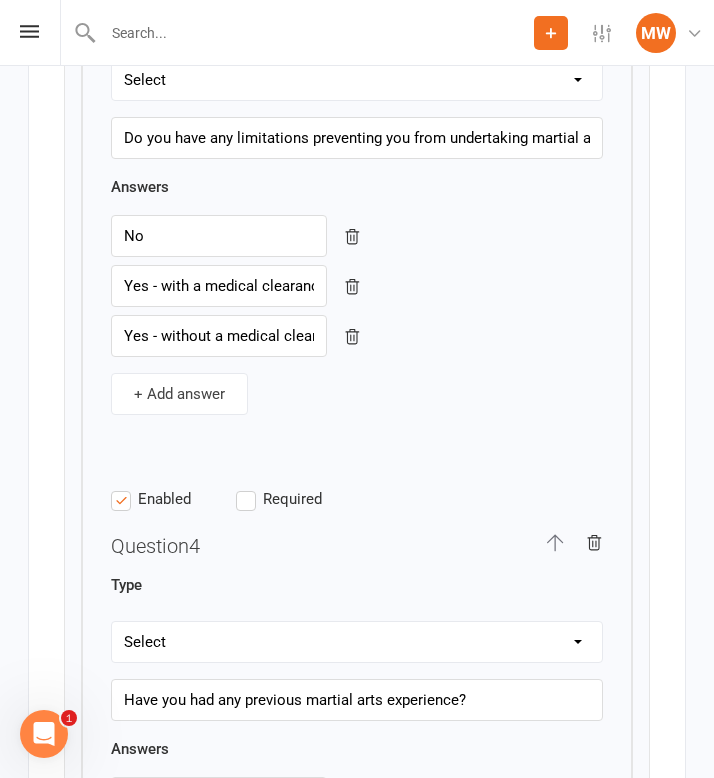 click on "Required" at bounding box center [298, 499] 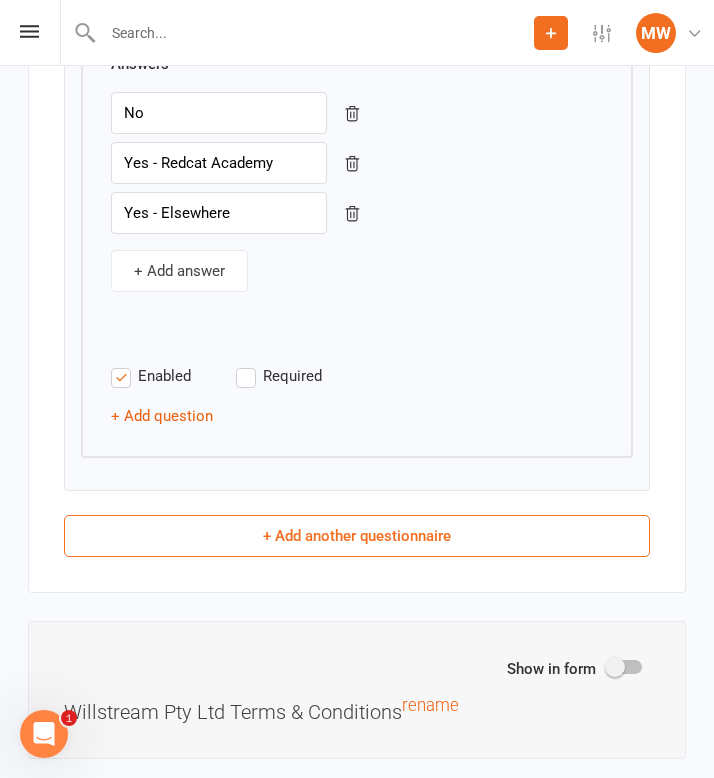 scroll, scrollTop: 6439, scrollLeft: 0, axis: vertical 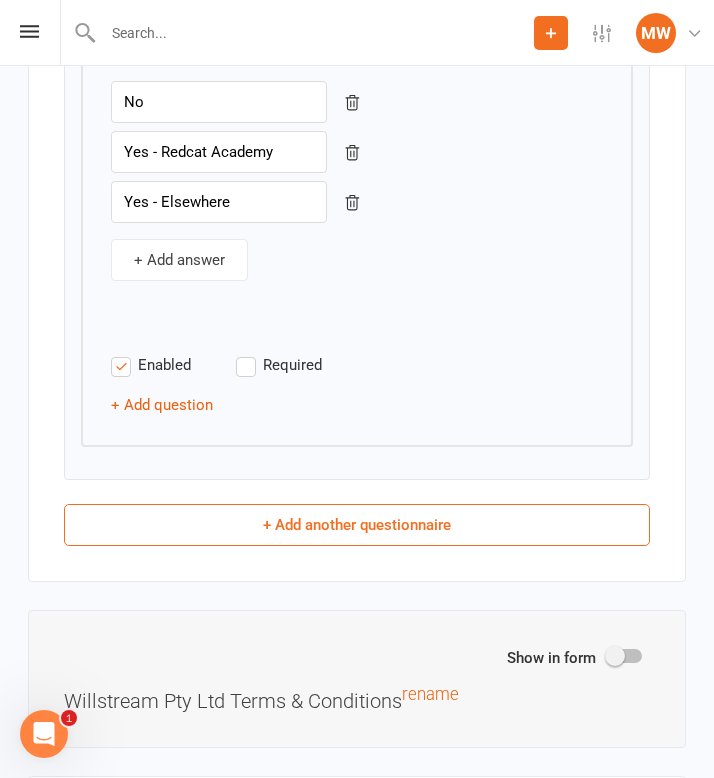 click on "Required" at bounding box center [298, 365] 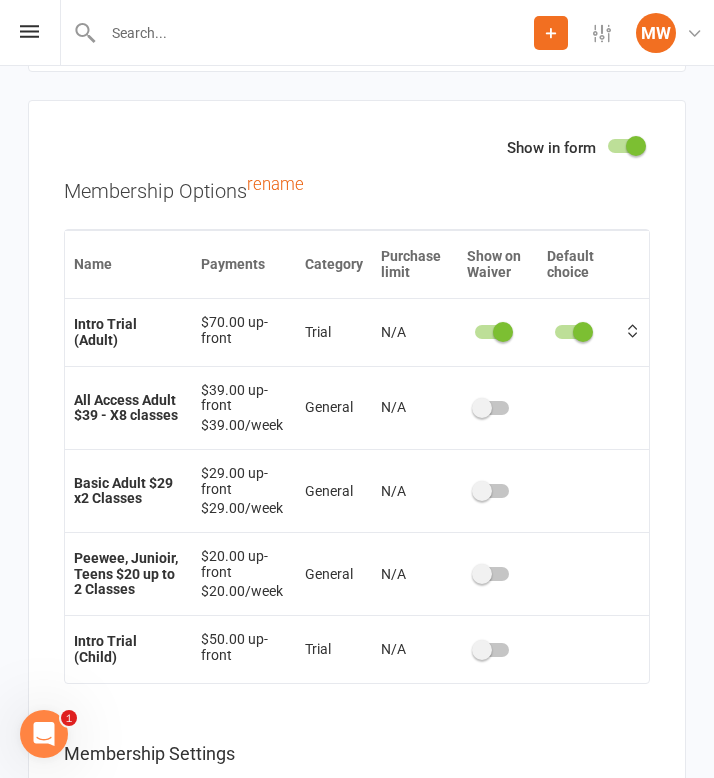 scroll, scrollTop: 9003, scrollLeft: 0, axis: vertical 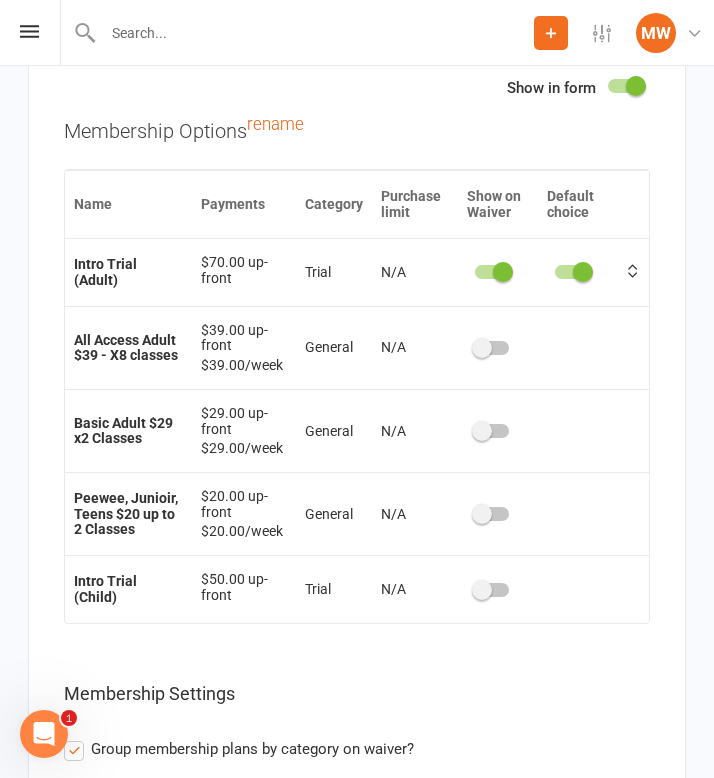 click at bounding box center (482, 590) 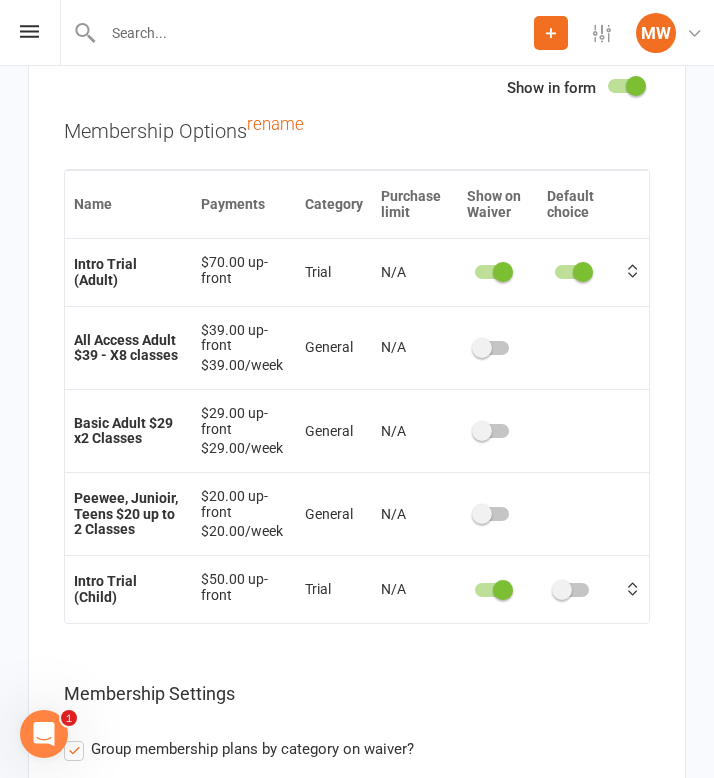 click at bounding box center [503, 272] 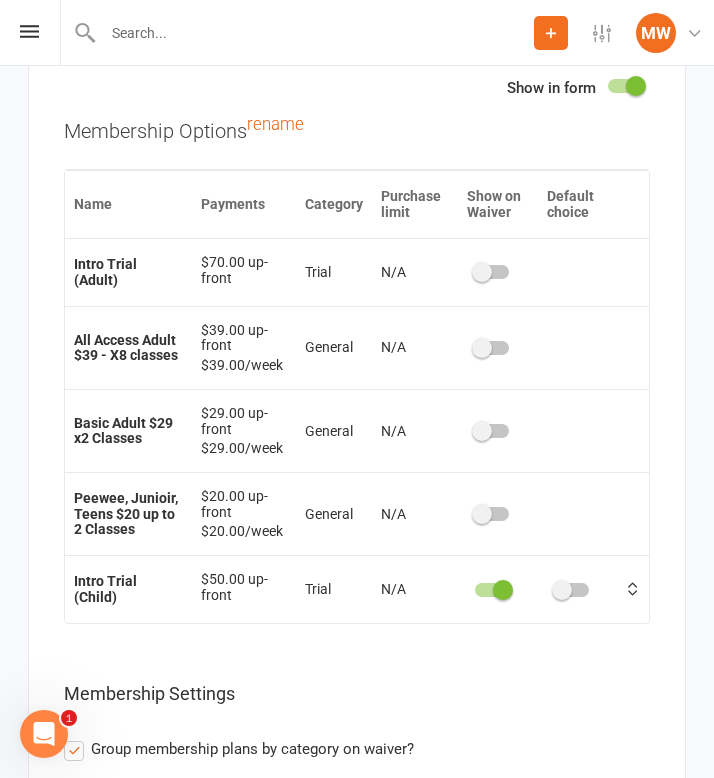 click at bounding box center (562, 590) 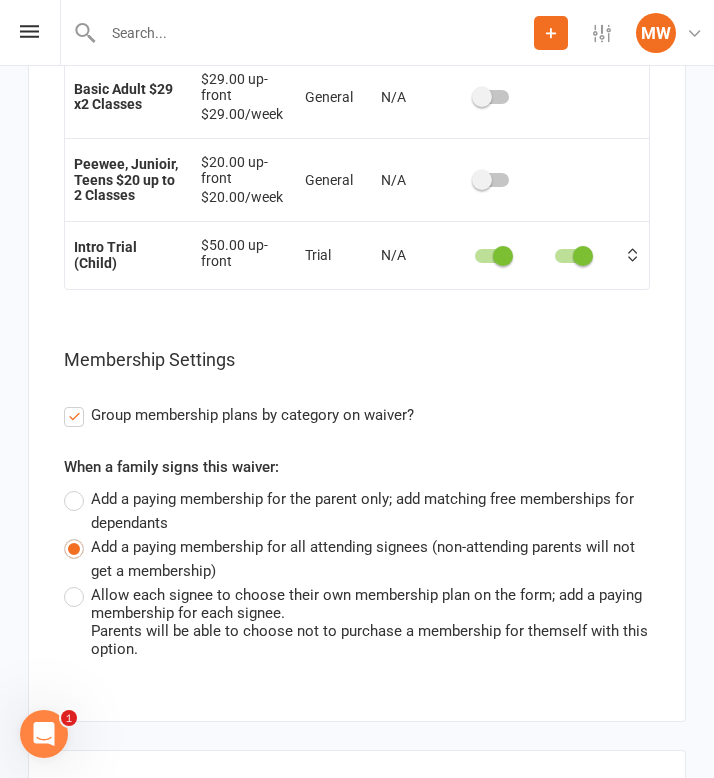 scroll, scrollTop: 9340, scrollLeft: 0, axis: vertical 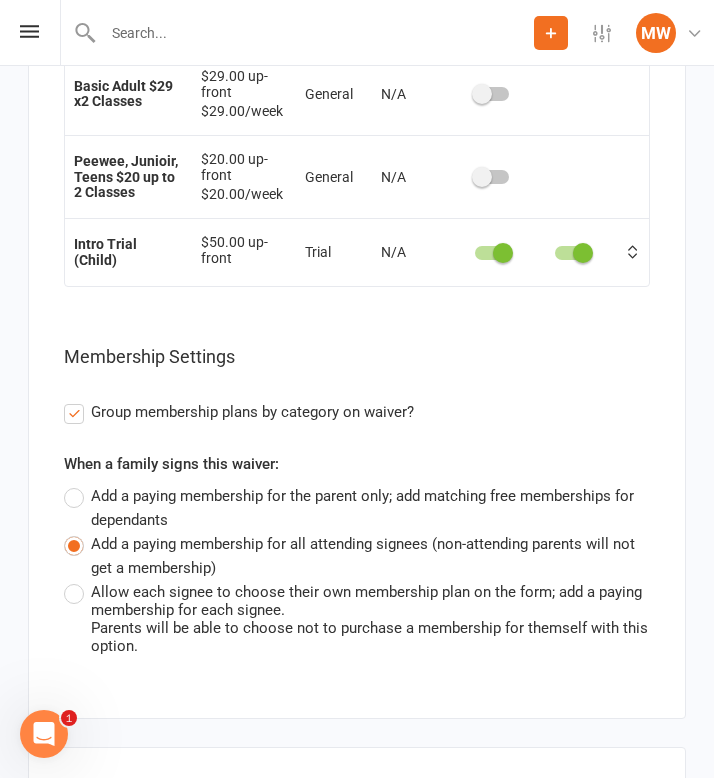 click on "Group membership plans by category on waiver?" at bounding box center (239, 412) 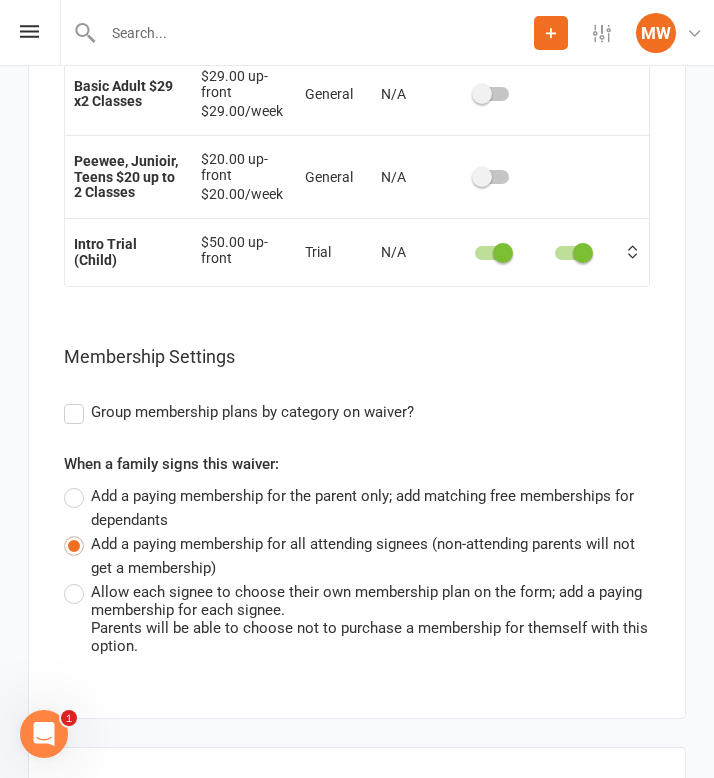 click on "Group membership plans by category on waiver?" at bounding box center [239, 412] 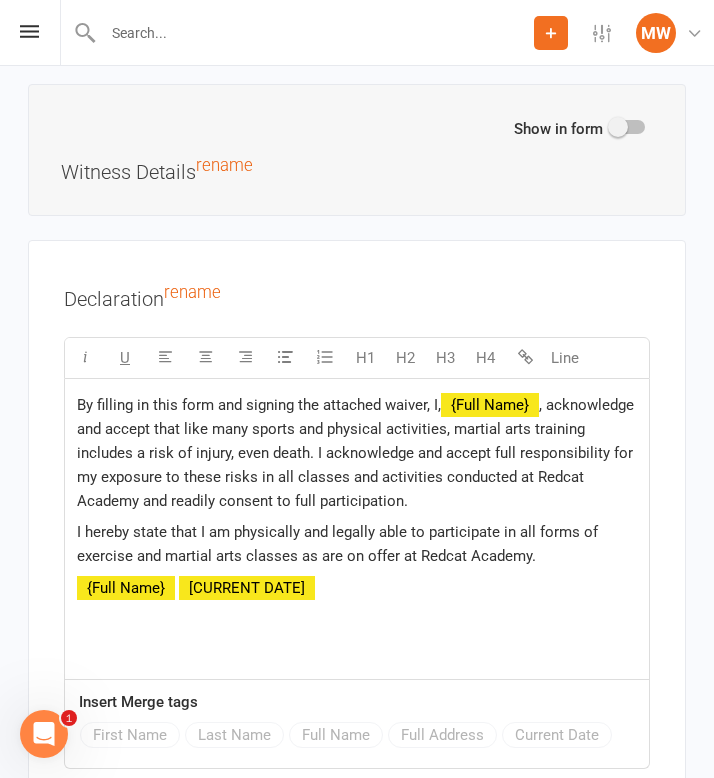 scroll, scrollTop: 11216, scrollLeft: 0, axis: vertical 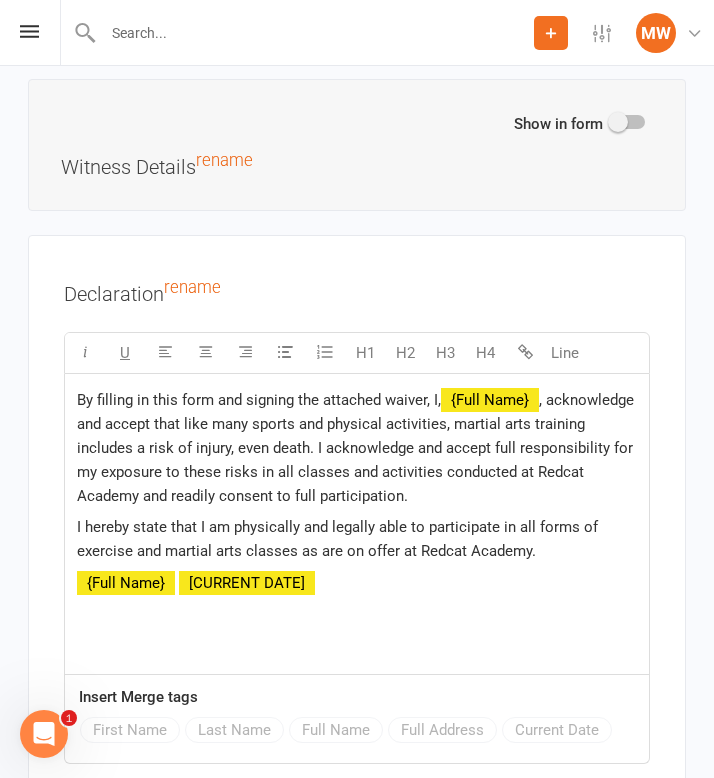 click on "By filling in this form and signing the attached waiver, I,  ﻿ [FULL NAME]  , acknowledge and accept that like many sports and physical activities, martial arts training includes a risk of injury, even death. I acknowledge and accept full responsibility for my exposure to these risks in all classes and activities conducted at Redcat Academy and readily consent to full participation.  I hereby state that I am physically and legally able to participate in all forms of exercise and martial arts classes as are on offer at Redcat Academy. ﻿ [FULL NAME]   ﻿ [CURRENT DATE]" at bounding box center [357, 524] 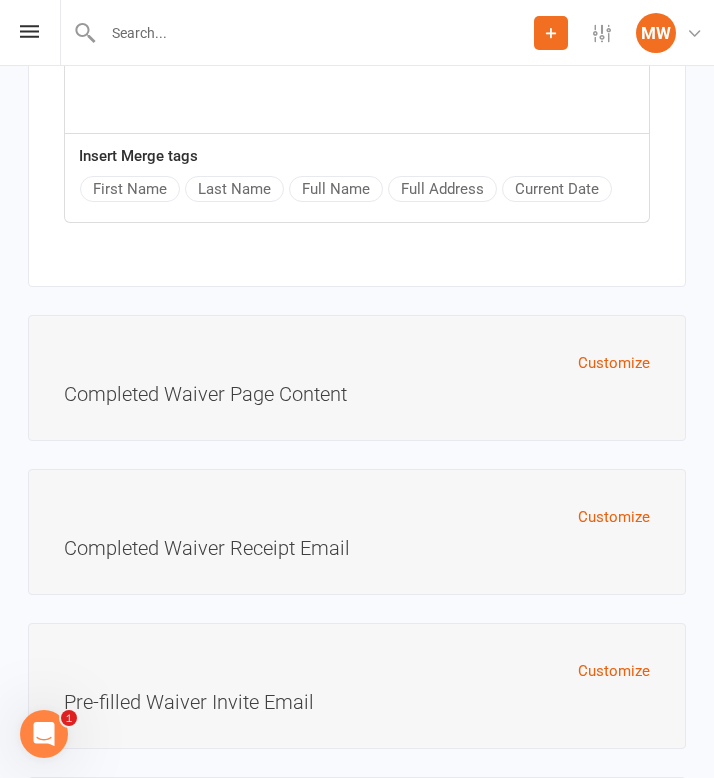 scroll, scrollTop: 11765, scrollLeft: 0, axis: vertical 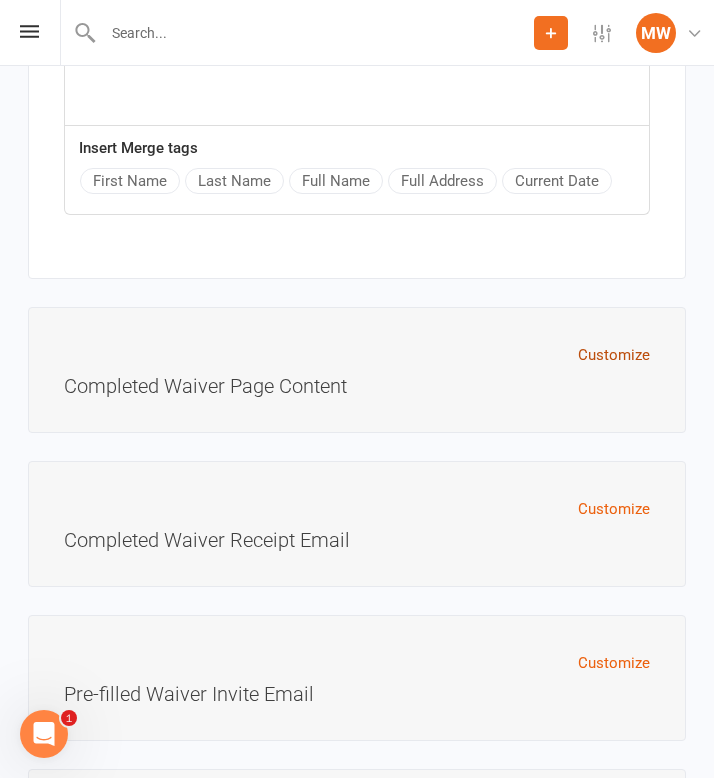 click on "Customize" at bounding box center [614, 355] 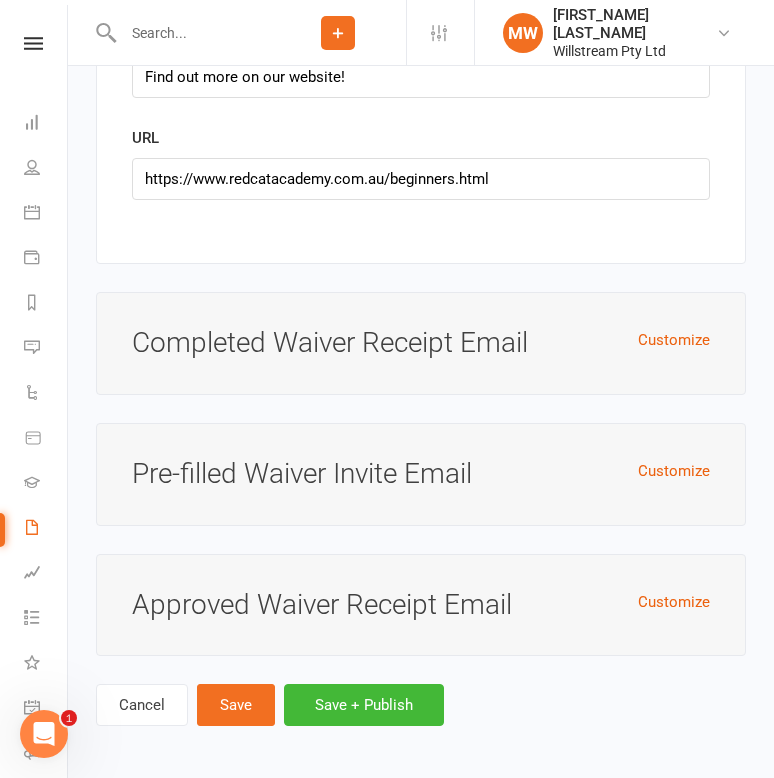 scroll, scrollTop: 12028, scrollLeft: 0, axis: vertical 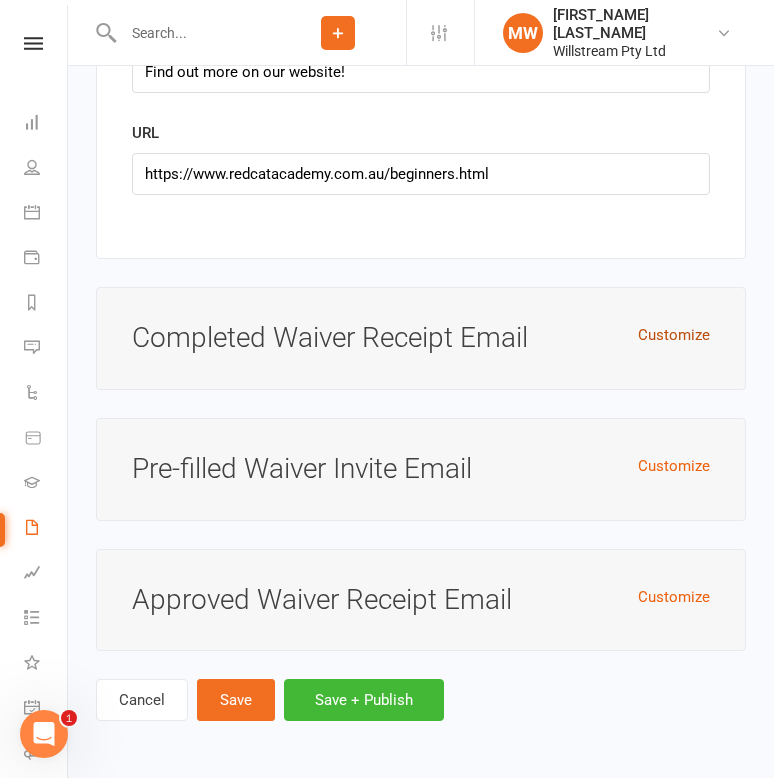 click on "Customize" at bounding box center [674, 335] 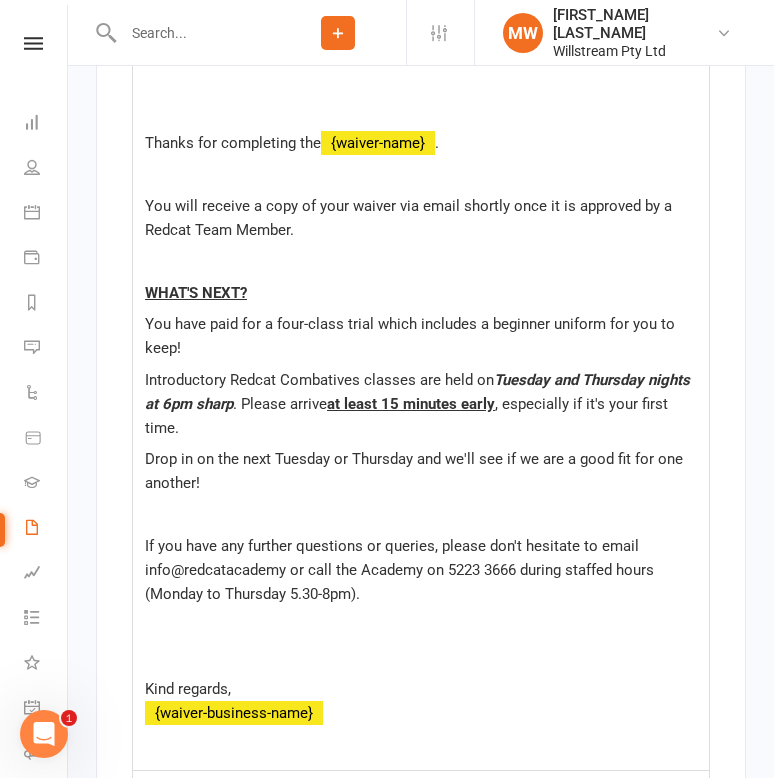 scroll, scrollTop: 12731, scrollLeft: 0, axis: vertical 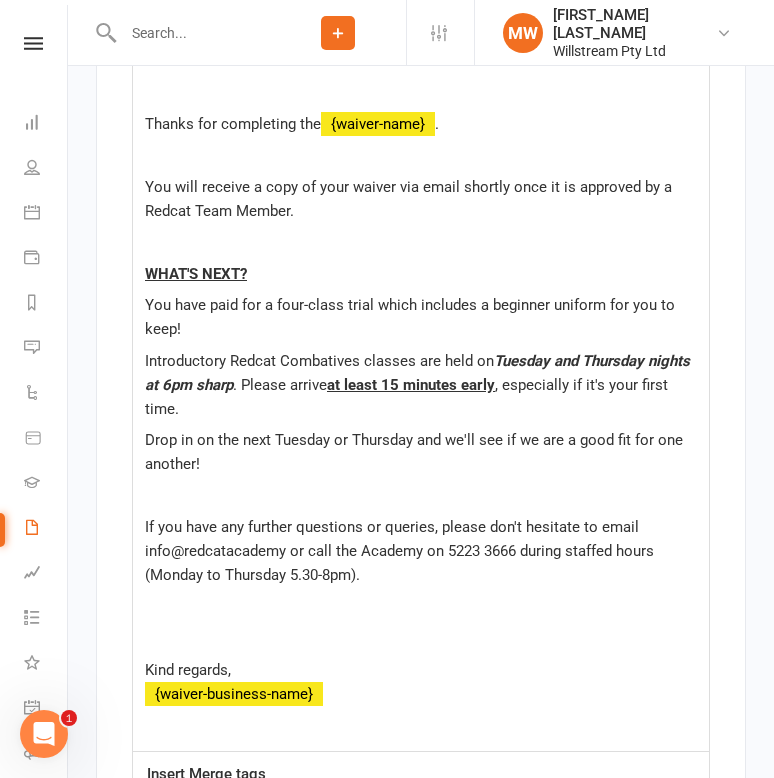 click on "Introductory Redcat Combatives classes are held on" at bounding box center (319, 361) 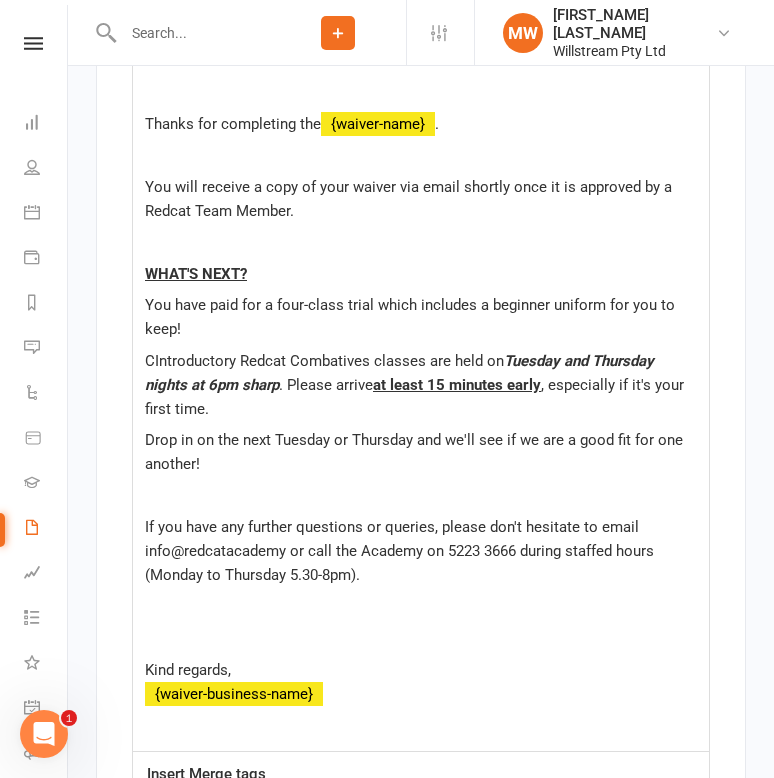 type 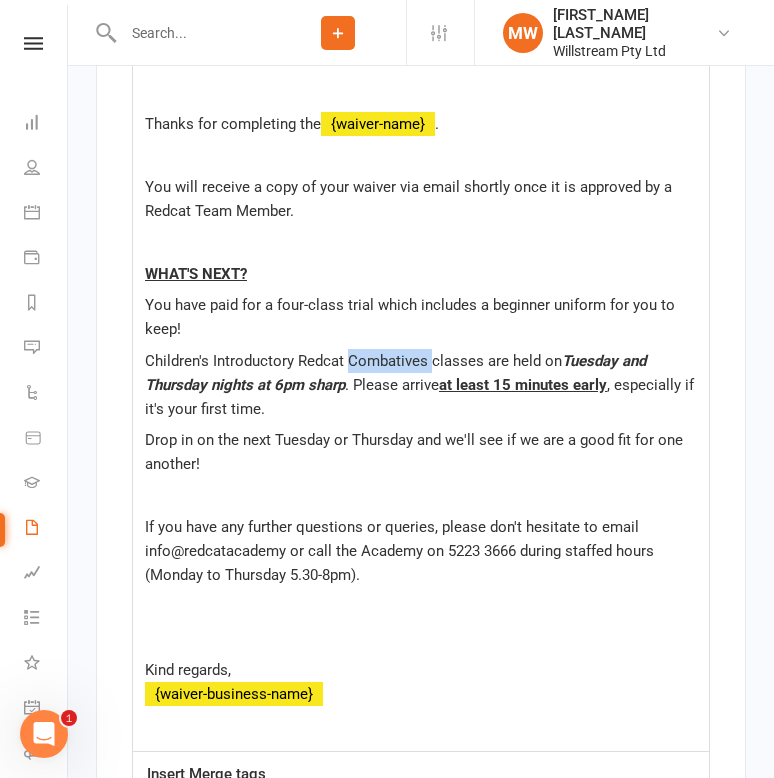 drag, startPoint x: 431, startPoint y: 400, endPoint x: 347, endPoint y: 399, distance: 84.00595 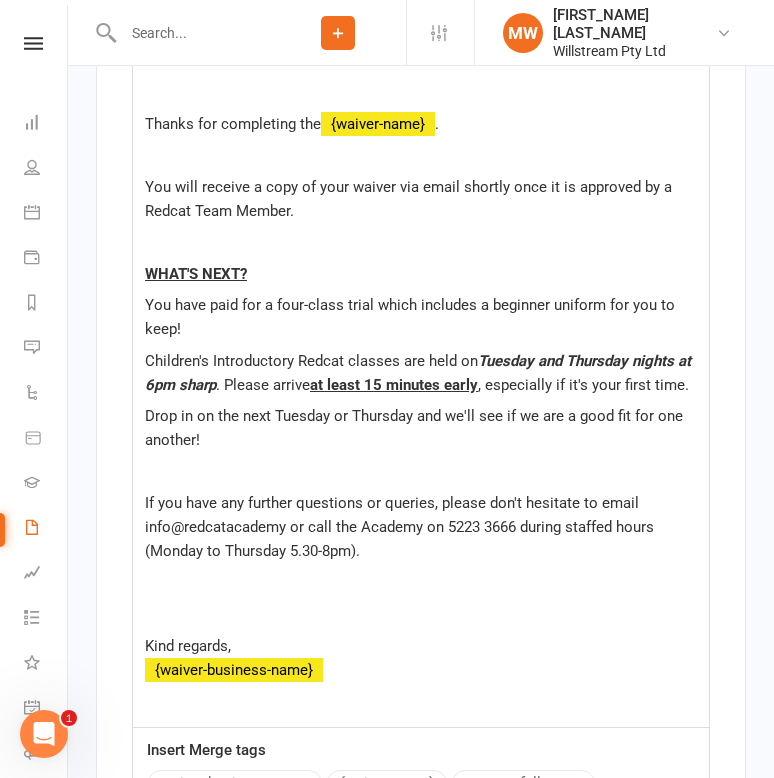 click on ". Please arrive" at bounding box center (263, 385) 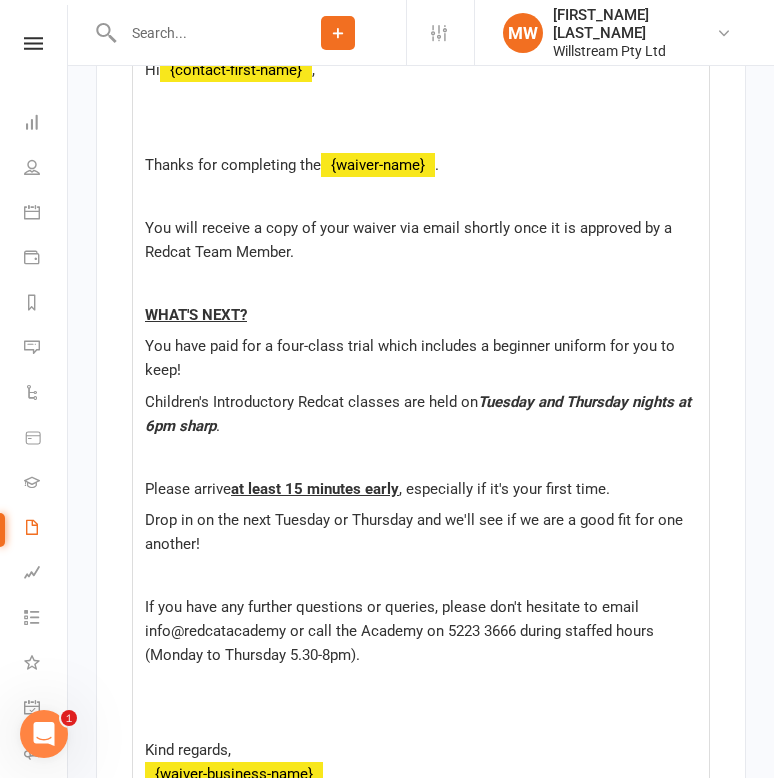 scroll, scrollTop: 12681, scrollLeft: 0, axis: vertical 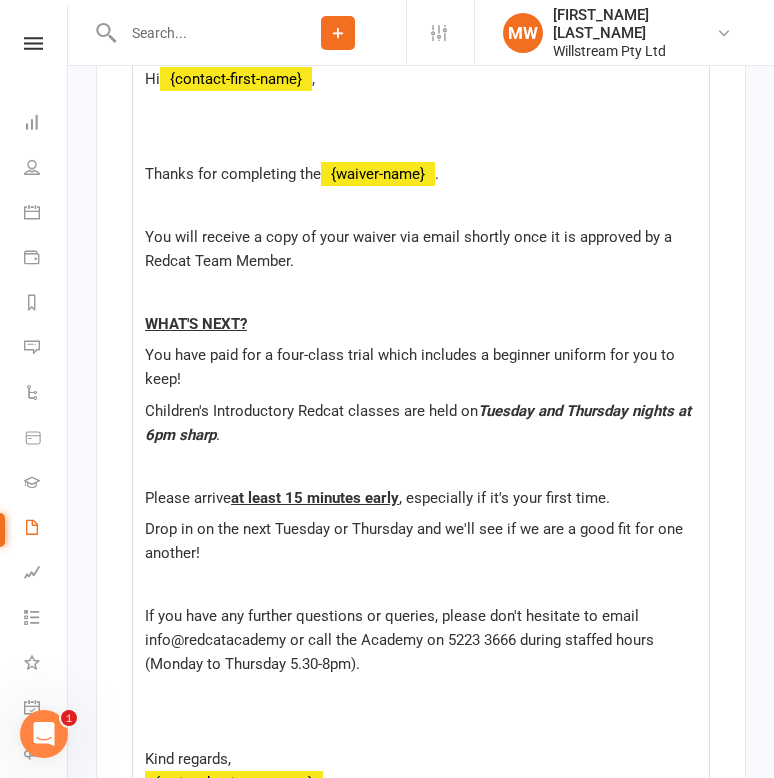 click on "WHAT'S NEXT?" at bounding box center [421, 324] 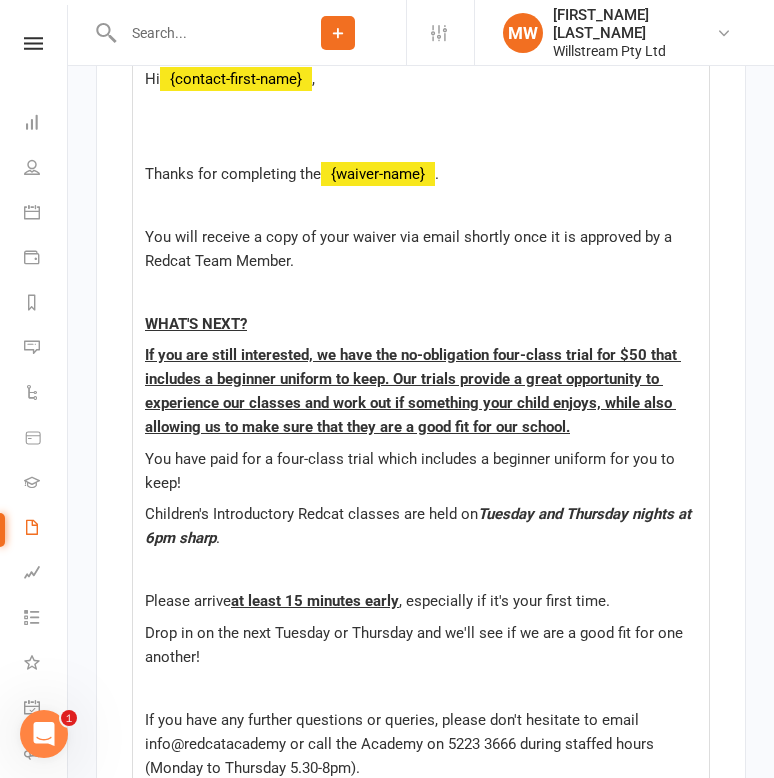 click on "Tuesday and Thursday nights at 6pm sharp" at bounding box center [420, 526] 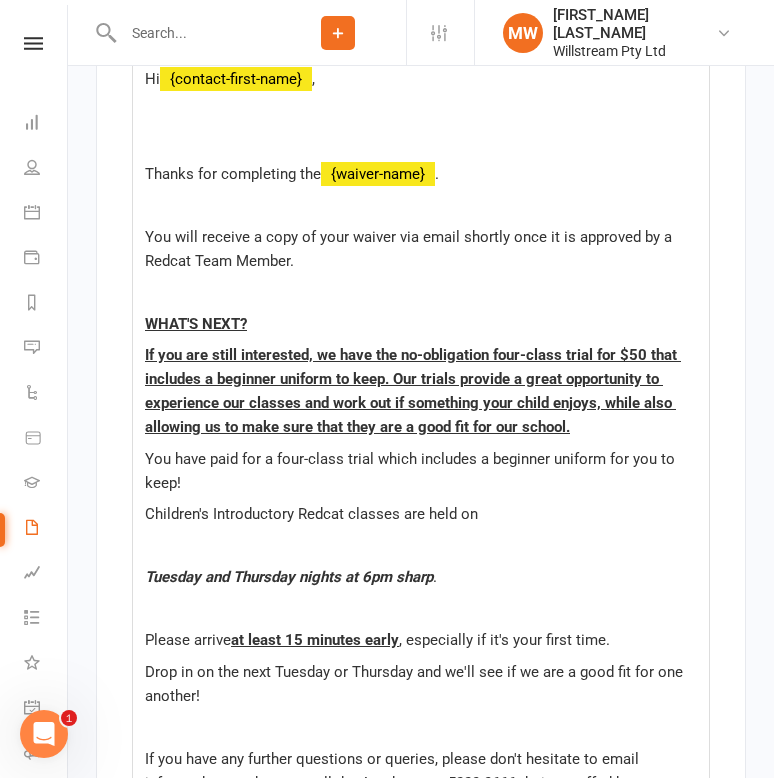 click on "﻿" at bounding box center (421, 546) 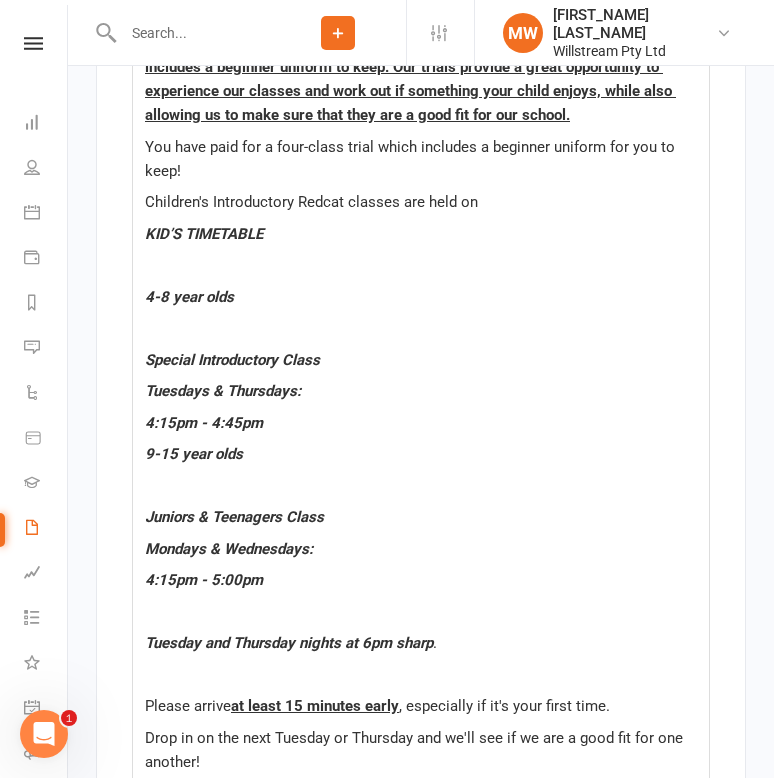 scroll, scrollTop: 12990, scrollLeft: 0, axis: vertical 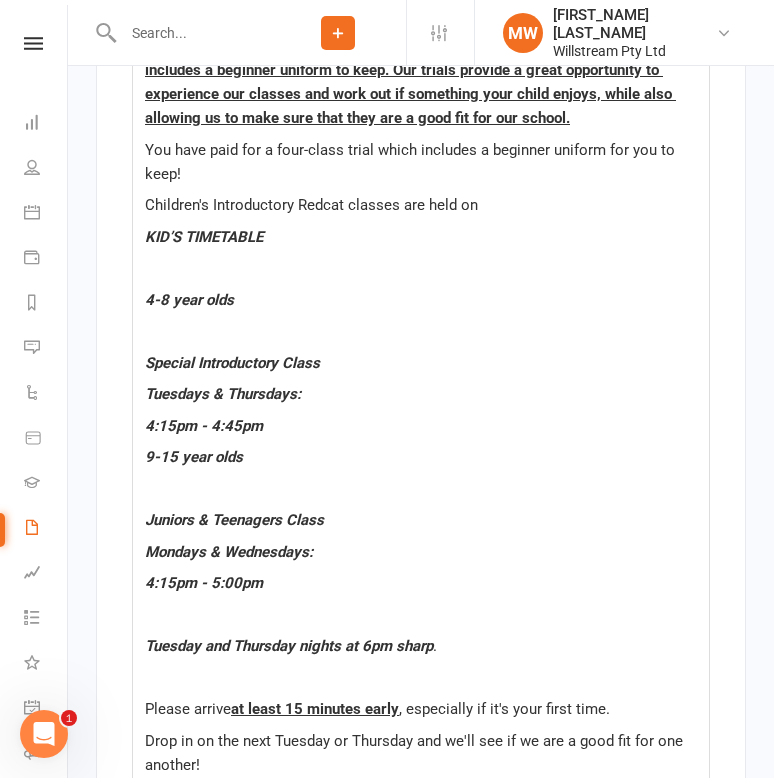 click on "4:15pm - 4:45pm" at bounding box center (421, 426) 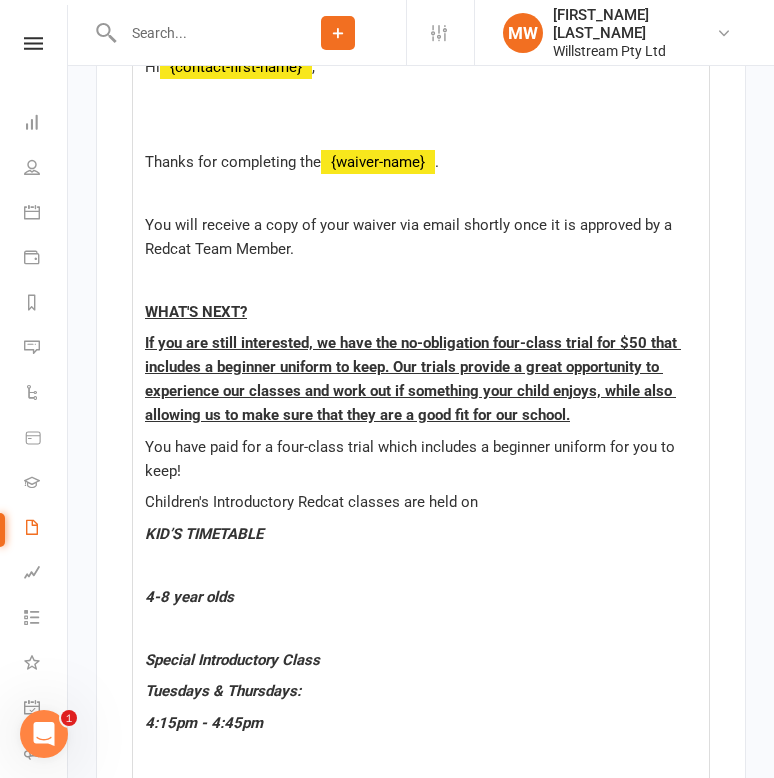 scroll, scrollTop: 12694, scrollLeft: 0, axis: vertical 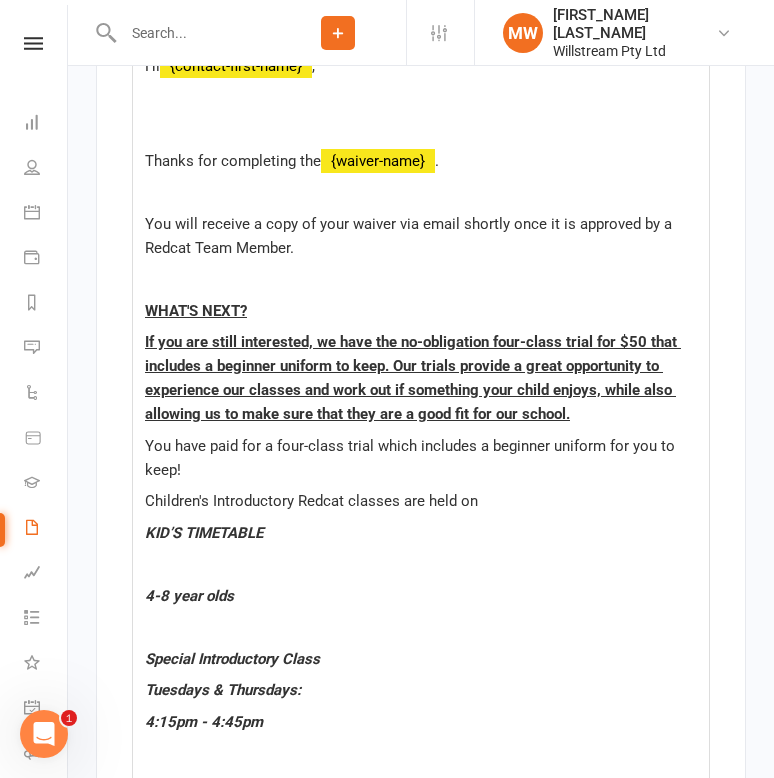 drag, startPoint x: 602, startPoint y: 452, endPoint x: 130, endPoint y: 391, distance: 475.9254 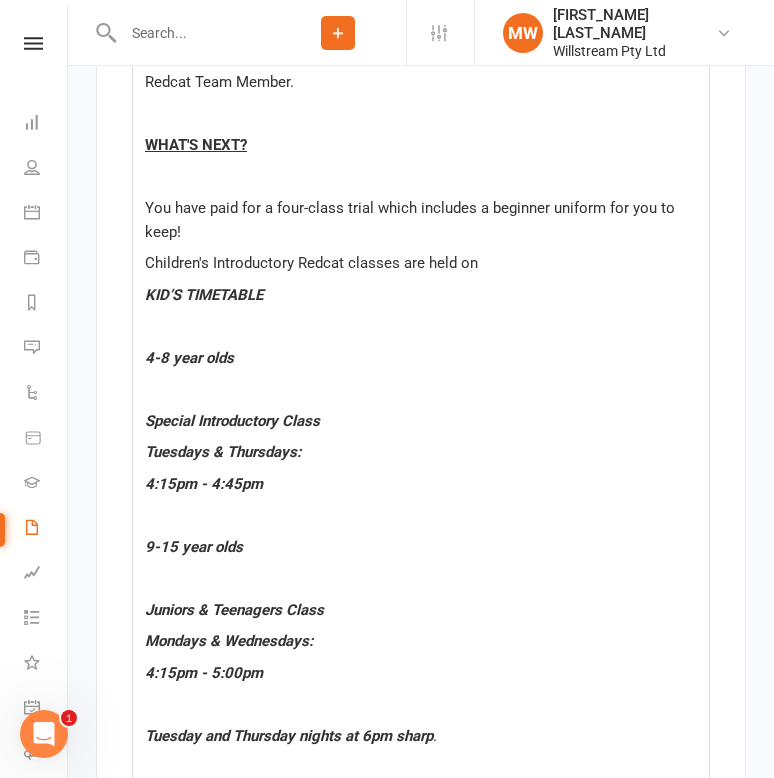 scroll, scrollTop: 12864, scrollLeft: 0, axis: vertical 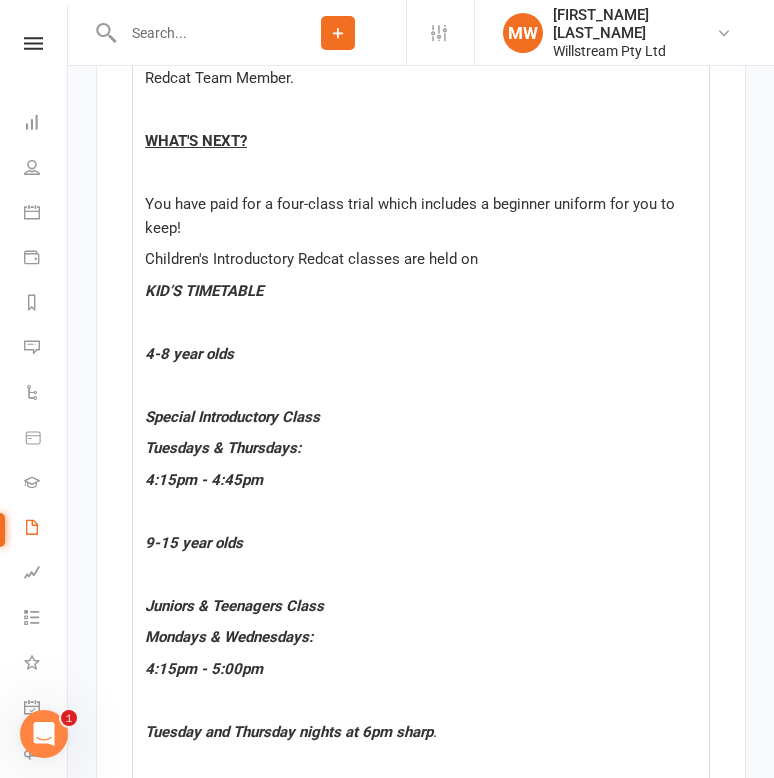 click on "4:15pm - 4:45pm" at bounding box center (204, 480) 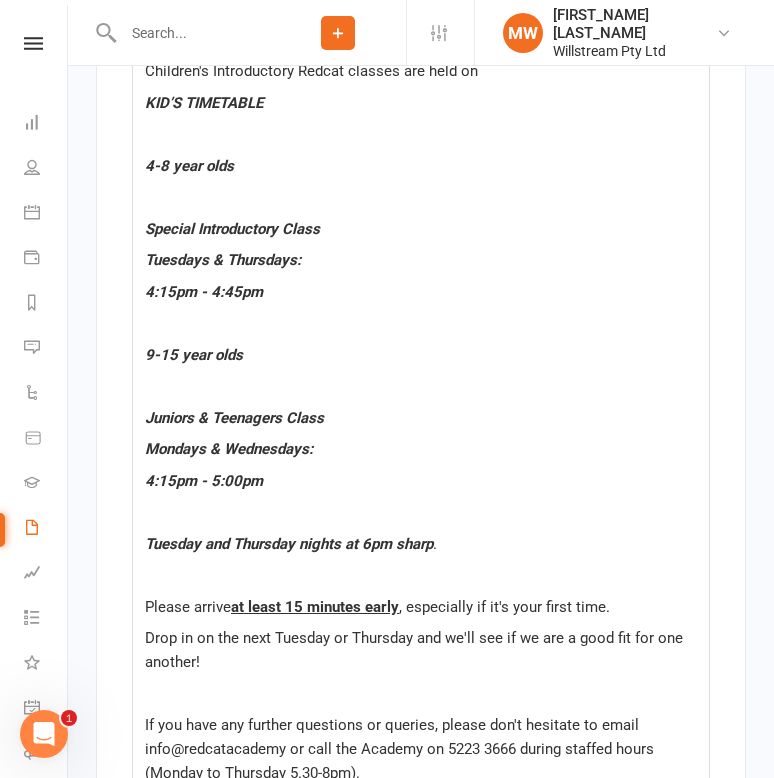 scroll, scrollTop: 13079, scrollLeft: 0, axis: vertical 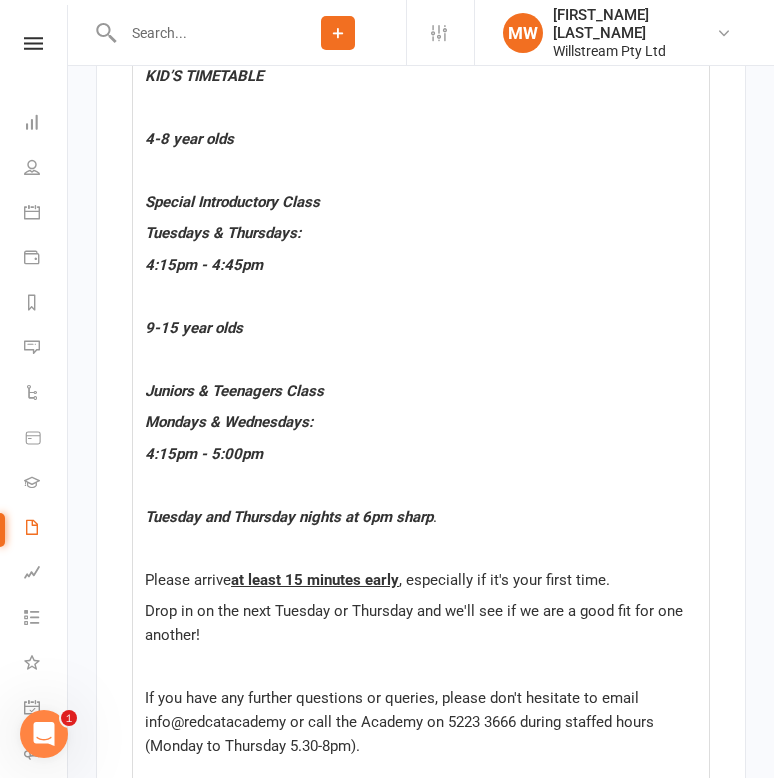 drag, startPoint x: 459, startPoint y: 557, endPoint x: 93, endPoint y: 556, distance: 366.00137 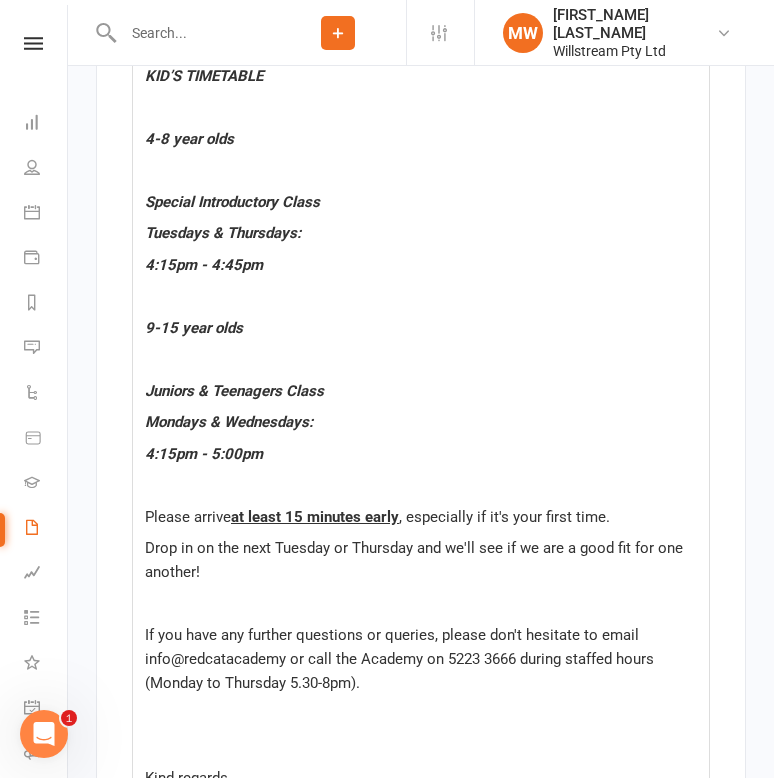 click on "at least 15 minutes early" at bounding box center [315, 517] 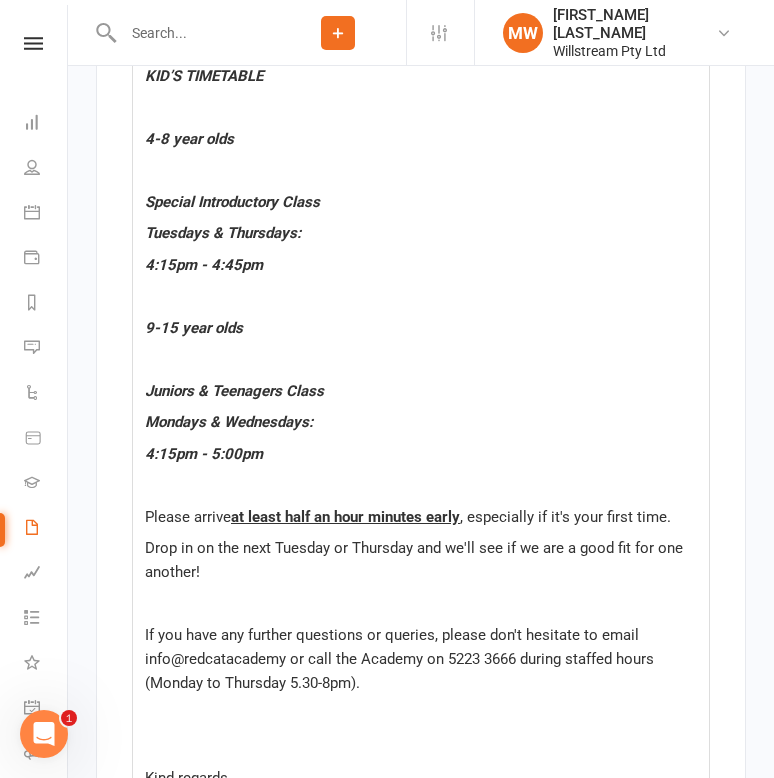 click on "at least half an hour minutes early" at bounding box center [345, 517] 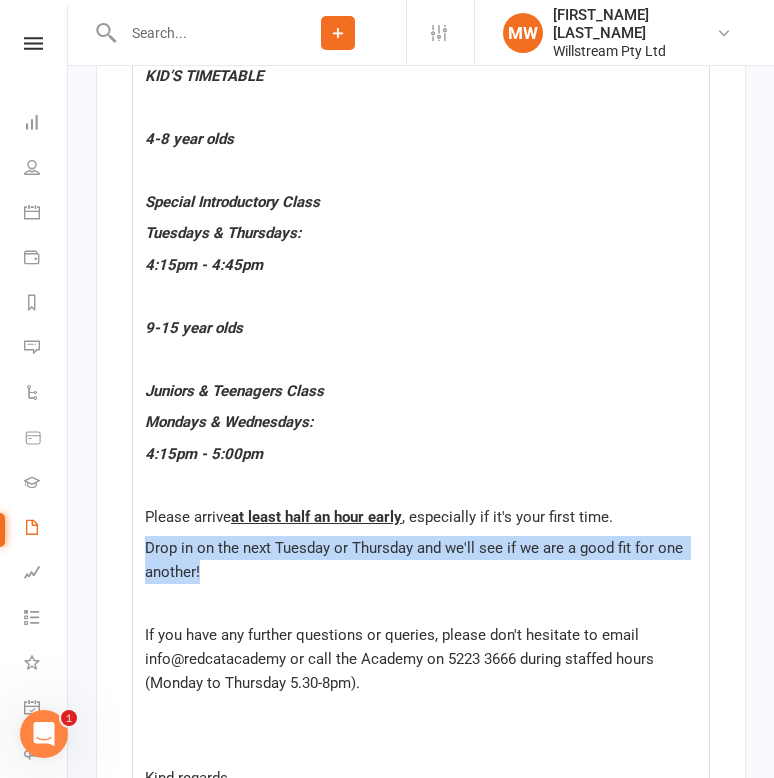 drag, startPoint x: 219, startPoint y: 616, endPoint x: 131, endPoint y: 592, distance: 91.214035 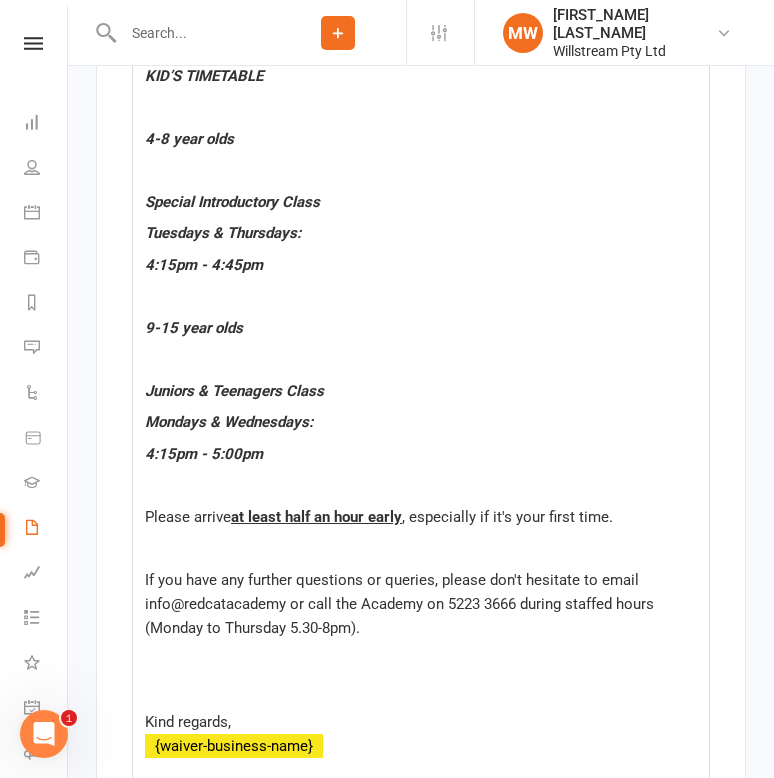 click on "﻿" at bounding box center (421, 359) 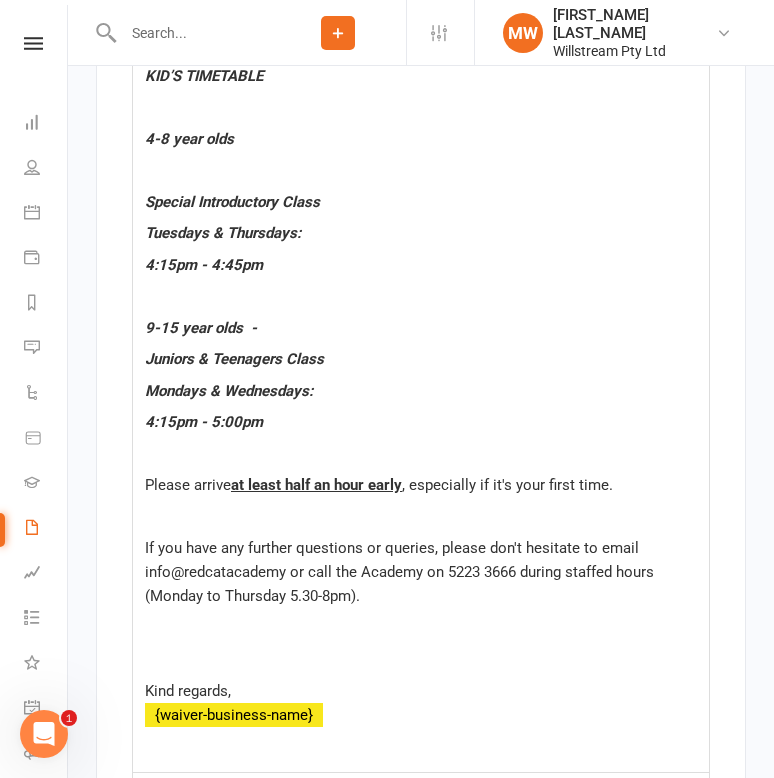 click on "Juniors & Teenagers Class" at bounding box center [234, 359] 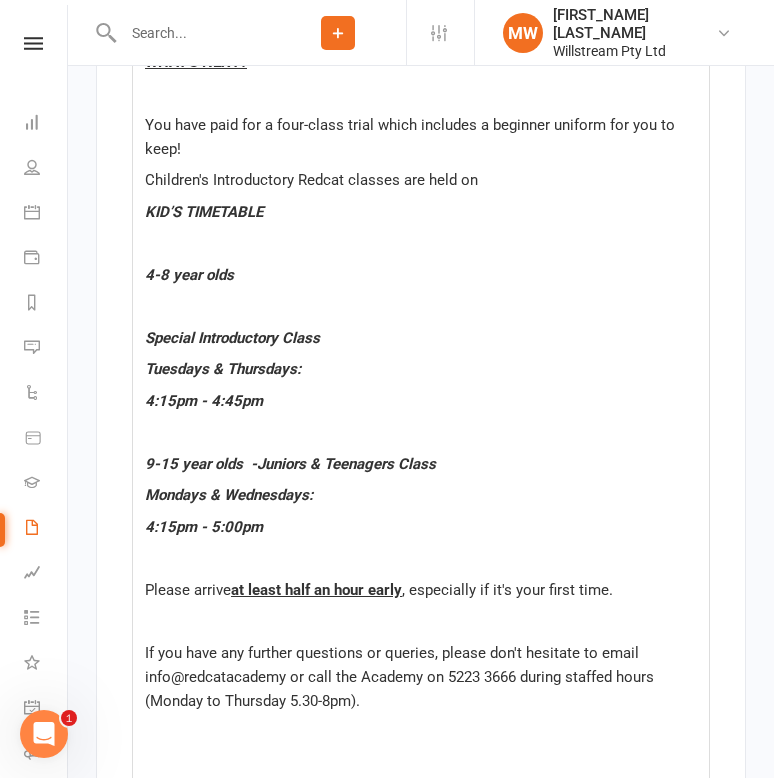 scroll, scrollTop: 12942, scrollLeft: 0, axis: vertical 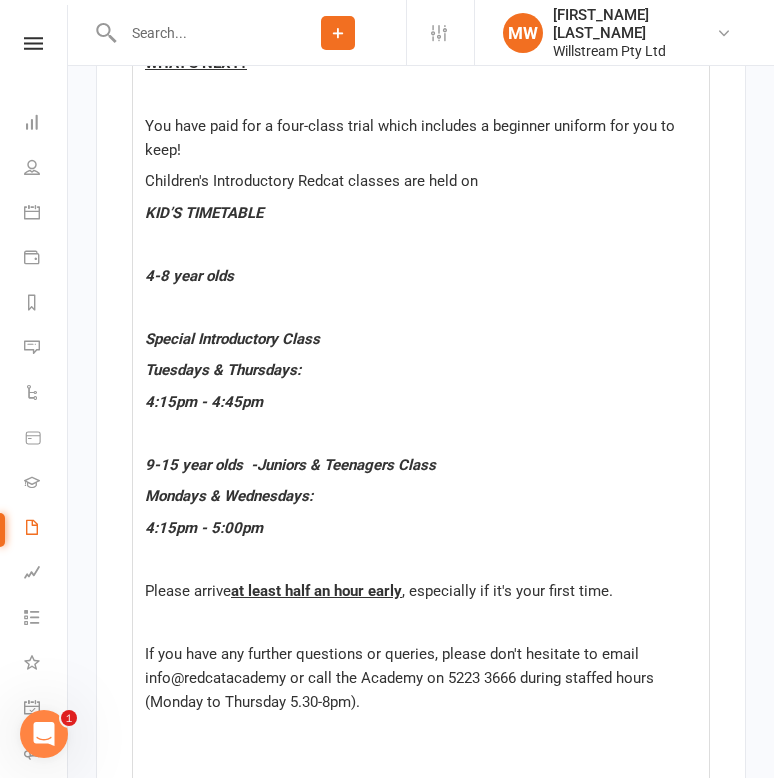 drag, startPoint x: 330, startPoint y: 379, endPoint x: 139, endPoint y: 378, distance: 191.00262 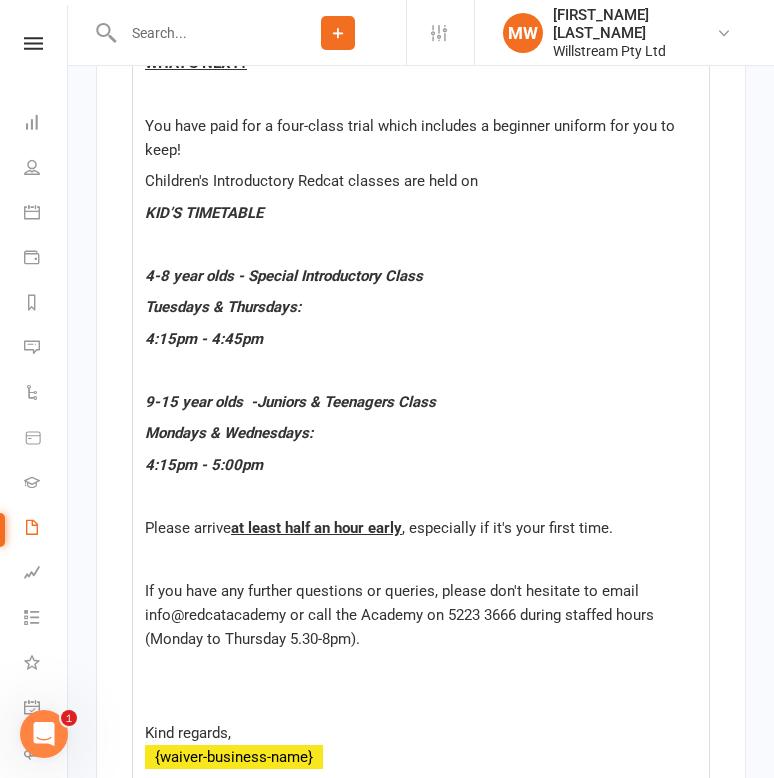 click on "9-15 year olds  -Juniors & Teenagers Class" at bounding box center [421, 402] 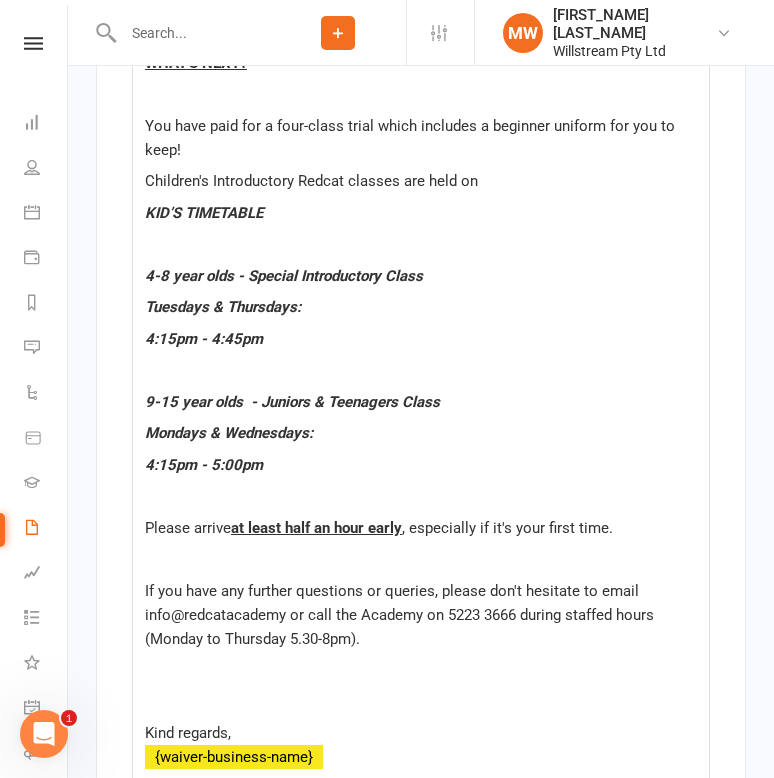 click on "Children's Introductory Redcat classes are held on" at bounding box center (421, 181) 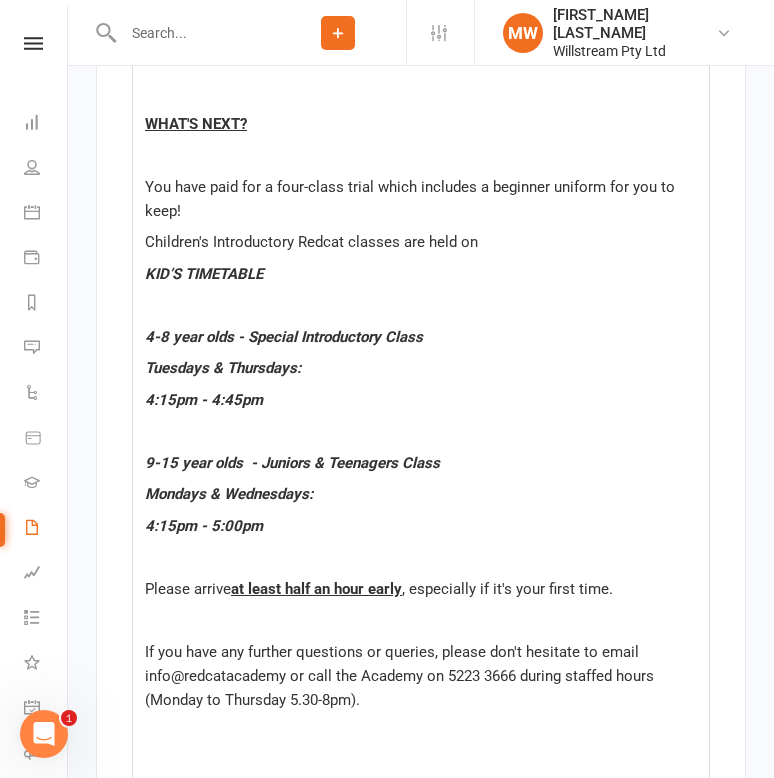scroll, scrollTop: 12880, scrollLeft: 0, axis: vertical 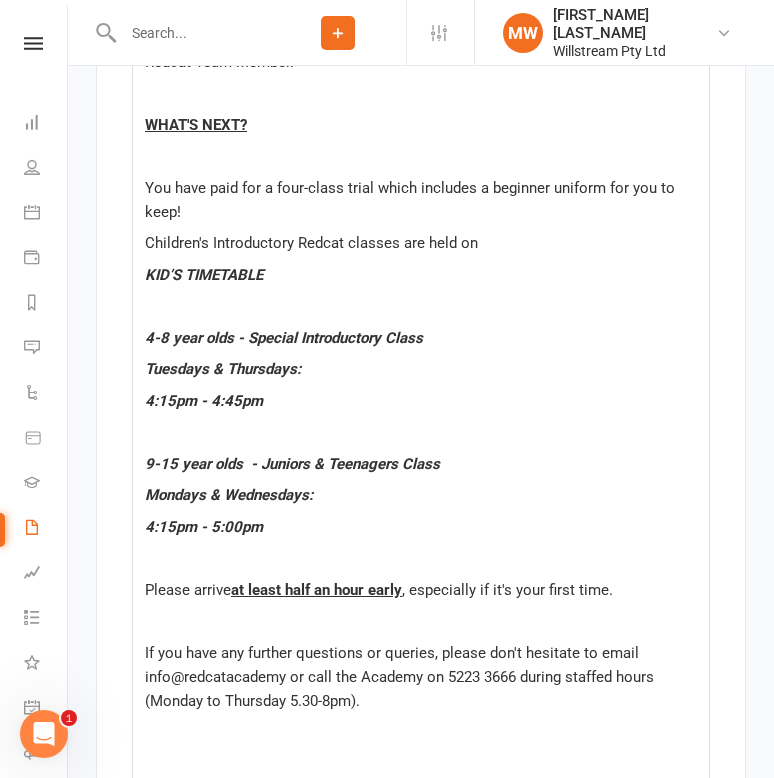 drag, startPoint x: 500, startPoint y: 281, endPoint x: 91, endPoint y: 290, distance: 409.099 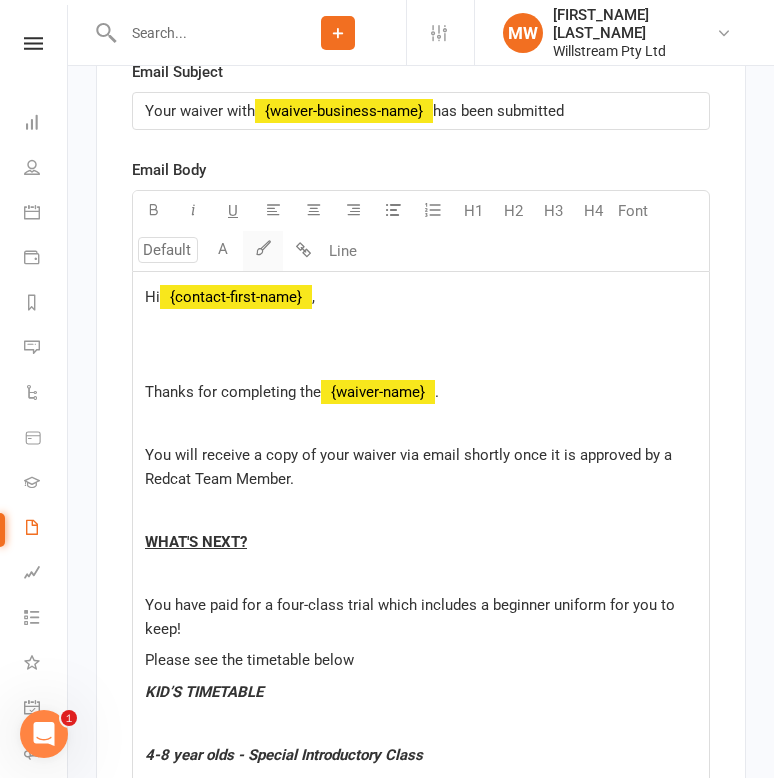 scroll, scrollTop: 12419, scrollLeft: 0, axis: vertical 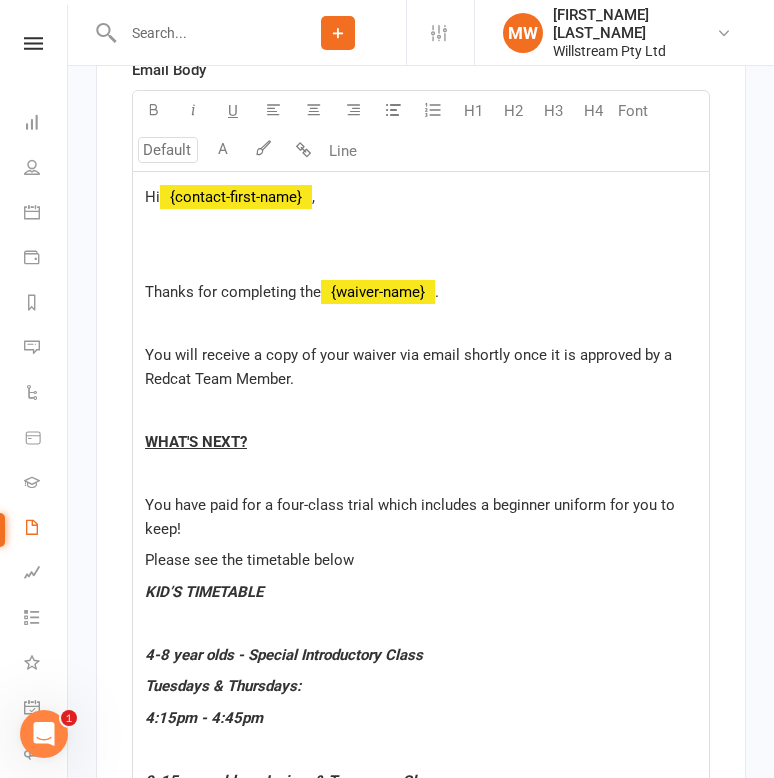 click on "Please see the timetable below" at bounding box center [421, 560] 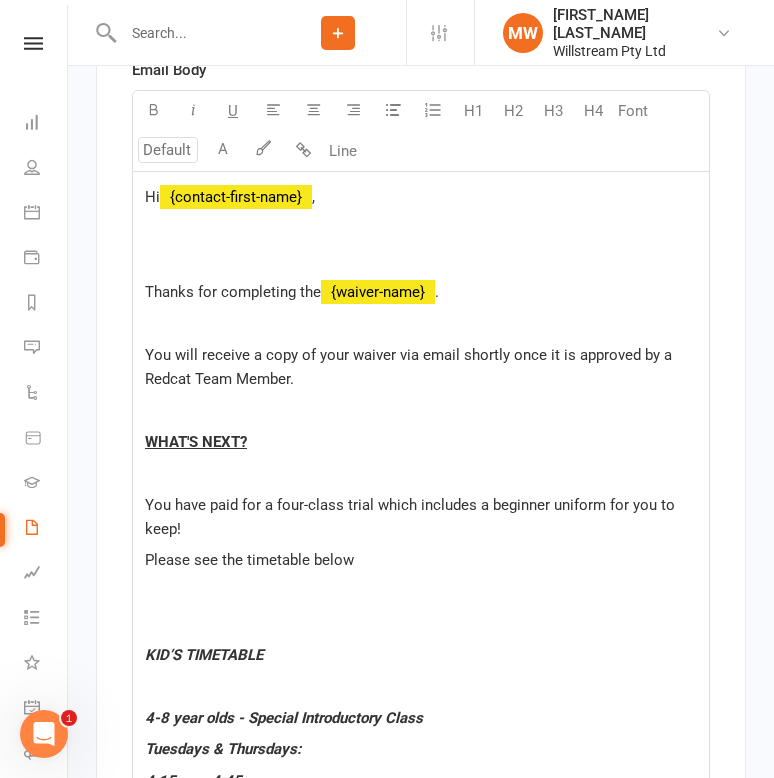 click on "﻿" at bounding box center (421, 623) 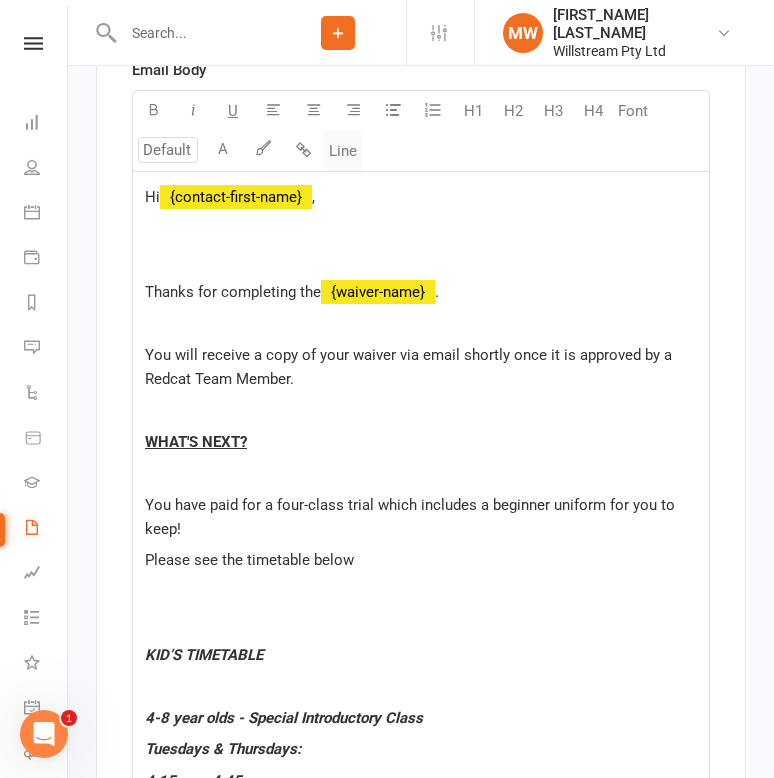 click on "Line" at bounding box center (343, 151) 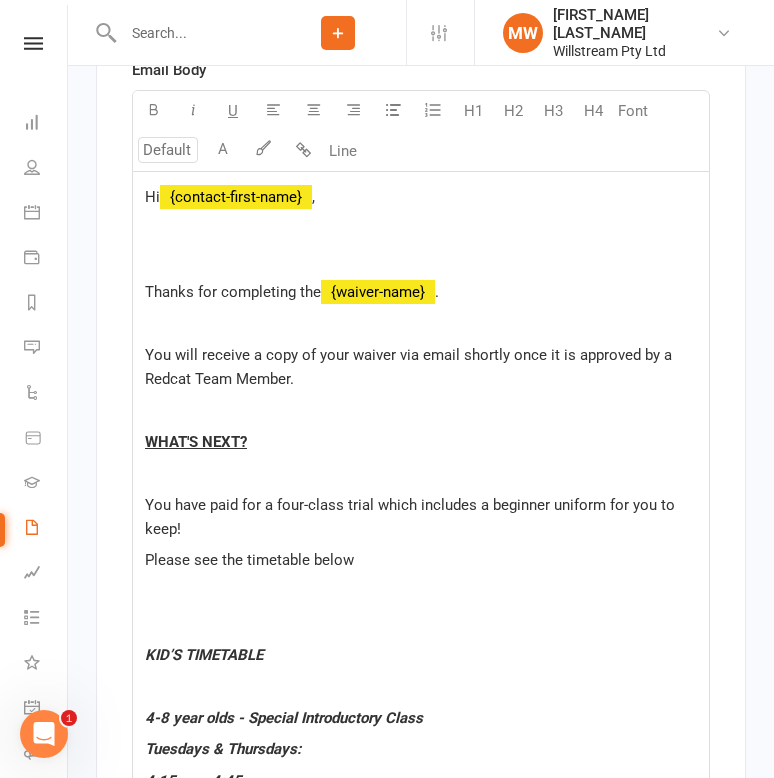click on "Please see the timetable below" at bounding box center (421, 560) 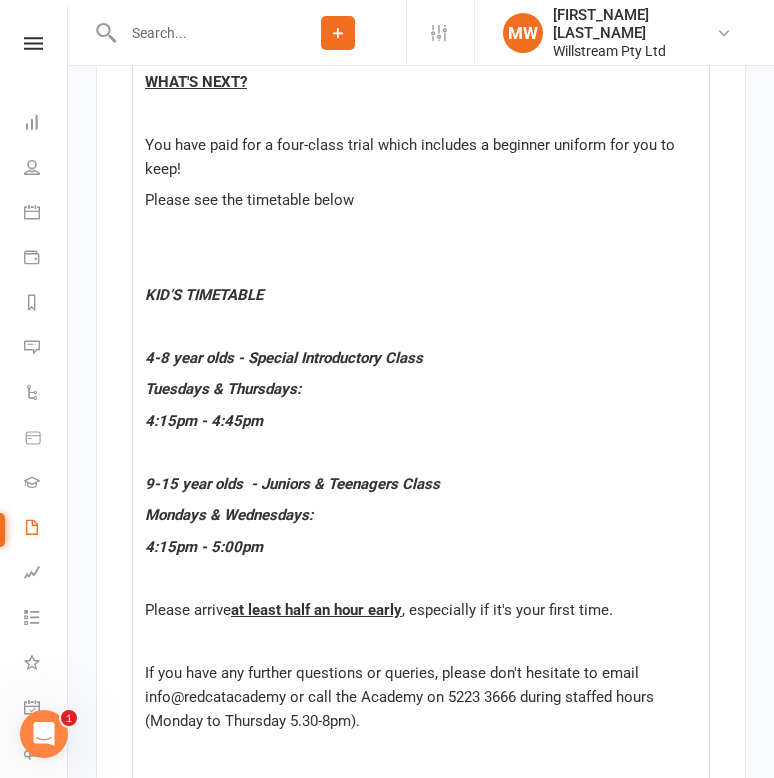 scroll, scrollTop: 12919, scrollLeft: 0, axis: vertical 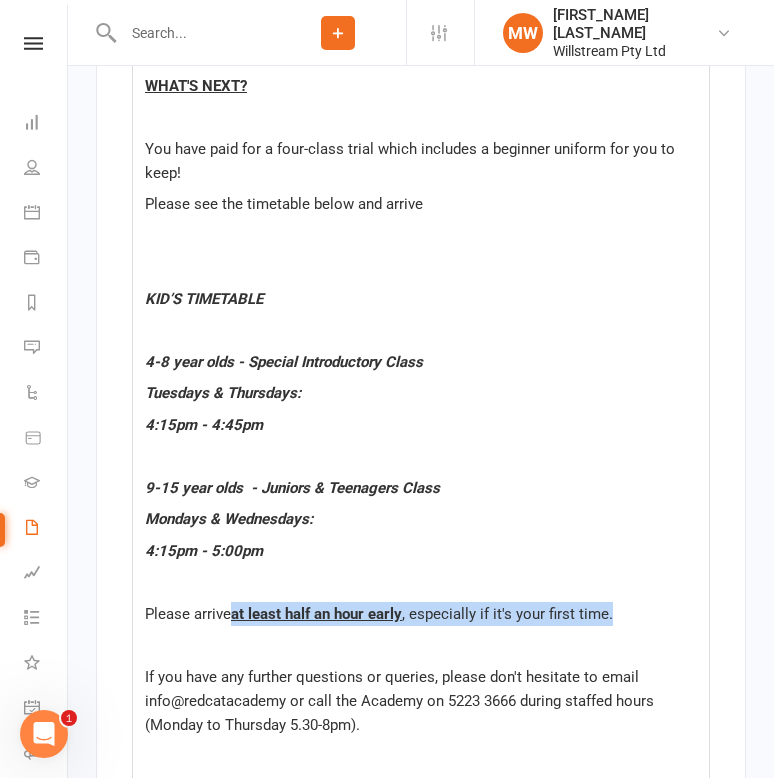 drag, startPoint x: 613, startPoint y: 649, endPoint x: 233, endPoint y: 656, distance: 380.06445 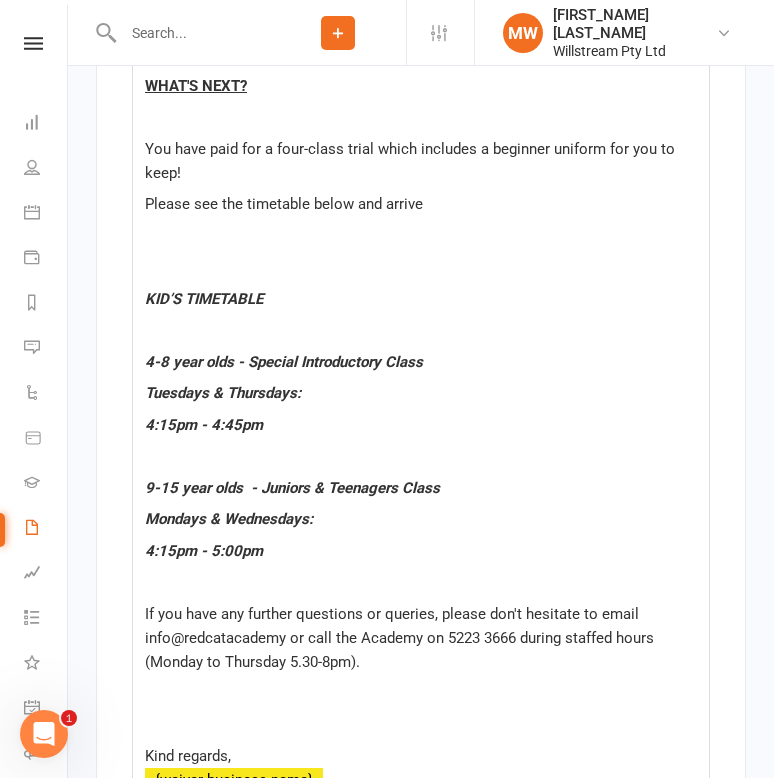 click on "Please see the timetable below and arrive" at bounding box center [421, 204] 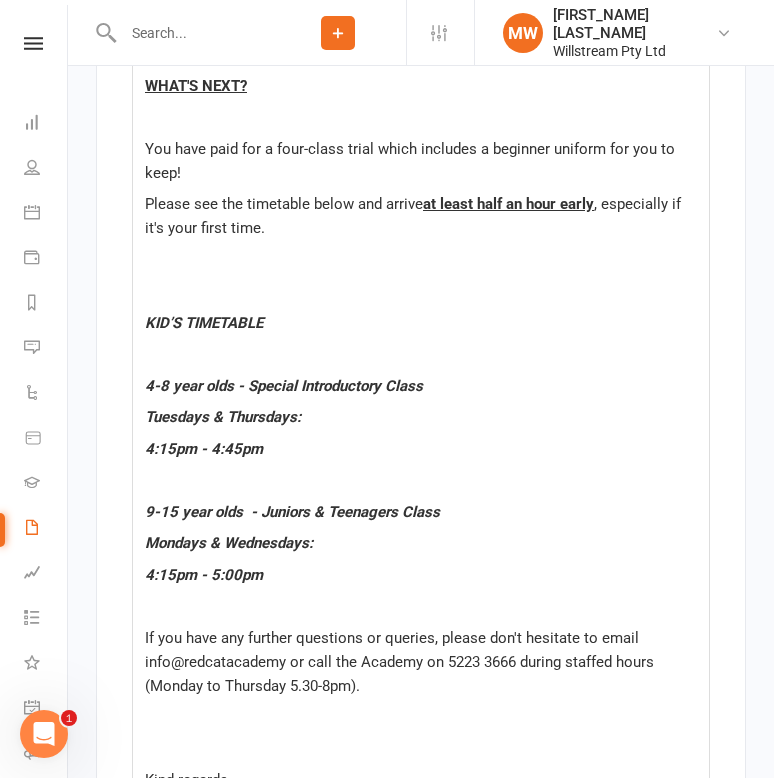 click on "﻿" at bounding box center [421, 291] 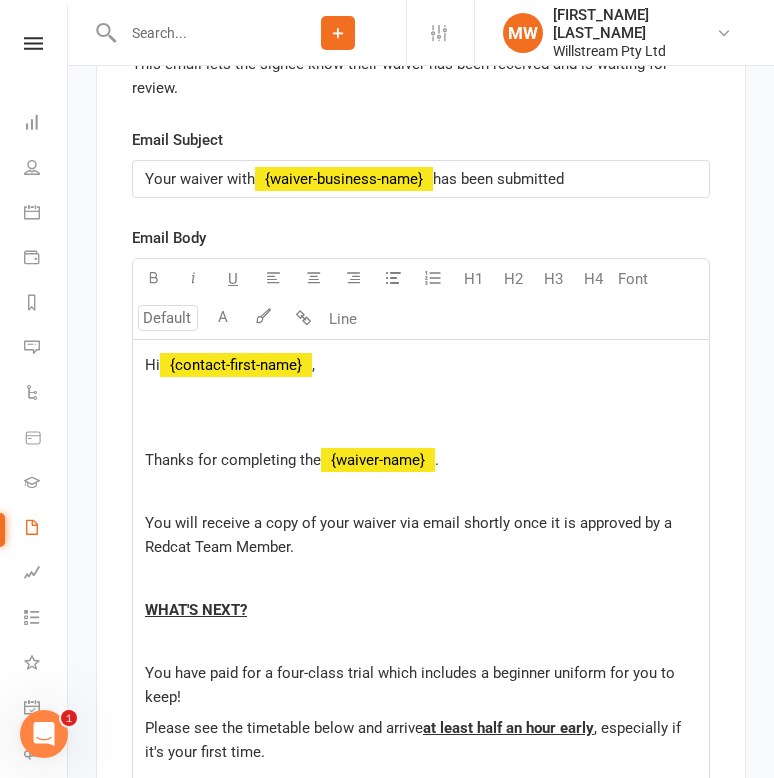 scroll, scrollTop: 12418, scrollLeft: 0, axis: vertical 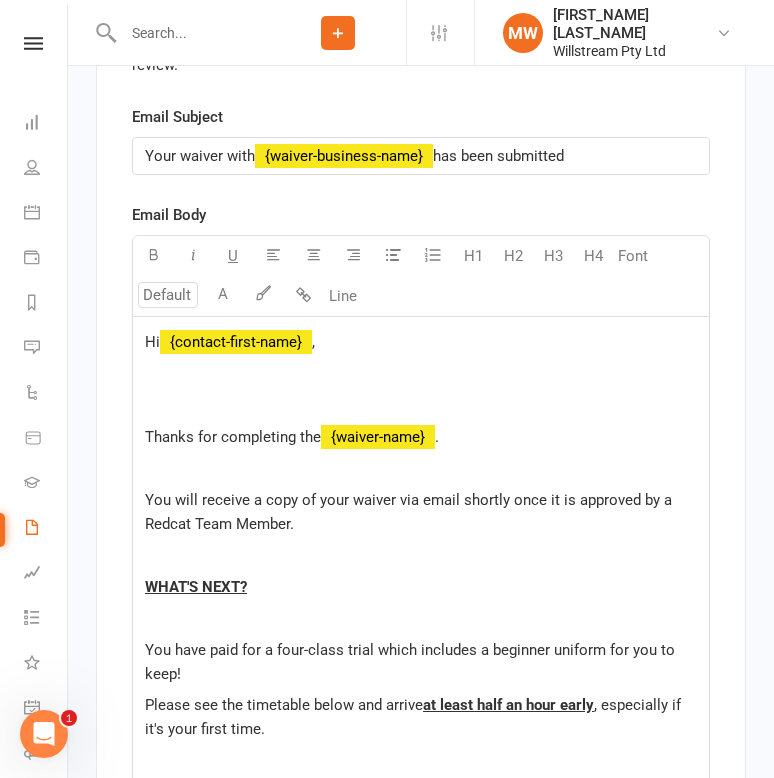 click on "Hi  ﻿ {contact-first-name} ,    ﻿ Thanks for completing the   ﻿ {waiver-name} .  ﻿ You will receive a copy of your waiver via email shortly once it is approved by a Redcat Team Member.   WHAT'S NEXT? ﻿ You have paid for a four-class trial which includes a beginner uniform for you to keep!  Please see the timetable below and arrive  at least half an hour early , especially if it's your first time. ﻿ KID’S TIMETABLE ﻿ 4-8 year olds  - Special Introductory Class  Tuesdays & Thursdays:  4:15pm - 4:45pm  ﻿ 9-15 year olds  - Juniors & Teenagers Class  Mondays & Wednesdays:  4:15pm - 5:00pm    If you have any further questions or queries, please don't hesitate to email info@[EXAMPLE.COM] or call the Academy on [PHONE] during staffed hours (Monday to Thursday 5.30-8pm).   ﻿  Kind regards,
﻿ {waiver-business-name} ﻿" at bounding box center [421, 824] 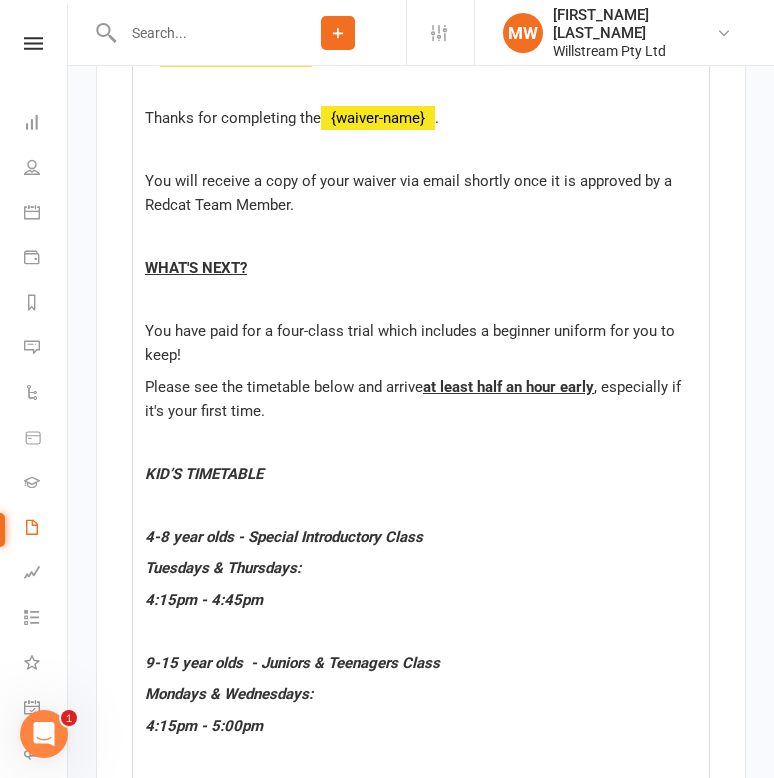 scroll, scrollTop: 12706, scrollLeft: 0, axis: vertical 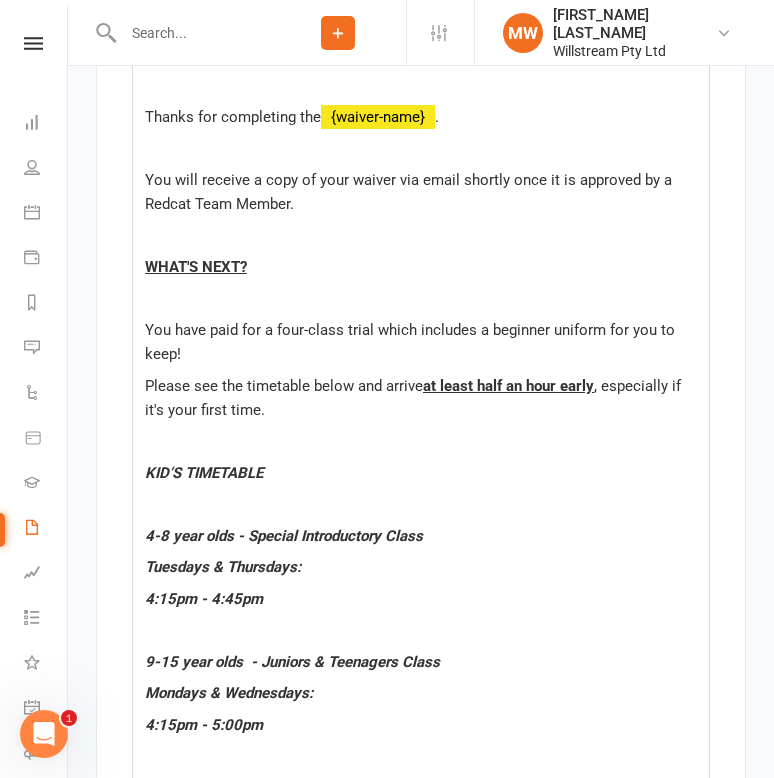 click on "﻿" at bounding box center [421, 504] 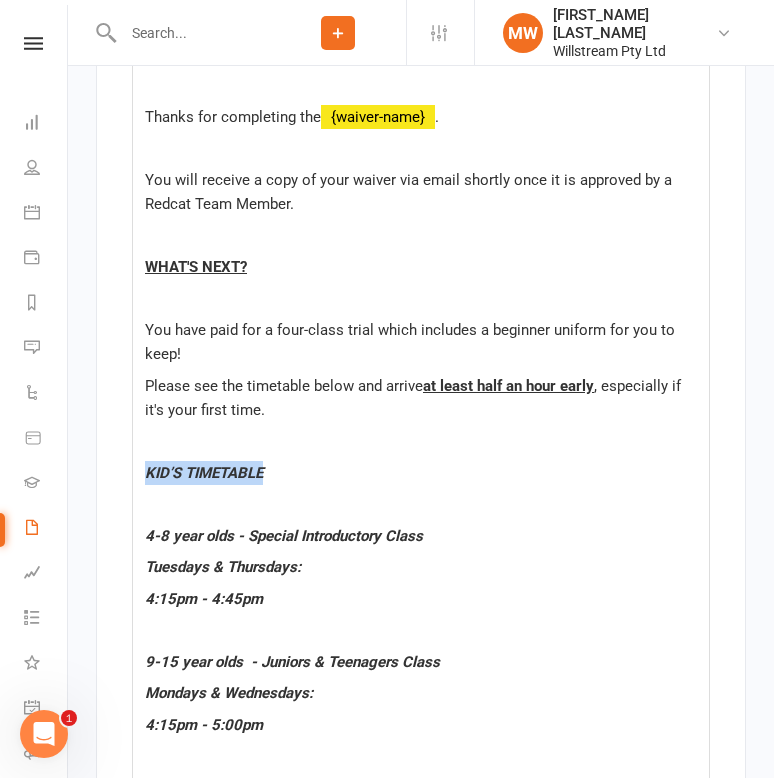 drag, startPoint x: 266, startPoint y: 518, endPoint x: 88, endPoint y: 516, distance: 178.01123 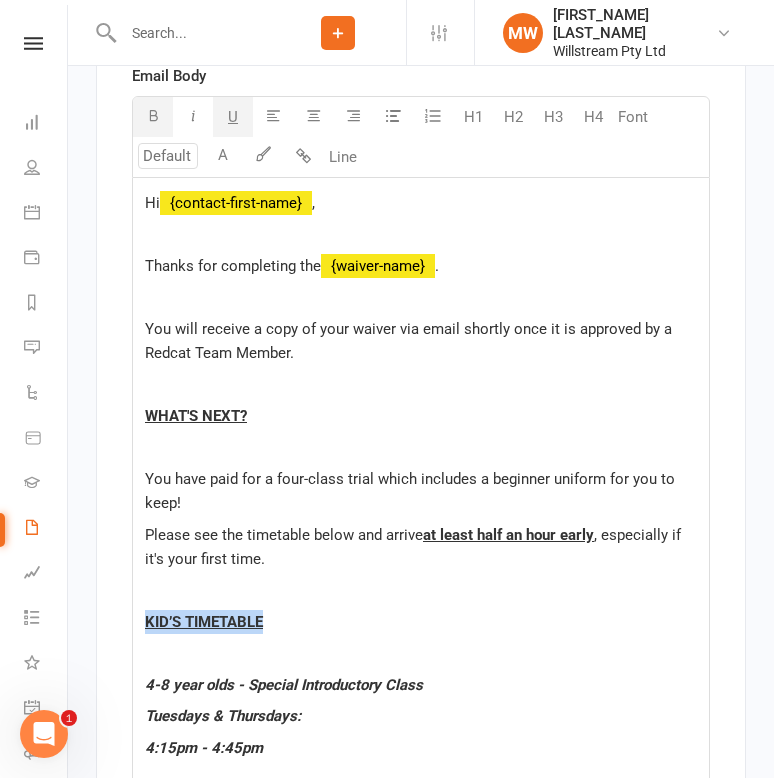 scroll, scrollTop: 12556, scrollLeft: 0, axis: vertical 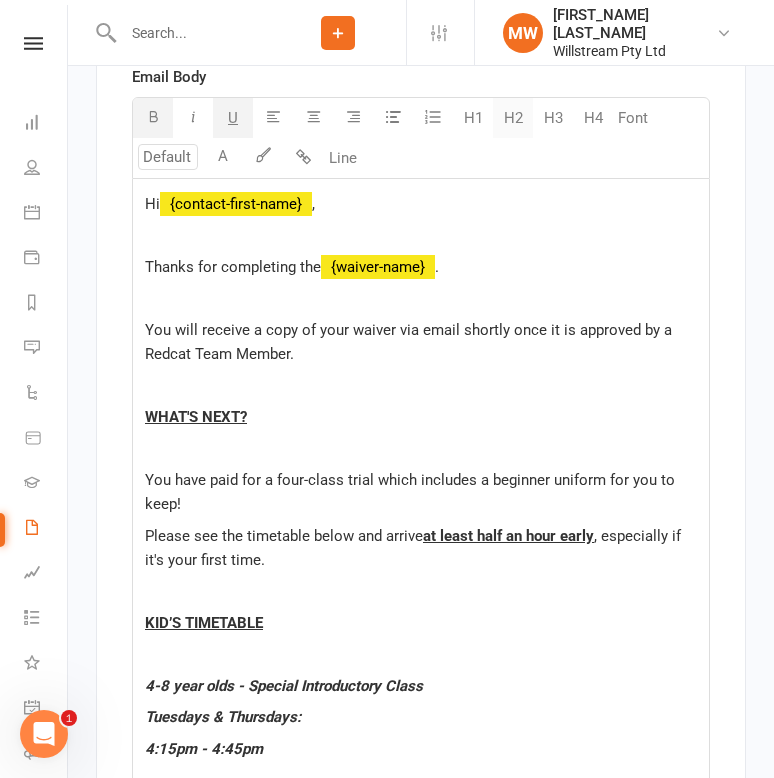 click on "H2" at bounding box center [513, 118] 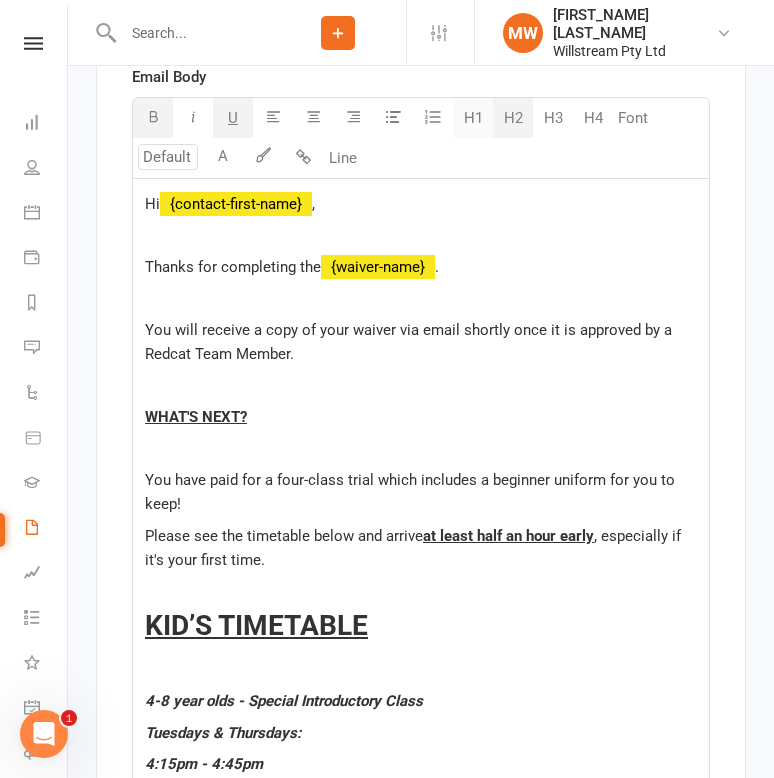 click on "H1" at bounding box center [473, 118] 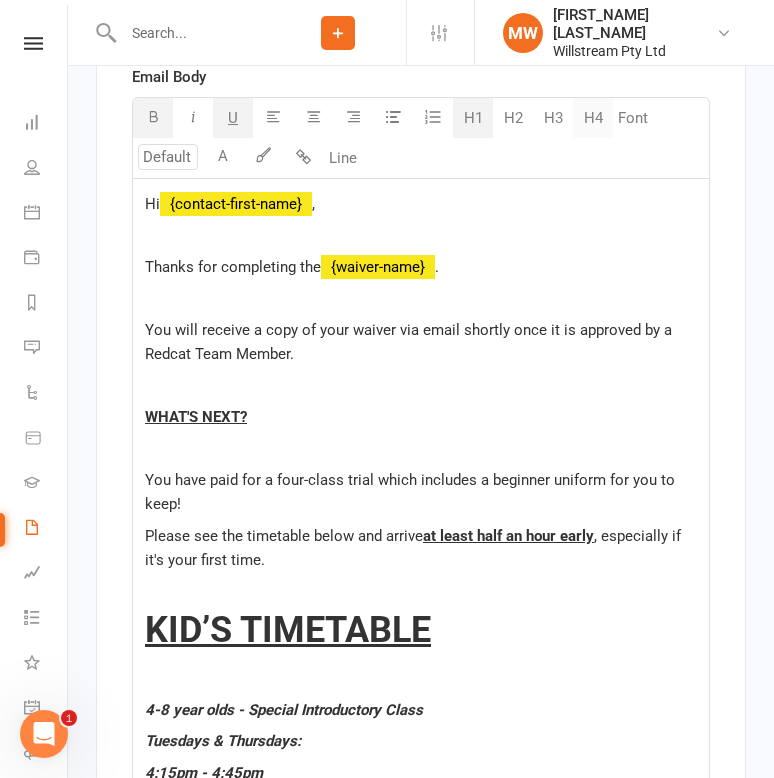 click on "H4" at bounding box center (593, 118) 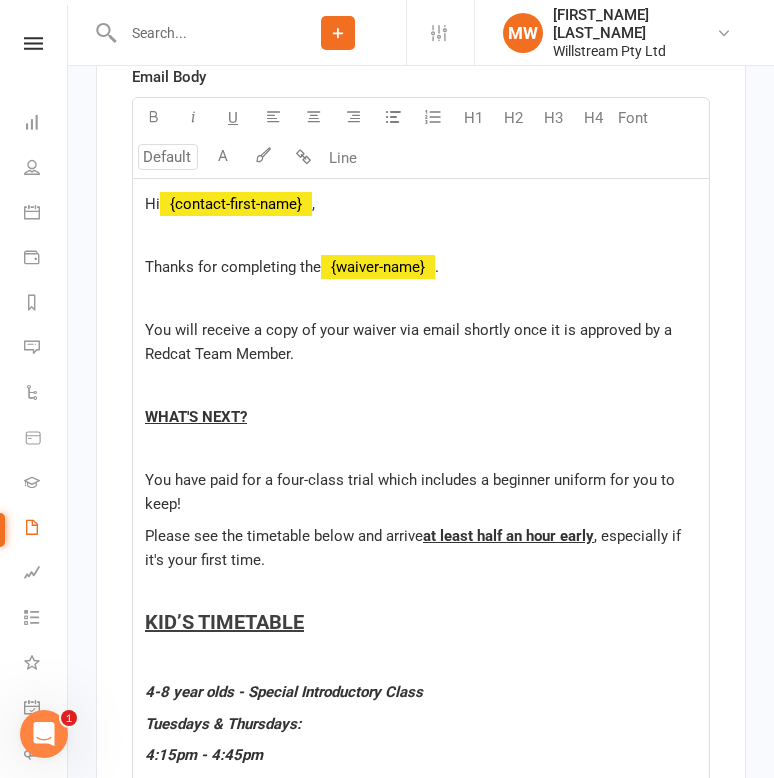click on "Hi  ﻿ {contact-first-name} ,    Thanks for completing the   ﻿ {waiver-name} .  ﻿ You will receive a copy of your waiver via email shortly once it is approved by a Redcat Team Member.   WHAT'S NEXT? ﻿ You have paid for a four-class trial which includes a beginner uniform for you to keep!  Please see the timetable below and arrive  at least half an hour early , especially if it's your first time. ﻿ KID’S TIMETABLE ﻿ 4-8 year olds  - Special Introductory Class  Tuesdays & Thursdays:  4:15pm - 4:45pm  ﻿ 9-15 year olds  - Juniors & Teenagers Class  Mondays & Wednesdays:  4:15pm - 5:00pm    If you have any further questions or queries, please don't hesitate to email info@redcatacademy or call the Academy on [PHONE] during staffed hours (Monday to Thursday 5.30-8pm).   ﻿  Kind regards,
﻿ {waiver-business-name} ﻿" at bounding box center (421, 673) 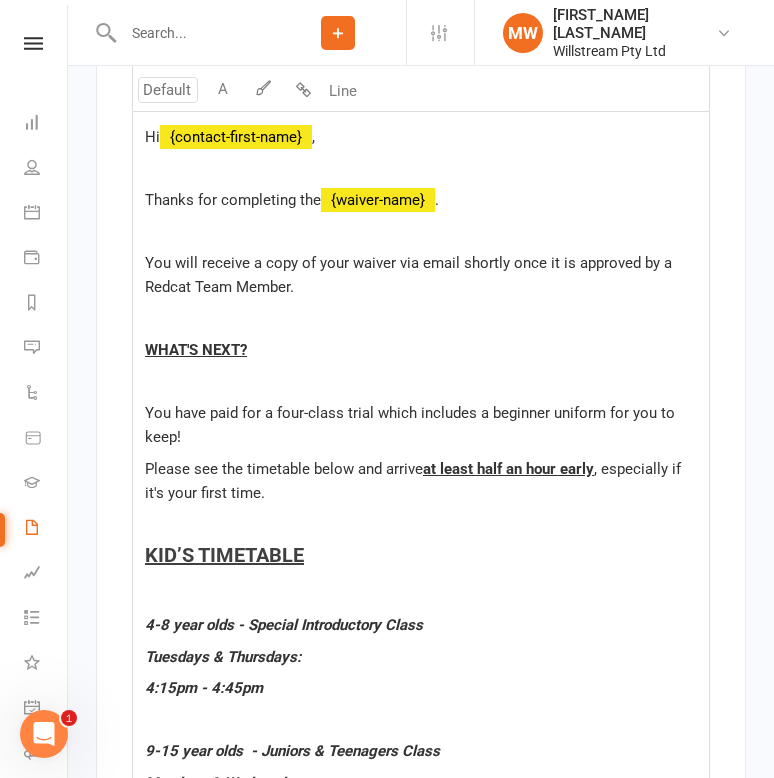 scroll, scrollTop: 12625, scrollLeft: 0, axis: vertical 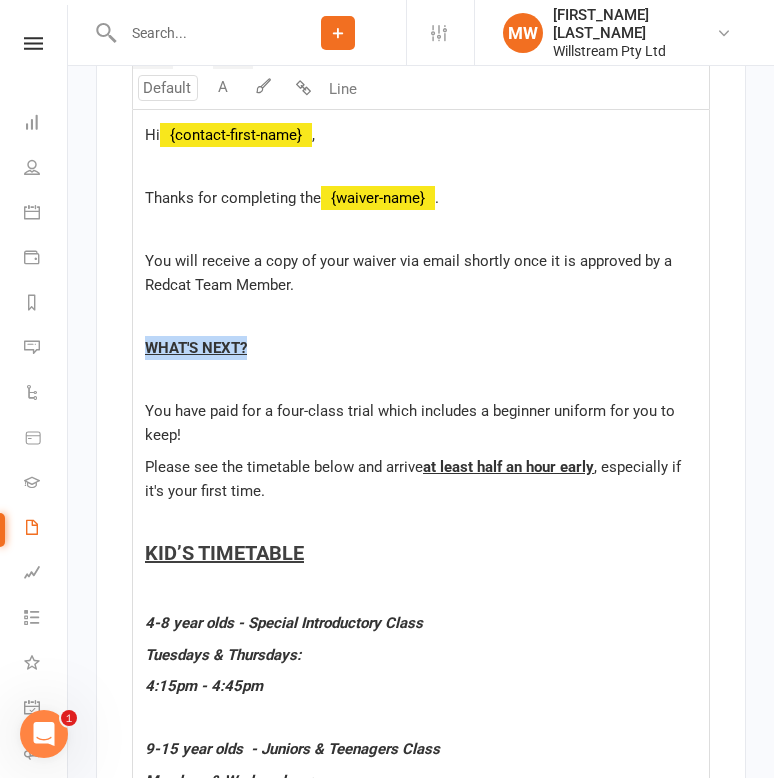 drag, startPoint x: 262, startPoint y: 385, endPoint x: 124, endPoint y: 384, distance: 138.00362 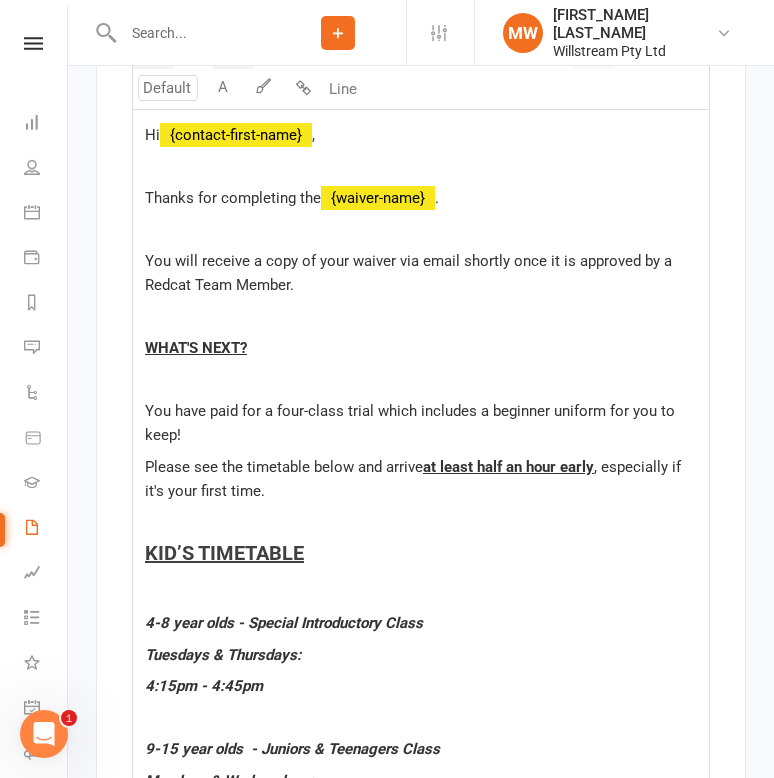 click on "H4" at bounding box center [593, 49] 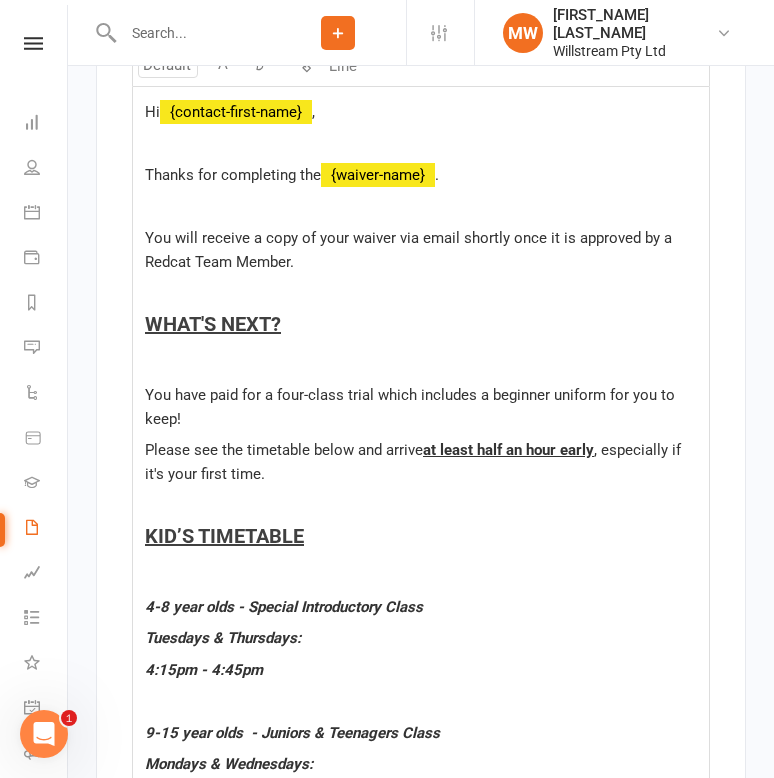 scroll, scrollTop: 12650, scrollLeft: 0, axis: vertical 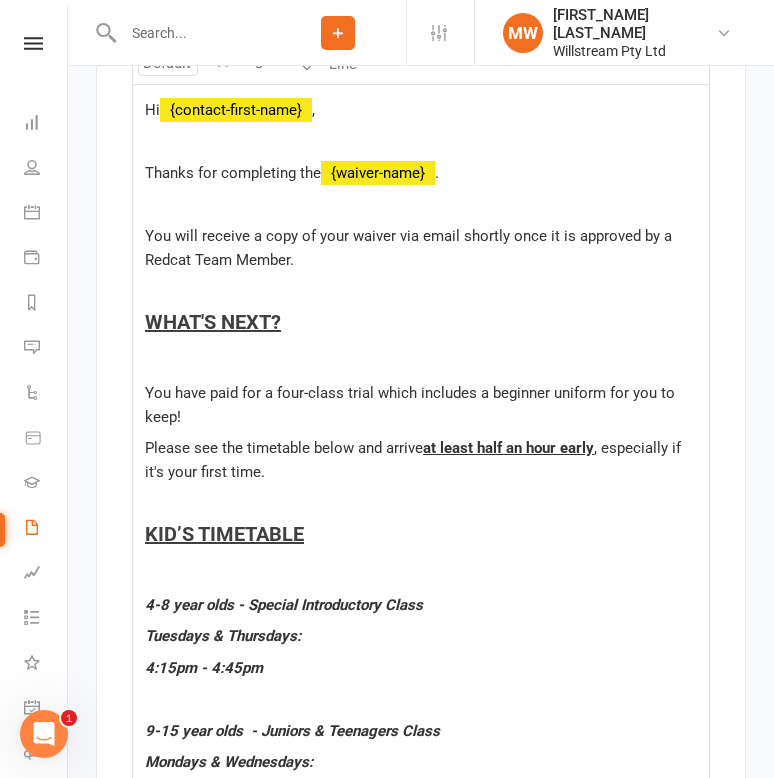 click on "Hi  ﻿ {contact-first-name} ,    Thanks for completing the   ﻿ {waiver-name} .  ﻿ You will receive a copy of your waiver via email shortly once it is approved by a Redcat Team Member.   WHAT'S NEXT? ﻿ You have paid for a four-class trial which includes a beginner uniform for you to keep!  Please see the timetable below and arrive  at least half an hour early , especially if it's your first time. ﻿ KID’S TIMETABLE ﻿ 4-8 year olds  - Special Introductory Class  Tuesdays & Thursdays:  4:15pm - 4:45pm  ﻿ 9-15 year olds  - Juniors & Teenagers Class  Mondays & Wednesdays:  4:15pm - 5:00pm    If you have any further questions or queries, please don't hesitate to email info@redcatacademy or call the Academy on [PHONE] during staffed hours (Monday to Thursday 5.30-8pm).   ﻿  Kind regards,
﻿ {waiver-business-name} ﻿" at bounding box center [421, 583] 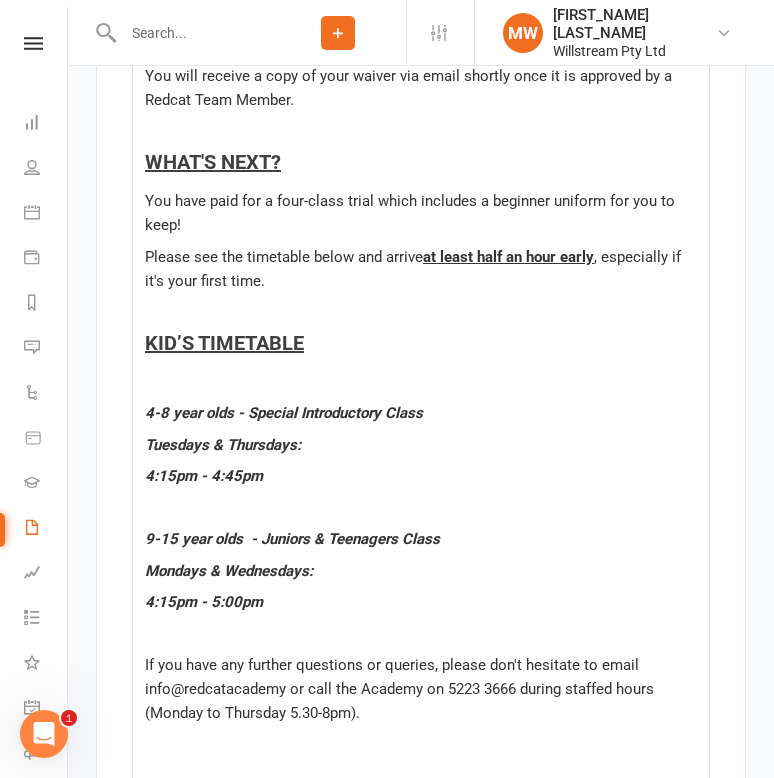 scroll, scrollTop: 12827, scrollLeft: 0, axis: vertical 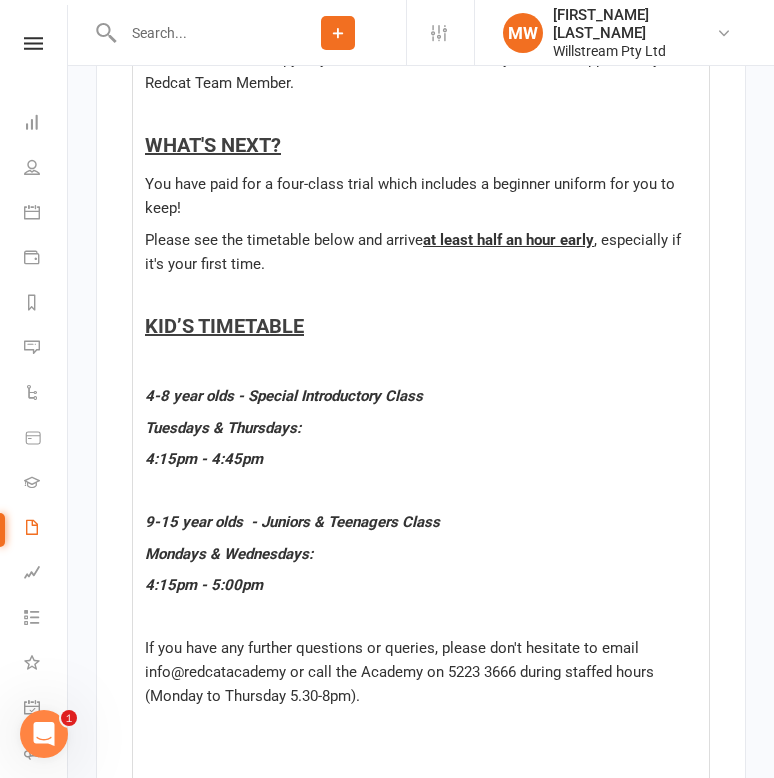 click on "Please see the timetable below and arrive  at least half an hour early , especially if it's your first time." at bounding box center [421, 252] 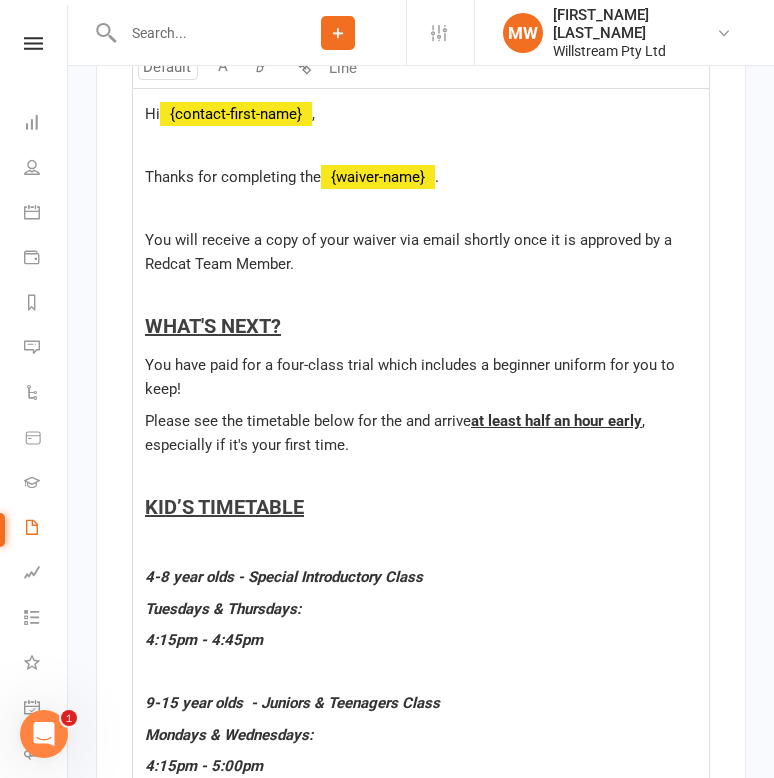 scroll, scrollTop: 12641, scrollLeft: 0, axis: vertical 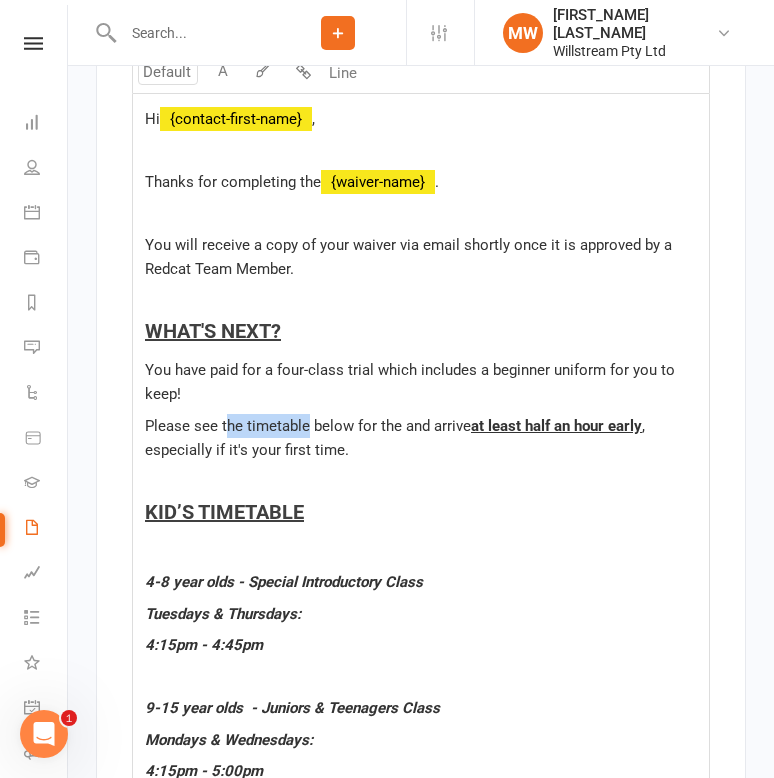 drag, startPoint x: 306, startPoint y: 469, endPoint x: 224, endPoint y: 467, distance: 82.02438 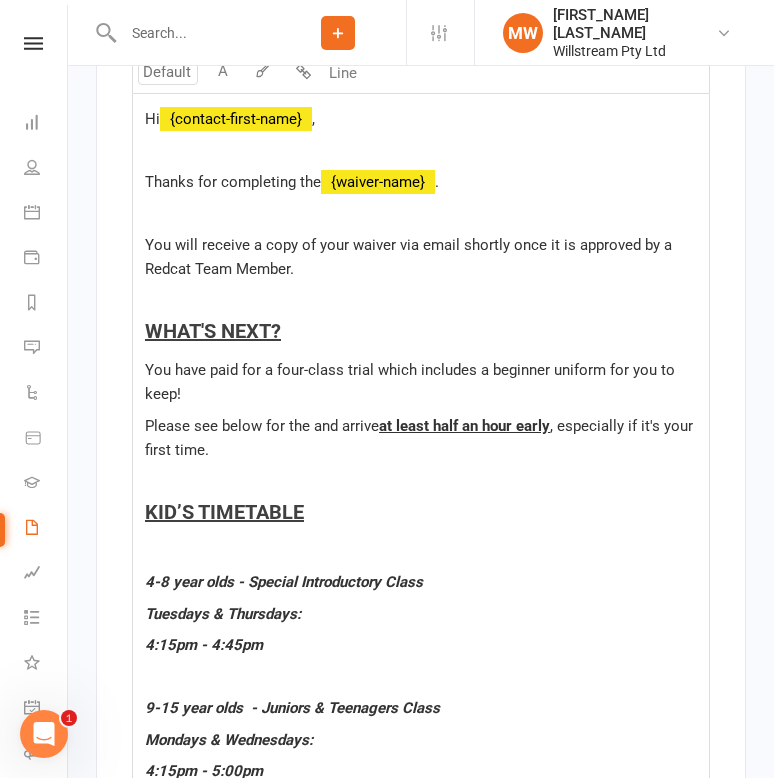 click on "Please see below for the and arrive" at bounding box center [262, 426] 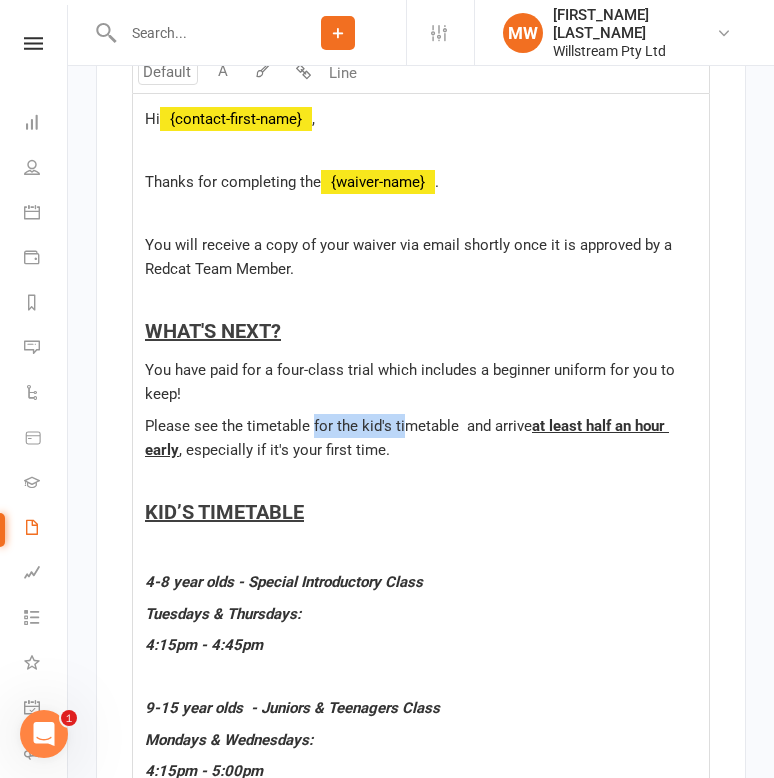 drag, startPoint x: 410, startPoint y: 464, endPoint x: 313, endPoint y: 464, distance: 97 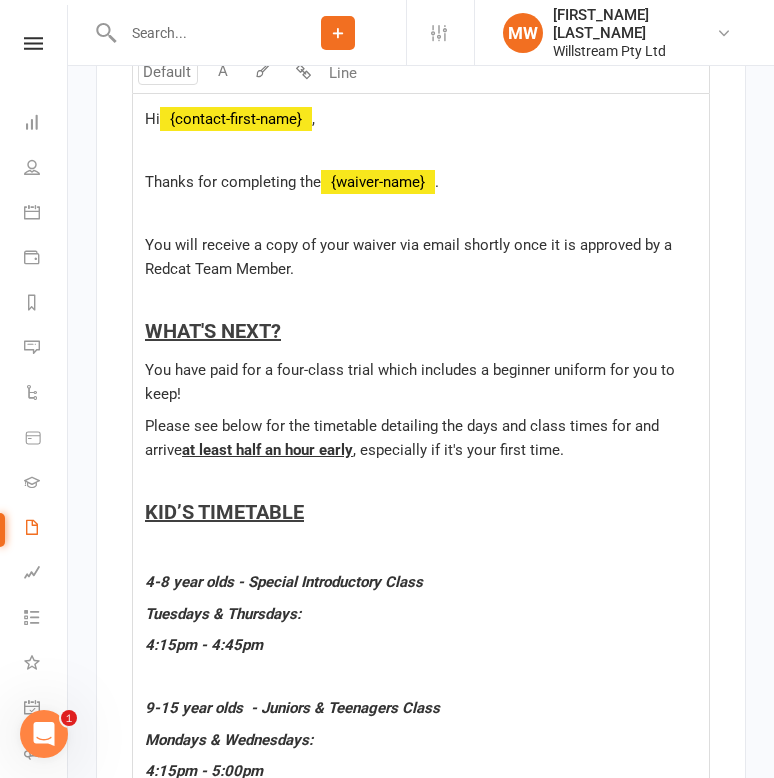 click on "Please see below for the timetable detailing the days and class times for and arrive" at bounding box center (404, 438) 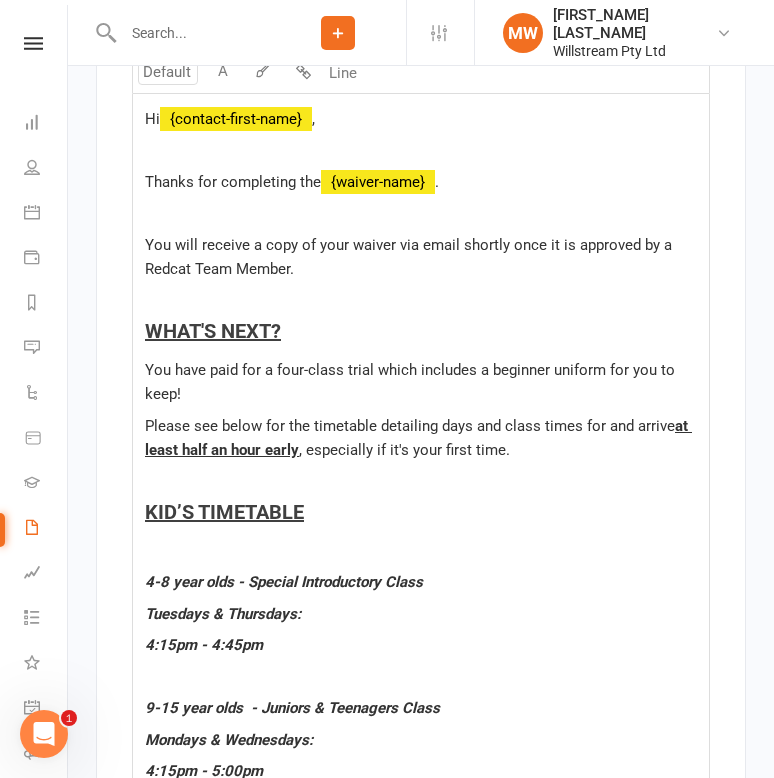 click on "Please see below for the timetable detailing days and class times for and arrive" at bounding box center [410, 426] 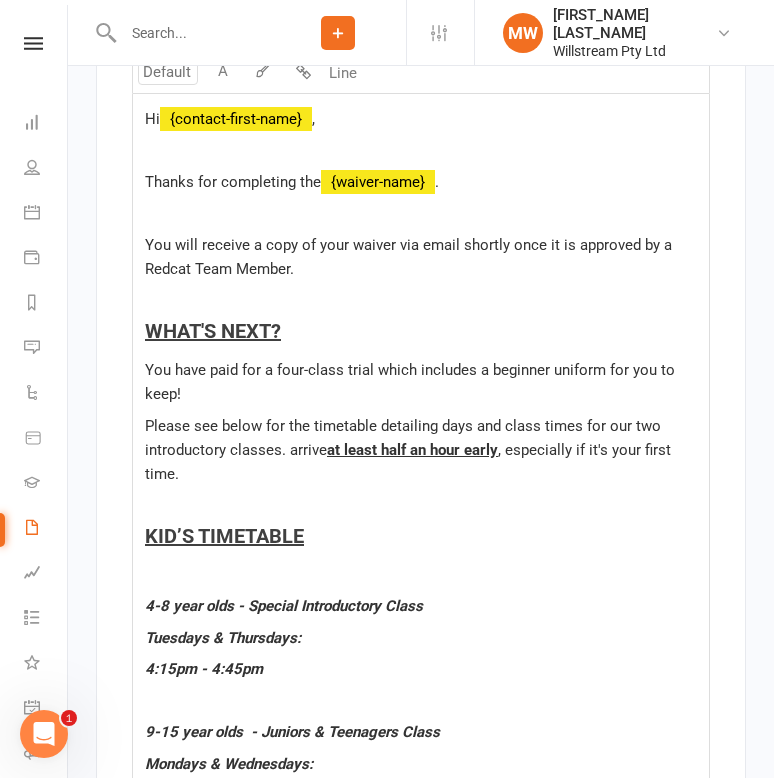 click on "Please see below for the timetable detailing days and class times for our two introductory classes. arrive" at bounding box center (405, 438) 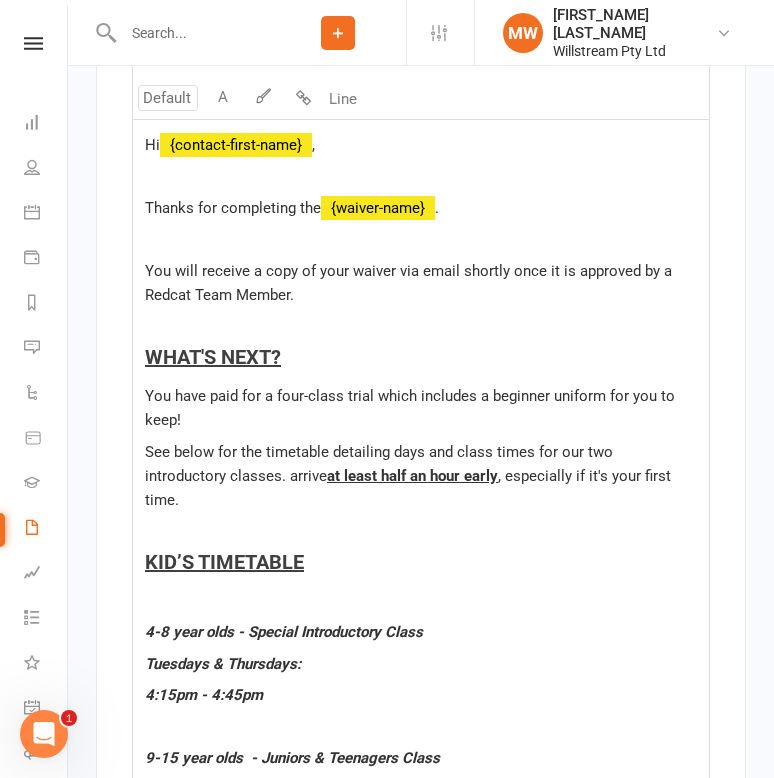 scroll, scrollTop: 12632, scrollLeft: 0, axis: vertical 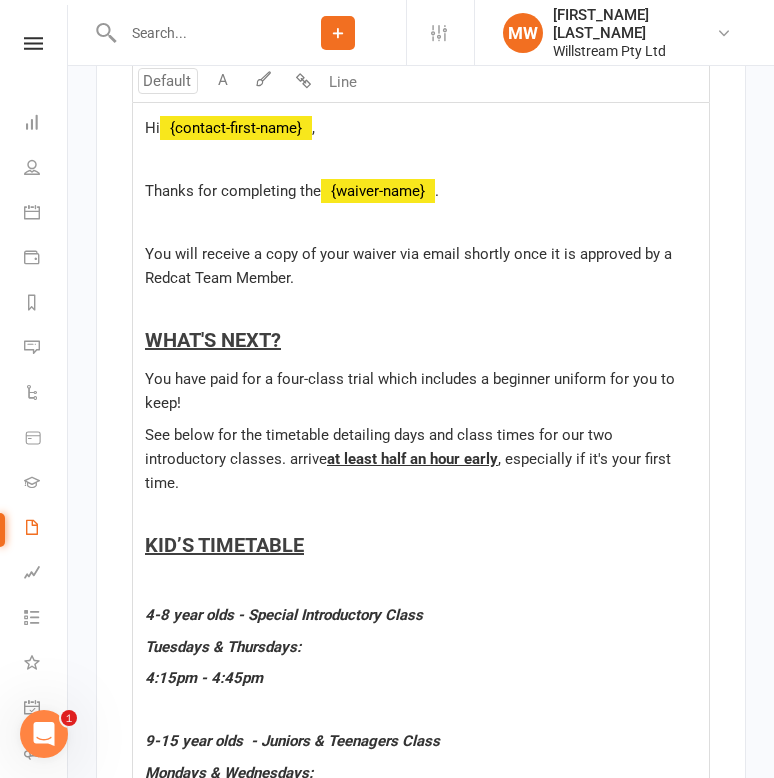 click on "See below for the timetable detailing days and class times for our two introductory classes. arrive" at bounding box center (381, 447) 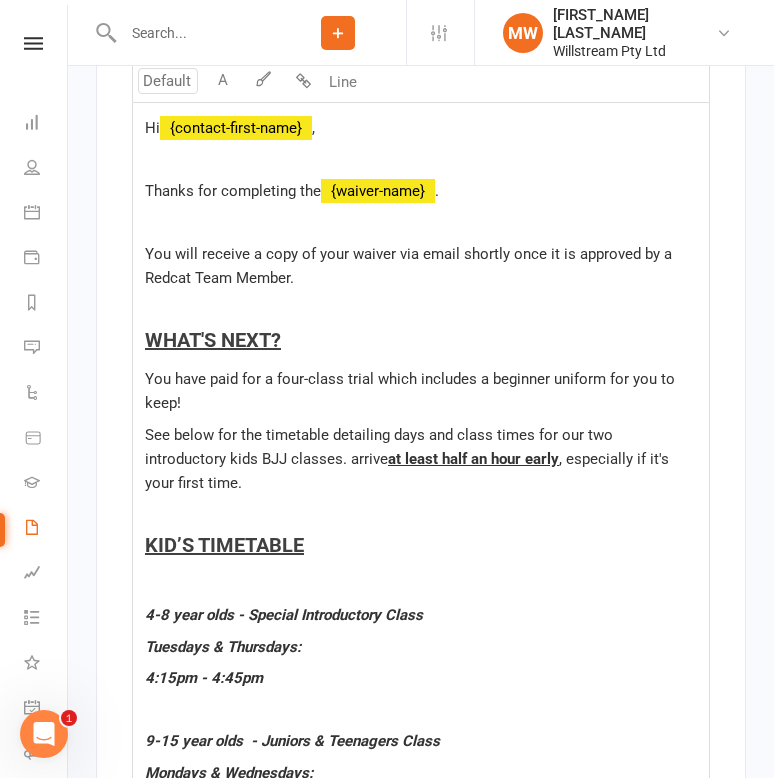 click on "See below for the timetable detailing days and class times for our two introductory kids BJJ classes. arrive" at bounding box center (381, 447) 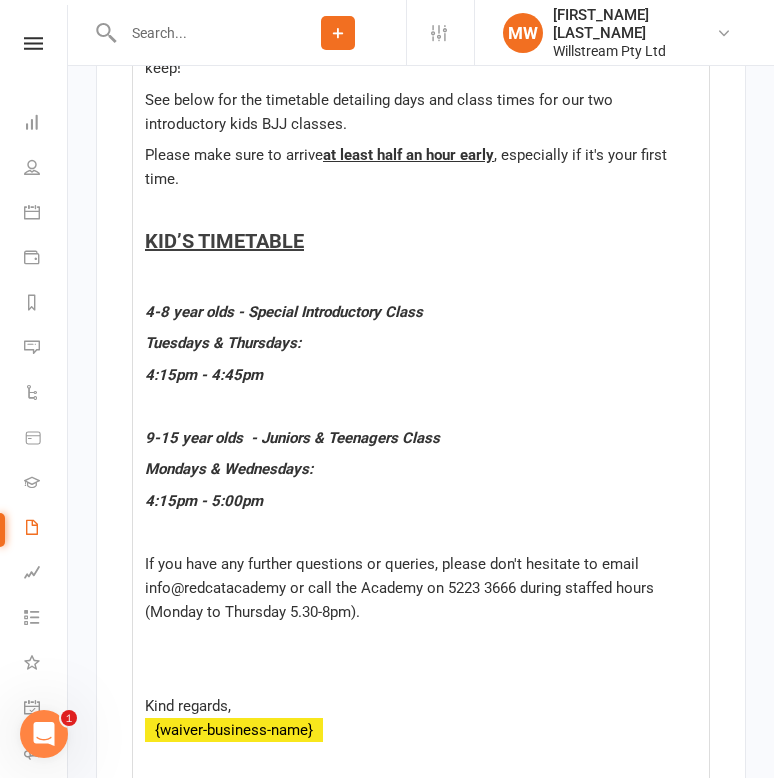 scroll, scrollTop: 12974, scrollLeft: 0, axis: vertical 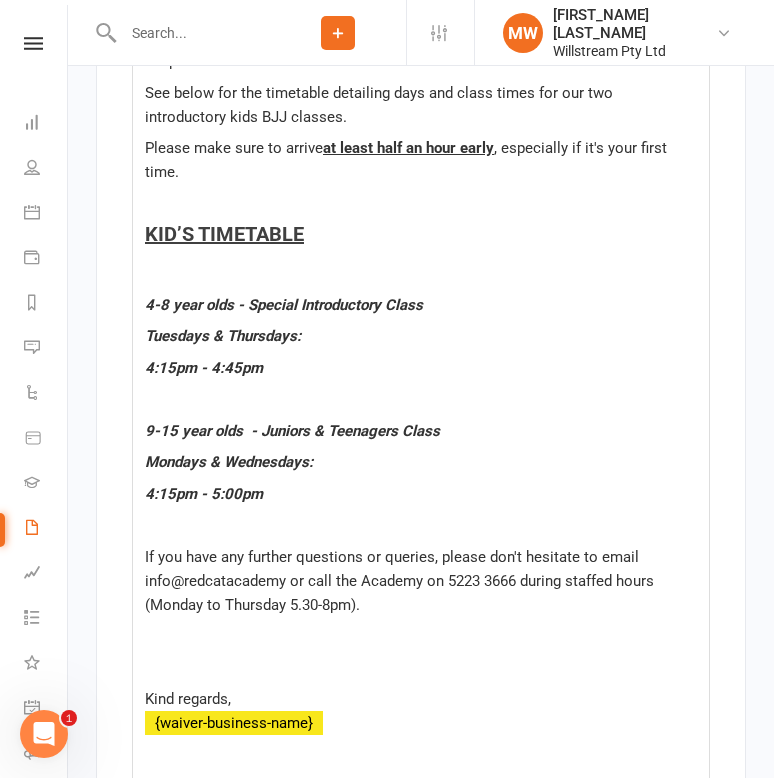 click at bounding box center (421, 525) 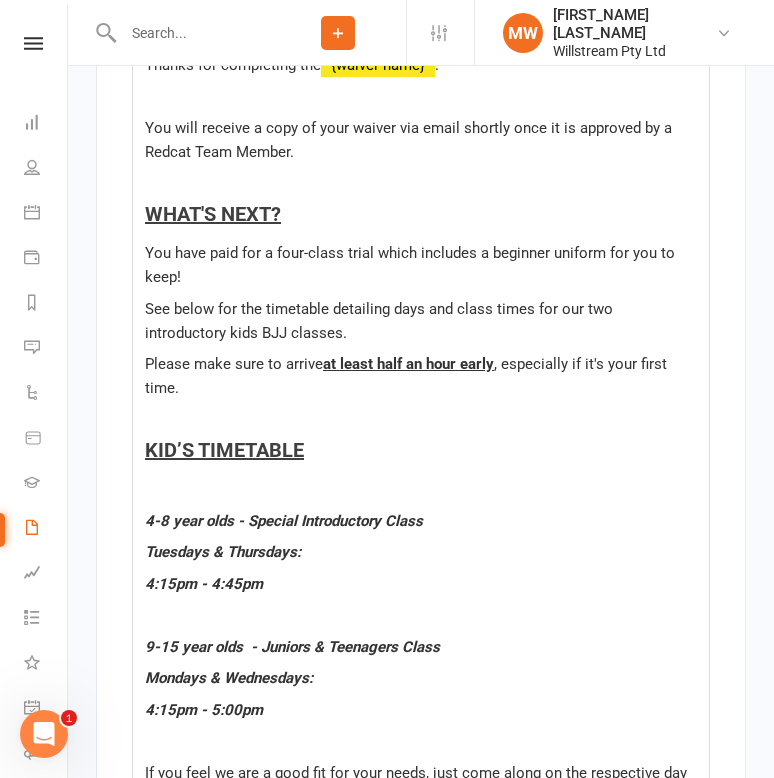 scroll, scrollTop: 12740, scrollLeft: 0, axis: vertical 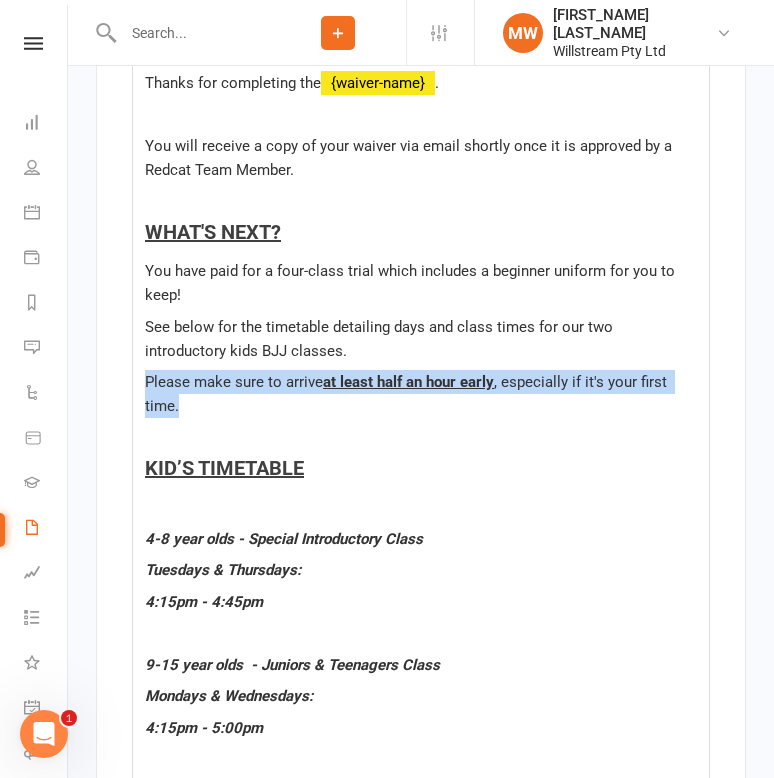 drag, startPoint x: 195, startPoint y: 452, endPoint x: 117, endPoint y: 426, distance: 82.219215 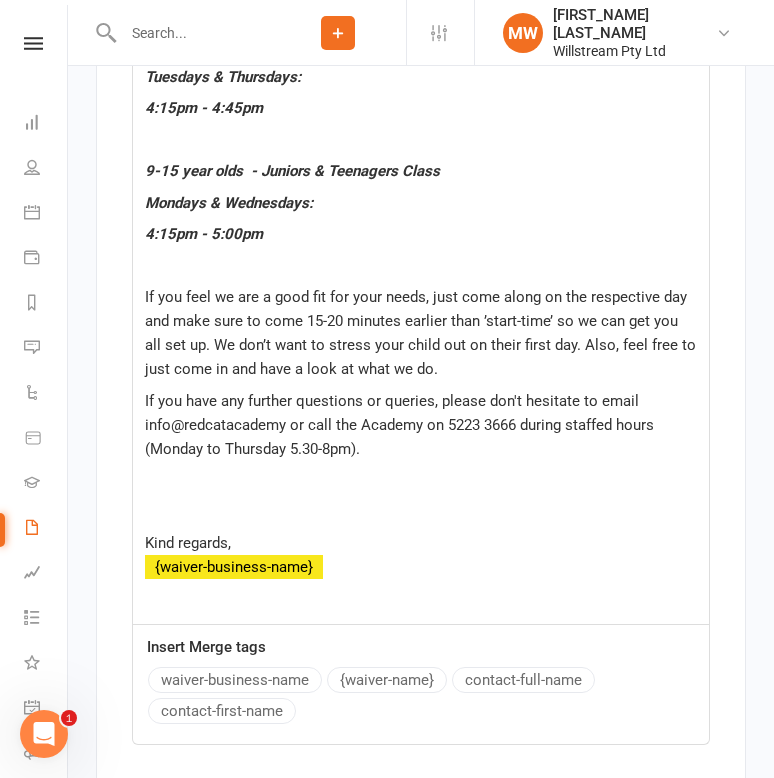 scroll, scrollTop: 13186, scrollLeft: 0, axis: vertical 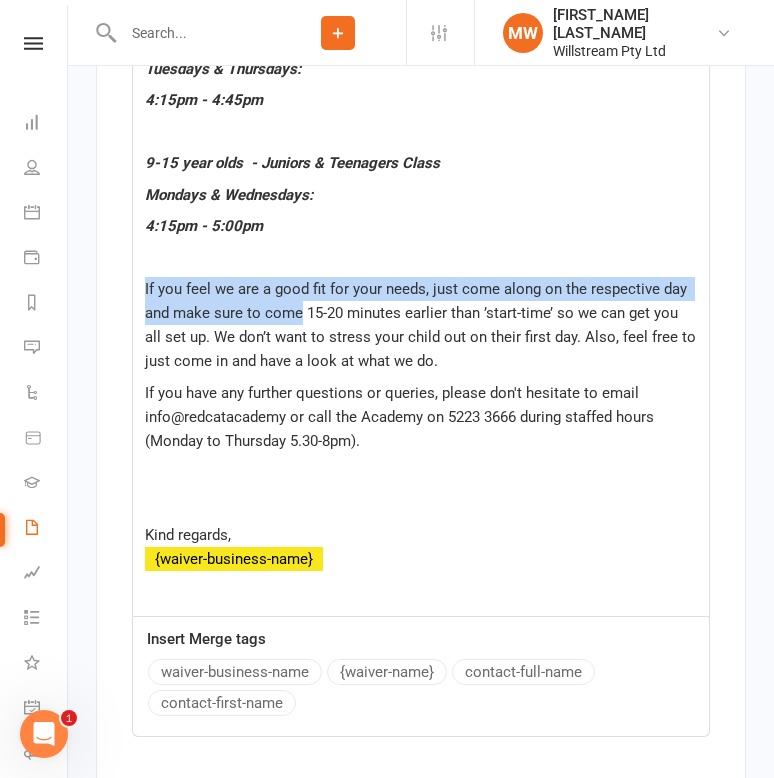 drag, startPoint x: 303, startPoint y: 355, endPoint x: 107, endPoint y: 333, distance: 197.23083 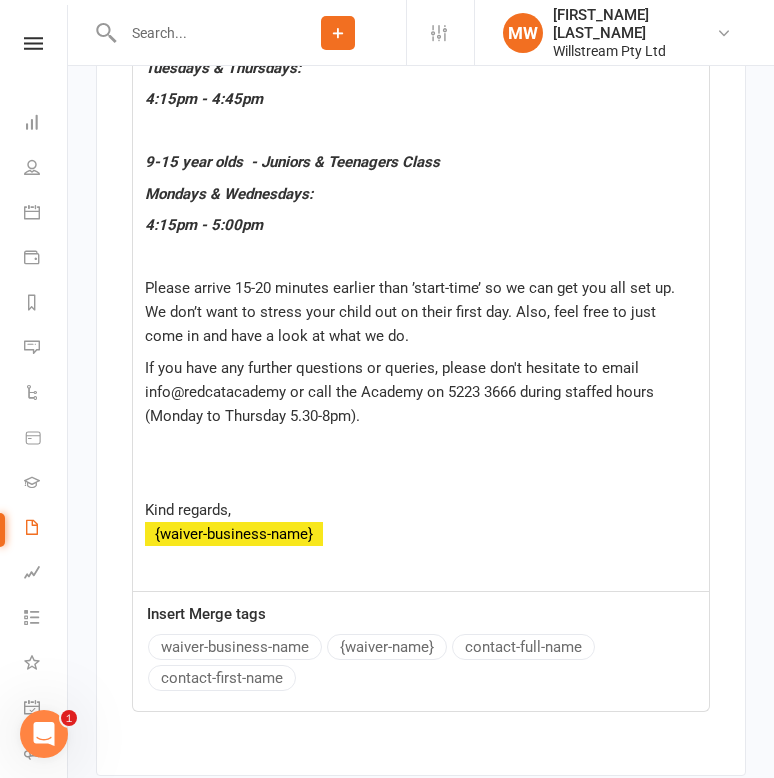 scroll, scrollTop: 13188, scrollLeft: 0, axis: vertical 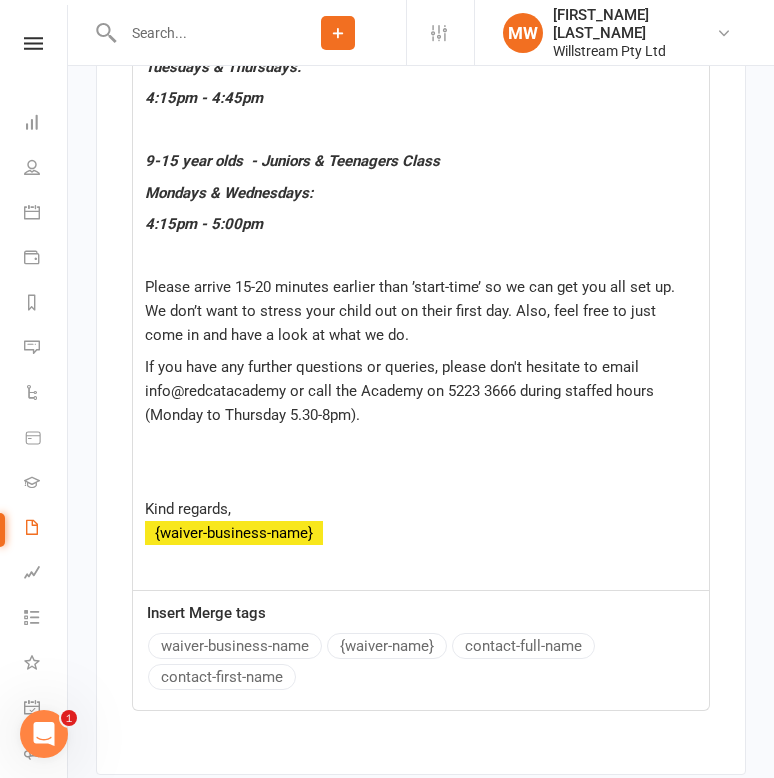 click on "Hi  ﻿ [FIRST] ,    Thanks for completing the   ﻿ [WAIVER] .  ﻿ You will receive a copy of your waiver via email shortly once it is approved by a [BUSINESS] Team Member.   WHAT'S NEXT? You have paid for a four-class trial which includes a beginner uniform for you to keep!  See below for the timetable detailing days and class times for our two introductory kids BJJ classes.  ﻿ KID’S TIMETABLE ﻿ 4-8 year olds  - Special Introductory Class  Tuesdays & Thursdays:  4:15pm - 4:45pm  ﻿ 9-15 year olds  - Juniors & Teenagers Class  Mondays & Wednesdays:  4:15pm - 5:00pm    Please arrive 15-20 minutes earlier than ’start-time’ so we can get you all set up. We don’t want to stress your child out on their first day. Also, feel free to just come in and have a look at what we do.  If you have any further questions or queries, please don't hesitate to email [EMAIL] or call the Academy on [PHONE] during staffed hours (Monday to Thursday 5.30-8pm).   ﻿  Kind regards,
﻿" at bounding box center (421, 69) 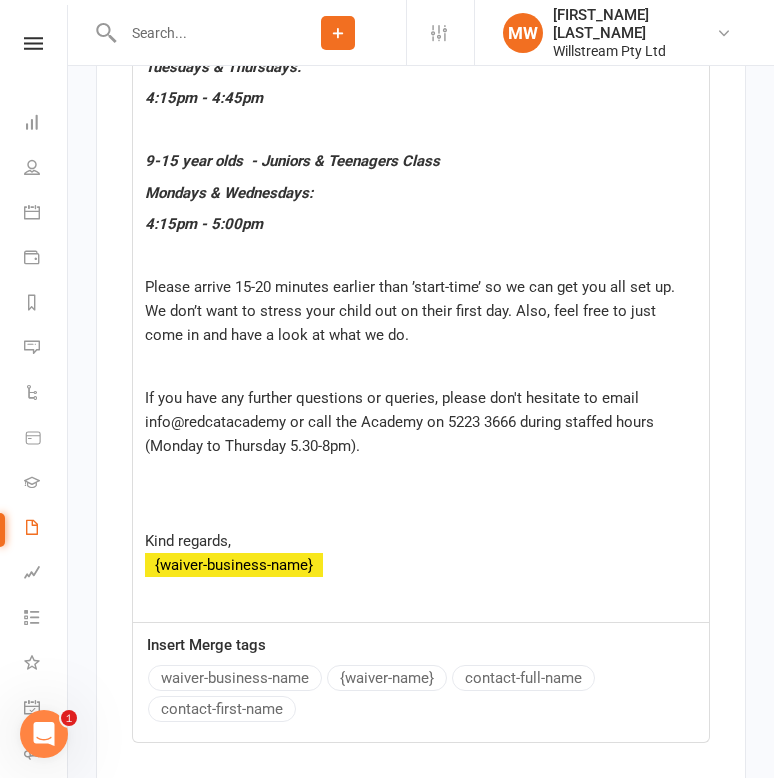 drag, startPoint x: 406, startPoint y: 377, endPoint x: 514, endPoint y: 361, distance: 109.17875 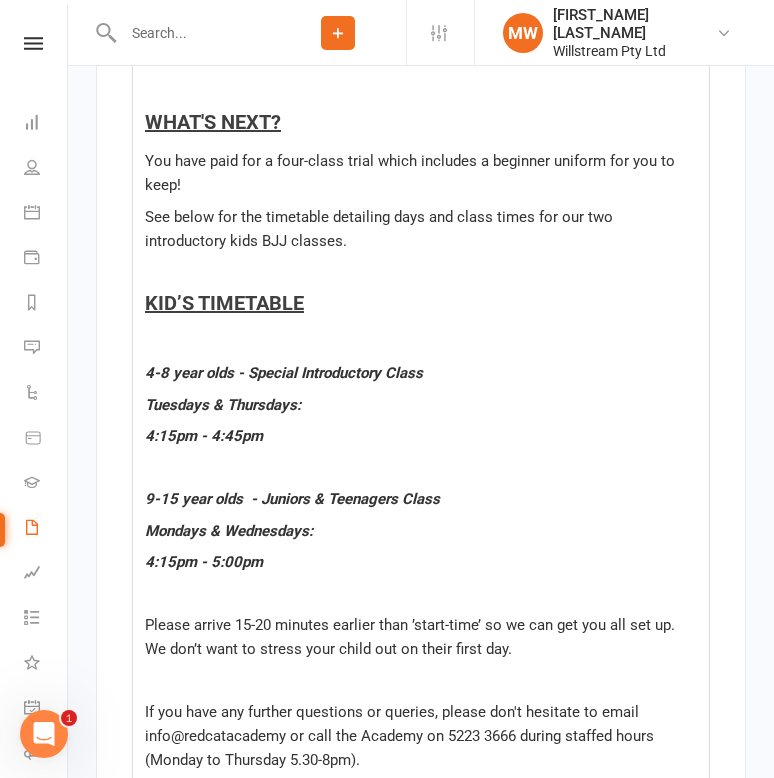scroll, scrollTop: 12844, scrollLeft: 0, axis: vertical 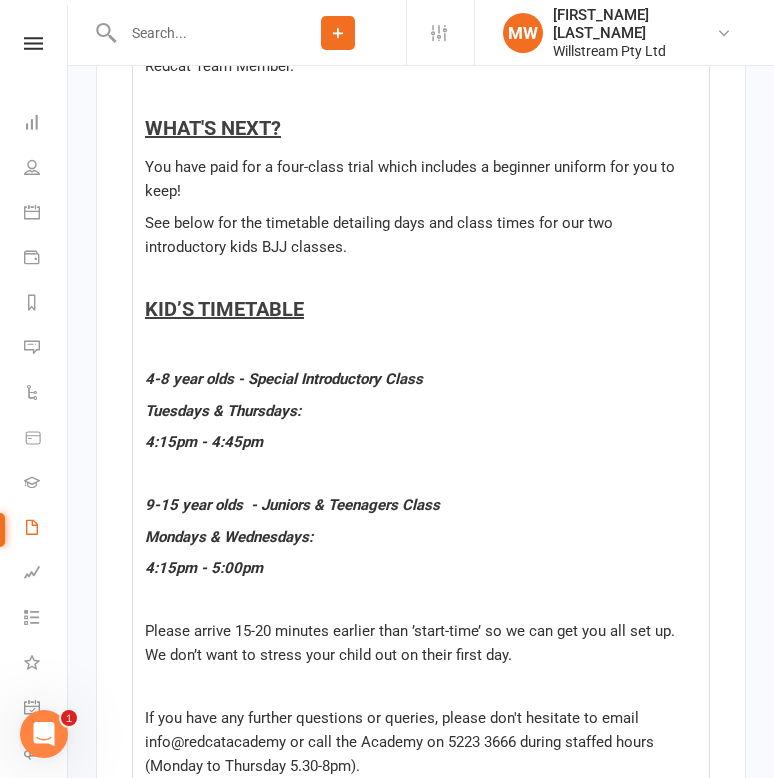 drag, startPoint x: 441, startPoint y: 422, endPoint x: 123, endPoint y: 421, distance: 318.0016 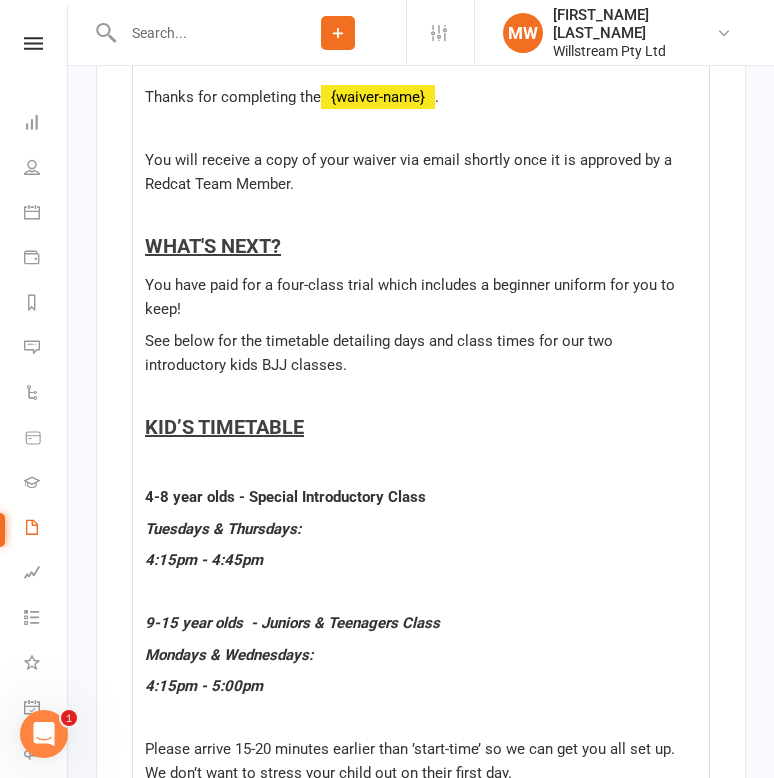 scroll, scrollTop: 12739, scrollLeft: 0, axis: vertical 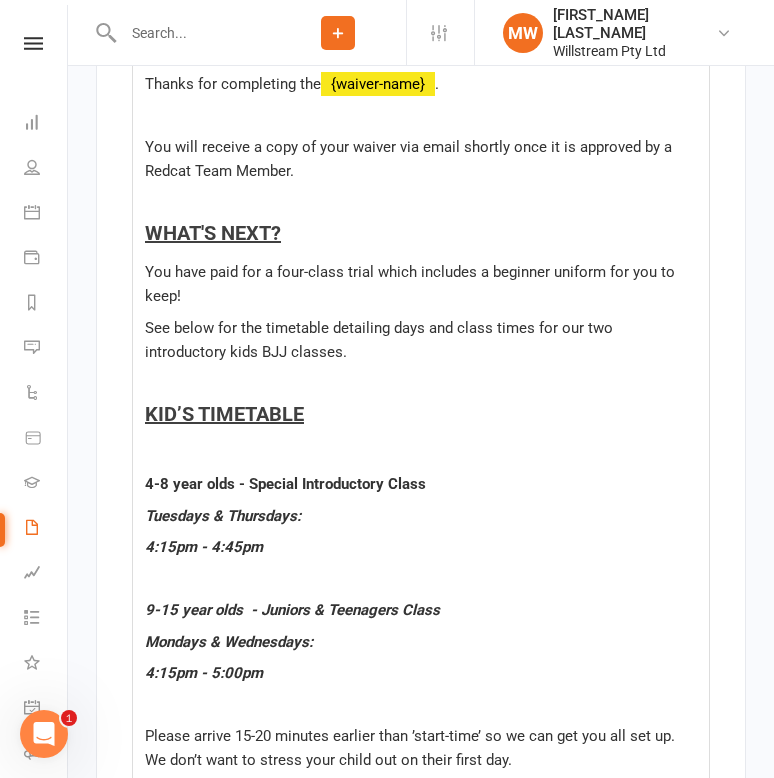 drag, startPoint x: 454, startPoint y: 654, endPoint x: 147, endPoint y: 650, distance: 307.02606 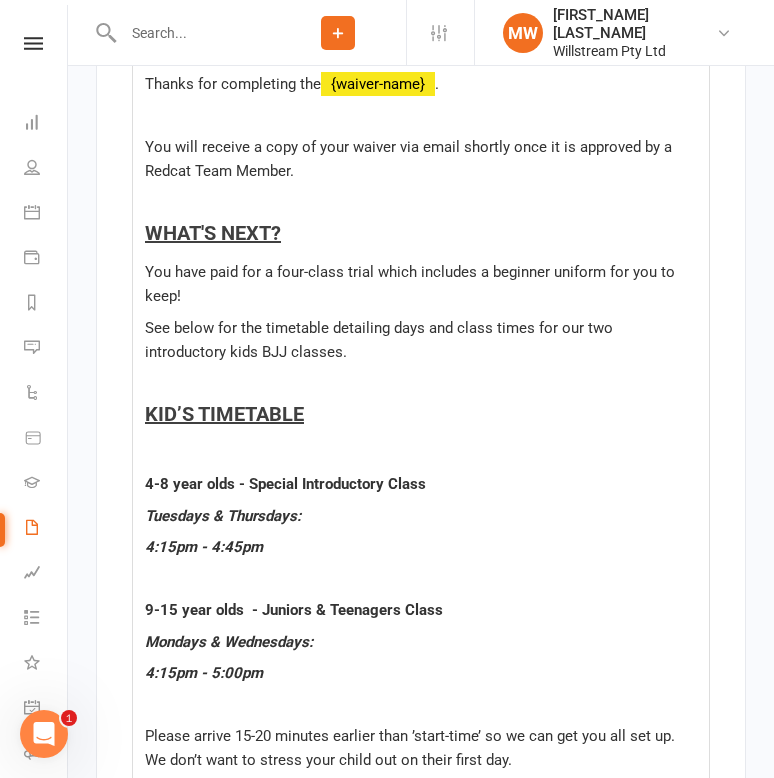 click on "Hi  ﻿ [FULL NAME]  ,    Thanks for completing the   ﻿ [WAIVER NAME] .  ﻿ You will receive a copy of your waiver via email shortly once it is approved by a Redcat Team Member.   WHAT'S NEXT? You have paid for a four-class trial which includes a beginner uniform for you to keep!  See below for the timetable detailing days and class times for our two introductory kids BJJ classes.  ﻿ KID’S TIMETABLE ﻿ 4-8 year olds  - Special Introductory Class  Tuesdays & Thursdays:  4:15pm - 4:45pm  ﻿ 9-15 year olds  - Juniors & Teenagers Class  Mondays & Wednesdays:  4:15pm - 5:00pm    Please arrive 15-20 minutes earlier than ’start-time’ so we can get you all set up. We don’t want to stress your child out on their first day.  ﻿ If you have any further questions or queries, please don't hesitate to email info@redcatacademy or call the Academy on [PHONE] during staffed hours (Monday to Thursday 5.30-8pm).   ﻿  Kind regards,
﻿ [BUSINESS NAME] ﻿" at bounding box center (421, 521) 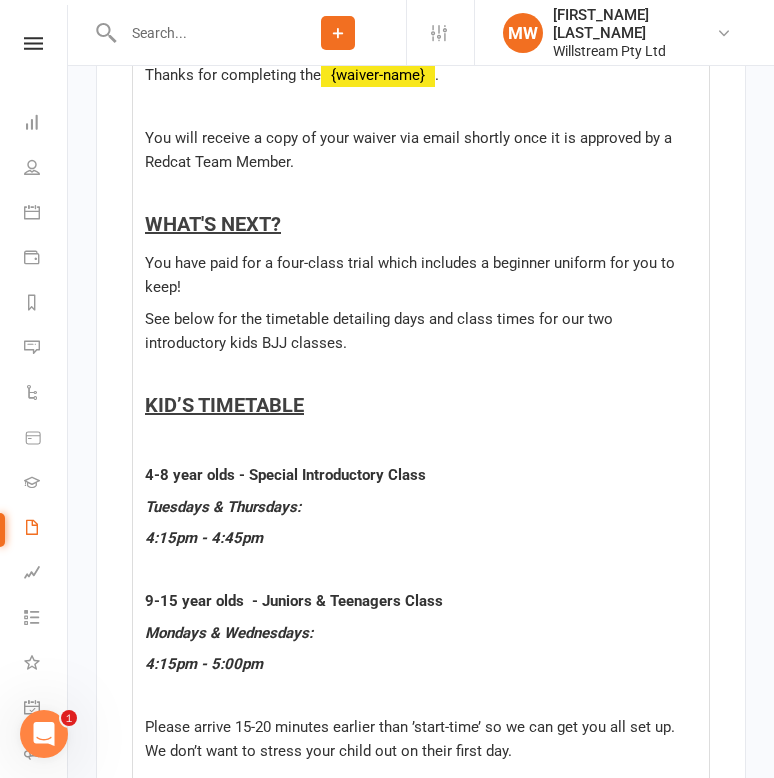 scroll, scrollTop: 12755, scrollLeft: 0, axis: vertical 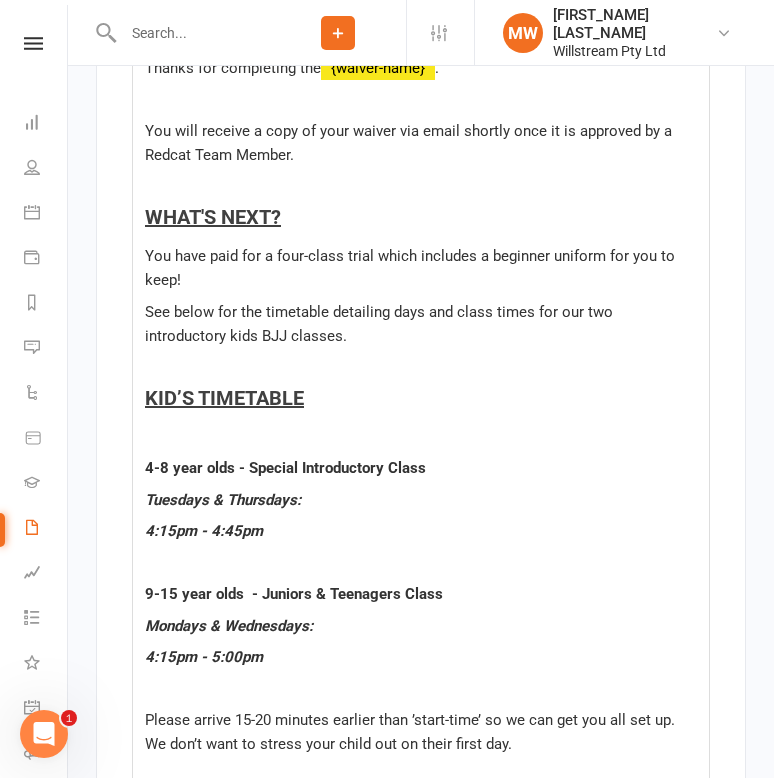 click on "See below for the timetable detailing days and class times for our two introductory kids BJJ classes." at bounding box center (381, 324) 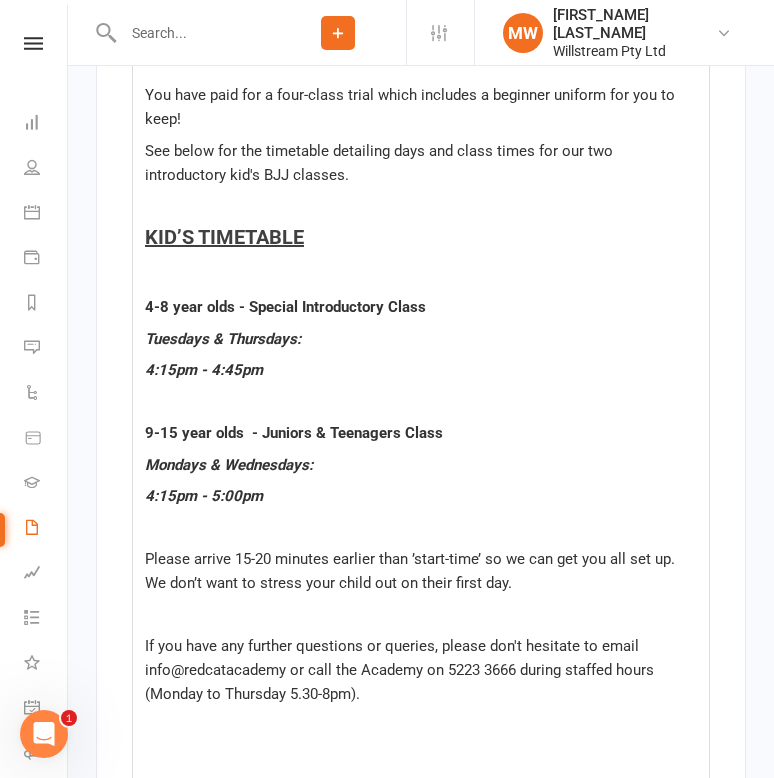 scroll, scrollTop: 12932, scrollLeft: 0, axis: vertical 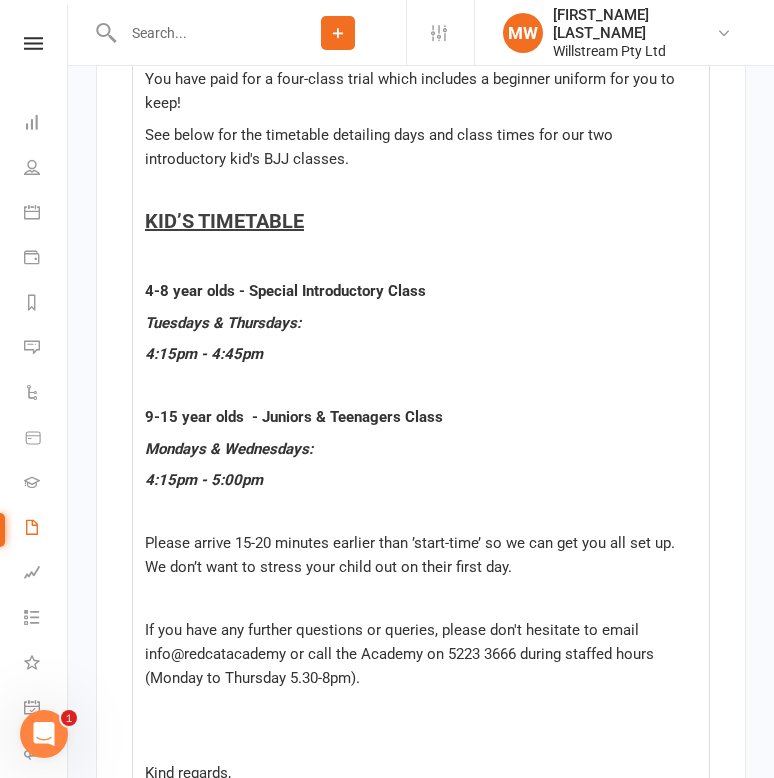 click on "9-15 year olds  - Juniors & Teenagers Class" at bounding box center (294, 417) 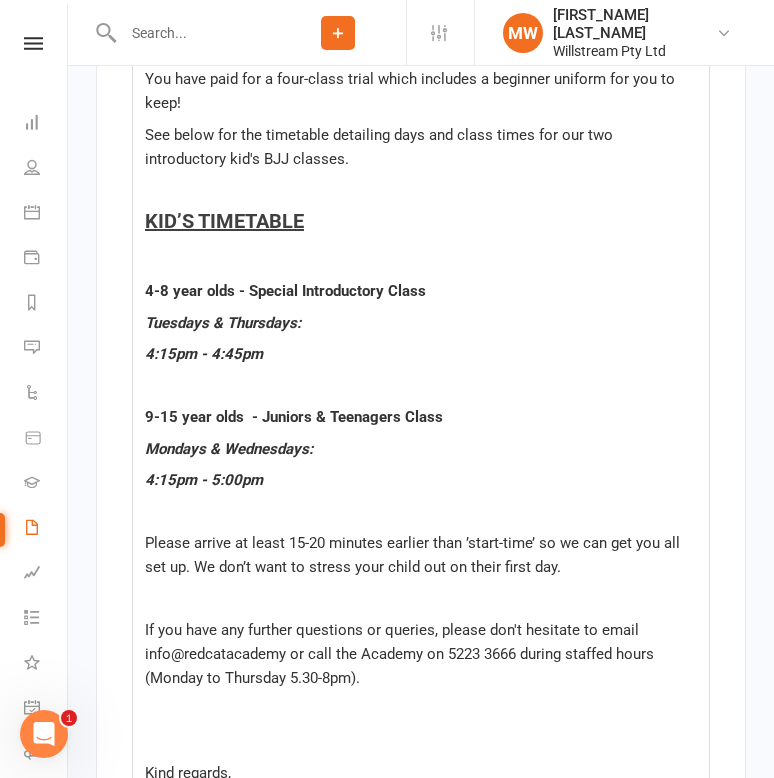 click on "Please arrive at least 15-20 minutes earlier than ’start-time’ so we can get you all set up. We don’t want to stress your child out on their first day." at bounding box center (414, 555) 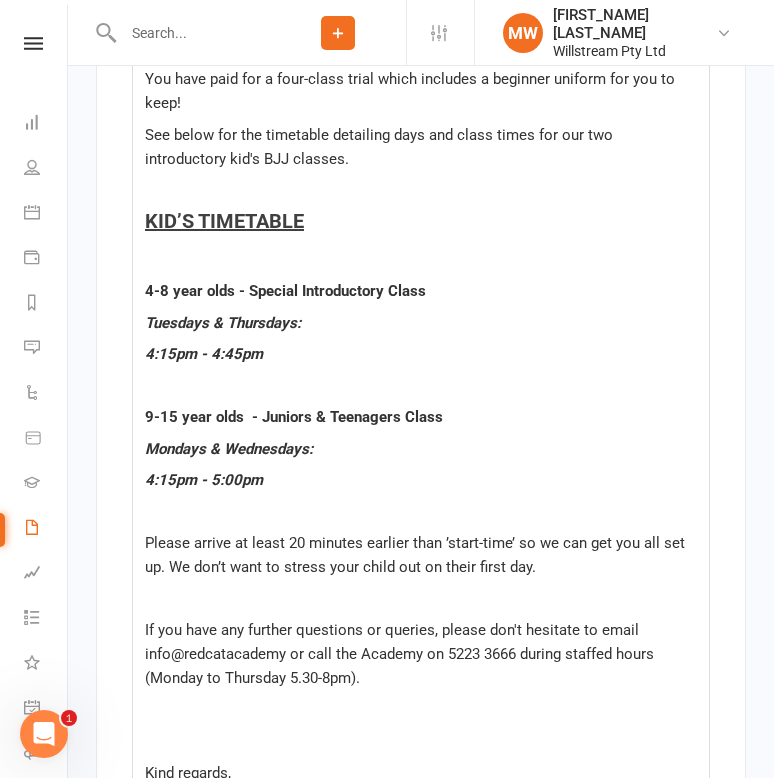 drag, startPoint x: 232, startPoint y: 584, endPoint x: 423, endPoint y: 588, distance: 191.04189 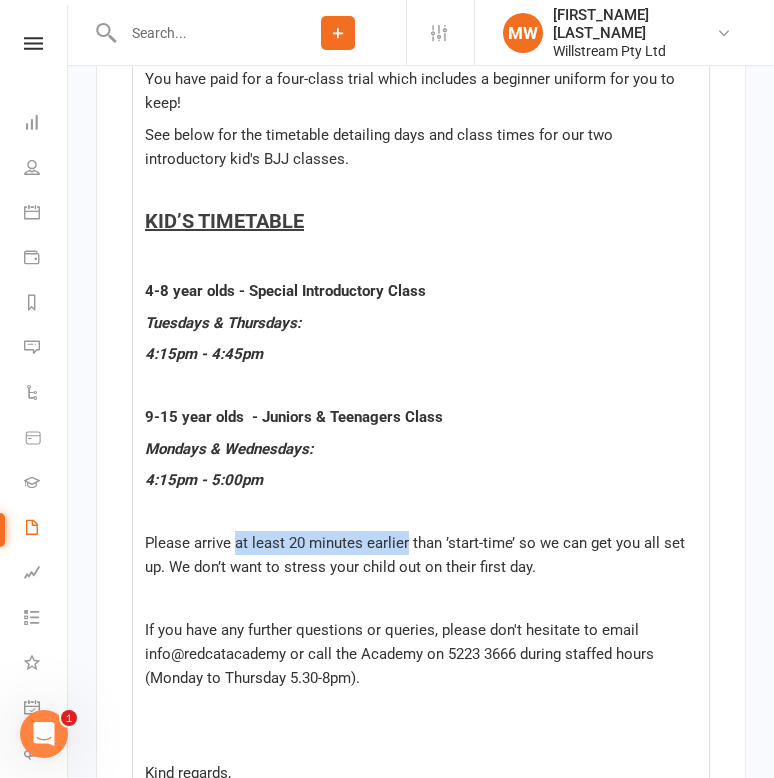 drag, startPoint x: 234, startPoint y: 587, endPoint x: 409, endPoint y: 588, distance: 175.00285 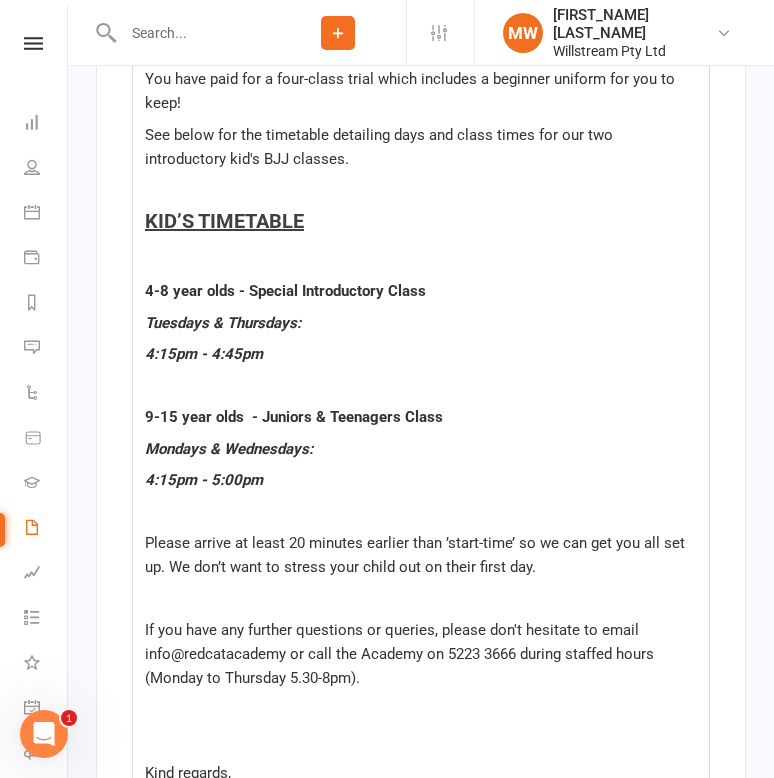click on "Please arrive at least 20 minutes earlier than ’start-time’ so we can get you all set up. We don’t want to stress your child out on their first day." at bounding box center (417, 555) 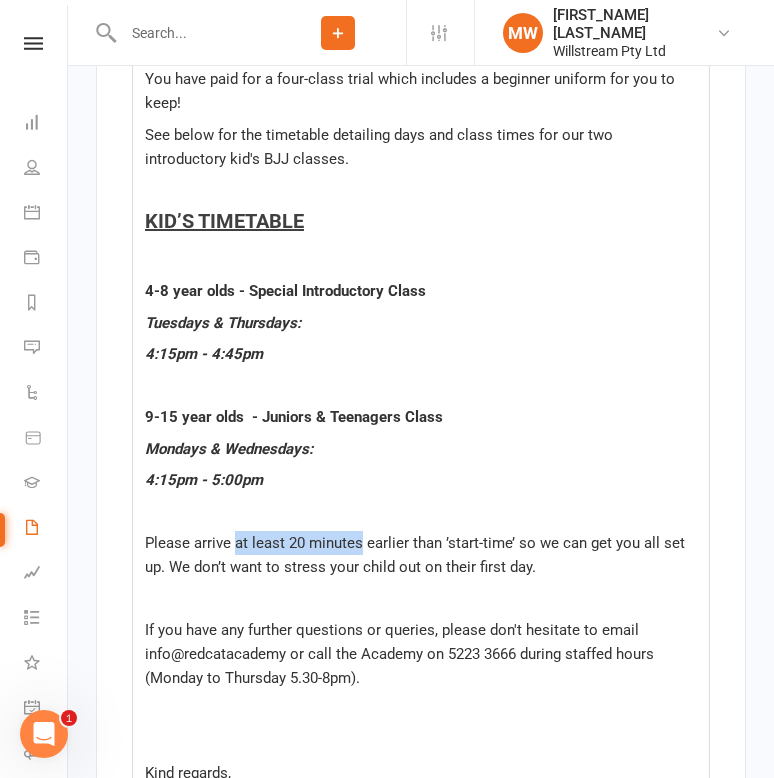drag, startPoint x: 359, startPoint y: 584, endPoint x: 235, endPoint y: 586, distance: 124.01613 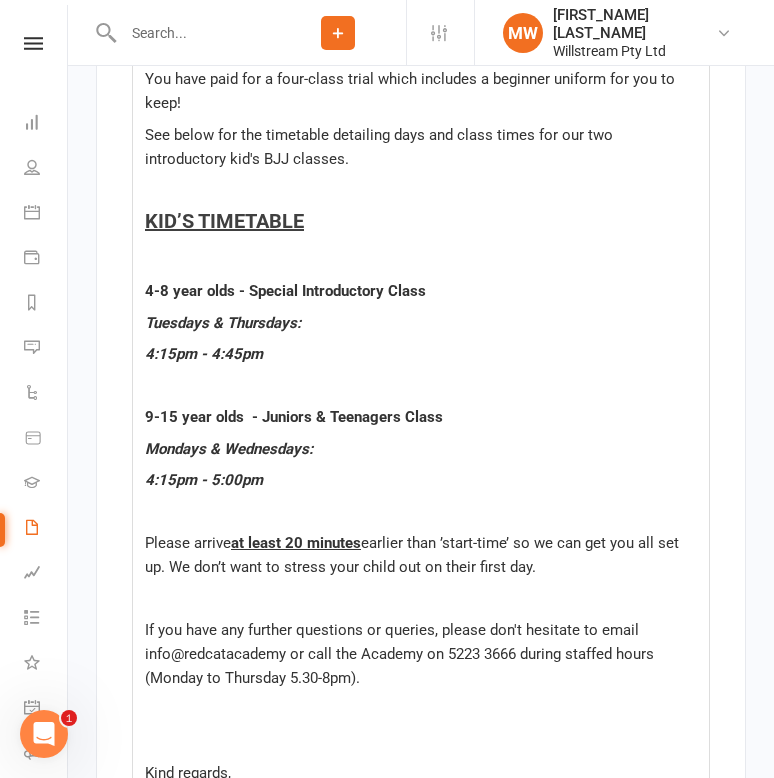click at bounding box center (421, 512) 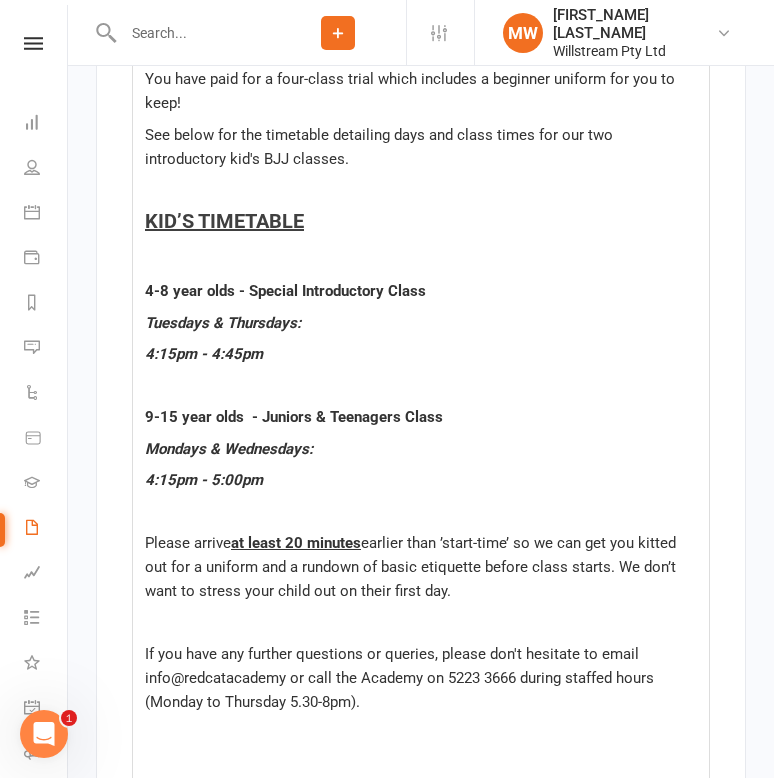 click on "Hi  ﻿ [FIRST] ,    Thanks for completing the   ﻿ {waiver-name} .  ﻿ You will receive a copy of your waiver via email shortly once it is approved by a Redcat Team Member.   WHAT'S NEXT? You have paid for a four-class trial which includes a beginner uniform for you to keep!  See below for the timetable detailing days and class times for our two introductory kid's BJJ classes.  ﻿ KID’S TIMETABLE ﻿ 4-8 year olds  - Special Introductory Class  Tuesdays & Thursdays:  4:15pm - 4:45pm  ﻿ 9-15 year olds  - Juniors & Teenagers Class  Mondays & Wednesdays:  4:15pm - 5:00pm    Please arrive  at least 20 minutes  earlier than ’start-time’ so we can get you kitted out for a uniform and a rundown of basic etiquette before class starts. We don’t want to stress your child out on their first day.  ﻿ If you have any further questions or queries, please don't hesitate to email info@redcatacademy or call the Academy on 5223 3666 during staffed hours (Monday to Thursday 5.30-8pm).   ﻿" at bounding box center (421, 340) 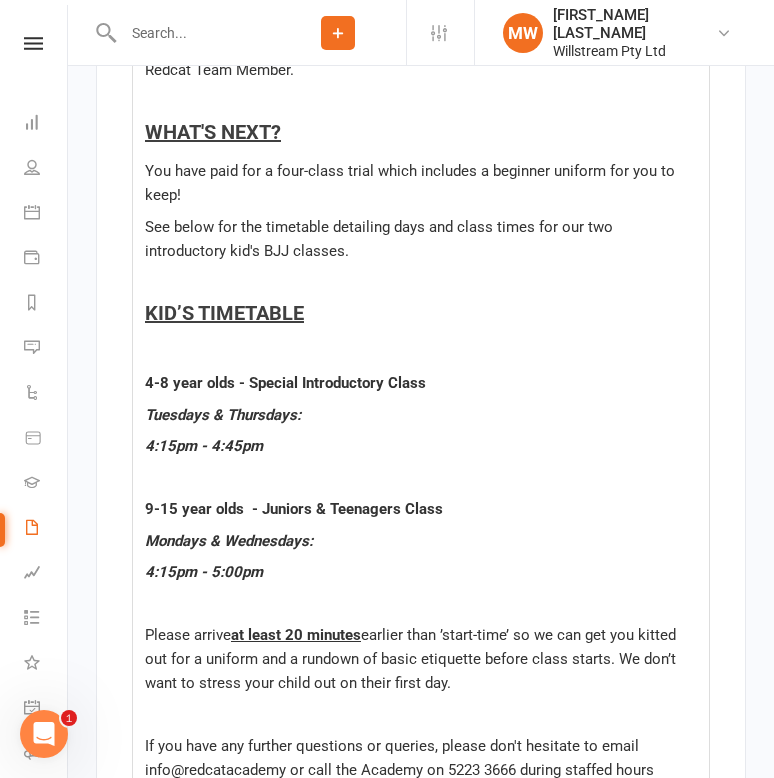 scroll, scrollTop: 12837, scrollLeft: 0, axis: vertical 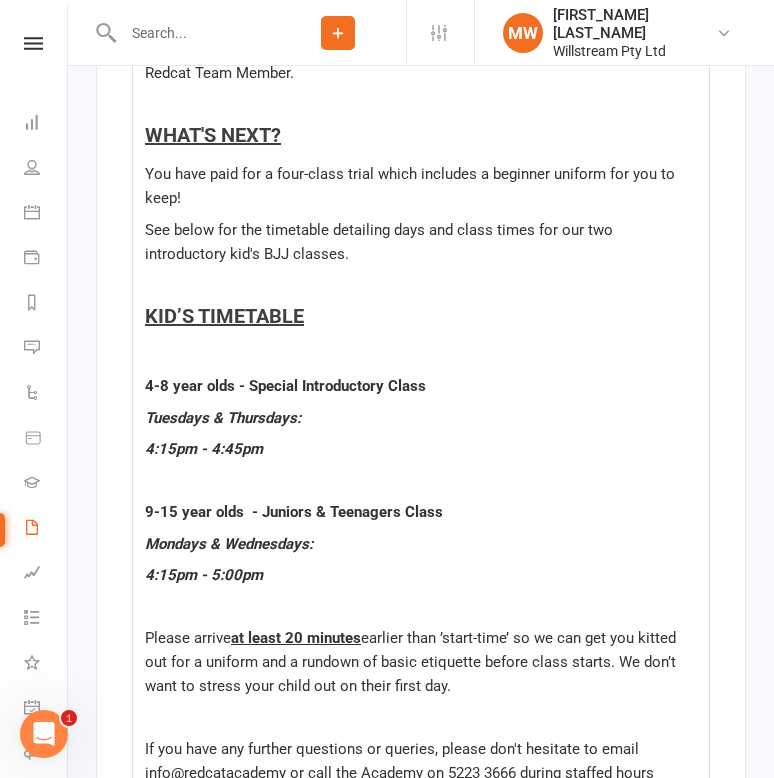 click on "﻿" at bounding box center (421, 355) 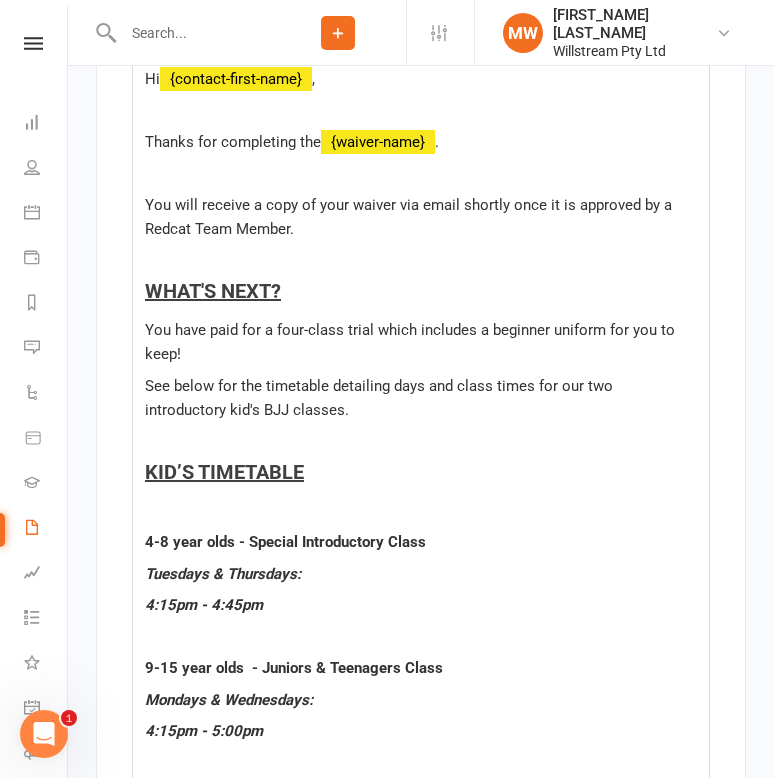 scroll, scrollTop: 12680, scrollLeft: 0, axis: vertical 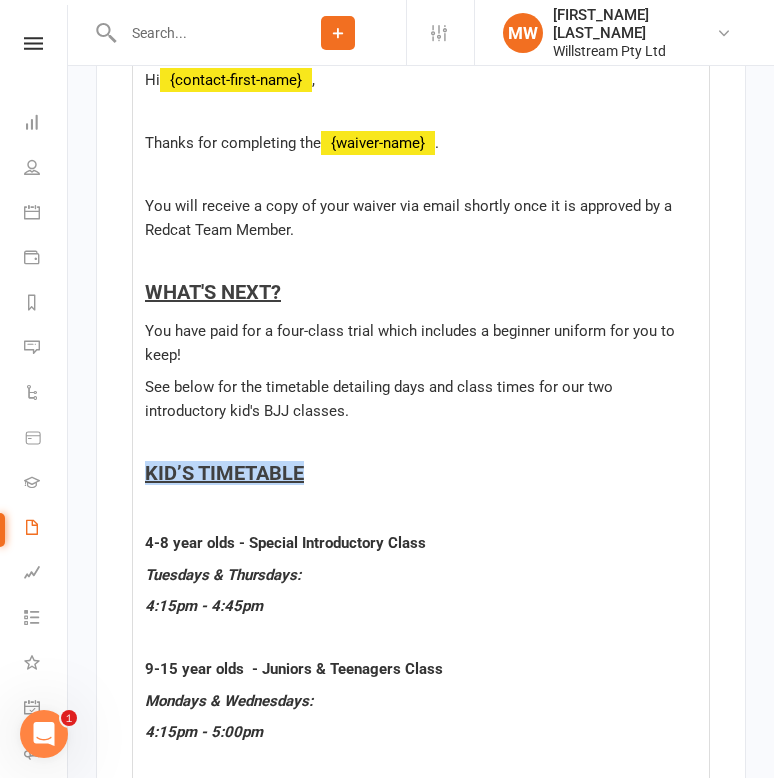 drag, startPoint x: 312, startPoint y: 516, endPoint x: 107, endPoint y: 514, distance: 205.00975 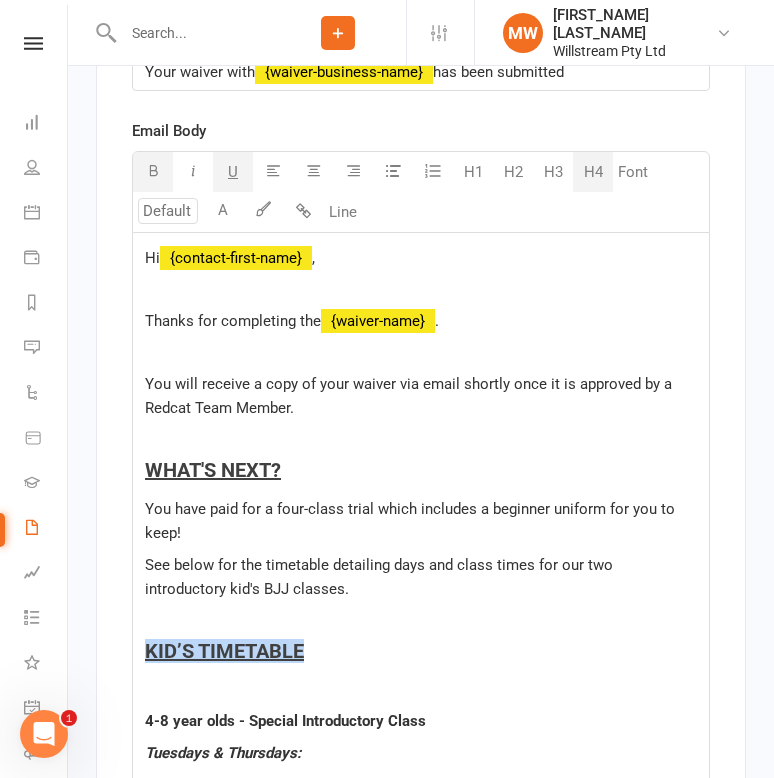 scroll, scrollTop: 12501, scrollLeft: 0, axis: vertical 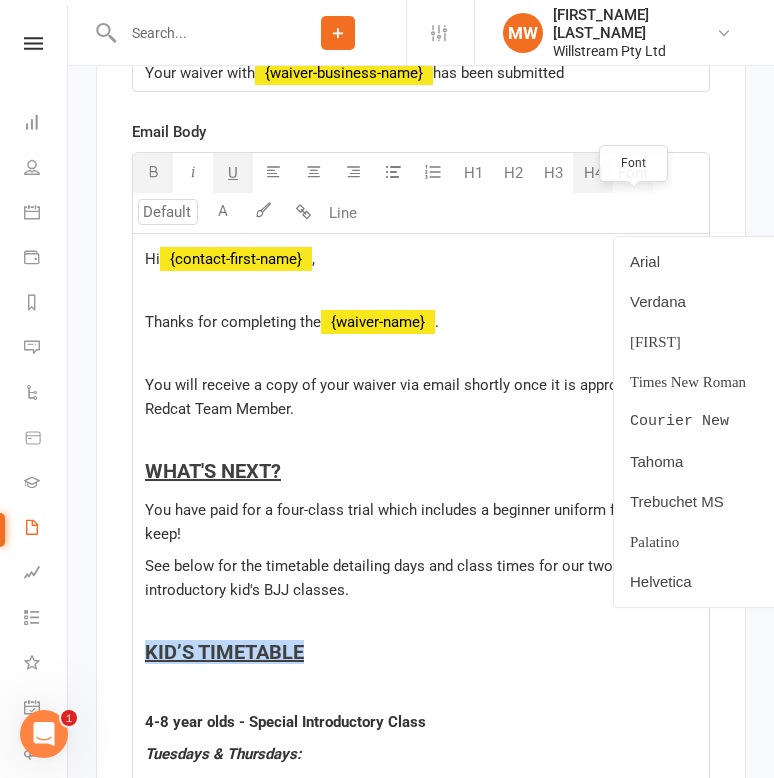click on "Font" at bounding box center [633, 173] 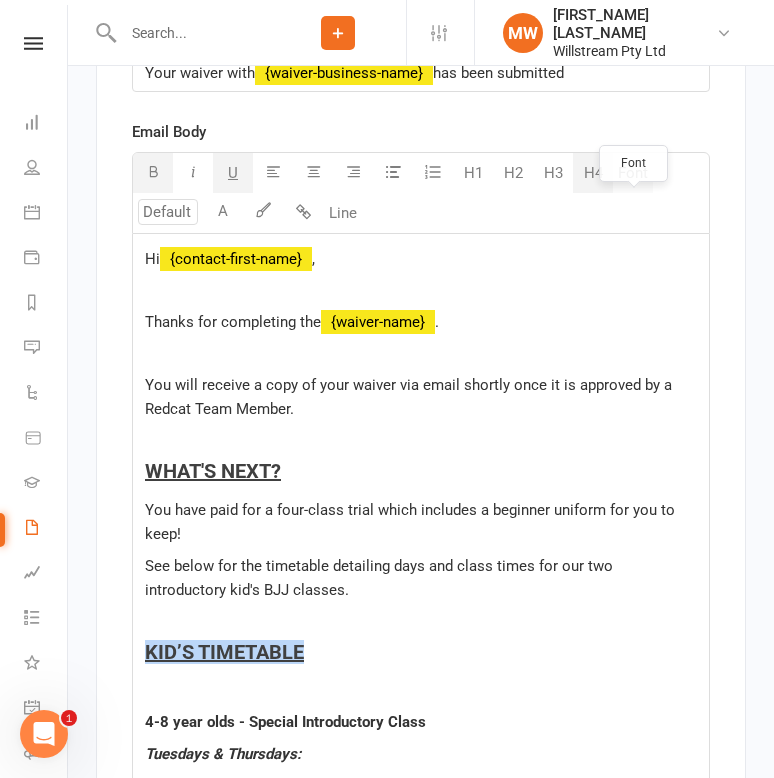 click on "Font" at bounding box center [633, 173] 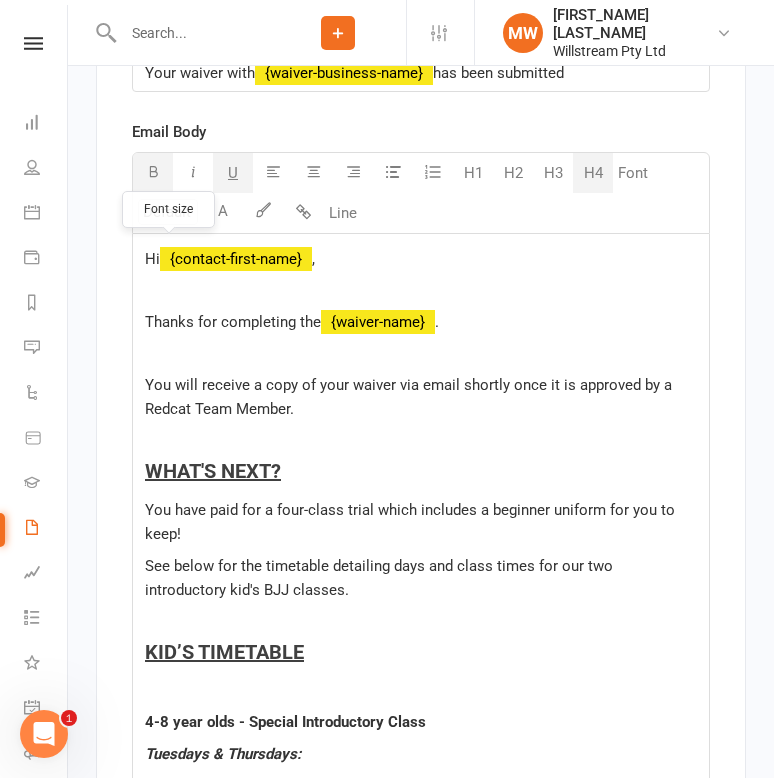 click at bounding box center [168, 212] 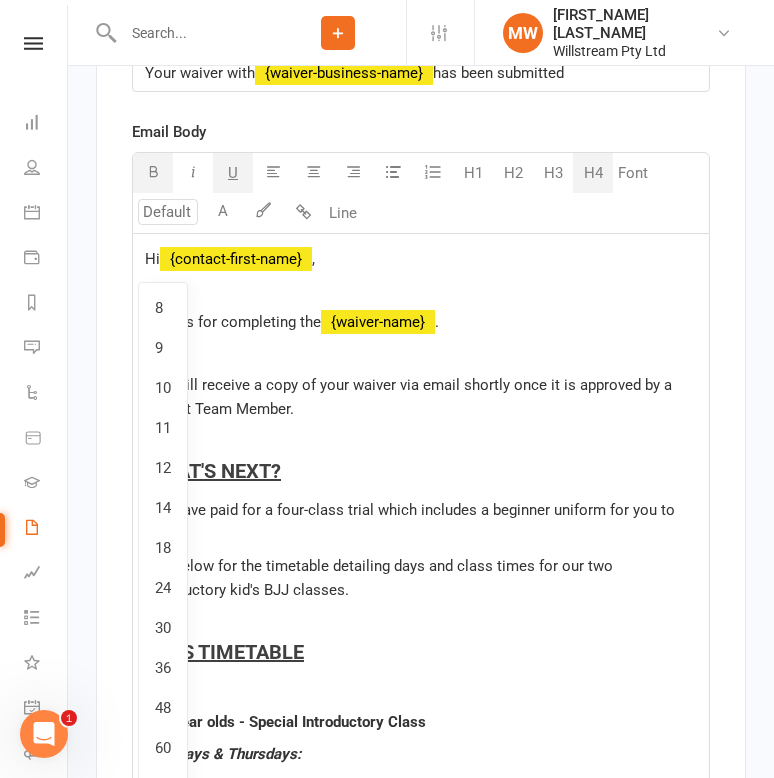 click on "KID’S TIMETABLE" at bounding box center [421, 652] 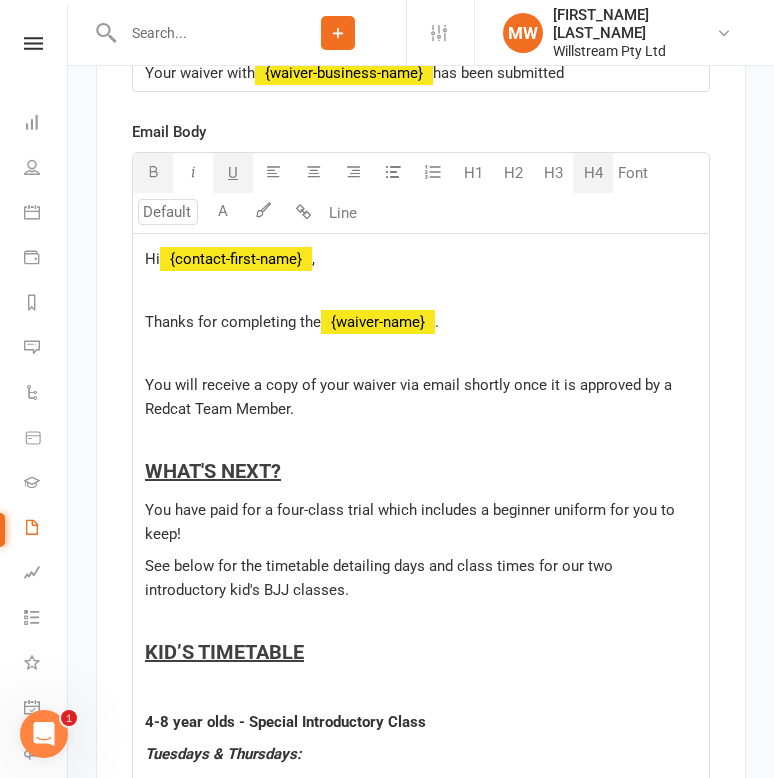 click on "Hi  ﻿ [FIRST] ,    Thanks for completing the   ﻿ {waiver-name} .  ﻿ You will receive a copy of your waiver via email shortly once it is approved by a Redcat Team Member.   WHAT'S NEXT? You have paid for a four-class trial which includes a beginner uniform for you to keep!  See below for the timetable detailing days and class times for our two introductory kid's BJJ classes.  ﻿ KID’S TIMETABLE ﻿ 4-8 year olds  - Special Introductory Class  Tuesdays & Thursdays:  4:15pm - 4:45pm  ﻿ 9-15 year olds  - Juniors & Teenagers Class  Mondays & Wednesdays:  4:15pm - 5:00pm    Please arrive  at least 20 minutes  earlier than ’start-time’ so we can get you kitted out for a uniform and a rundown of basic etiquette before class starts. We don’t want to stress your child out on their first day.  ﻿ If you have any further questions or queries, please don't hesitate to email info@redcatacademy or call the Academy on 5223 3666 during staffed hours (Monday to Thursday 5.30-8pm).   ﻿" at bounding box center [421, 771] 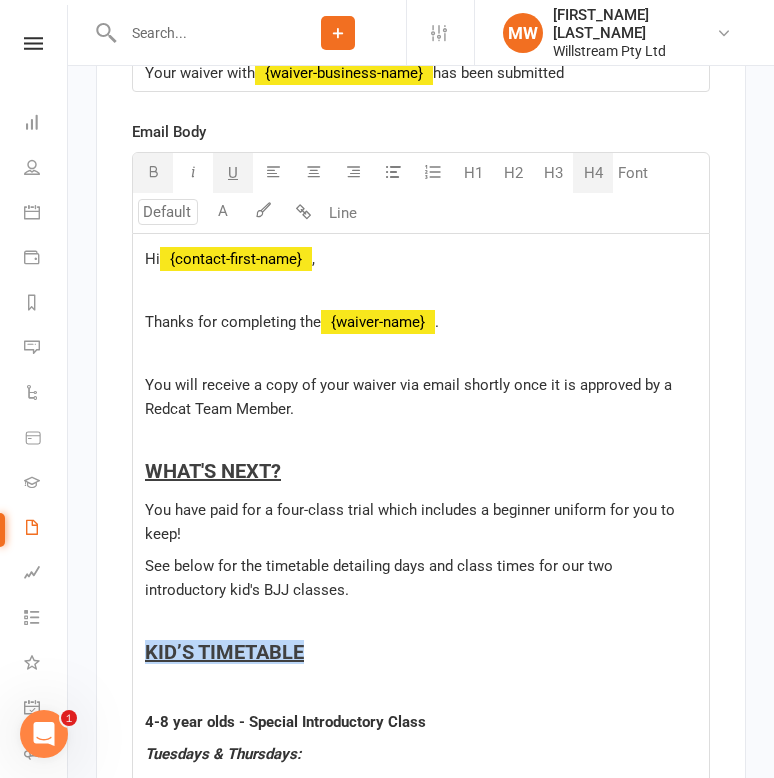 drag, startPoint x: 317, startPoint y: 686, endPoint x: 134, endPoint y: 691, distance: 183.0683 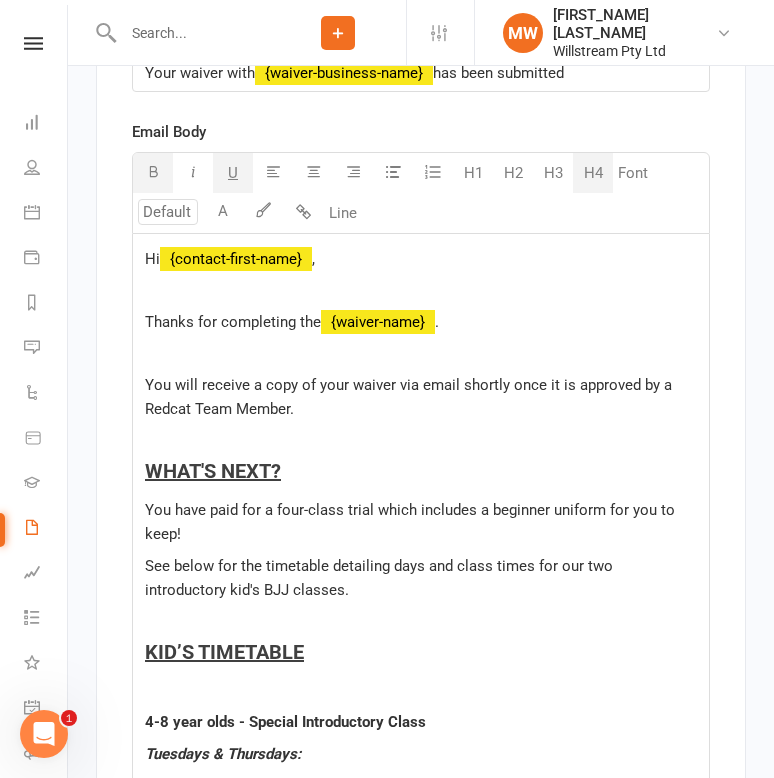 click on "H4" at bounding box center [593, 173] 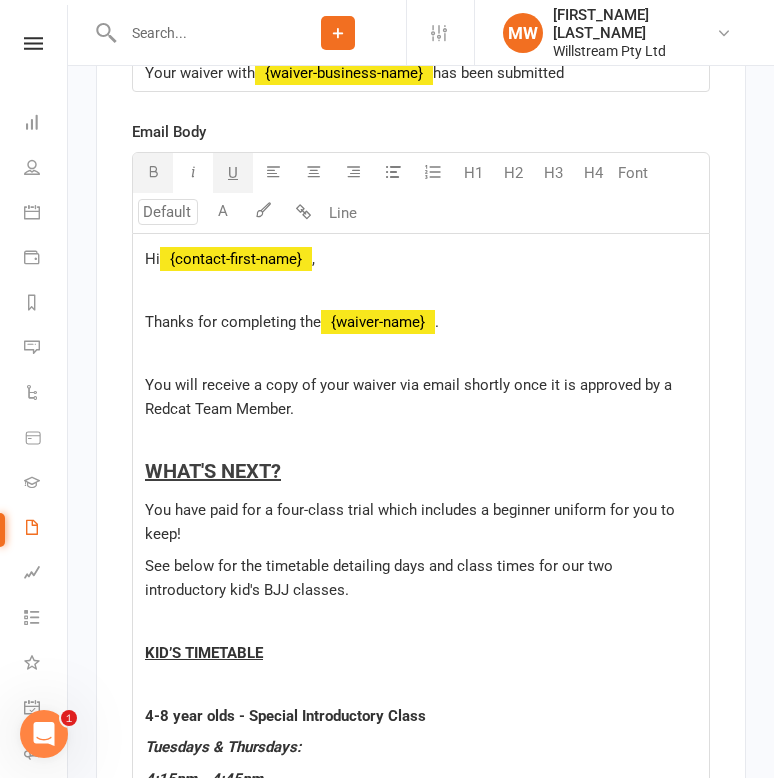 click on "﻿" at bounding box center [421, 621] 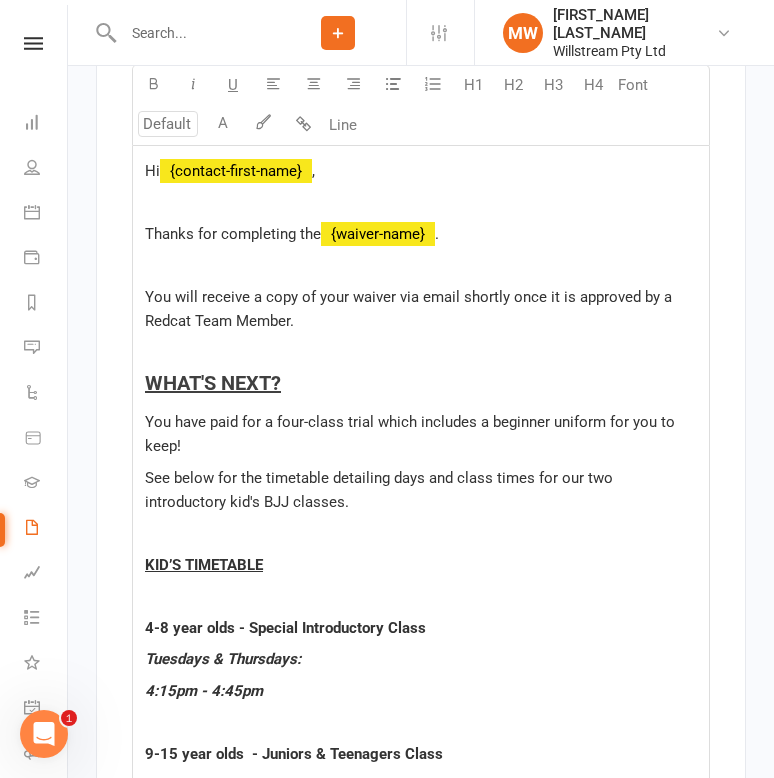 scroll, scrollTop: 12592, scrollLeft: 0, axis: vertical 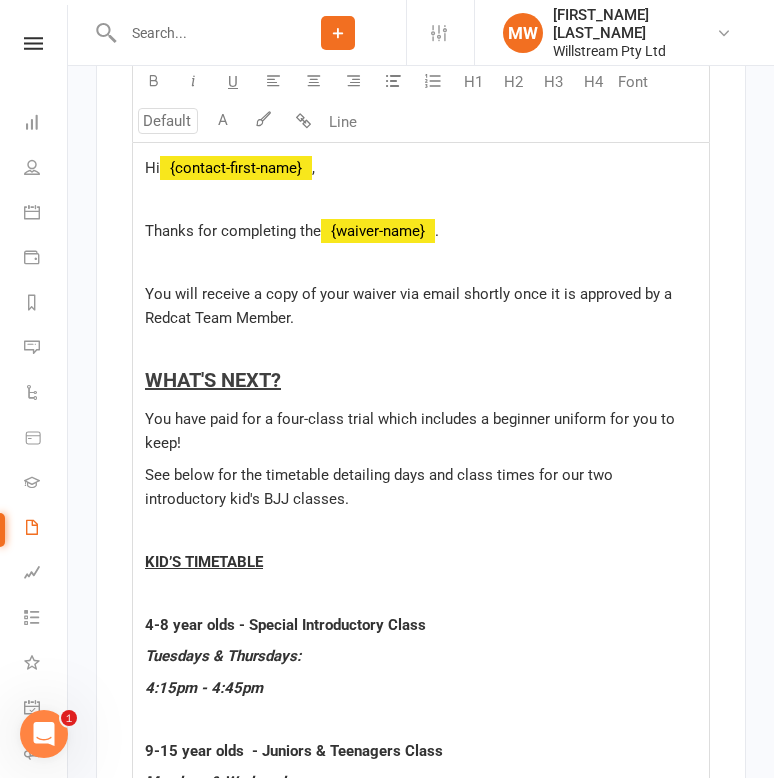 click on "Hi  ﻿ [FIRST] ,    Thanks for completing the   ﻿ {waiver-name} .  ﻿ You will receive a copy of your waiver via email shortly once it is approved by a Redcat Team Member.   WHAT'S NEXT? You have paid for a four-class trial which includes a beginner uniform for you to keep!  See below for the timetable detailing days and class times for our two introductory kid's BJJ classes.  ﻿ KID’S TIMETABLE ﻿ 4-8 year olds  - Special Introductory Class  Tuesdays & Thursdays:  4:15pm - 4:45pm  ﻿ 9-15 year olds  - Juniors & Teenagers Class  Mondays & Wednesdays:  4:15pm - 5:00pm    Please arrive  at least 20 minutes  earlier than ’start-time’ so we can get you kitted out for a uniform and a rundown of basic etiquette before class starts. We don’t want to stress your child out on their first day.  ﻿ If you have any further questions or queries, please don't hesitate to email info@redcatacademy or call the Academy on 5223 3666 during staffed hours (Monday to Thursday 5.30-8pm).   ﻿" at bounding box center (421, 677) 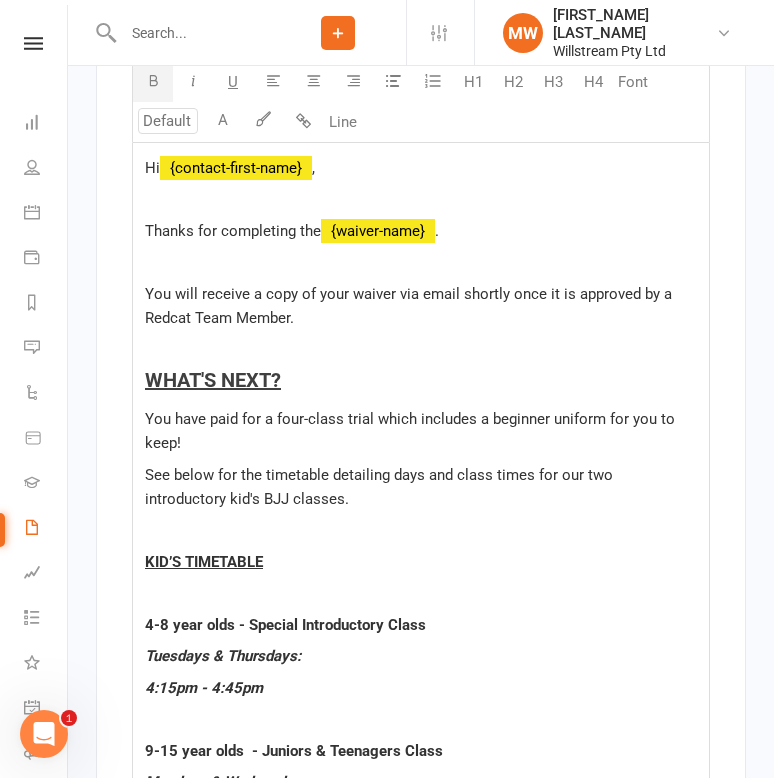 click on "﻿" at bounding box center [421, 593] 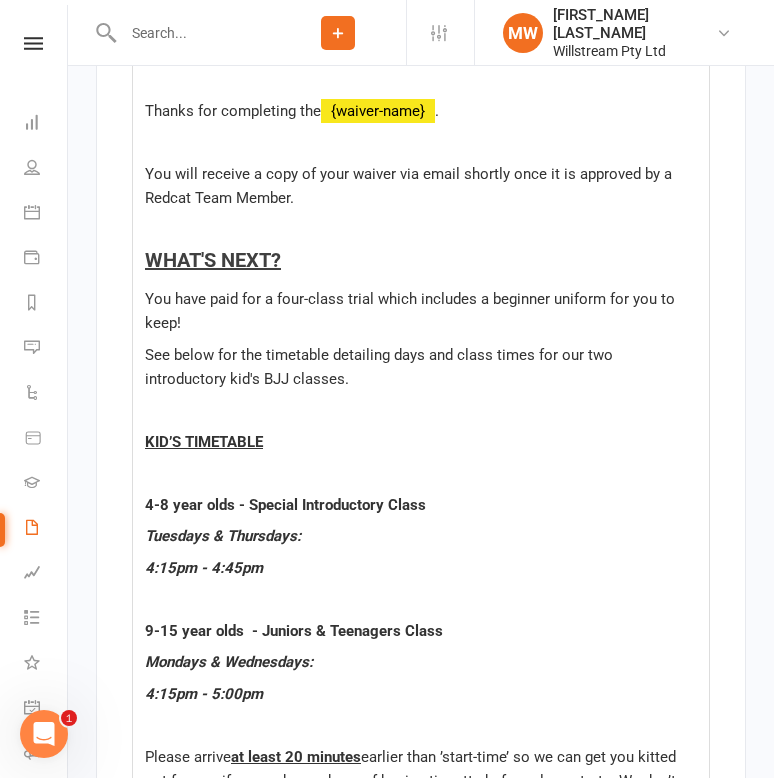 scroll, scrollTop: 12774, scrollLeft: 0, axis: vertical 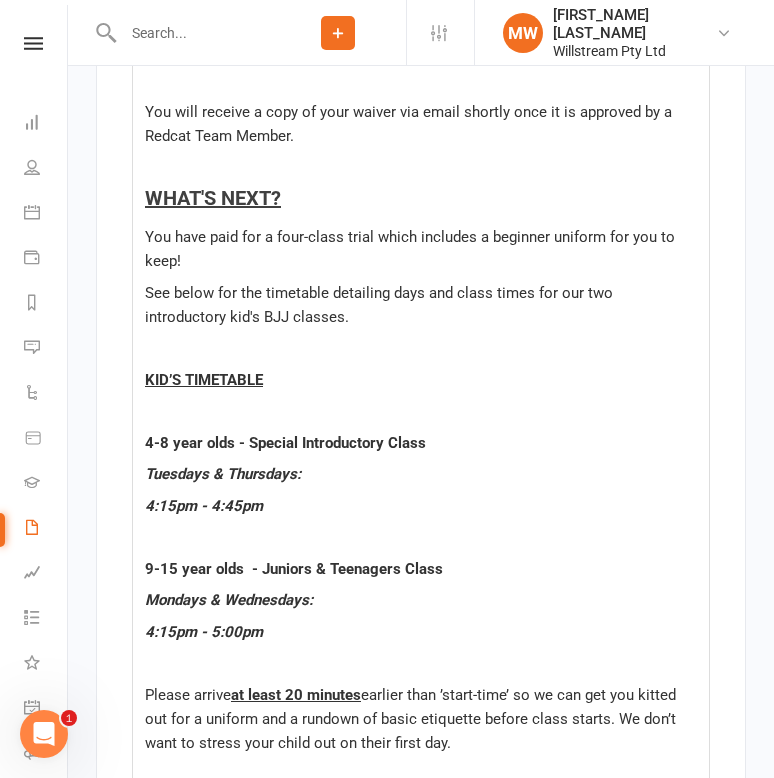click on "﻿" at bounding box center (421, 348) 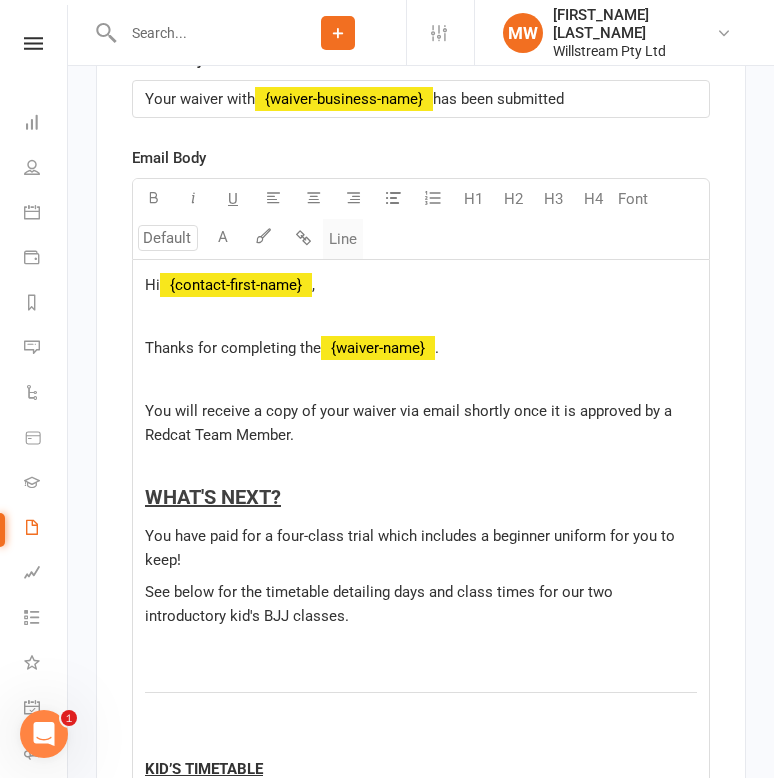 scroll, scrollTop: 12865, scrollLeft: 0, axis: vertical 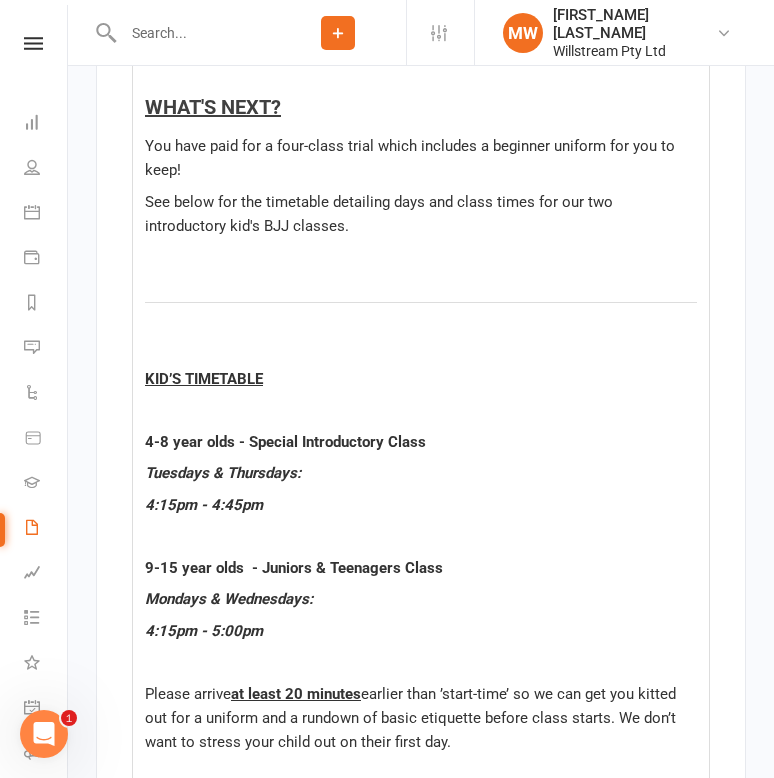 click on "Font size U H1 H2 H3 H4 Font A Line  Hi  ﻿ {contact-first-name} ,    Thanks for completing the   ﻿ {waiver-name} .  ﻿ You will receive a copy of your waiver via email shortly once it is approved by a Redcat Team Member.   WHAT'S NEXT? You have paid for a four-class trial which includes a beginner uniform for you to keep!  See below for the timetable detailing days and class times for our two introductory kid's BJJ classes.  ﻿ ﻿ $   $   ﻿ KID’S TIMETABLE ﻿ 4-8 year olds  - Special Introductory Class  Tuesdays & Thursdays:  4:15pm - 4:45pm  ﻿ 9-15 year olds  - Juniors & Teenagers Class  Mondays & Wednesdays:  4:15pm - 5:00pm    Please arrive  at least 20 minutes  earlier than ’start-time’ so we can get you kitted out for a uniform and a rundown of basic etiquette before class starts. We don’t want to stress your child out on their first day.  ﻿   ﻿  Kind regards,
﻿ {waiver-business-name} ﻿" at bounding box center [421, 409] 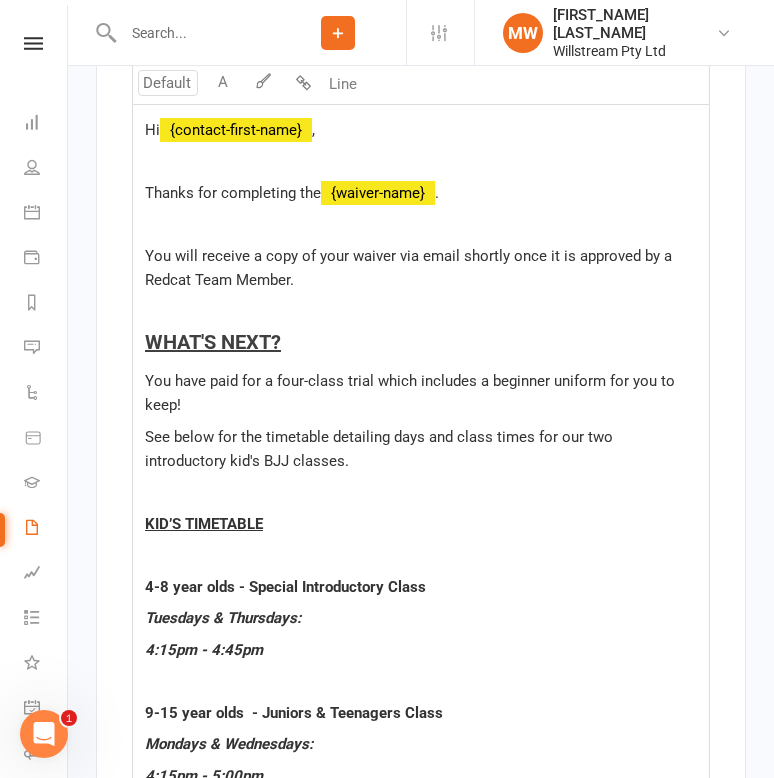 scroll, scrollTop: 12625, scrollLeft: 0, axis: vertical 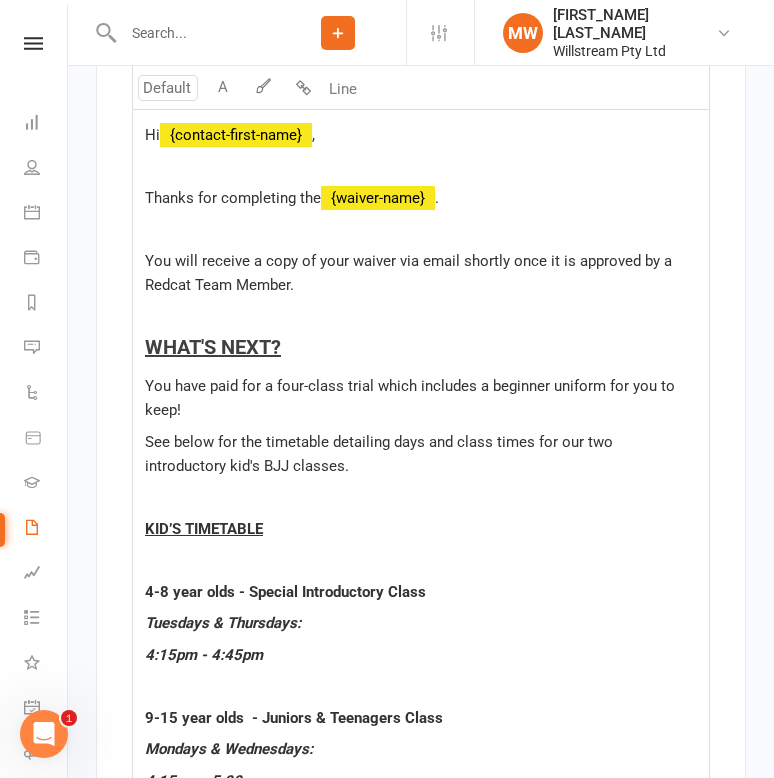 click on "Hi  ﻿ [FIRST] ,    Thanks for completing the   ﻿ {waiver-name} .  ﻿ You will receive a copy of your waiver via email shortly once it is approved by a Redcat Team Member.   WHAT'S NEXT? You have paid for a four-class trial which includes a beginner uniform for you to keep!  See below for the timetable detailing days and class times for our two introductory kid's BJJ classes.  ﻿ KID’S TIMETABLE ﻿ 4-8 year olds  - Special Introductory Class  Tuesdays & Thursdays:  4:15pm - 4:45pm  ﻿ 9-15 year olds  - Juniors & Teenagers Class  Mondays & Wednesdays:  4:15pm - 5:00pm    Please arrive  at least 20 minutes  earlier than ’start-time’ so we can get you kitted out for a uniform and a rundown of basic etiquette before class starts. We don’t want to stress your child out on their first day.  ﻿ If you have any further questions or queries, please don't hesitate to email info@redcatacademy or call the Academy on 5223 3666 during staffed hours (Monday to Thursday 5.30-8pm).   ﻿" at bounding box center [421, 644] 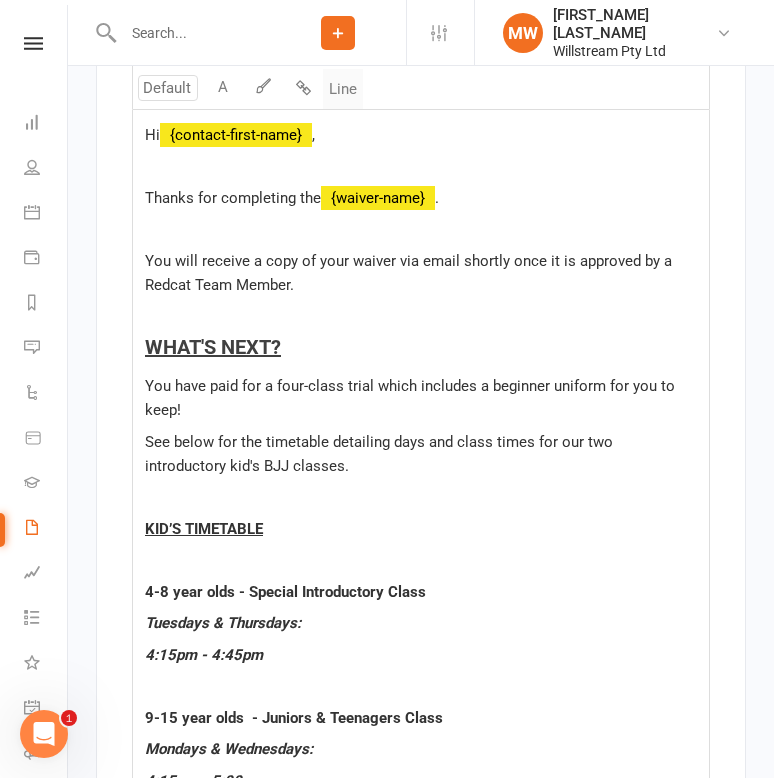 click on "Line" at bounding box center (343, 89) 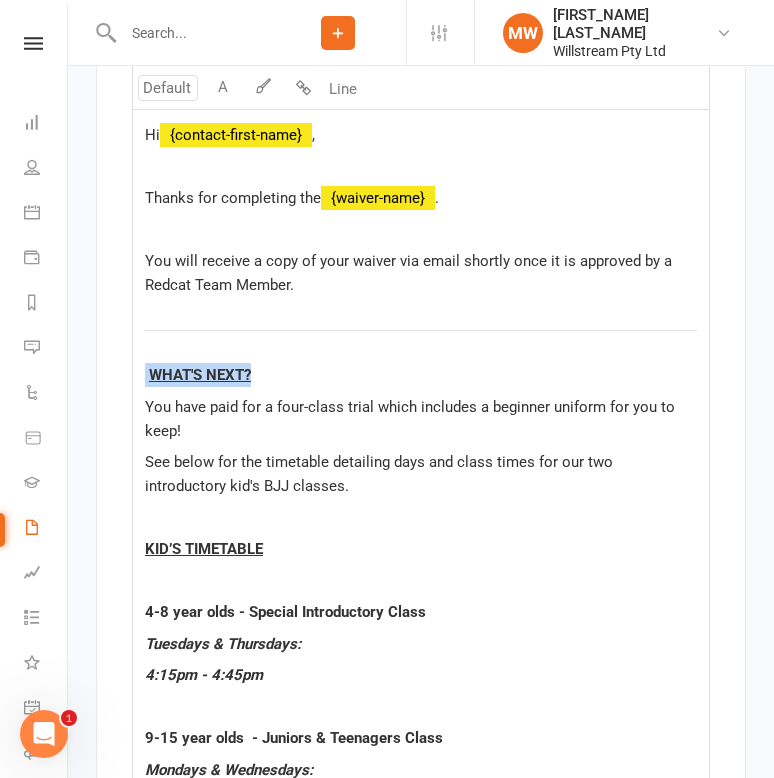 drag, startPoint x: 295, startPoint y: 416, endPoint x: 108, endPoint y: 414, distance: 187.0107 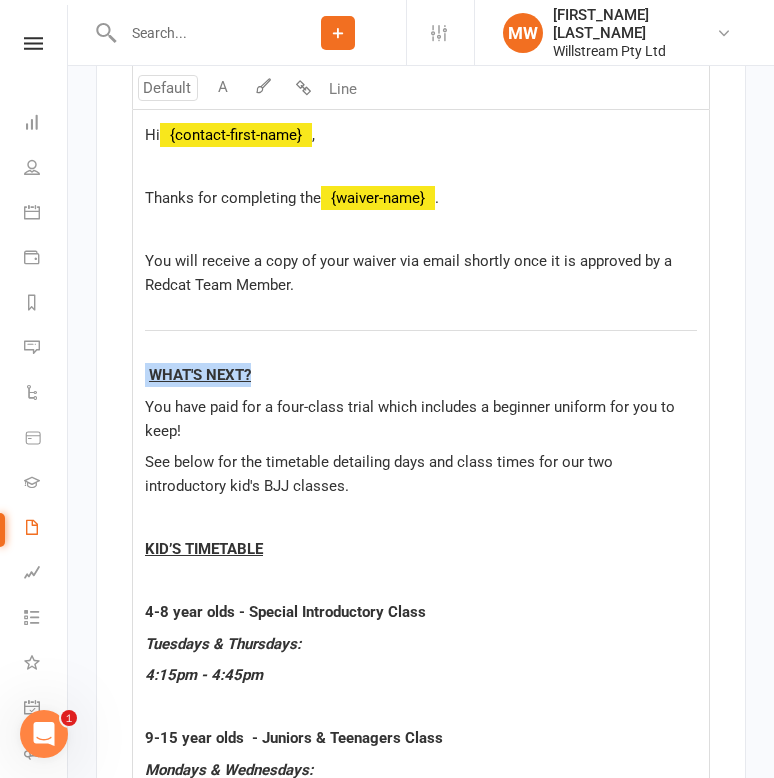 click on "Completed Waiver Receipt Email Customize the email sent to customers after they have signed a waiver. Send receipt email to signee after waiver has been signed? This email lets the signee know their waiver has been received and is waiting for review. Email Subject Your waiver with ﻿ {waiver-business-name} ﻿ has been submitted Email Body Highlight colour U H1 H2 H3 H4 Font A Line Hi ﻿ [FIRST] , ﻿ Thanks for completing the ﻿ {waiver-name} . ﻿ You will receive a copy of your waiver via email shortly once it is approved by a Redcat Team Member. ﻿ $ ﻿ $ ﻿ ﻿ WHAT'S NEXT? You have paid for a four-class trial which includes a beginner uniform for you to keep! See below for the timetable detailing days and class times for our two introductory kid's BJJ classes. ﻿ KID’S TIMETABLE ﻿ 4-8 year olds - Special Introductory Class Tuesdays & Thursdays: 4:15pm - 4:45pm ﻿ 9-15 year olds - Juniors & Teenagers Class Mondays & Wednesdays: 4:15pm - 5:00pm ﻿ Please arrive" at bounding box center (421, 516) 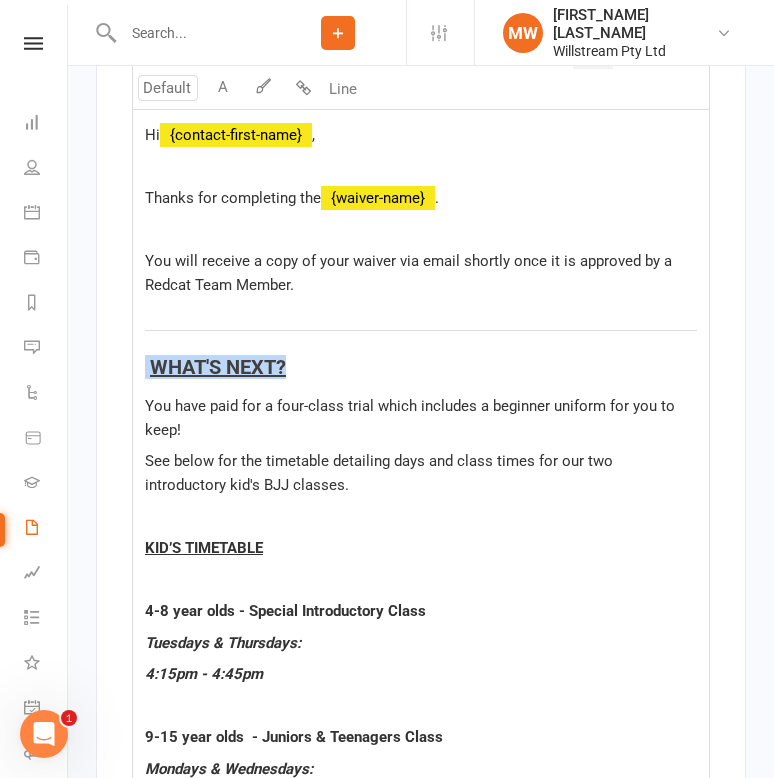 click on "H4" at bounding box center [593, 49] 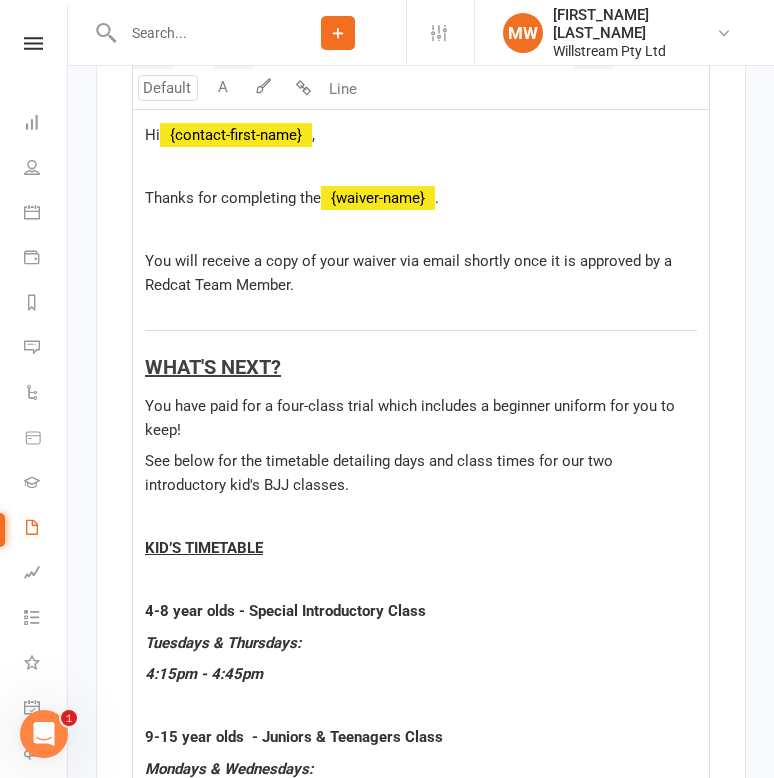 click on "Hi ﻿ [FIRST NAME] ,   Thanks for completing the ﻿ [WAIVER NAME] . ﻿ You will receive a copy of your waiver via email shortly once it is approved by a Redcat Team Member. ﻿ $   $   WHAT'S NEXT? You have paid for a four-class trial which includes a beginner uniform for you to keep! See below for the timetable detailing days and class times for our two introductory kid's BJJ classes. ﻿ KID’S TIMETABLE ﻿ 4-8 year olds - Special Introductory Class Tuesdays & Thursdays: 4:15pm - 4:45pm ﻿ 9-15 year olds - Juniors & Teenagers Class Mondays & Wednesdays: 4:15pm - 5:00pm   Please arrive at least 20 minutes earlier than ’start-time’ so we can get you kitted out for a uniform and a rundown of basic etiquette before class starts. We don’t want to stress your child out on their first day. ﻿ If you have any further questions or queries, please don't hesitate to email [EMAIL] or call the Academy on [PHONE] during staffed hours (Monday to Thursday 5.30-8pm)." at bounding box center [421, 654] 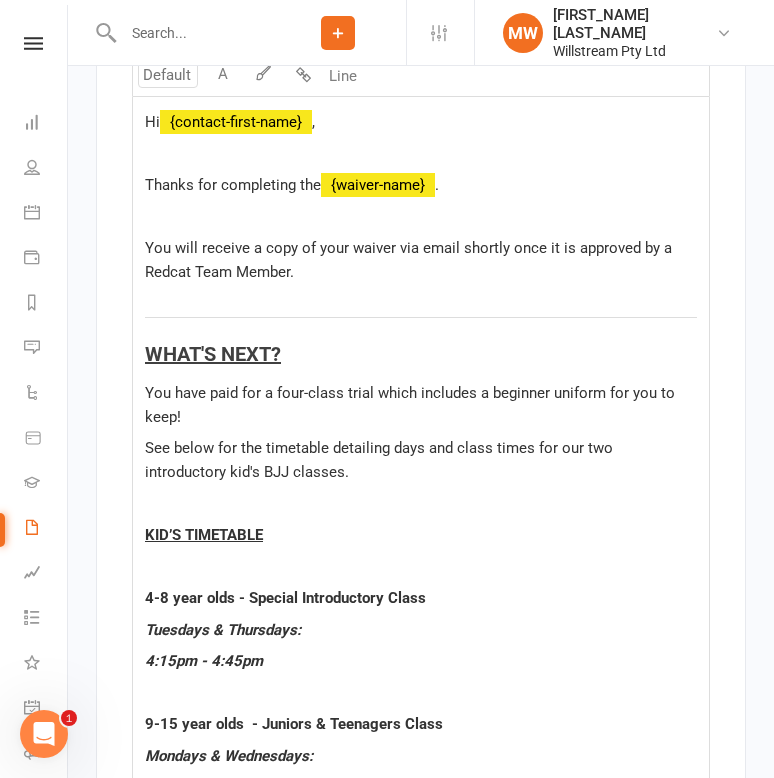 scroll, scrollTop: 12666, scrollLeft: 0, axis: vertical 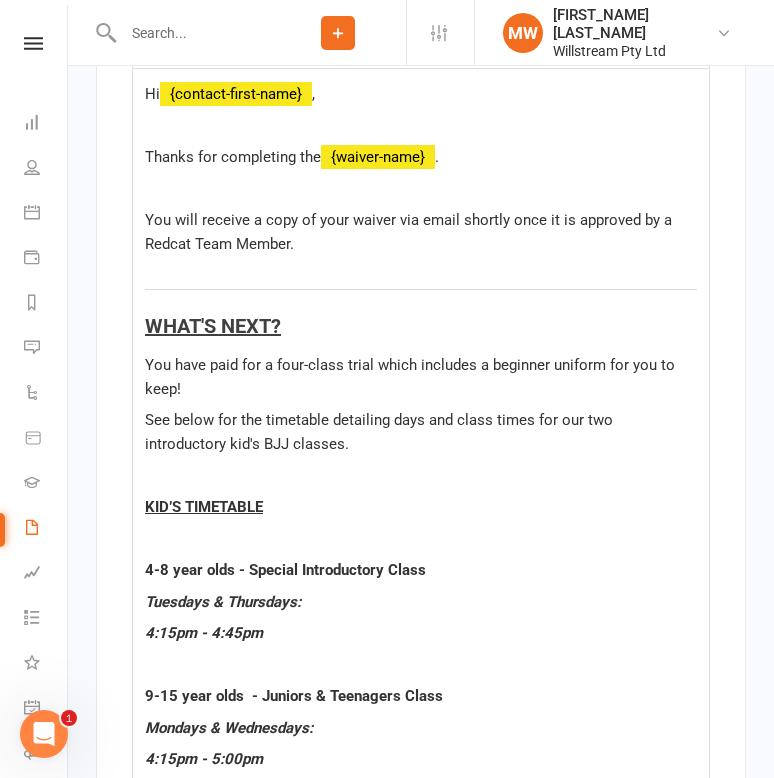 click on "See below for the timetable detailing days and class times for our two introductory kid's BJJ classes." at bounding box center [381, 432] 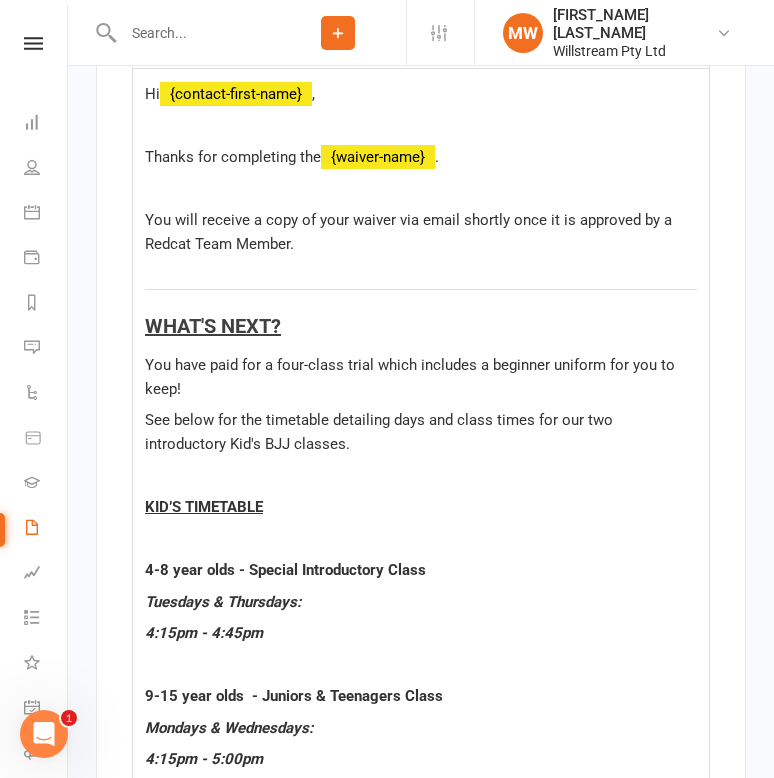 click on "KID’S TIMETABLE" at bounding box center [204, 507] 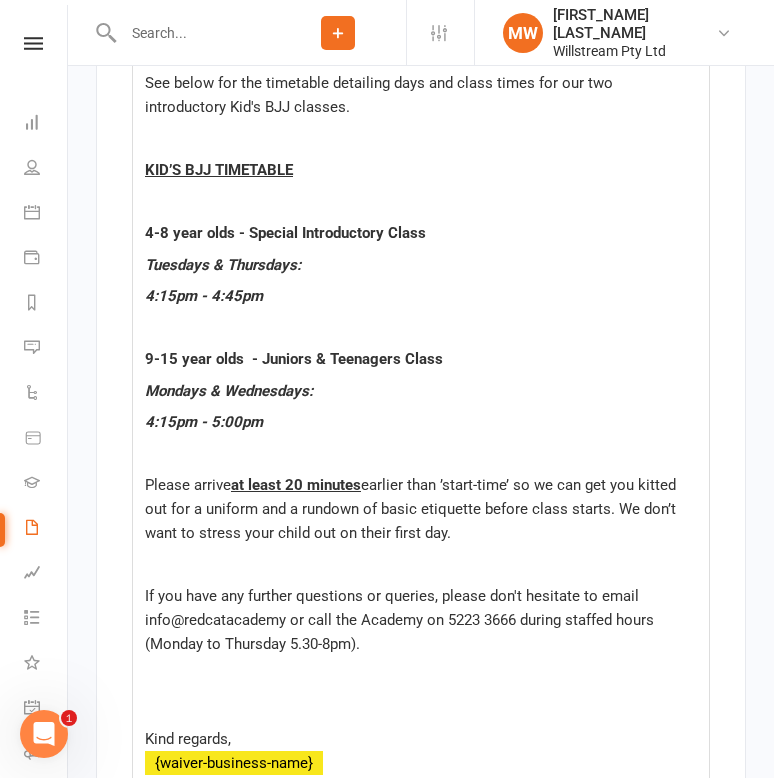 scroll, scrollTop: 13007, scrollLeft: 0, axis: vertical 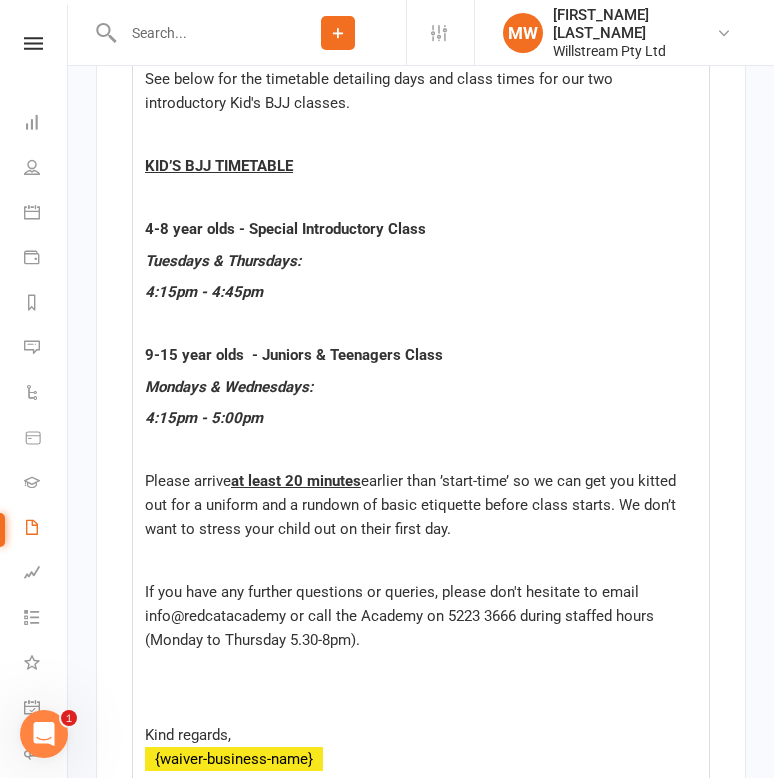 click on "earlier than ’start-time’ so we can get you kitted out for a uniform and a rundown of basic etiquette before class starts. We don’t want to stress your child out on their first day." at bounding box center (412, 505) 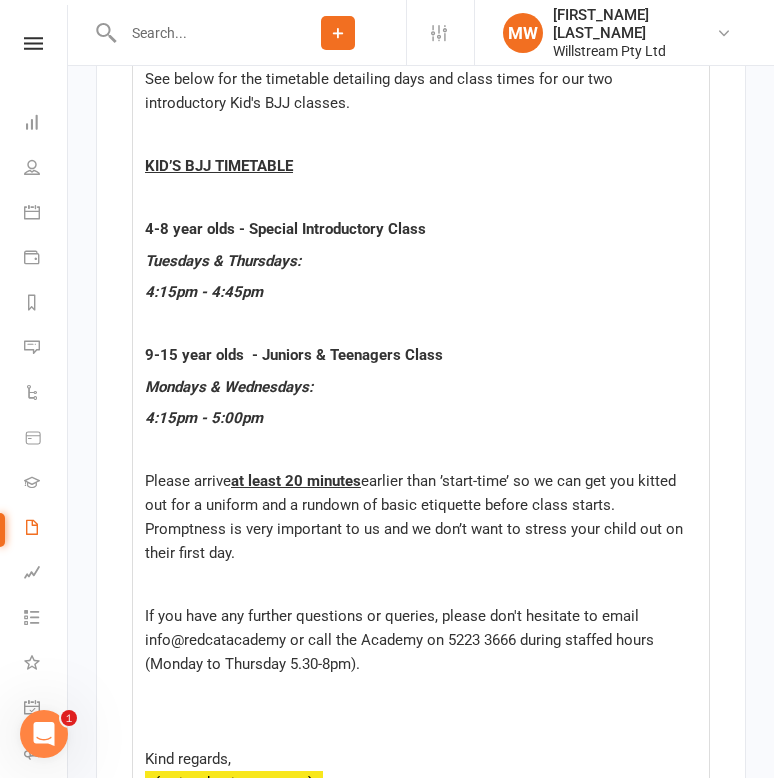 click on "earlier than ’start-time’ so we can get you kitted out for a uniform and a rundown of basic etiquette before class starts. Promptness is very important to us and we don’t want to stress your child out on their first day." at bounding box center (416, 517) 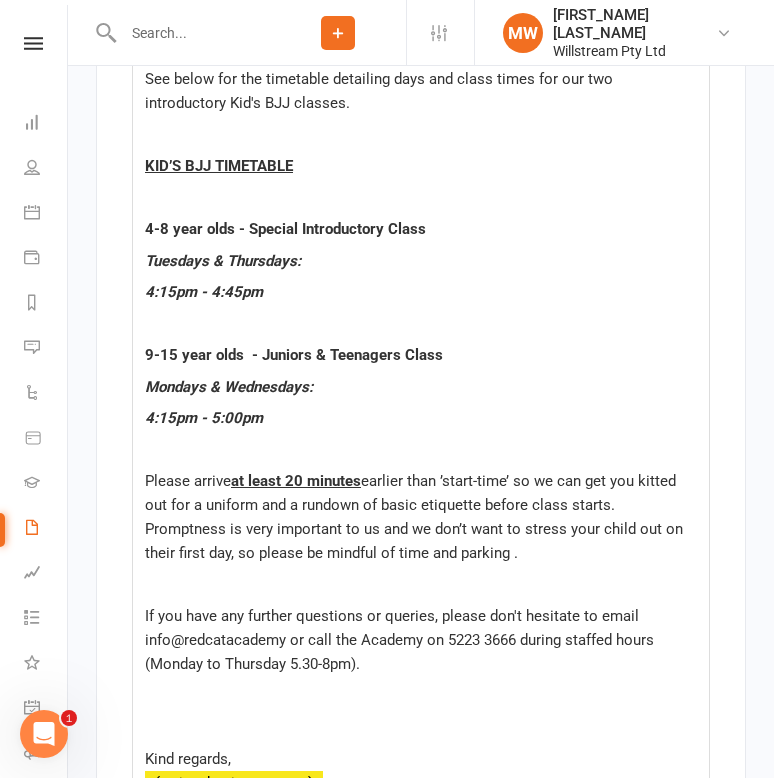click on "earlier than ’start-time’ so we can get you kitted out for a uniform and a rundown of basic etiquette before class starts. Promptness is very important to us and we don’t want to stress your child out on their first day, so please be mindful of time and parking ." at bounding box center (416, 517) 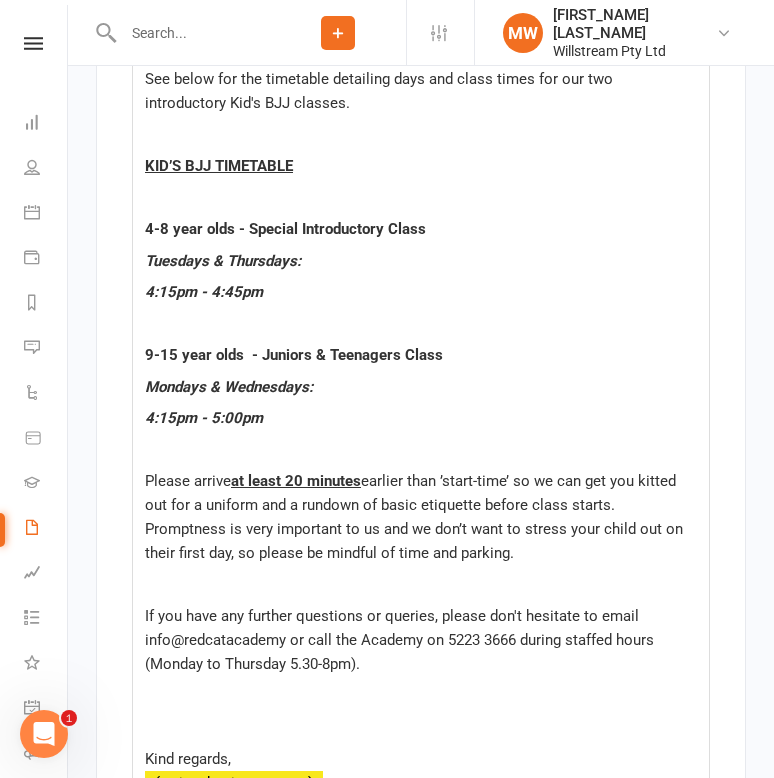 click on "﻿" at bounding box center [421, 585] 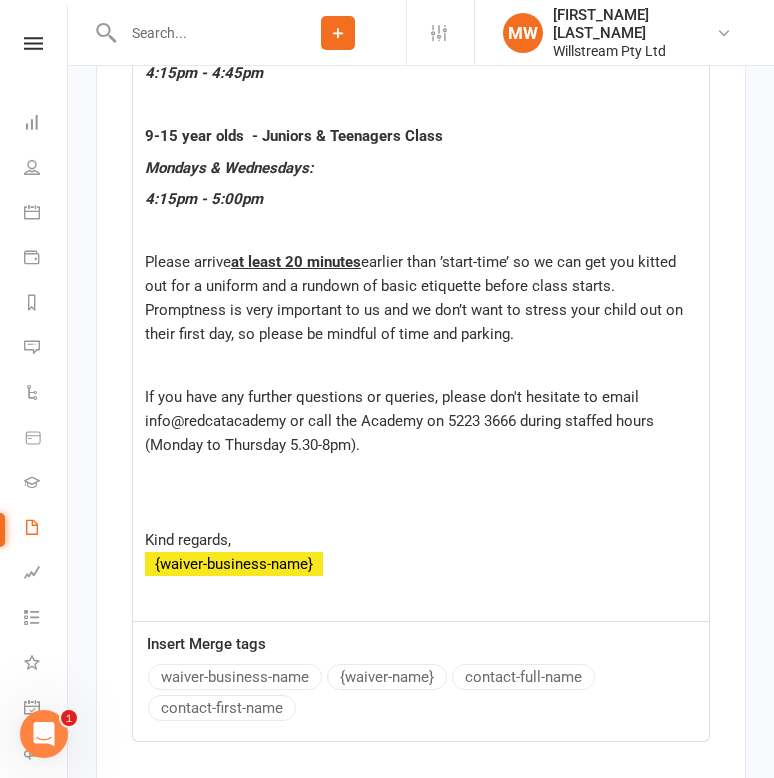 scroll, scrollTop: 13227, scrollLeft: 0, axis: vertical 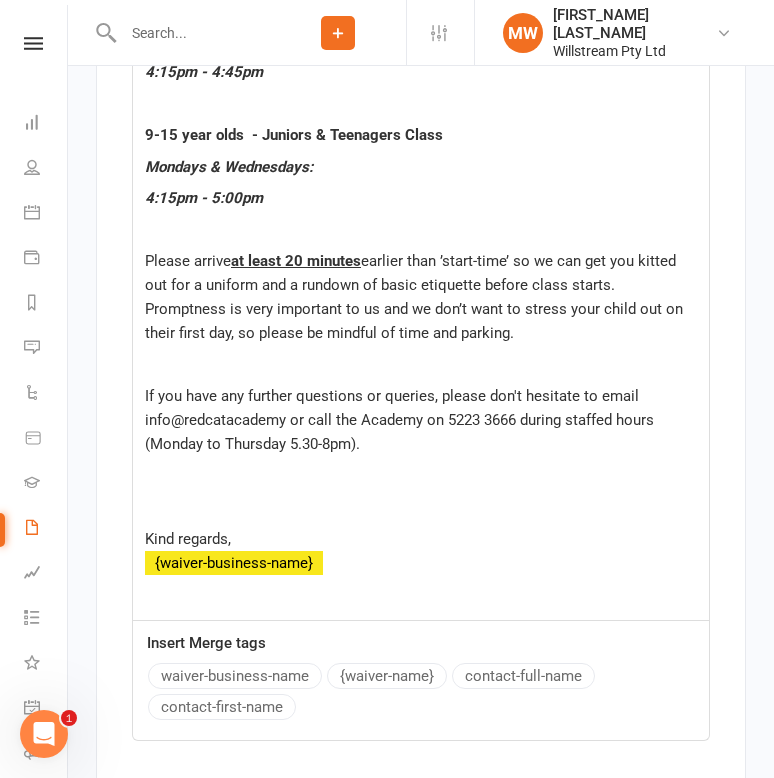 click on "﻿" at bounding box center [421, 507] 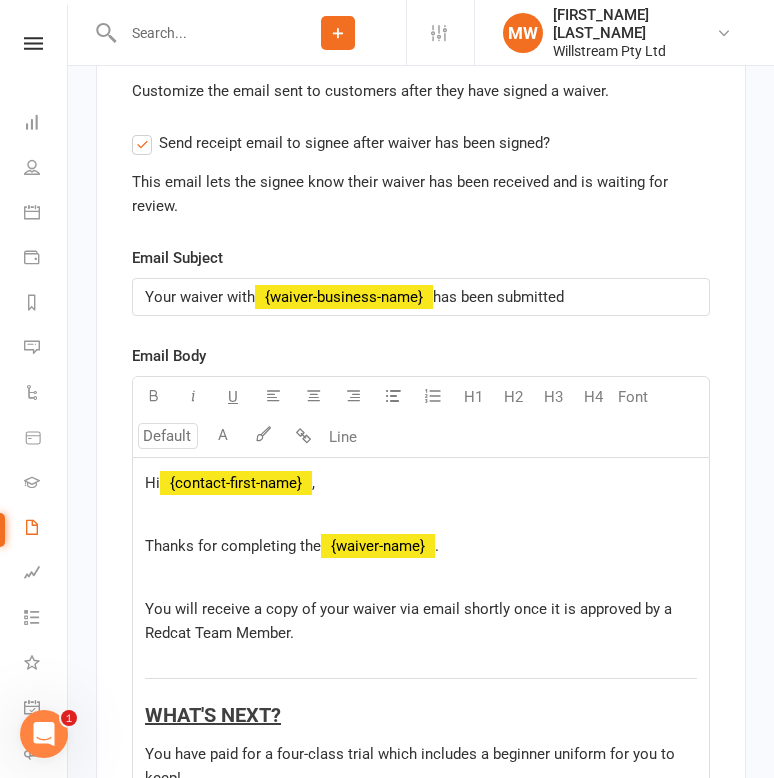 scroll, scrollTop: 12244, scrollLeft: 0, axis: vertical 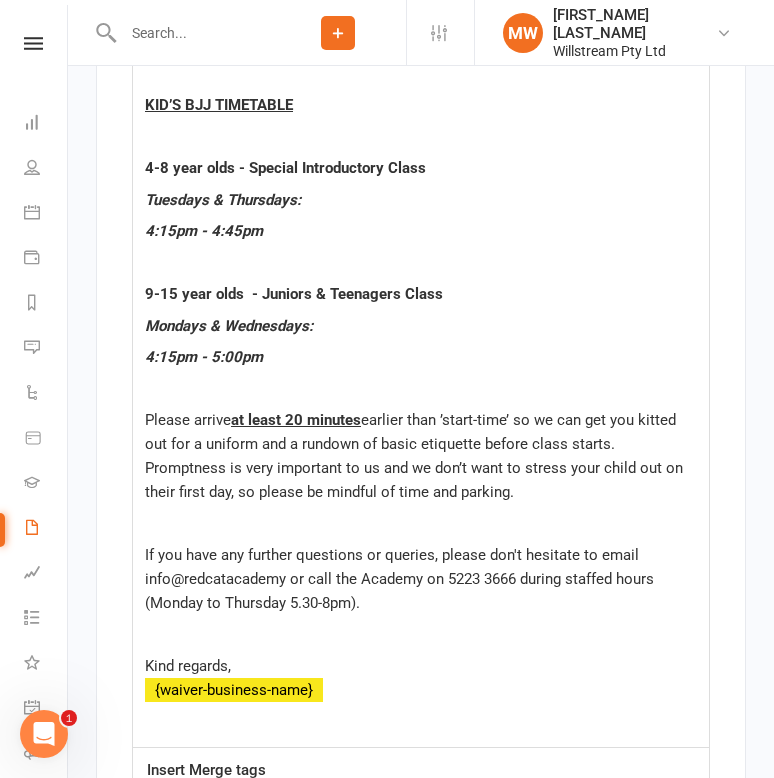 click on "﻿" at bounding box center [421, 524] 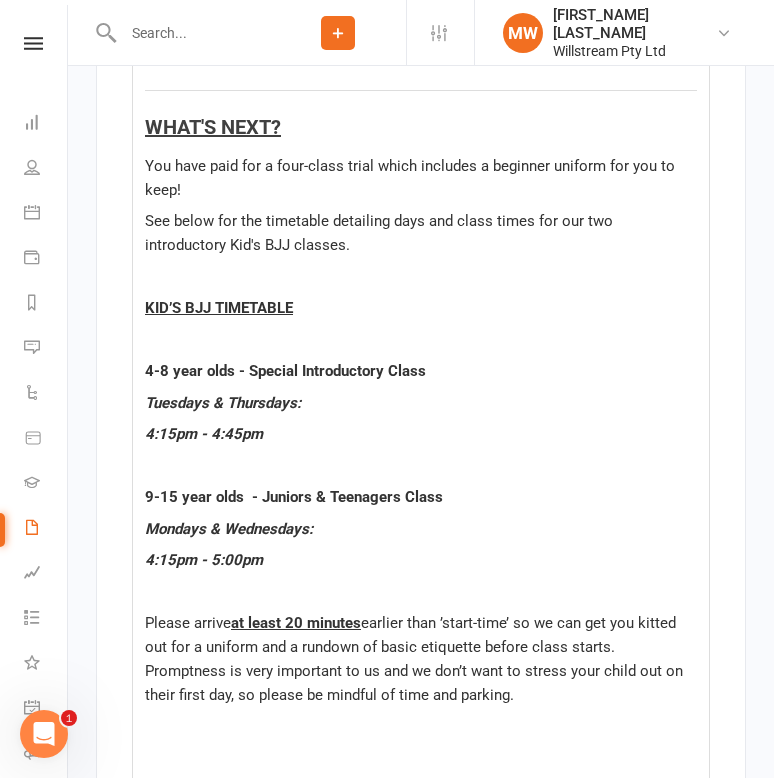 scroll, scrollTop: 12852, scrollLeft: 0, axis: vertical 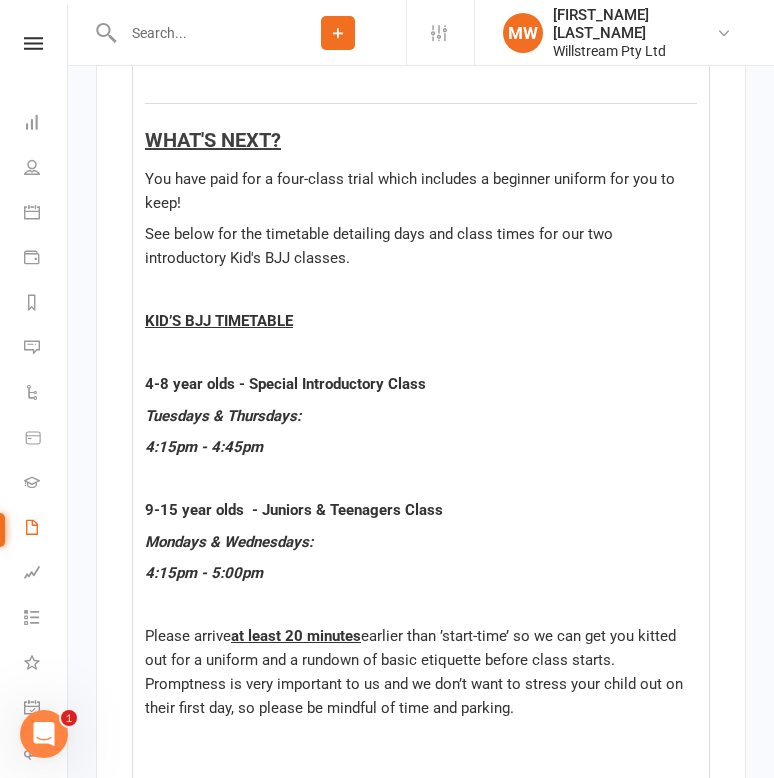 click on "You have paid for a four-class trial which includes a beginner uniform for you to keep!" at bounding box center [421, 191] 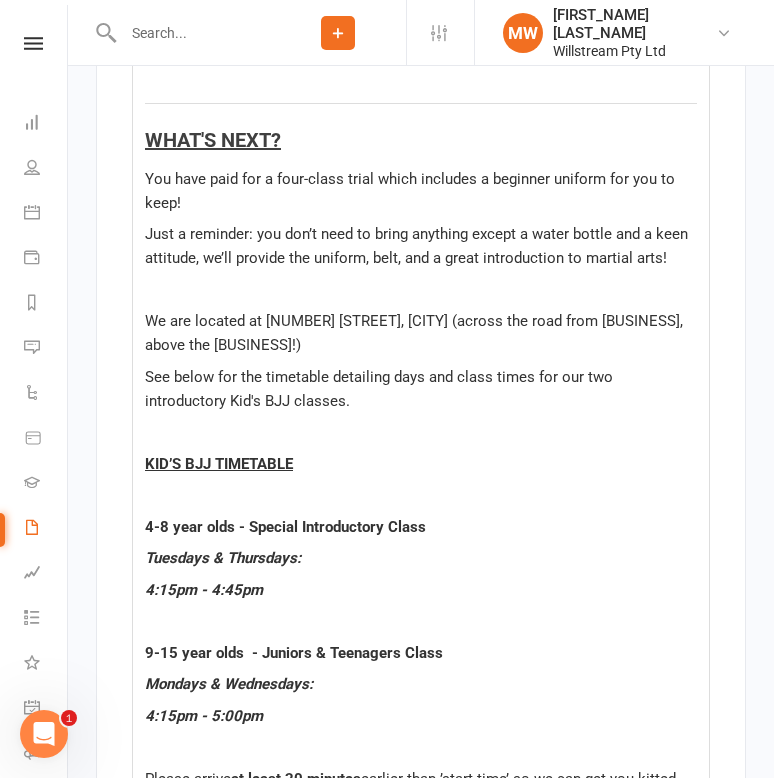 click on "You have paid for a four-class trial which includes a beginner uniform for you to keep!" at bounding box center (421, 191) 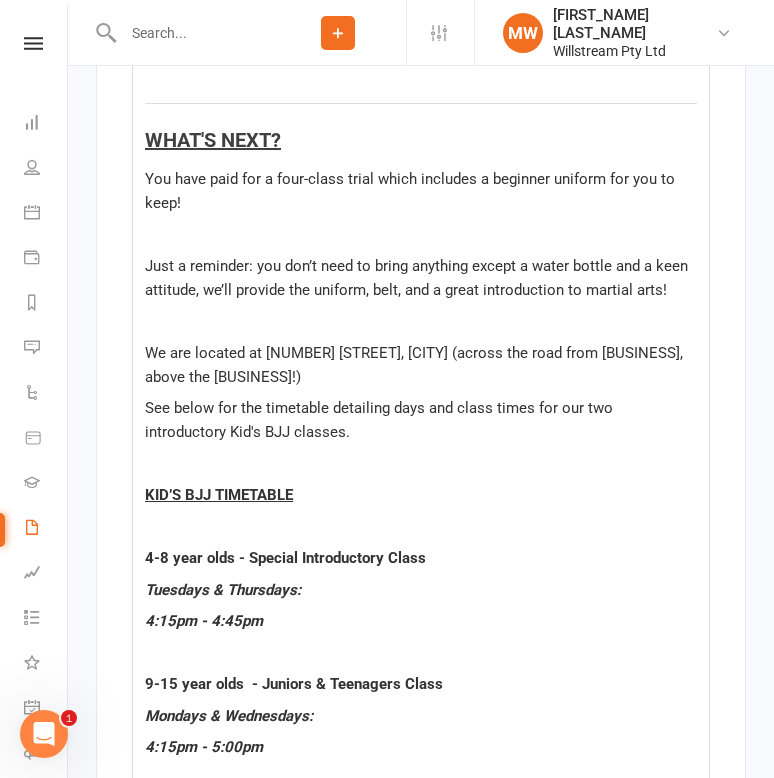click on "﻿" at bounding box center (421, 321) 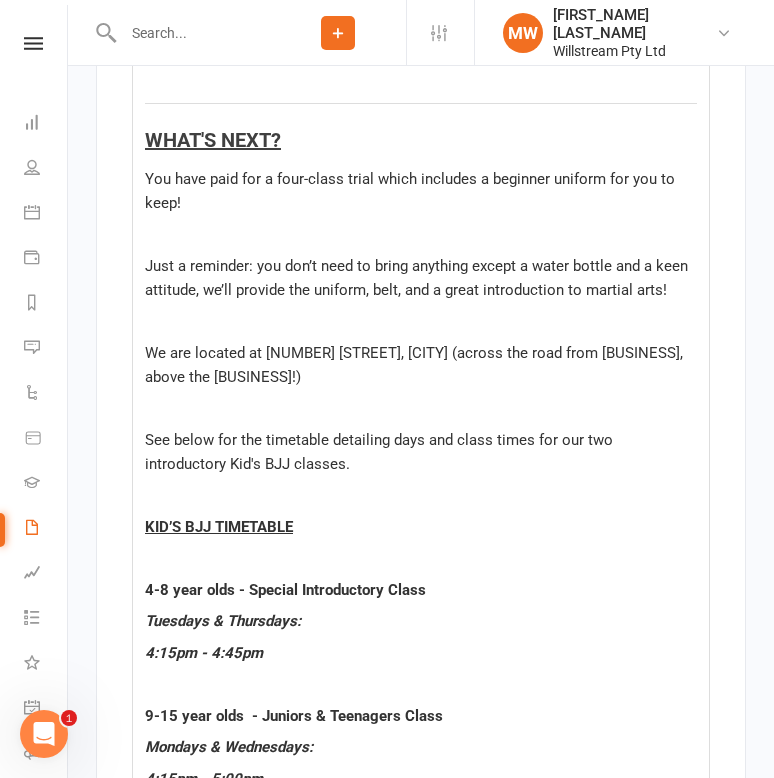 drag, startPoint x: 324, startPoint y: 427, endPoint x: 119, endPoint y: 311, distance: 235.54405 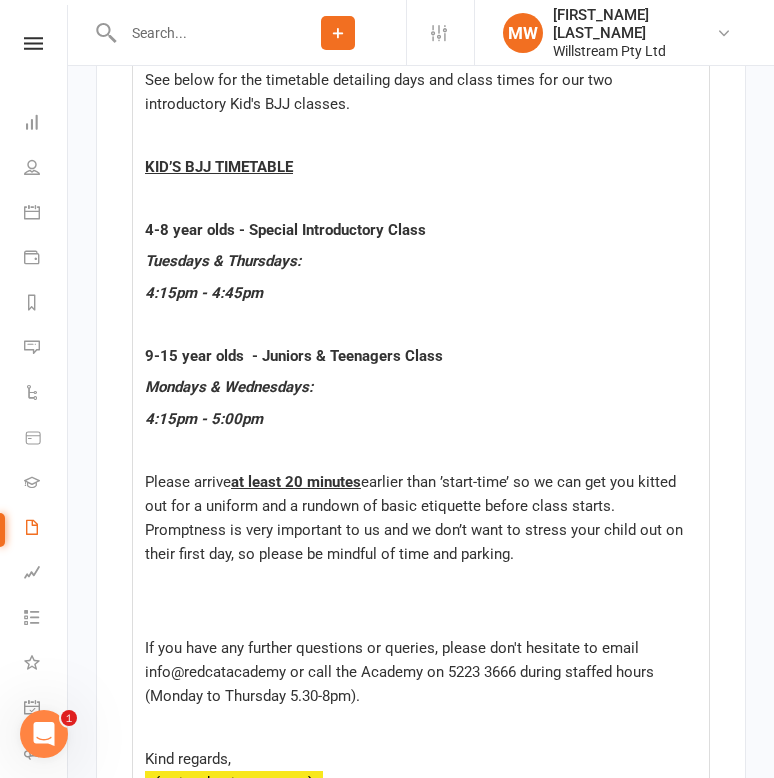 scroll, scrollTop: 13074, scrollLeft: 0, axis: vertical 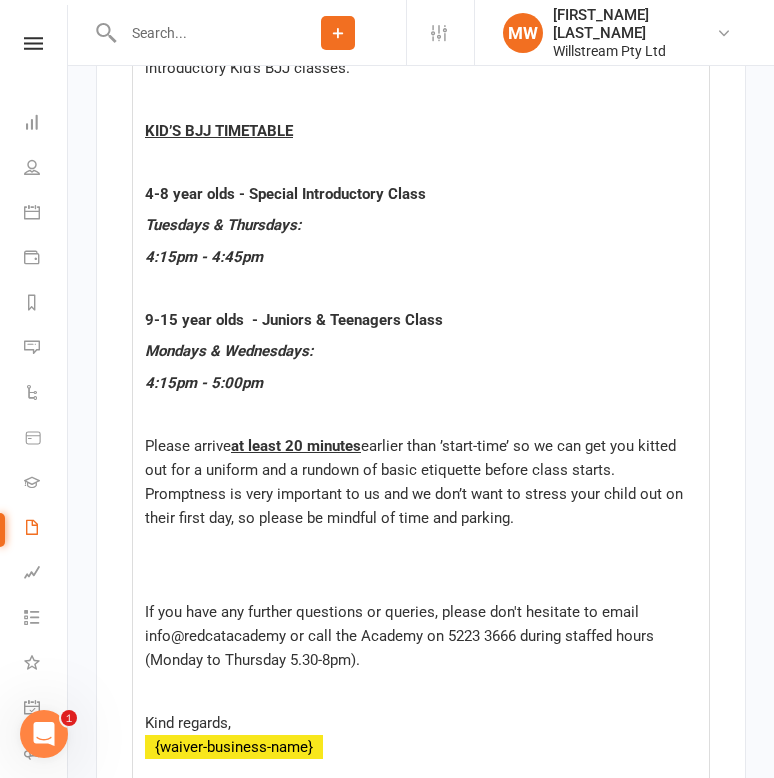 click on "Hi ﻿ {contact-first-name} ,   Thanks for completing the ﻿ {waiver-name} . ﻿ You will receive a copy of your waiver via email shortly once it is approved by a Redcat Team Member. ﻿ $   $   WHAT'S NEXT? You have paid for a four-class trial which includes a beginner uniform for you to keep!  ﻿ See below for the timetable detailing days and class times for our two introductory Kid's BJJ classes.  ﻿ KID’S BJJ TIMETABLE ﻿ 4-8 year olds  - Special Introductory Class  Tuesdays & Thursdays:  4:15pm - 4:45pm  ﻿ 9-15 year olds  - Juniors & Teenagers Class  Mondays & Wednesdays:  4:15pm - 5:00pm    Please arrive  at least 20 minutes  earlier than ’start-time’ so we can get you kitted out for a uniform and a rundown of basic etiquette before class starts. Promptness is very important to us and we don’t want to stress your child out on their first day, so please be mindful of time and parking.  ﻿ ﻿    Kind regards,
﻿ {waiver-business-name} ﻿" at bounding box center (421, 233) 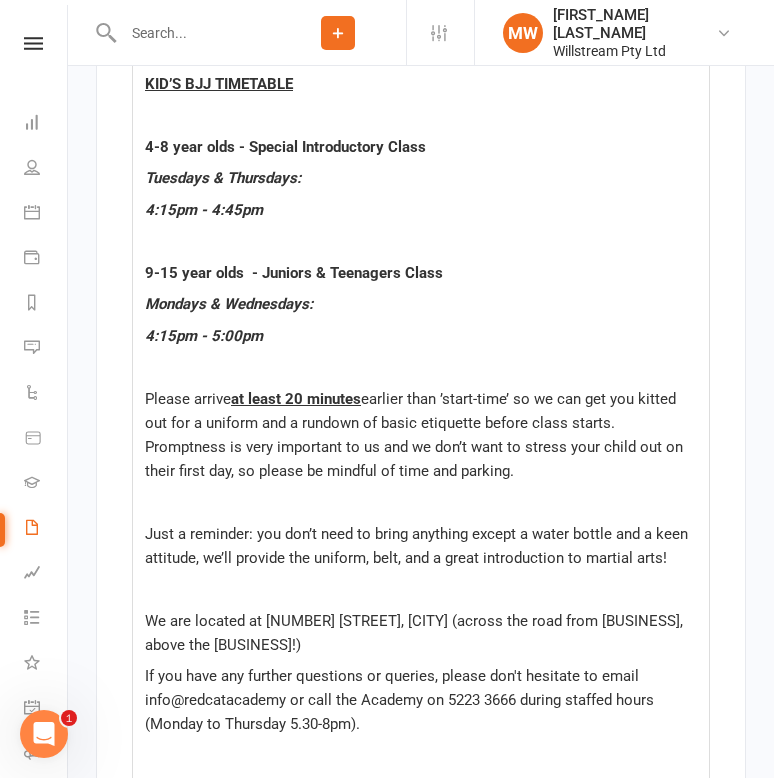 scroll, scrollTop: 13124, scrollLeft: 0, axis: vertical 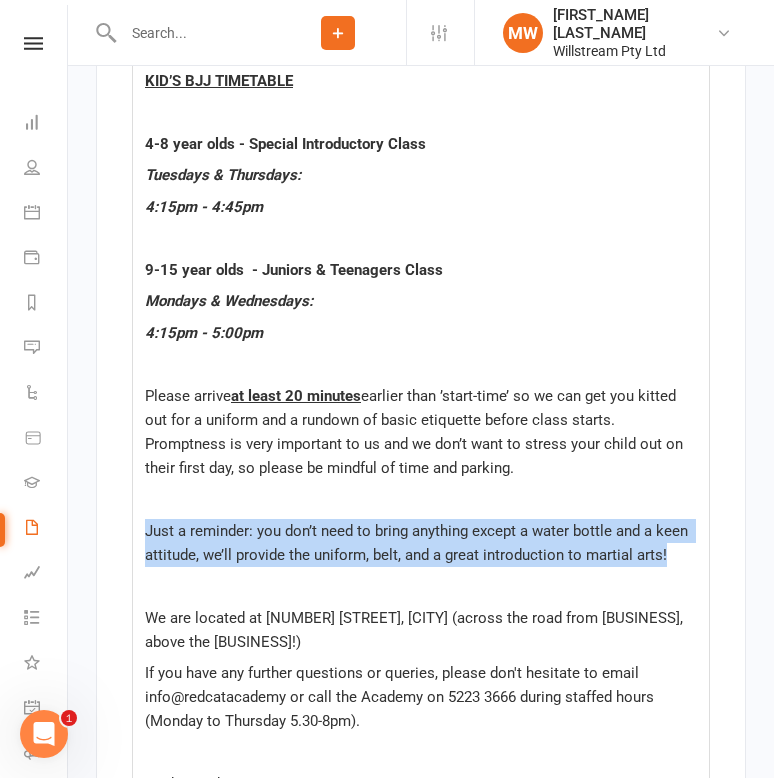 drag, startPoint x: 674, startPoint y: 597, endPoint x: 105, endPoint y: 575, distance: 569.4252 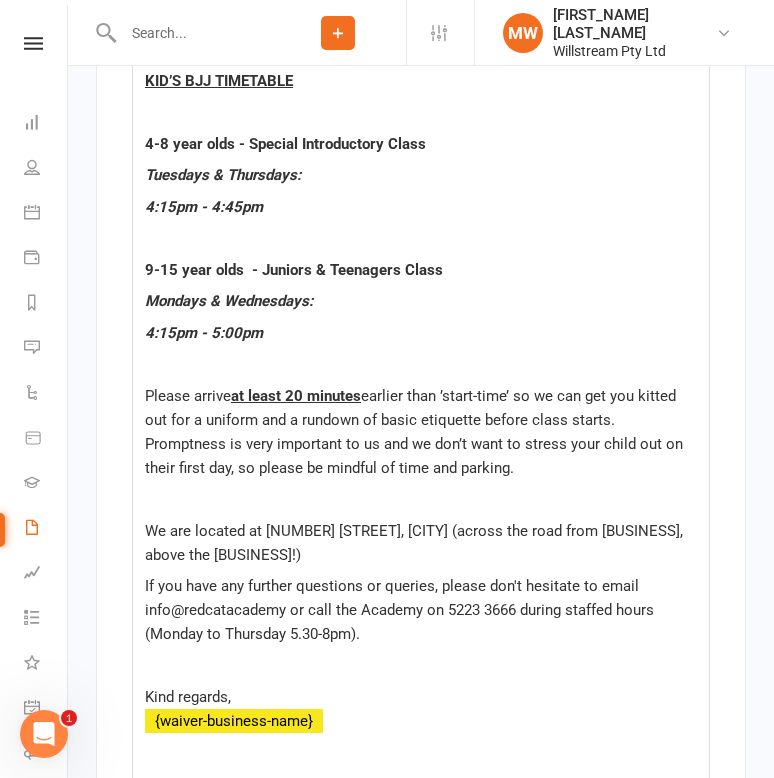 click on "We are located at [NUMBER] [STREET], [CITY] (across the road from [BUSINESS], above the [BUSINESS]!)" at bounding box center [421, 543] 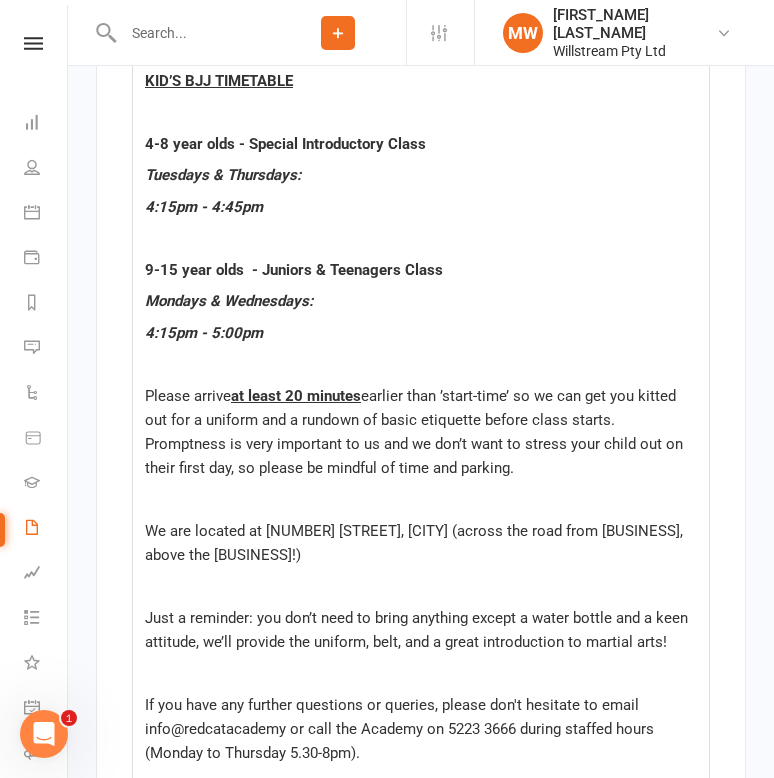 click on "﻿" at bounding box center (421, 586) 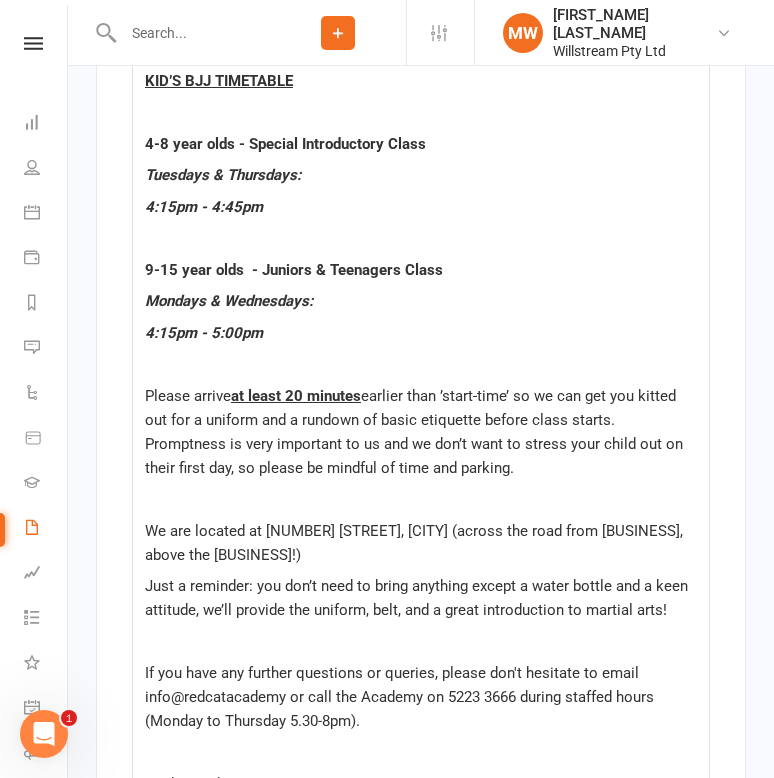 click on "﻿" at bounding box center (421, 499) 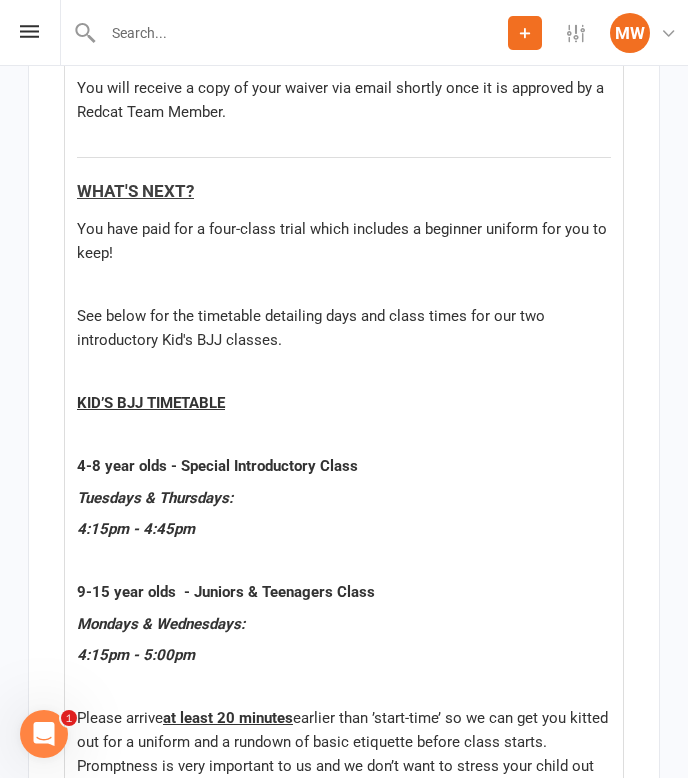 scroll, scrollTop: 13783, scrollLeft: 0, axis: vertical 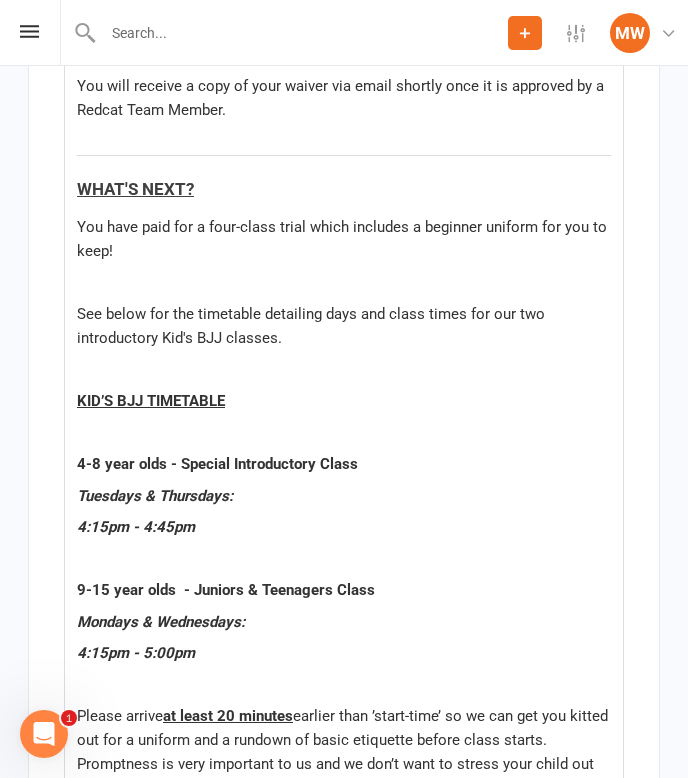 click on "See below for the timetable detailing days and class times for our two introductory Kid's BJJ classes." at bounding box center (313, 326) 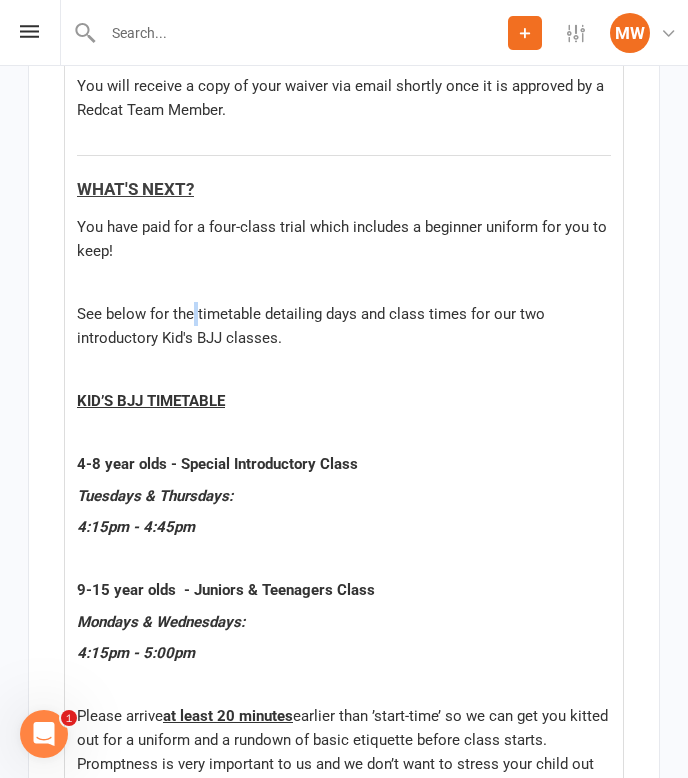 click on "See below for the timetable detailing days and class times for our two introductory Kid's BJJ classes." at bounding box center (313, 326) 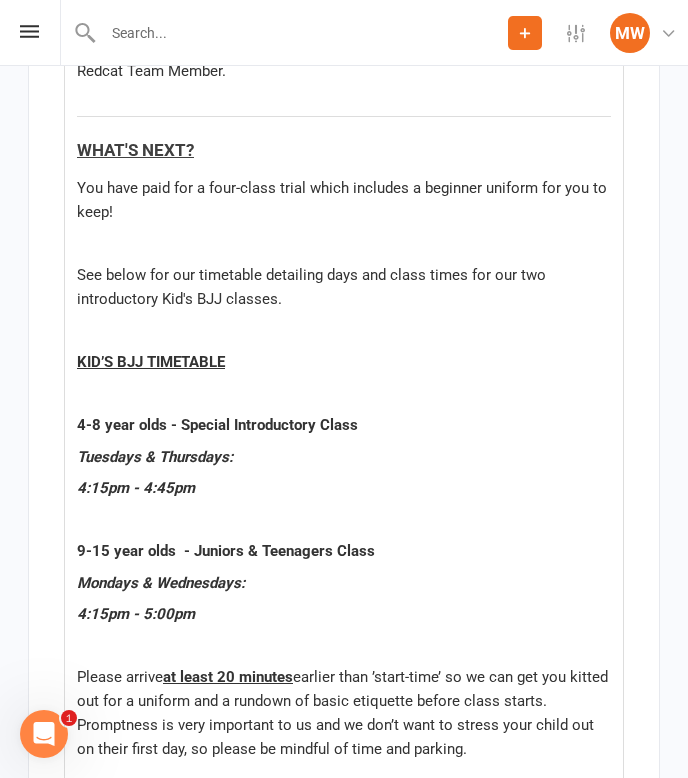 scroll, scrollTop: 13816, scrollLeft: 0, axis: vertical 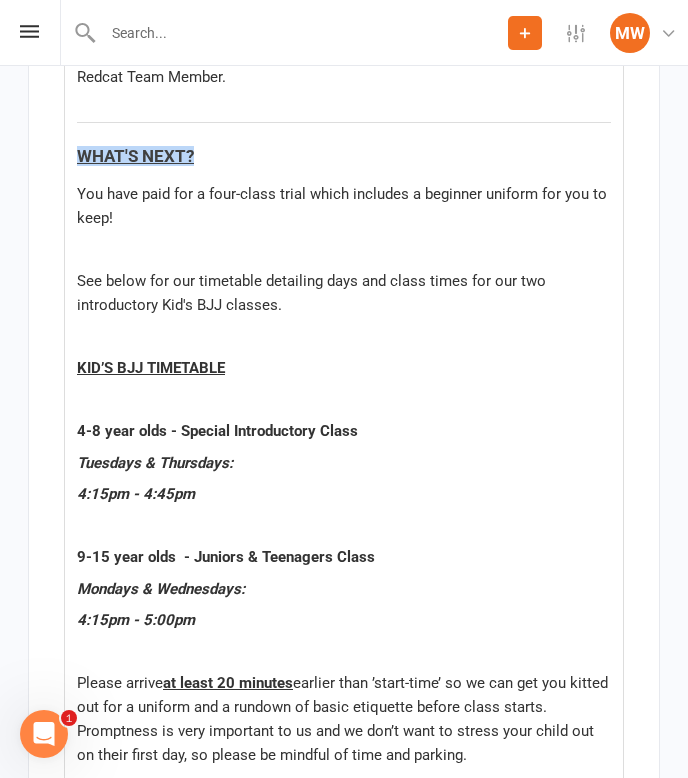 drag, startPoint x: 225, startPoint y: 161, endPoint x: 38, endPoint y: 160, distance: 187.00267 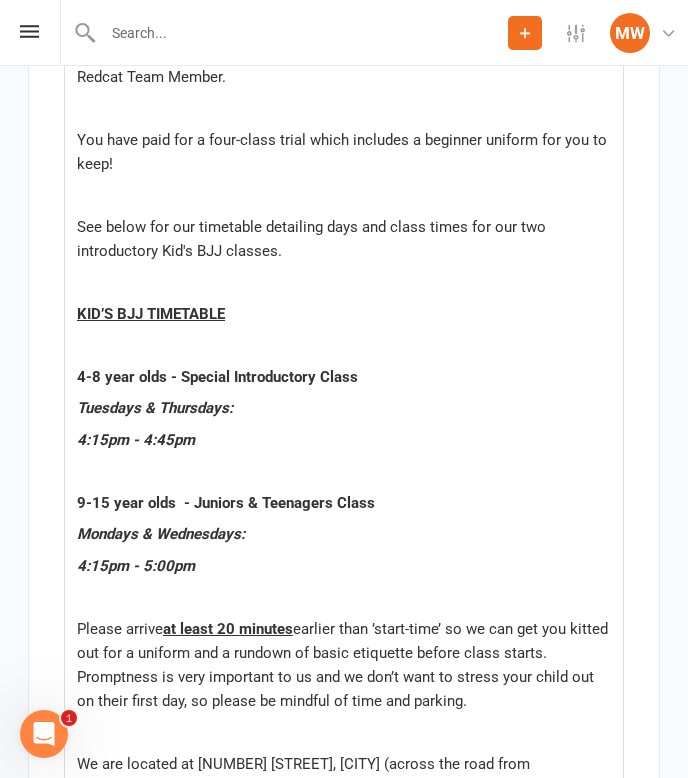 click on "4:15pm - 5:00pm" at bounding box center (344, 566) 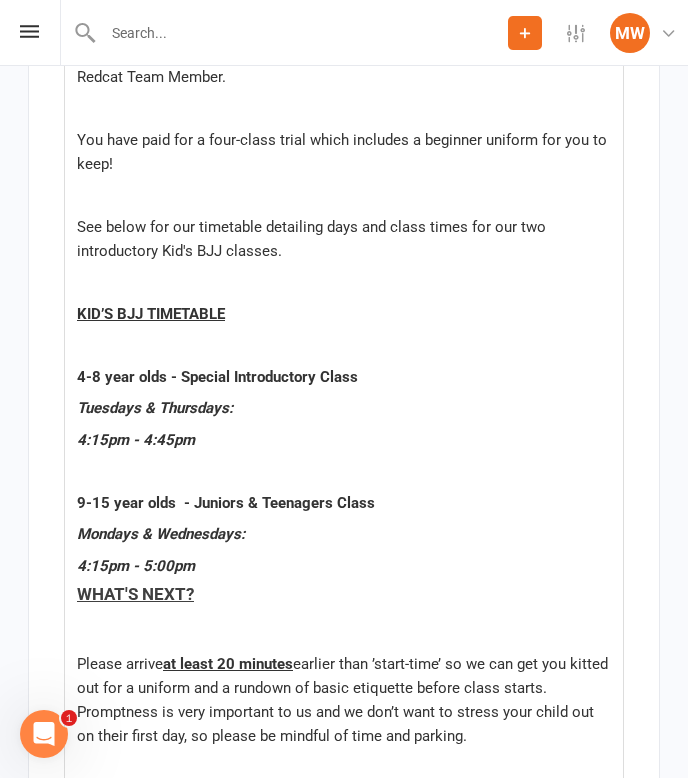 click on "4:15pm - 5:00pm" at bounding box center [344, 566] 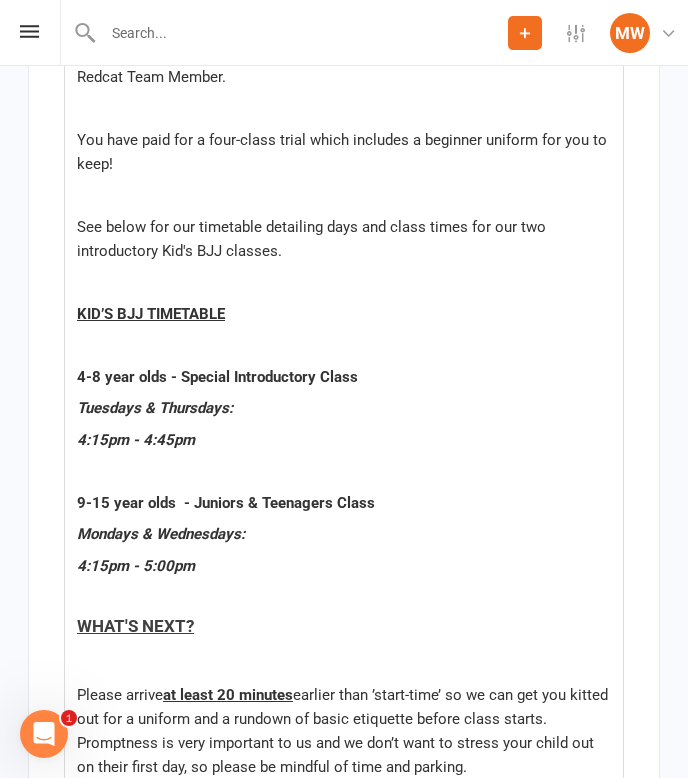 click at bounding box center [344, 664] 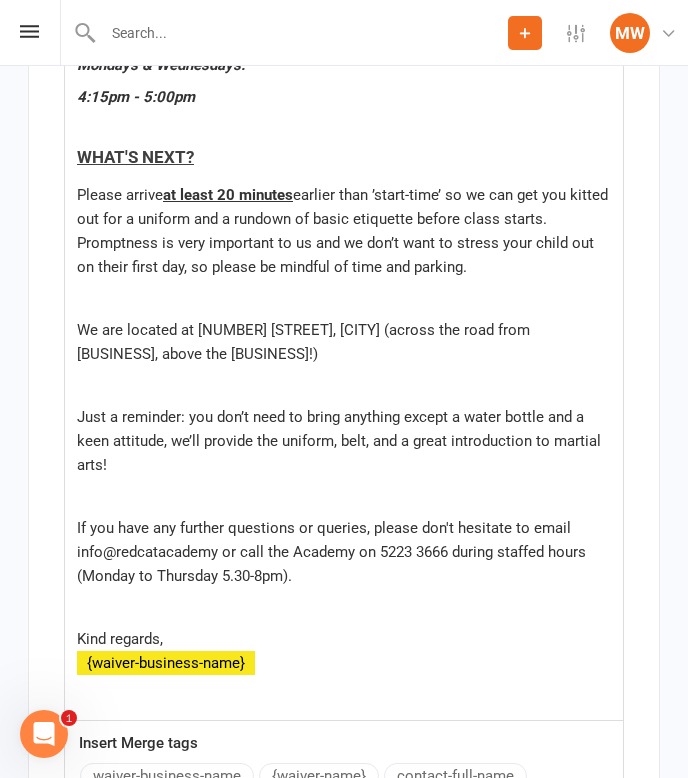 scroll, scrollTop: 14275, scrollLeft: 0, axis: vertical 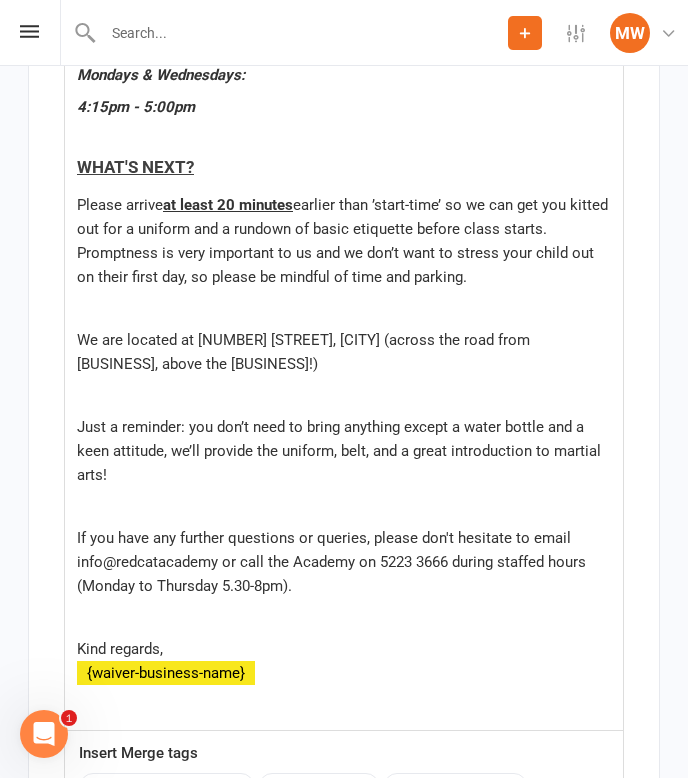 click on "Just a reminder: you don’t need to bring anything except a water bottle and a keen attitude, we’ll provide the uniform, belt, and a great introduction to martial arts!" at bounding box center (341, 451) 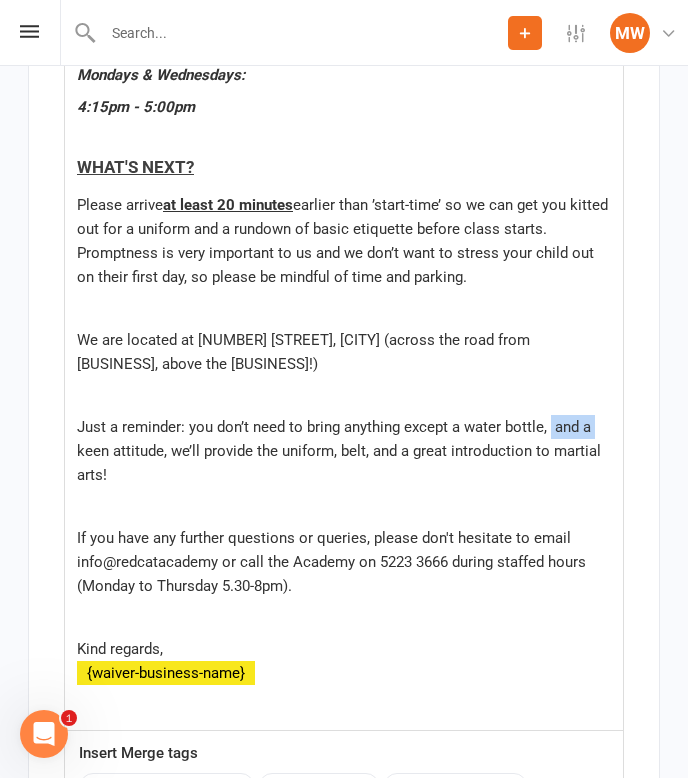 drag, startPoint x: 595, startPoint y: 438, endPoint x: 551, endPoint y: 438, distance: 44 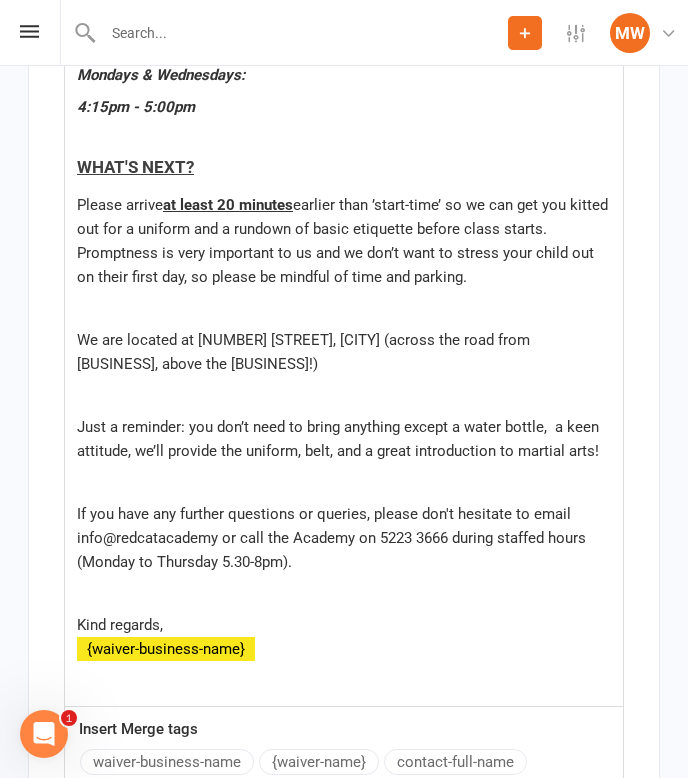 click on "Just a reminder: you don’t need to bring anything except a water bottle,  a keen attitude, we’ll provide the uniform, belt, and a great introduction to martial arts!" at bounding box center [340, 439] 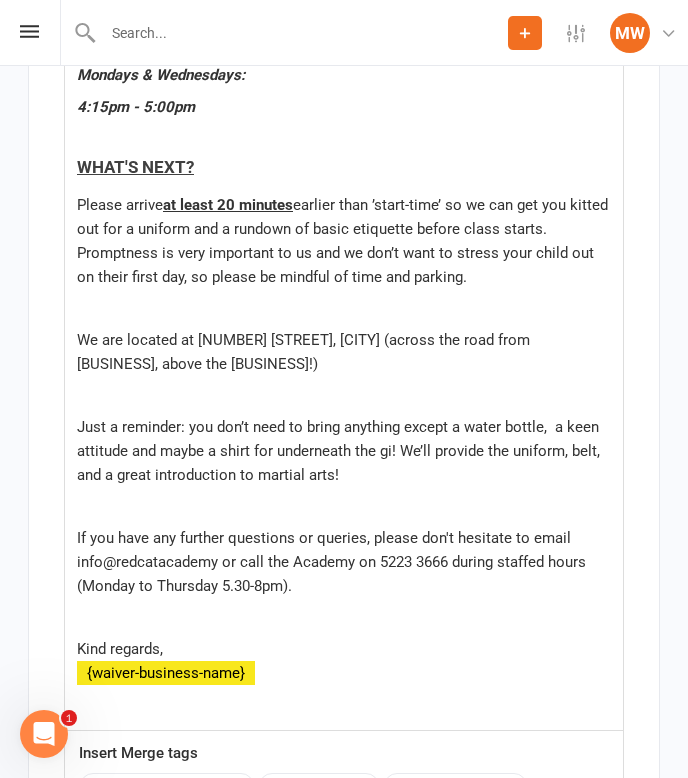 click on "Just a reminder: you don’t need to bring anything except a water bottle,  a keen attitude and maybe a shirt for underneath the gi! We’ll provide the uniform, belt, and a great introduction to martial arts!" at bounding box center (344, 451) 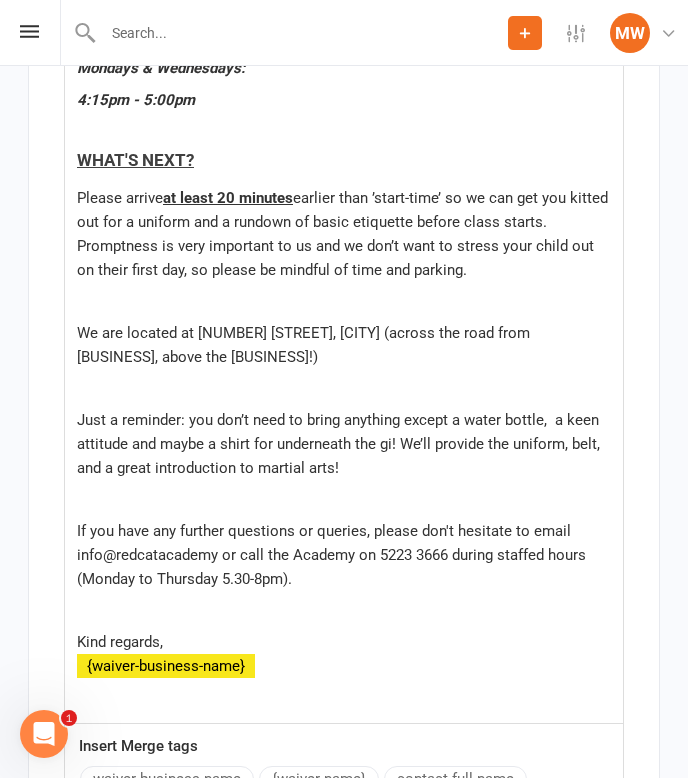 scroll, scrollTop: 14291, scrollLeft: 0, axis: vertical 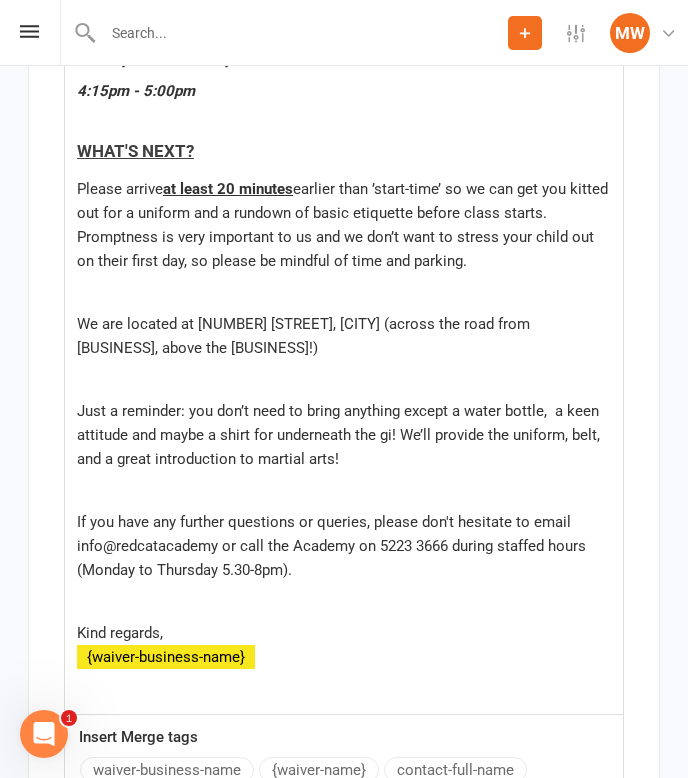 click on "earlier than ’start-time’ so we can get you kitted out for a uniform and a rundown of basic etiquette before class starts. Promptness is very important to us and we don’t want to stress your child out on their first day, so please be mindful of time and parking." at bounding box center (344, 225) 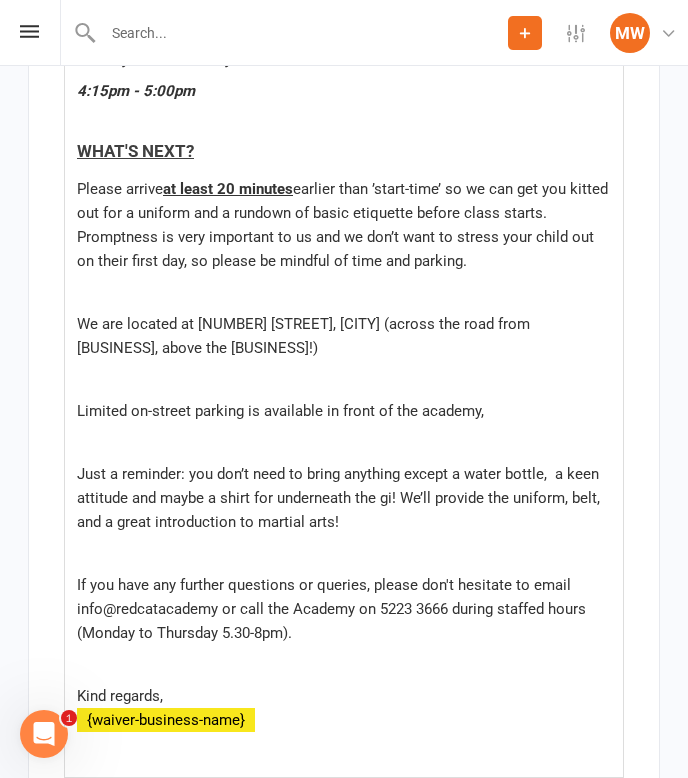 click on "Limited on-street parking is available in front of the academy," at bounding box center (280, 411) 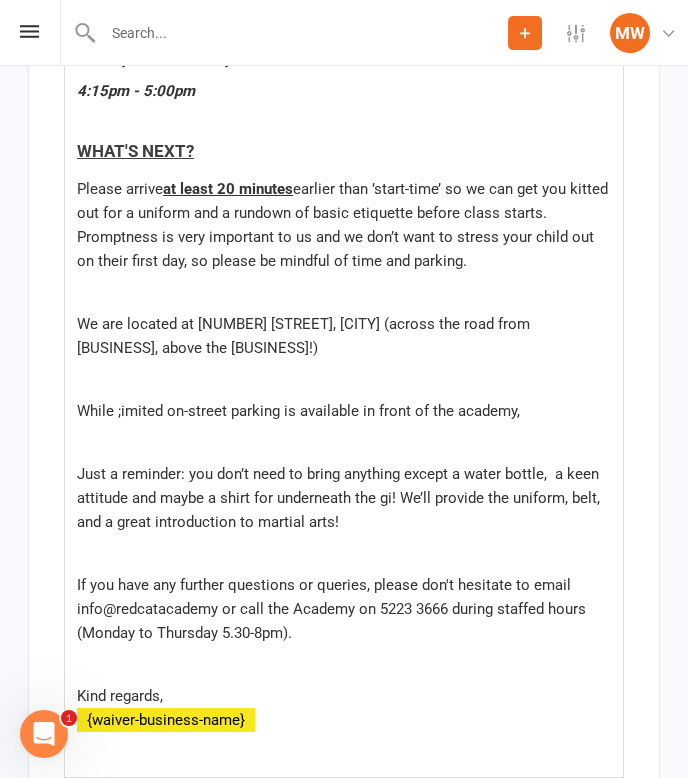 click on "While ;imited on-street parking is available in front of the academy," at bounding box center (298, 411) 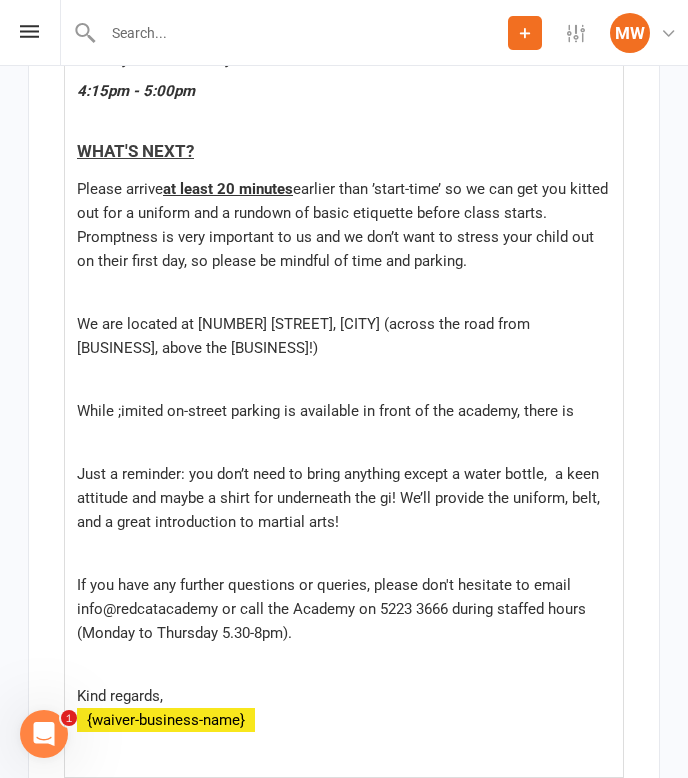 click on "While ;imited on-street parking is available in front of the academy, there is" at bounding box center [325, 411] 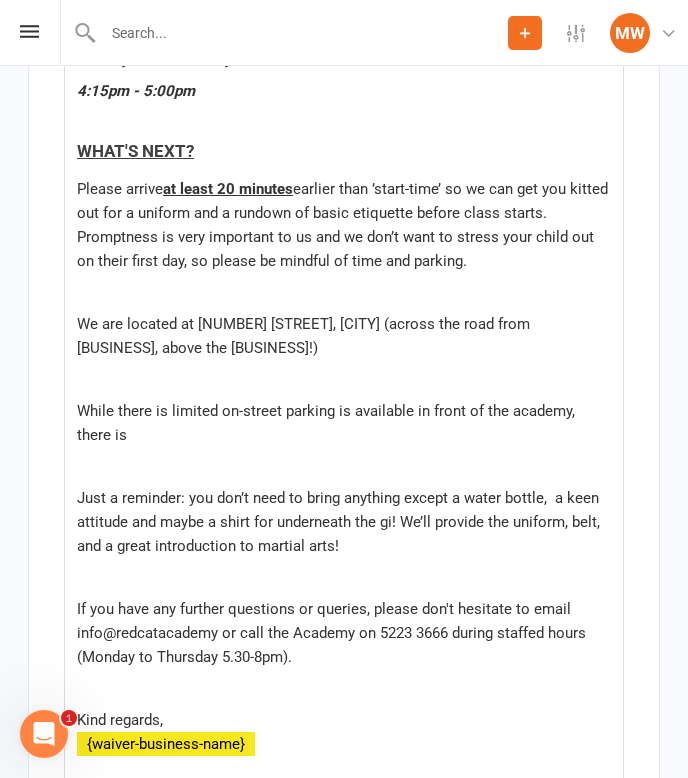 drag, startPoint x: 124, startPoint y: 445, endPoint x: 573, endPoint y: 419, distance: 449.75217 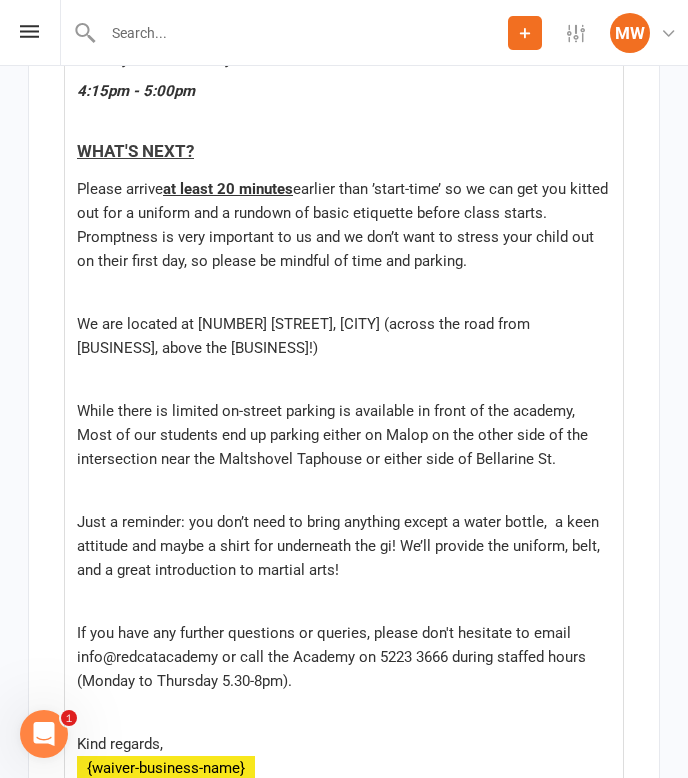 click on "While there is limited on-street parking is available in front of the academy, Most of our students end up parking either on Malop on the other side of the intersection near the Maltshovel Taphouse or either side of Bellarine St." at bounding box center [334, 435] 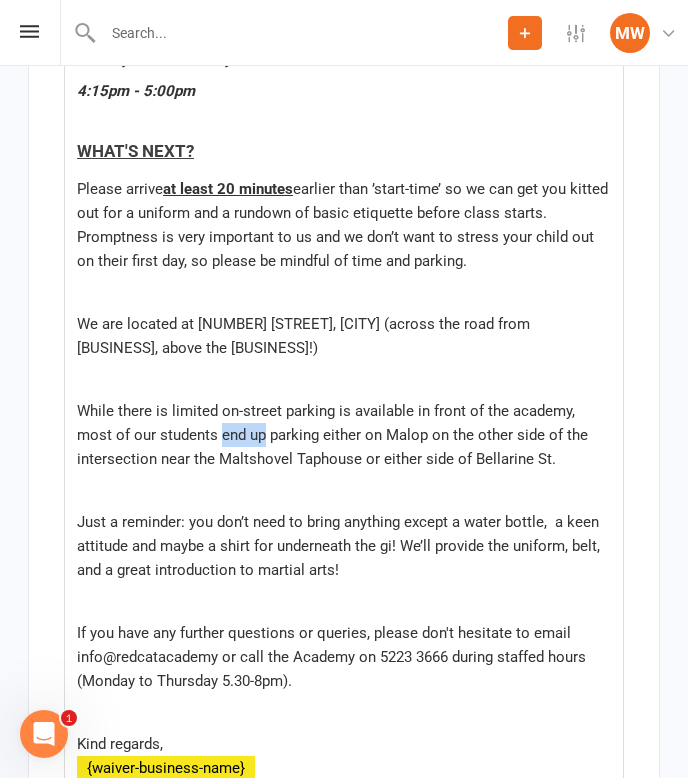 drag, startPoint x: 229, startPoint y: 446, endPoint x: 184, endPoint y: 445, distance: 45.01111 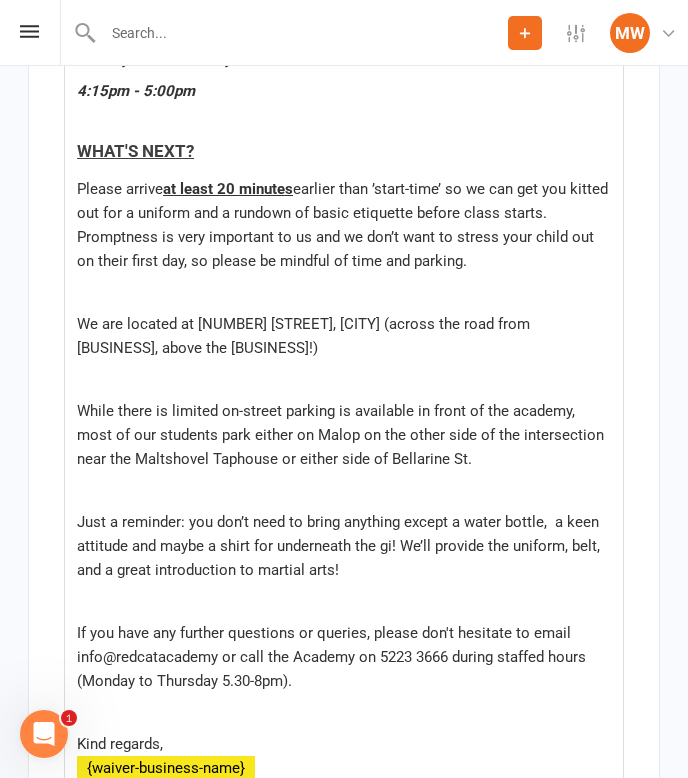 click on "While there is limited on-street parking is available in front of the academy, most of our students park either on Malop on the other side of the intersection near the Maltshovel Taphouse or either side of Bellarine St." at bounding box center [342, 435] 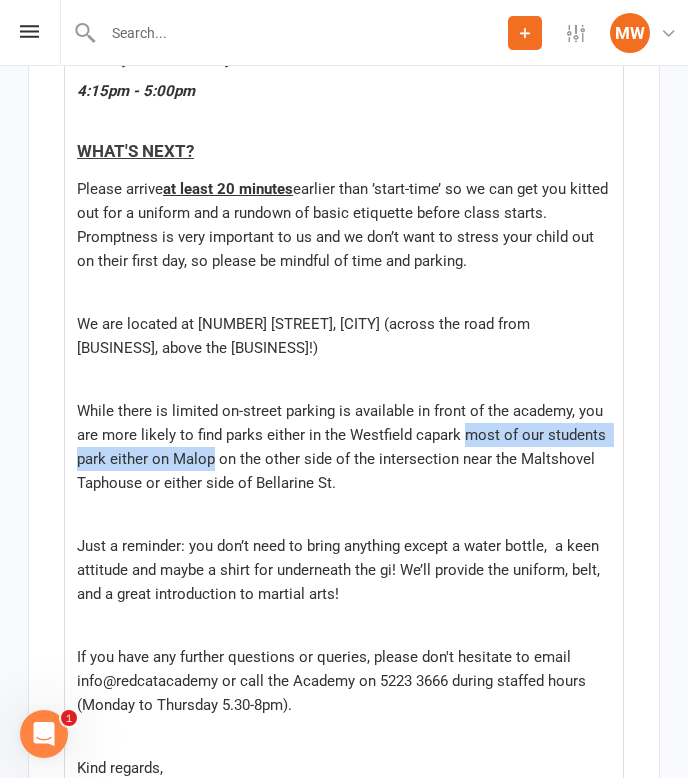 drag, startPoint x: 213, startPoint y: 470, endPoint x: 460, endPoint y: 444, distance: 248.36465 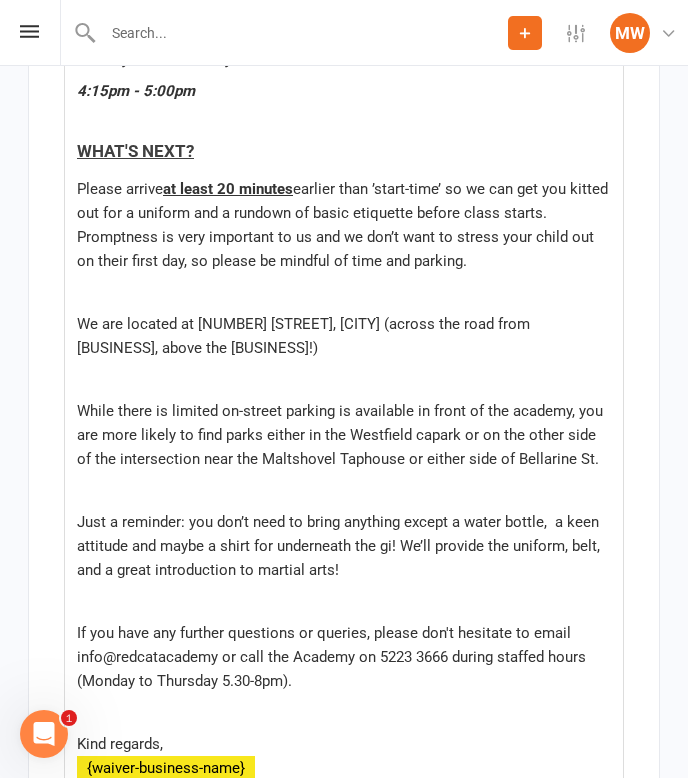 click on "While there is limited on-street parking is available in front of the academy, you are more likely to find parks either in the Westfield capark or on the other side of the intersection near the Maltshovel Taphouse or either side of Bellarine St." at bounding box center (342, 435) 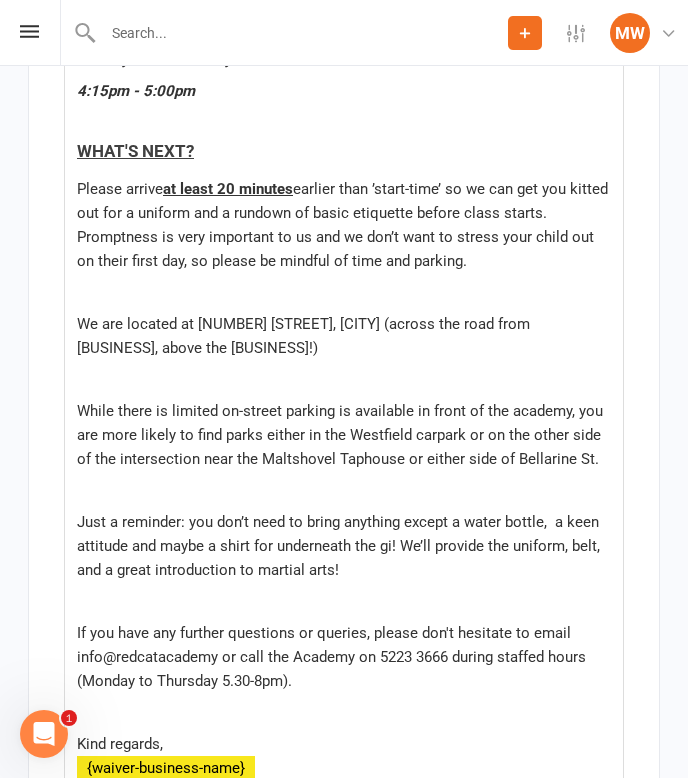 click on "While there is limited on-street parking is available in front of the academy, you are more likely to find parks either in the Westfield carpark or on the other side of the intersection near the Maltshovel Taphouse or either side of Bellarine St." at bounding box center (342, 435) 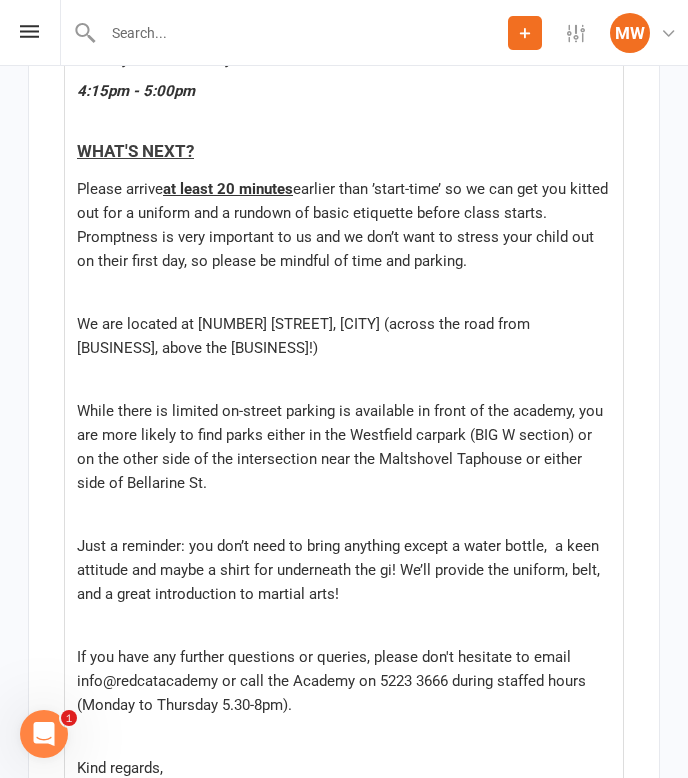 click on "While there is limited on-street parking is available in front of the academy, you are more likely to find parks either in the Westfield carpark (BIG W section) or on the other side of the intersection near the Maltshovel Taphouse or either side of Bellarine St." at bounding box center [344, 447] 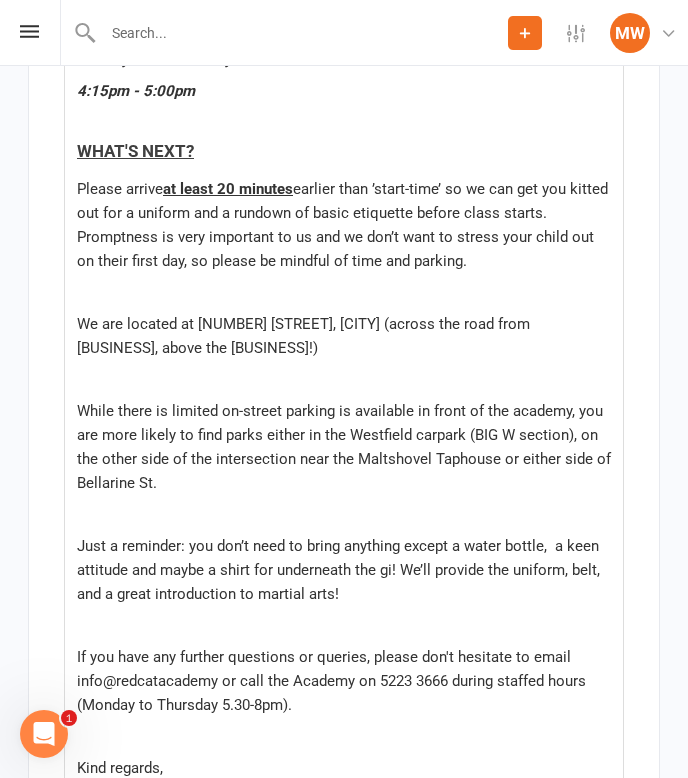 click on "While there is limited on-street parking is available in front of the academy, you are more likely to find parks either in the Westfield carpark (BIG W section), on the other side of the intersection near the Maltshovel Taphouse or either side of Bellarine St." at bounding box center [346, 447] 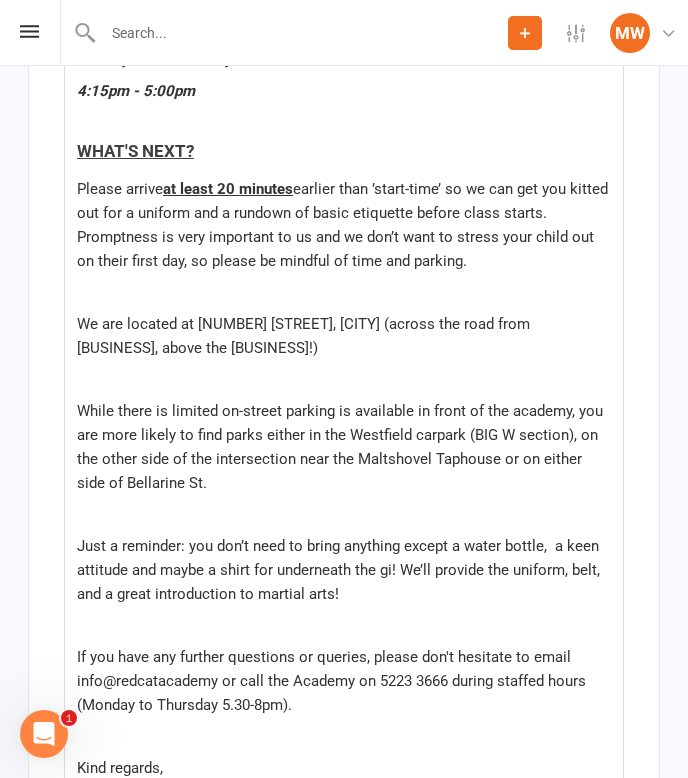click on "Hi ﻿ [FIRST] , ﻿ Thanks for completing the ﻿ {waiver-name} . ﻿ You will receive a copy of your waiver via email shortly once it is approved by a Redcat Team Member. ﻿ You have paid for a four-class trial which includes a beginner uniform for you to keep! ﻿ See below for our timetable detailing days and class times for our two introductory Kid's BJJ classes. ﻿ KID’S BJJ TIMETABLE ﻿ 4-8 year olds - Special Introductory Class Tuesdays ﻿ Thursdays: 4:15pm - 4:45pm ﻿ 9-15 year olds - Juniors ﻿ Teenagers Class Mondays ﻿ Wednesdays: 4:15pm - 5:00pm ﻿ WHAT'S NEXT? Please arrive at least 20 minutes earlier than ’start-time’ so we can get you kitted out for a uniform and a rundown of basic etiquette before class starts. Promptness is very important to us and we don’t want to stress your child out on their first day, so please be mindful of time and parking. ﻿ ﻿ ﻿ ﻿ ﻿ Kind regards,
﻿ {waiver-business-name} ﻿" at bounding box center [344, 137] 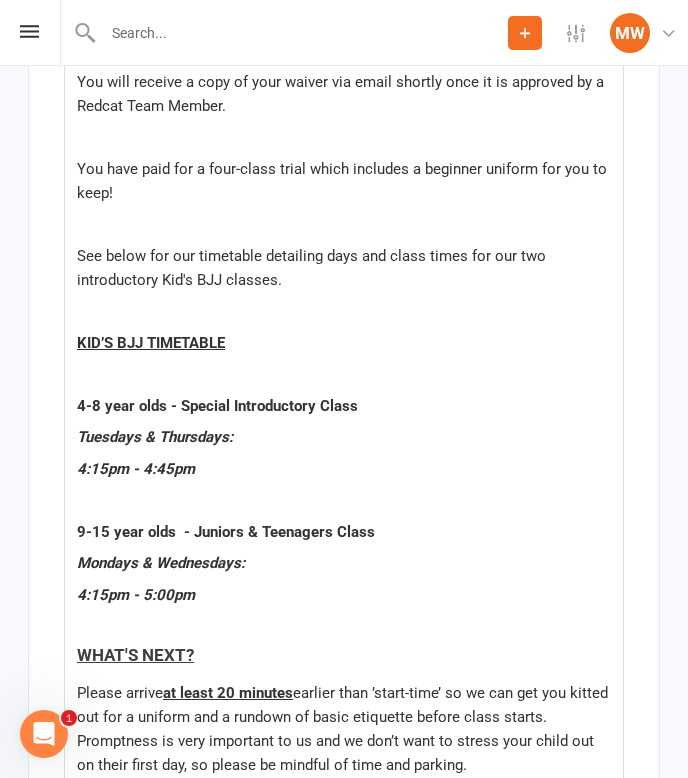 scroll, scrollTop: 13801, scrollLeft: 0, axis: vertical 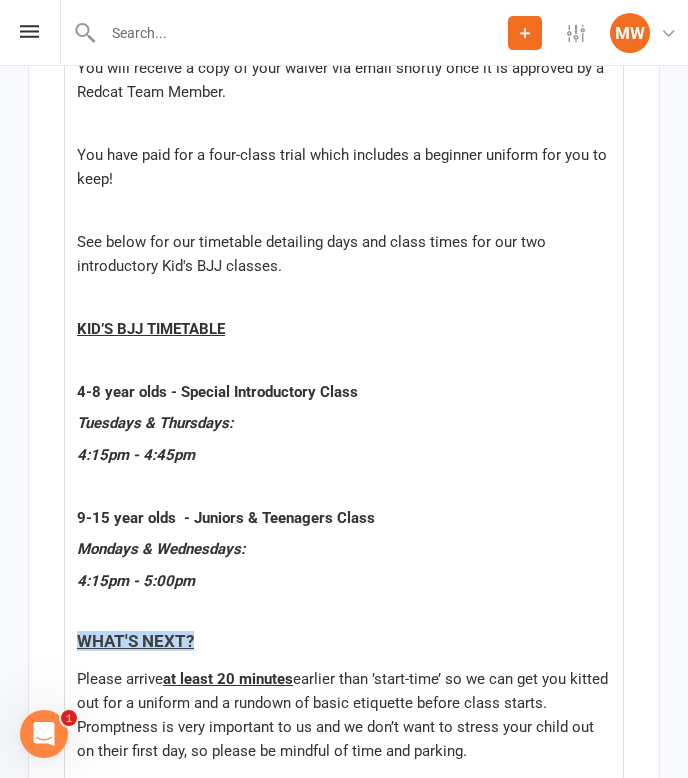 drag, startPoint x: 206, startPoint y: 656, endPoint x: 63, endPoint y: 649, distance: 143.17122 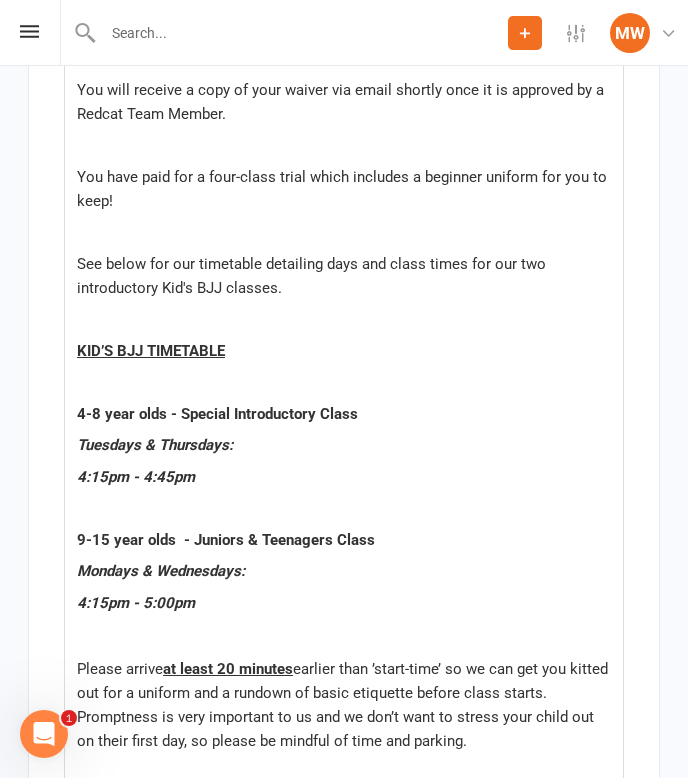 scroll, scrollTop: 13777, scrollLeft: 0, axis: vertical 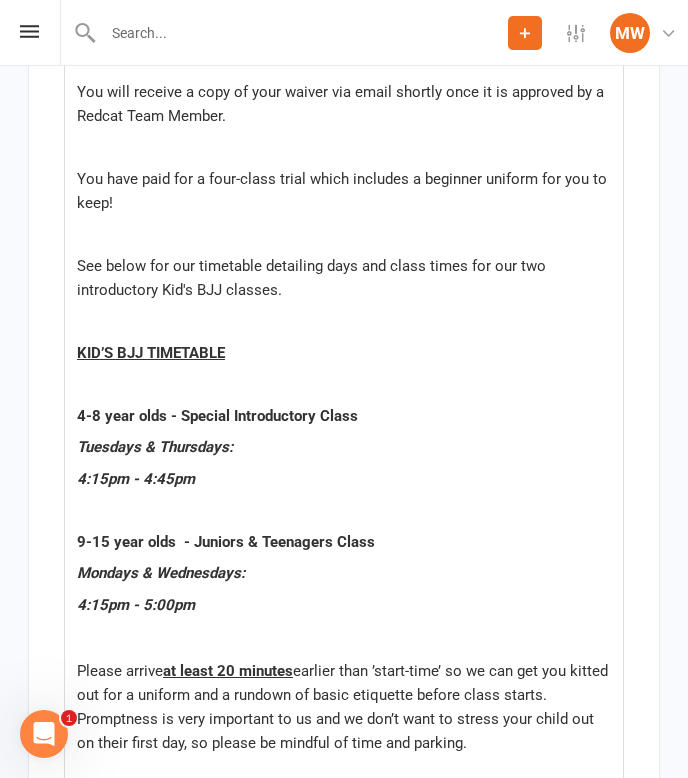 click on "﻿" at bounding box center (344, 147) 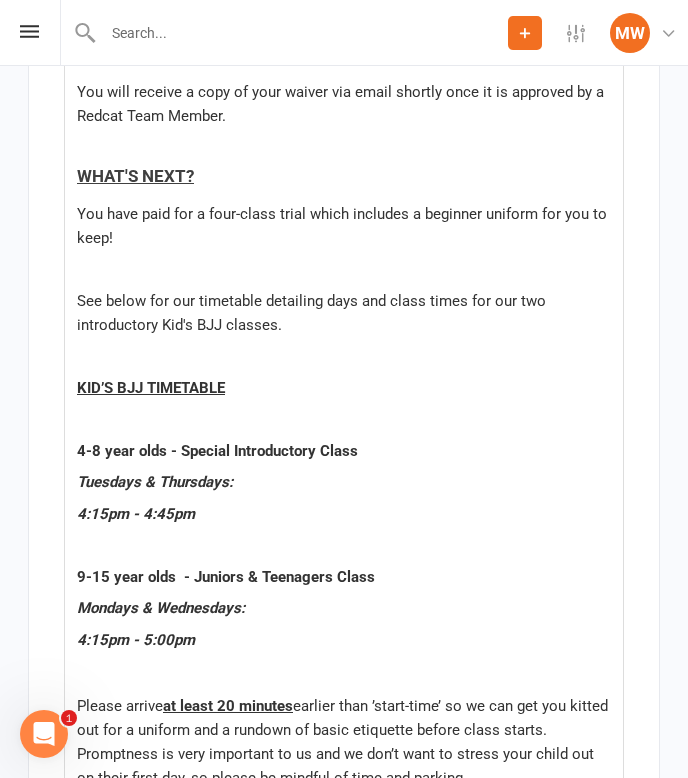 click on "Hi  ﻿ {contact-first-name} ,    Thanks for completing the   ﻿ {waiver-name} .  ﻿ You will receive a copy of your waiver via email shortly once it is approved by a Redcat Team Member. ﻿ WHAT'S NEXT? You have paid for a four-class trial which includes a beginner uniform for you to keep!  ﻿ See below for our timetable detailing days and class times for our two introductory Kid's BJJ classes.  ﻿ KID’S BJJ TIMETABLE ﻿ 4-8 year olds  - Special Introductory Class  Tuesdays & Thursdays:  4:15pm - 4:45pm  ﻿ 9-15 year olds  - Juniors & Teenagers Class  Mondays & Wednesdays:  4:15pm - 5:00pm  ﻿ Please arrive  at least 20 minutes  earlier than ’start-time’ so we can get you kitted out for a uniform and a rundown of basic etiquette before class starts. Promptness is very important to us and we don’t want to stress your child out on their first day, so please be mindful of time and parking.  ﻿ ﻿ ﻿ ﻿    Kind regards,
﻿ {waiver-business-name} ﻿" at bounding box center (344, 652) 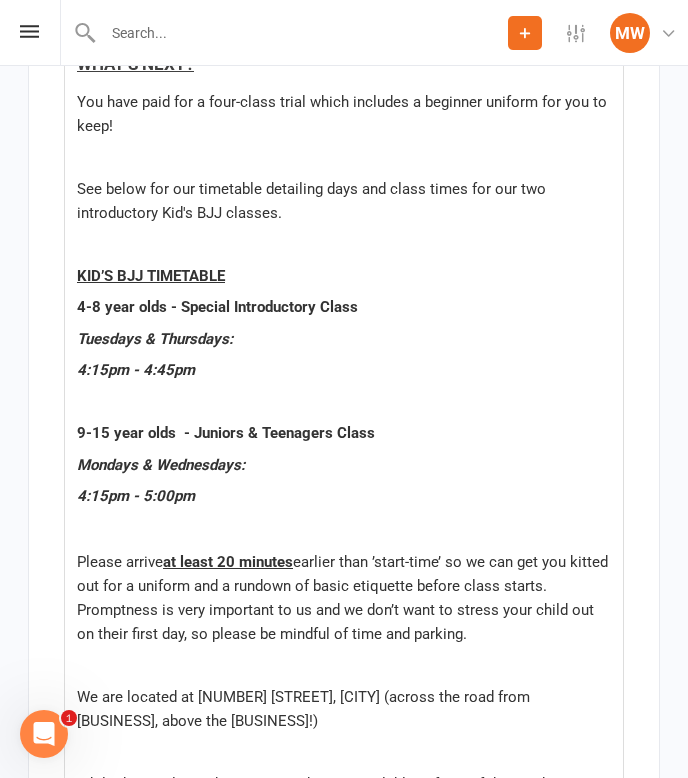 scroll, scrollTop: 13888, scrollLeft: 0, axis: vertical 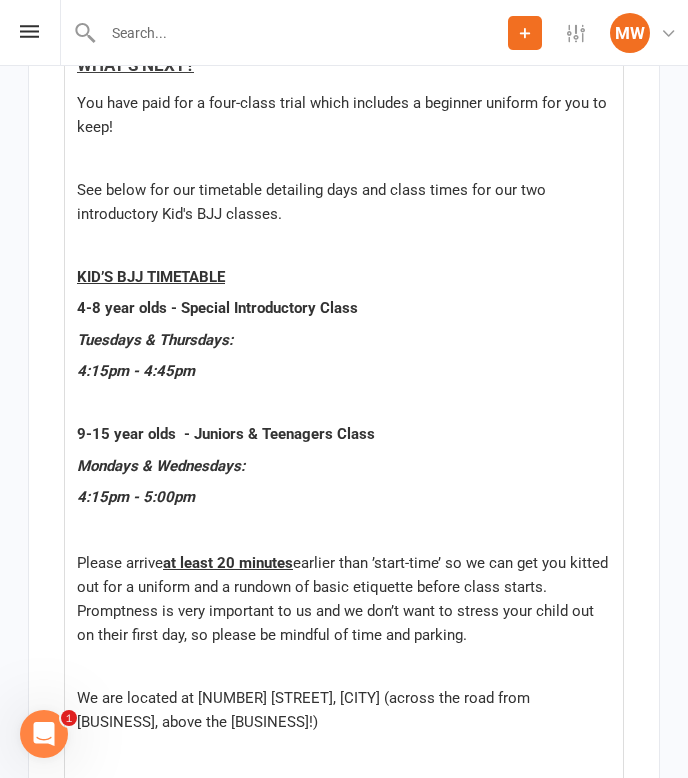 click on "﻿" at bounding box center [344, 158] 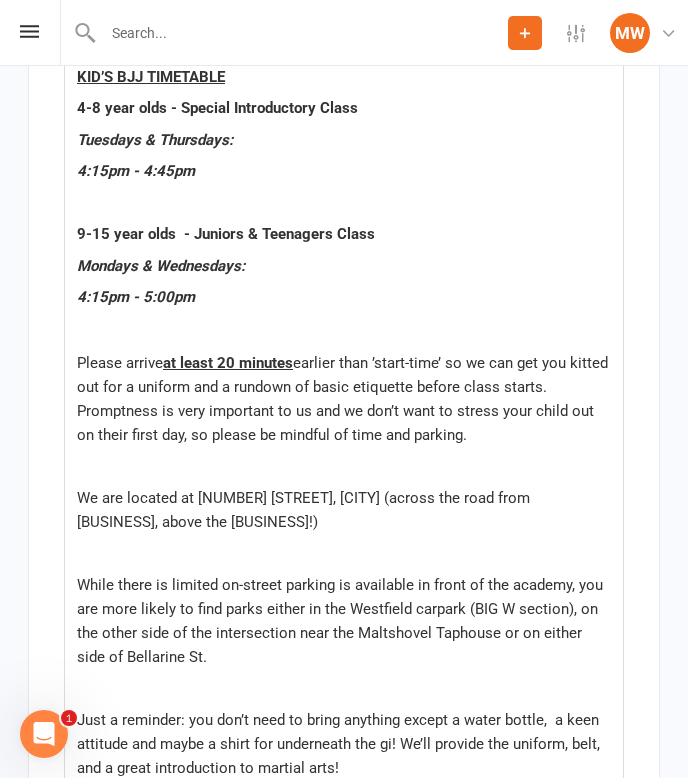 scroll, scrollTop: 14042, scrollLeft: 0, axis: vertical 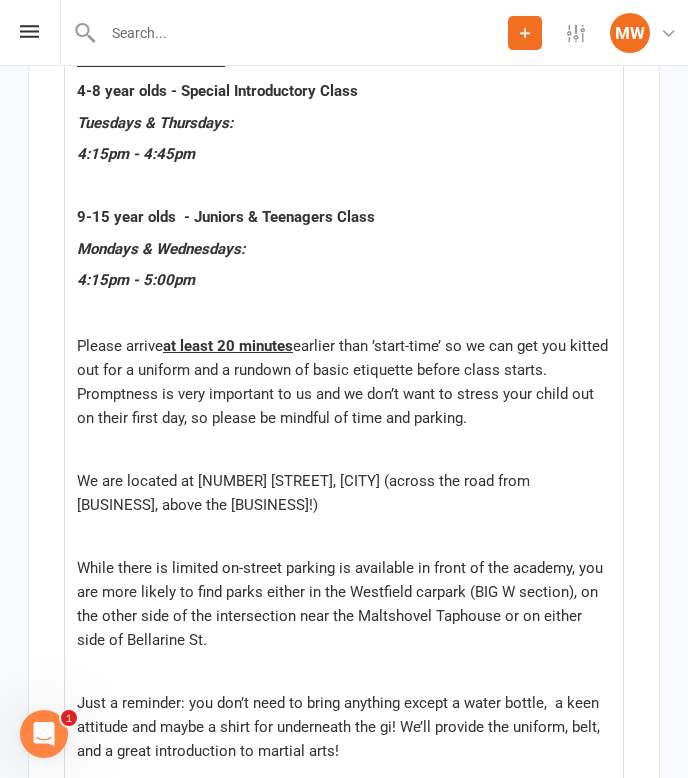 drag, startPoint x: 457, startPoint y: 356, endPoint x: 510, endPoint y: 440, distance: 99.32271 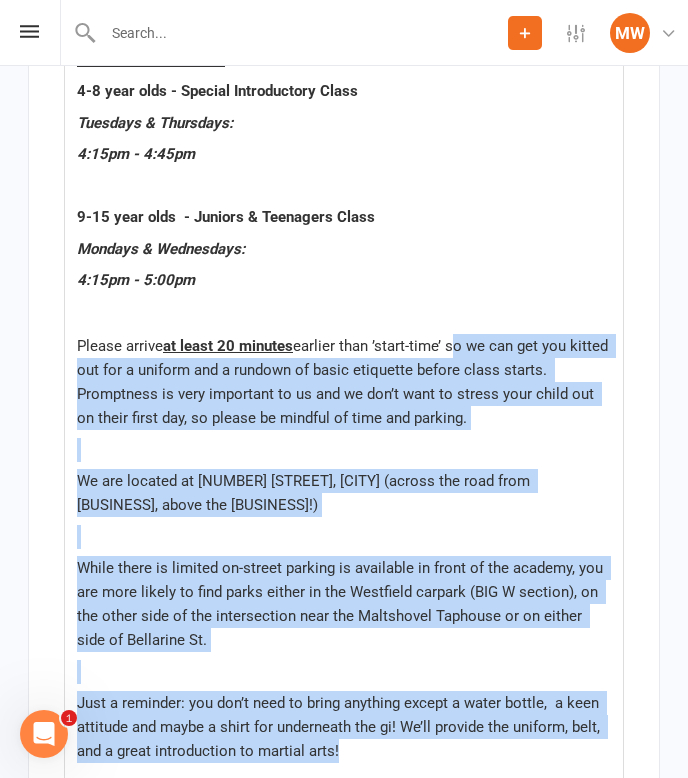 drag, startPoint x: 454, startPoint y: 359, endPoint x: 483, endPoint y: 762, distance: 404.04208 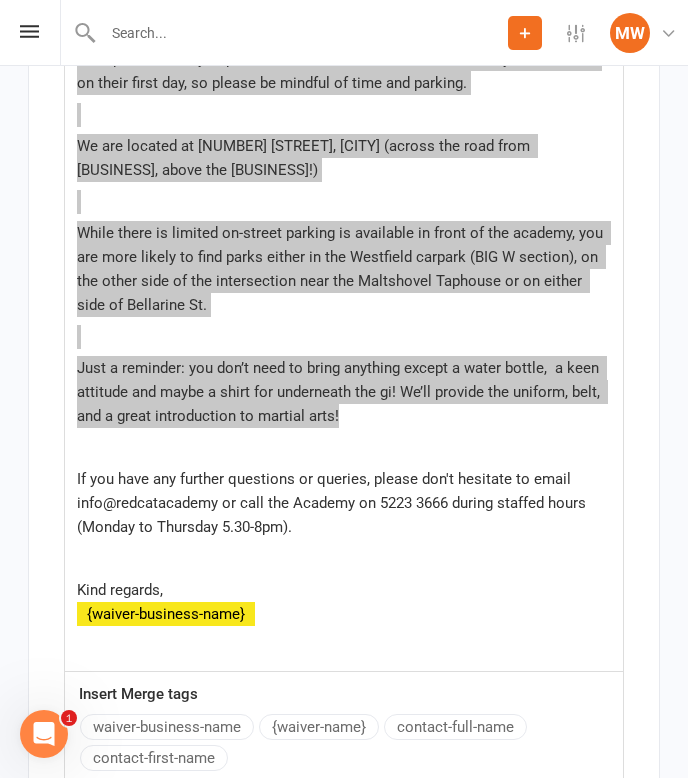 scroll, scrollTop: 14389, scrollLeft: 0, axis: vertical 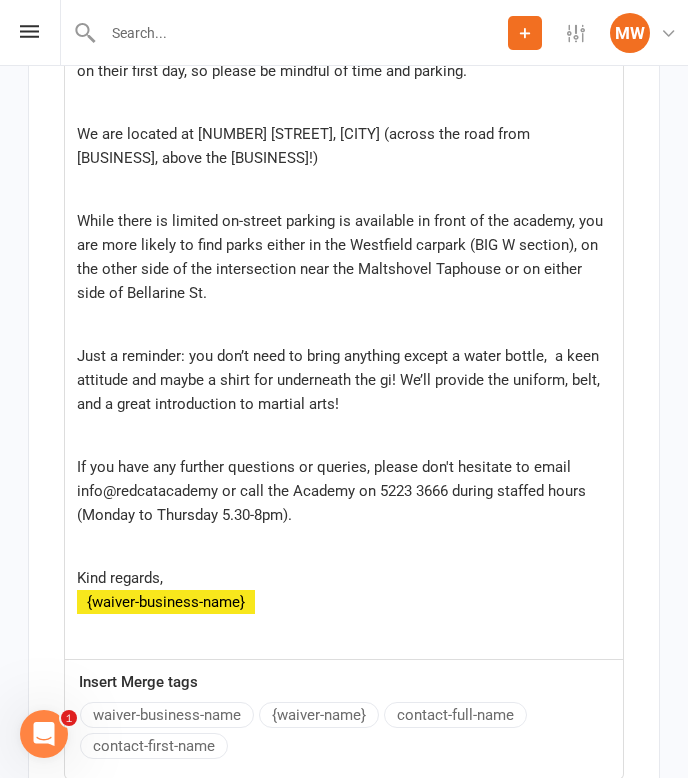 click on "If you have any further questions or queries, please don't hesitate to email info@redcatacademy or call the Academy on 5223 3666 during staffed hours (Monday to Thursday 5.30-8pm)." at bounding box center (333, 491) 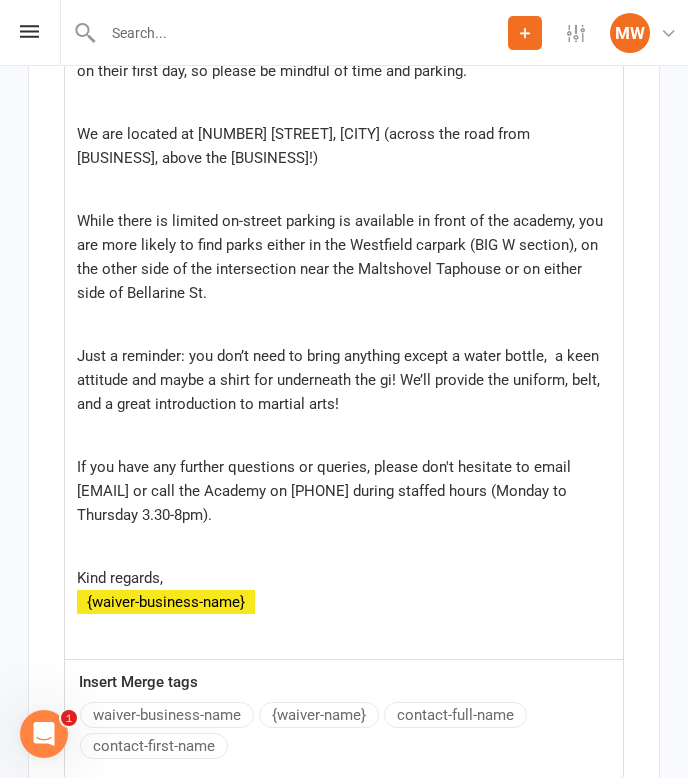 click at bounding box center (344, 547) 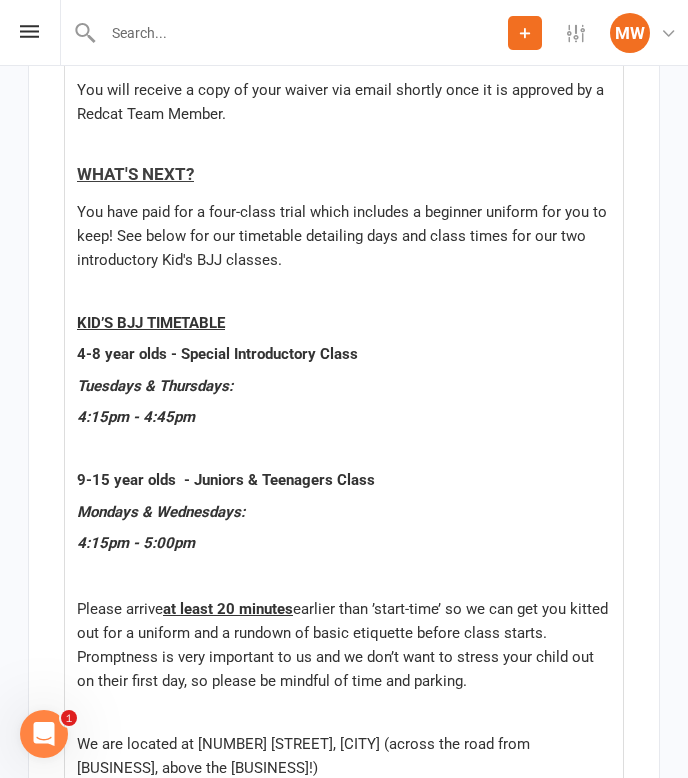 scroll, scrollTop: 13790, scrollLeft: 0, axis: vertical 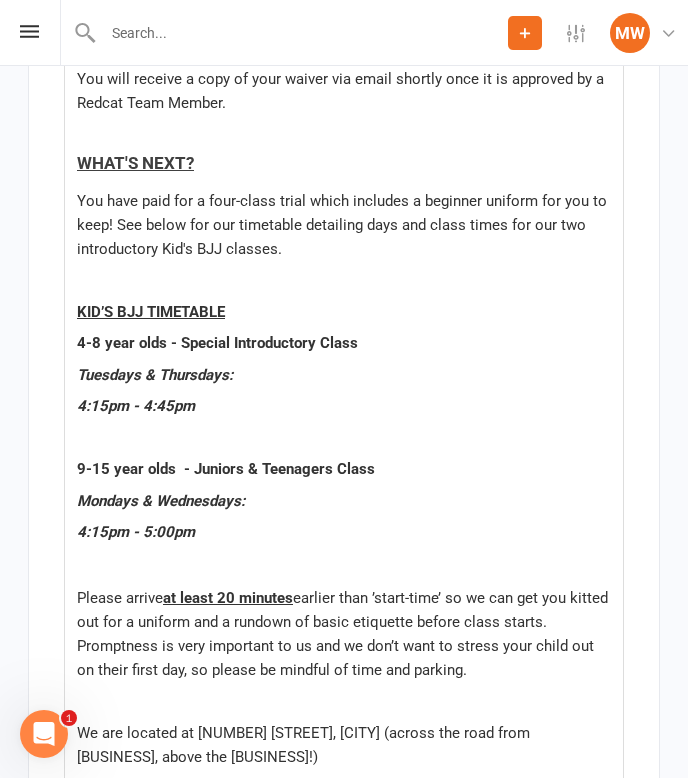 click on "earlier than ’start-time’ so we can get you kitted out for a uniform and a rundown of basic etiquette before class starts. Promptness is very important to us and we don’t want to stress your child out on their first day, so please be mindful of time and parking." at bounding box center (344, 634) 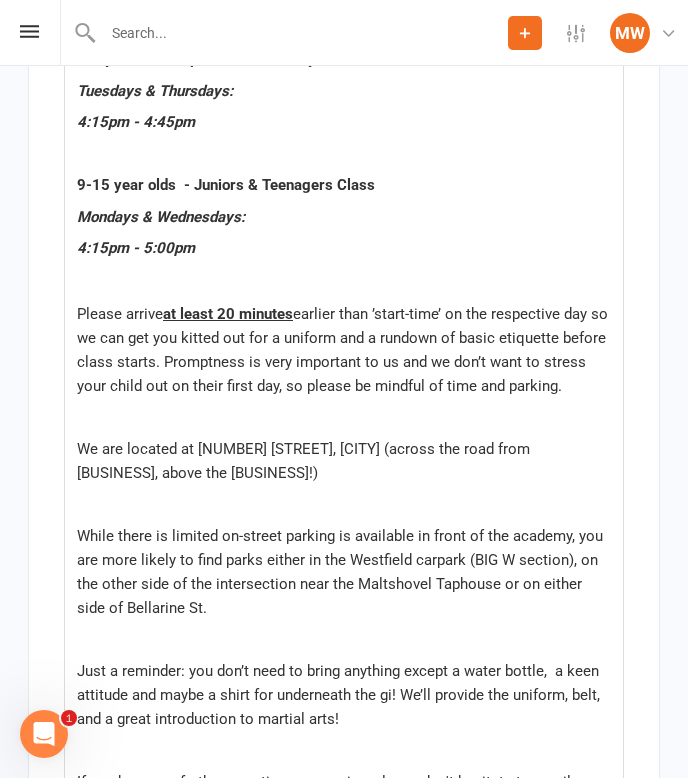 scroll, scrollTop: 14085, scrollLeft: 0, axis: vertical 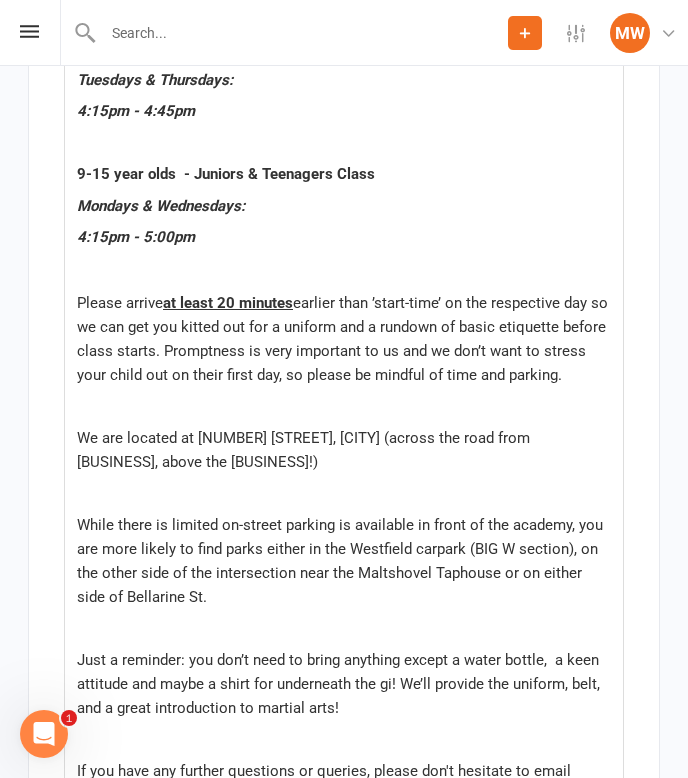 click on "﻿" at bounding box center [344, 407] 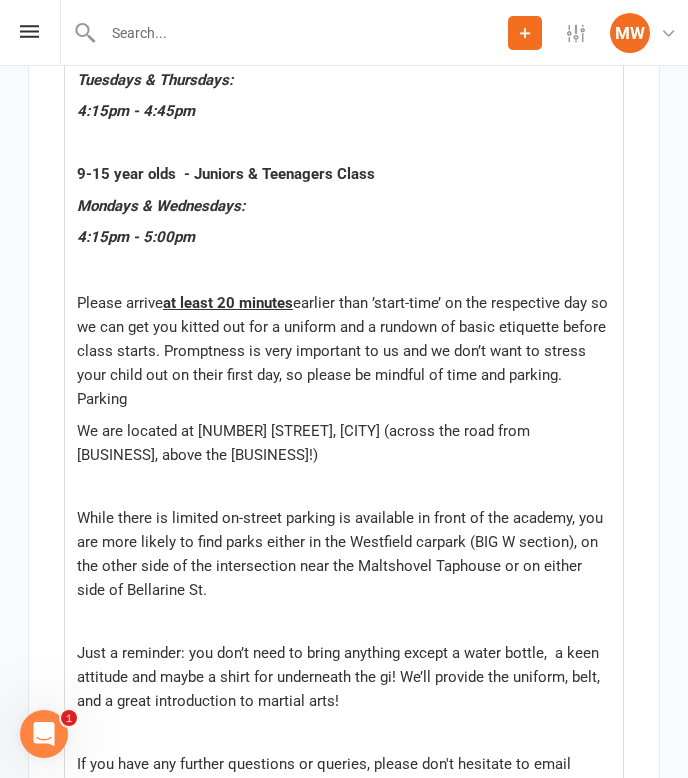 drag, startPoint x: 152, startPoint y: 419, endPoint x: 18, endPoint y: 419, distance: 134 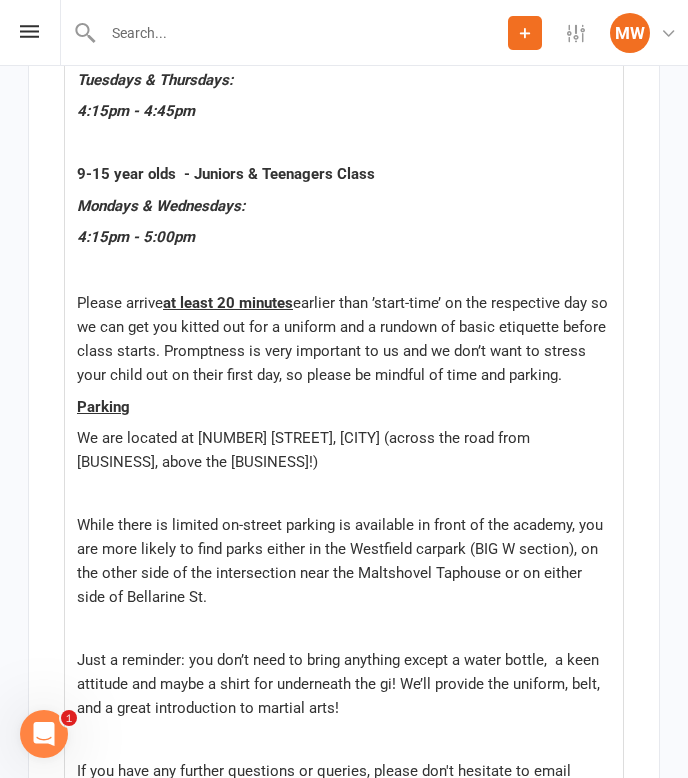 click on "While there is limited on-street parking is available in front of the academy, you are more likely to find parks either in the Westfield carpark (BIG W section), on the other side of the intersection near the Maltshovel Taphouse or on either side of Bellarine St." at bounding box center (344, 561) 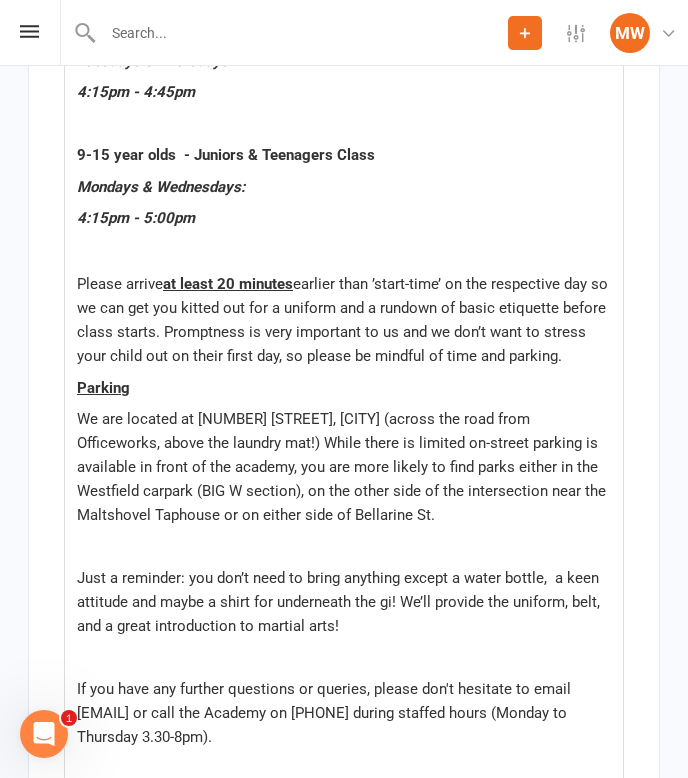 scroll, scrollTop: 14108, scrollLeft: 0, axis: vertical 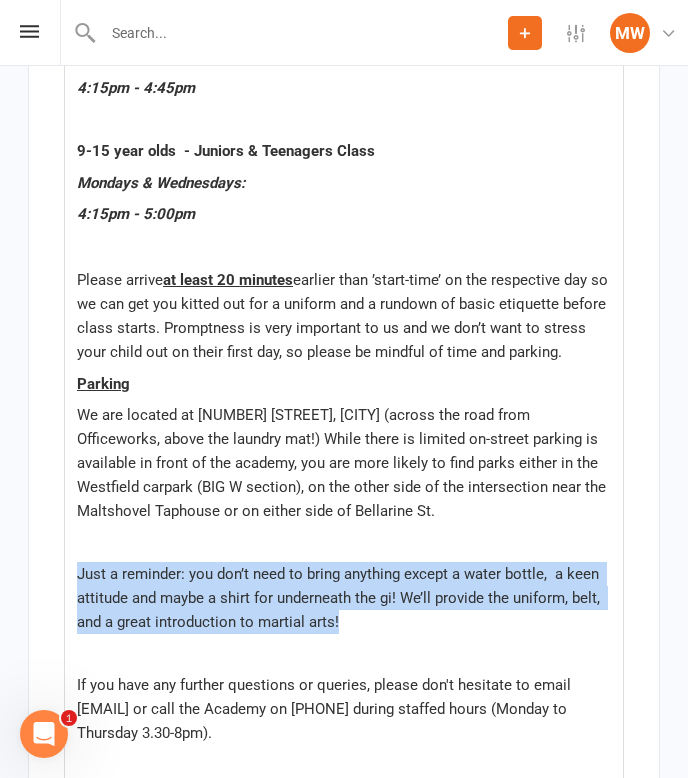 drag, startPoint x: 353, startPoint y: 639, endPoint x: 37, endPoint y: 579, distance: 321.64578 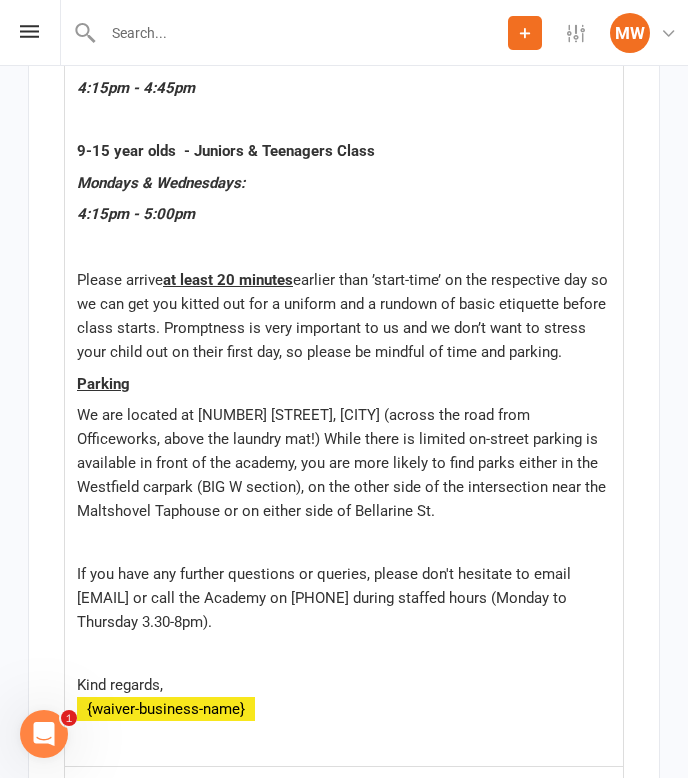 click on "Parking" at bounding box center [103, 384] 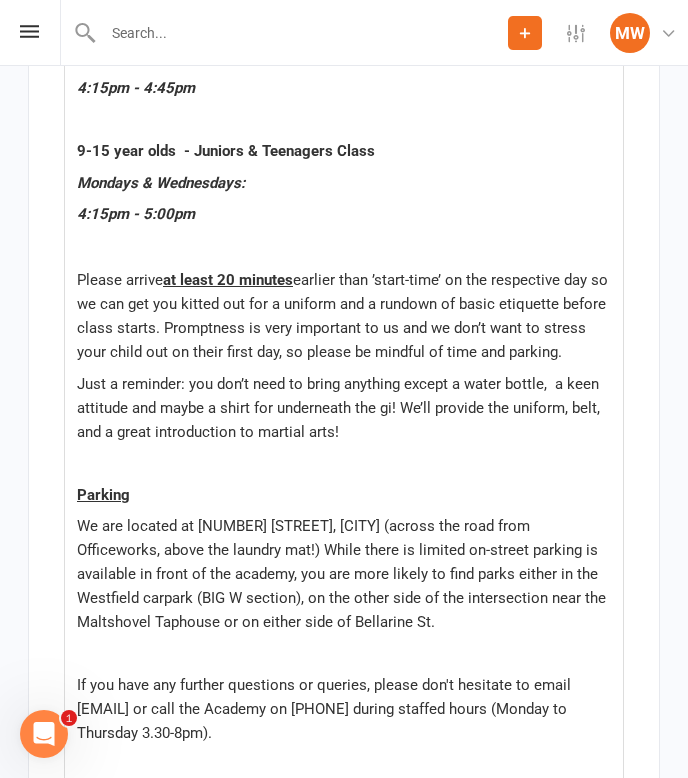 click on "﻿" at bounding box center [344, 463] 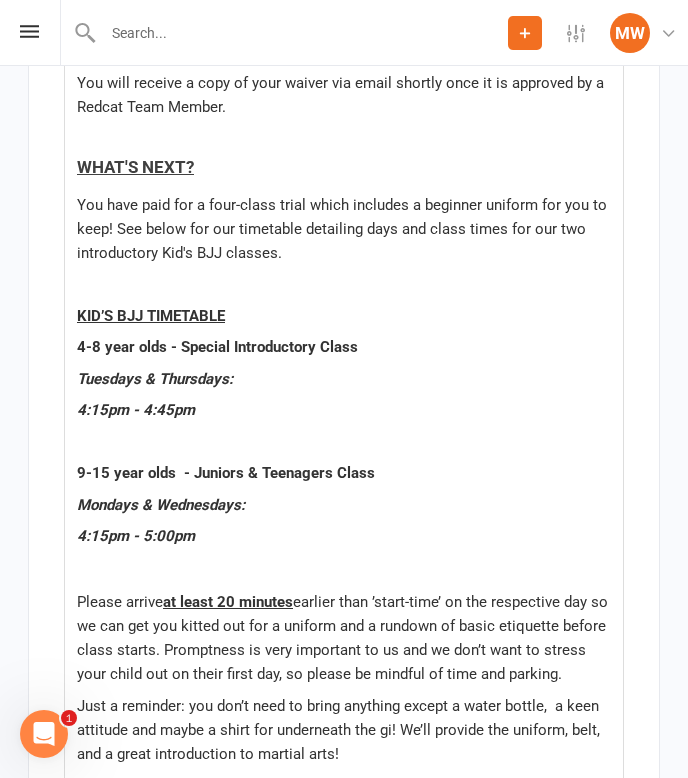 scroll, scrollTop: 13793, scrollLeft: 0, axis: vertical 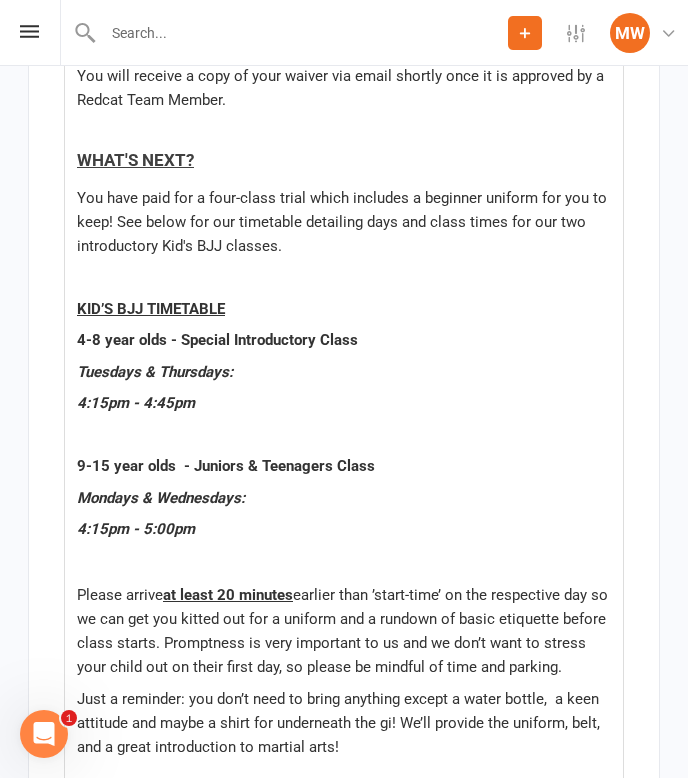 click on "Hi ﻿ {contact-first-name} ,   Thanks for completing the ﻿ {waiver-name} . ﻿ You will receive a copy of your waiver via email shortly once it is approved by a Redcat Team Member. ﻿ WHAT'S NEXT? You have paid for a four-class trial which includes a beginner uniform for you to keep! See below for our timetable detailing days and class times for our two introductory Kid's BJJ classes. ﻿ KID’S BJJ TIMETABLE 4-8 year olds - Special Introductory Class Tuesdays & Thursdays: 4:15pm - 4:45pm ﻿ 9-15 year olds - Juniors & Teenagers Class Mondays & Wednesdays: 4:15pm - 5:00pm ﻿ Please arrive at least 20 minutes earlier than ’start-time’ on the respective day so we can get you kitted out for a uniform and a rundown of basic etiquette before class starts. Promptness is very important to us and we don’t want to stress your child out on their first day, so please be mindful of time and parking. ﻿ Parking ﻿   Kind regards,
﻿ {waiver-business-name} ﻿" at bounding box center [344, 558] 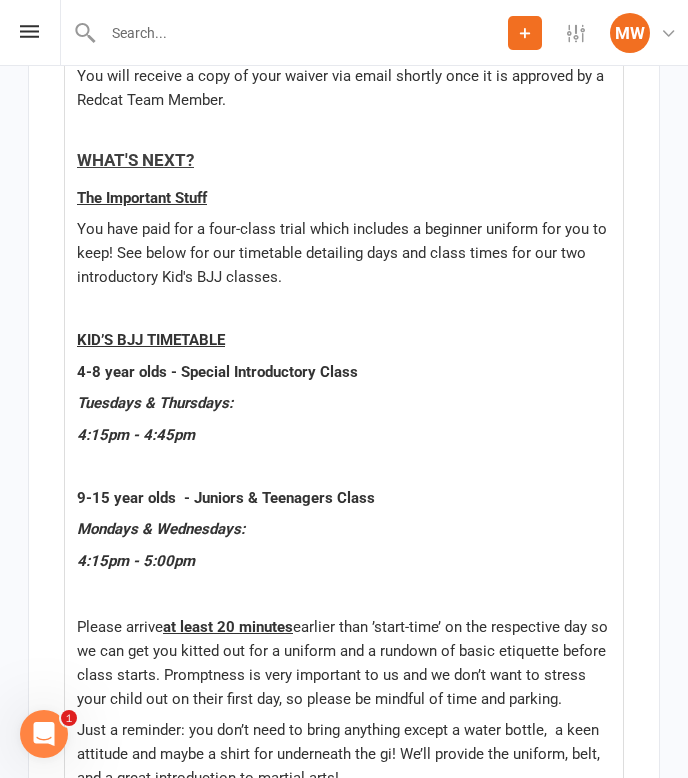 click on "﻿" at bounding box center (344, 309) 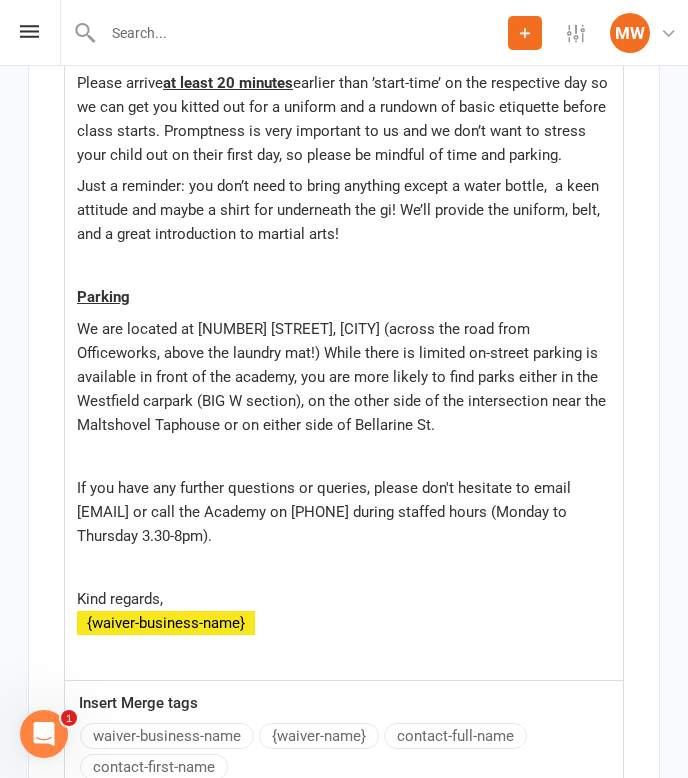 scroll, scrollTop: 14367, scrollLeft: 0, axis: vertical 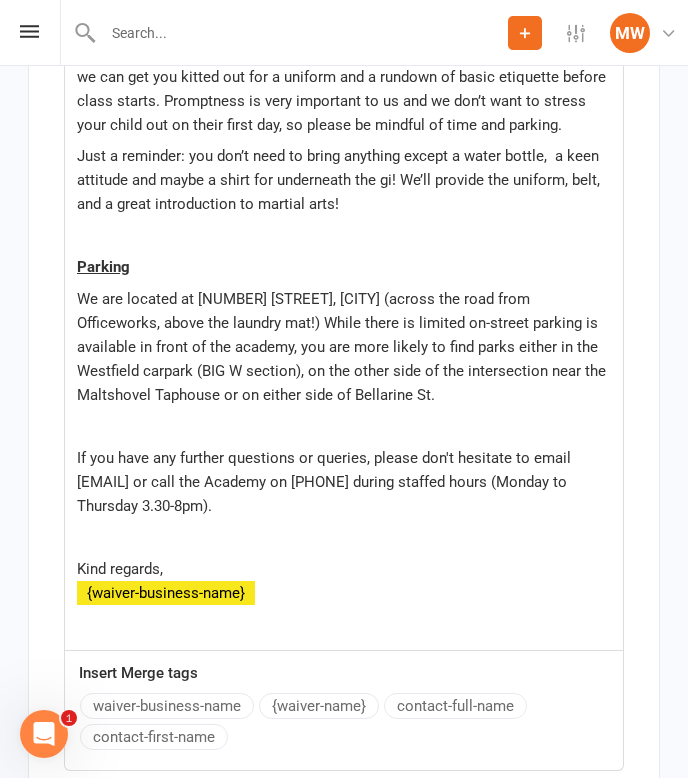 click on "We are located at [NUMBER] [STREET], [CITY] (across the road from Officeworks, above the laundry mat!) While there is limited on-street parking is available in front of the academy, you are more likely to find parks either in the Westfield carpark (BIG W section), on the other side of the intersection near the Maltshovel Taphouse or on either side of Bellarine St." at bounding box center [343, 347] 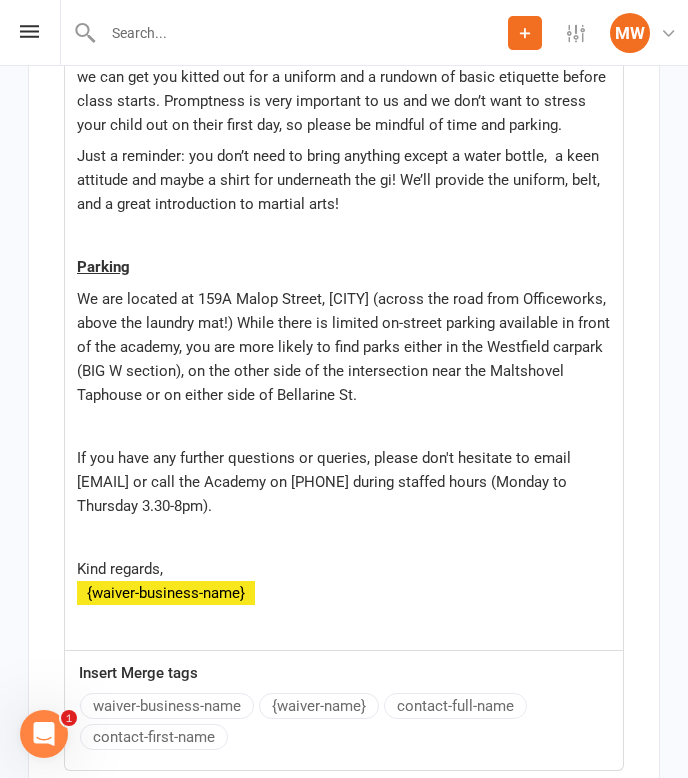 click on "We are located at 159A Malop Street, [CITY] (across the road from Officeworks, above the laundry mat!) While there is limited on-street parking available in front of the academy, you are more likely to find parks either in the Westfield carpark (BIG W section), on the other side of the intersection near the Maltshovel Taphouse or on either side of Bellarine St." at bounding box center (345, 347) 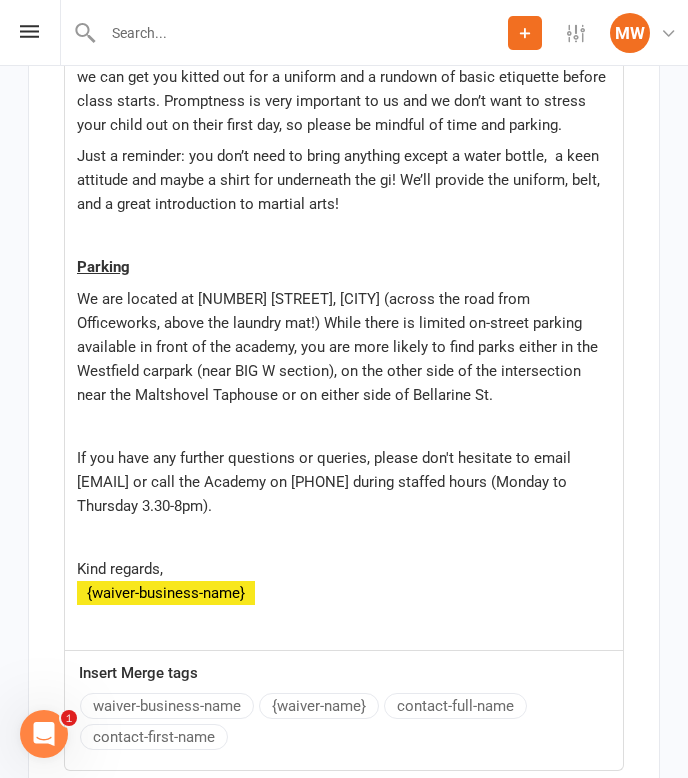 click on "We are located at [NUMBER] [STREET], [CITY] (across the road from Officeworks, above the laundry mat!) While there is limited on-street parking available in front of the academy, you are more likely to find parks either in the Westfield carpark (near BIG W section), on the other side of the intersection near the Maltshovel Taphouse or on either side of Bellarine St." at bounding box center [339, 347] 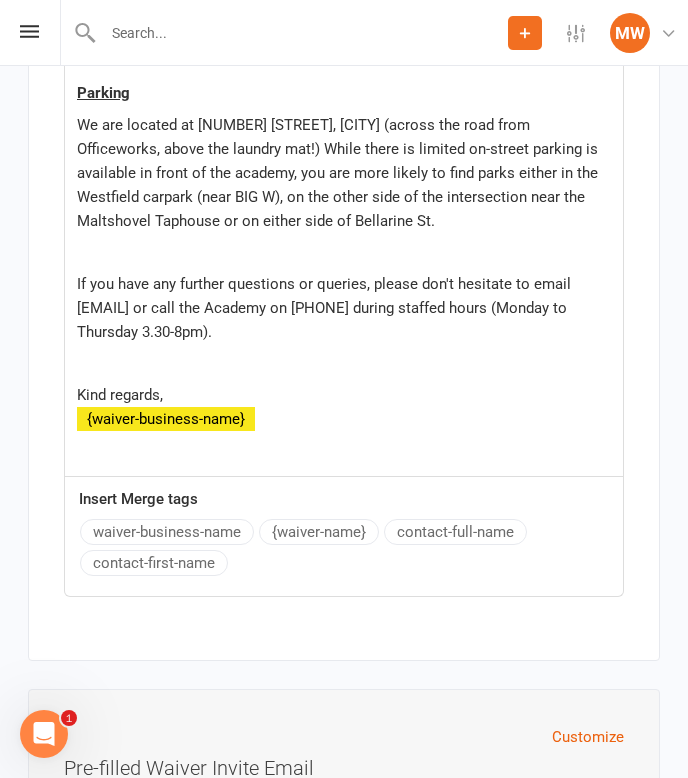 scroll, scrollTop: 14542, scrollLeft: 0, axis: vertical 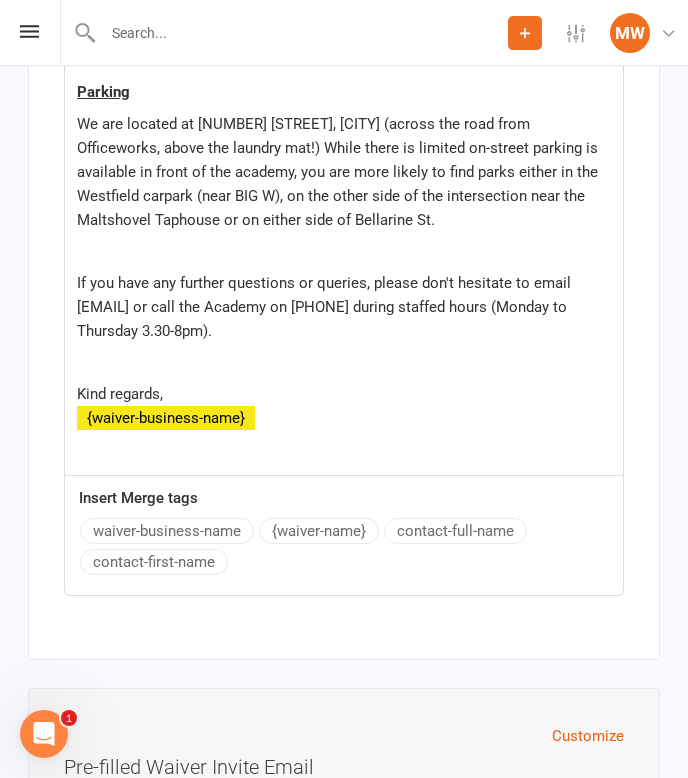 click on "If you have any further questions or queries, please don't hesitate to email [EMAIL] or call the Academy on [PHONE] during staffed hours (Monday to Thursday 3.30-8pm)." at bounding box center (326, 307) 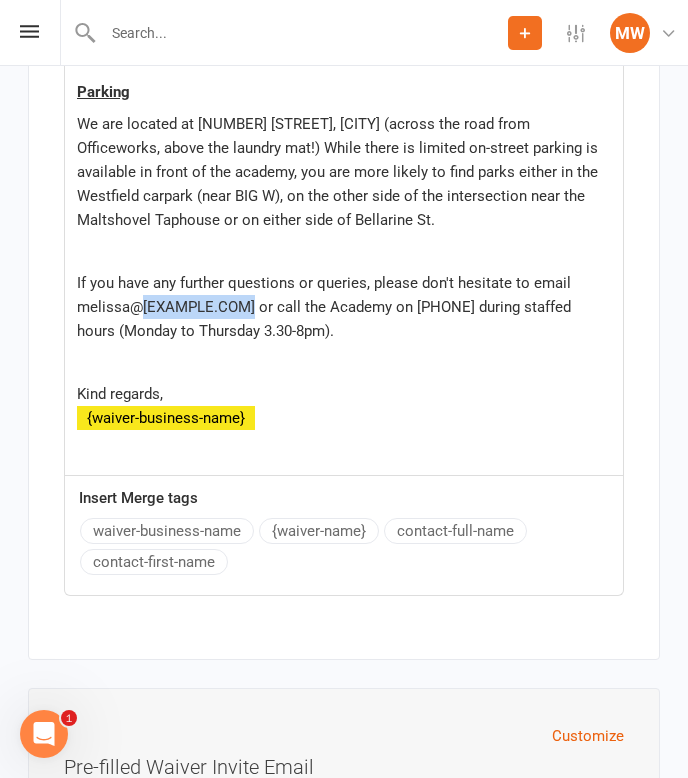 drag, startPoint x: 246, startPoint y: 317, endPoint x: 143, endPoint y: 315, distance: 103.01942 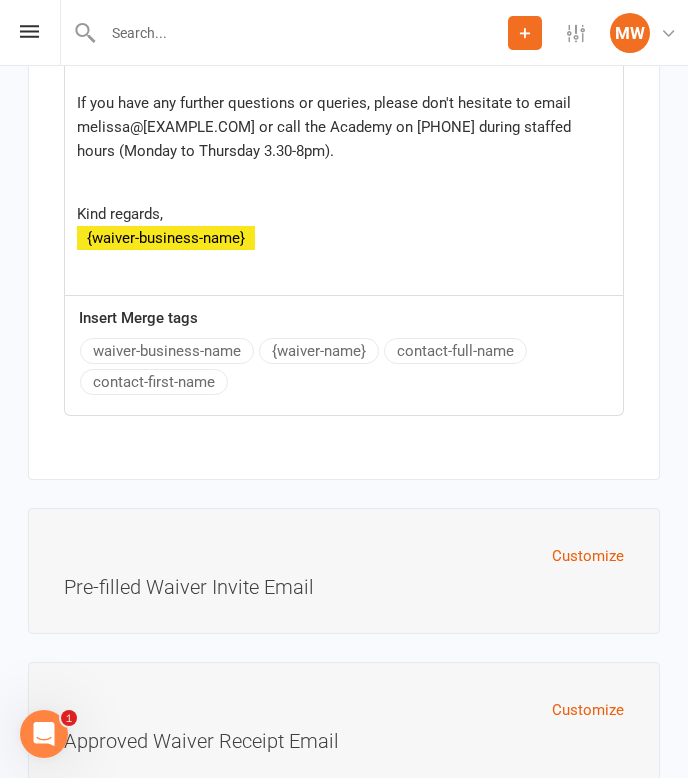 scroll, scrollTop: 14871, scrollLeft: 0, axis: vertical 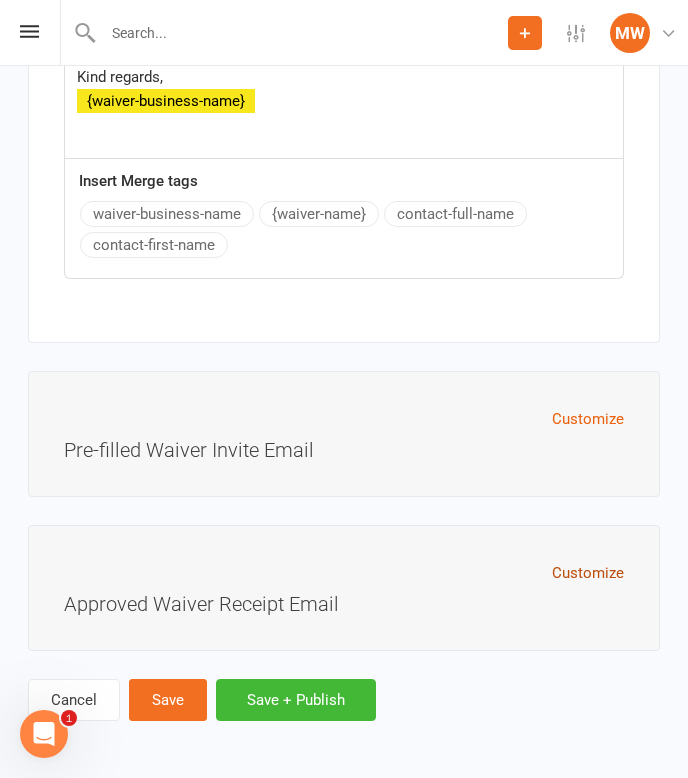 click on "Customize" at bounding box center [588, 573] 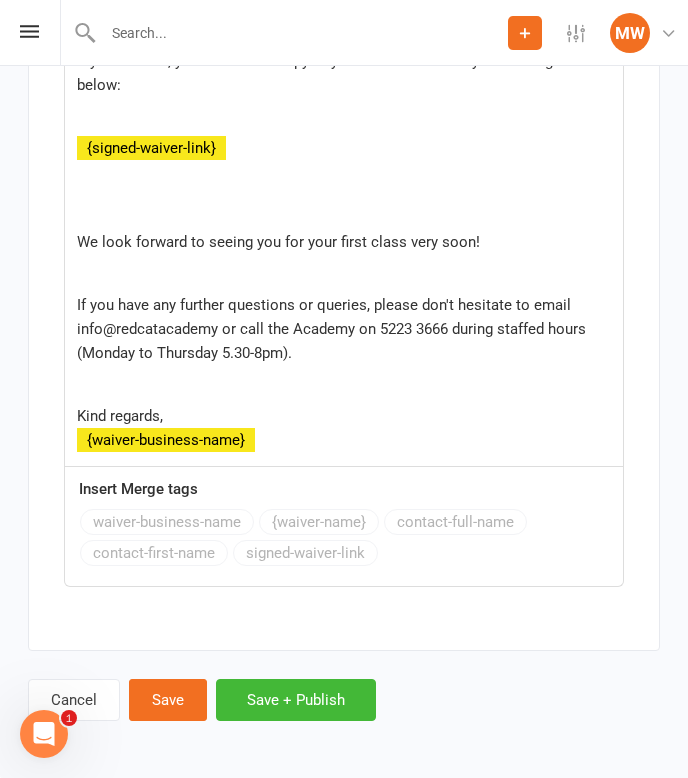 scroll, scrollTop: 15935, scrollLeft: 0, axis: vertical 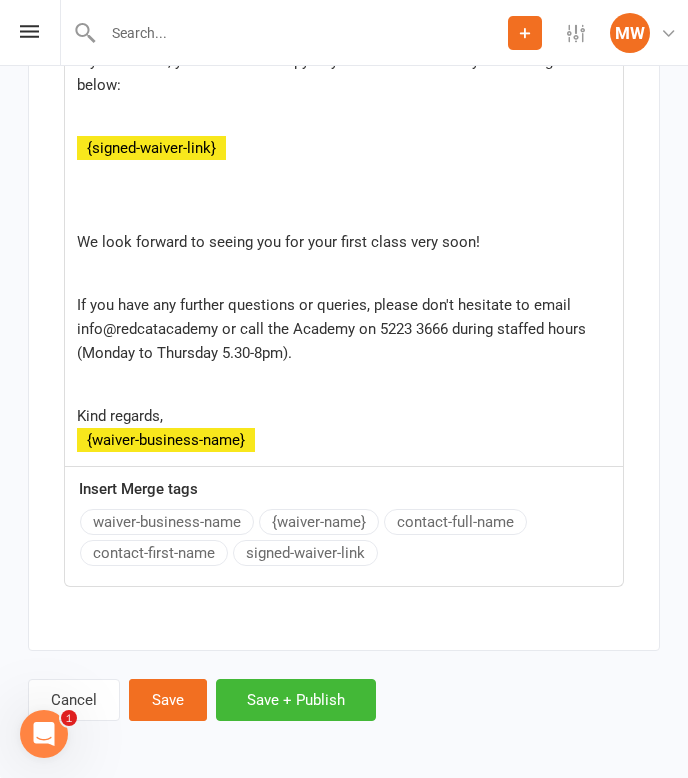 click on "If you have any further questions or queries, please don't hesitate to email info@redcatacademy or call the Academy on 5223 3666 during staffed hours (Monday to Thursday 5.30-8pm)." at bounding box center [333, 329] 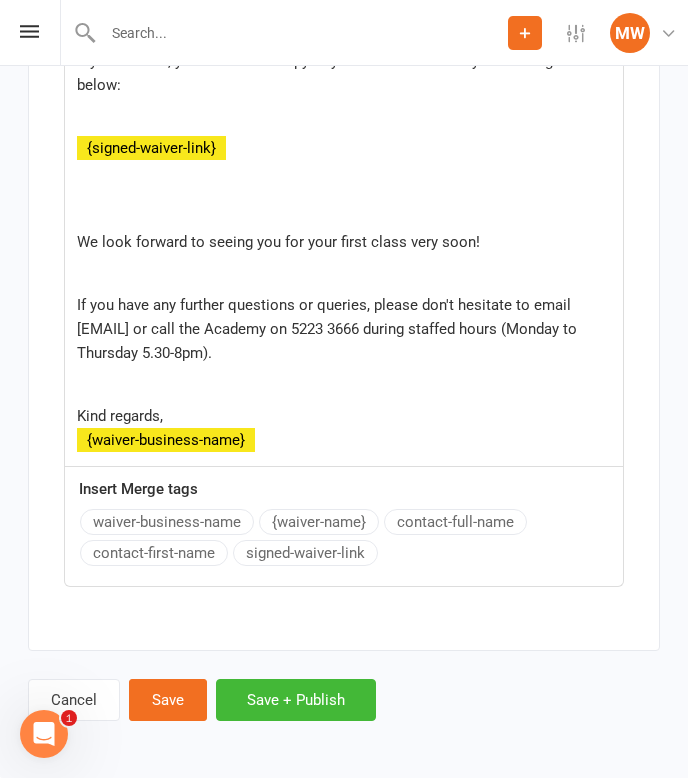 type 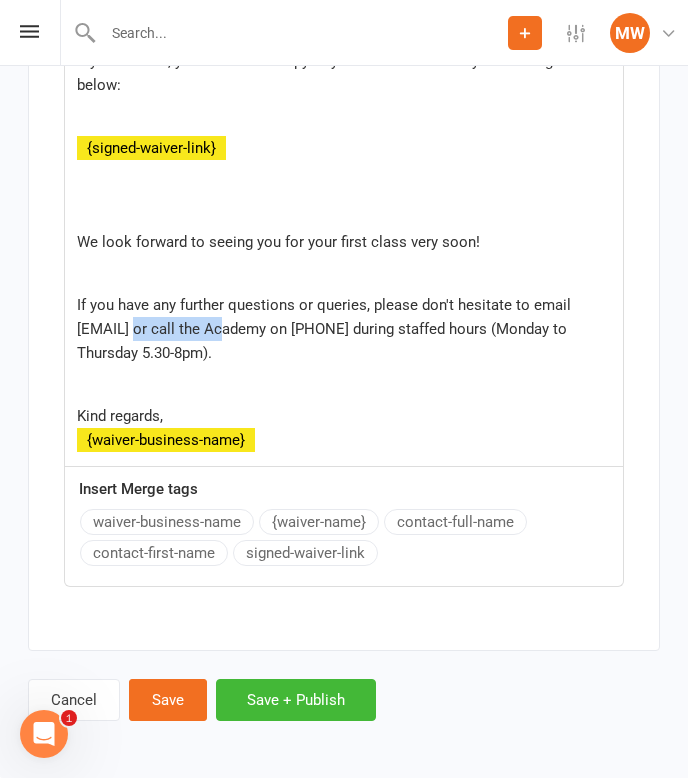 drag, startPoint x: 247, startPoint y: 330, endPoint x: 144, endPoint y: 329, distance: 103.00485 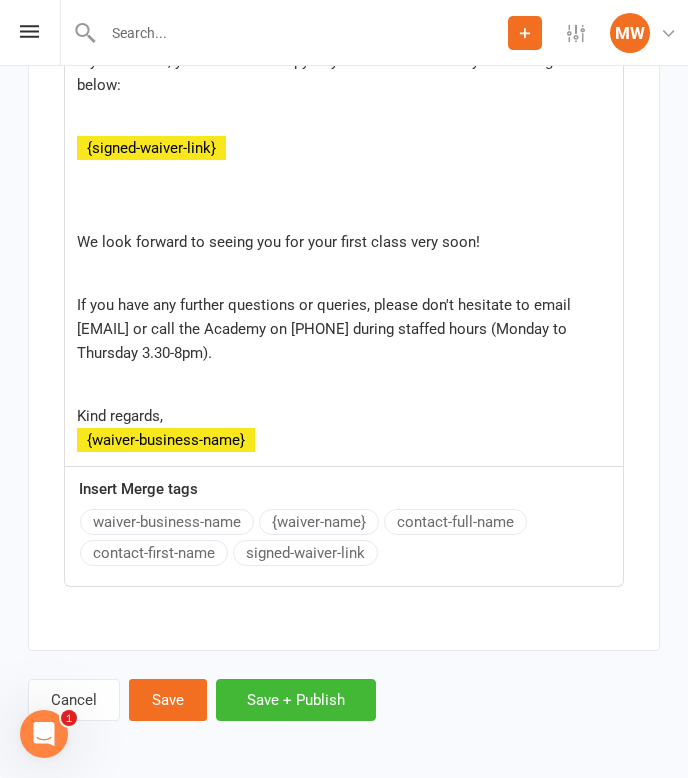 click on "If you have any further questions or queries, please don't hesitate to email [EMAIL] or call the Academy on [PHONE] during staffed hours (Monday to Thursday 3.30-8pm)." at bounding box center [326, 329] 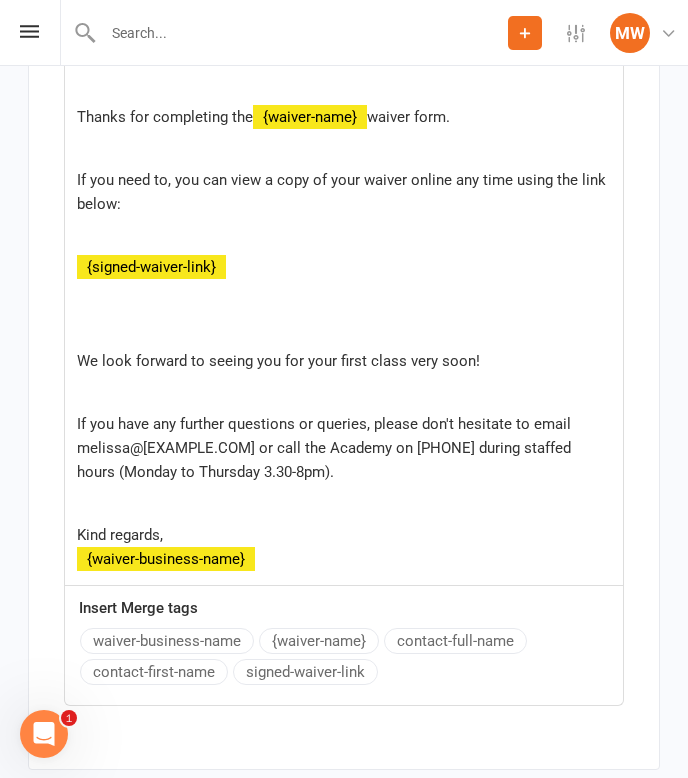 scroll, scrollTop: 15799, scrollLeft: 0, axis: vertical 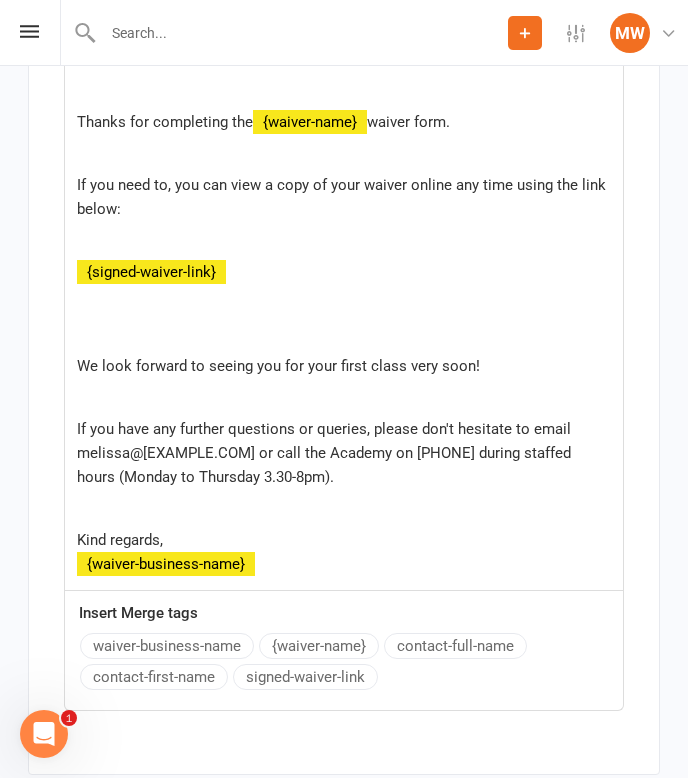 click at bounding box center [344, 335] 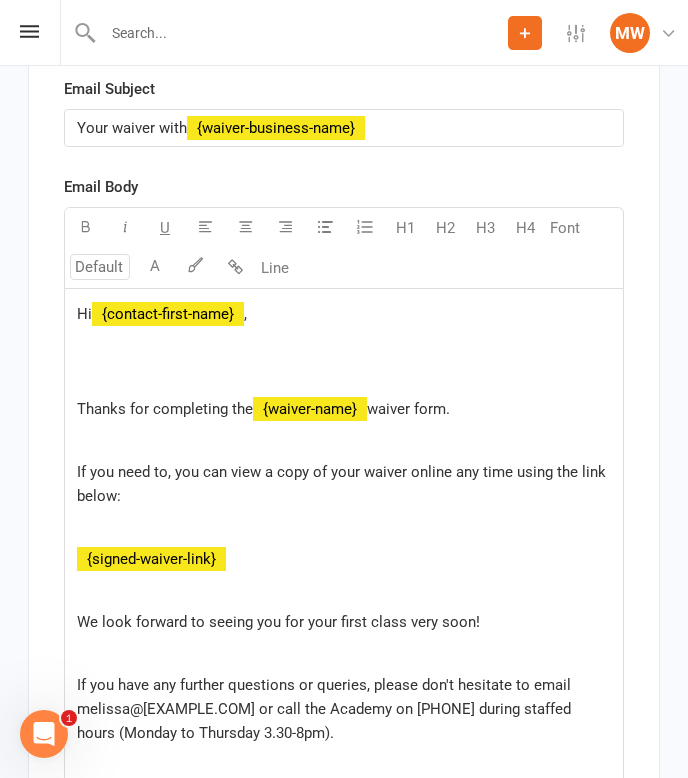 scroll, scrollTop: 15500, scrollLeft: 0, axis: vertical 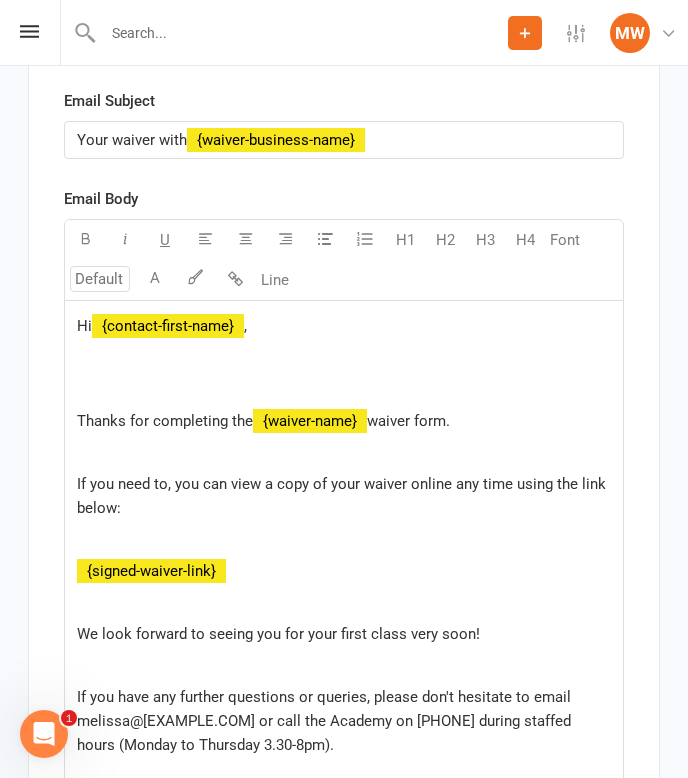click on "﻿" at bounding box center (344, 389) 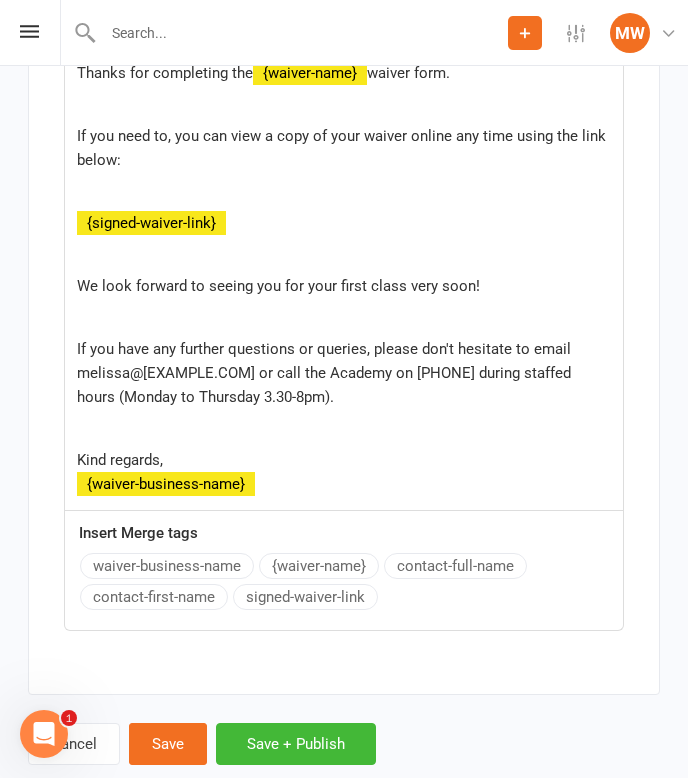 scroll, scrollTop: 15872, scrollLeft: 0, axis: vertical 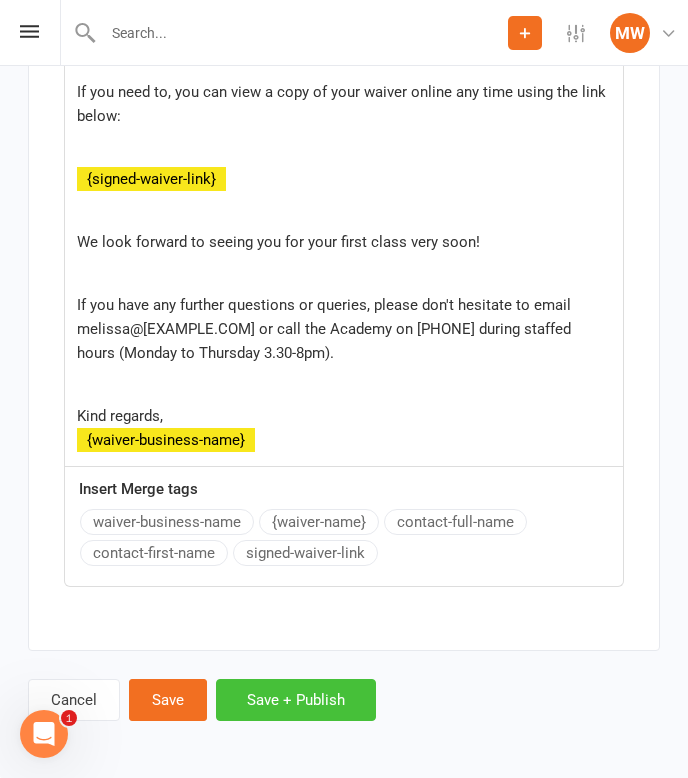 click on "Save + Publish" at bounding box center [296, 700] 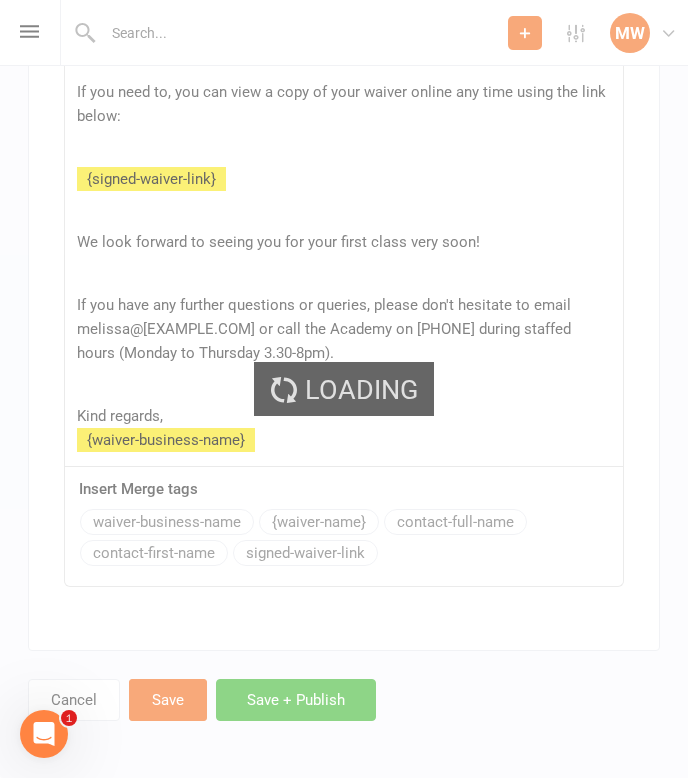 scroll, scrollTop: 0, scrollLeft: 0, axis: both 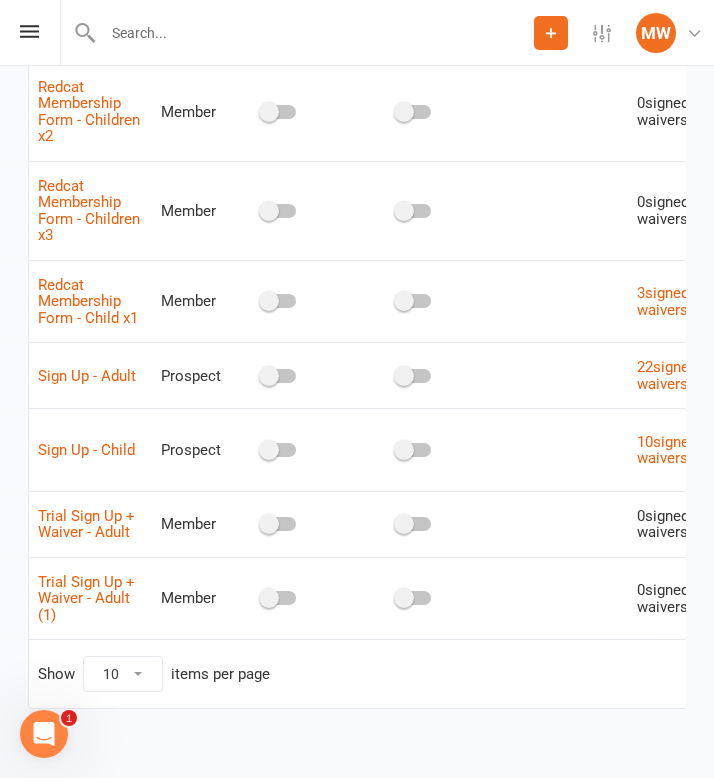 click on "Trial Sign Up + Waiver - Adult" at bounding box center (86, 524) 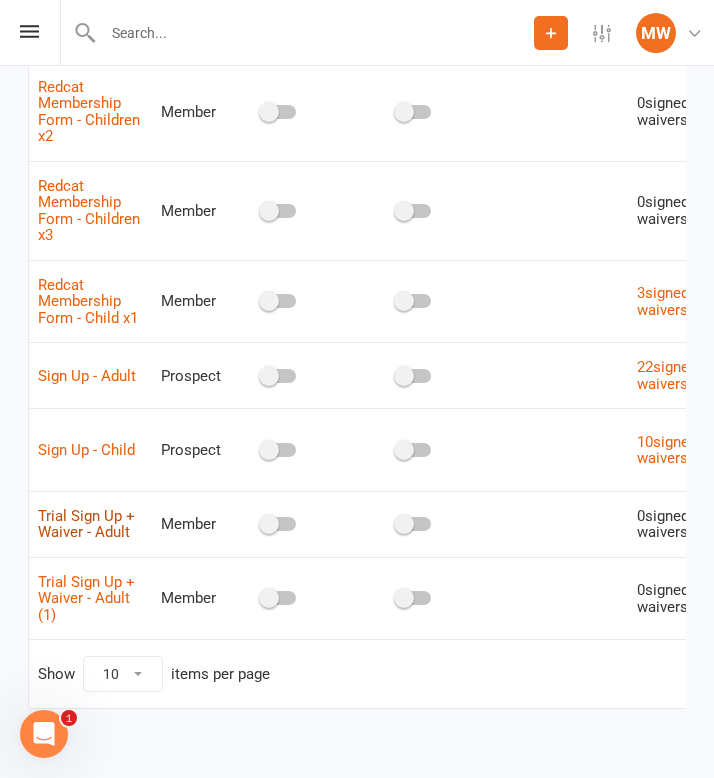 click on "Trial Sign Up + Waiver - Adult" at bounding box center (86, 524) 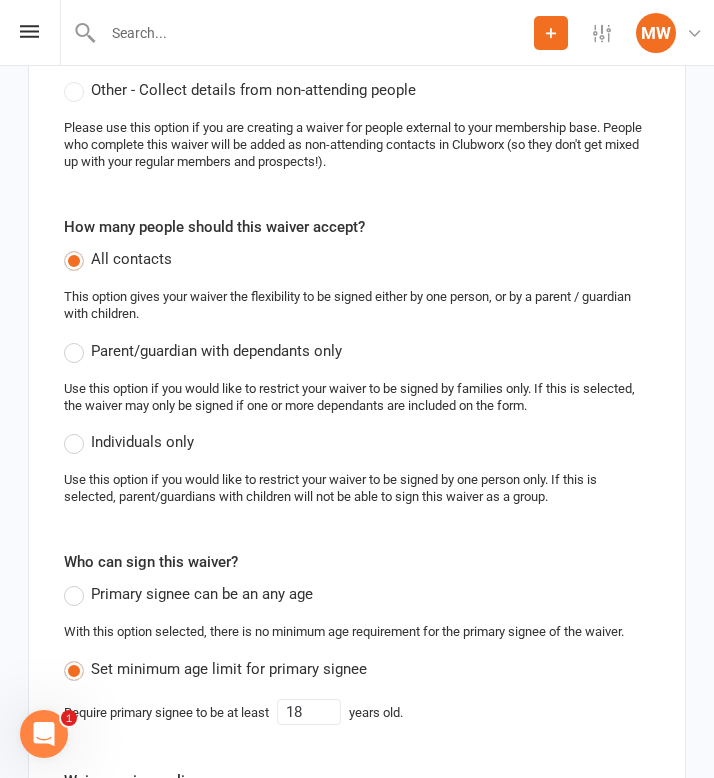 scroll, scrollTop: 0, scrollLeft: 0, axis: both 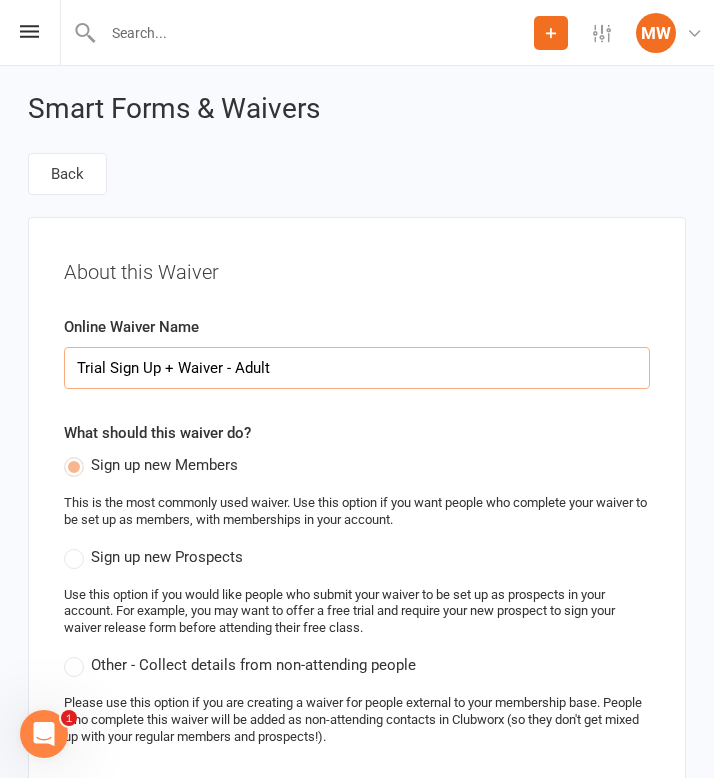 select on "applies_to_primary_signee" 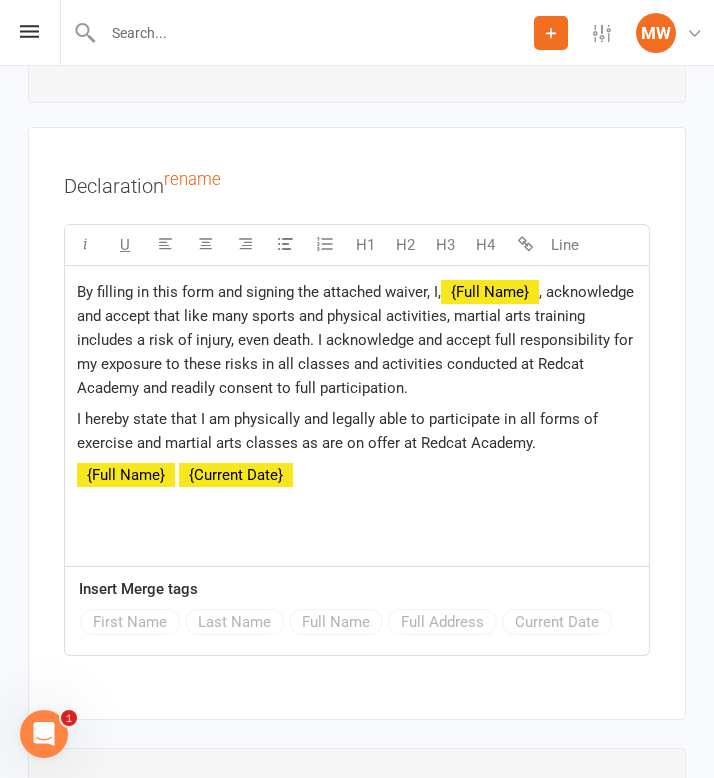 scroll, scrollTop: 12726, scrollLeft: 0, axis: vertical 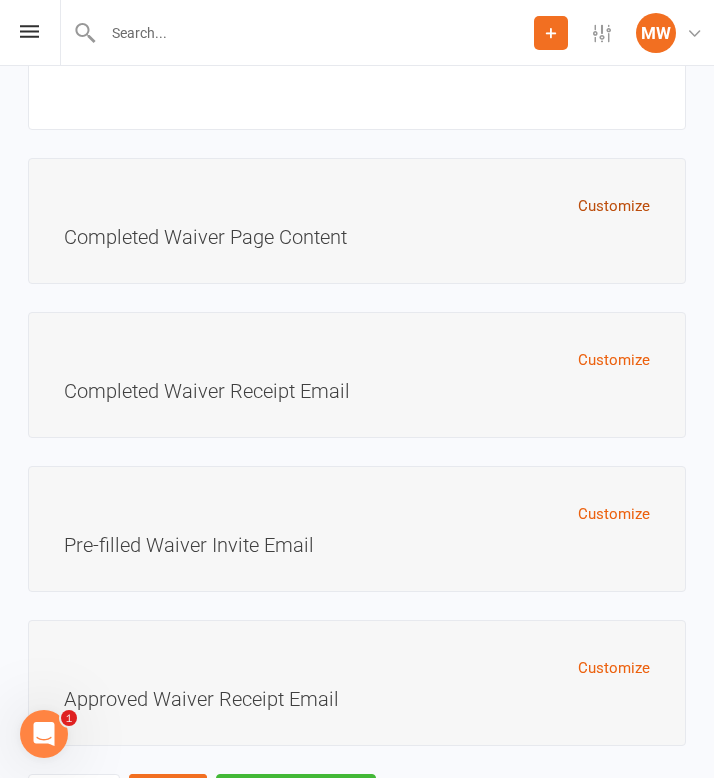 click on "Customize" at bounding box center [614, 206] 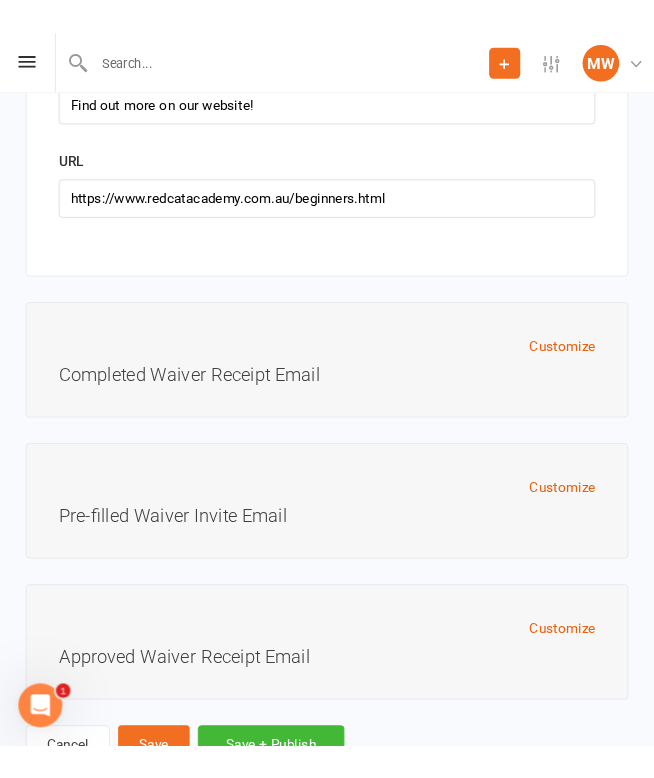 scroll, scrollTop: 14496, scrollLeft: 0, axis: vertical 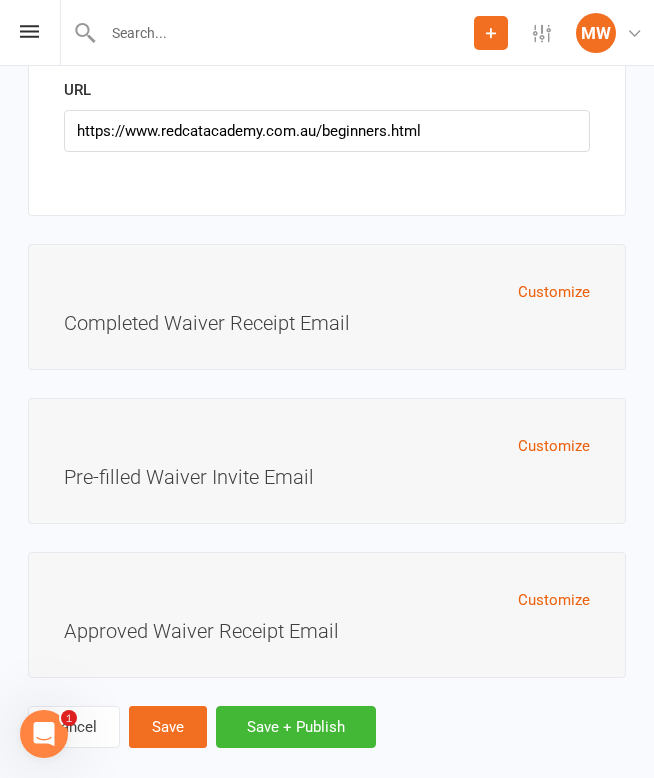 click on "Customize Completed Waiver Receipt Email" at bounding box center [327, 307] 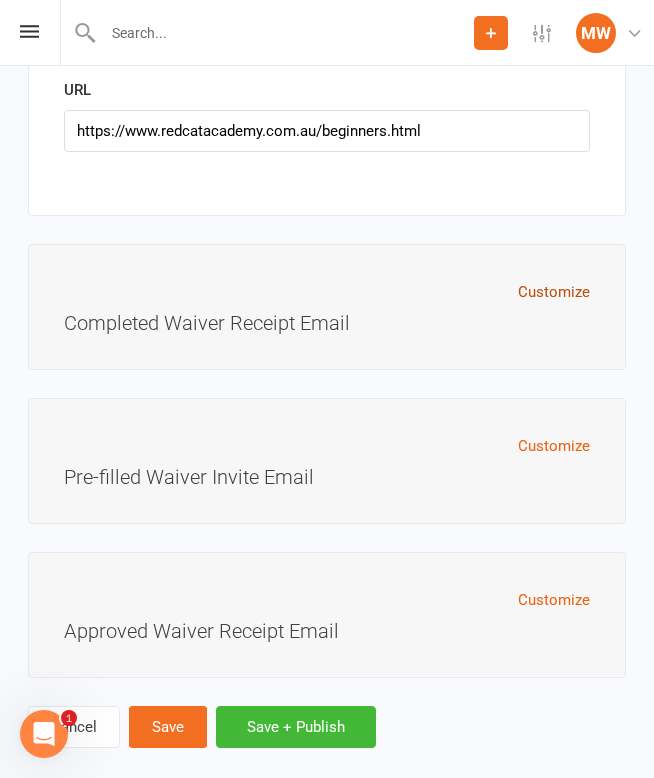 click on "Customize" at bounding box center [554, 292] 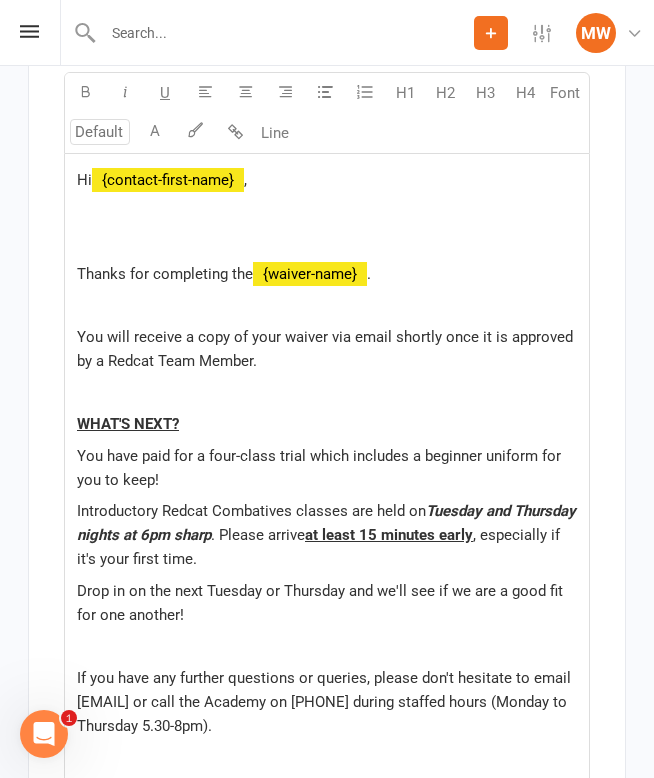 scroll, scrollTop: 15049, scrollLeft: 0, axis: vertical 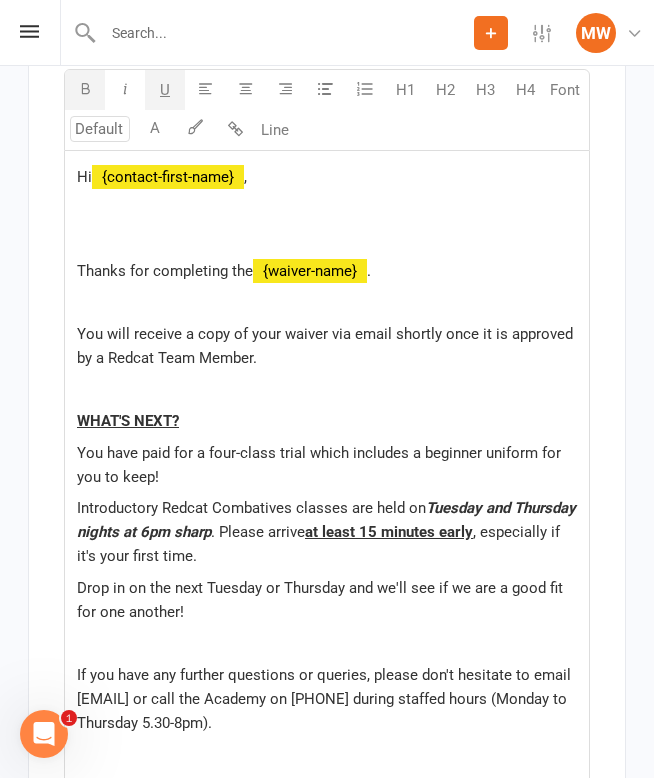 click on "Hi  ﻿ {contact-first-name} ,    ﻿ Thanks for completing the   ﻿ {waiver-name} .  ﻿ You will receive a copy of your waiver via email shortly once it is approved by a Redcat Team Member.   WHAT'S NEXT? You have paid for a four-class trial which includes a beginner uniform for you to keep!  Introductory Redcat Combatives classes are held on  Tuesday and Thursday nights at 6pm sharp . Please arrive  at least 15 minutes early , especially if it's your first time. Drop in on the next Tuesday or Thursday and we'll see if we are a good fit for one another!   If you have any further questions or queries, please don't hesitate to email info@[EXAMPLE.COM]or call the Academy on [PHONE] during staffed hours (Monday to Thursday 5.30-8pm).   ﻿  Kind regards,
﻿ {waiver-business-name} ﻿" at bounding box center (327, 524) 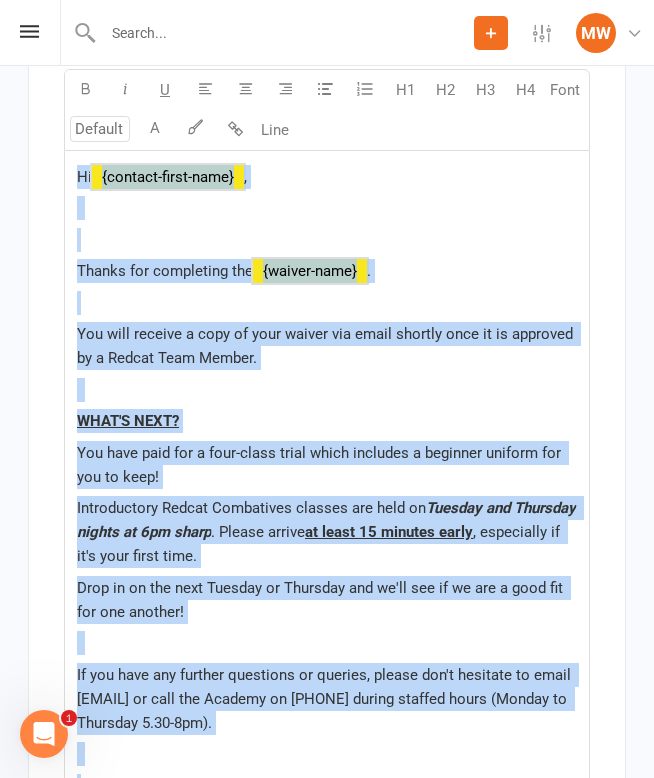 copy on "Hi  ﻿ {contact-first-name} ,    ﻿ Thanks for completing the   ﻿ {waiver-name} .  ﻿ You will receive a copy of your waiver via email shortly once it is approved by a Redcat Team Member.   WHAT'S NEXT? You have paid for a four-class trial which includes a beginner uniform for you to keep!  Introductory Redcat Combatives classes are held on  Tuesday and Thursday nights at 6pm sharp . Please arrive  at least 15 minutes early , especially if it's your first time. Drop in on the next Tuesday or Thursday and we'll see if we are a good fit for one another!   If you have any further questions or queries, please don't hesitate to email info@[EXAMPLE.COM]or call the Academy on [PHONE] during staffed hours (Monday to Thursday 5.30-8pm).   ﻿  Kind regards,
﻿ {waiver-business-name} ﻿" 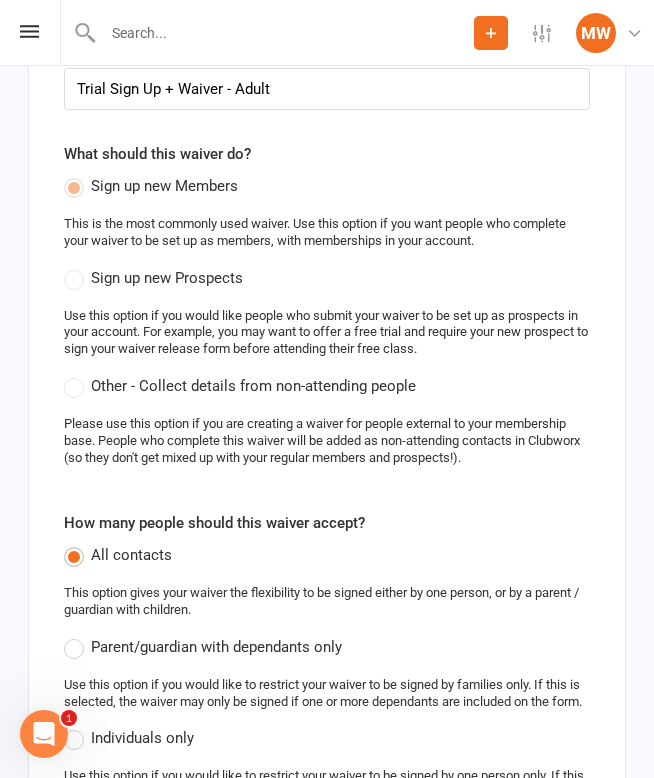 scroll, scrollTop: 0, scrollLeft: 0, axis: both 